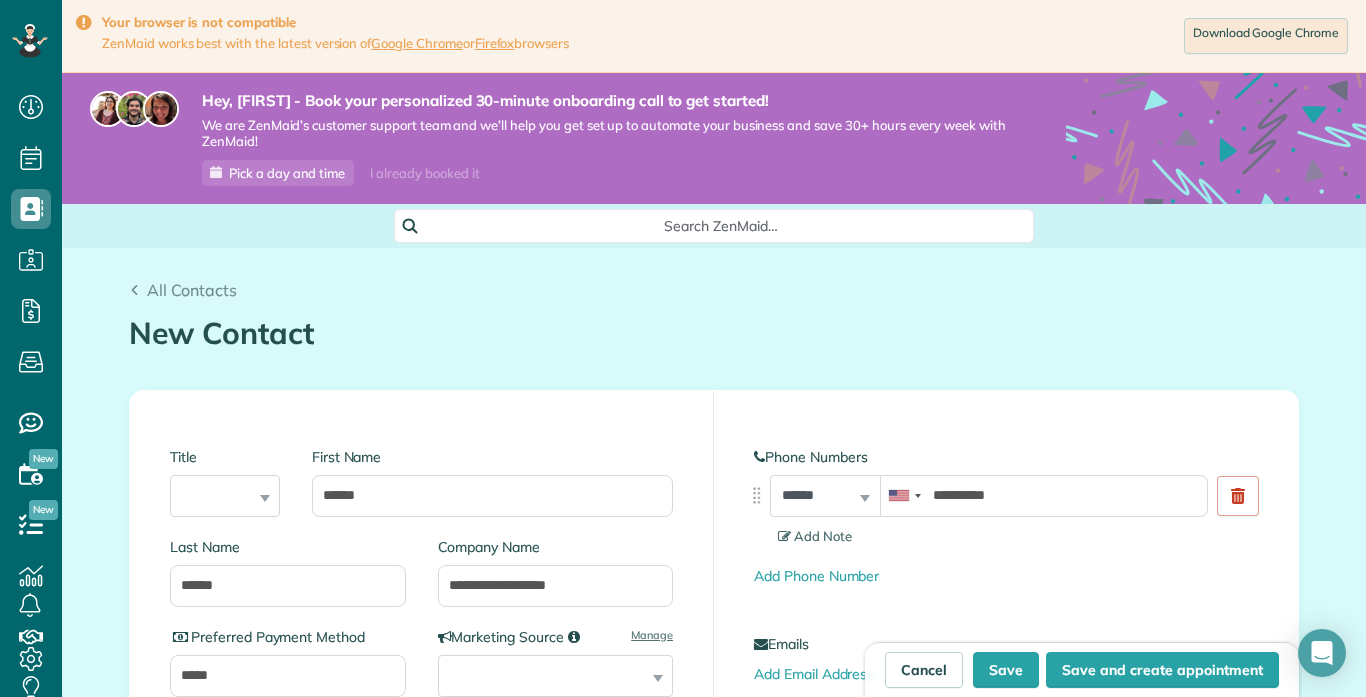 scroll, scrollTop: 0, scrollLeft: 0, axis: both 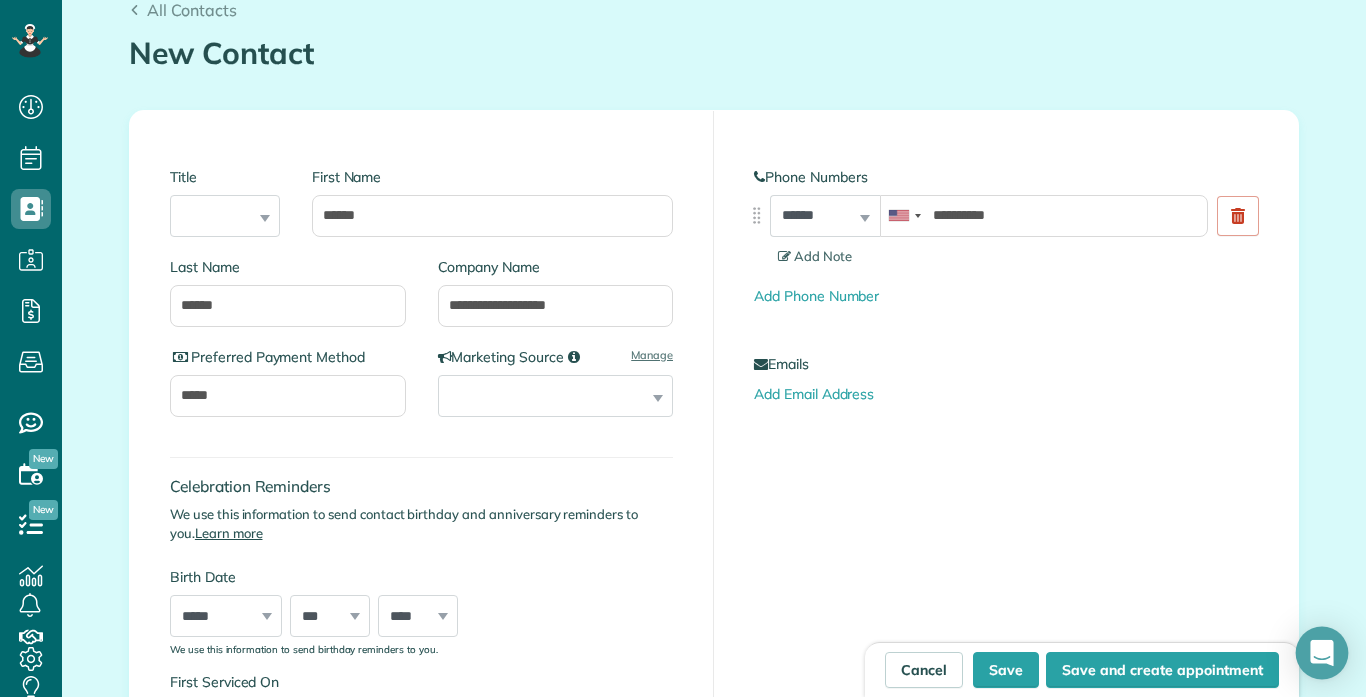 click 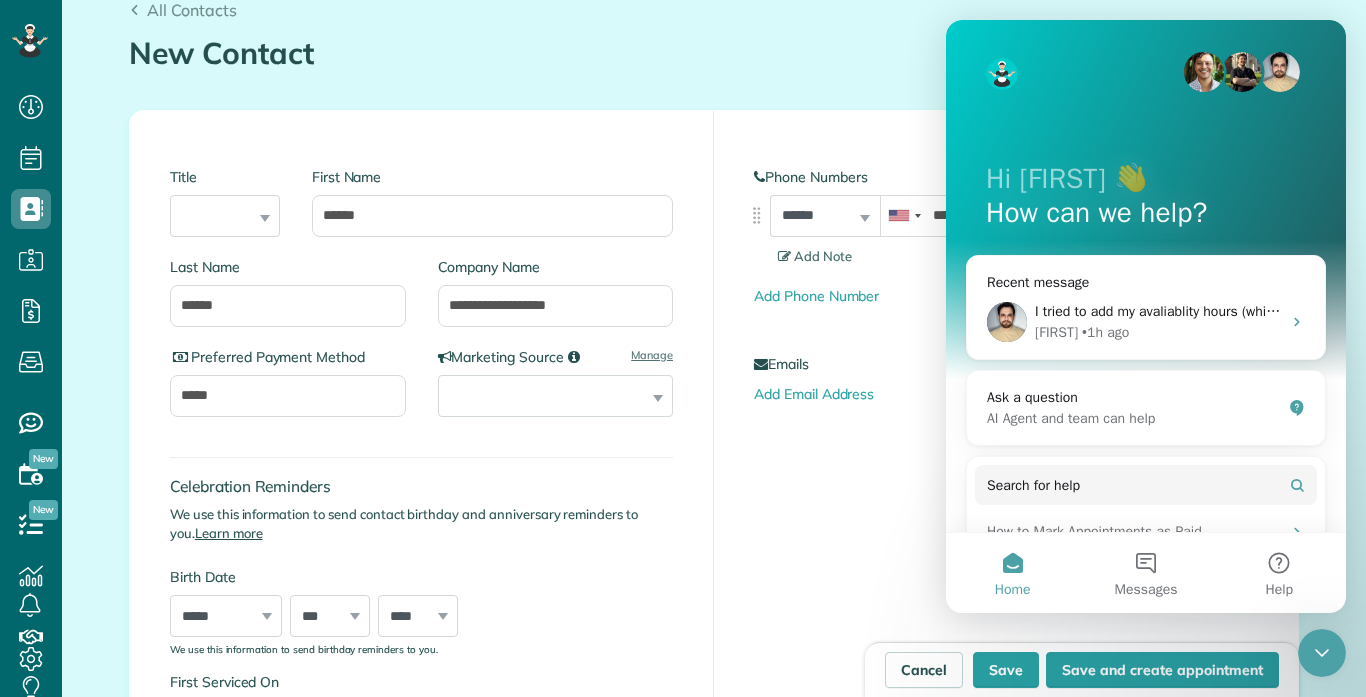 scroll, scrollTop: 0, scrollLeft: 0, axis: both 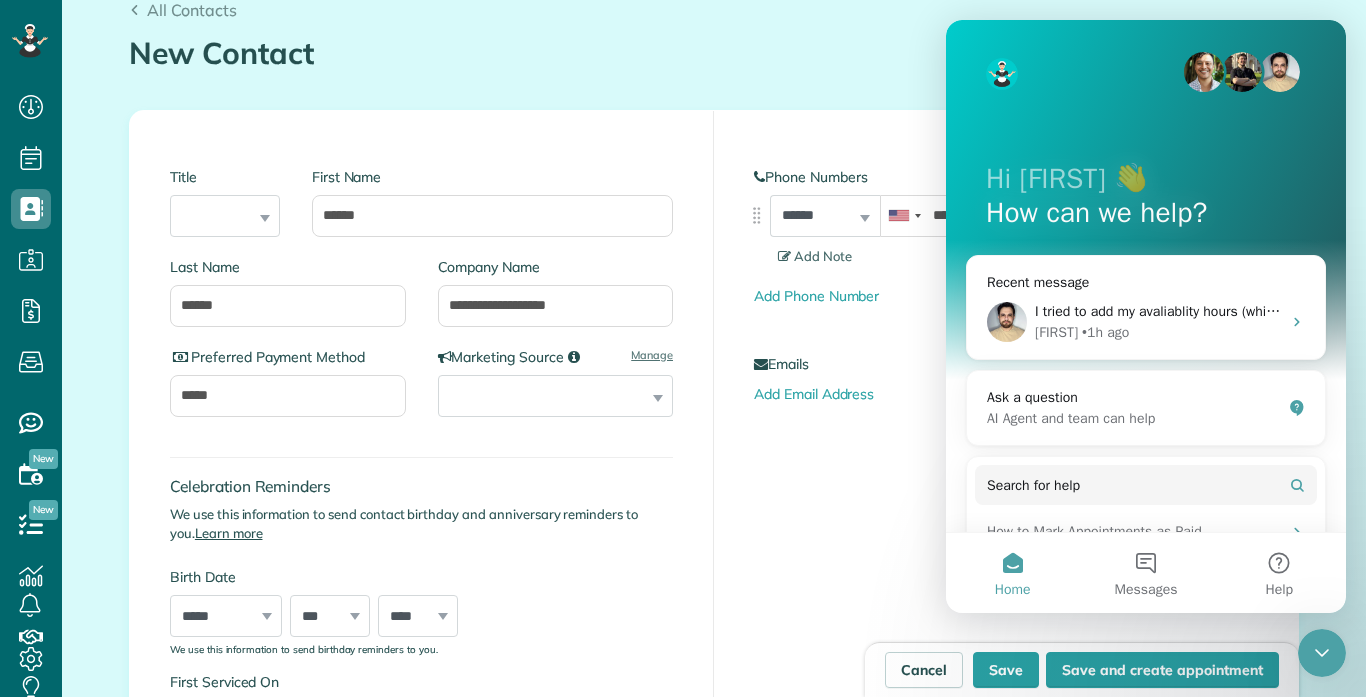 click 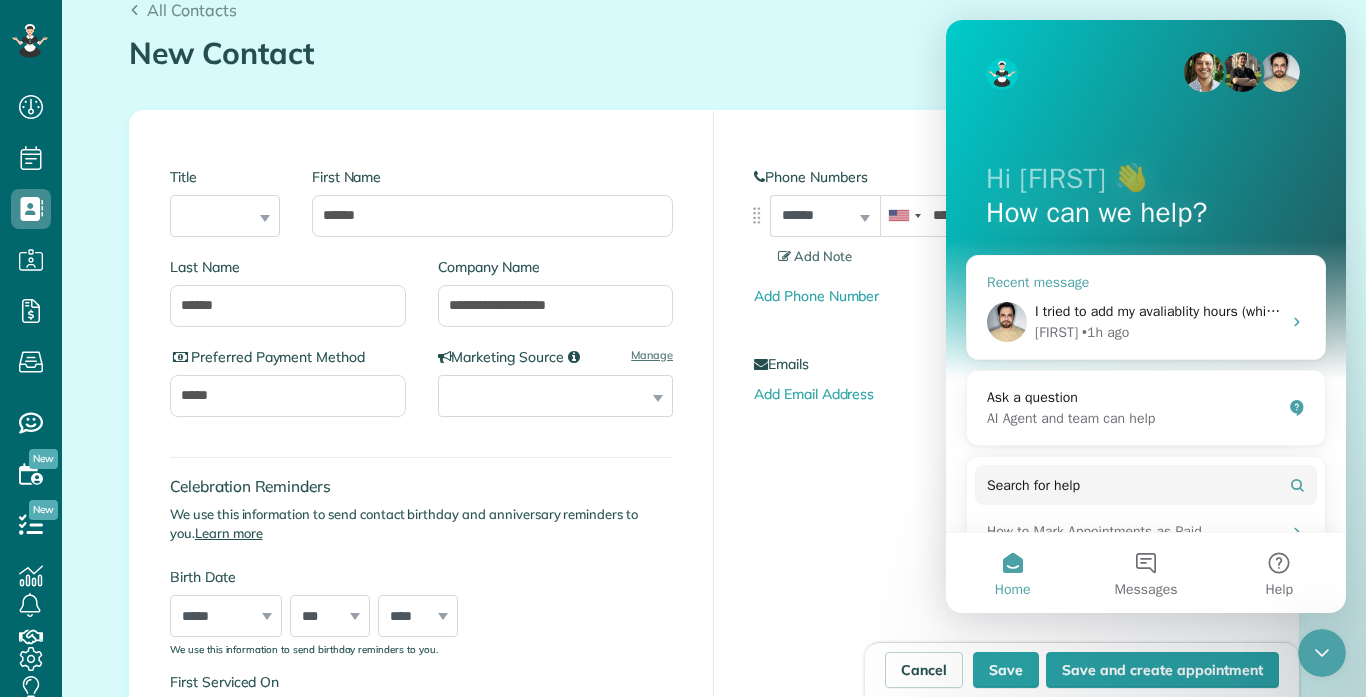 click on "I tried to add my avaliablity hours (which i cant find now ) and it wouldnt let me scroll down to add hours beyond 10 am" at bounding box center [1398, 311] 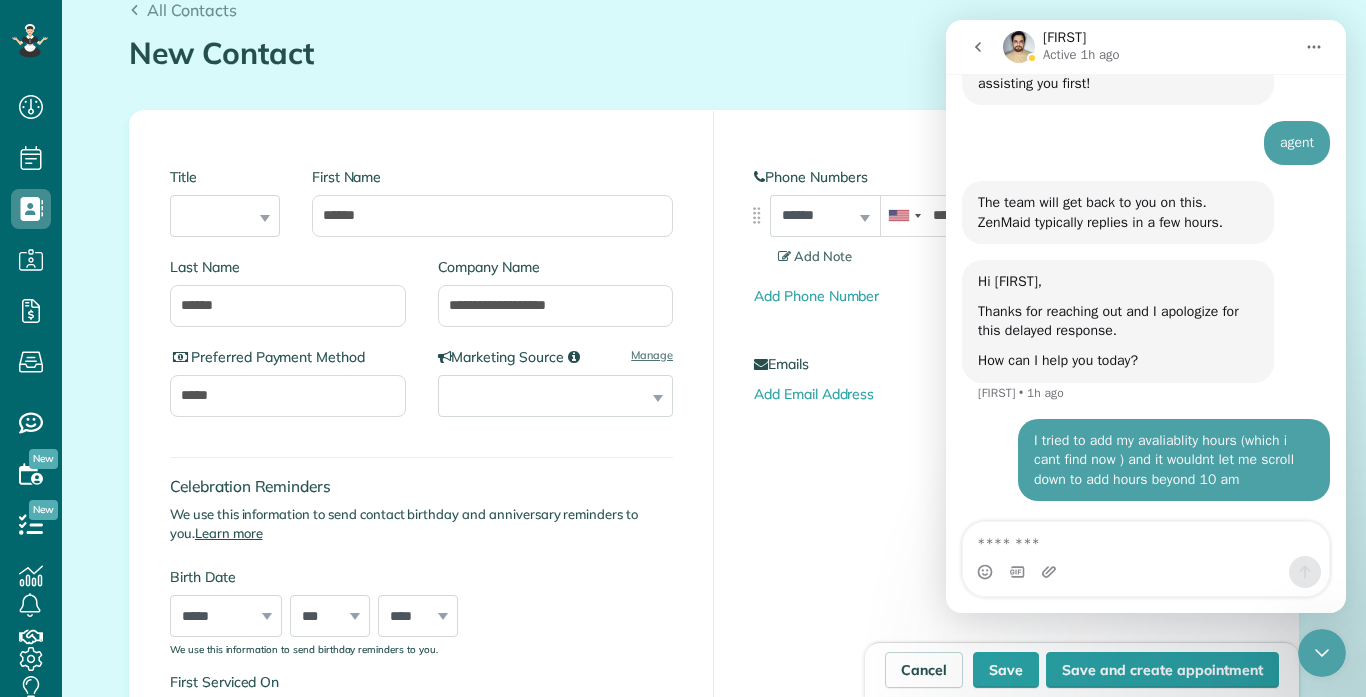 scroll, scrollTop: 310, scrollLeft: 0, axis: vertical 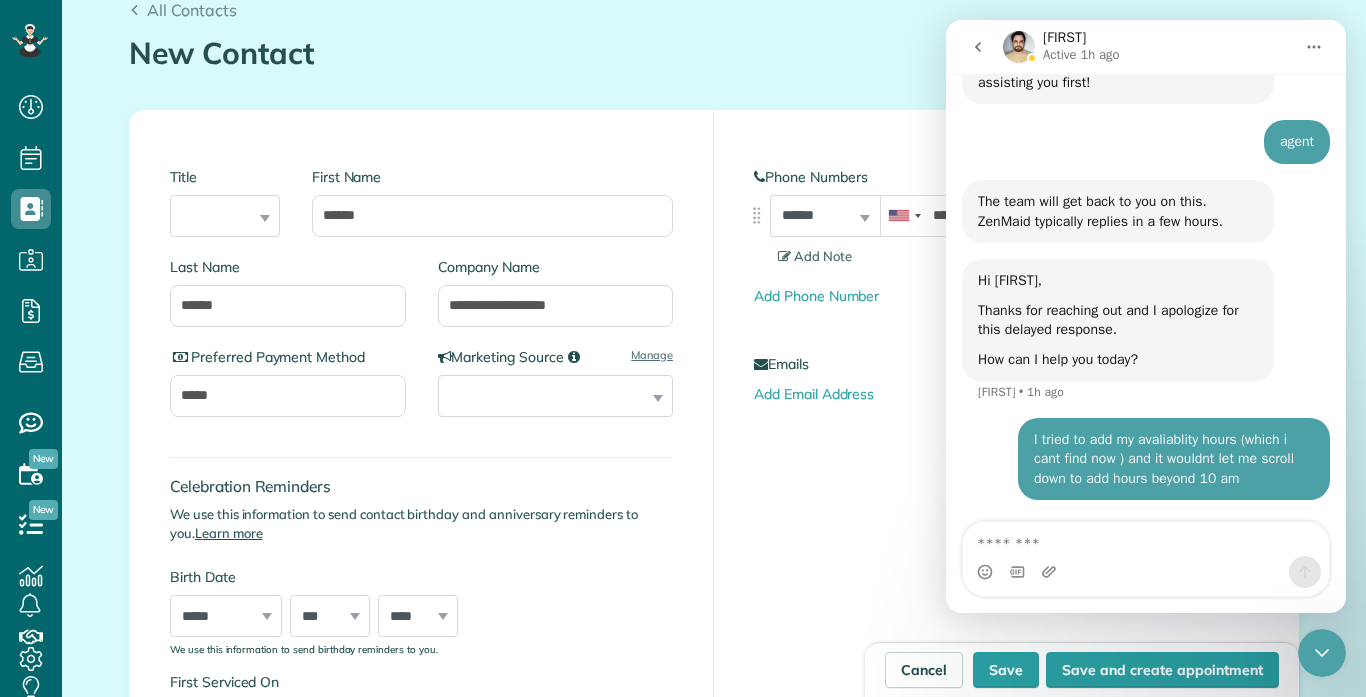 click 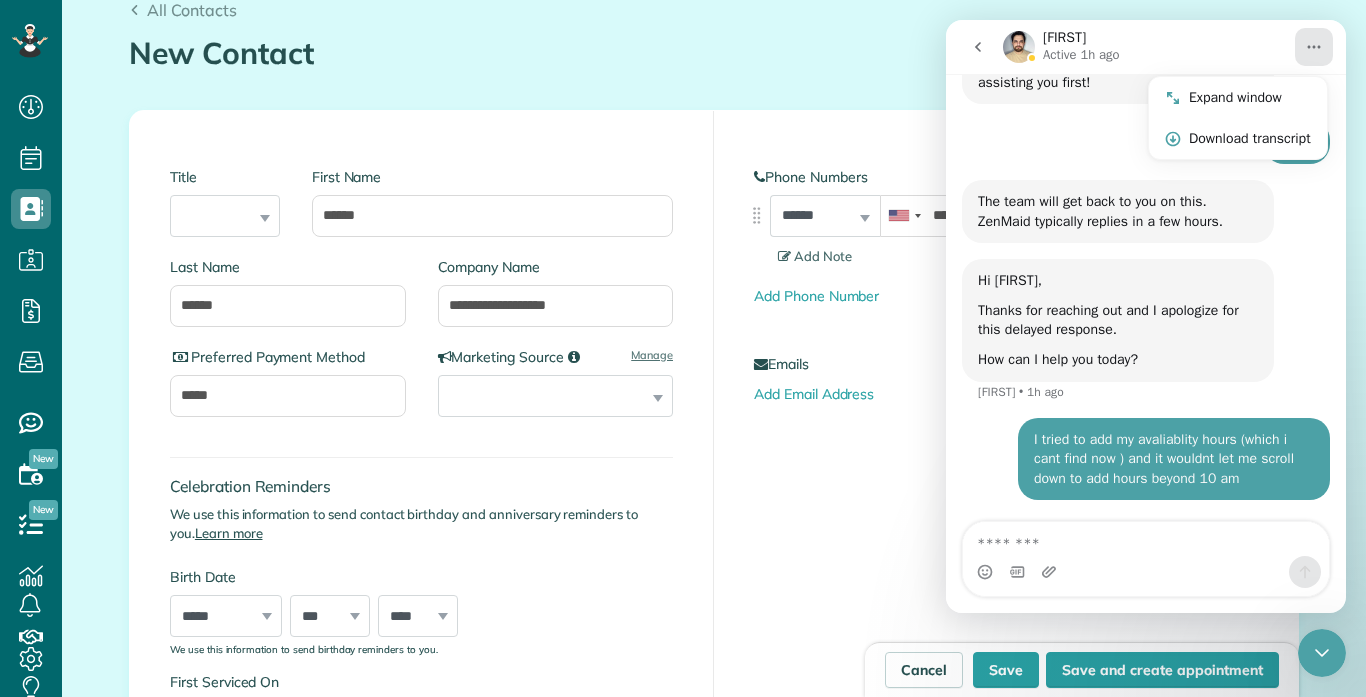 click 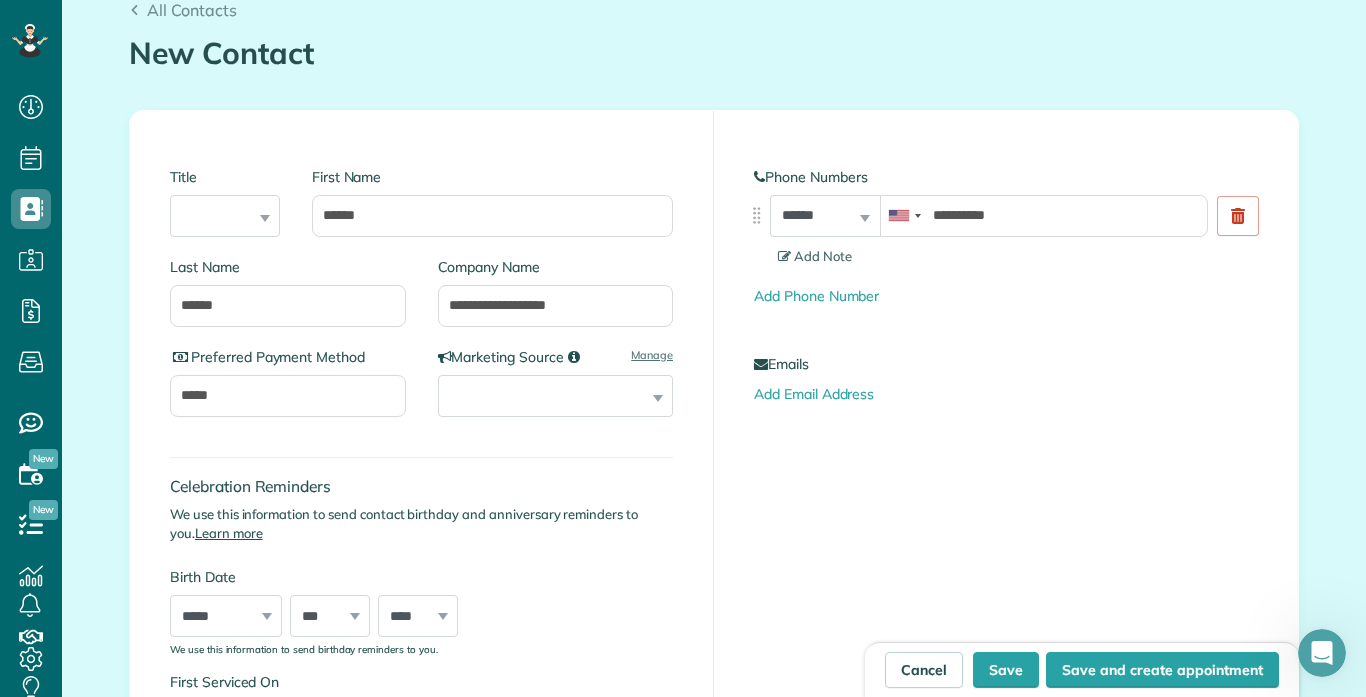 scroll, scrollTop: 0, scrollLeft: 0, axis: both 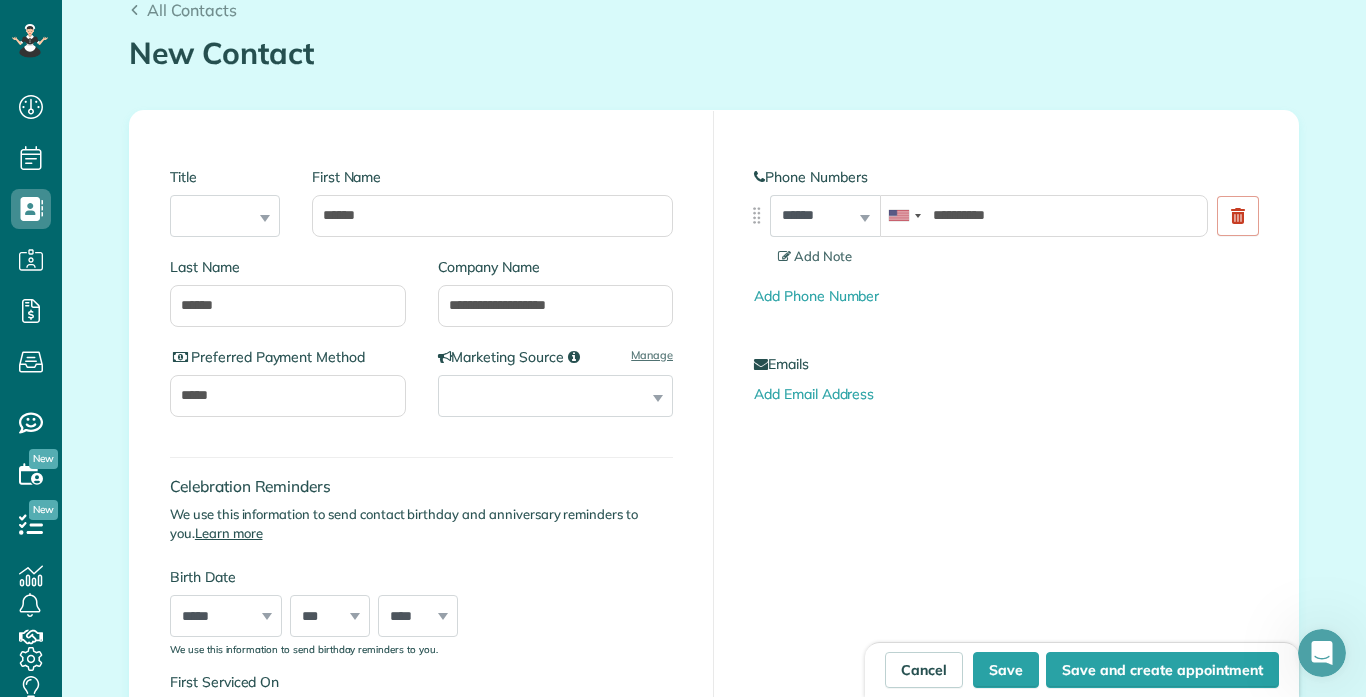 click on "**********" at bounding box center (714, 1150) 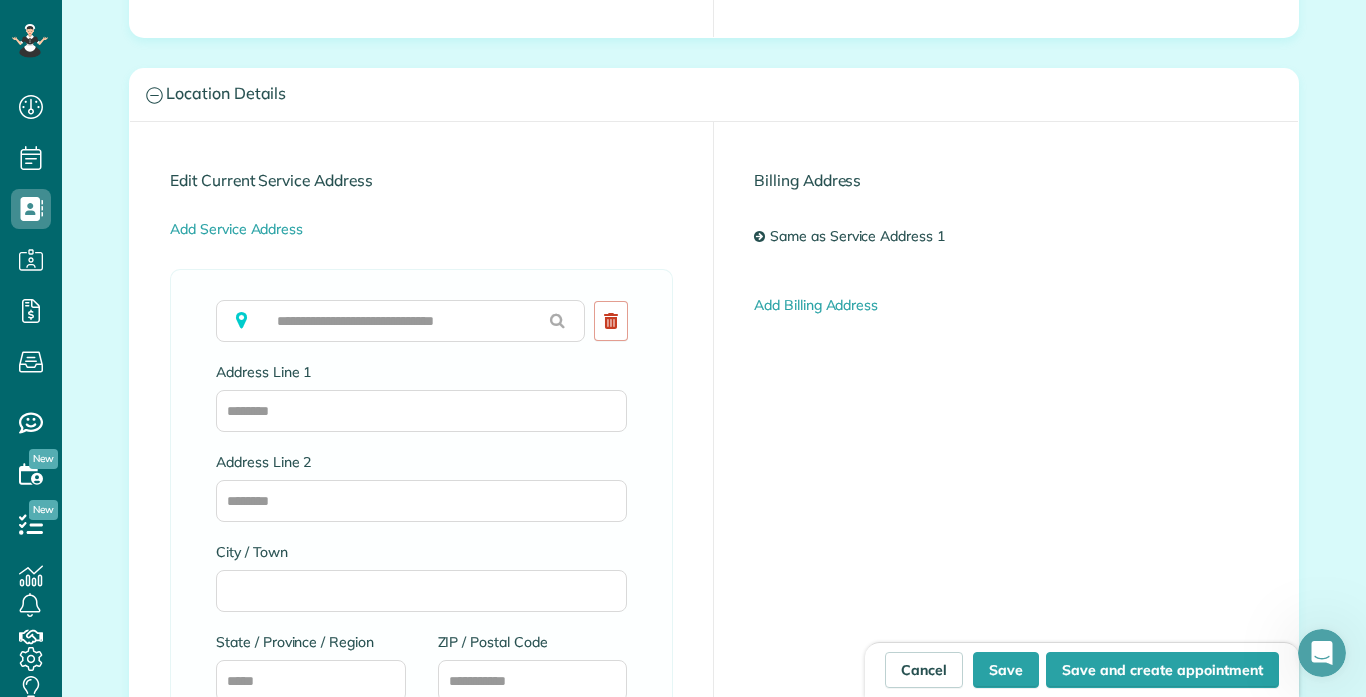 scroll, scrollTop: 1080, scrollLeft: 0, axis: vertical 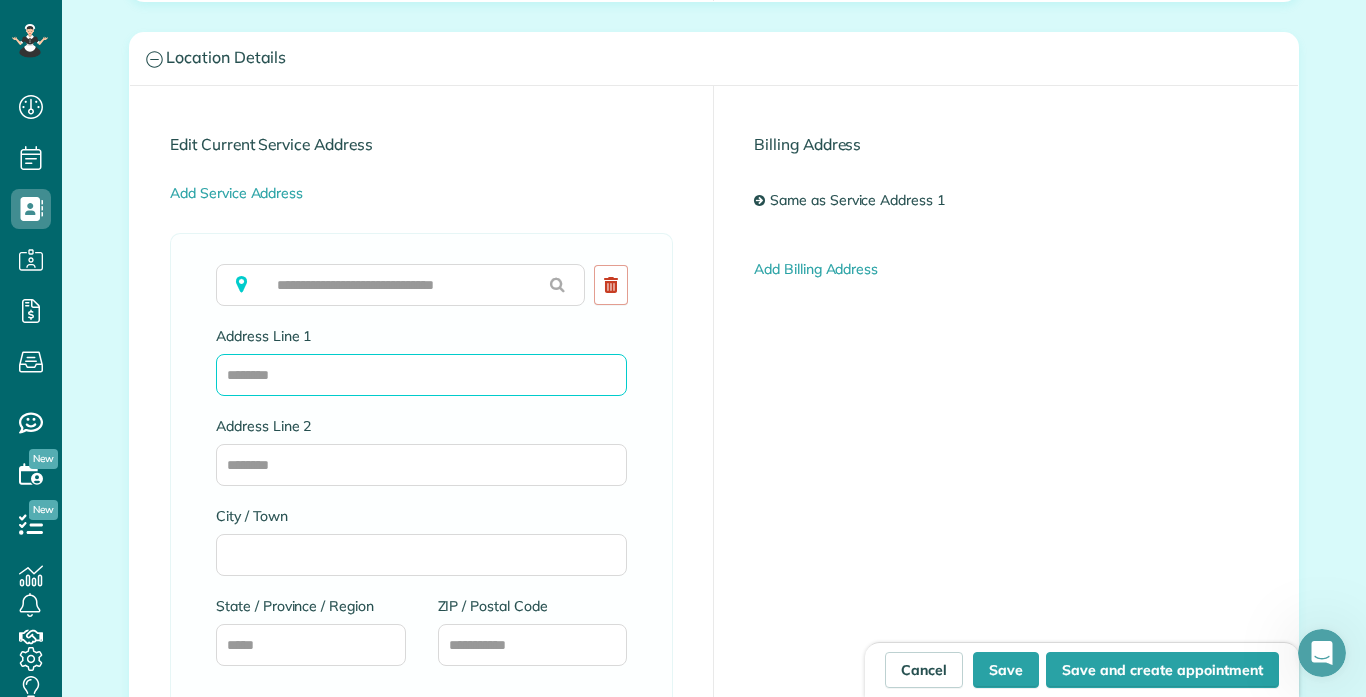 click on "Address Line 1" at bounding box center [421, 375] 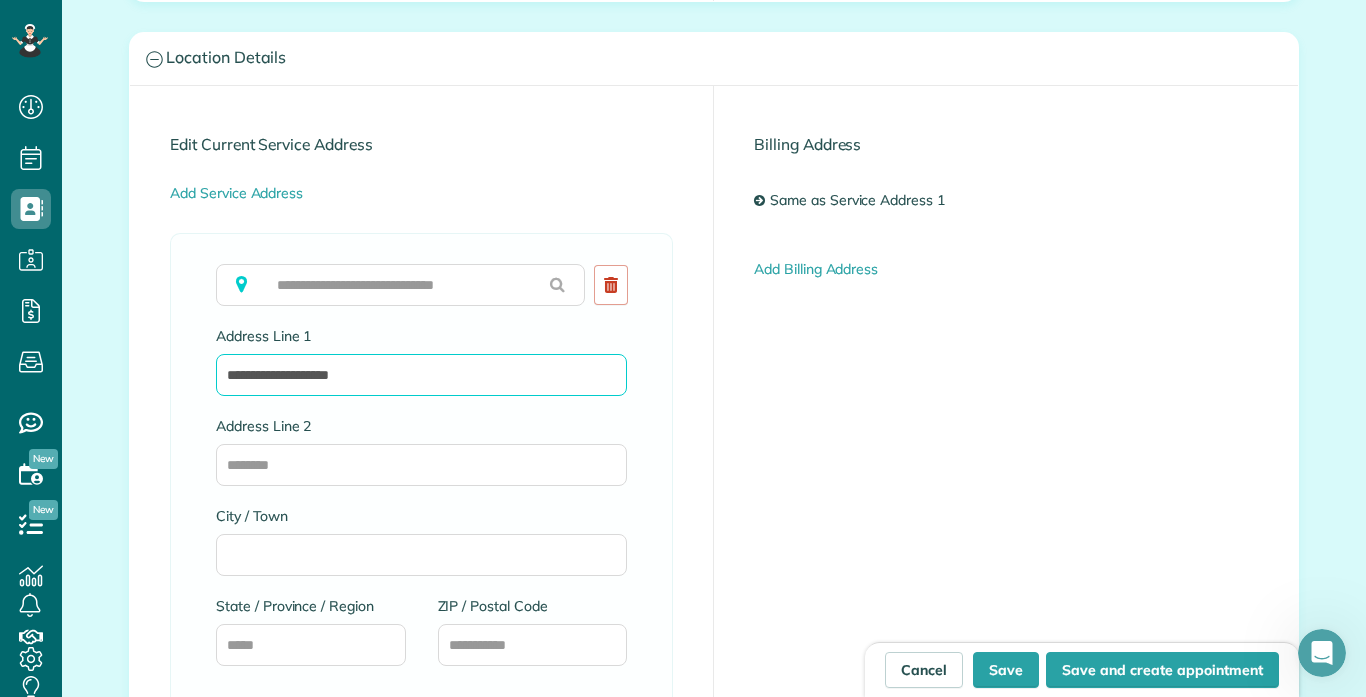 type on "**********" 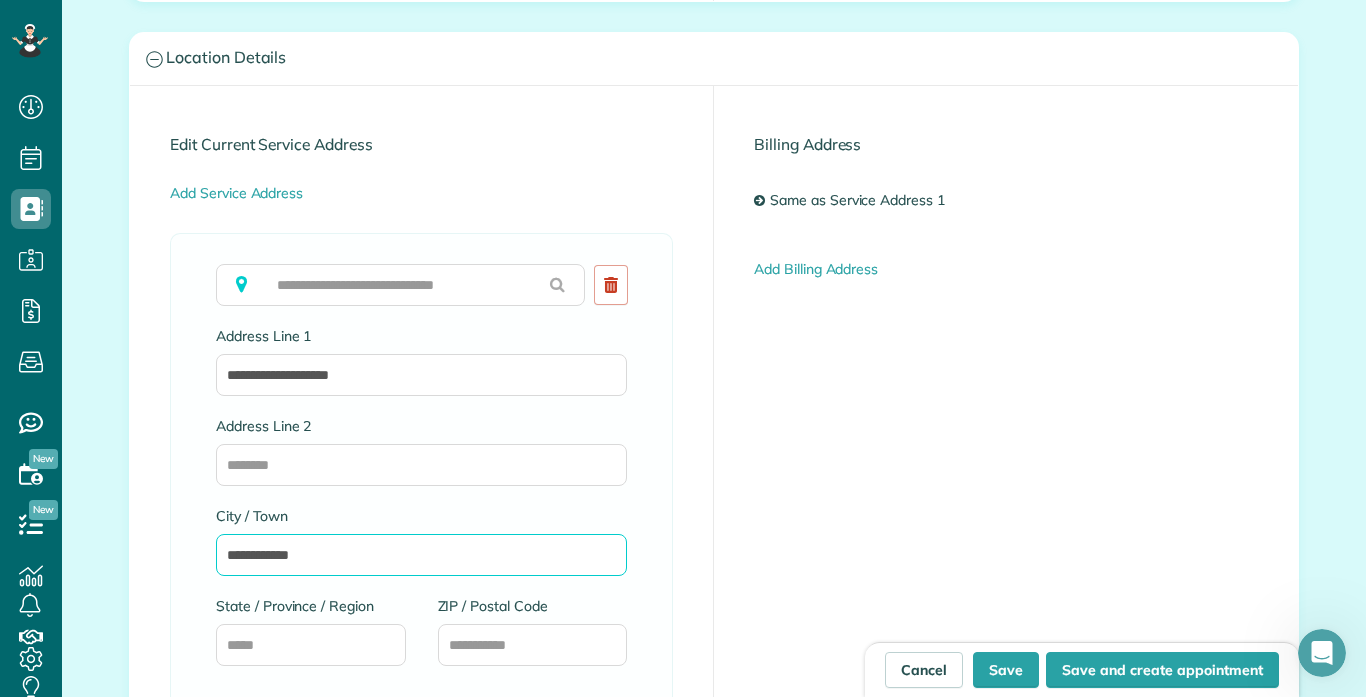 type on "**********" 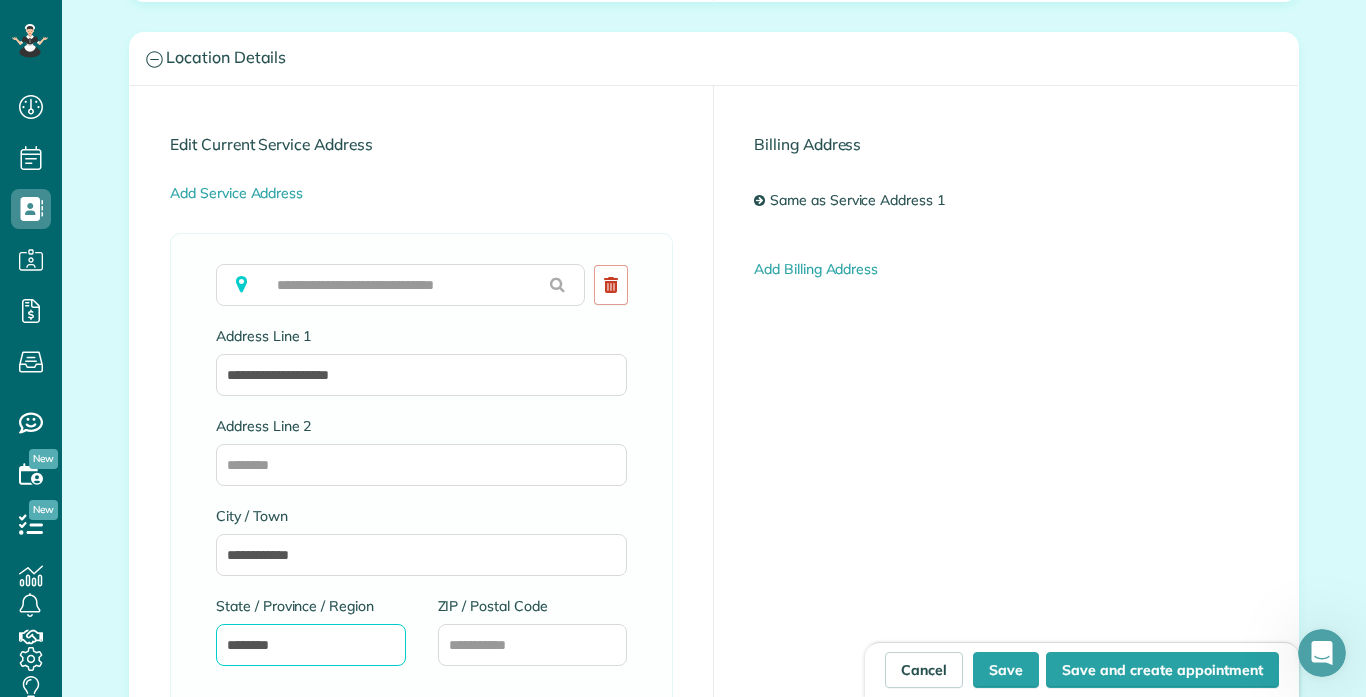 type on "********" 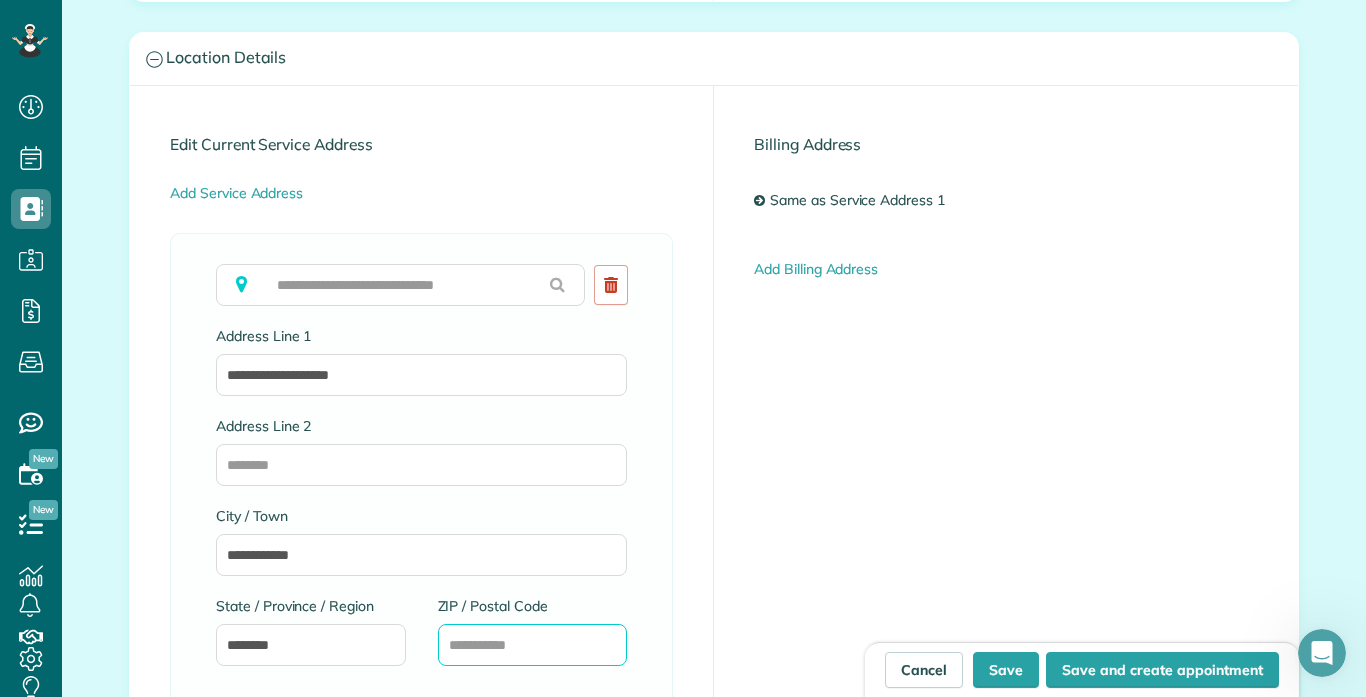 click on "ZIP / Postal Code" at bounding box center [533, 645] 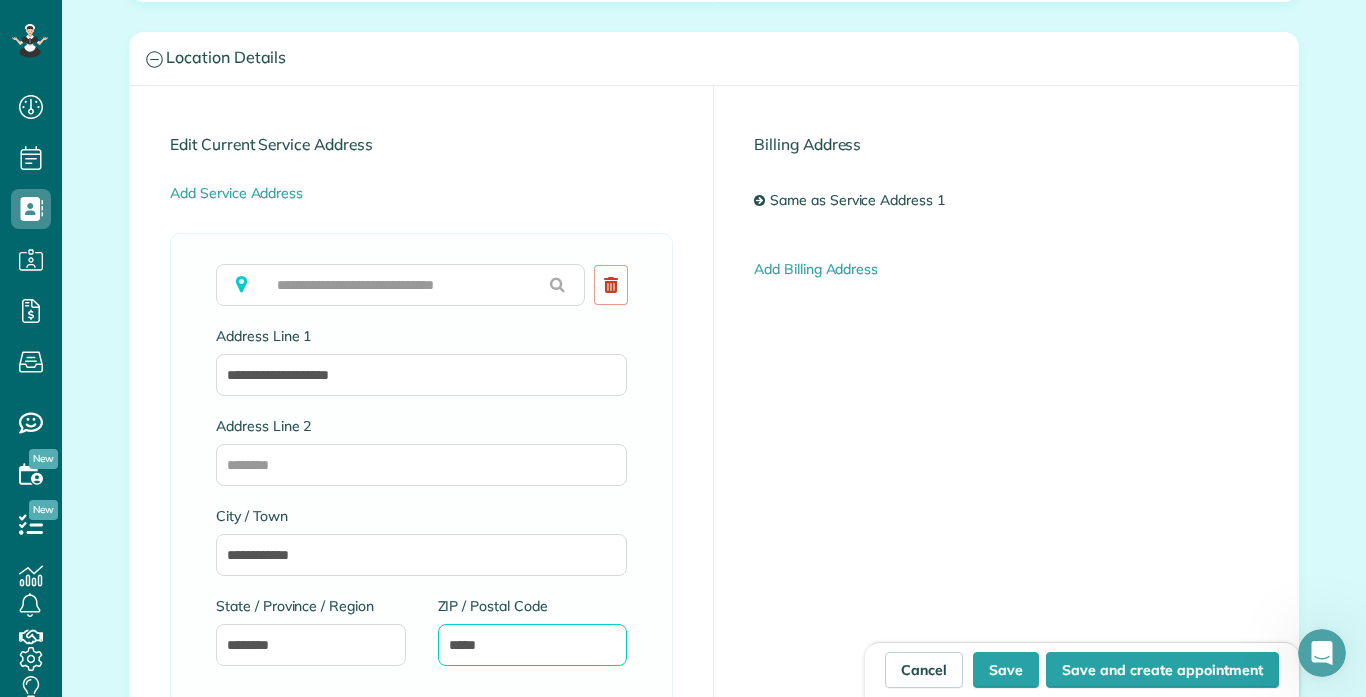 type on "*****" 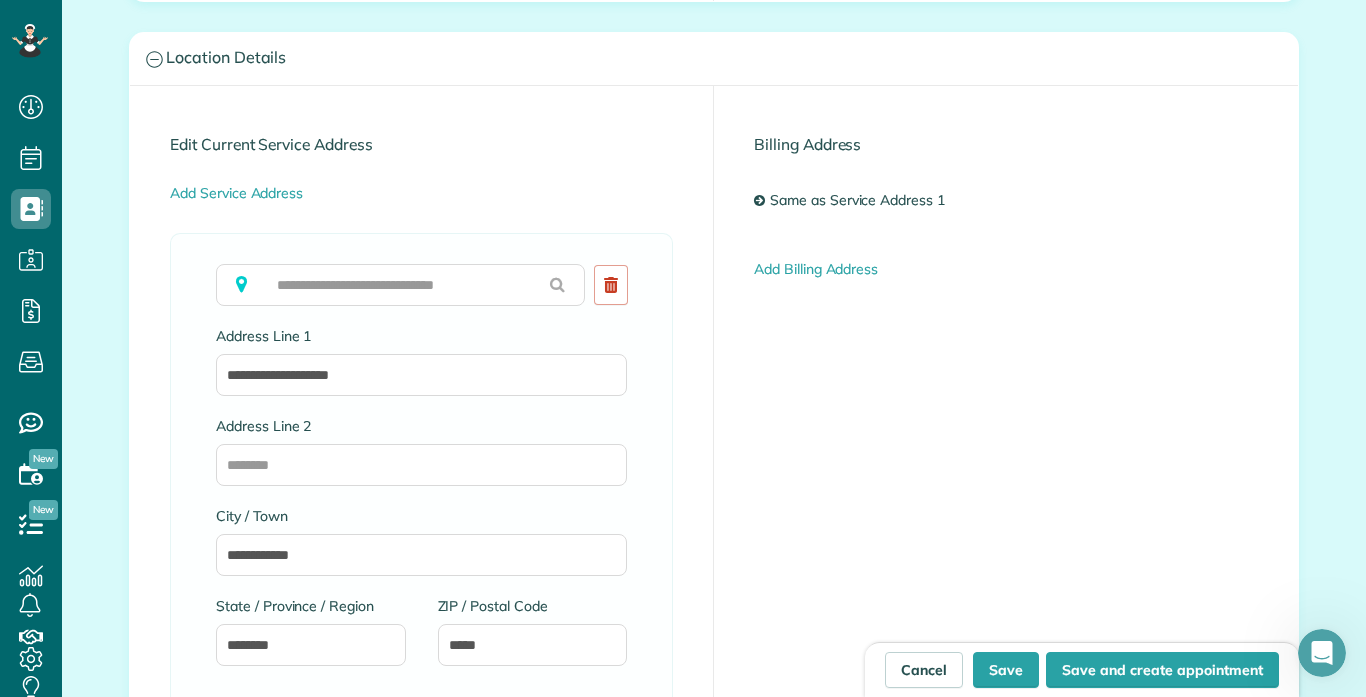 click on "**********" at bounding box center (422, 572) 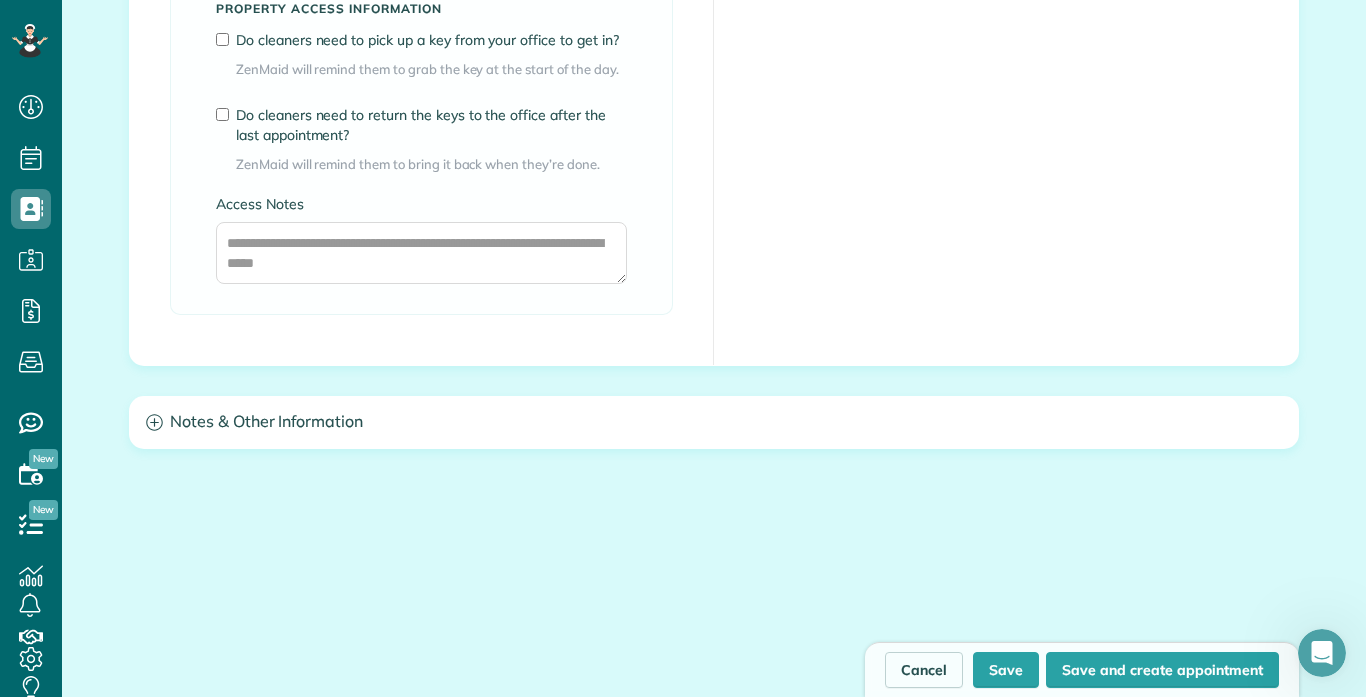 scroll, scrollTop: 1800, scrollLeft: 0, axis: vertical 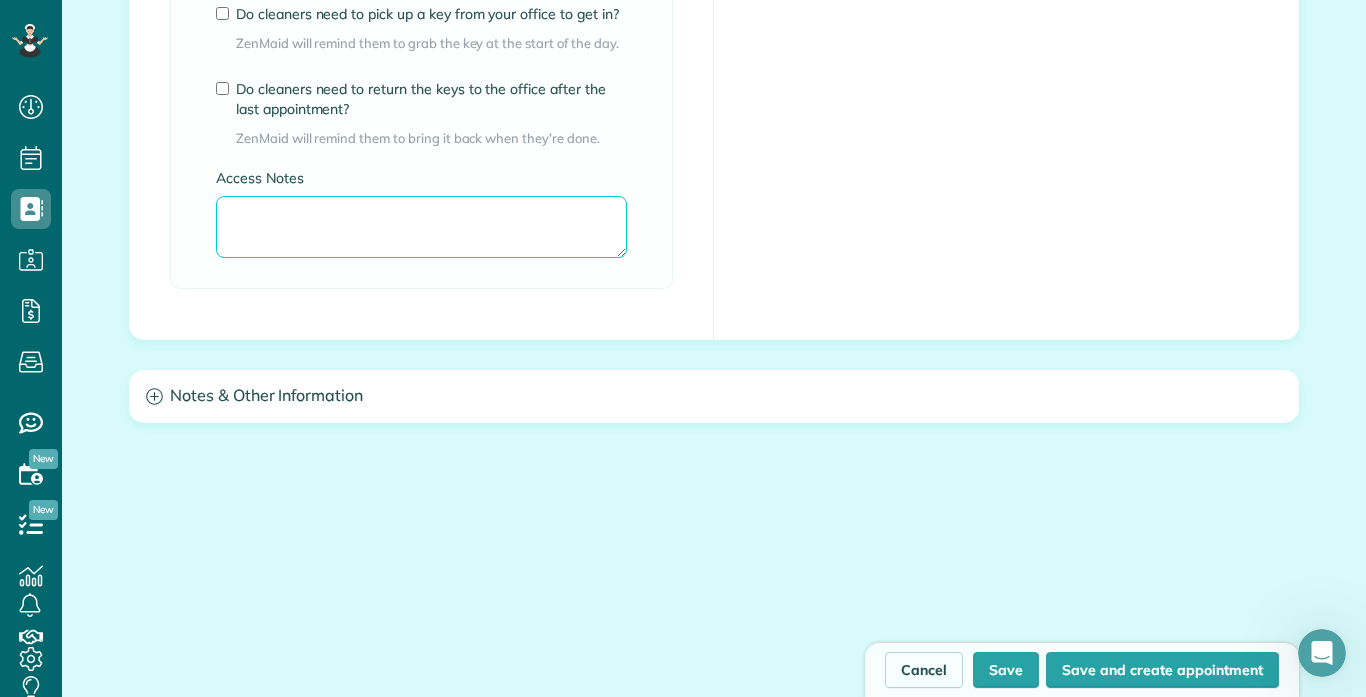 click on "Access Notes" at bounding box center (421, 227) 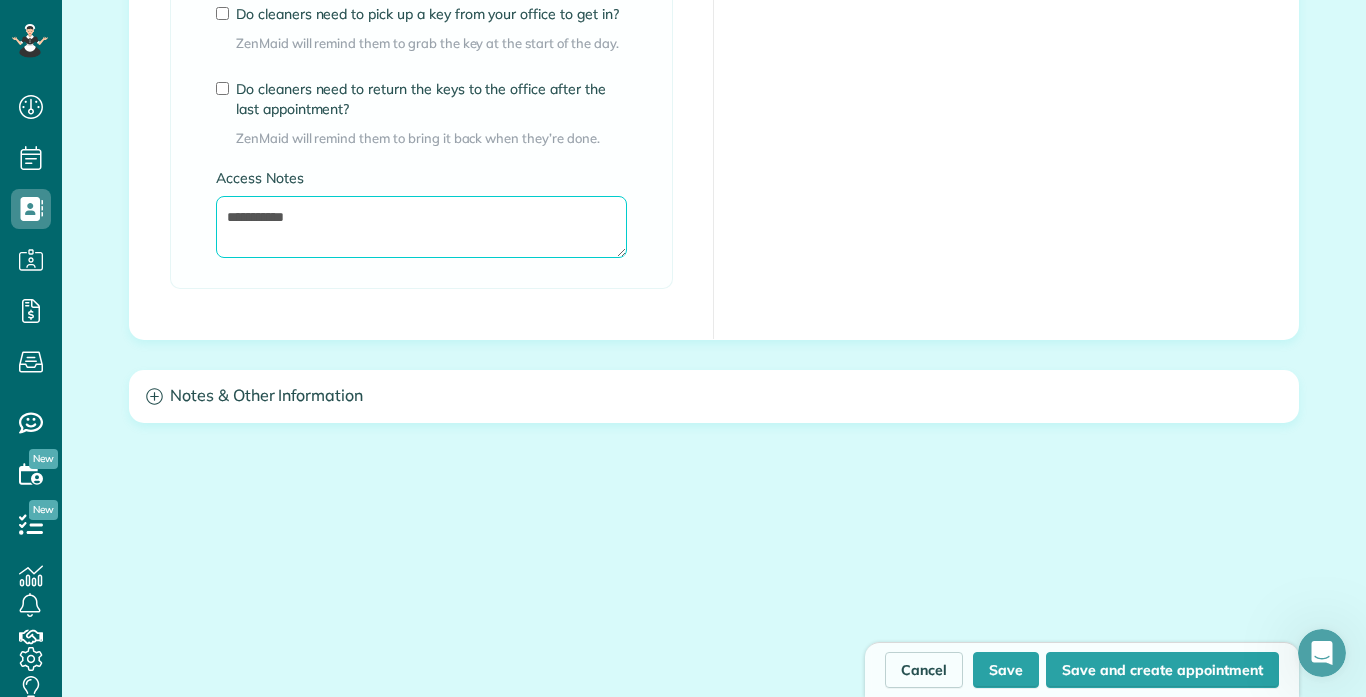 type on "**********" 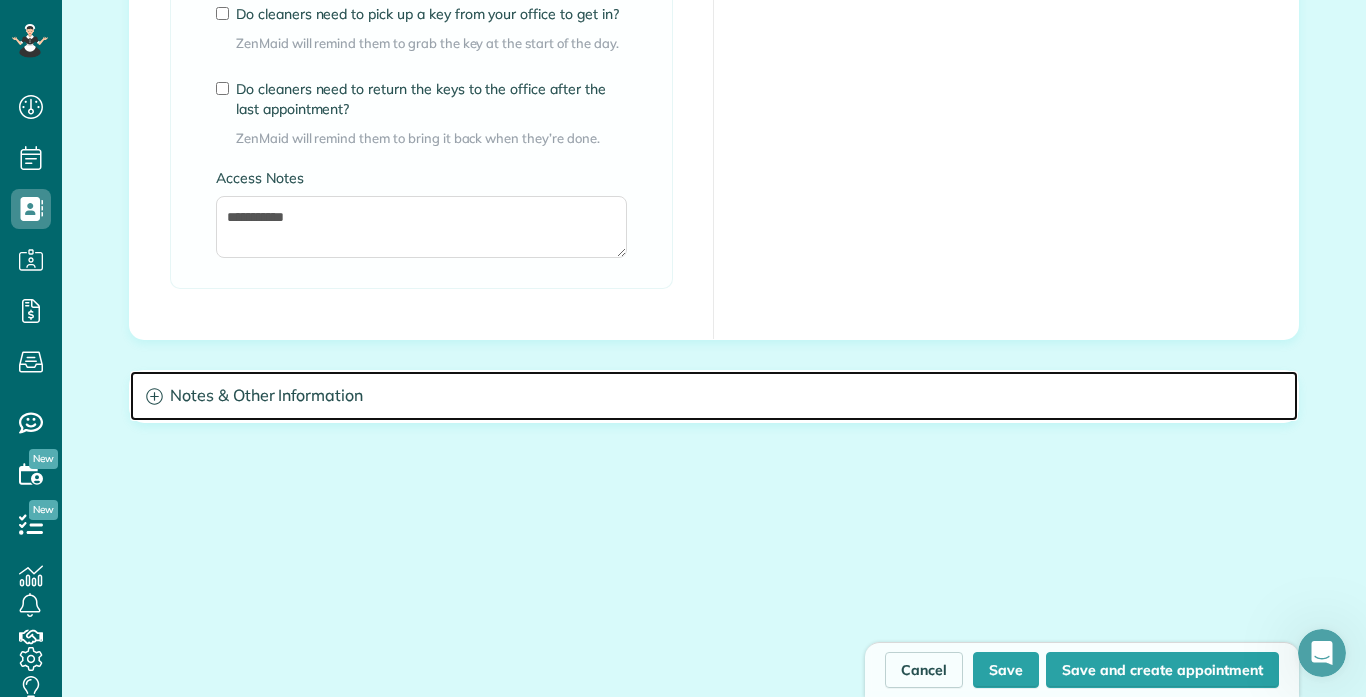 click 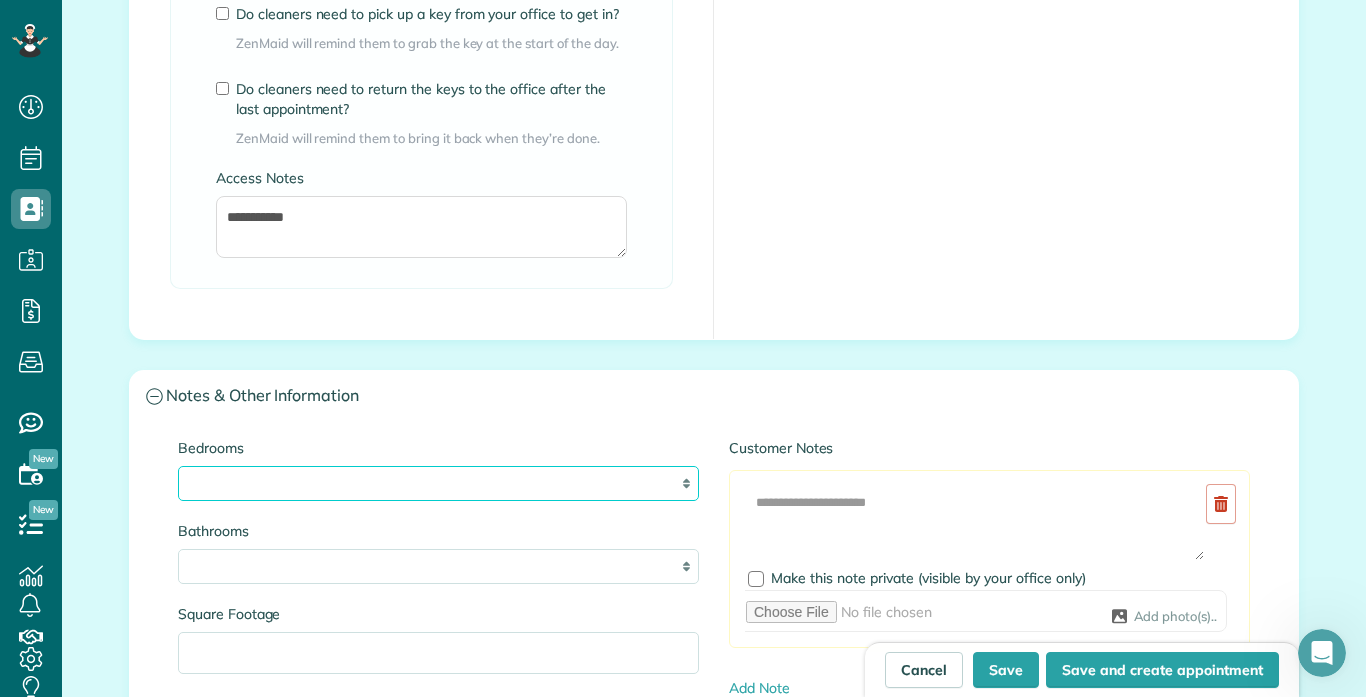 click on "*
*
*
*
**" at bounding box center (438, 483) 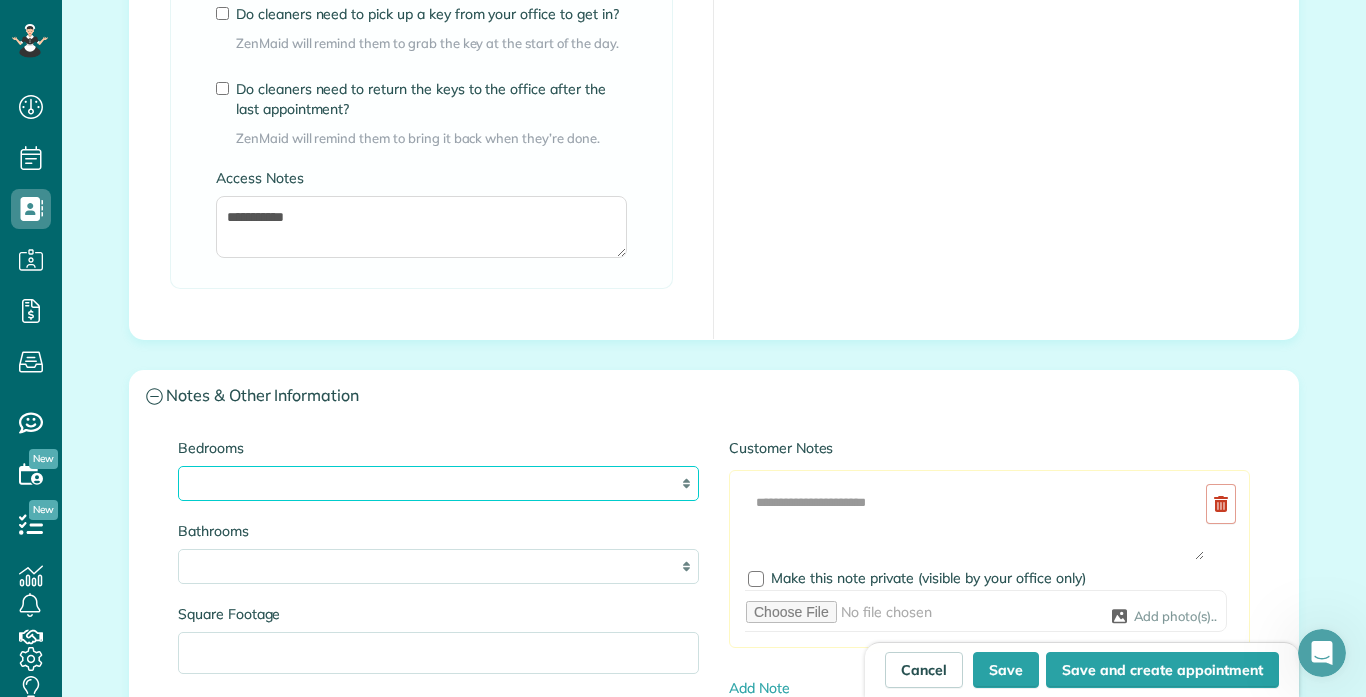 select on "*" 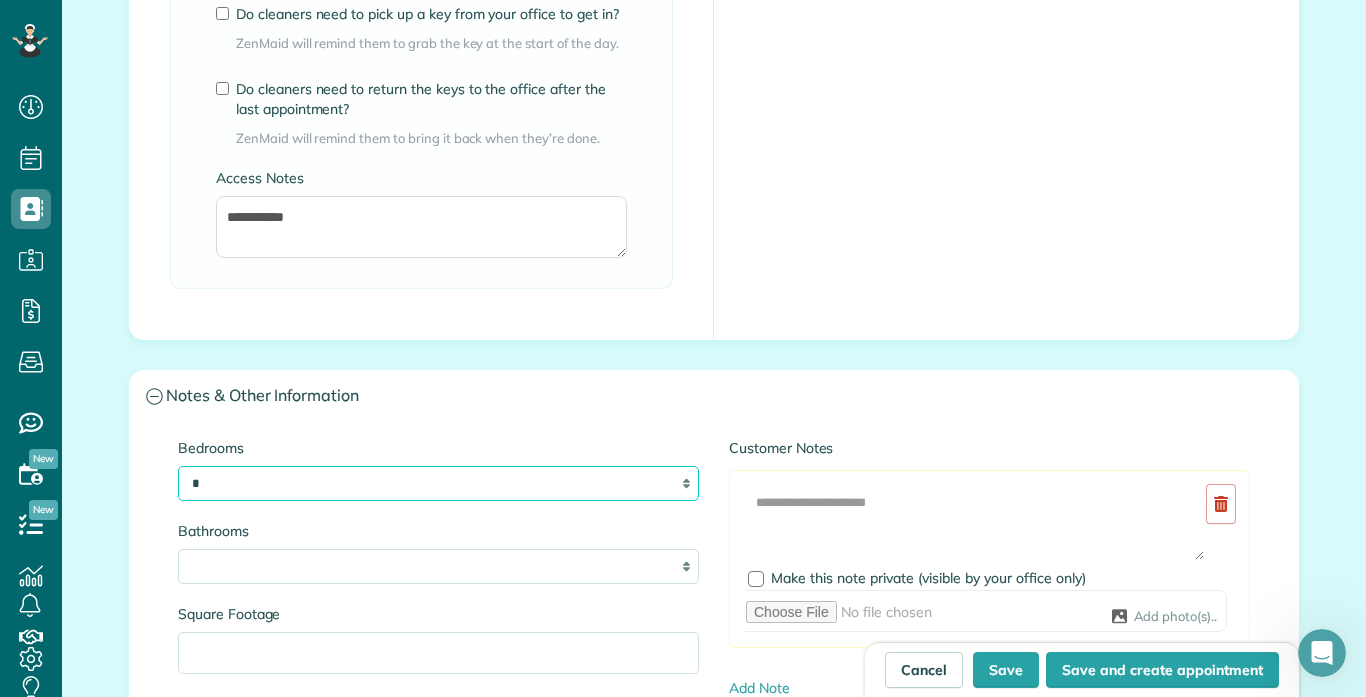 click on "*
*
*
*
**" at bounding box center [438, 483] 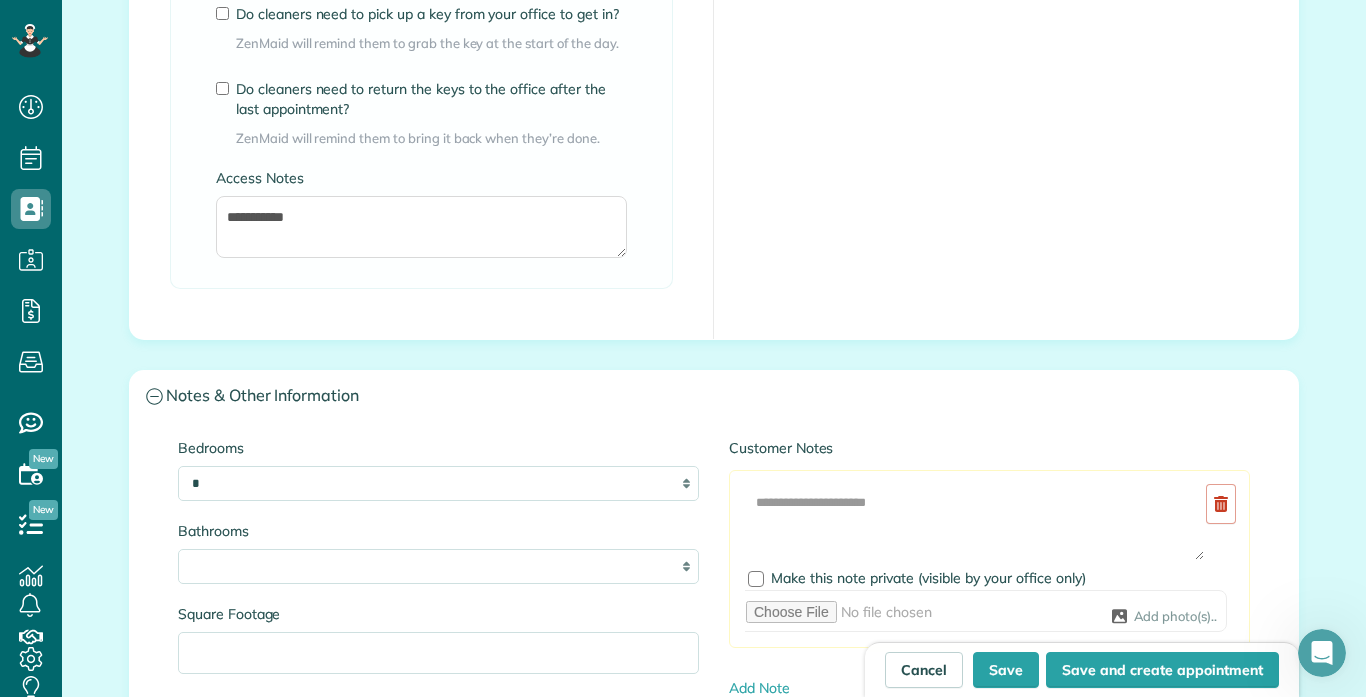 click on "**********" at bounding box center [714, -49] 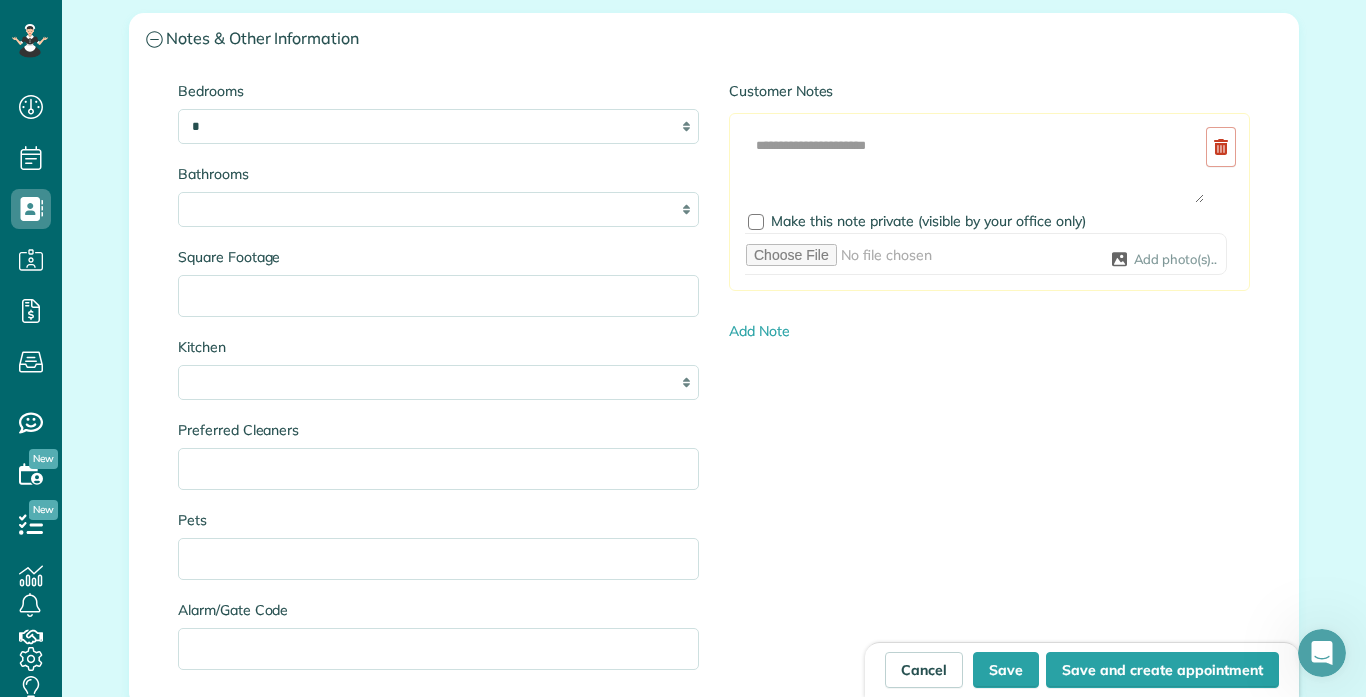 scroll, scrollTop: 2200, scrollLeft: 0, axis: vertical 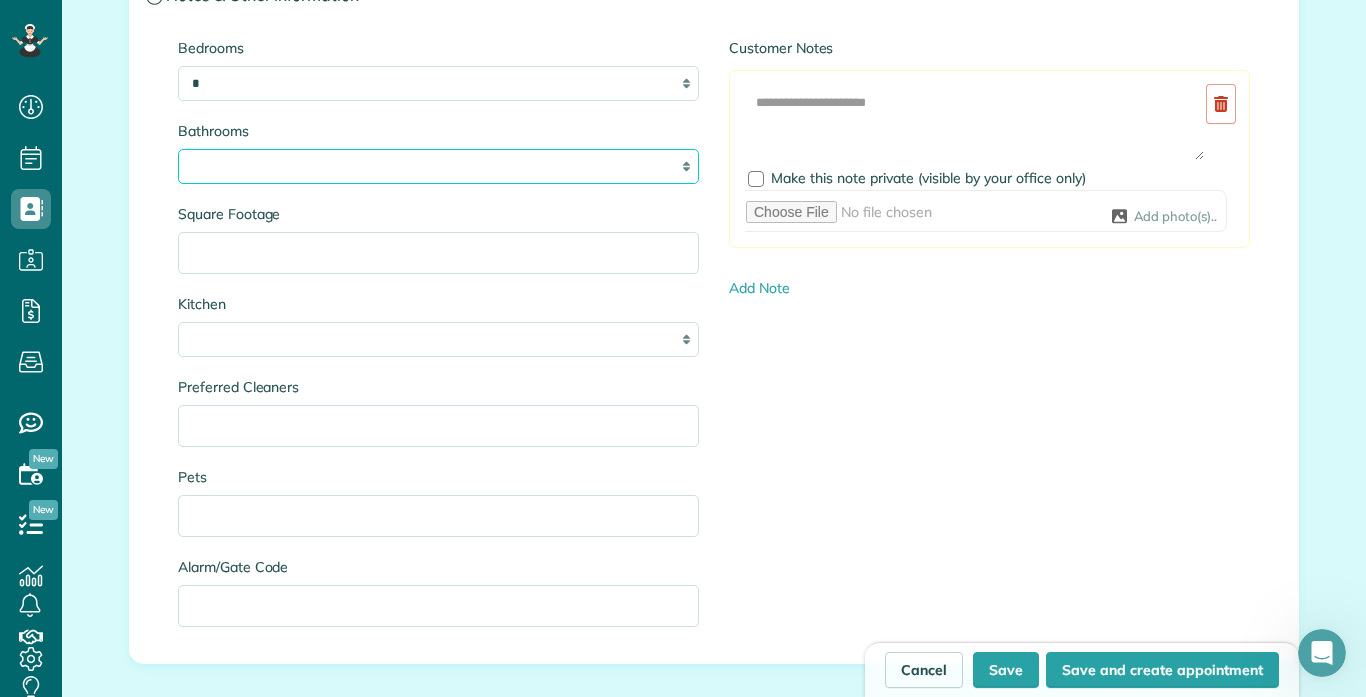 click on "*
***
*
***
*
***
*
***
**" at bounding box center [438, 166] 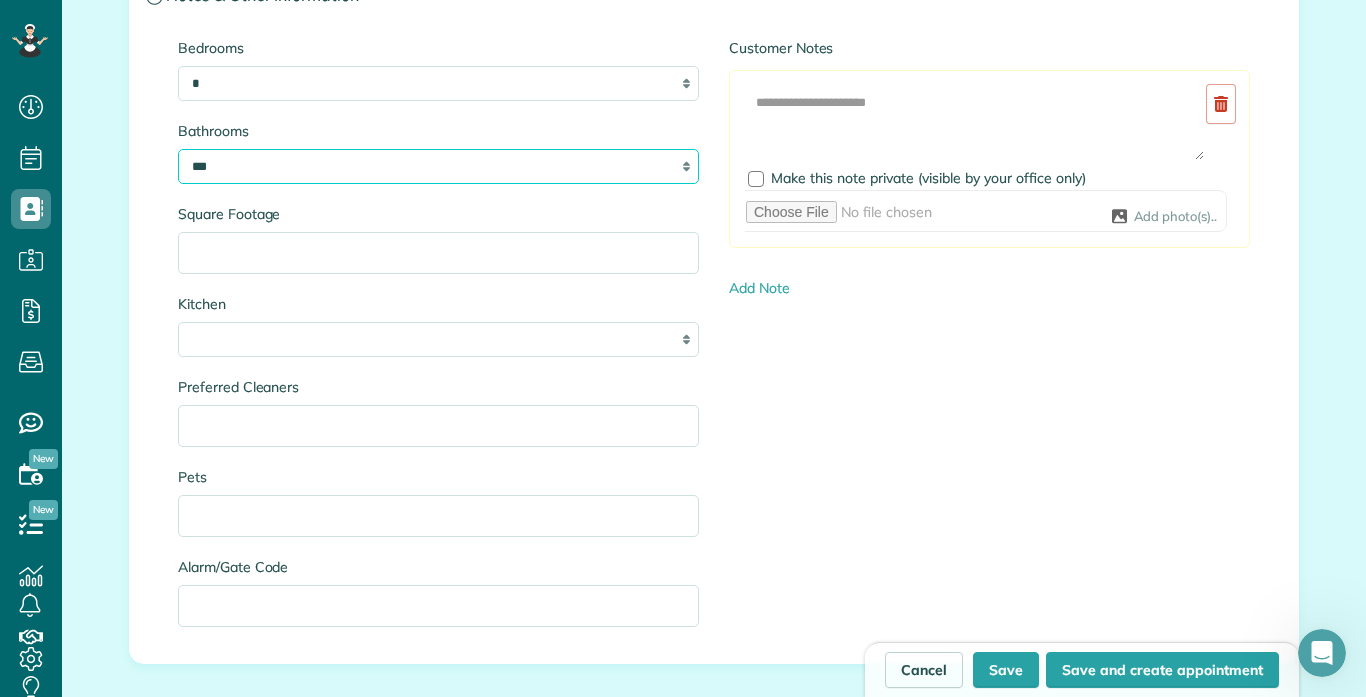 click on "*
***
*
***
*
***
*
***
**" at bounding box center (438, 166) 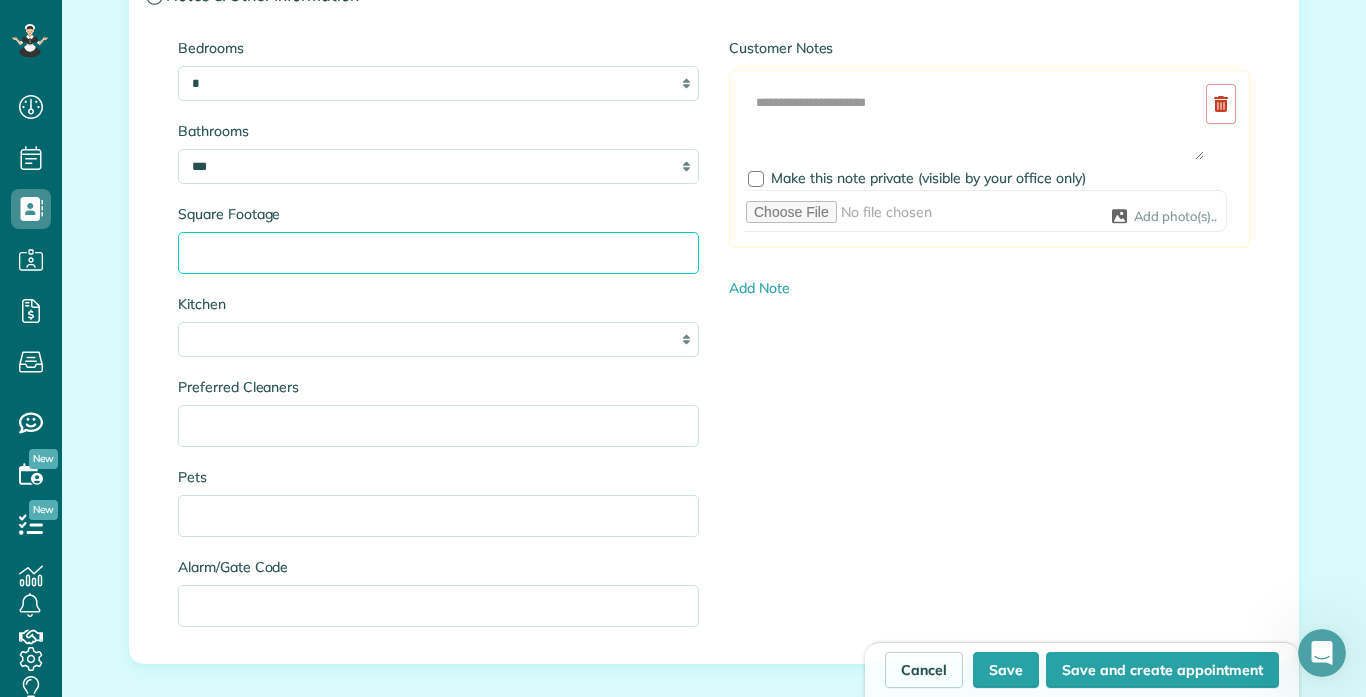 click on "Square Footage" at bounding box center (438, 253) 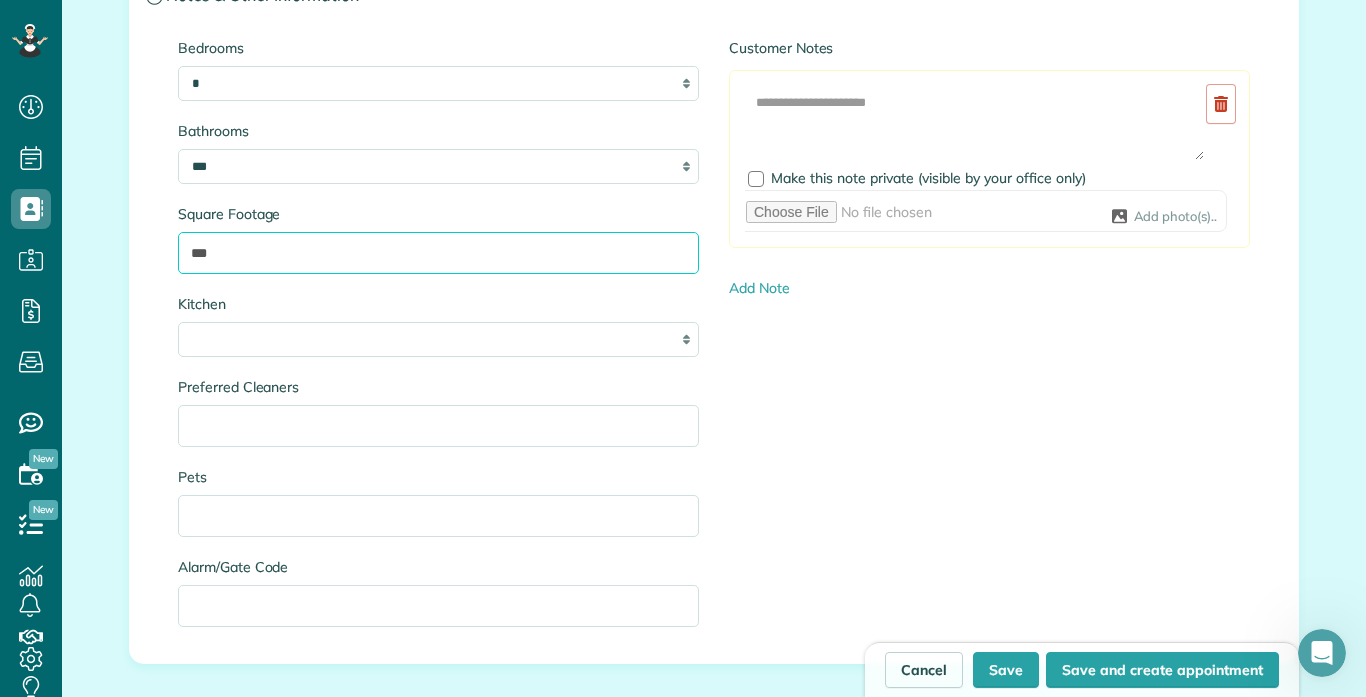 type on "***" 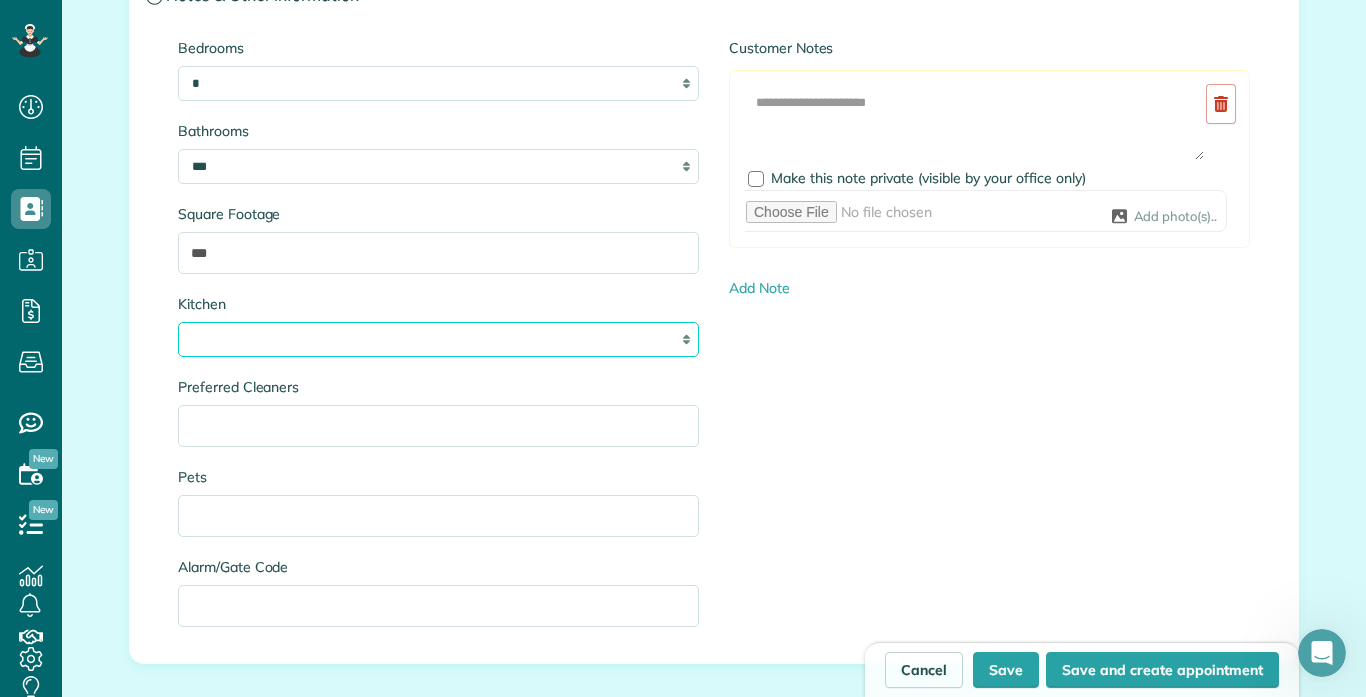 click on "*
*
*
*" at bounding box center [438, 339] 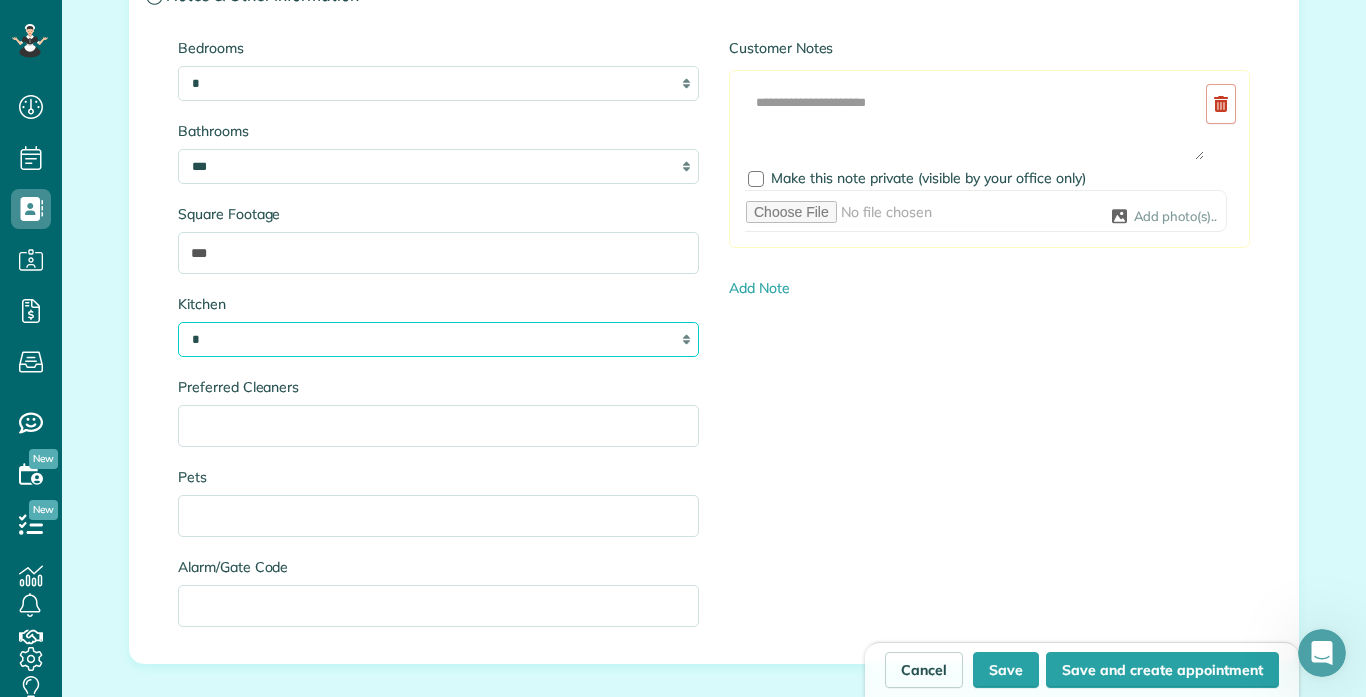 click on "*
*
*
*" at bounding box center [438, 339] 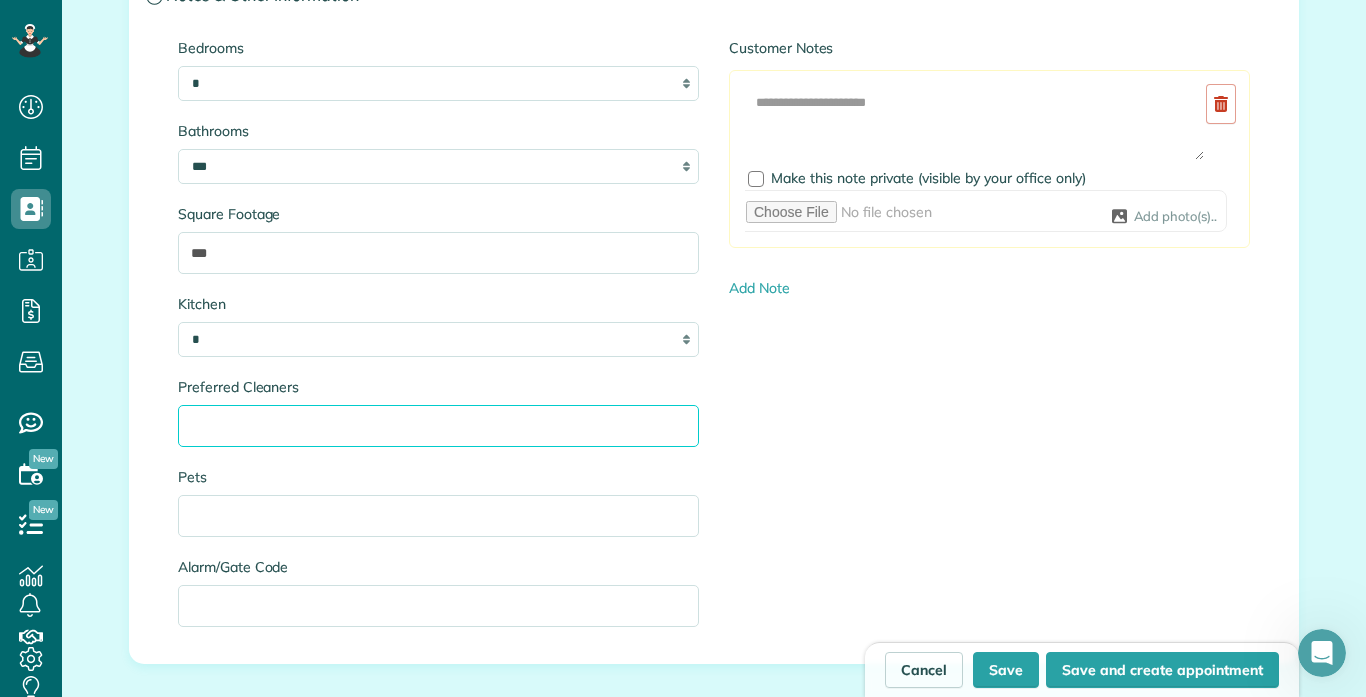 click on "Preferred Cleaners" at bounding box center [438, 426] 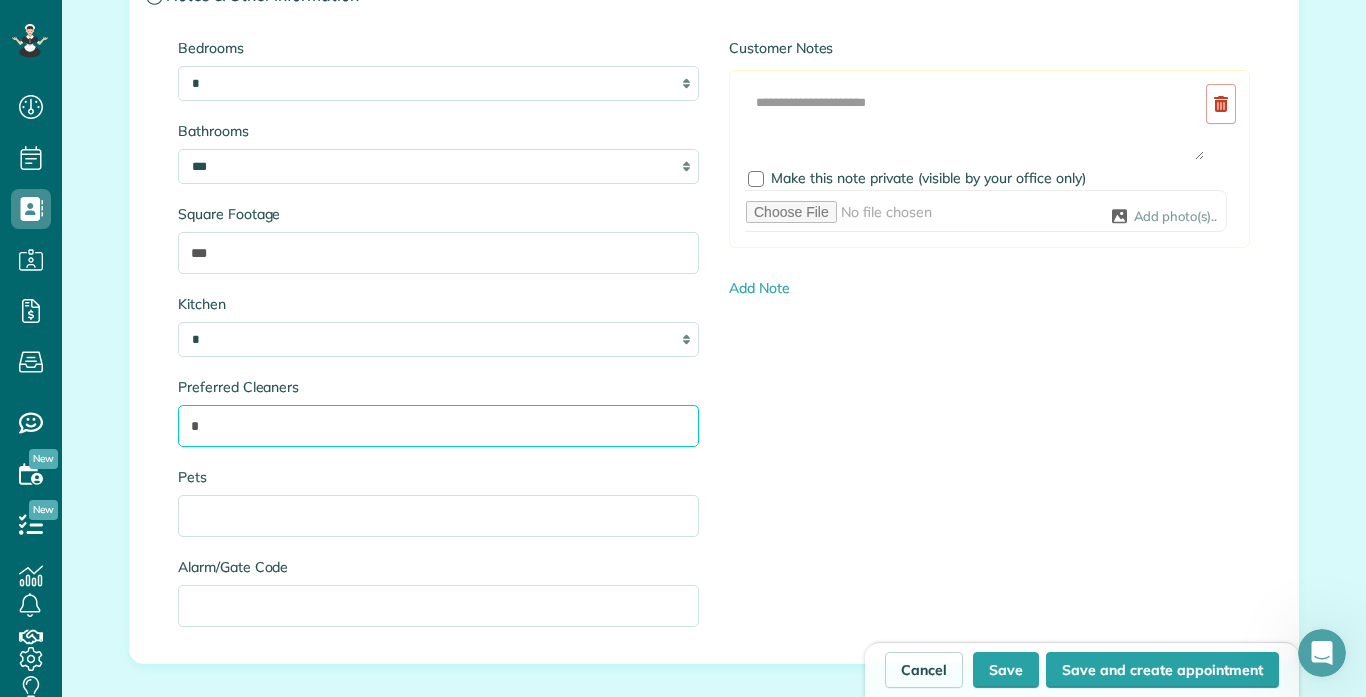 type on "*" 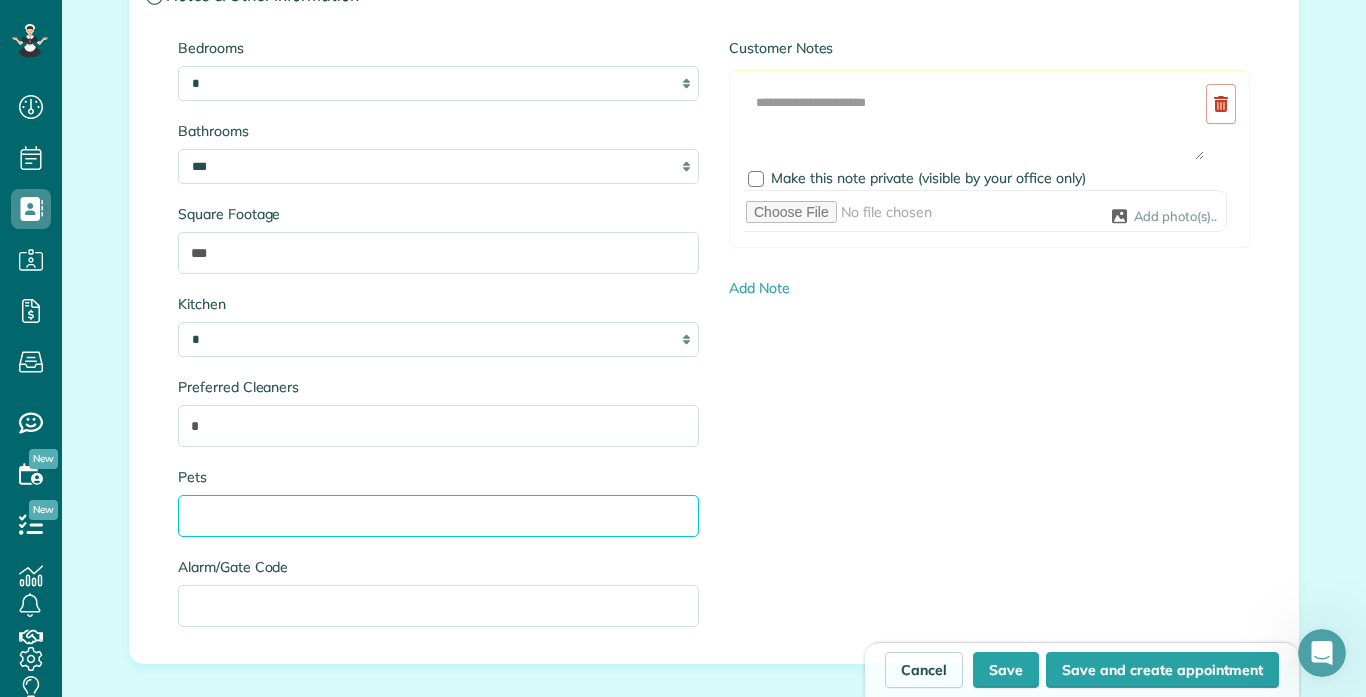 click on "Pets" at bounding box center [438, 516] 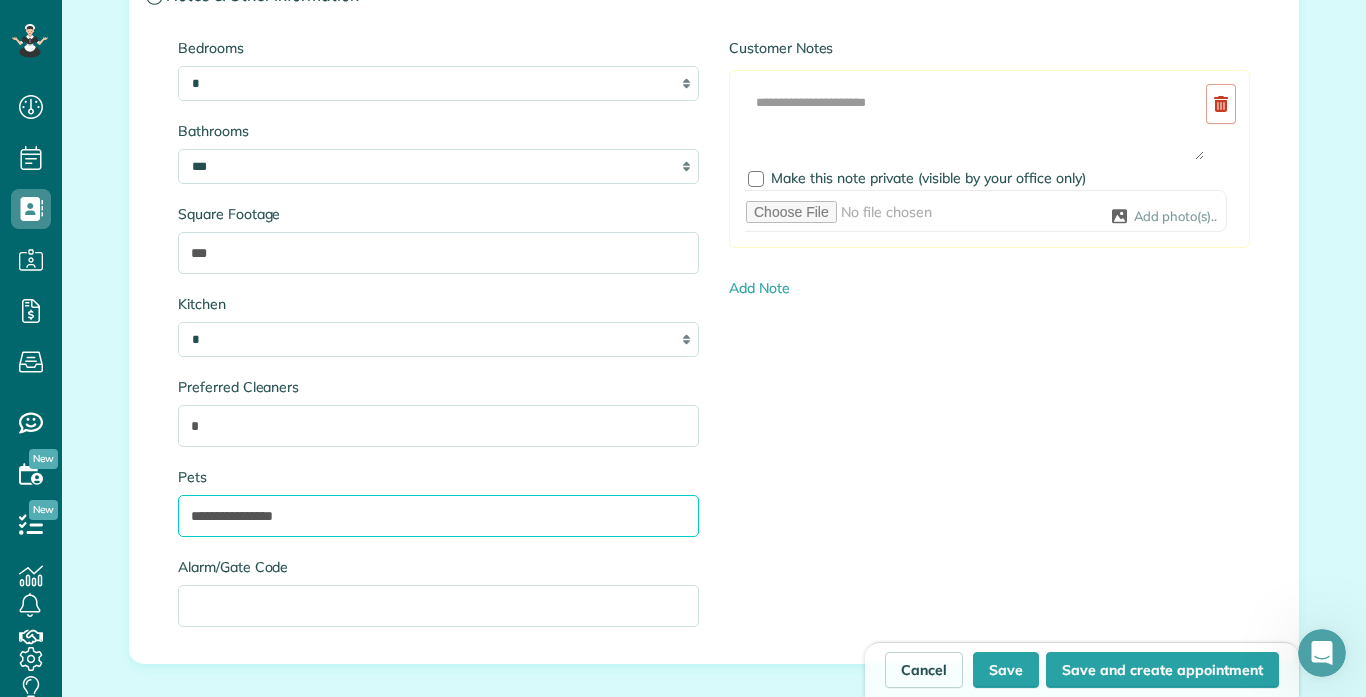 type on "**********" 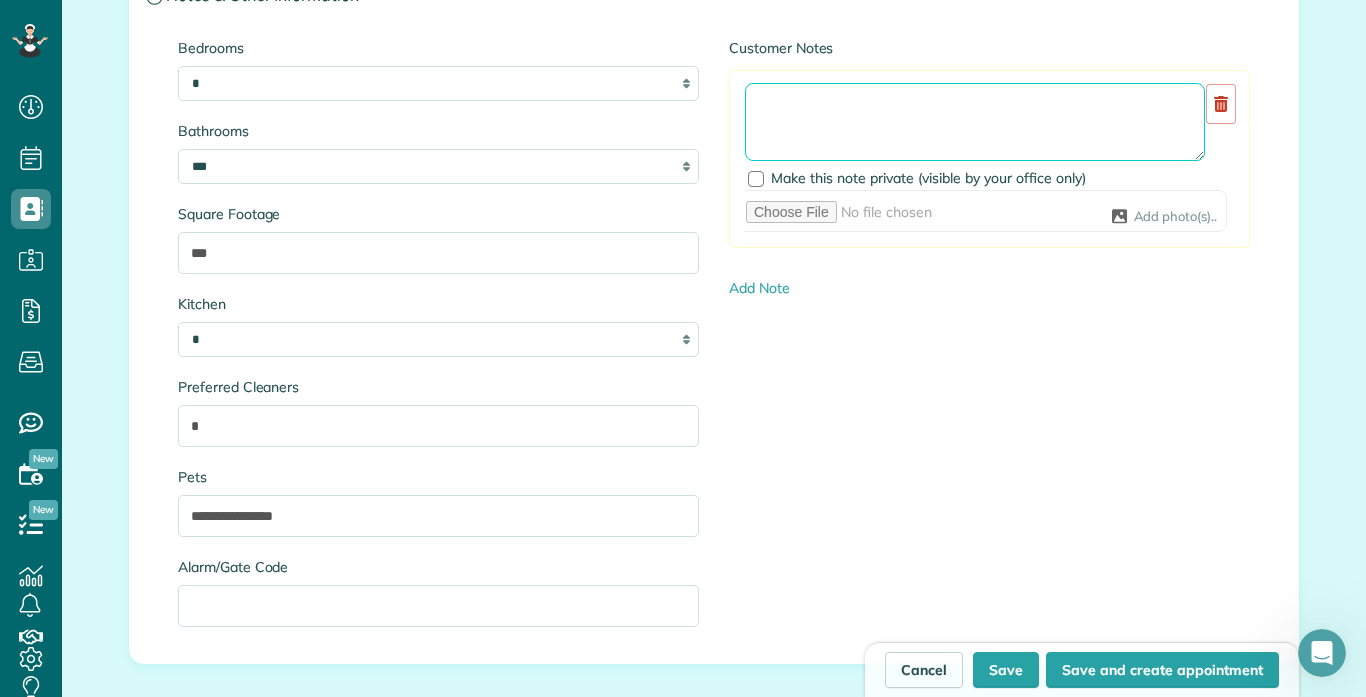 click at bounding box center (975, 122) 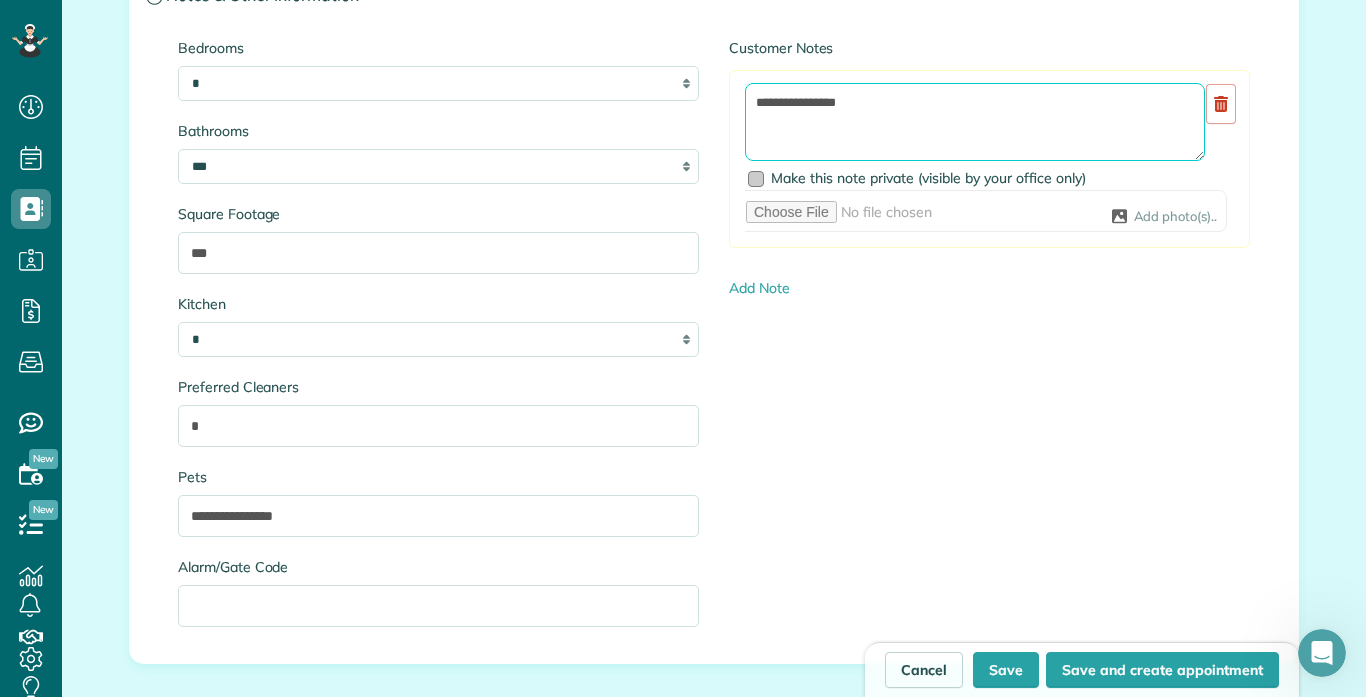 type on "**********" 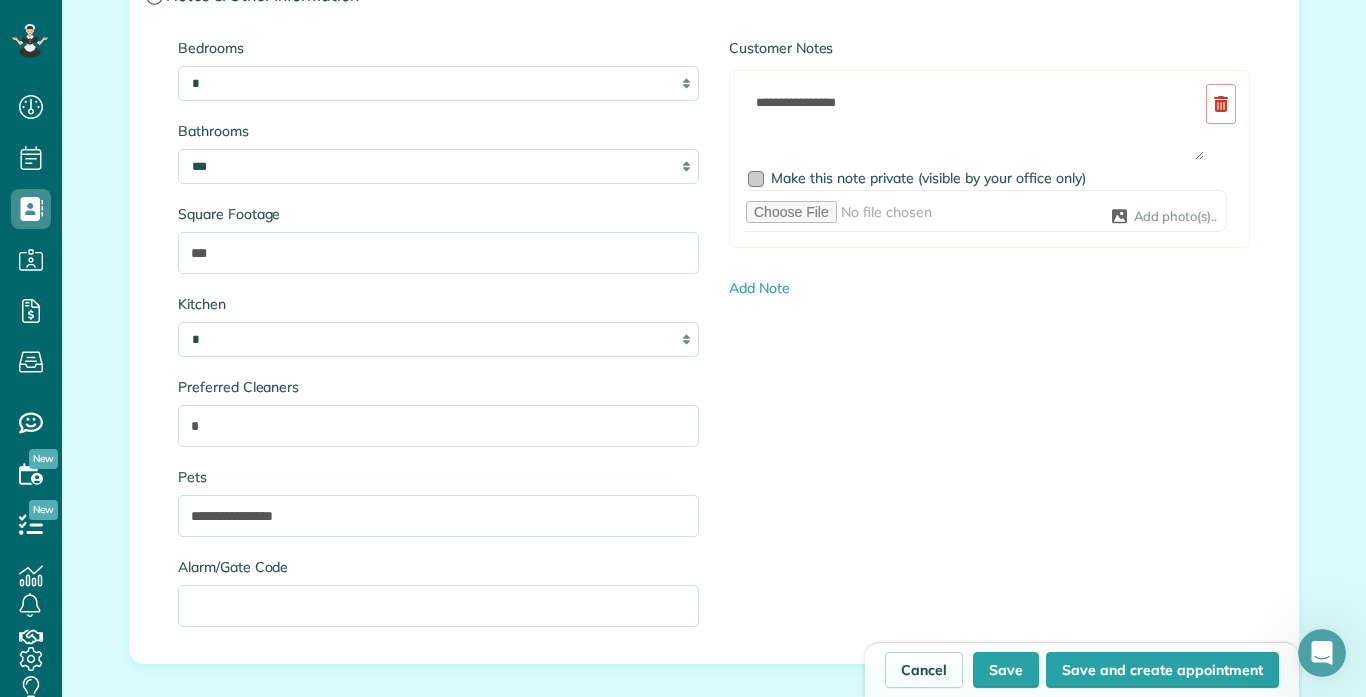 click at bounding box center [756, 179] 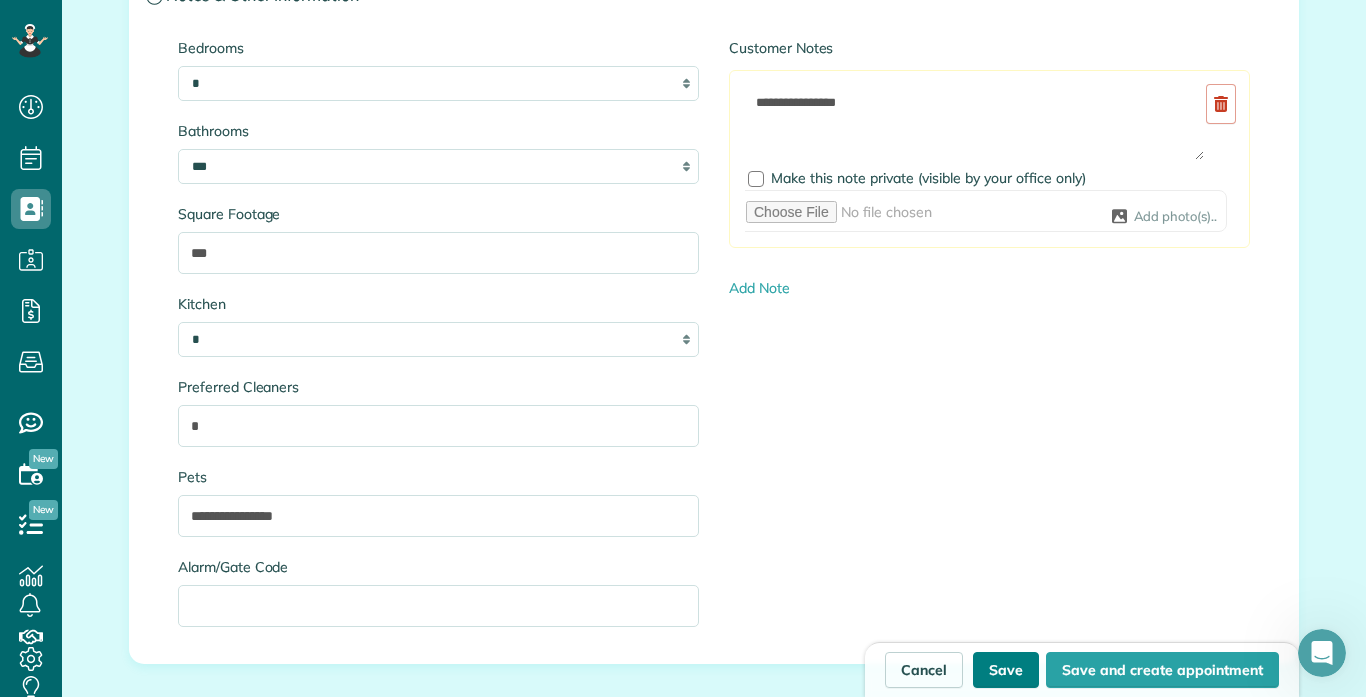 click on "Save" at bounding box center [1006, 670] 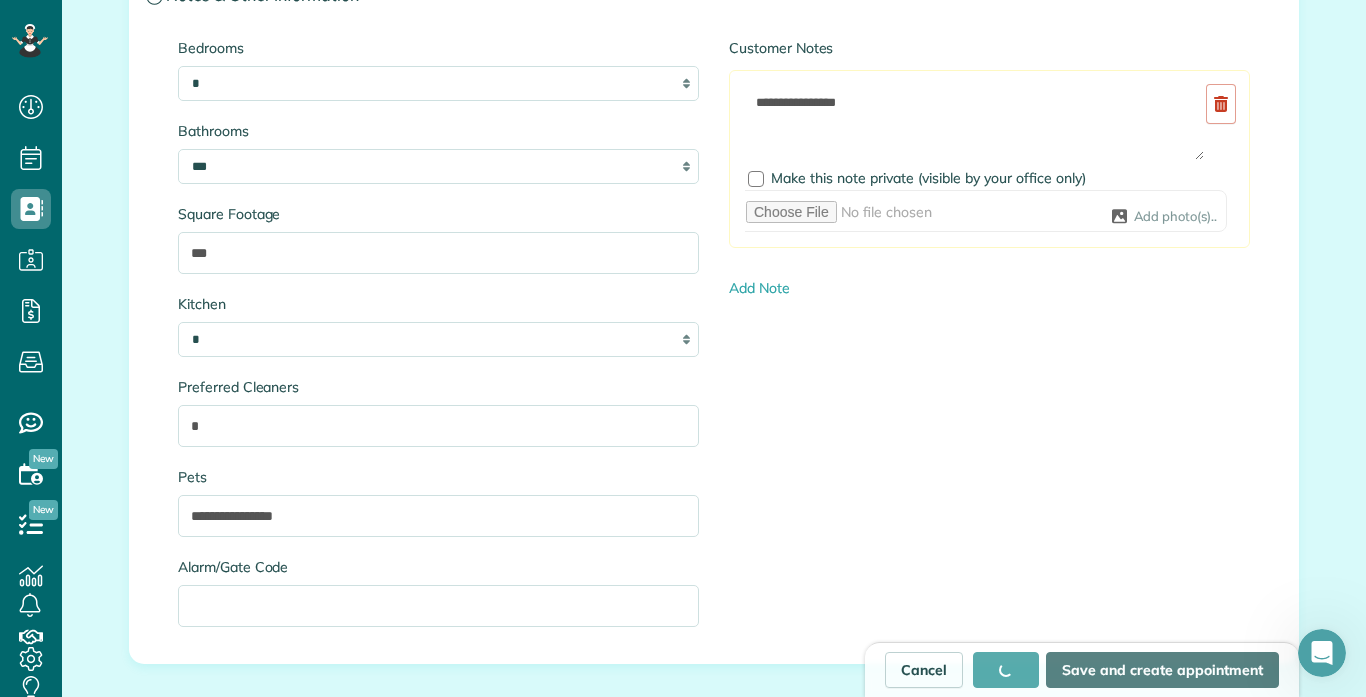 type on "**********" 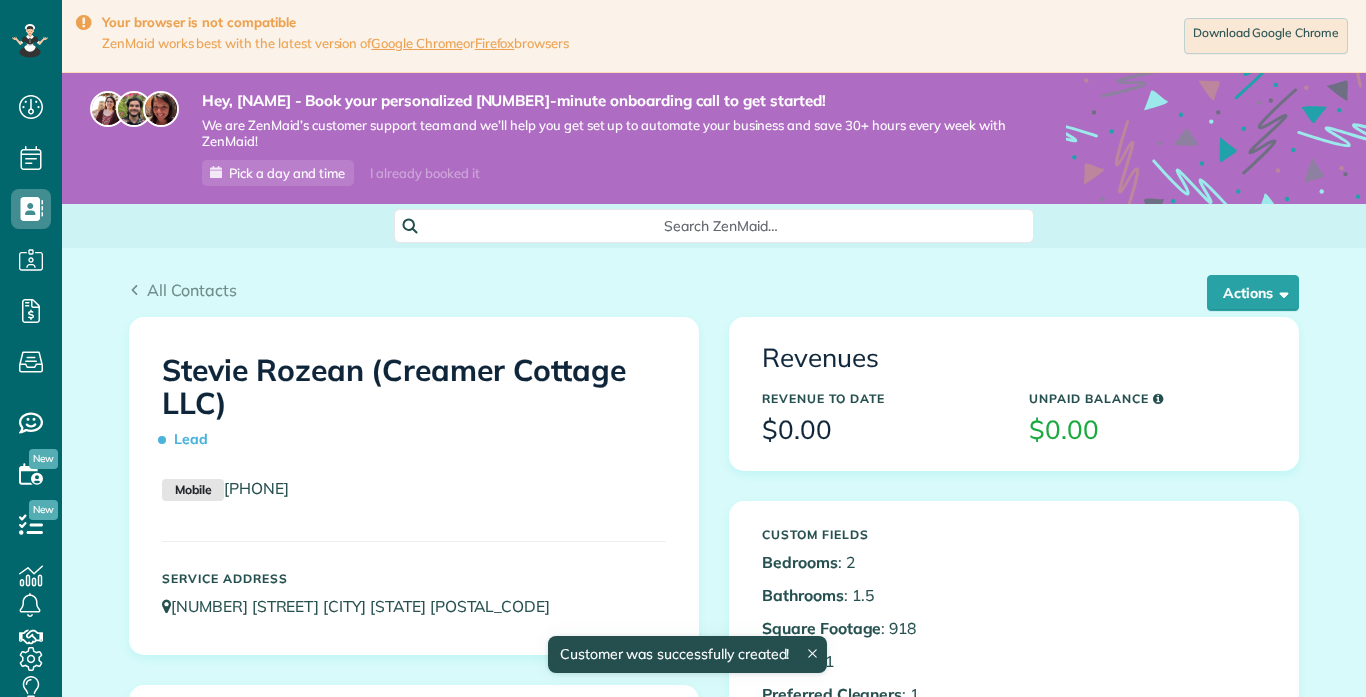 scroll, scrollTop: 0, scrollLeft: 0, axis: both 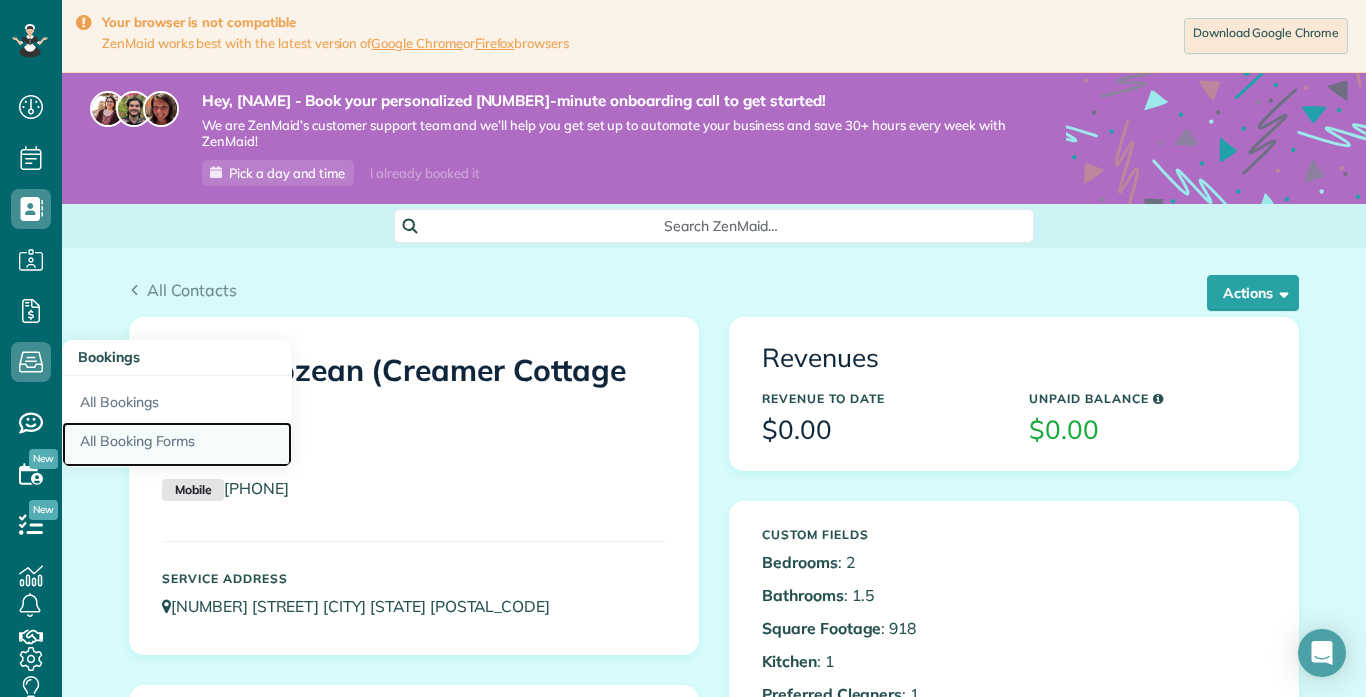 click on "All Booking Forms" at bounding box center (177, 445) 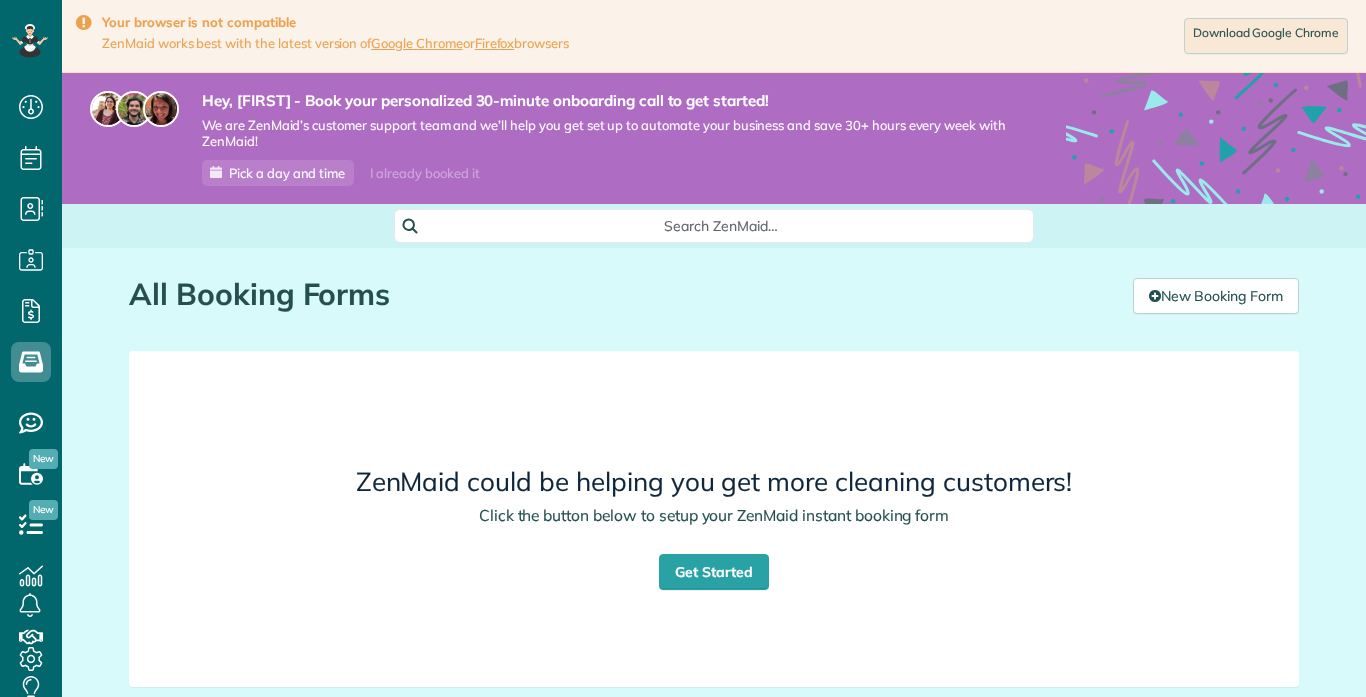 scroll, scrollTop: 0, scrollLeft: 0, axis: both 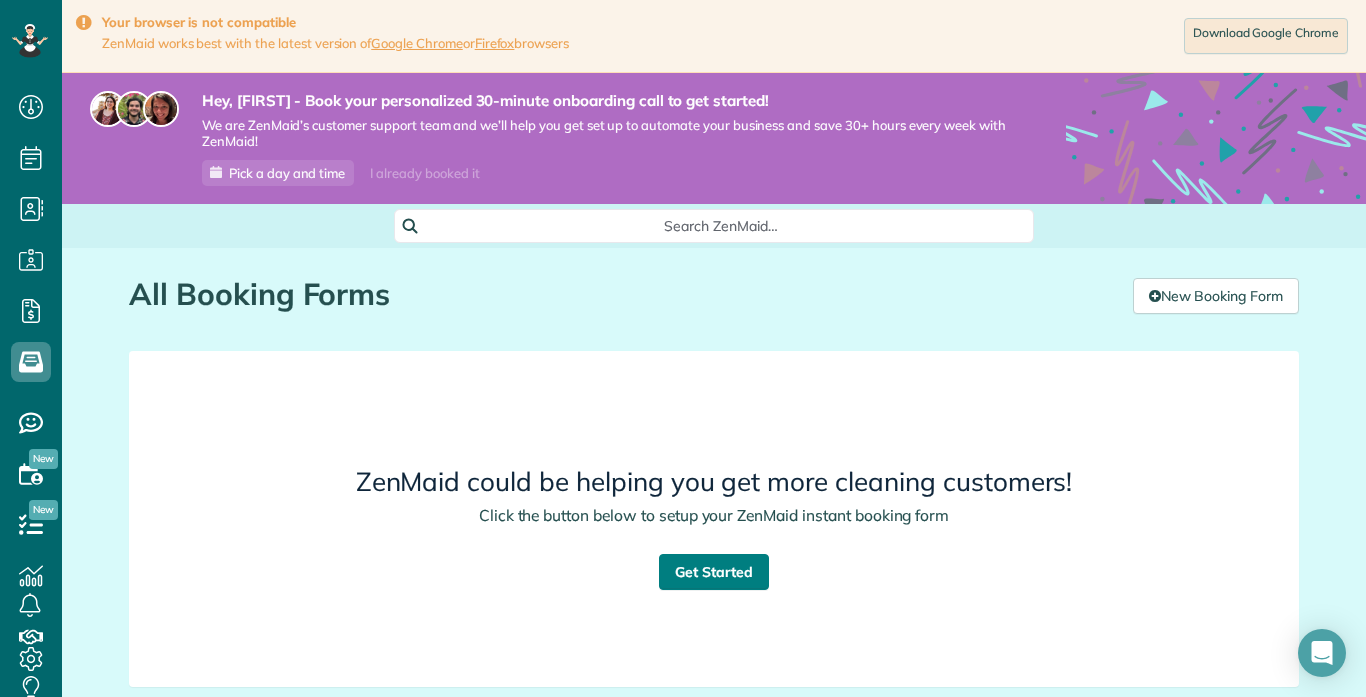 click on "Get Started" at bounding box center (714, 572) 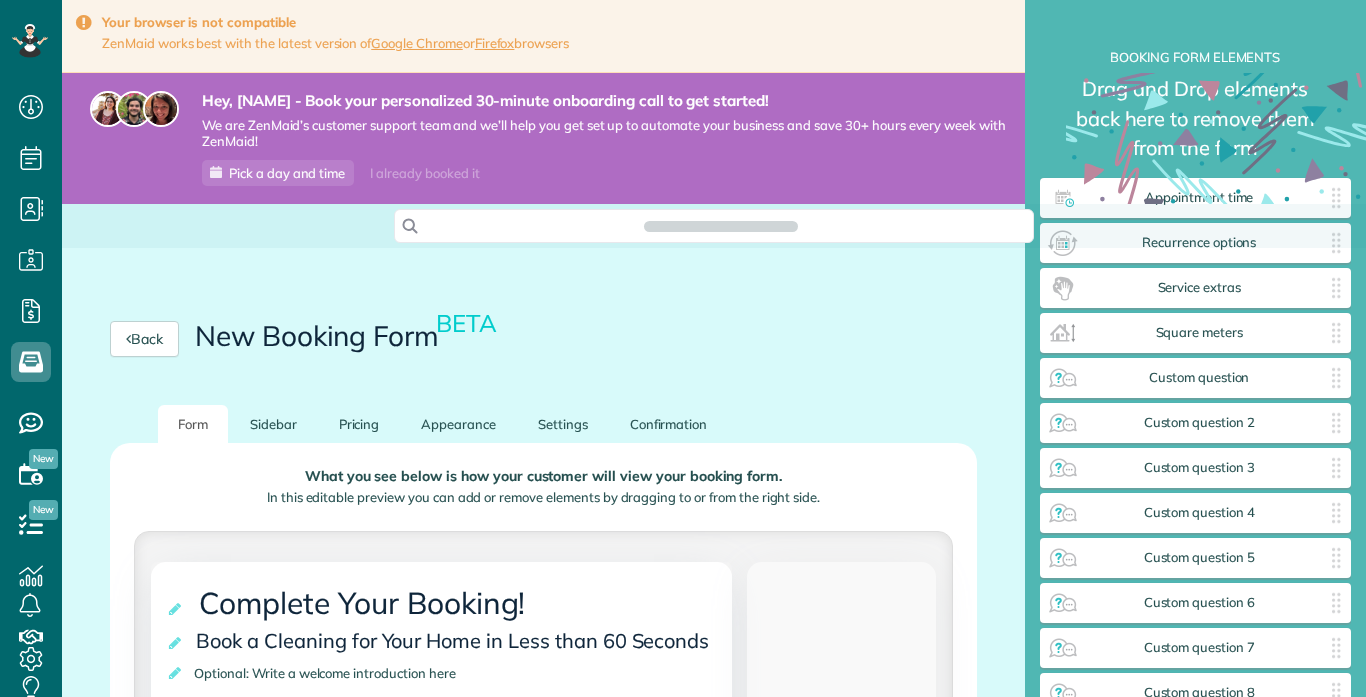 scroll, scrollTop: 0, scrollLeft: 0, axis: both 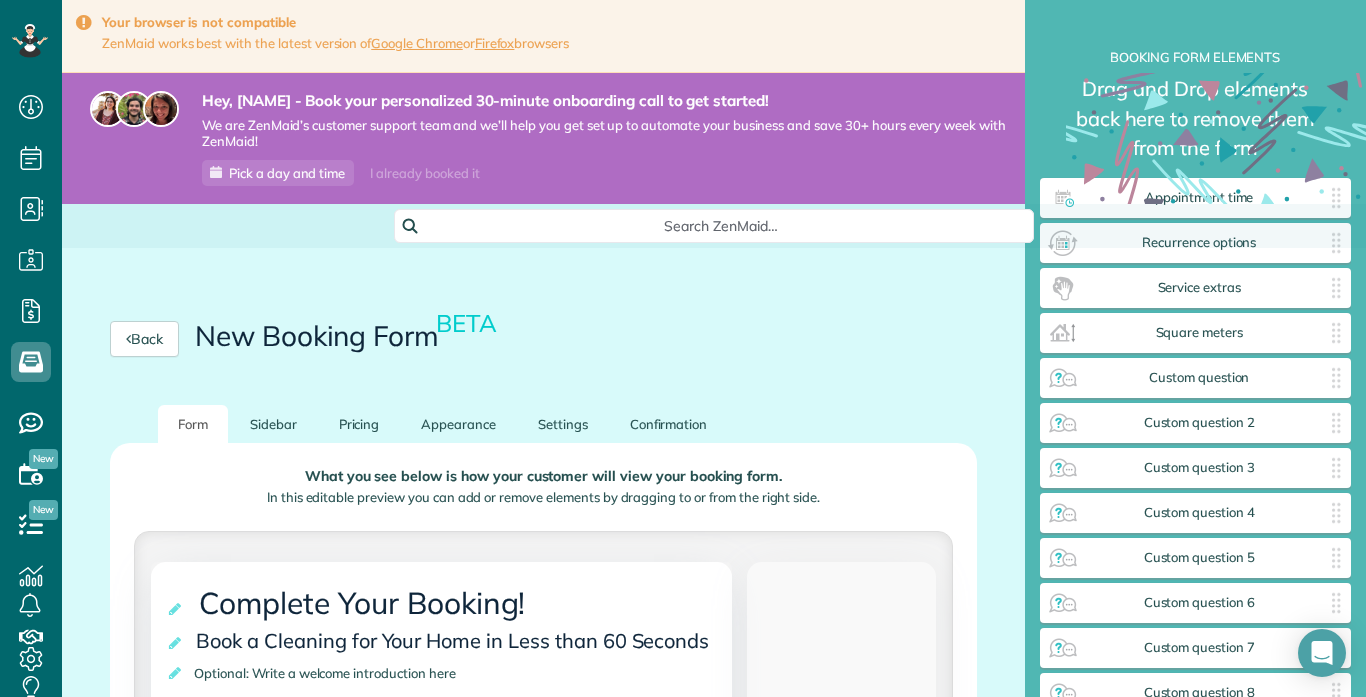 click on "**********" at bounding box center (543, 1613) 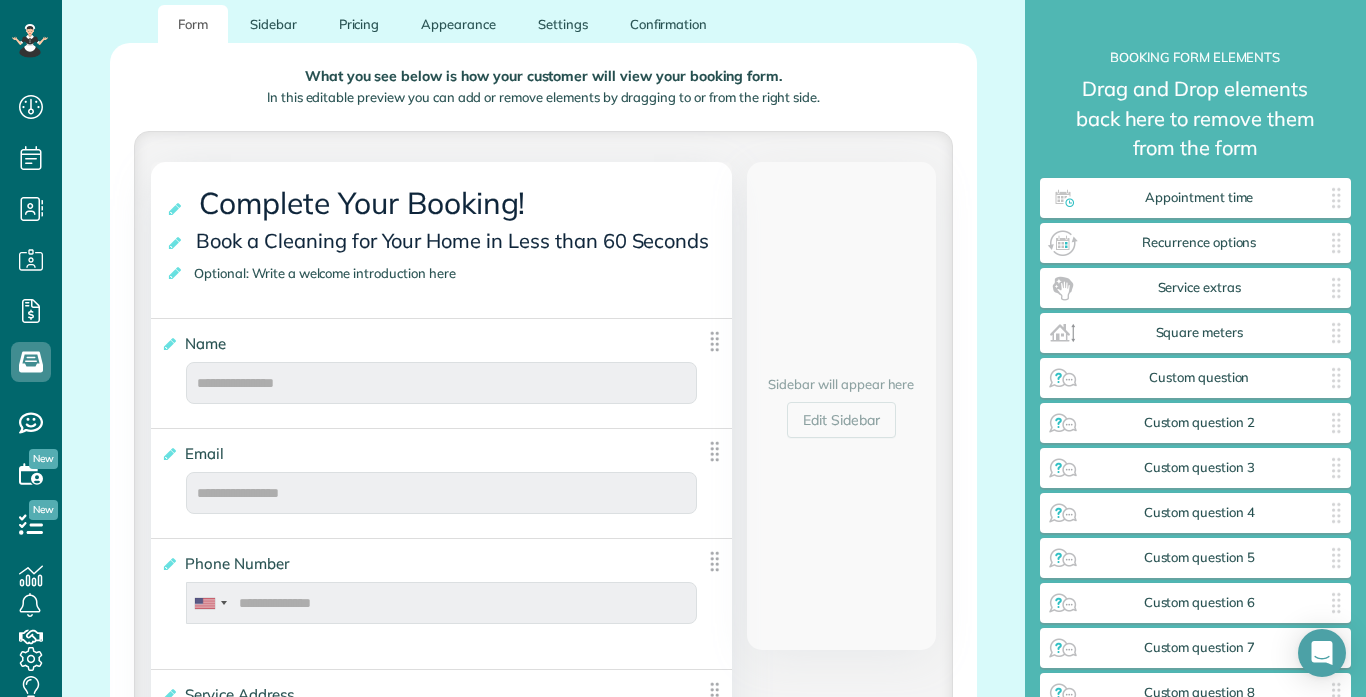 scroll, scrollTop: 520, scrollLeft: 0, axis: vertical 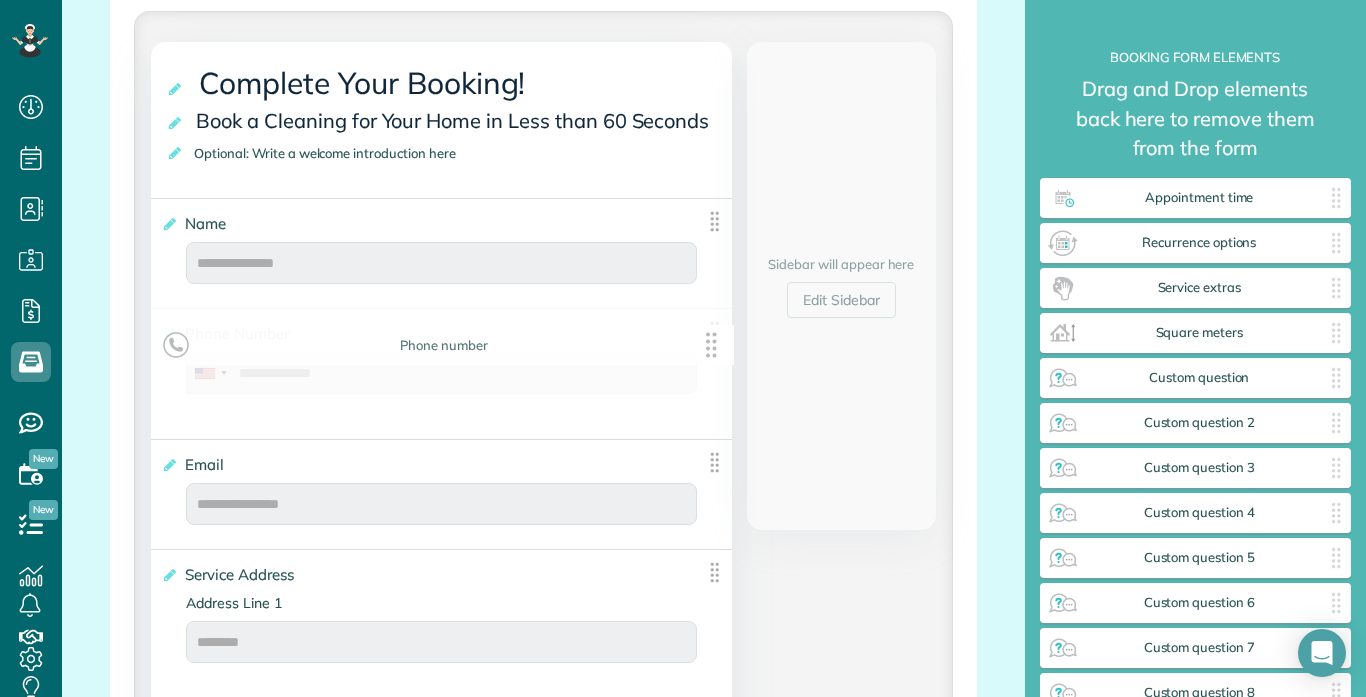 drag, startPoint x: 713, startPoint y: 440, endPoint x: 715, endPoint y: 344, distance: 96.02083 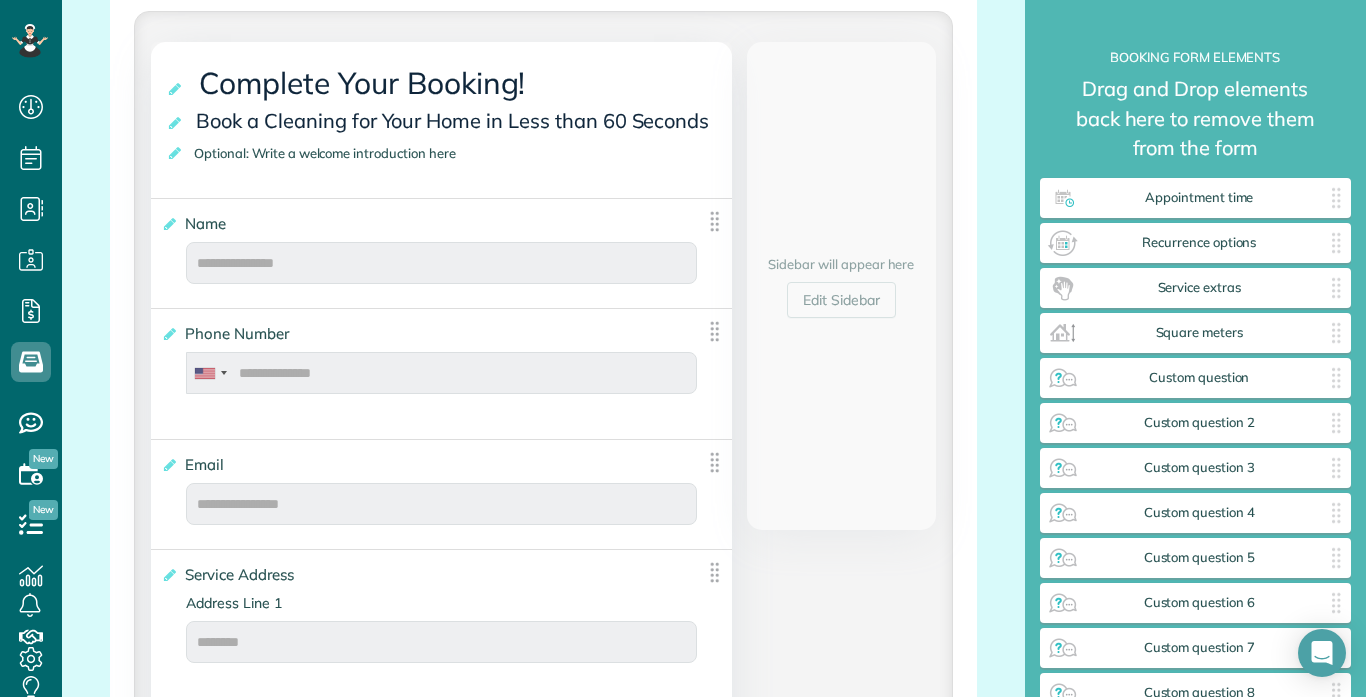 click on "Sidebar will appear here
Edit Sidebar" at bounding box center [841, 286] 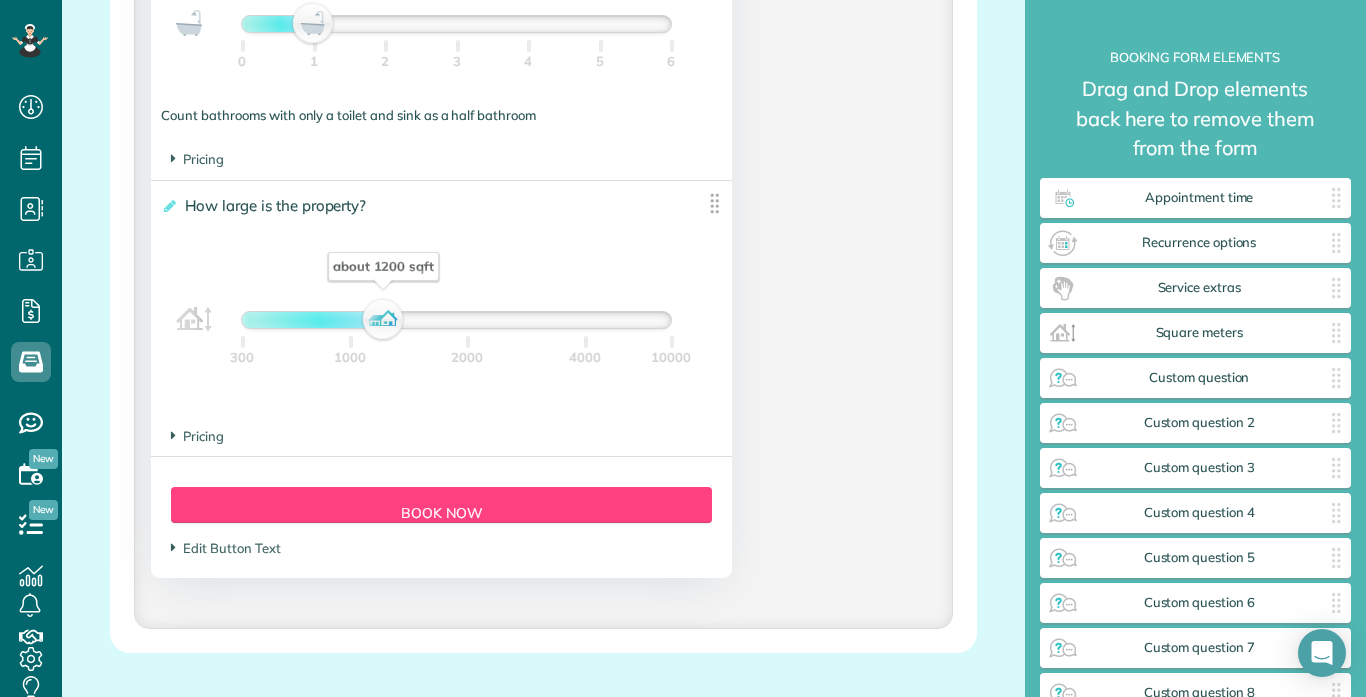 scroll, scrollTop: 1960, scrollLeft: 0, axis: vertical 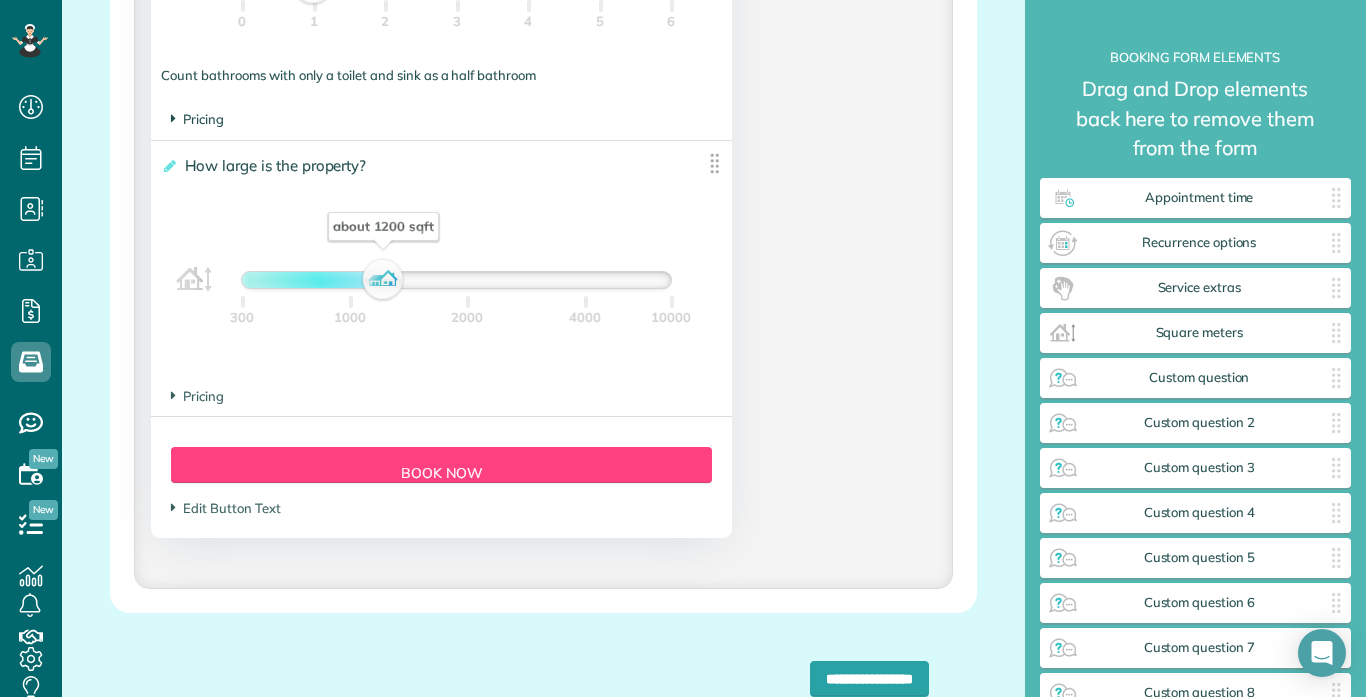 click on "Pricing" at bounding box center [197, 119] 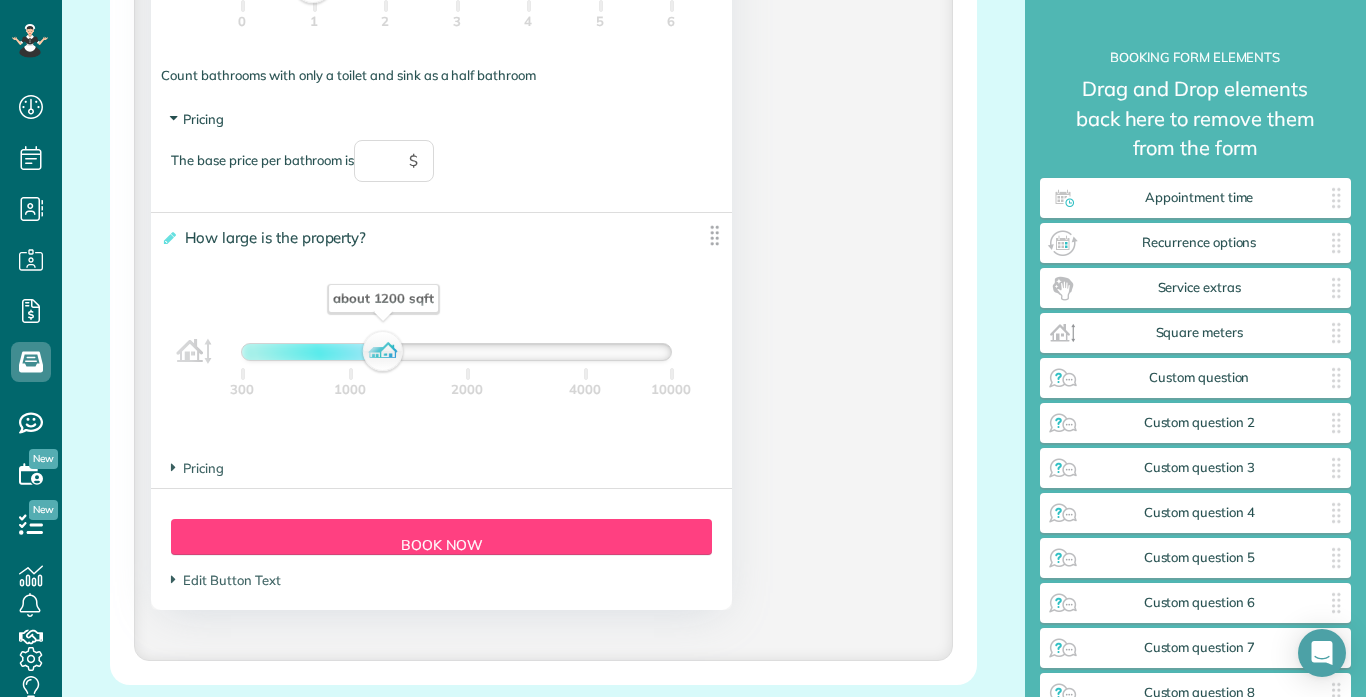 click on "Pricing" at bounding box center (197, 119) 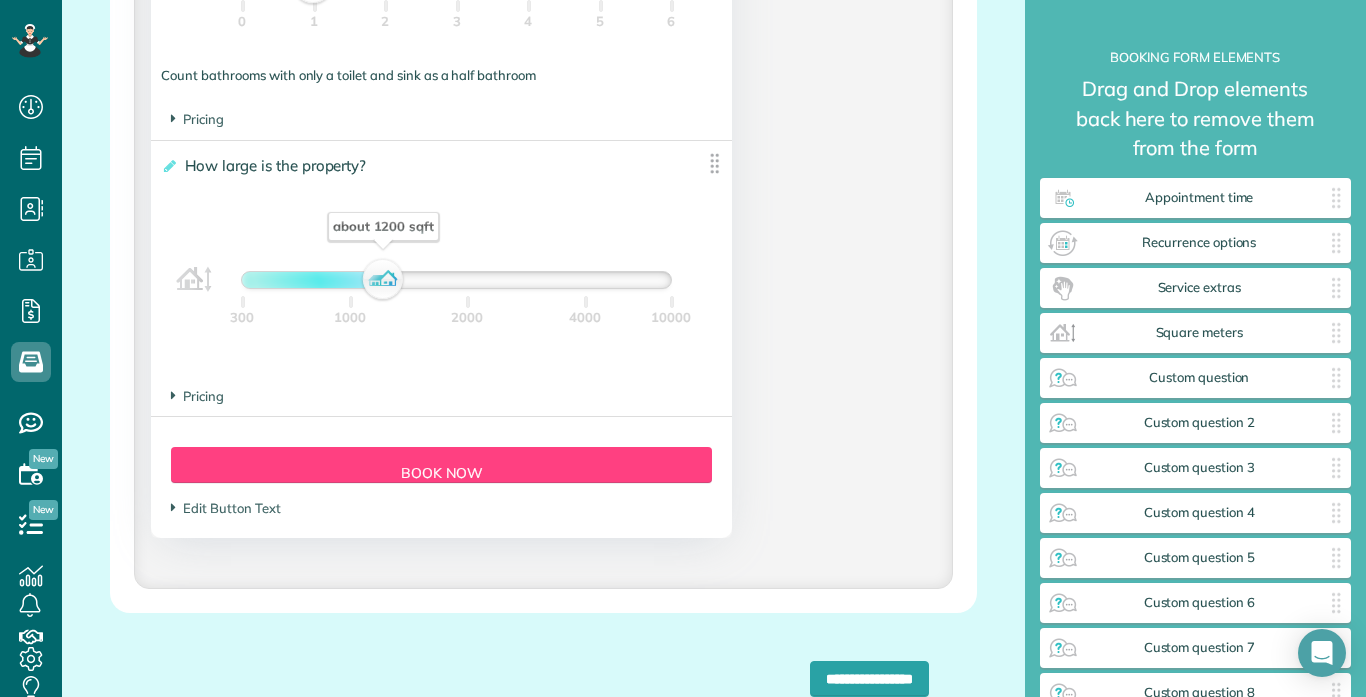 click on "**********" at bounding box center [543, -431] 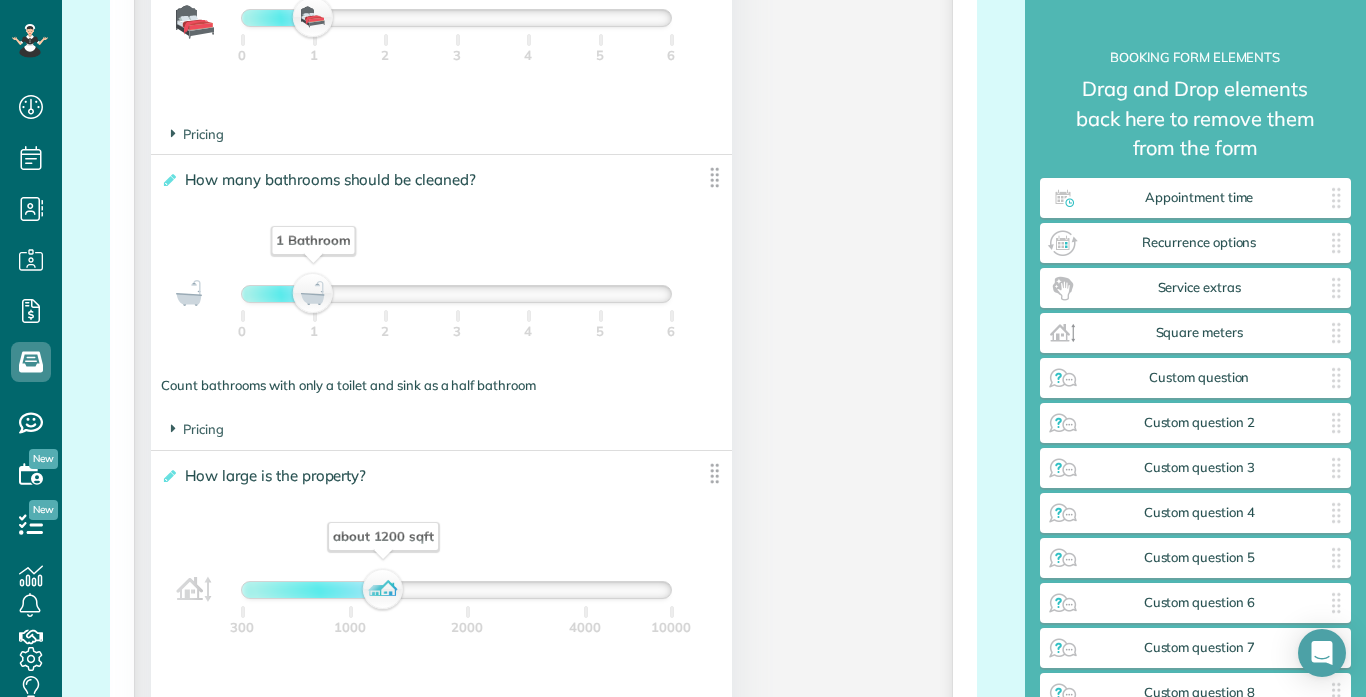 scroll, scrollTop: 1680, scrollLeft: 0, axis: vertical 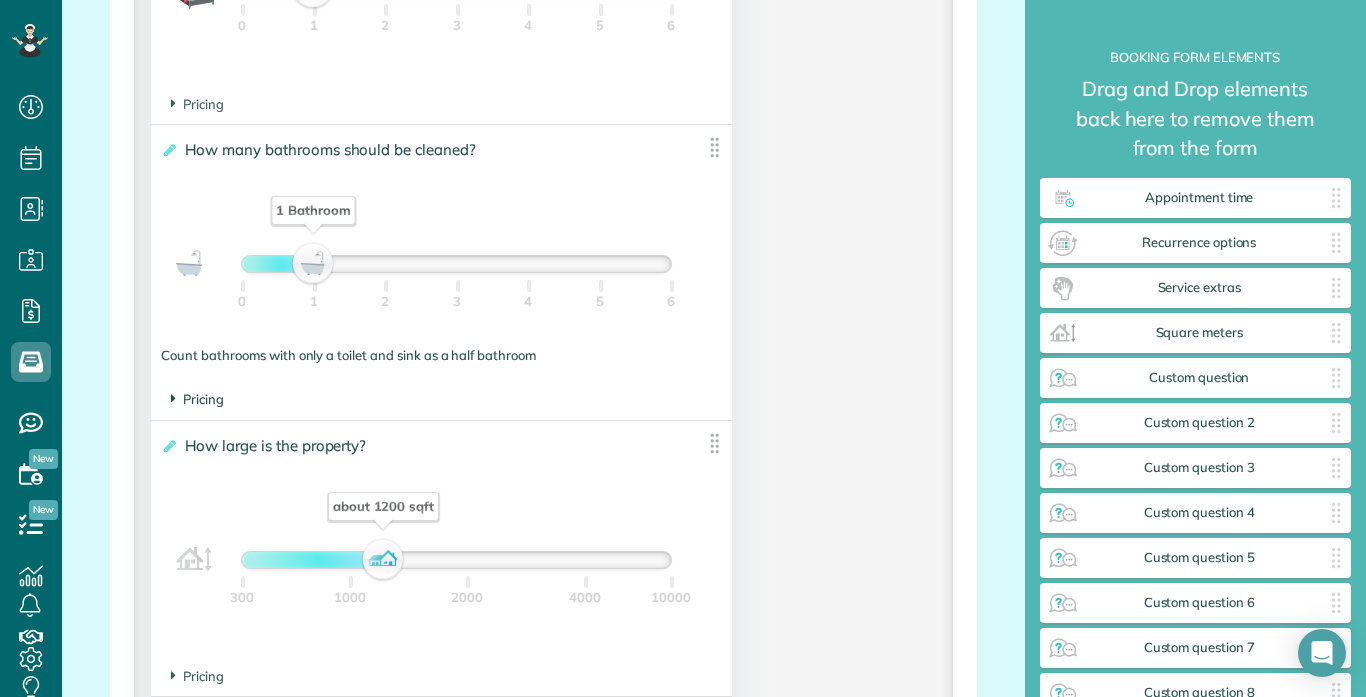 click on "Pricing" at bounding box center (197, 399) 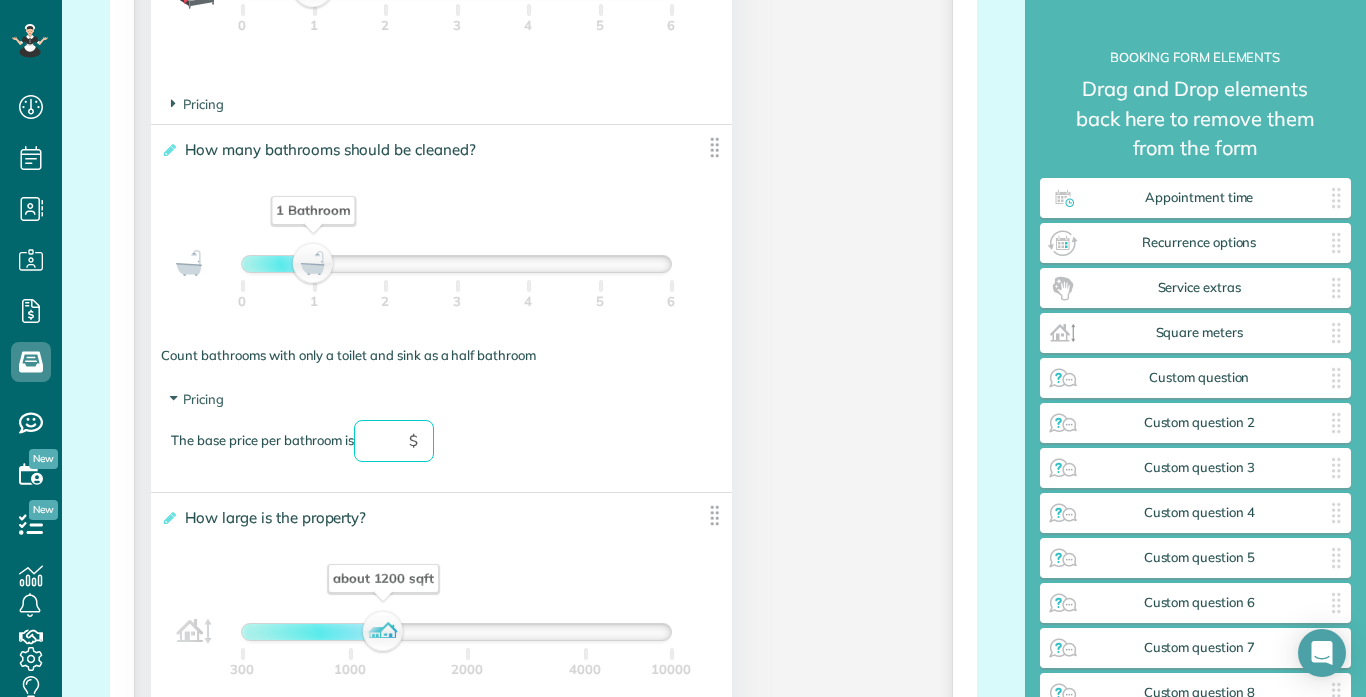 click at bounding box center [394, 441] 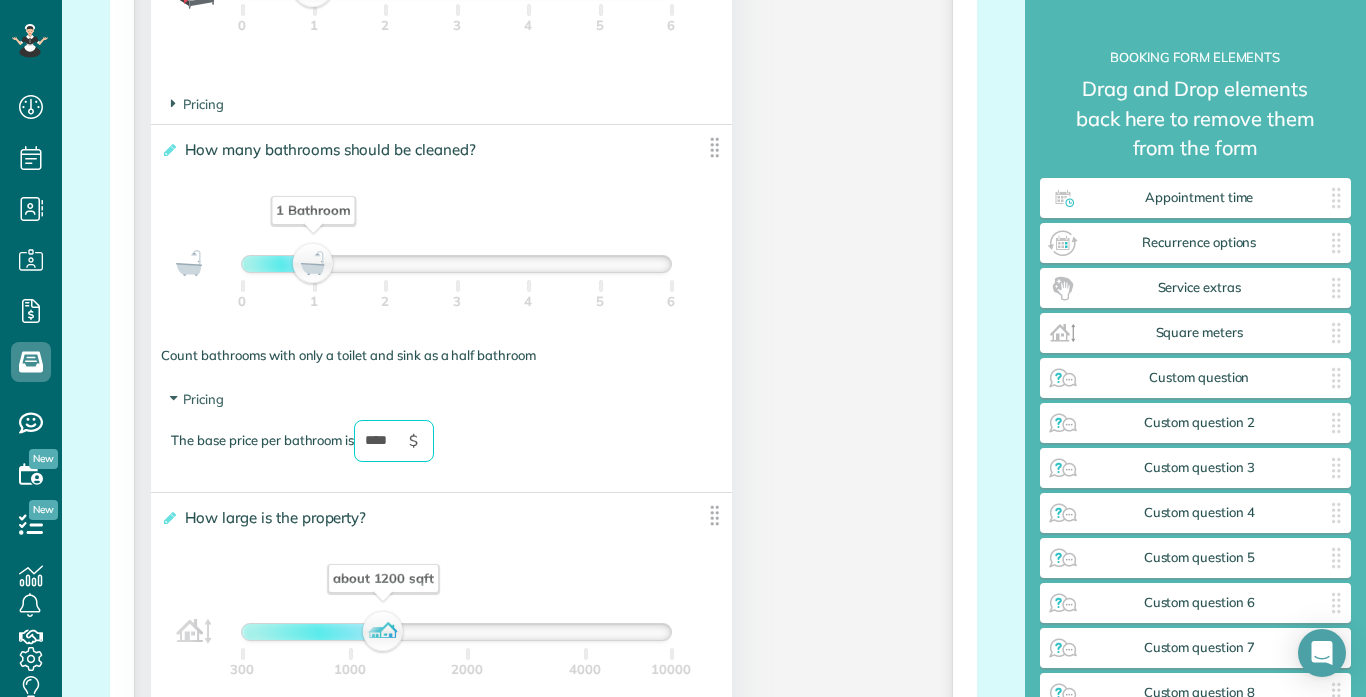type on "****" 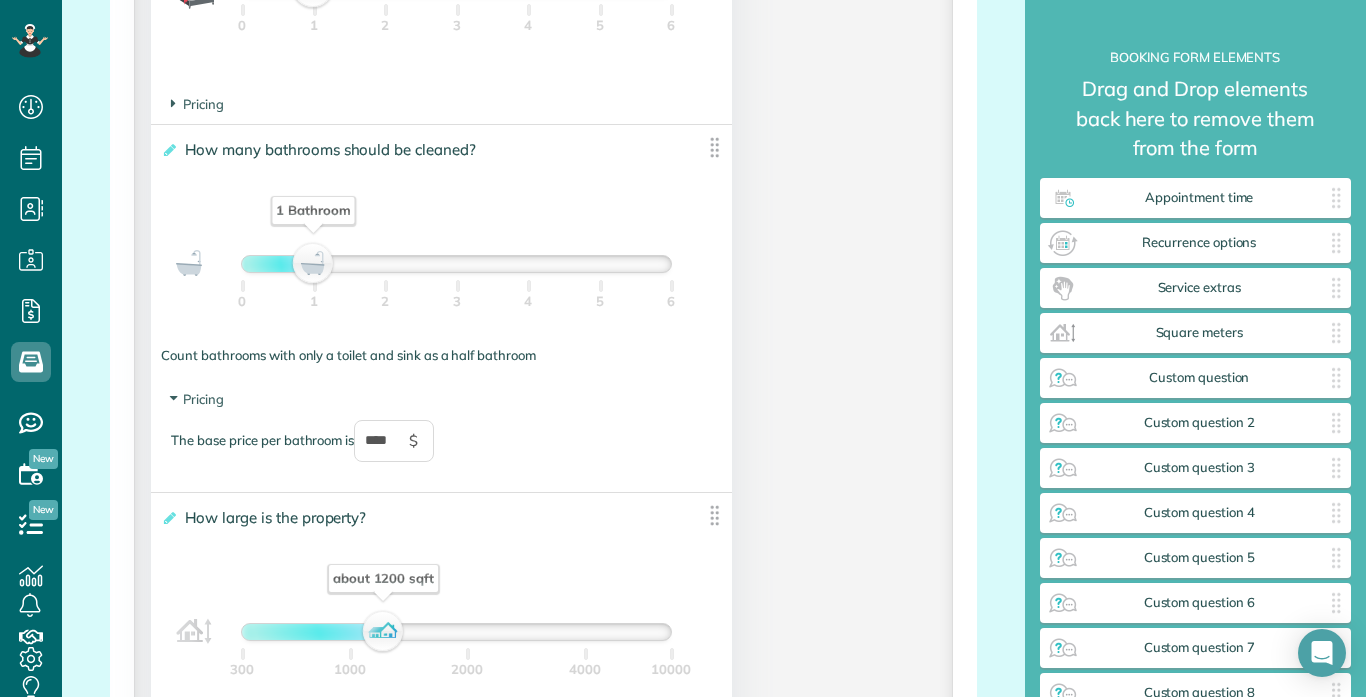 click on "**********" at bounding box center [543, -115] 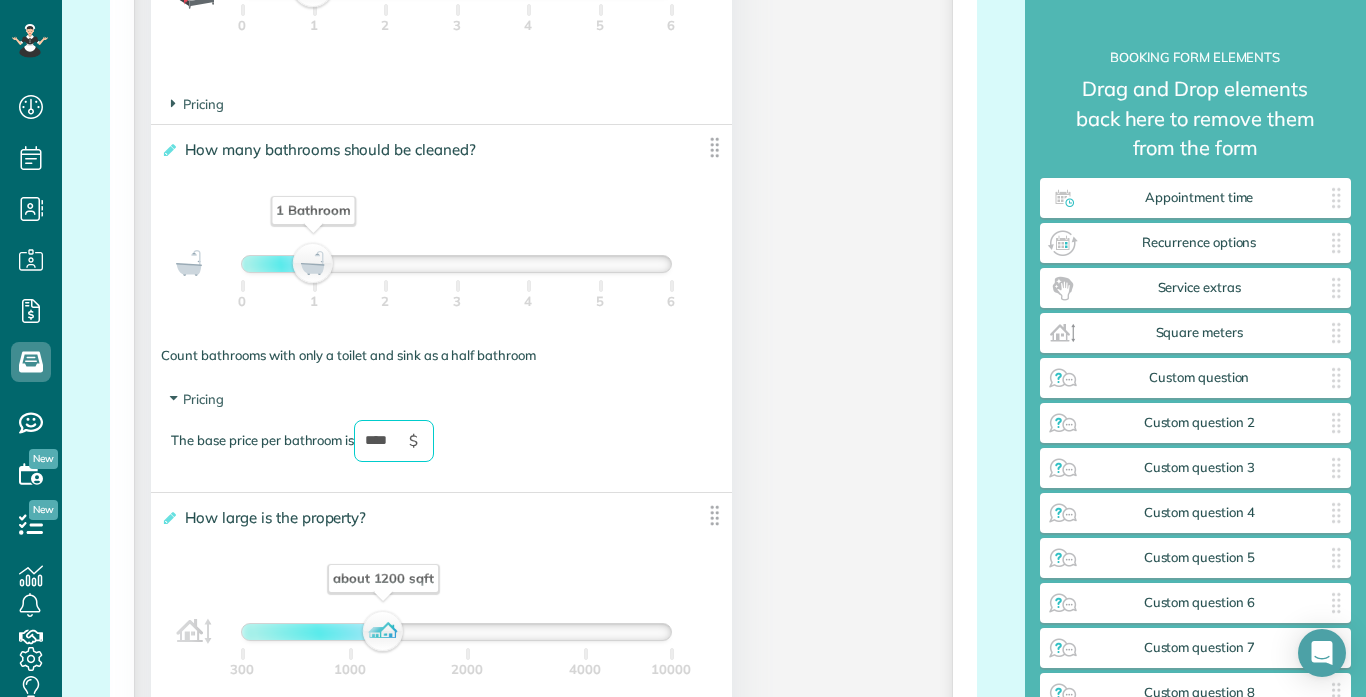 drag, startPoint x: 400, startPoint y: 444, endPoint x: 364, endPoint y: 444, distance: 36 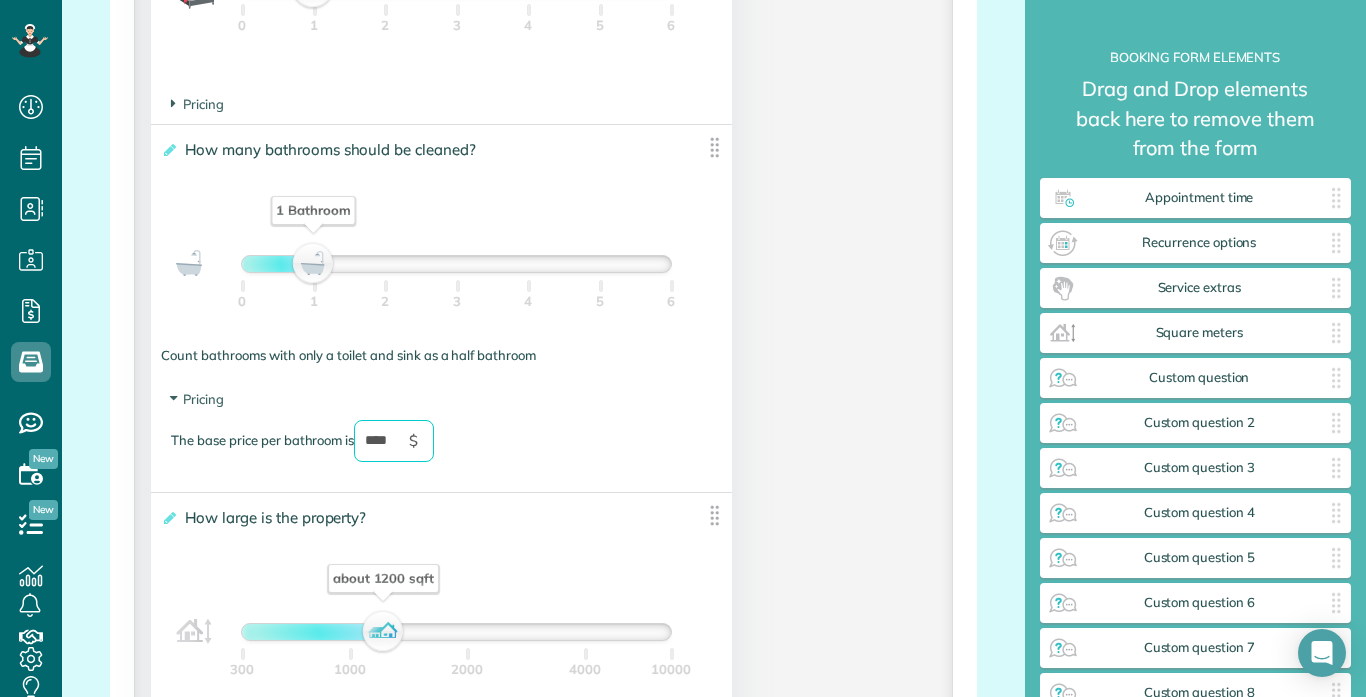 click on "****" at bounding box center (394, 441) 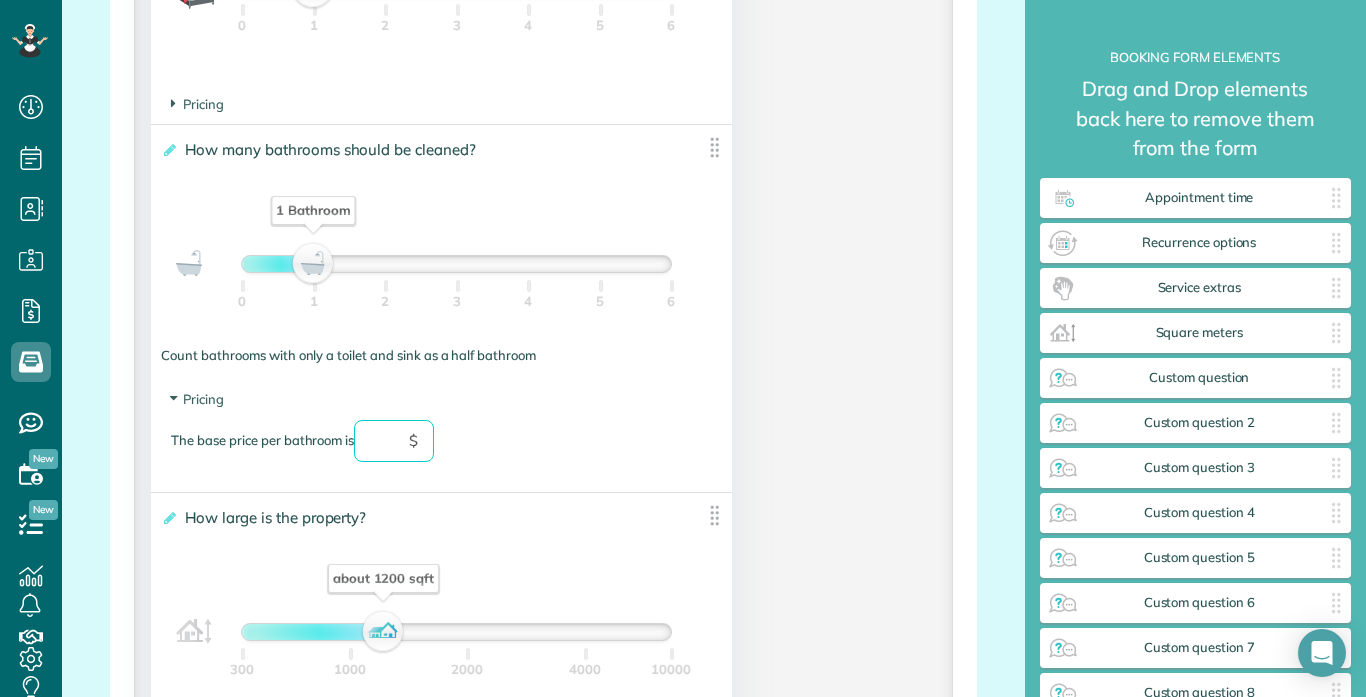 click on "Pricing
The base price per bathroom is
$" at bounding box center [441, 435] 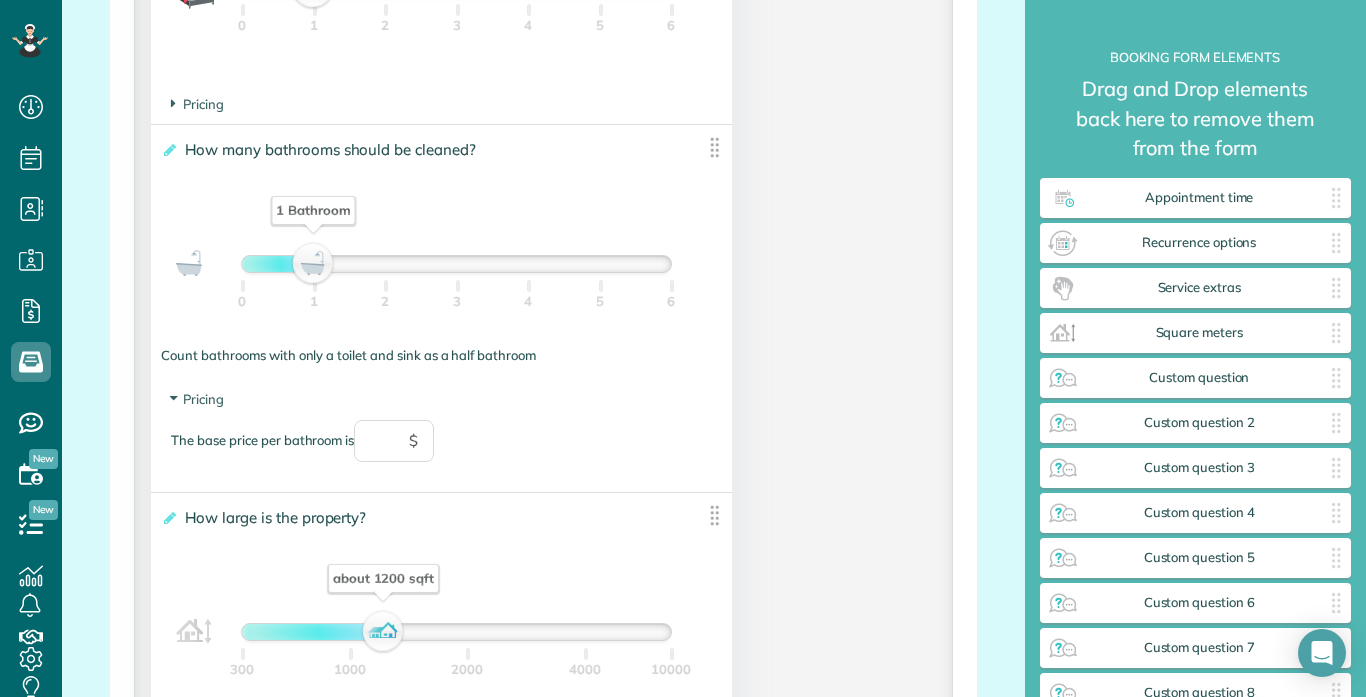 click on "**********" at bounding box center [543, -115] 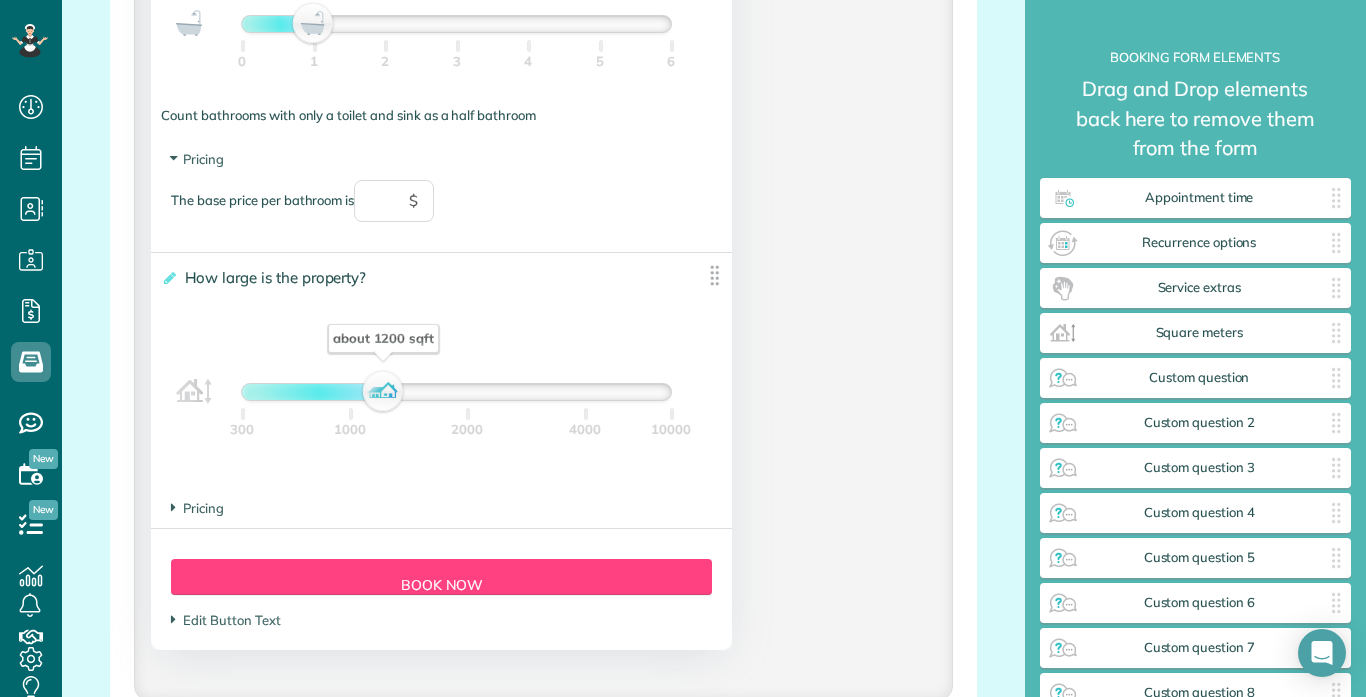 scroll, scrollTop: 1960, scrollLeft: 0, axis: vertical 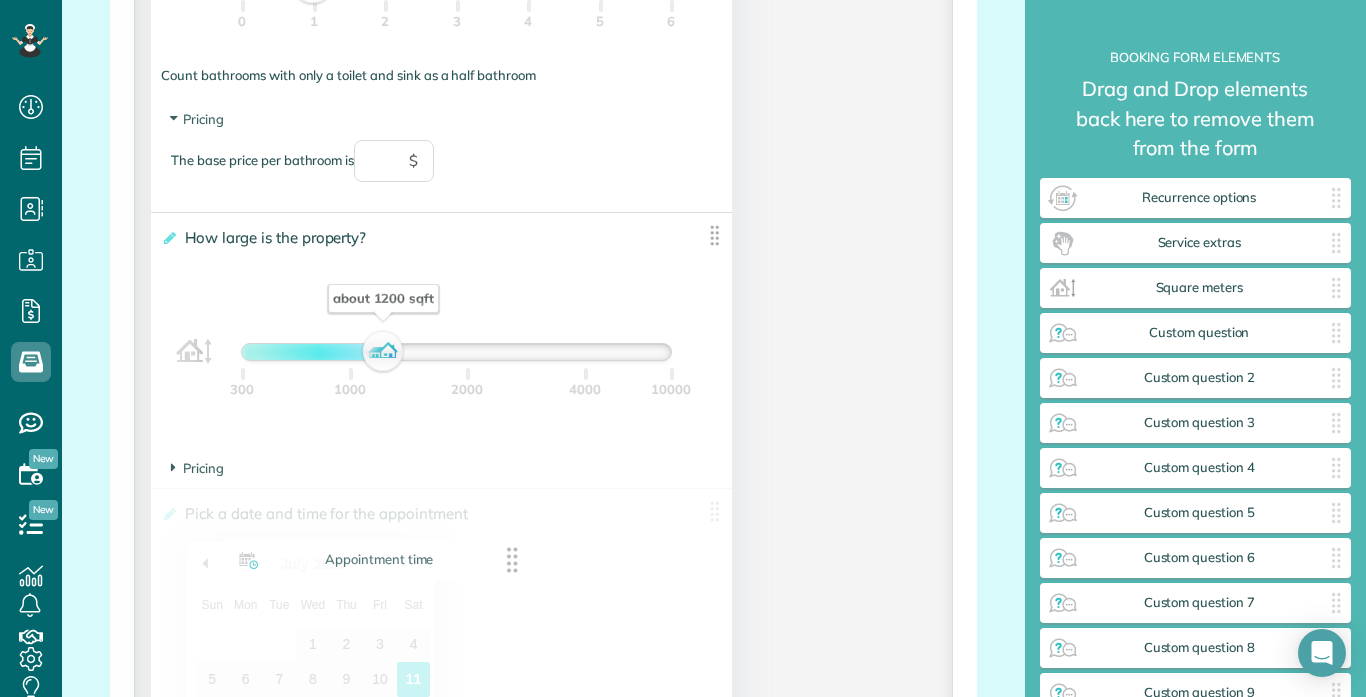drag, startPoint x: 1158, startPoint y: 199, endPoint x: 282, endPoint y: 561, distance: 947.8502 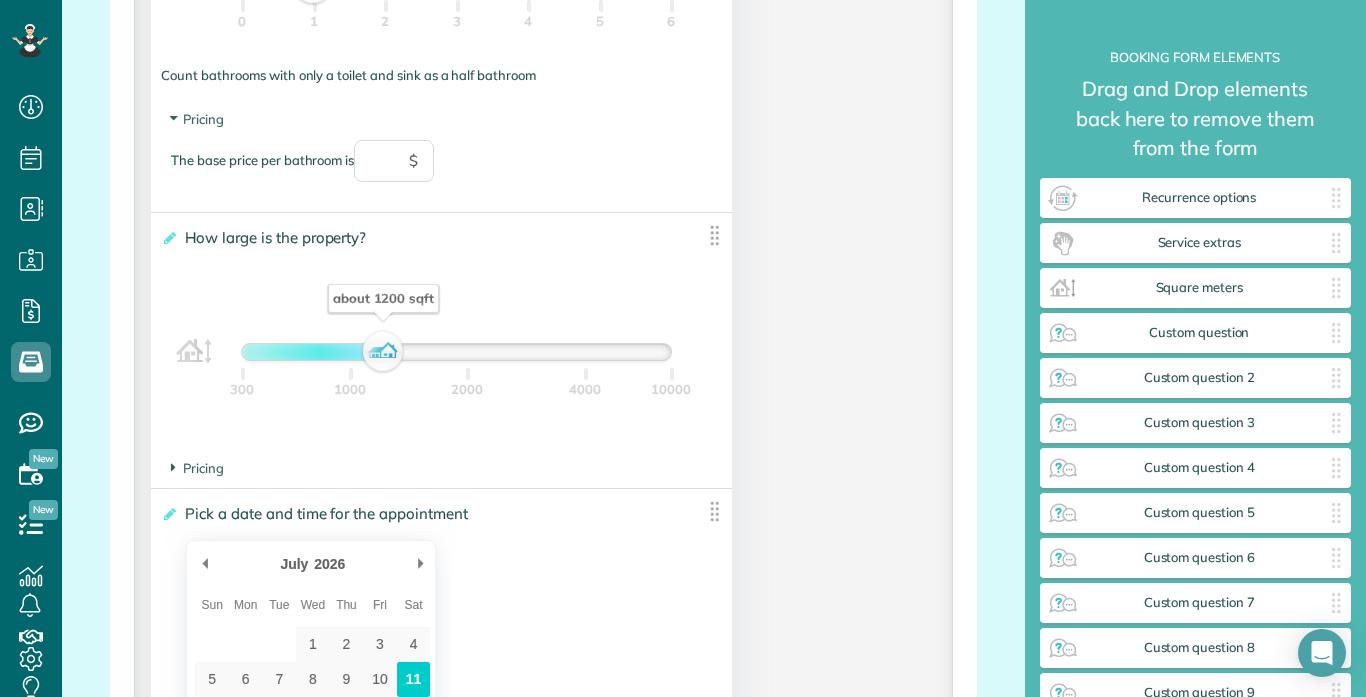 click on "**********" at bounding box center (543, -118) 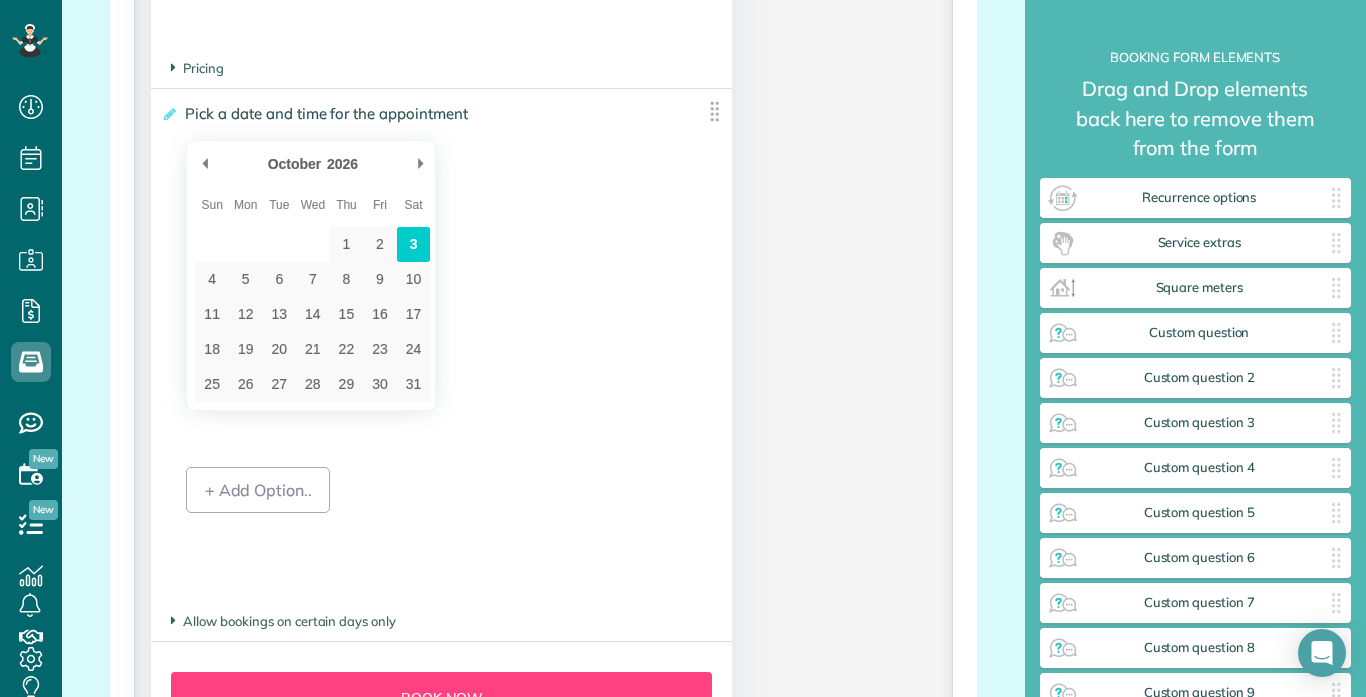 scroll, scrollTop: 2440, scrollLeft: 0, axis: vertical 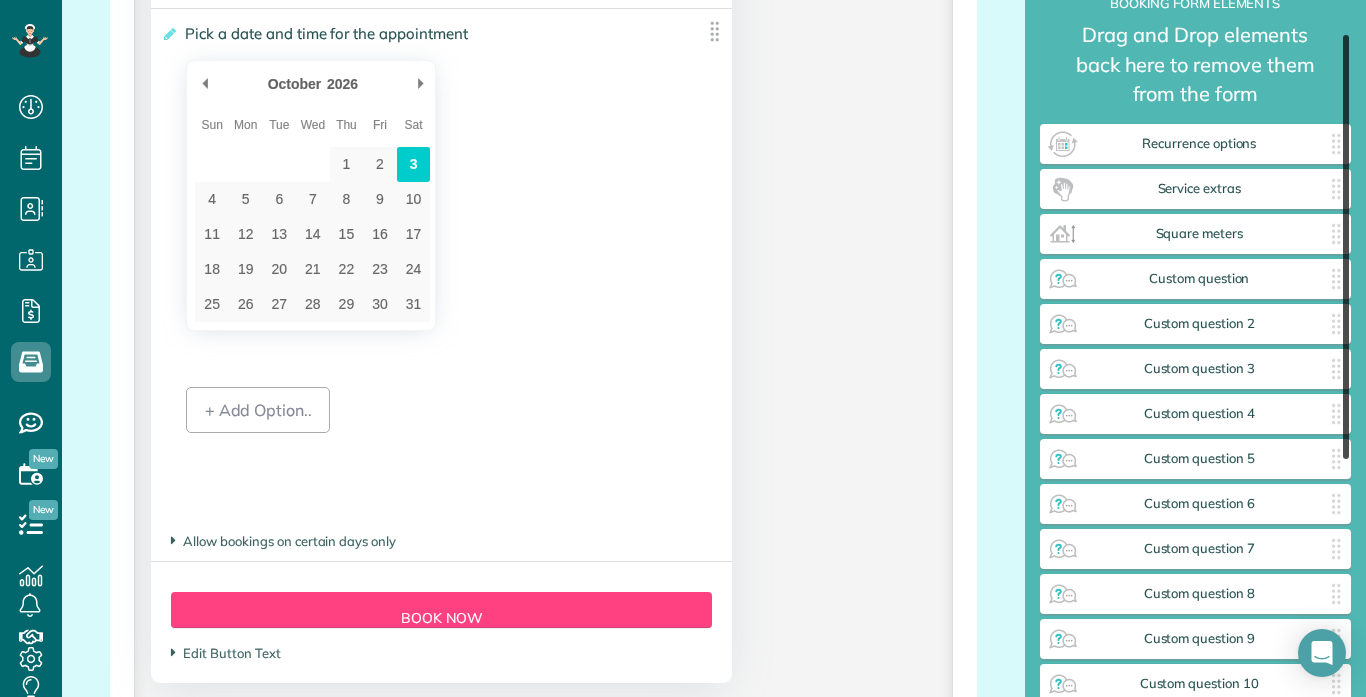 drag, startPoint x: 1346, startPoint y: 100, endPoint x: 1365, endPoint y: 133, distance: 38.078865 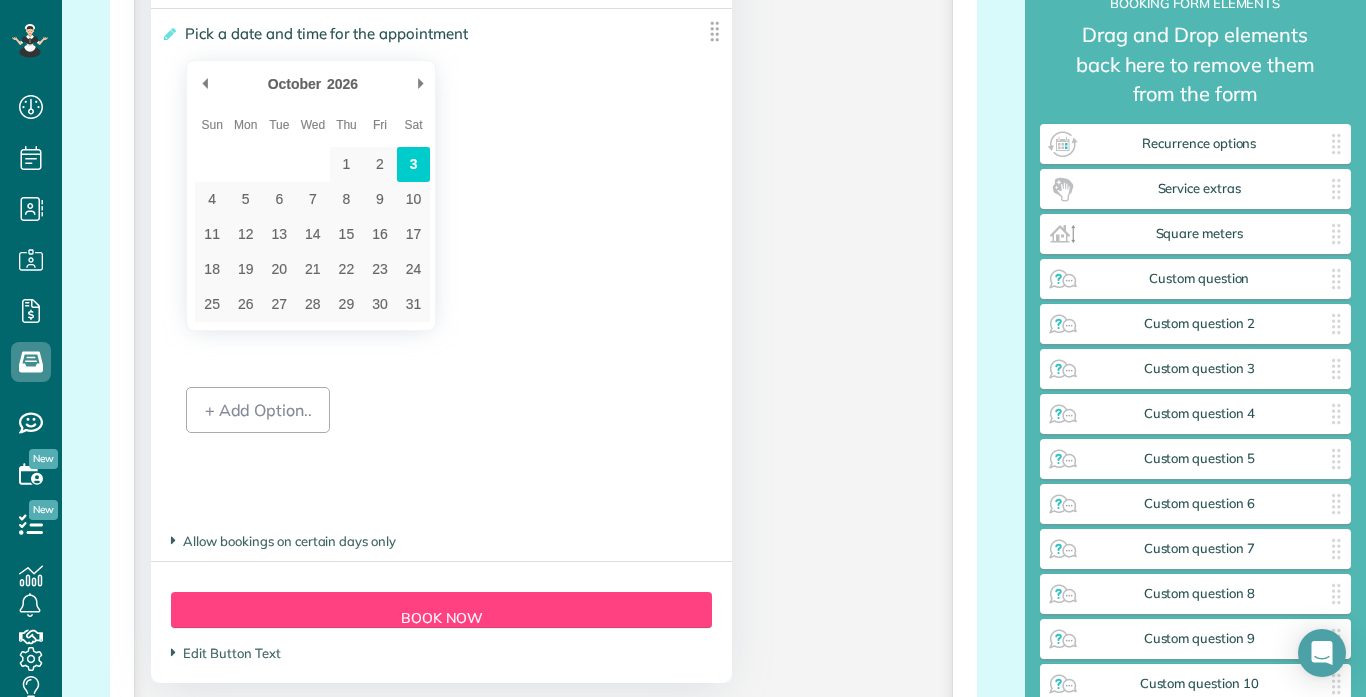 click on "**********" at bounding box center [1196, 348] 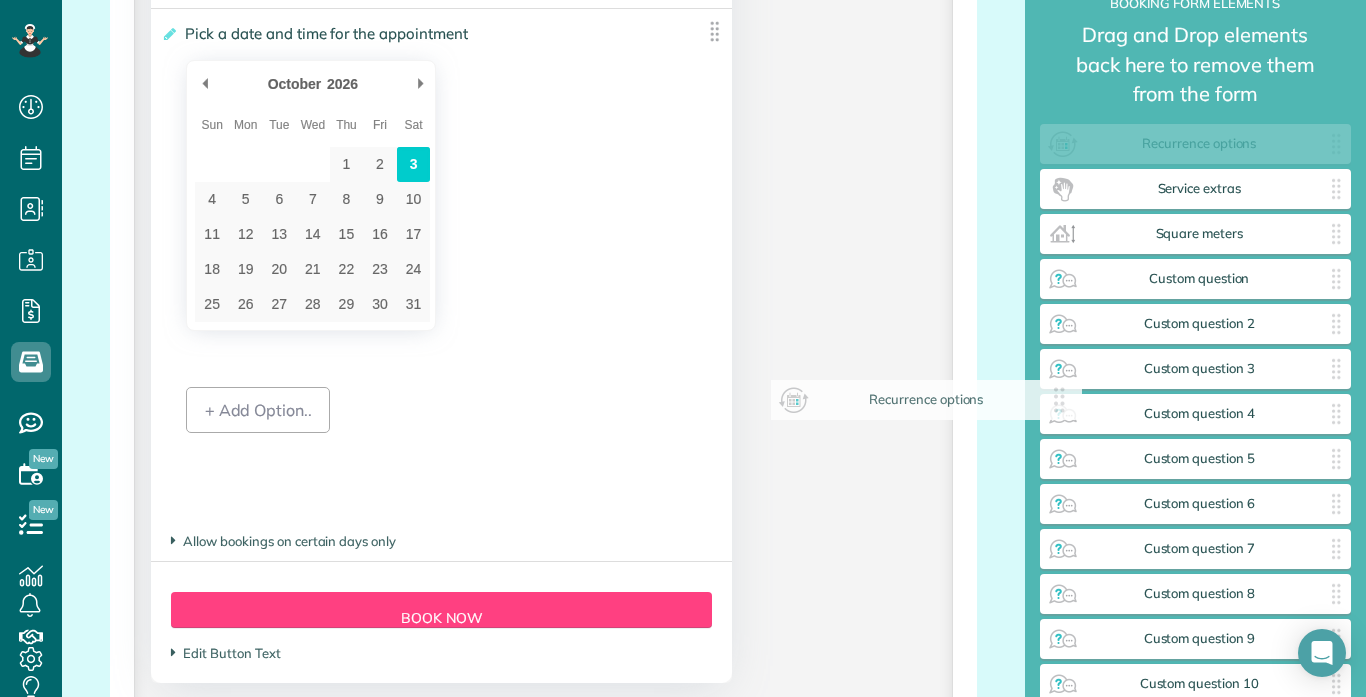 drag, startPoint x: 1193, startPoint y: 148, endPoint x: 735, endPoint y: 467, distance: 558.1442 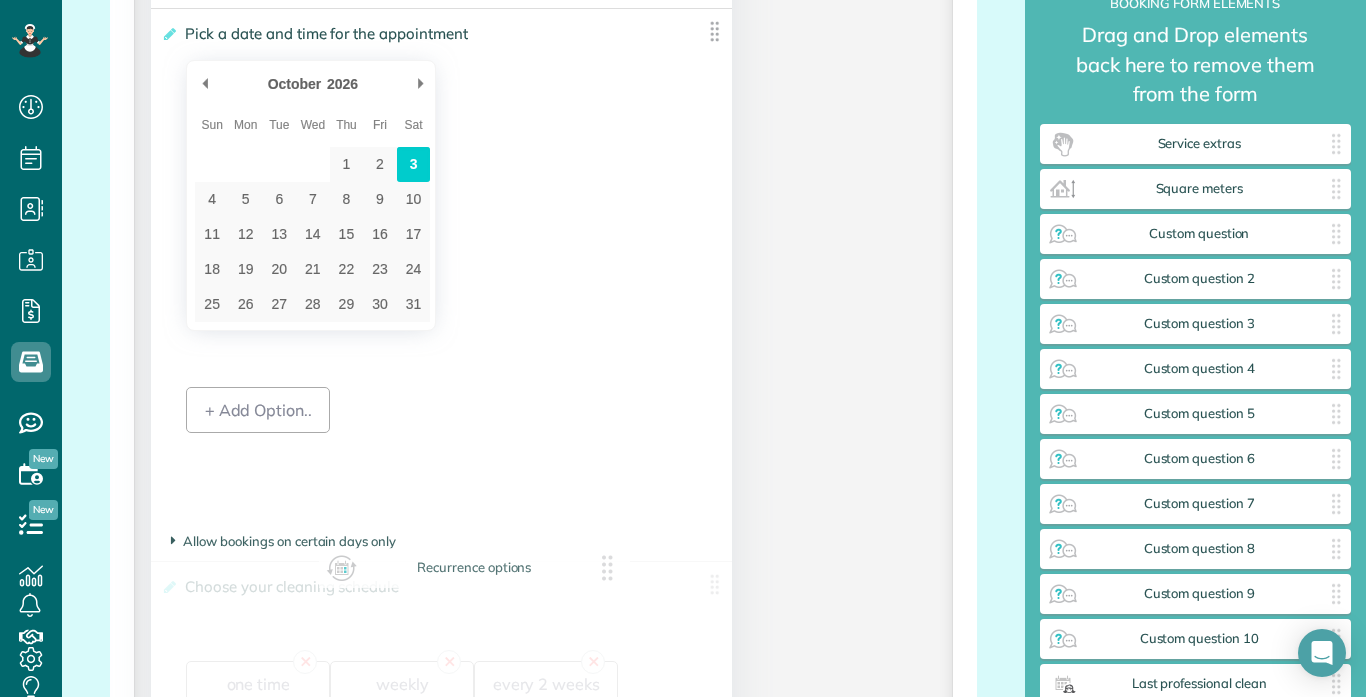drag, startPoint x: 1079, startPoint y: 147, endPoint x: 212, endPoint y: 626, distance: 990.5201 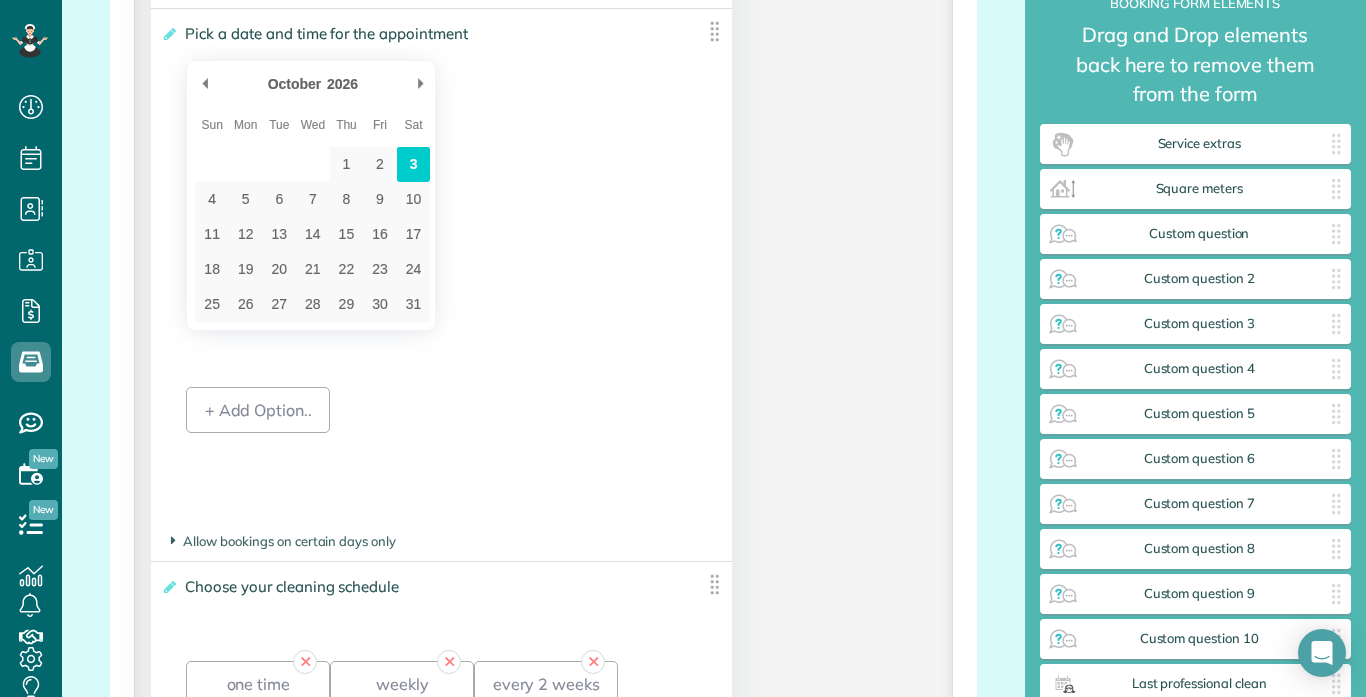 click on "**********" at bounding box center [543, -286] 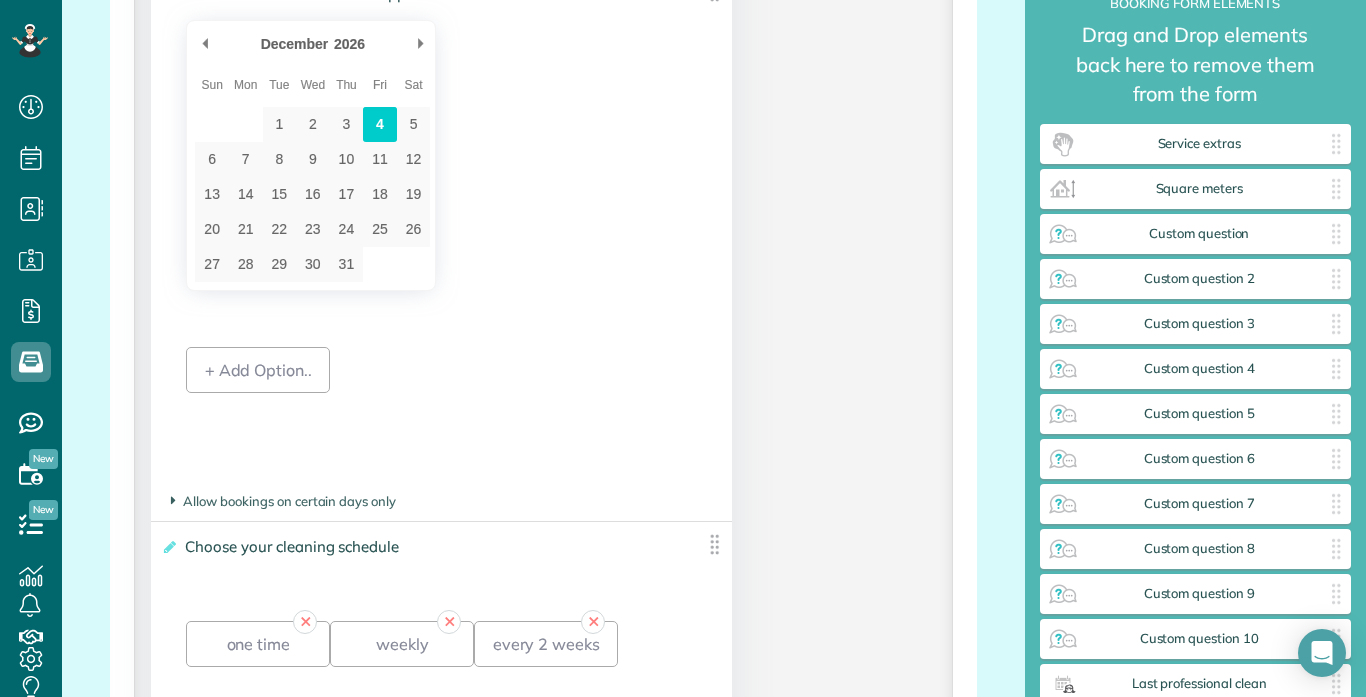 scroll, scrollTop: 2800, scrollLeft: 0, axis: vertical 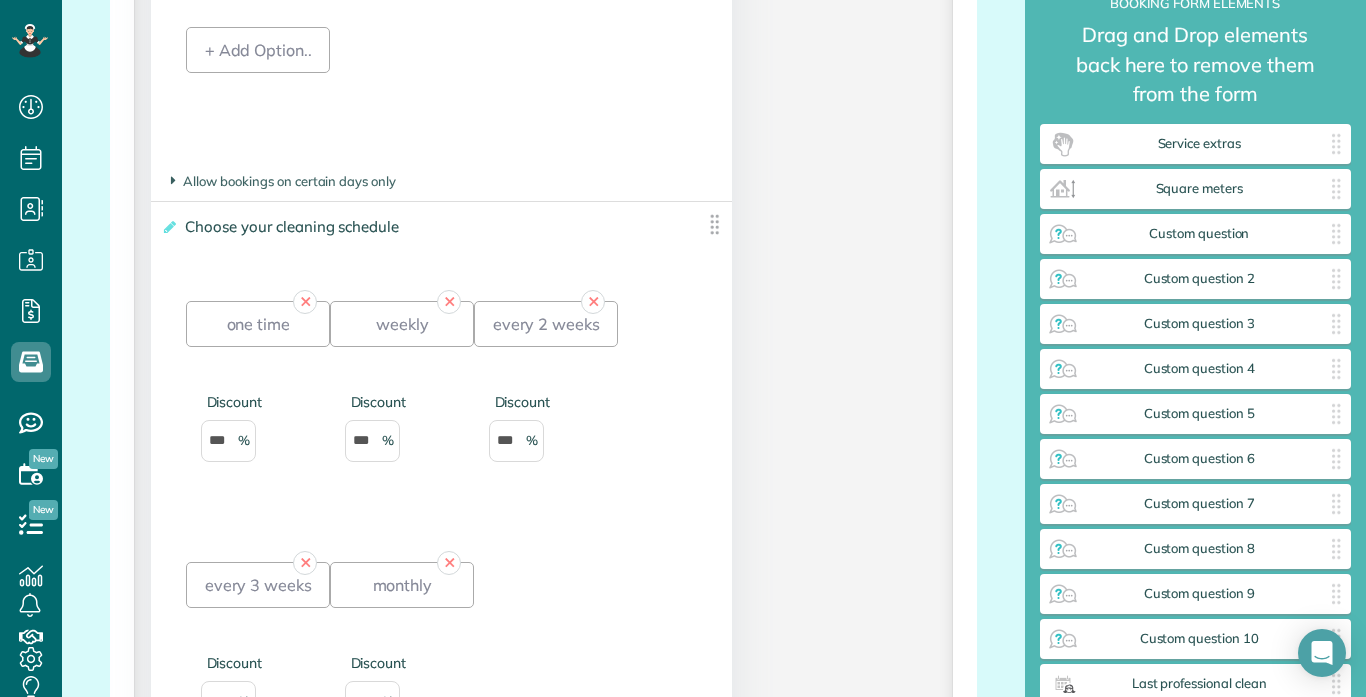 click on "**********" at bounding box center (543, -646) 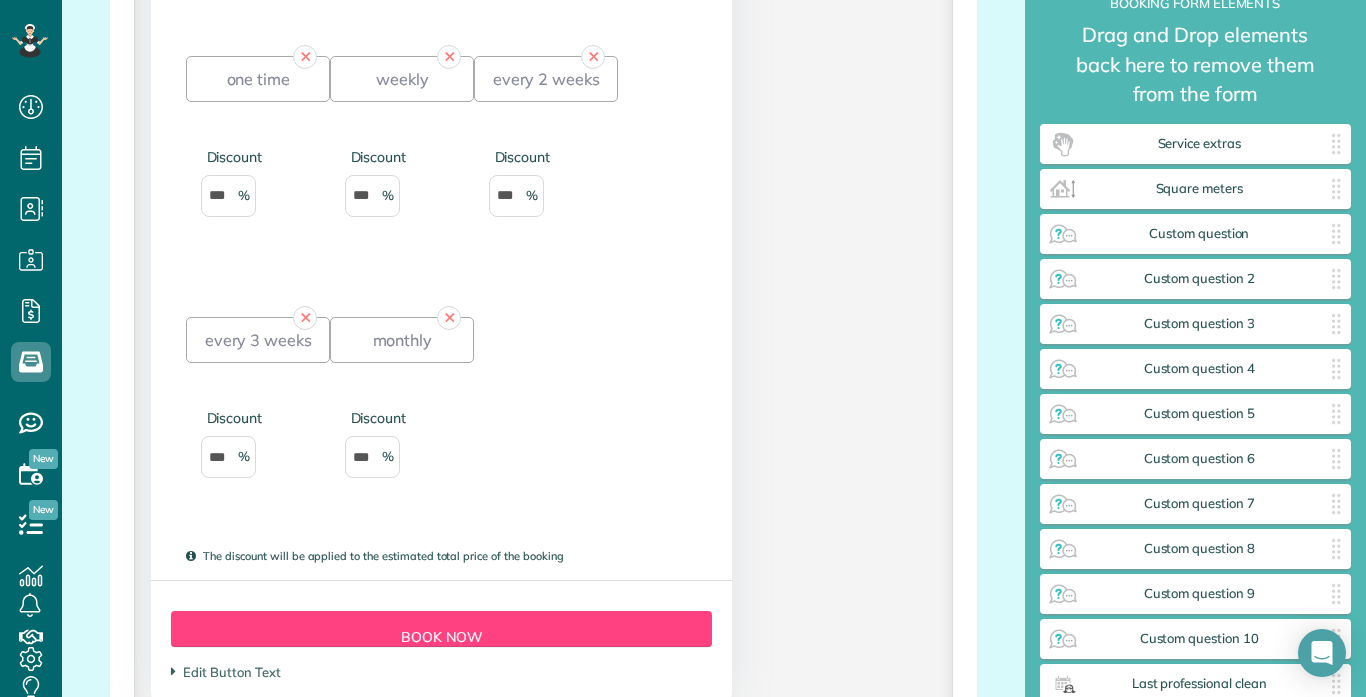 scroll, scrollTop: 3125, scrollLeft: 0, axis: vertical 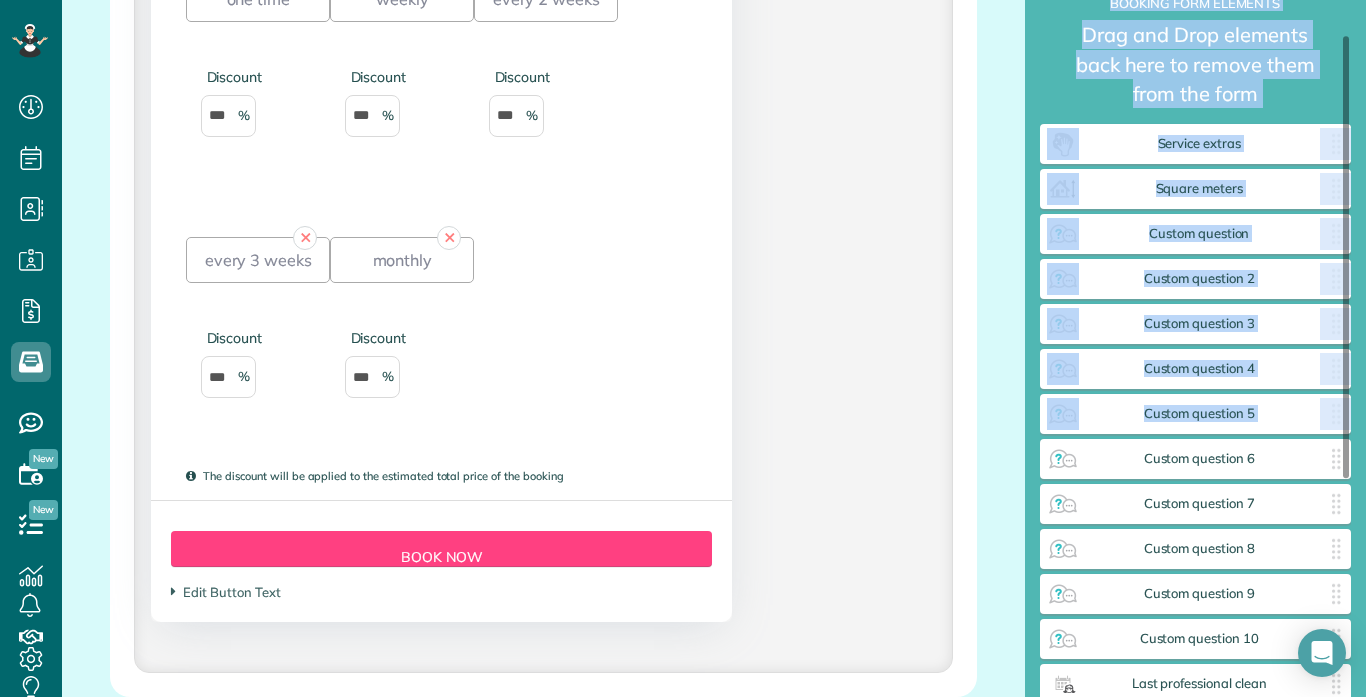 drag, startPoint x: 1352, startPoint y: 248, endPoint x: 1357, endPoint y: 340, distance: 92.13577 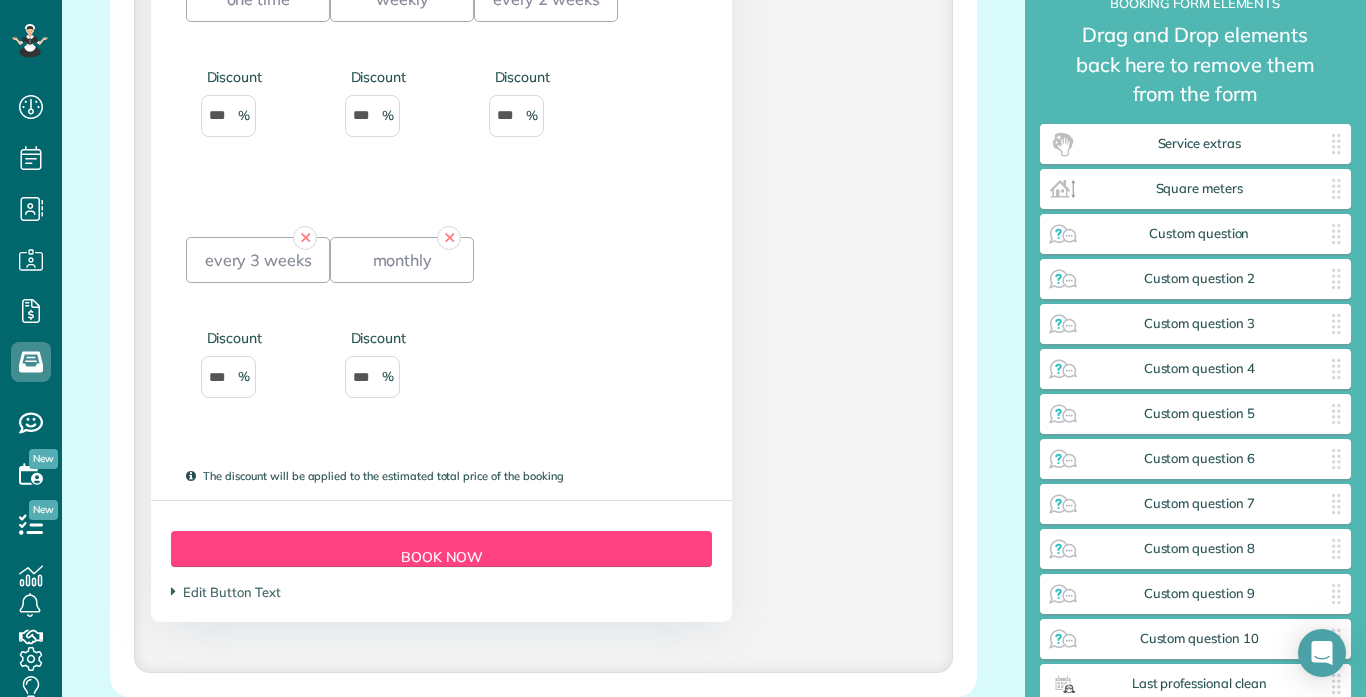 click on "**********" at bounding box center (1196, 348) 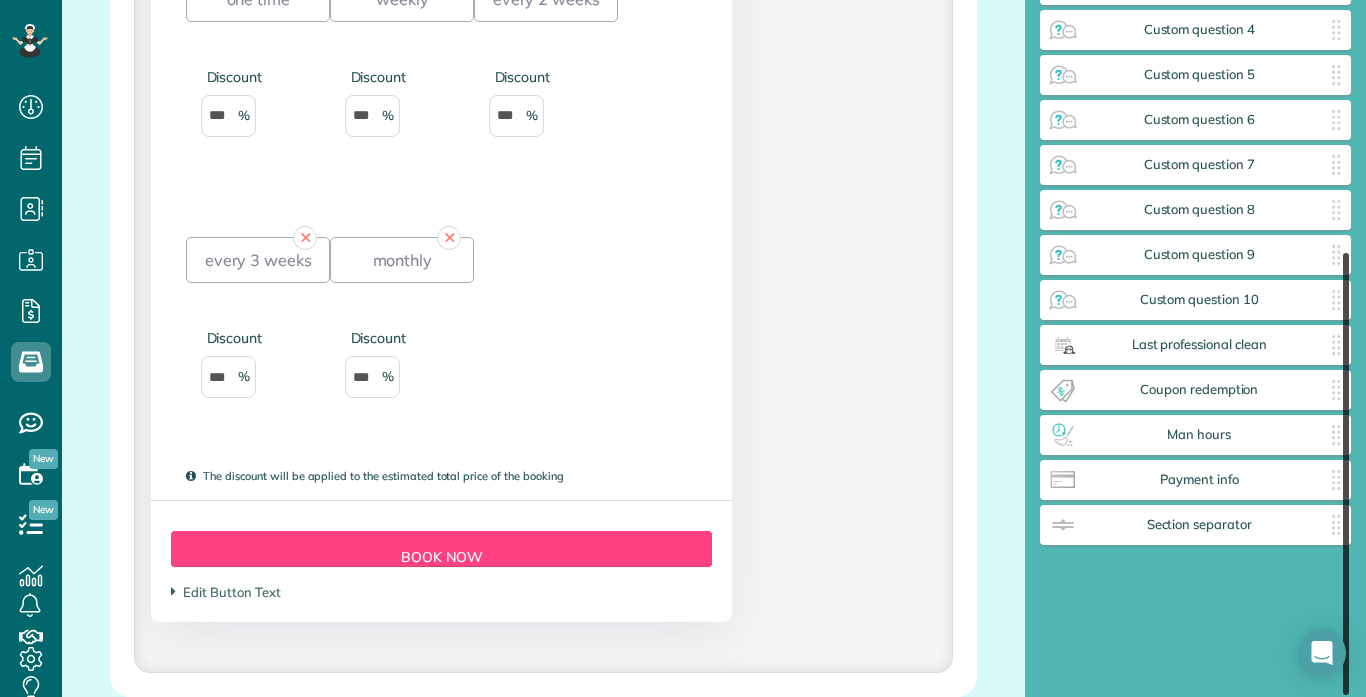 scroll, scrollTop: 396, scrollLeft: 0, axis: vertical 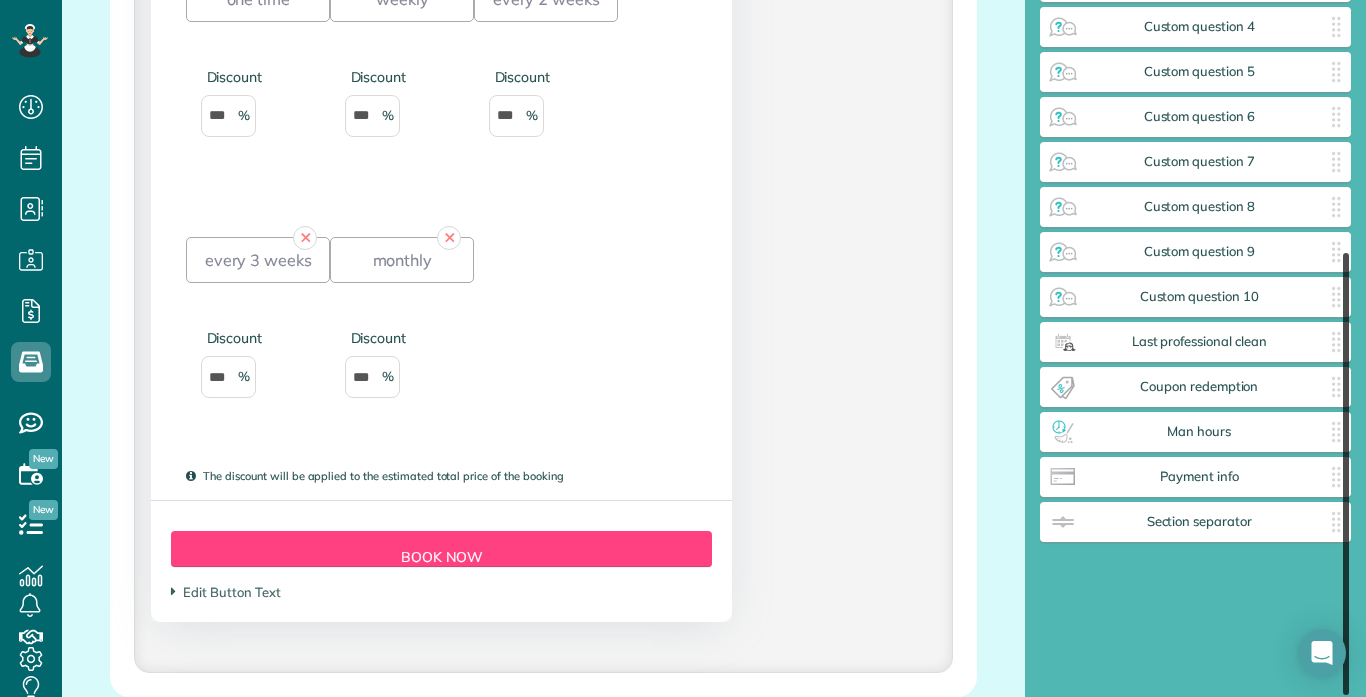 drag, startPoint x: 1349, startPoint y: 93, endPoint x: 1344, endPoint y: 317, distance: 224.0558 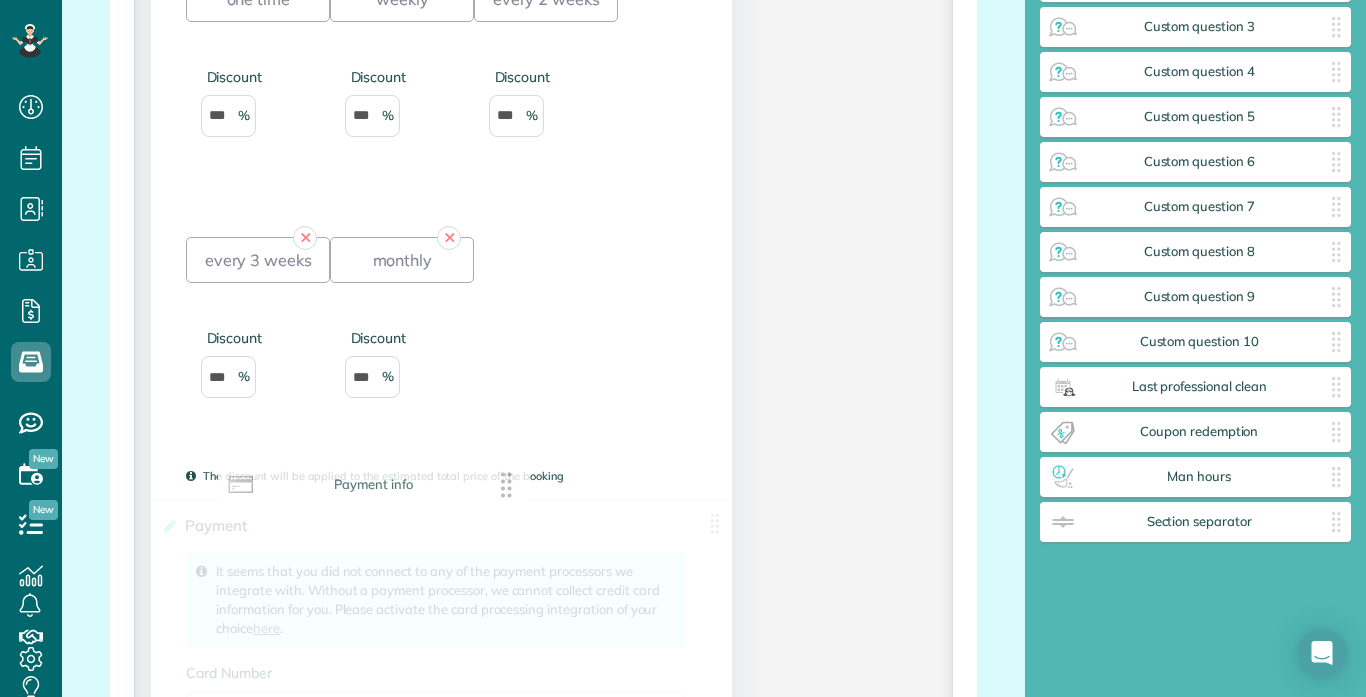 scroll, scrollTop: 351, scrollLeft: 0, axis: vertical 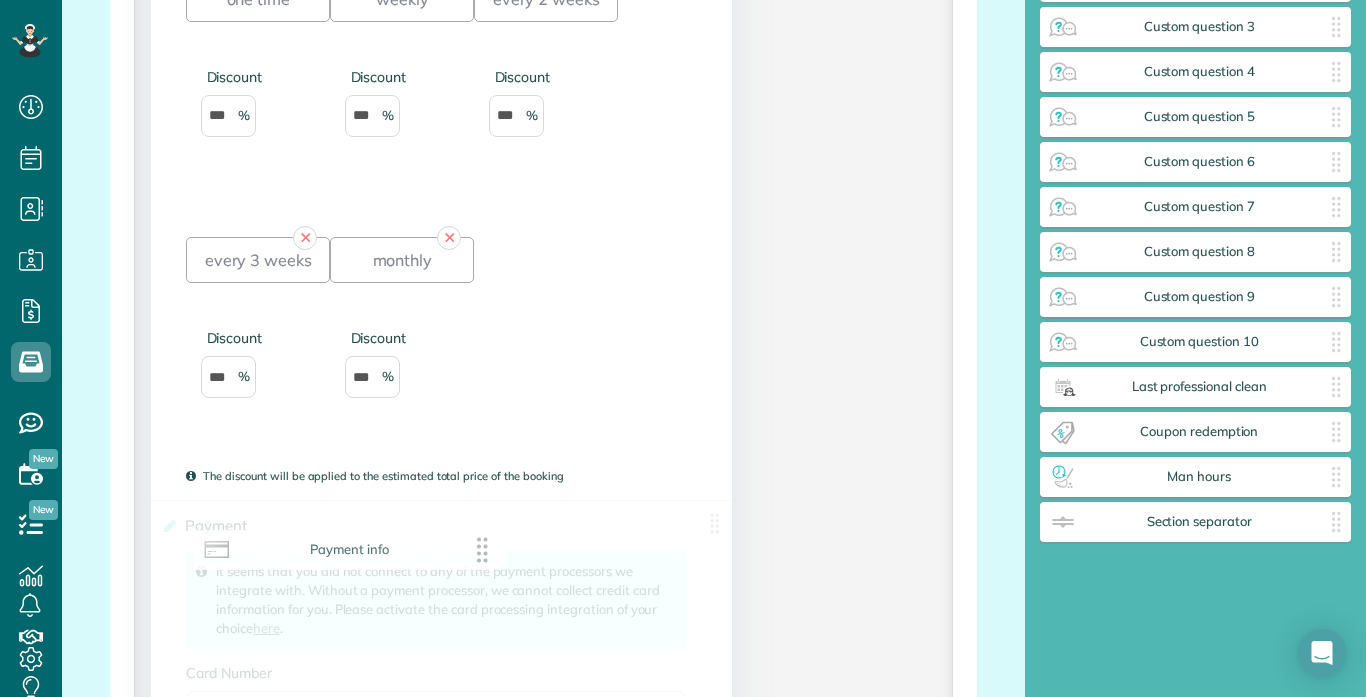 drag, startPoint x: 1155, startPoint y: 485, endPoint x: 284, endPoint y: 558, distance: 874.0538 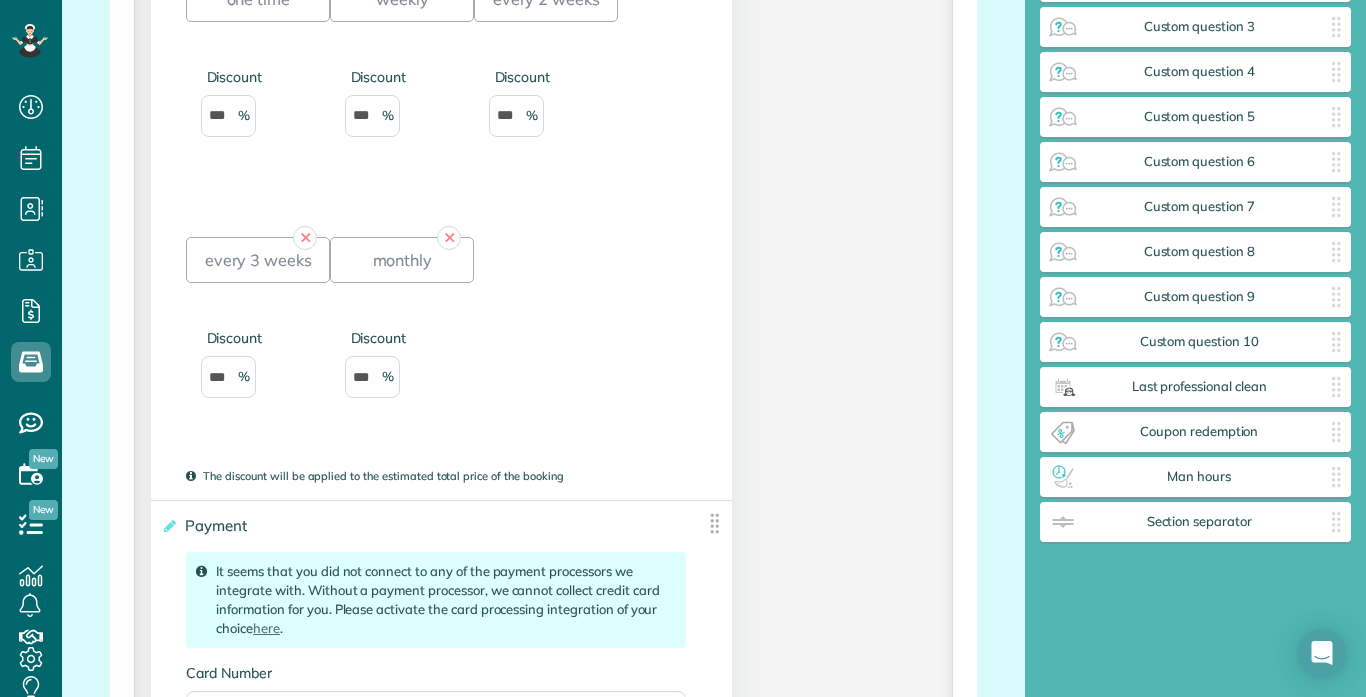 click on "**********" at bounding box center [543, -762] 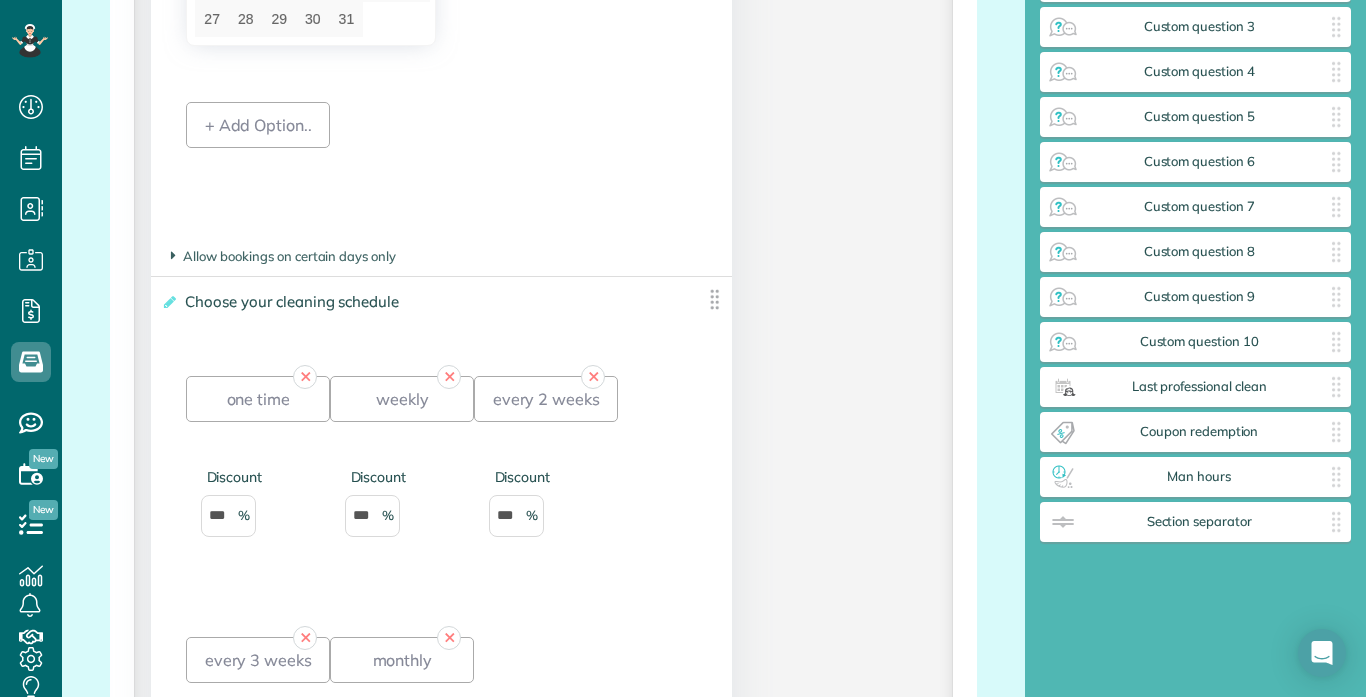 scroll, scrollTop: 2685, scrollLeft: 0, axis: vertical 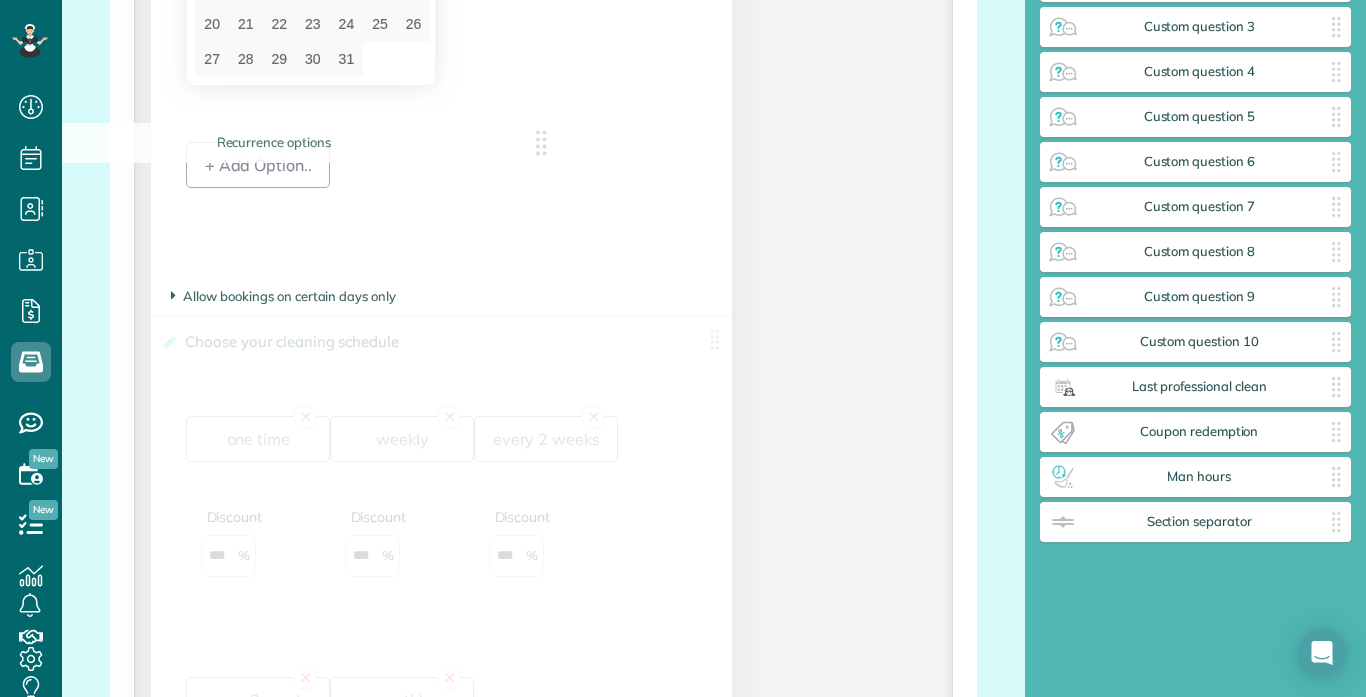 drag, startPoint x: 716, startPoint y: 337, endPoint x: 538, endPoint y: 120, distance: 280.66528 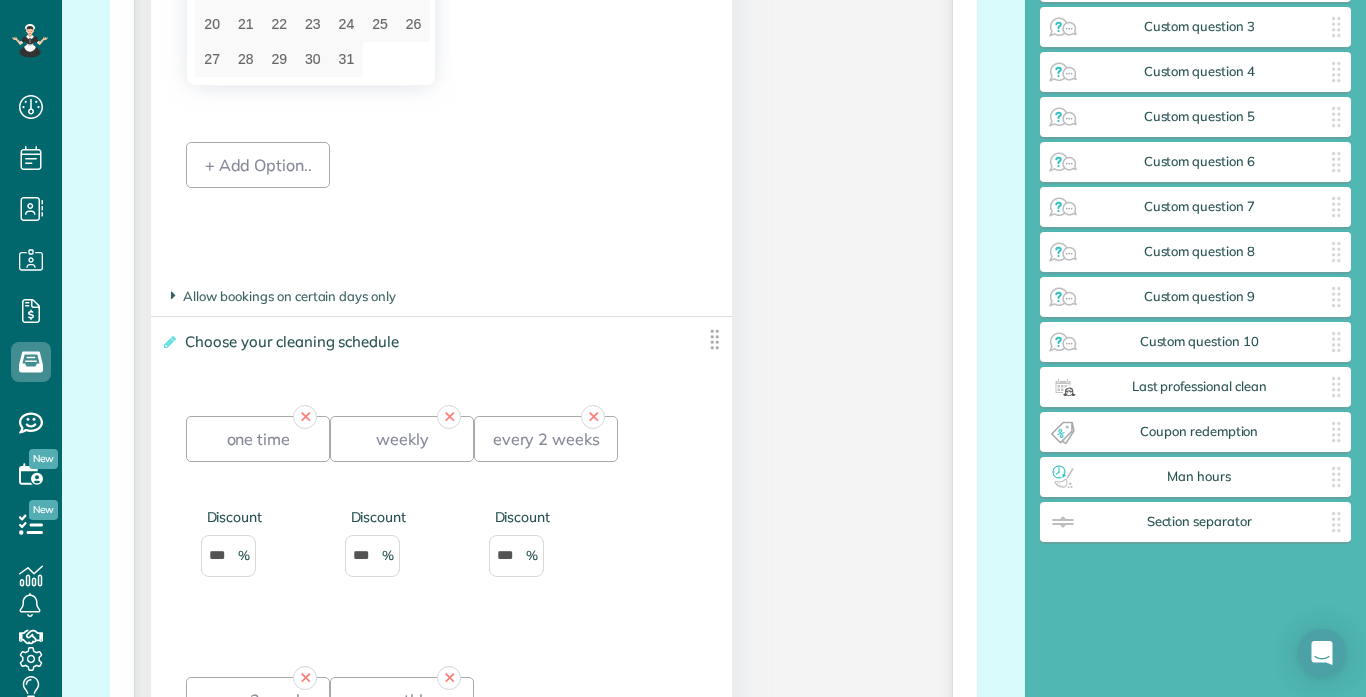 click on "**********" at bounding box center (543, -322) 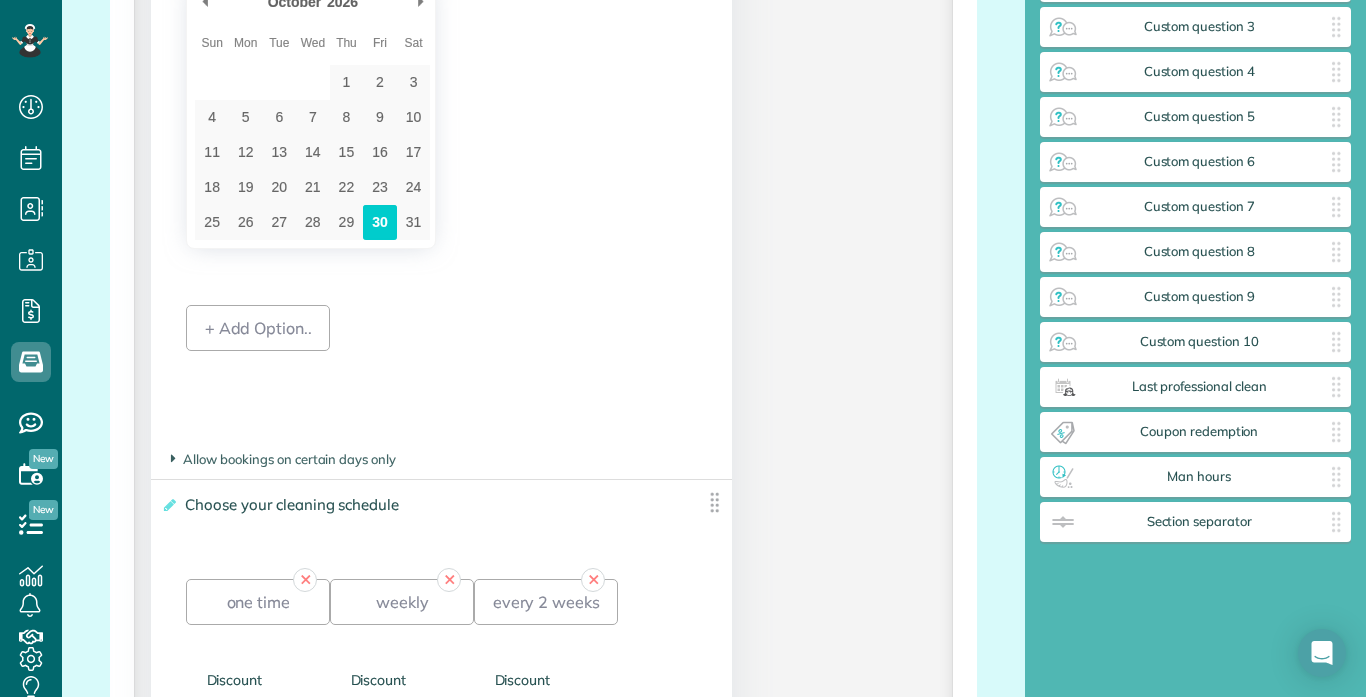 scroll, scrollTop: 2485, scrollLeft: 0, axis: vertical 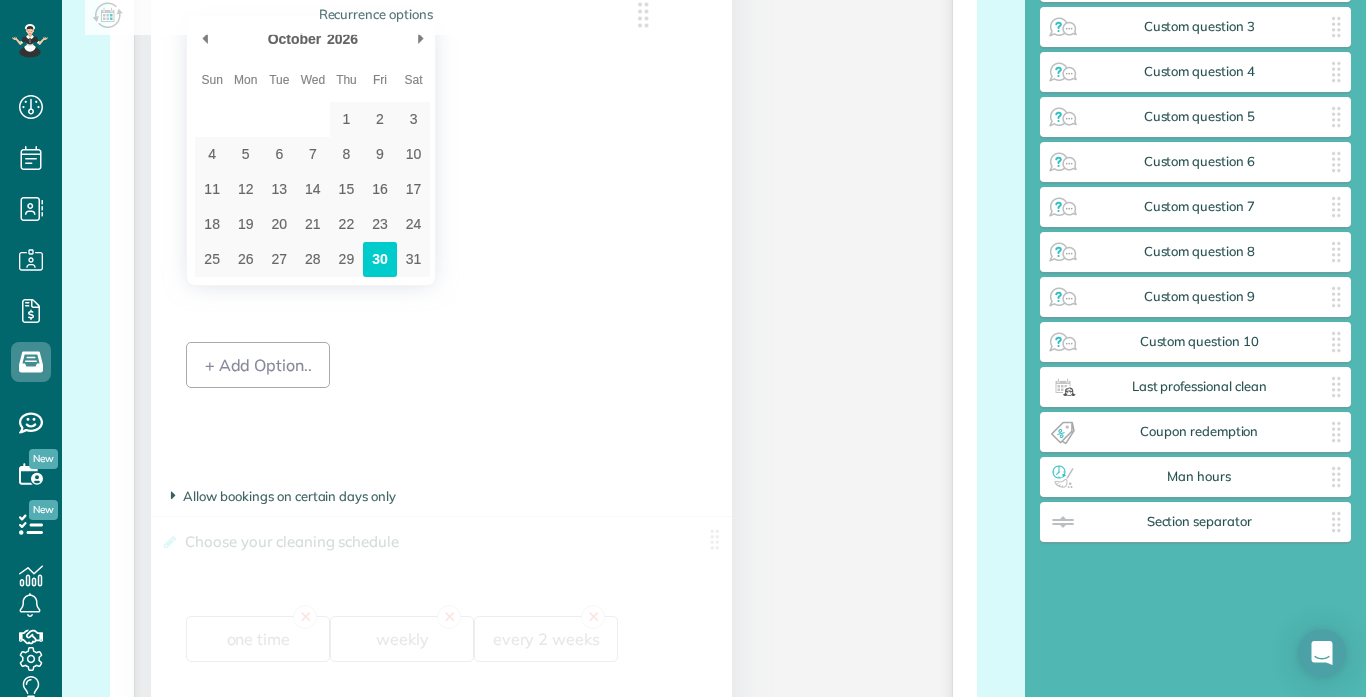drag, startPoint x: 715, startPoint y: 539, endPoint x: 570, endPoint y: -71, distance: 626.9968 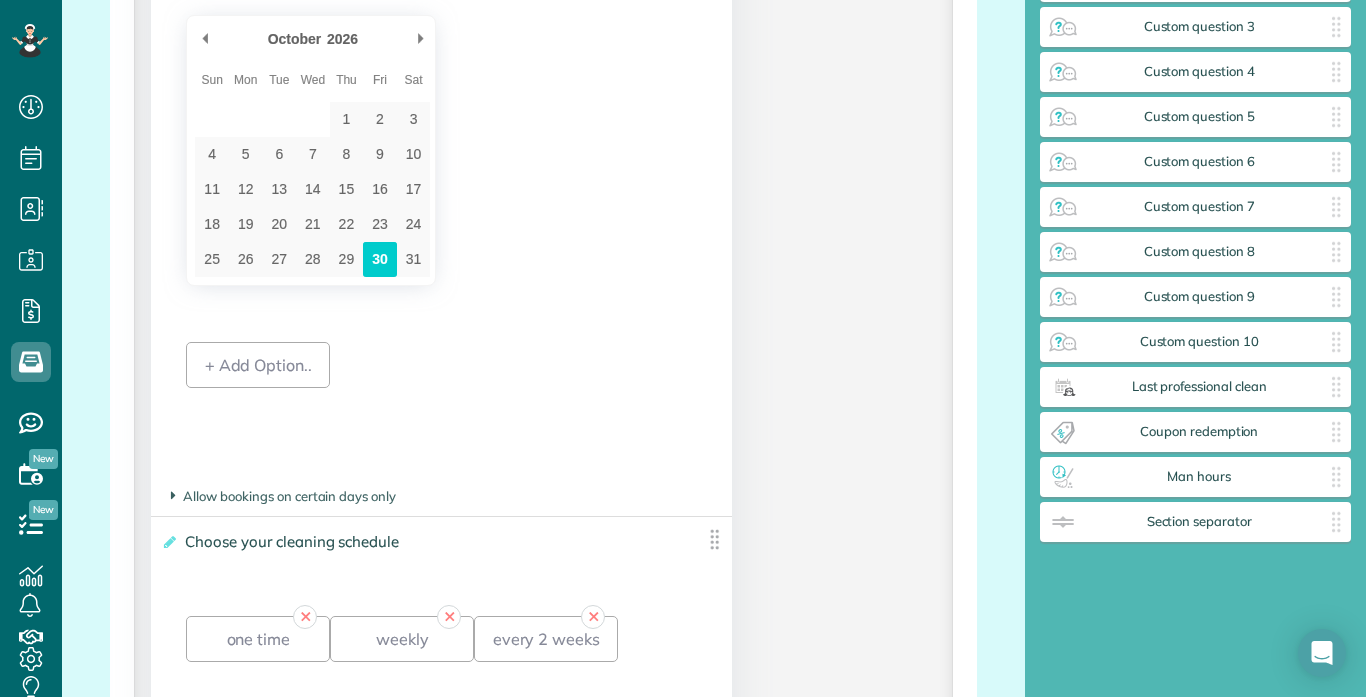 click on "**********" at bounding box center (543, -122) 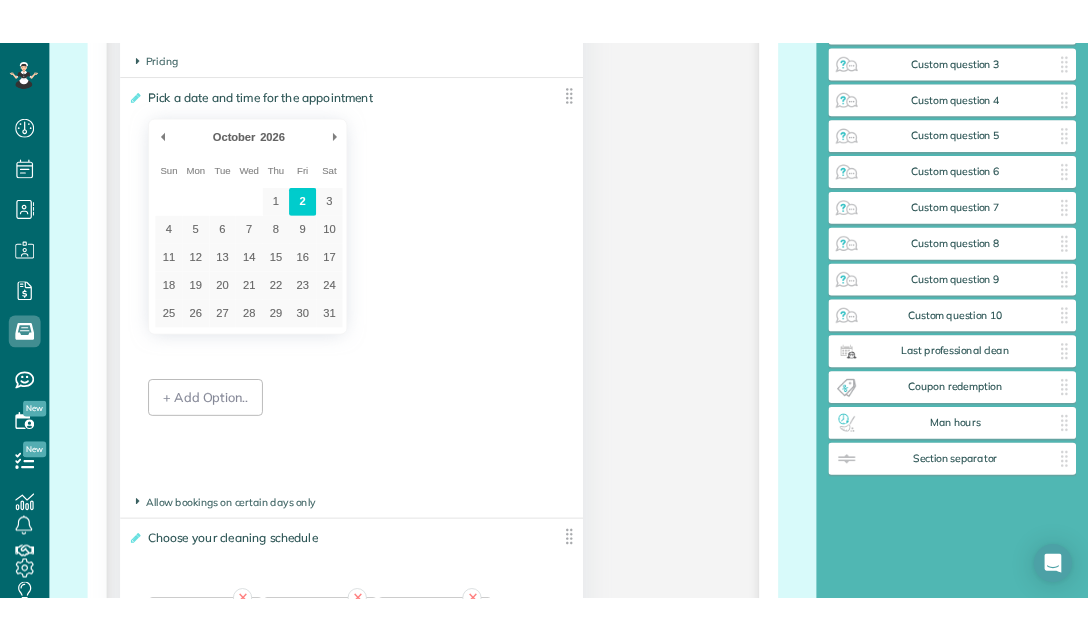 scroll, scrollTop: 2325, scrollLeft: 0, axis: vertical 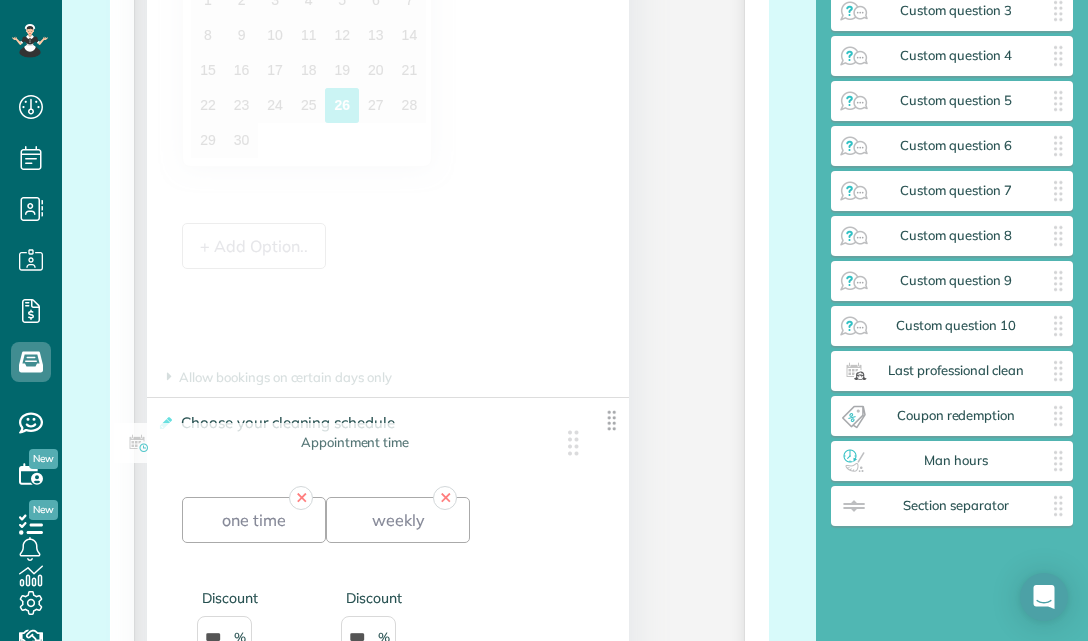 drag, startPoint x: 612, startPoint y: 190, endPoint x: 572, endPoint y: 470, distance: 282.8427 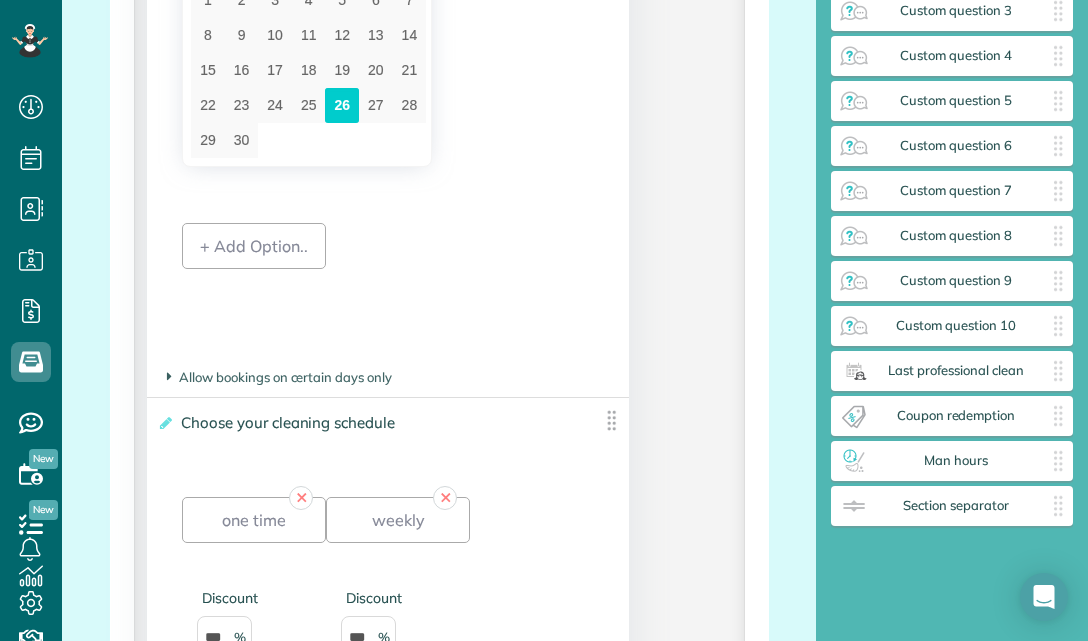 click on "**********" at bounding box center [439, -120] 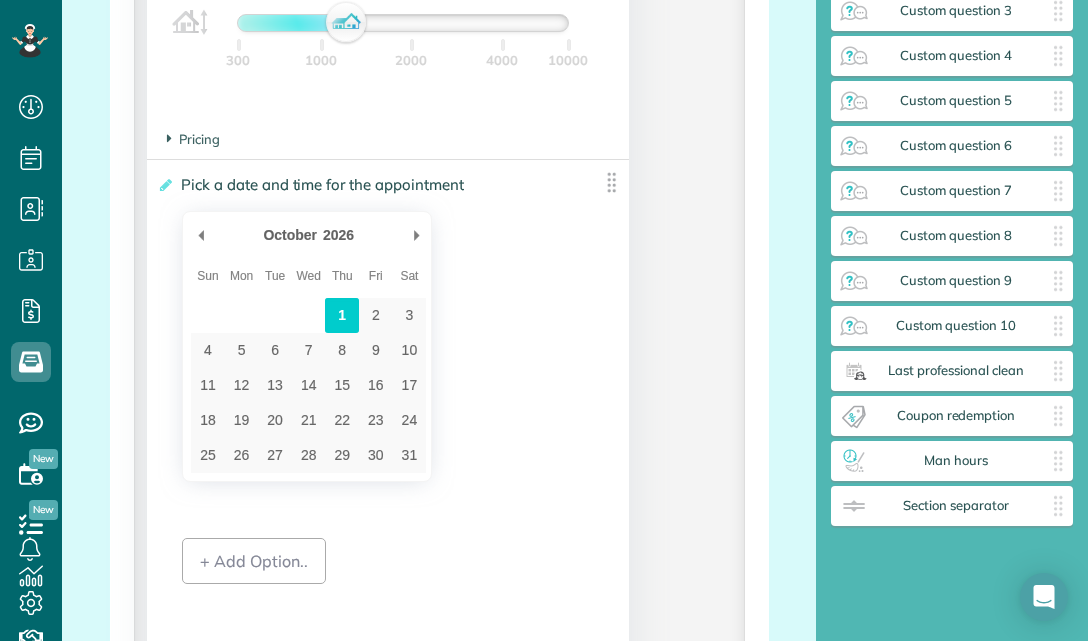 scroll, scrollTop: 2325, scrollLeft: 0, axis: vertical 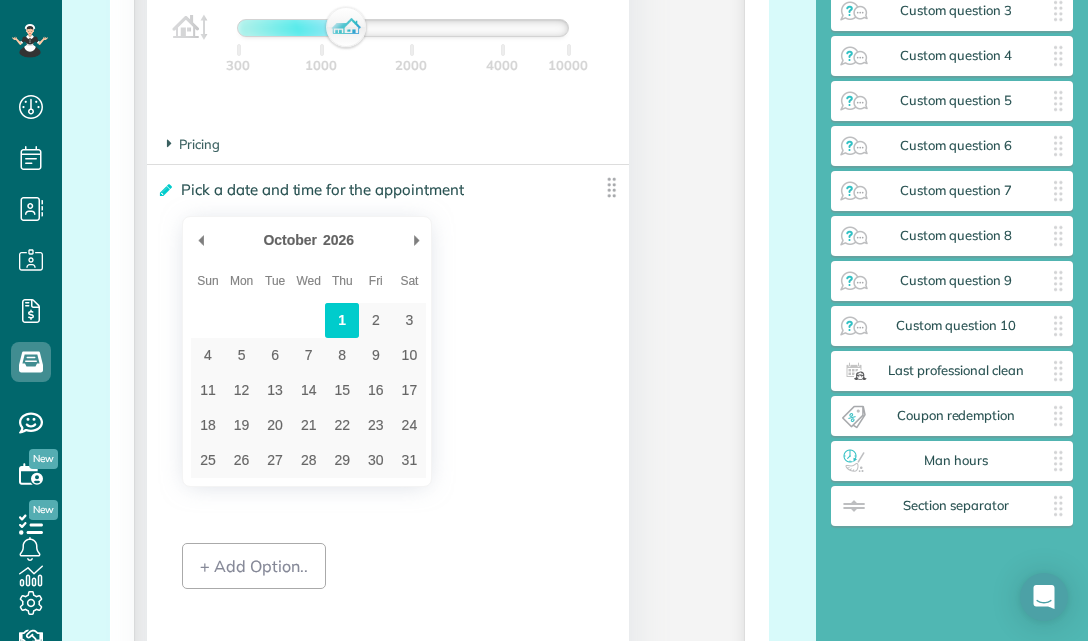 click at bounding box center [164, 190] 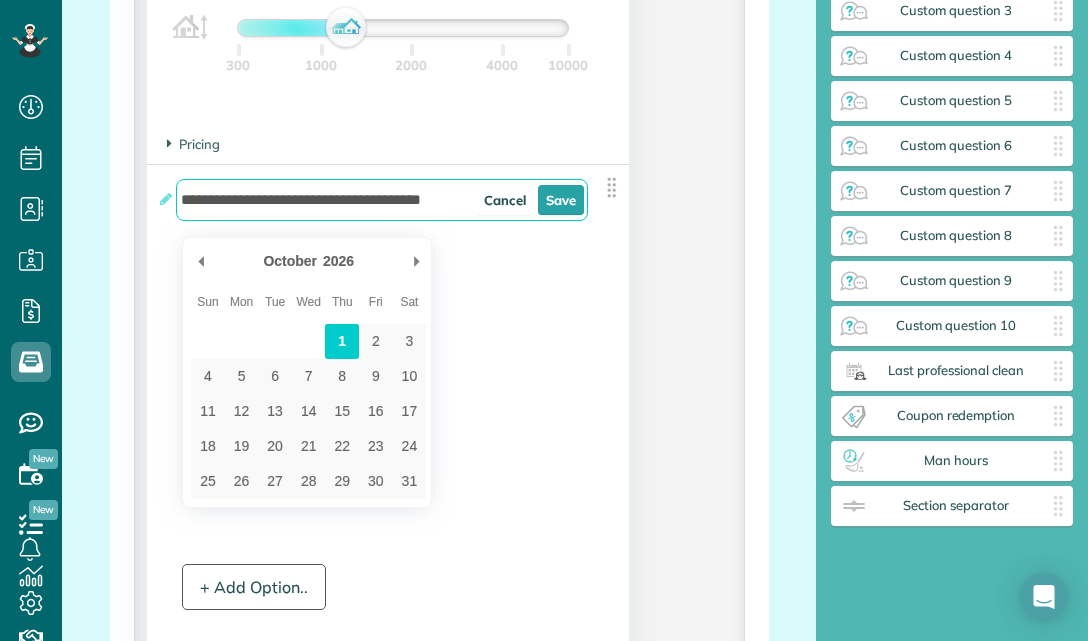 click on "+ Add Option.." at bounding box center [254, 587] 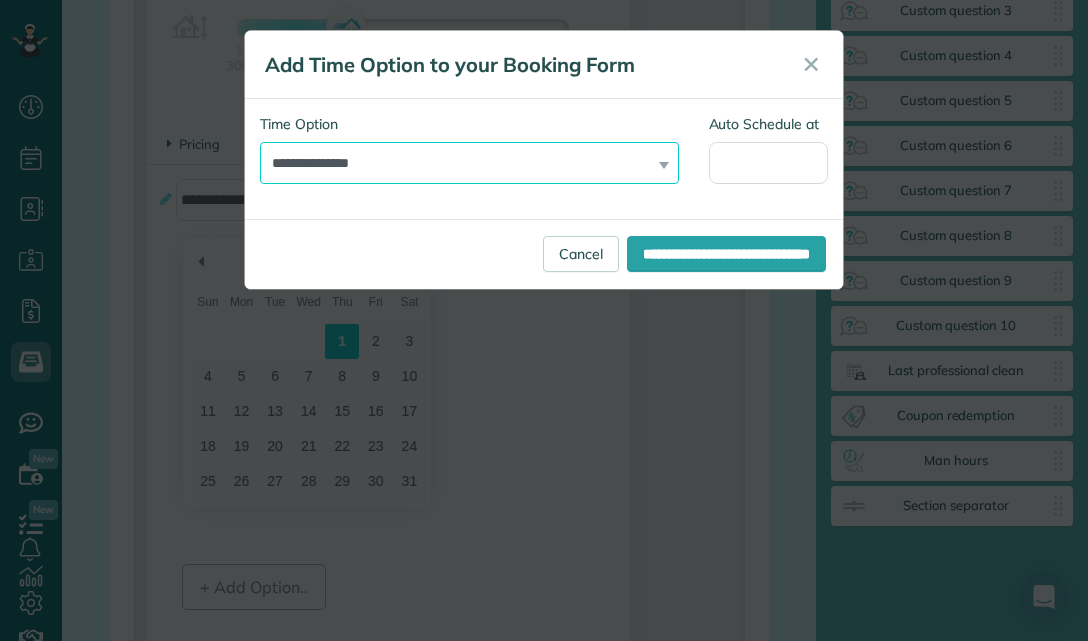 click on "**********" at bounding box center (469, 163) 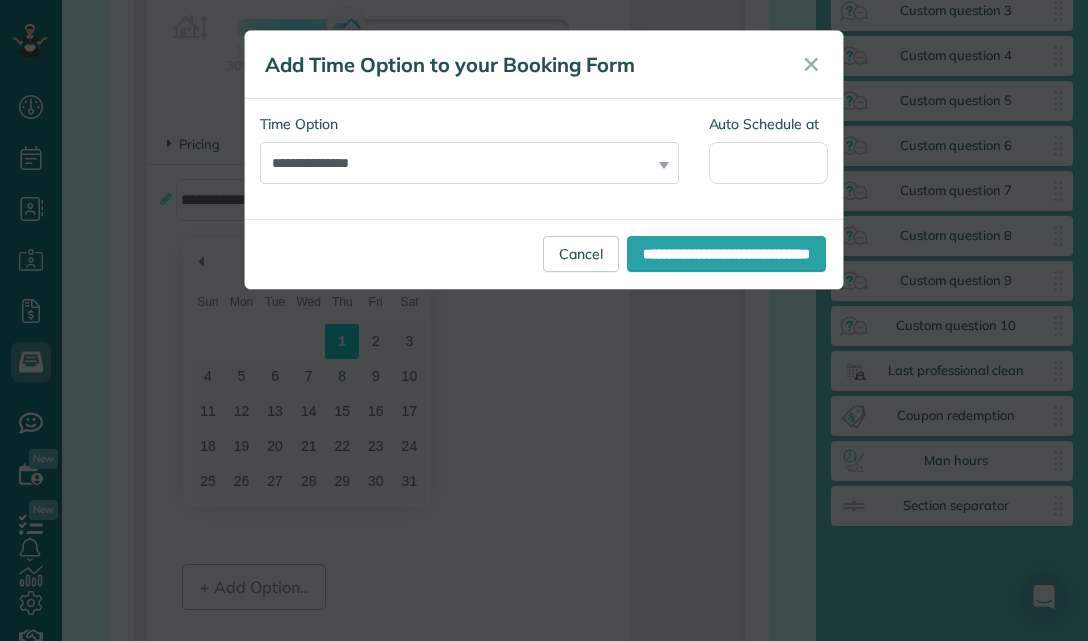 click on "**********" at bounding box center [469, 149] 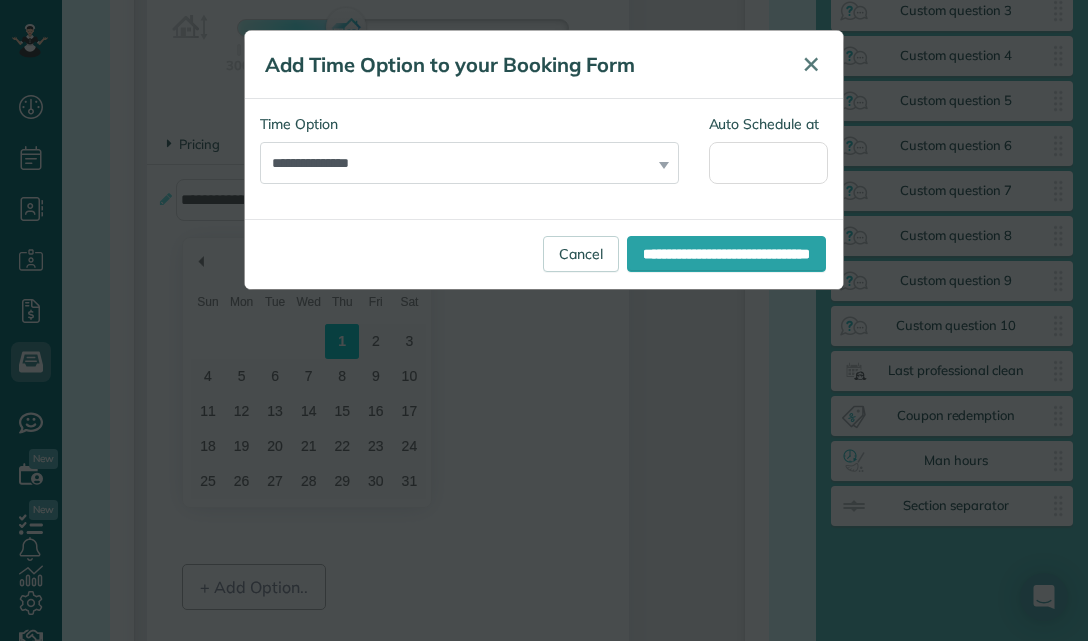 click on "✕" at bounding box center (811, 64) 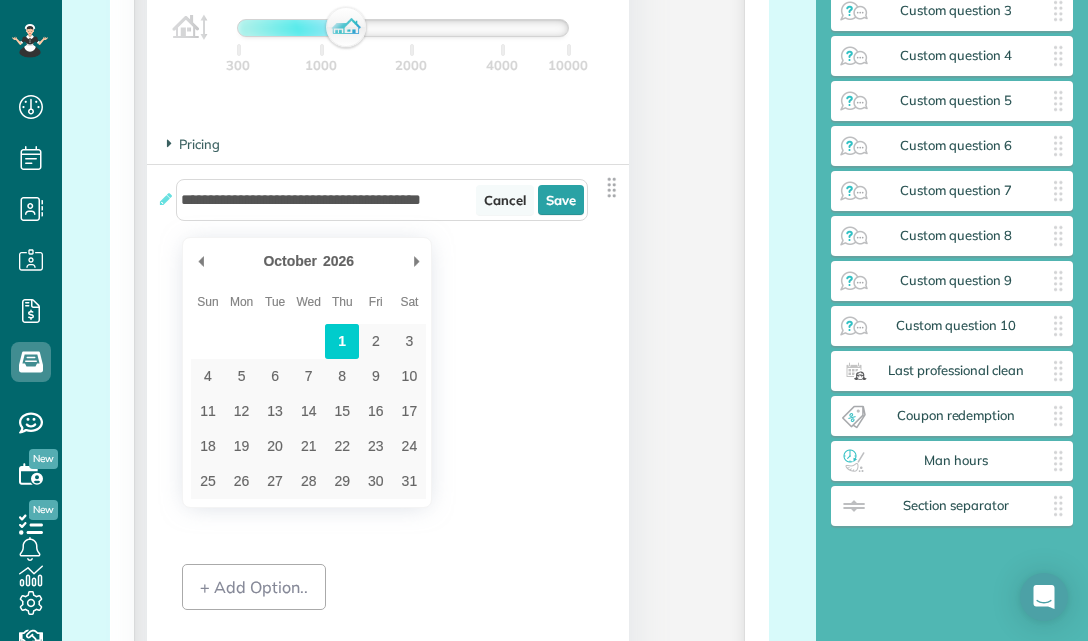 click on "Cancel" at bounding box center (505, 200) 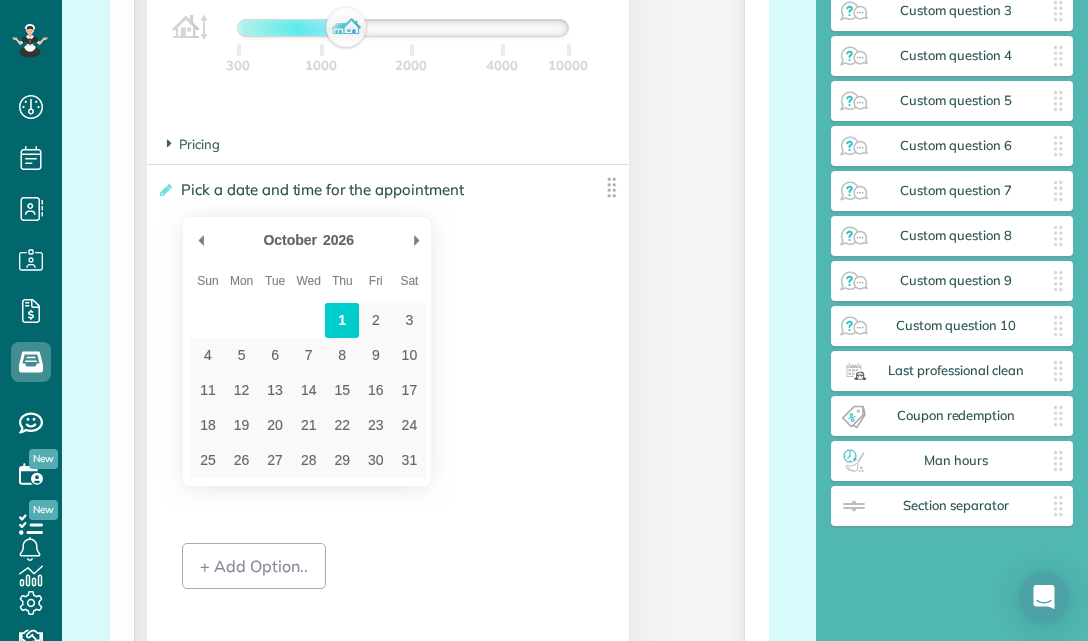 click on "**********" at bounding box center (439, 200) 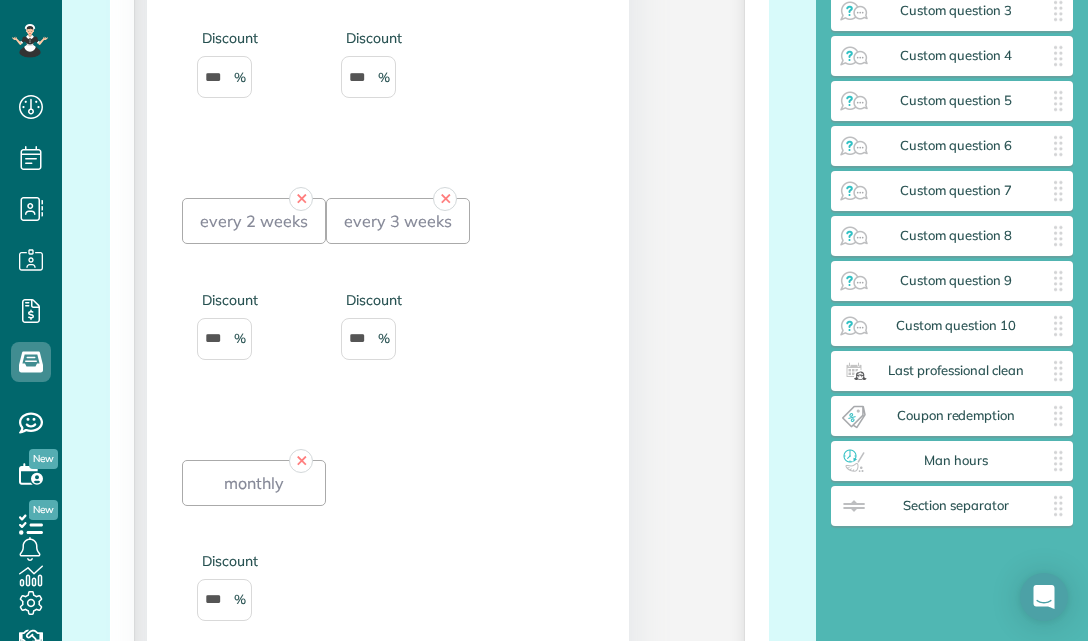 scroll, scrollTop: 2725, scrollLeft: 0, axis: vertical 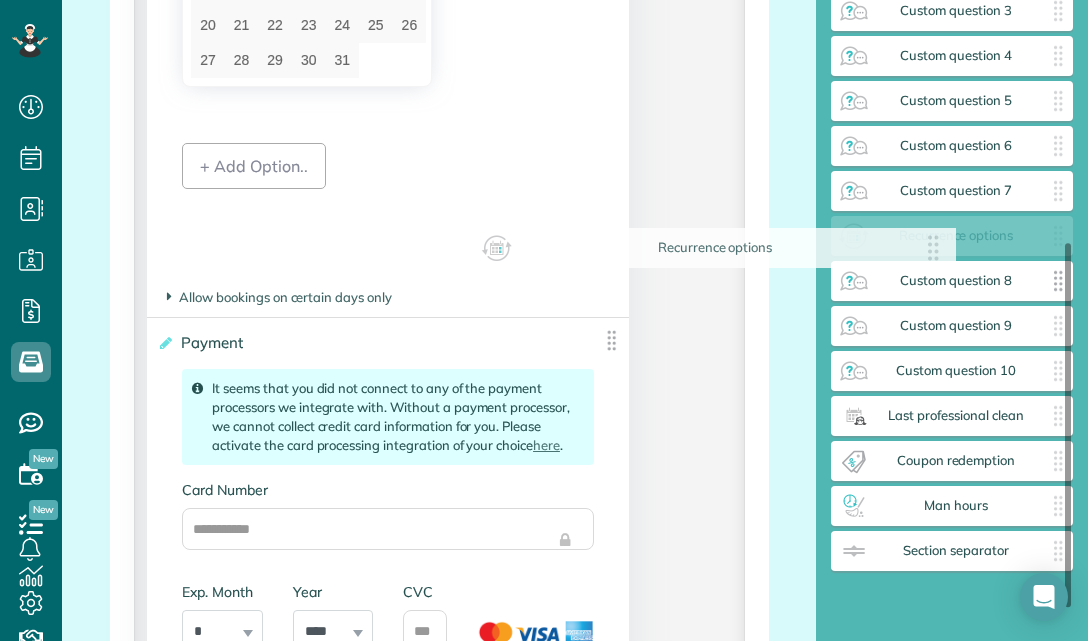 drag, startPoint x: 614, startPoint y: 345, endPoint x: 995, endPoint y: 237, distance: 396.01135 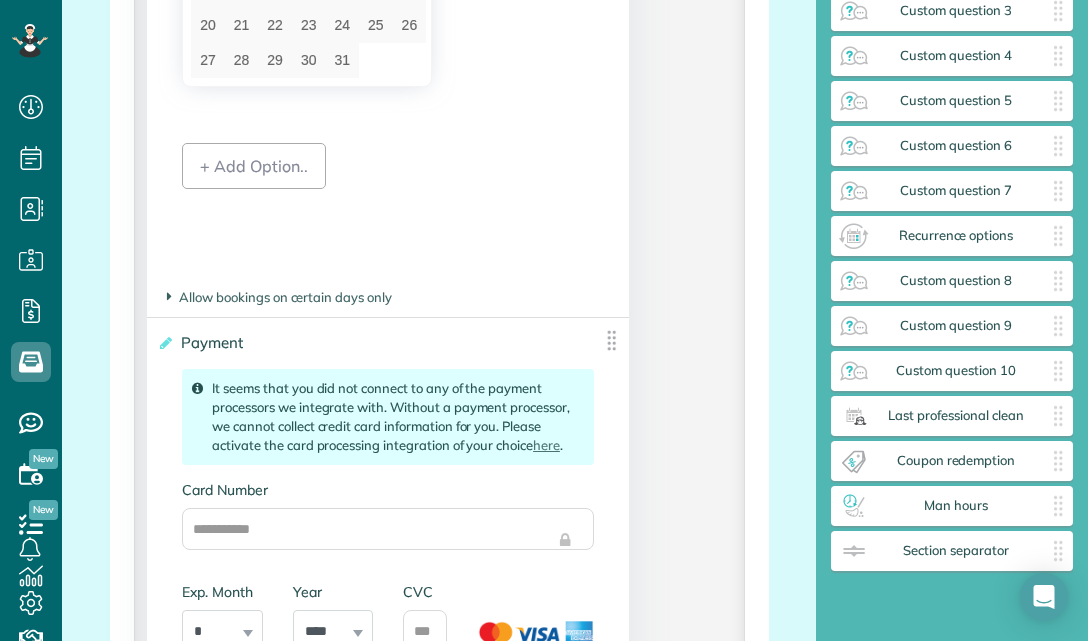 click on "**********" at bounding box center (439, -643) 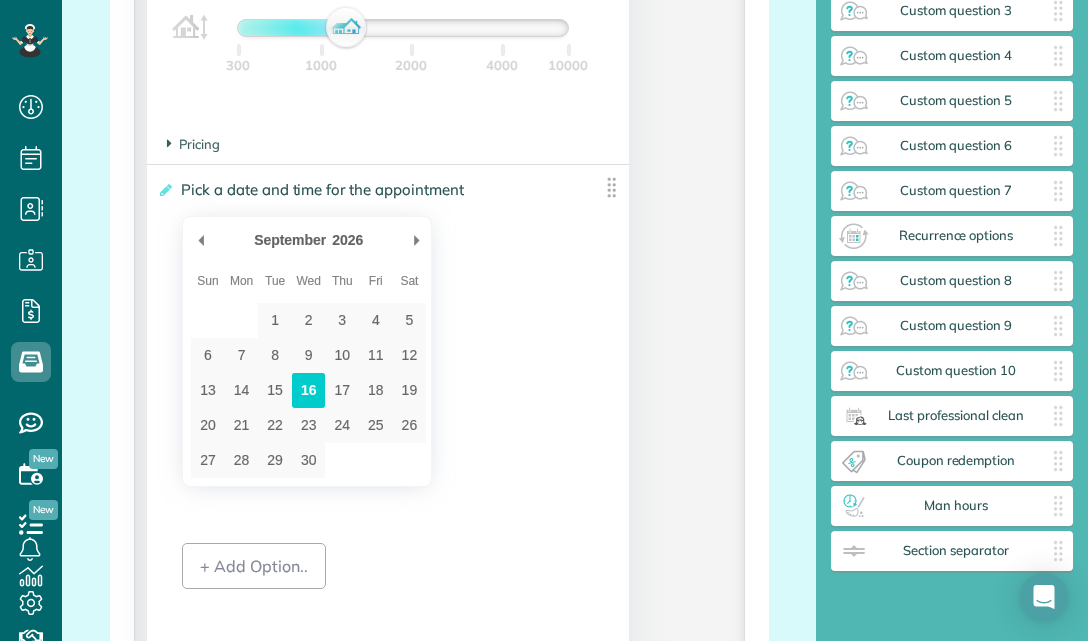 scroll, scrollTop: 2245, scrollLeft: 0, axis: vertical 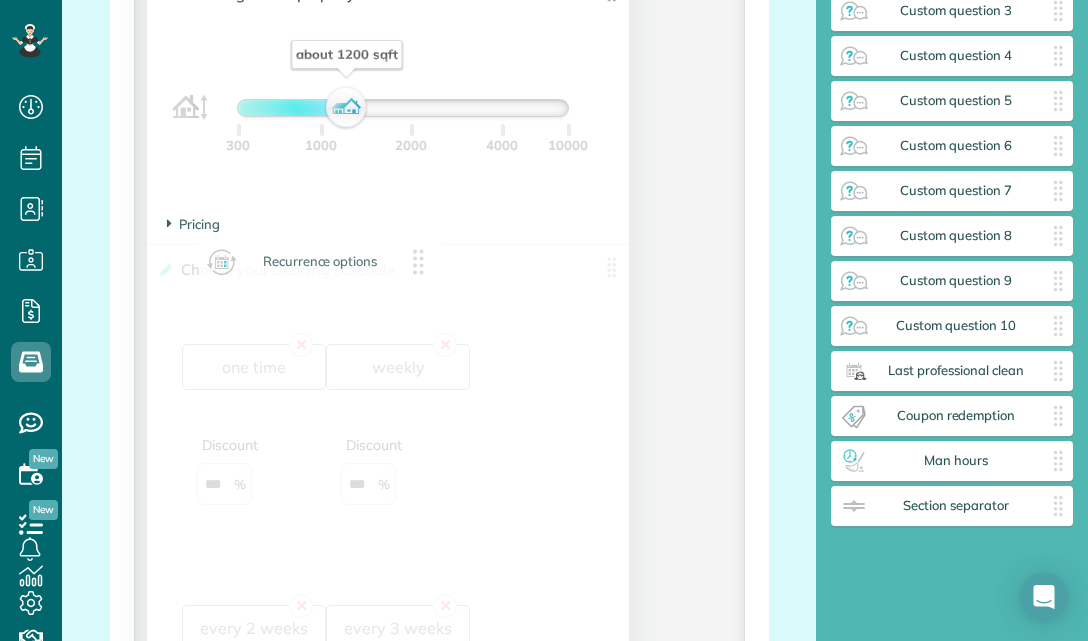 drag, startPoint x: 937, startPoint y: 214, endPoint x: 234, endPoint y: 284, distance: 706.47644 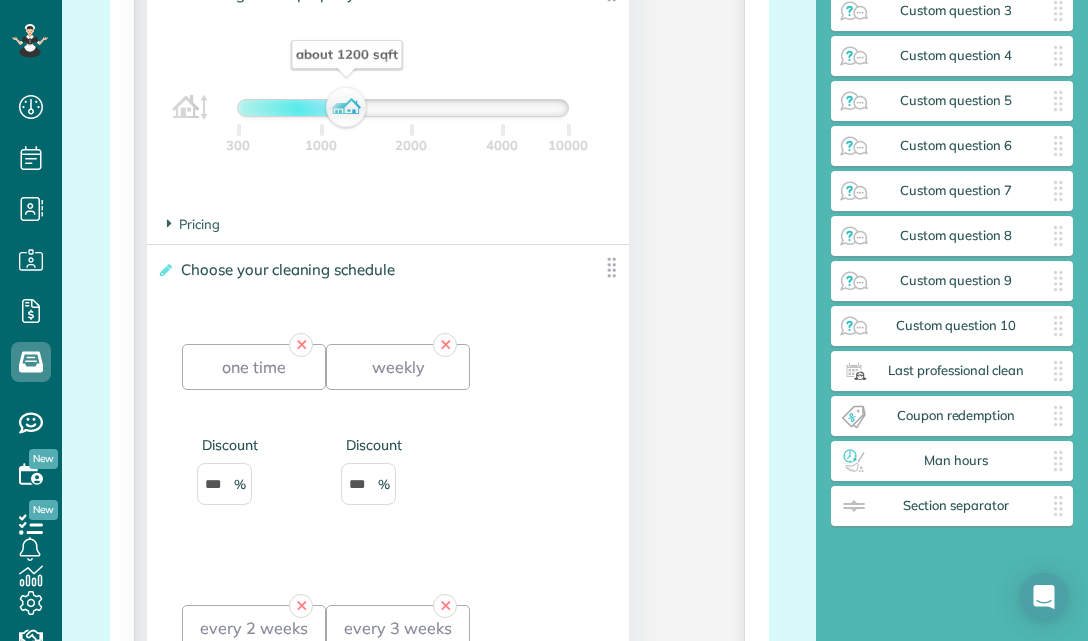 click on "**********" at bounding box center (439, 280) 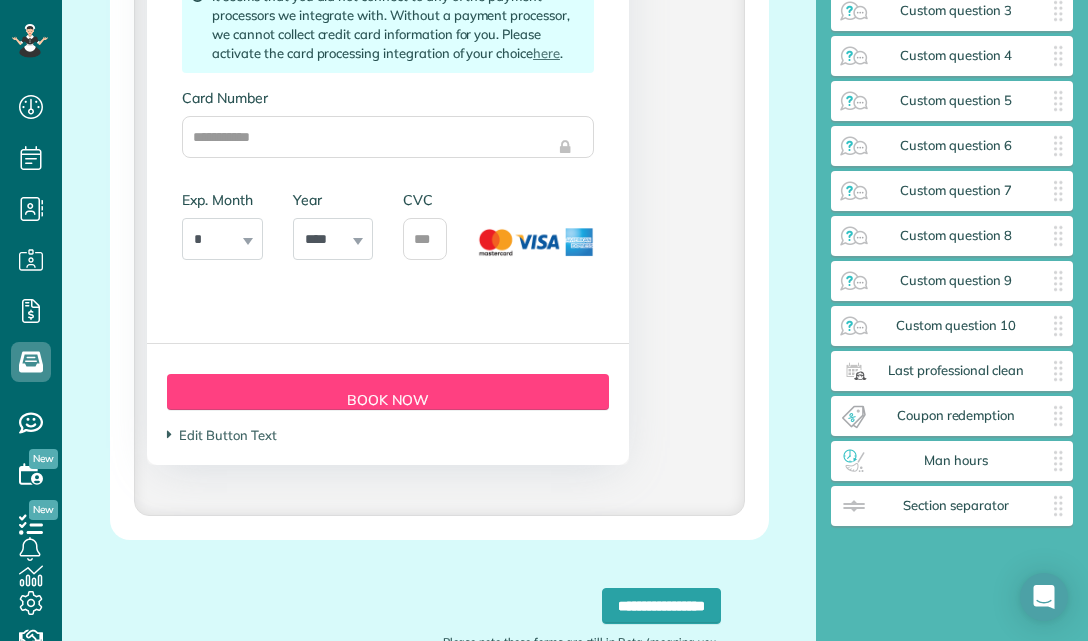 type on "2027-08-31" 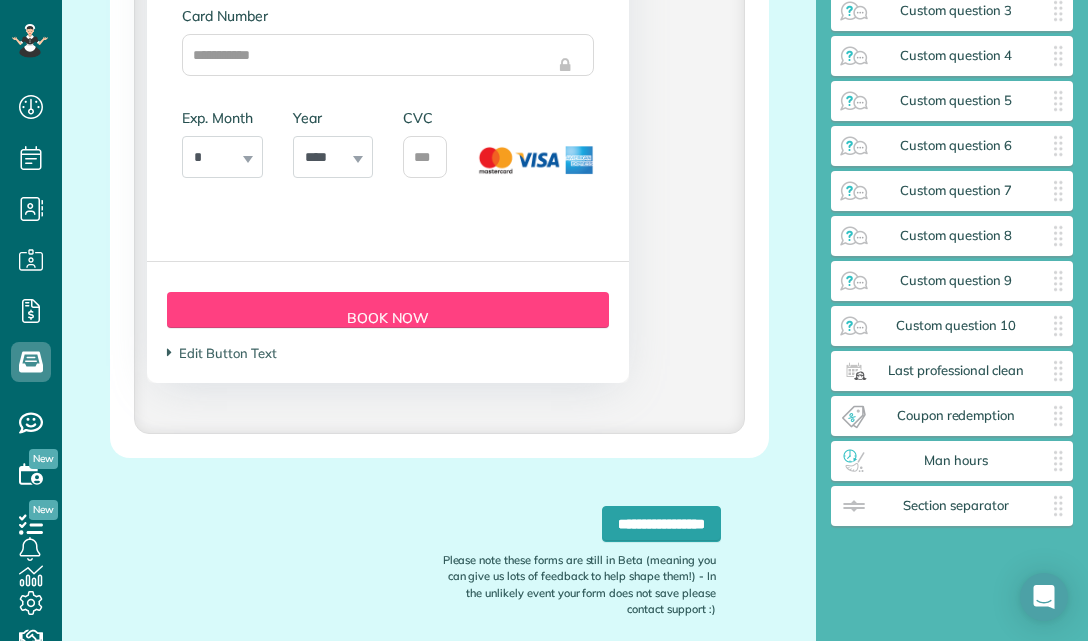scroll, scrollTop: 4125, scrollLeft: 0, axis: vertical 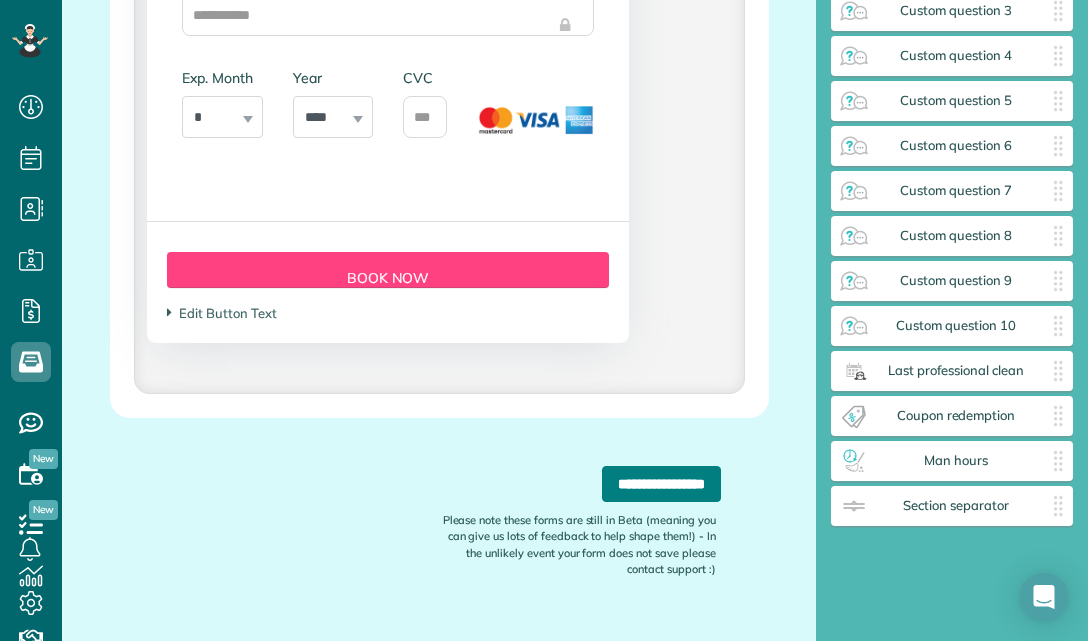click on "**********" at bounding box center [661, 484] 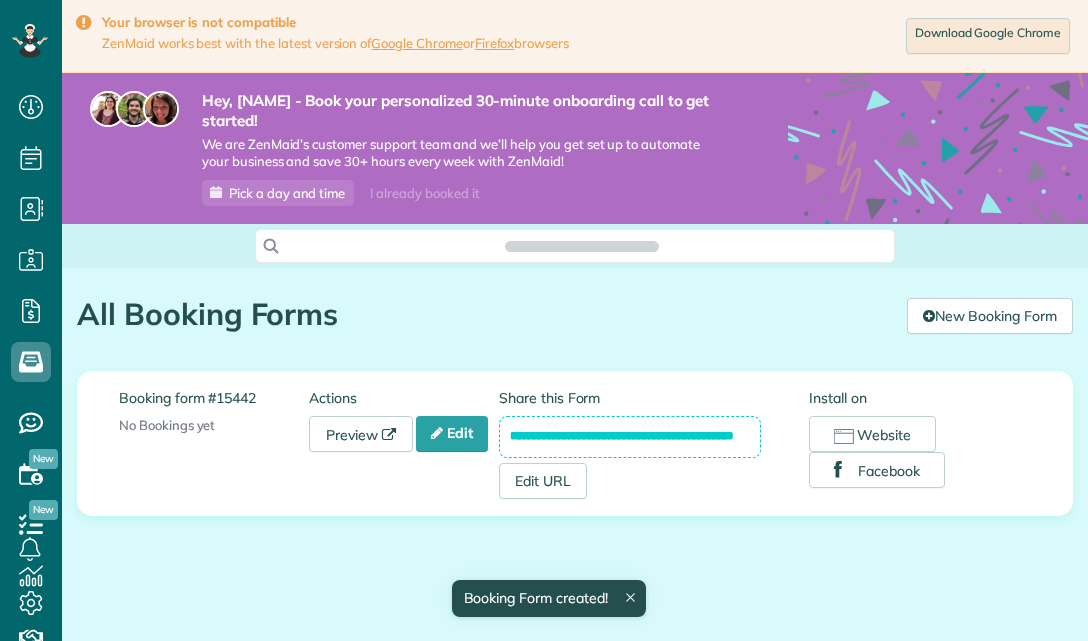 click on "**********" at bounding box center (575, 467) 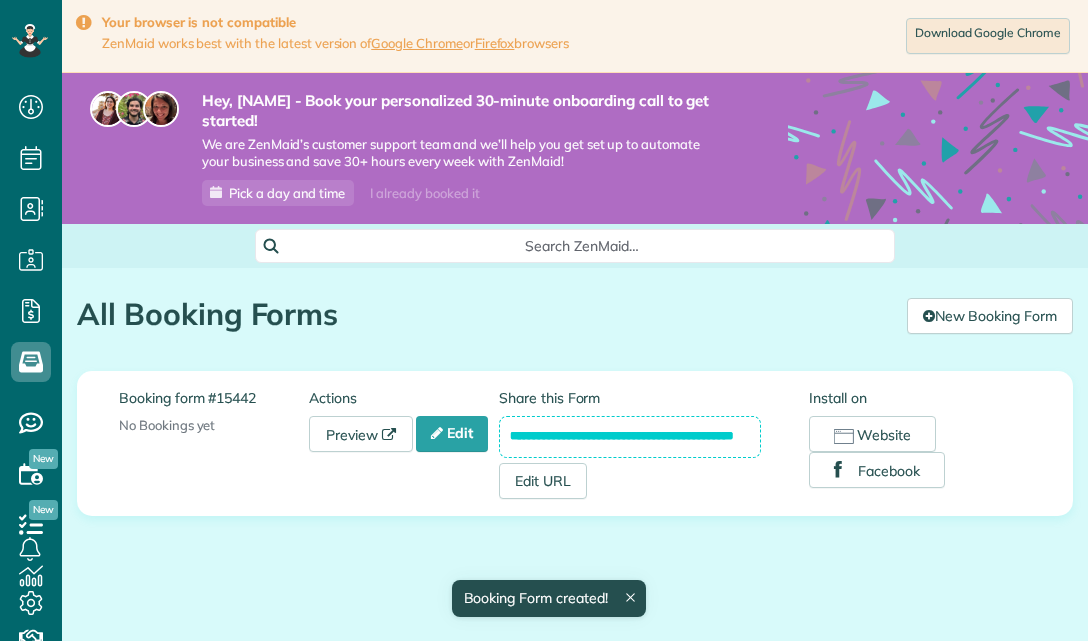 scroll, scrollTop: 641, scrollLeft: 62, axis: both 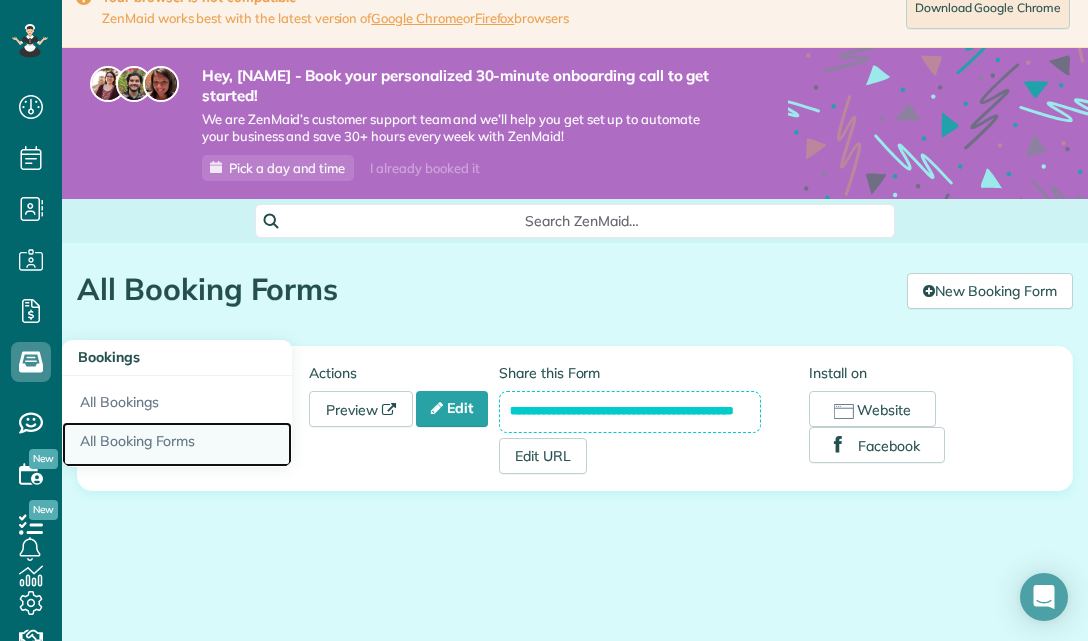 click on "All Booking Forms" at bounding box center (177, 445) 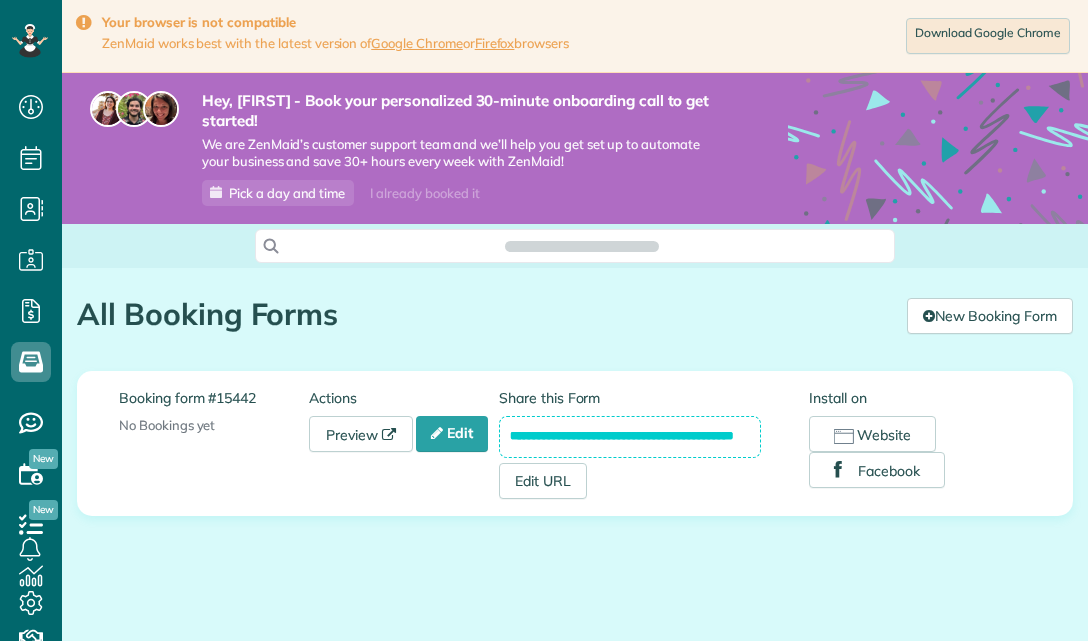 scroll, scrollTop: 0, scrollLeft: 0, axis: both 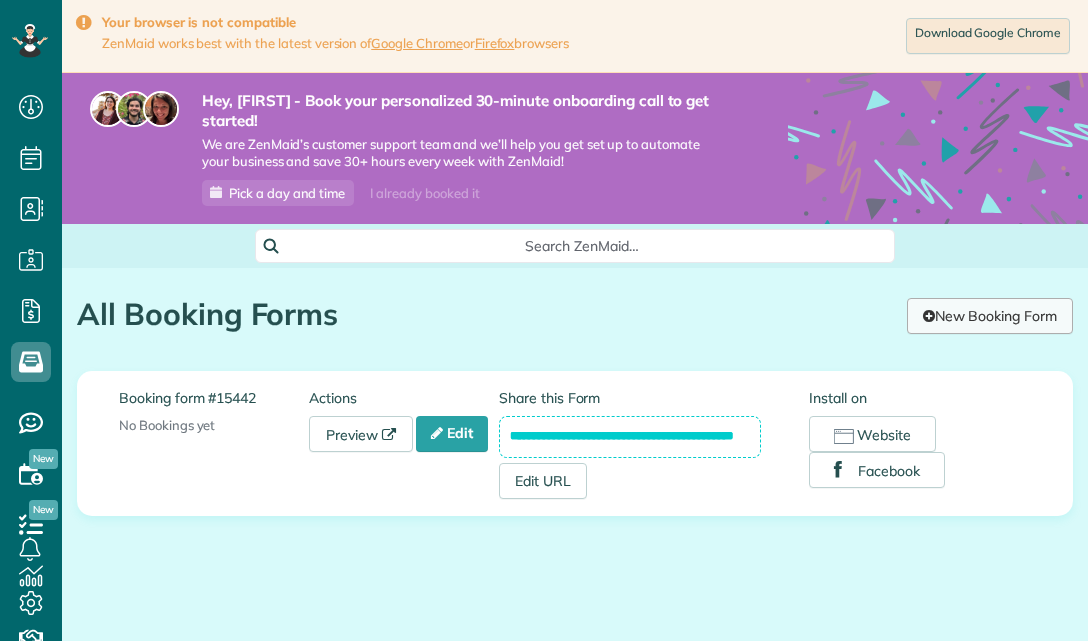 click on "New Booking Form" at bounding box center (990, 316) 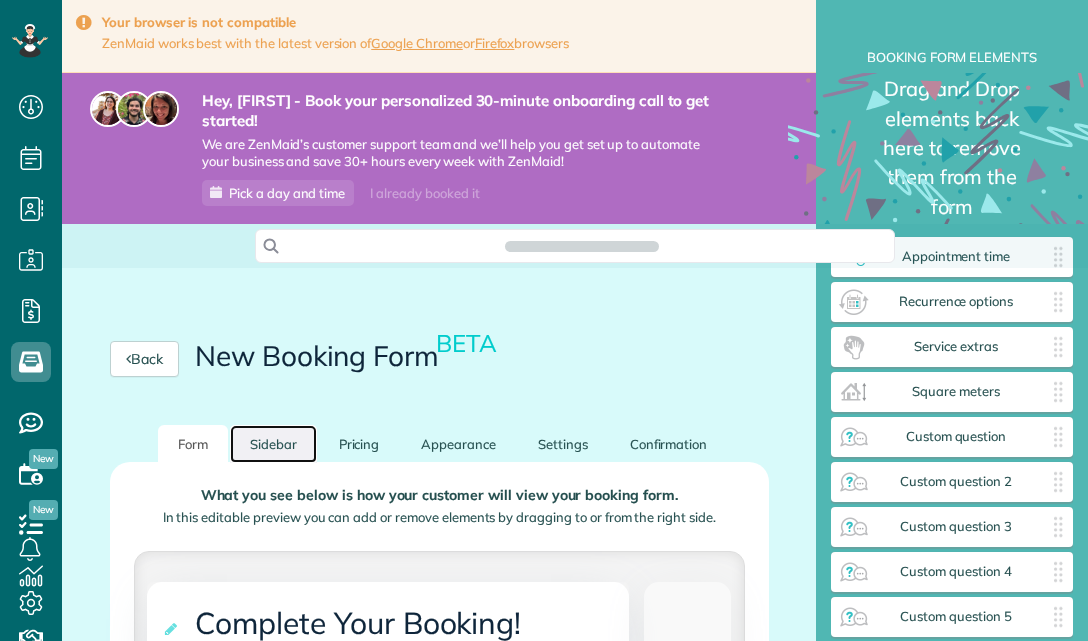 click on "Sidebar" at bounding box center [273, 444] 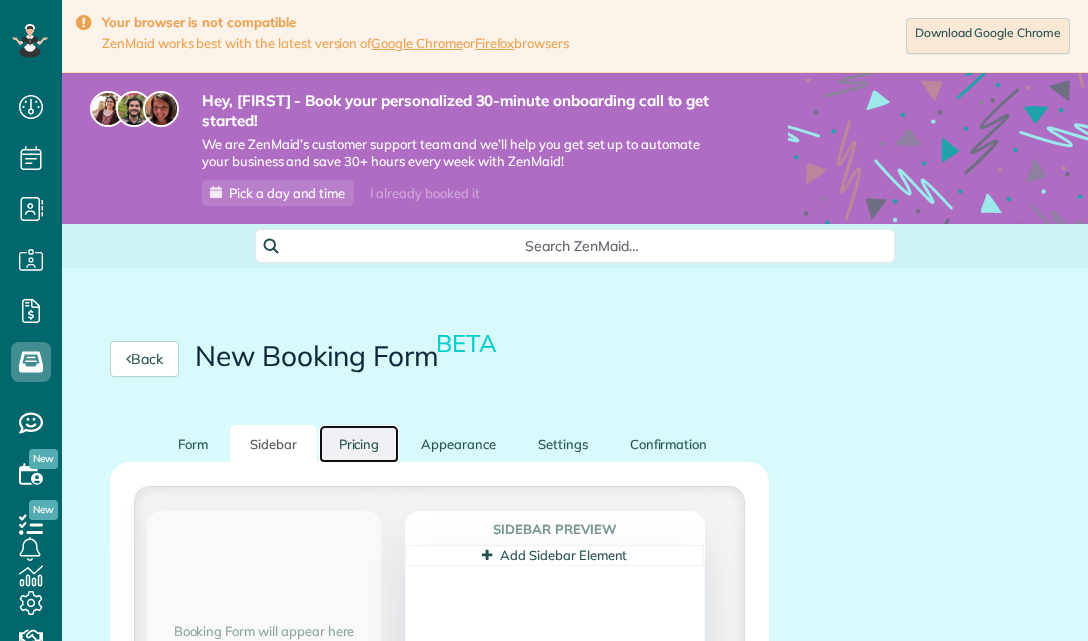 click on "Pricing" at bounding box center [359, 444] 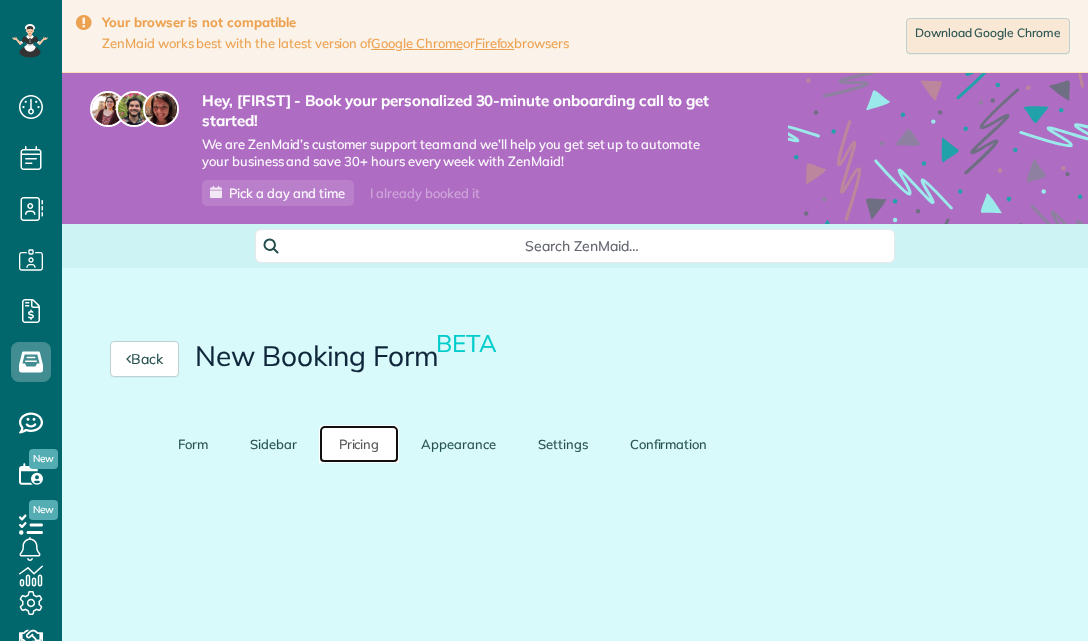 click on "Pricing" at bounding box center (359, 444) 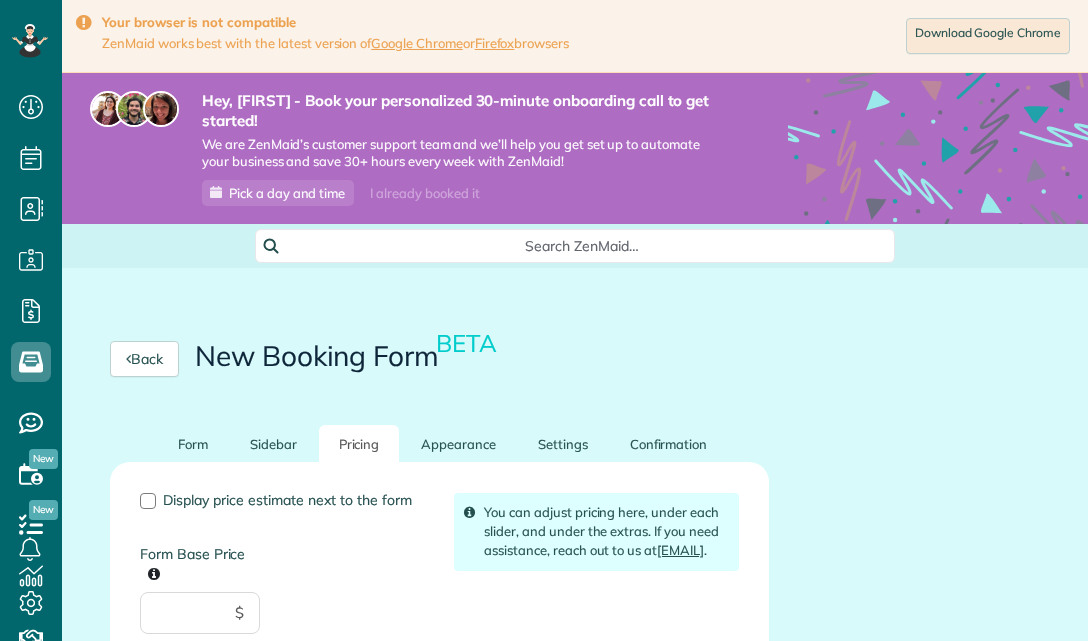 click on "**********" at bounding box center (439, 761) 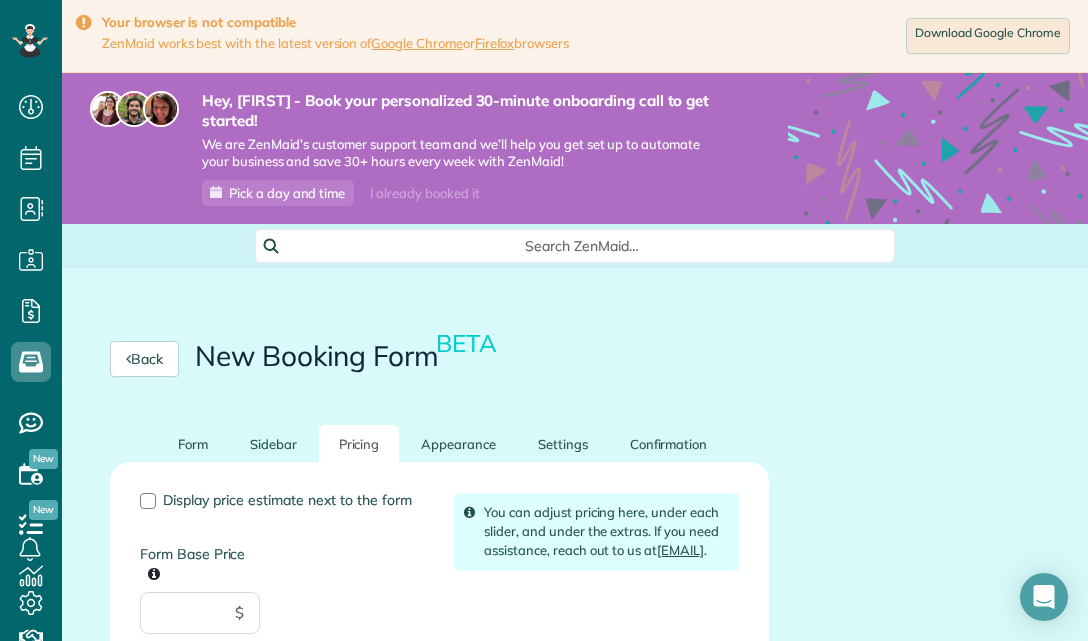 scroll, scrollTop: 641, scrollLeft: 62, axis: both 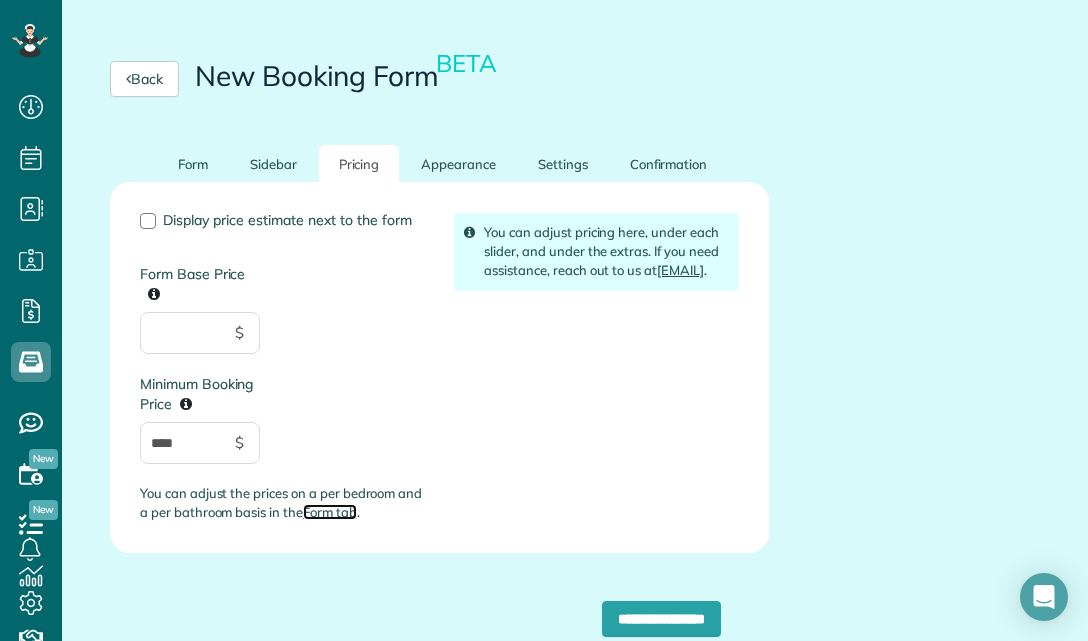 click on "Form tab" at bounding box center [330, 512] 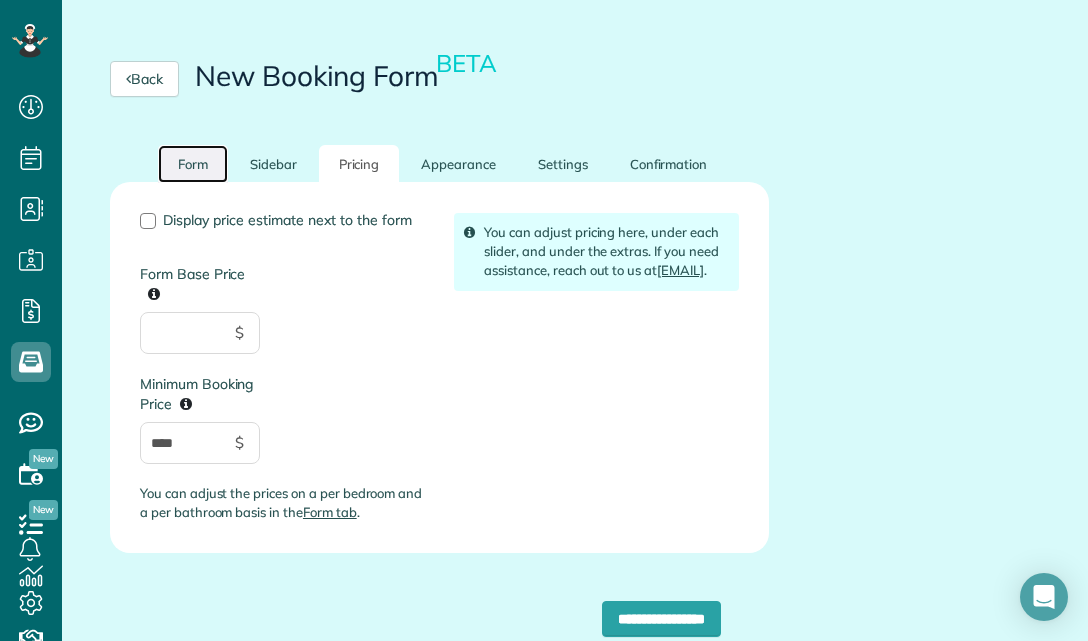click on "Form" at bounding box center [193, 164] 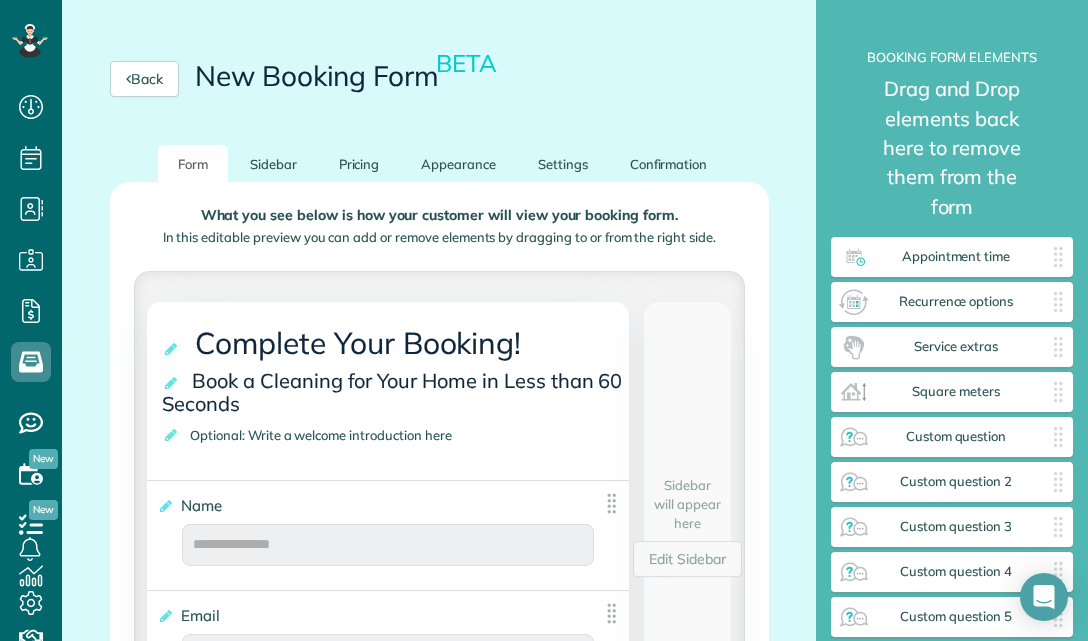 click on "**********" at bounding box center (439, 1372) 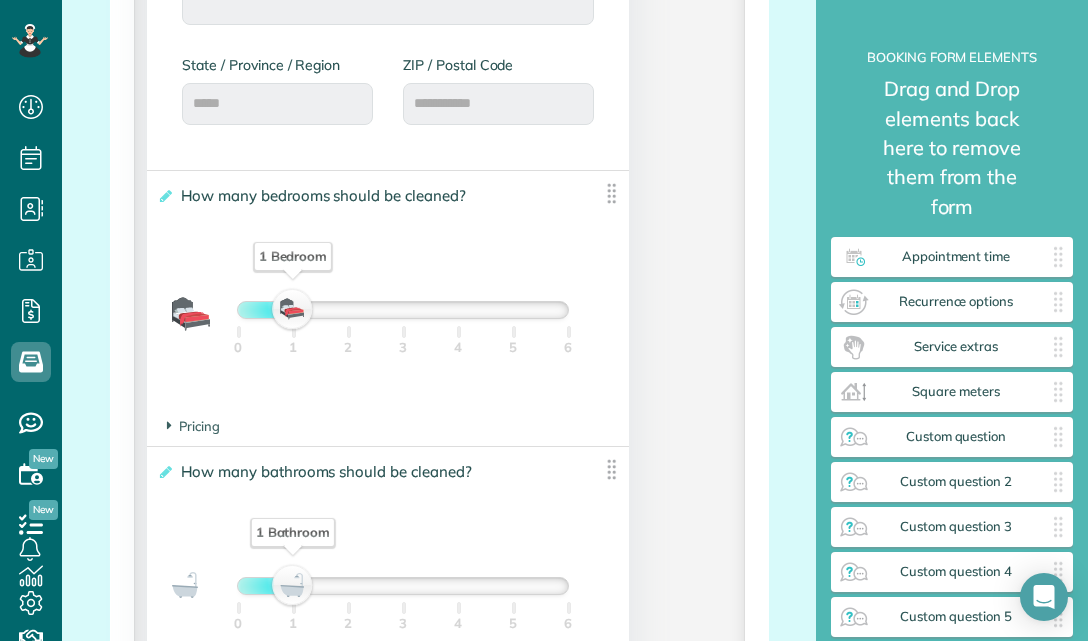 scroll, scrollTop: 1440, scrollLeft: 0, axis: vertical 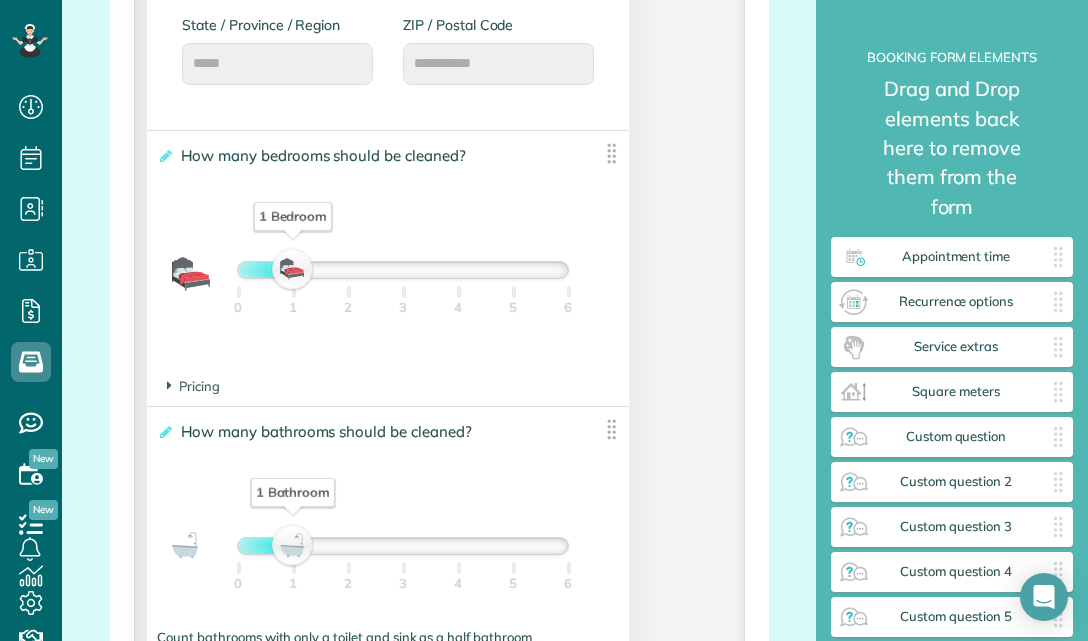 click on "1 Bedroom" at bounding box center [293, 270] 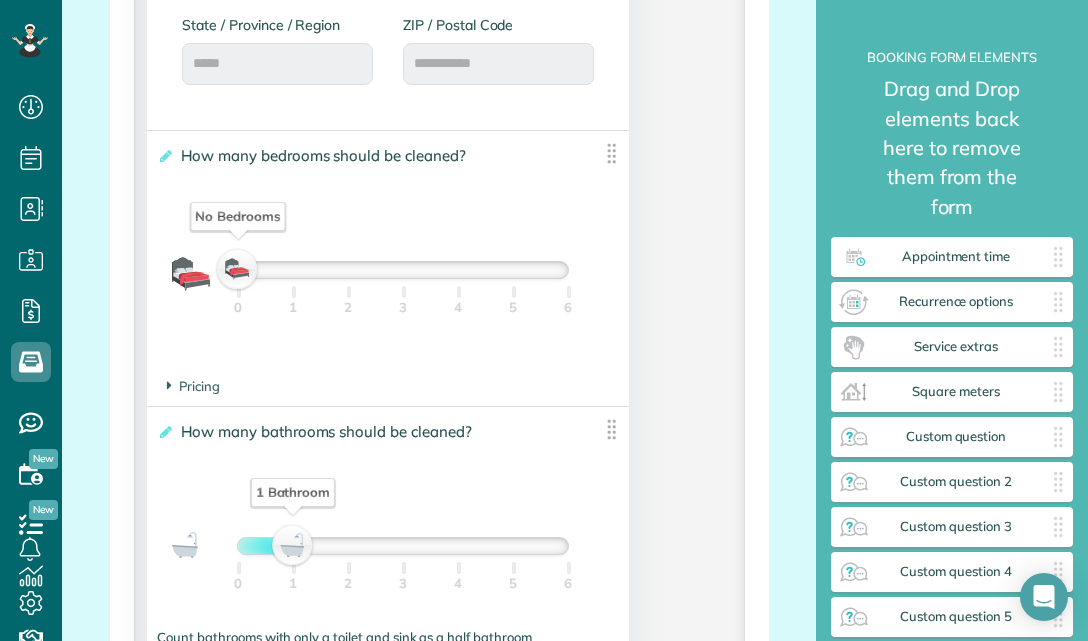 drag, startPoint x: 287, startPoint y: 278, endPoint x: 250, endPoint y: 268, distance: 38.327538 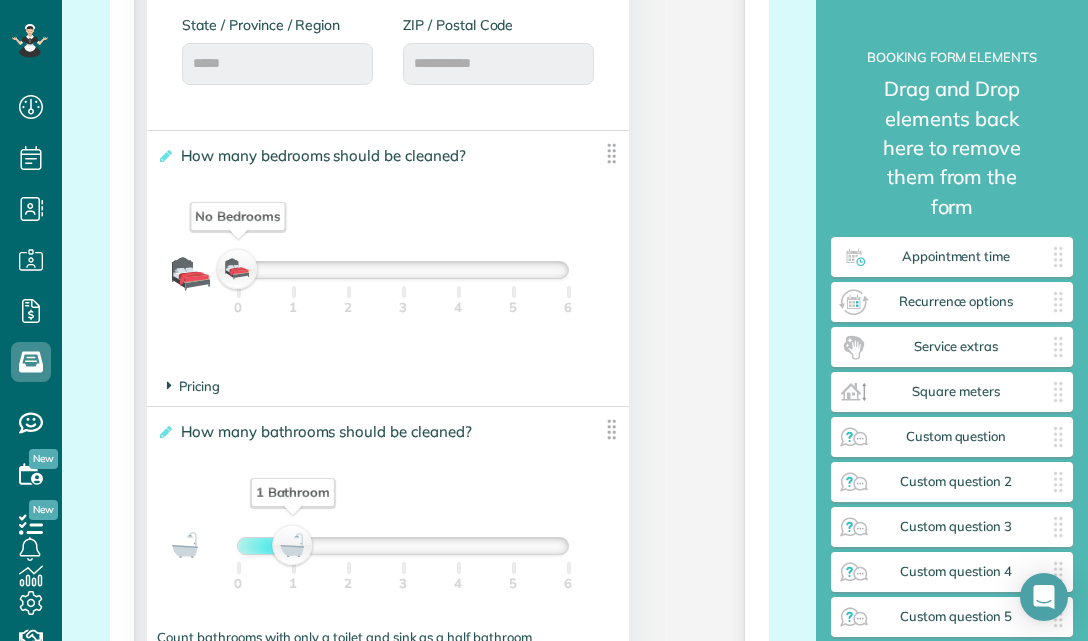 click on "Pricing" at bounding box center (193, 386) 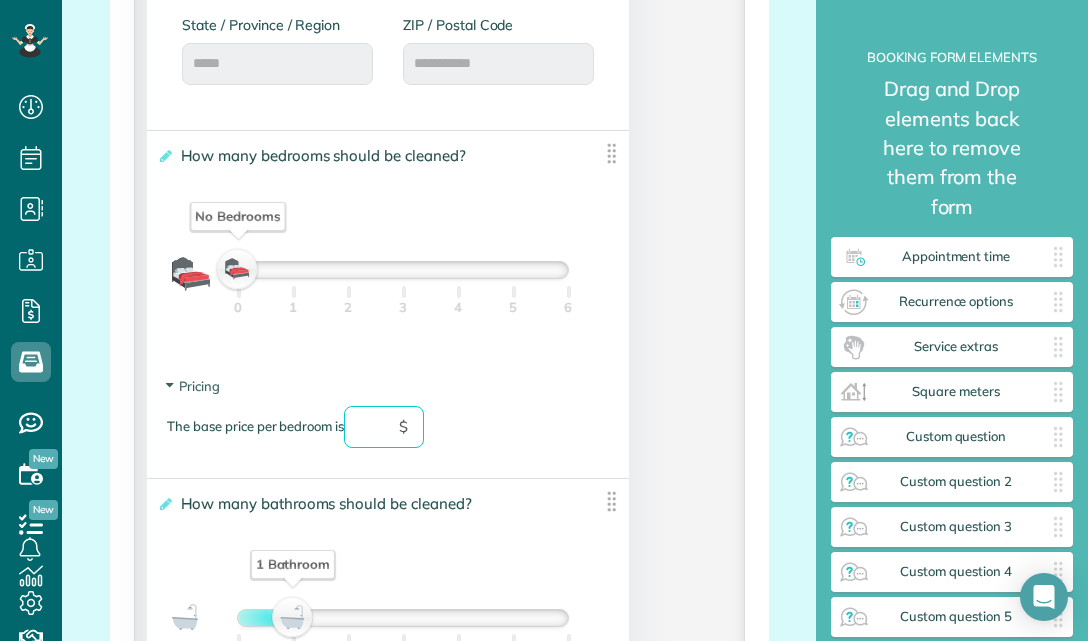 click at bounding box center (384, 427) 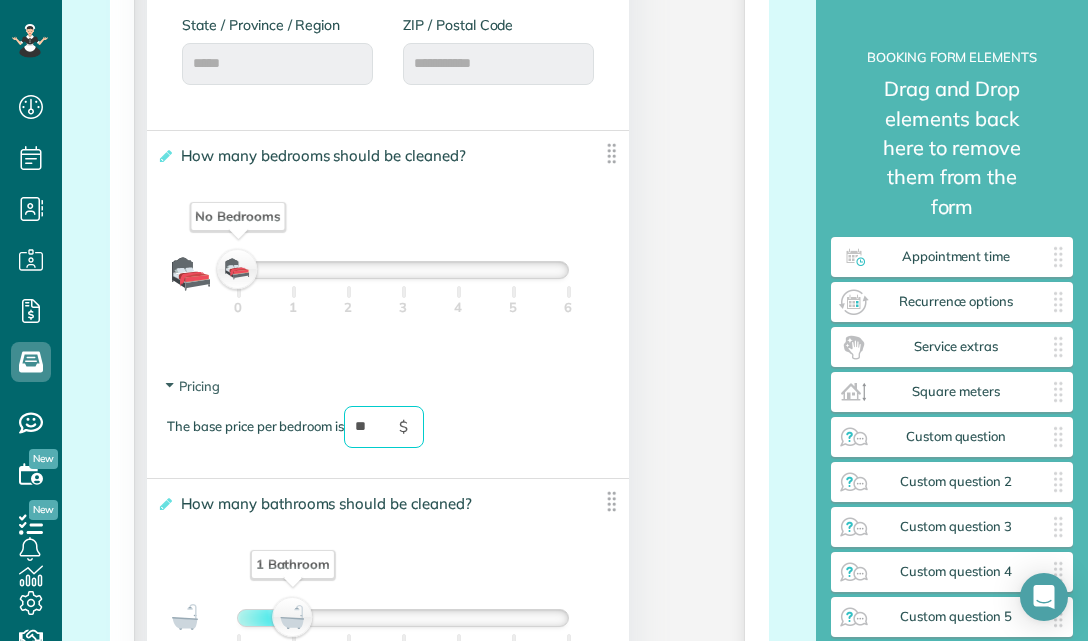 click on "Pricing
The base price per bedroom is
**
$" at bounding box center [388, 422] 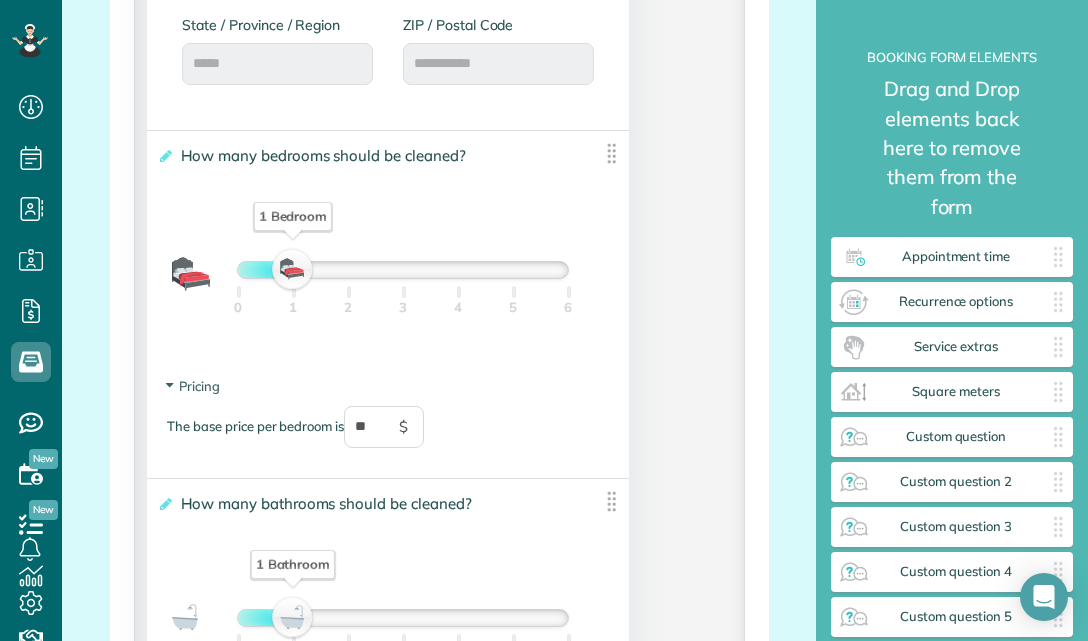 drag, startPoint x: 240, startPoint y: 269, endPoint x: 283, endPoint y: 281, distance: 44.64303 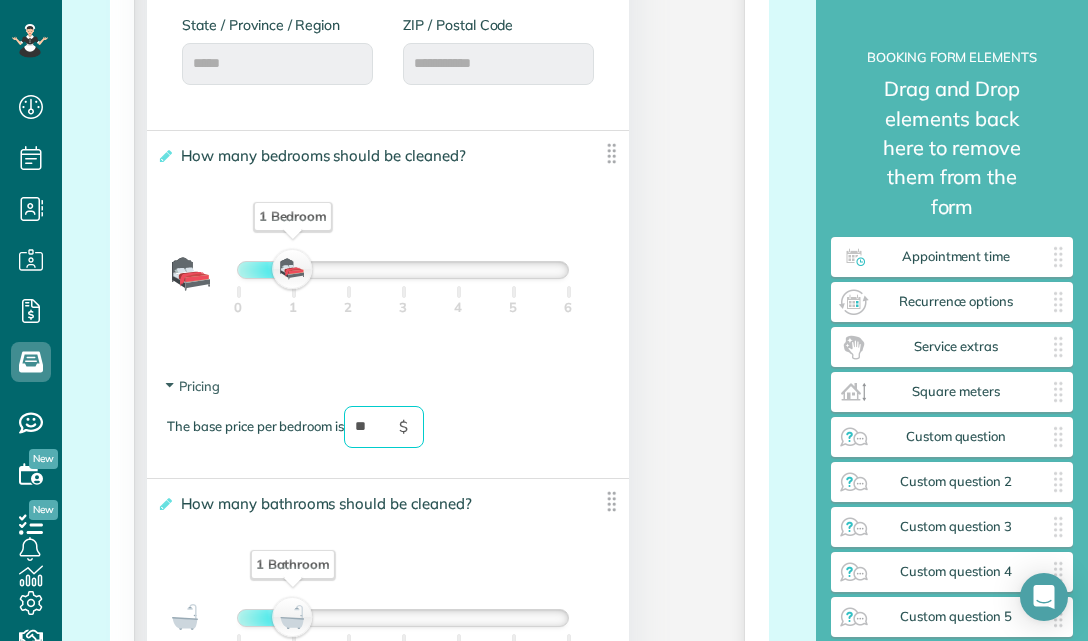 click on "**" at bounding box center (384, 427) 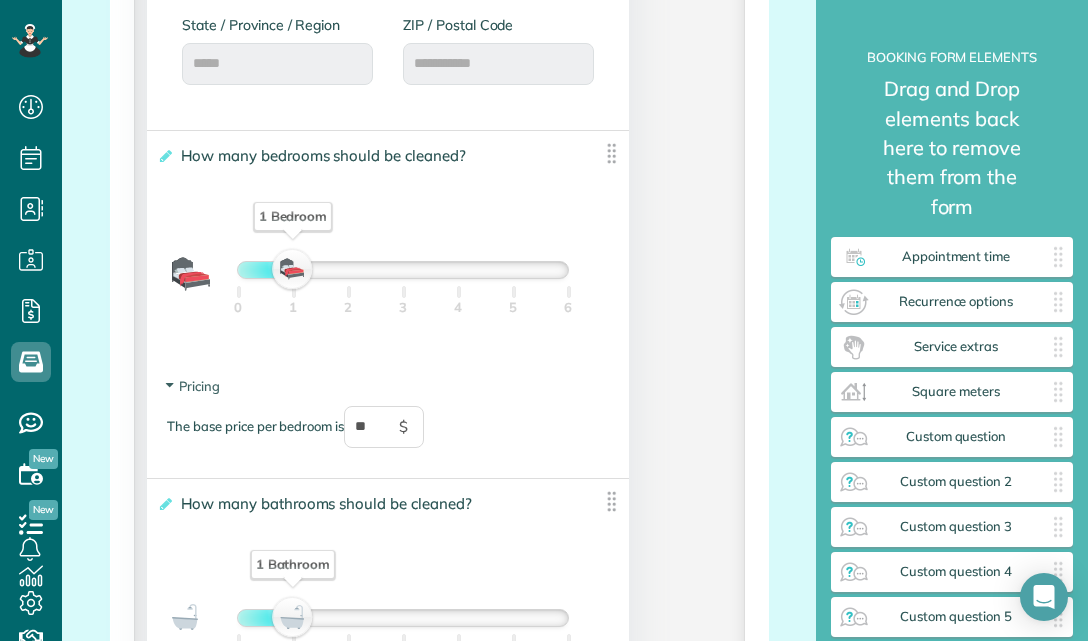 drag, startPoint x: 295, startPoint y: 274, endPoint x: 240, endPoint y: 271, distance: 55.081757 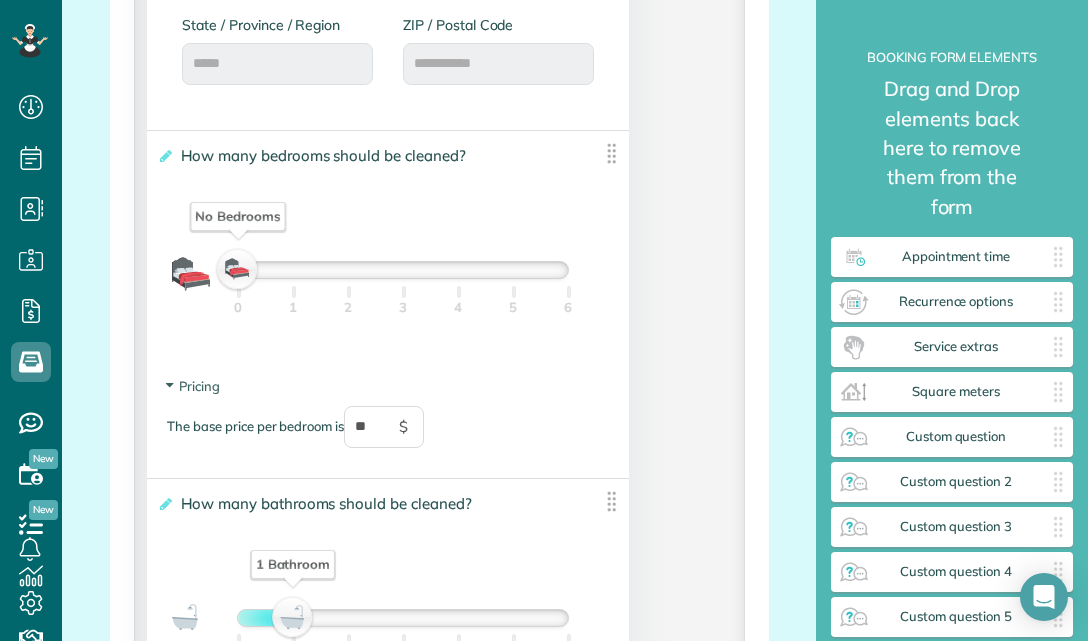 click on "No Bedrooms" at bounding box center (238, 270) 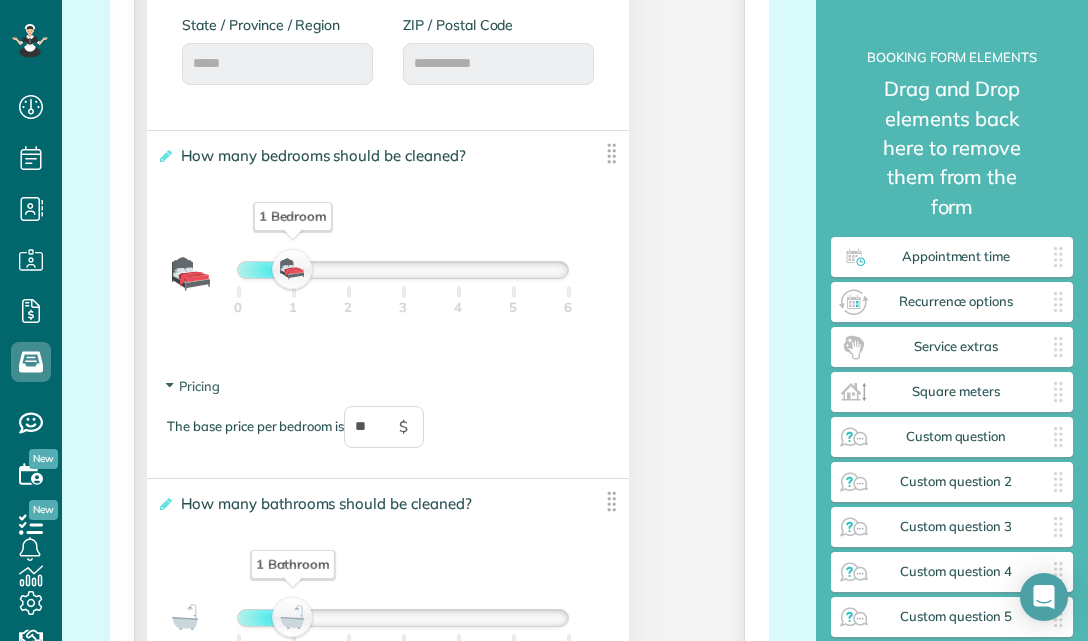 click on "**********" at bounding box center (439, 134) 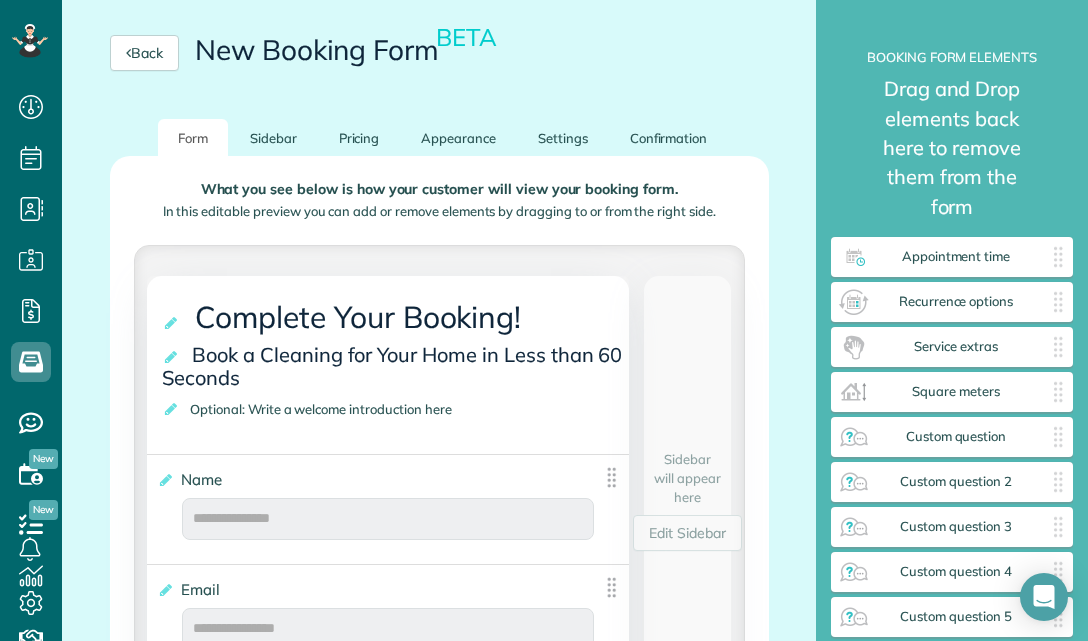 scroll, scrollTop: 280, scrollLeft: 0, axis: vertical 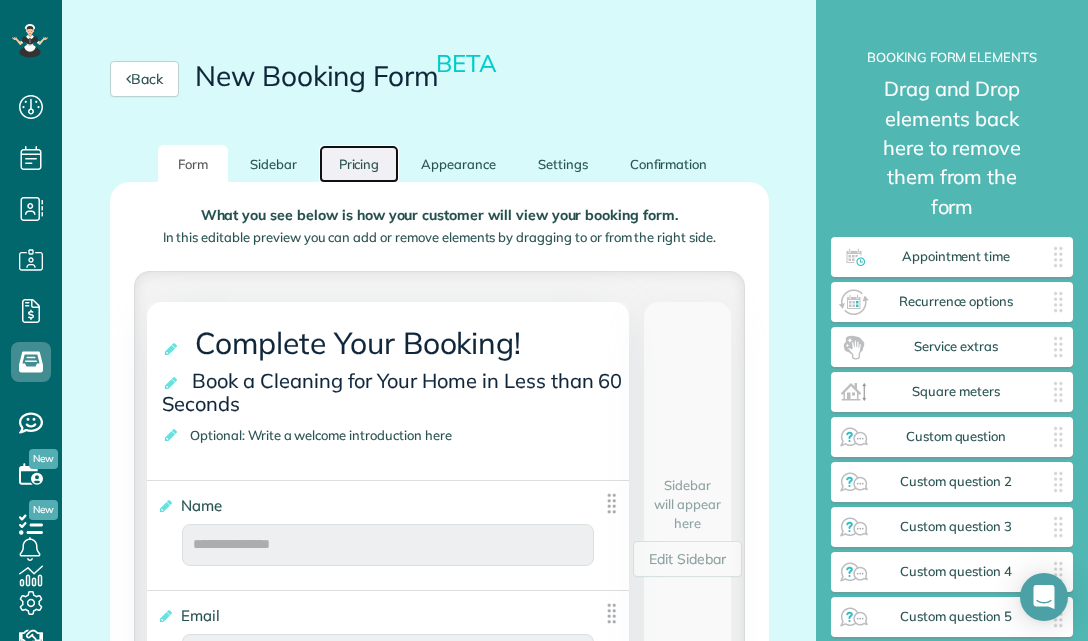 click on "Pricing" at bounding box center (359, 164) 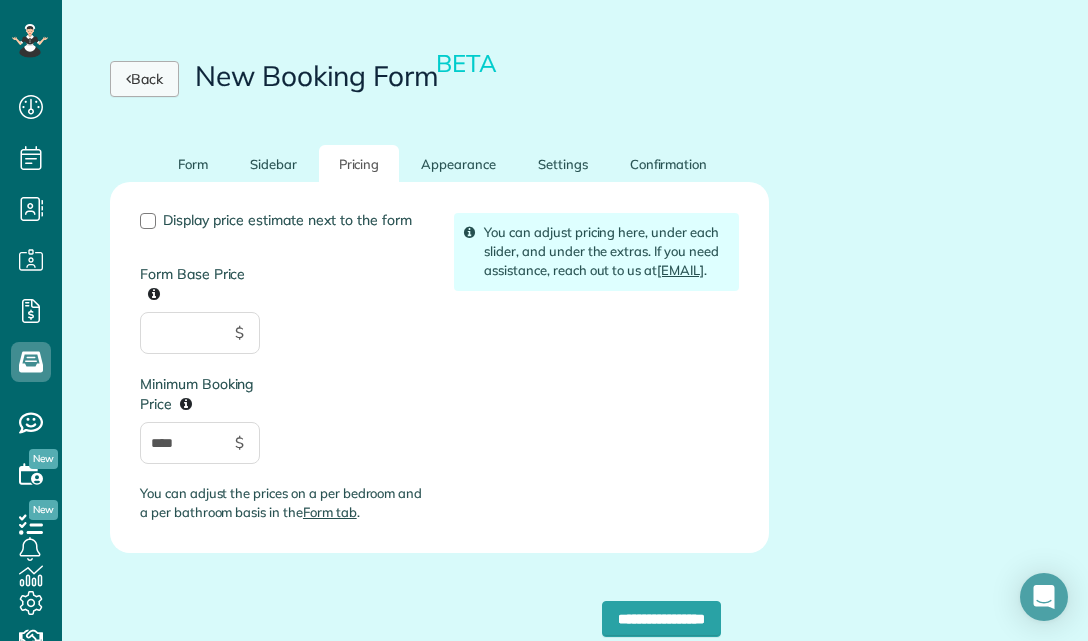 click on "Back" at bounding box center (144, 79) 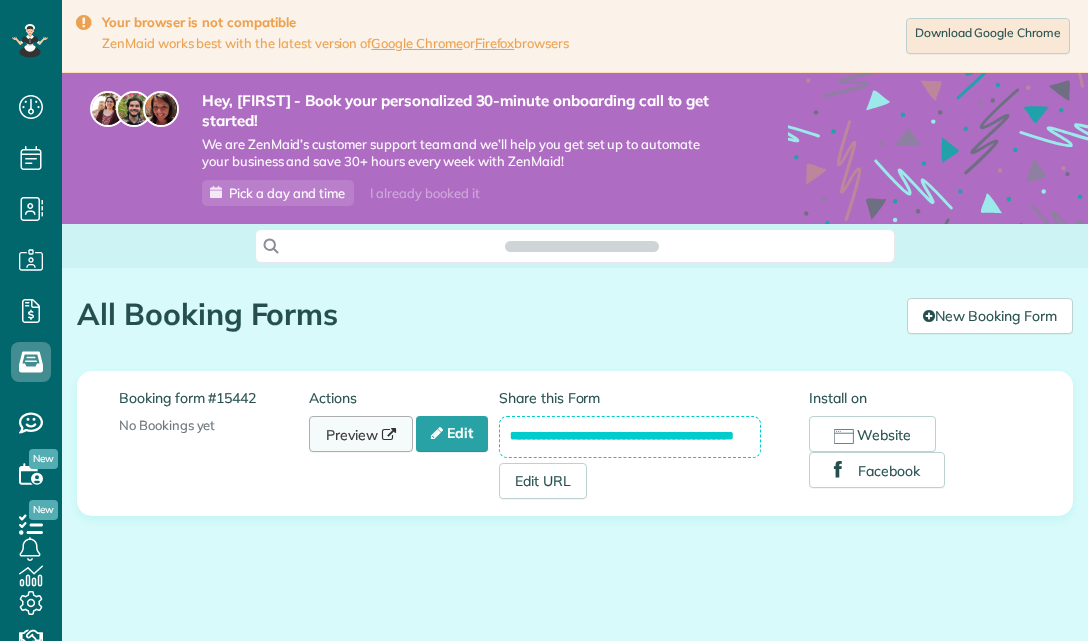 click at bounding box center (389, 435) 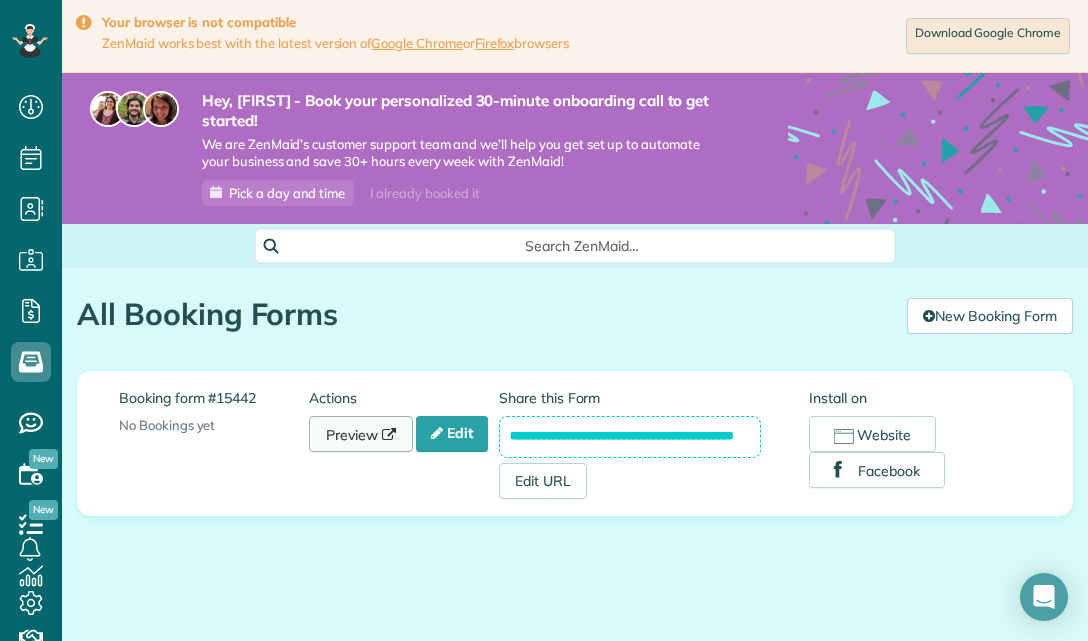 scroll, scrollTop: 0, scrollLeft: 0, axis: both 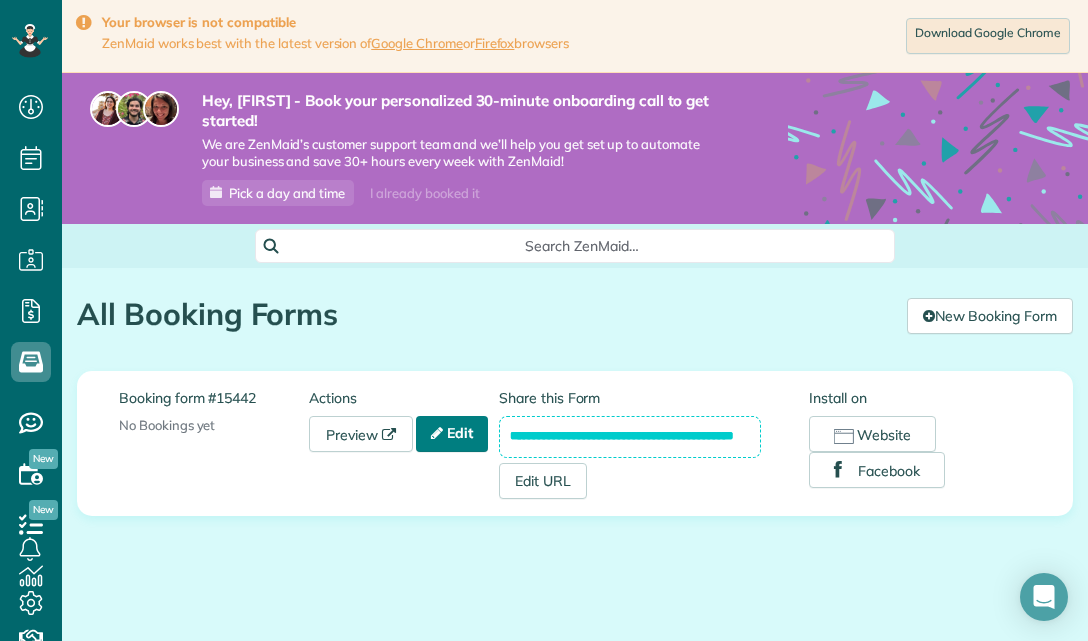 click at bounding box center (437, 433) 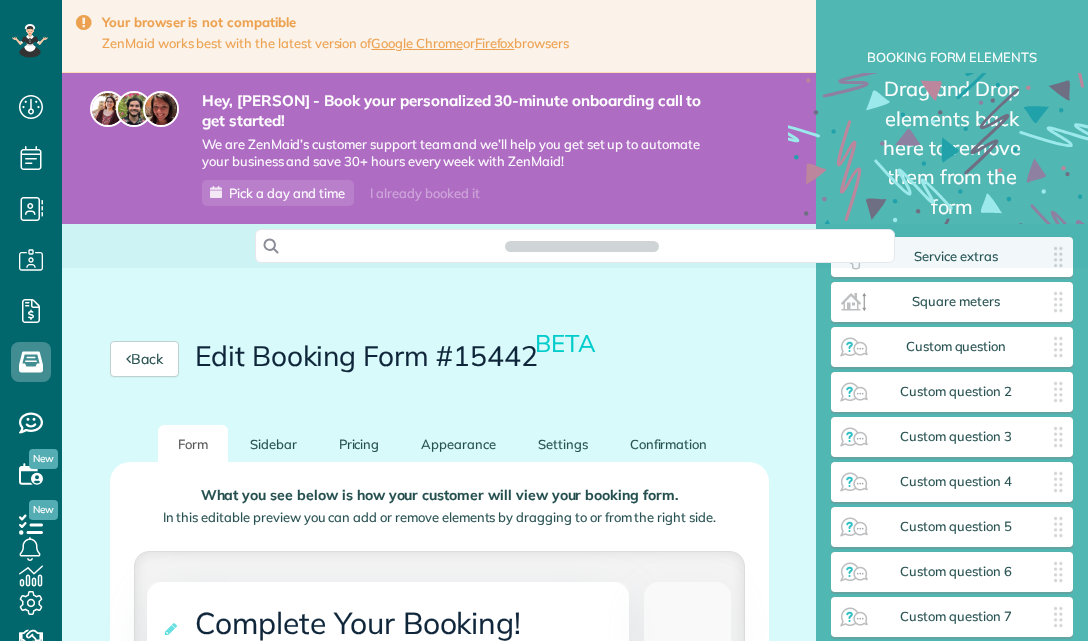 click on "**********" at bounding box center [439, 2598] 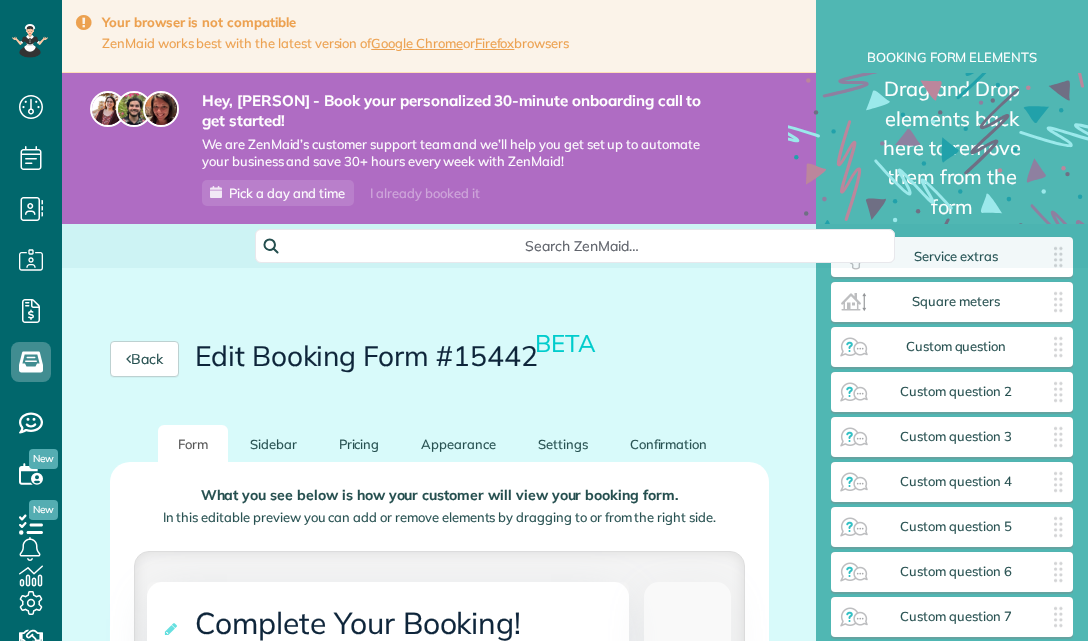scroll, scrollTop: 280, scrollLeft: 0, axis: vertical 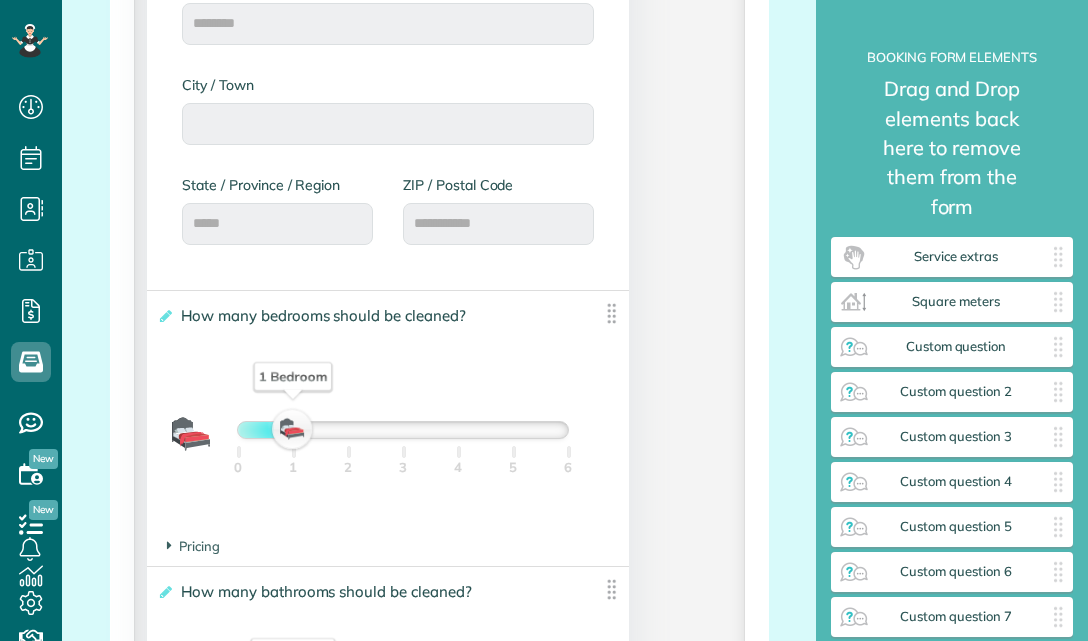 click on "**********" at bounding box center (439, 1186) 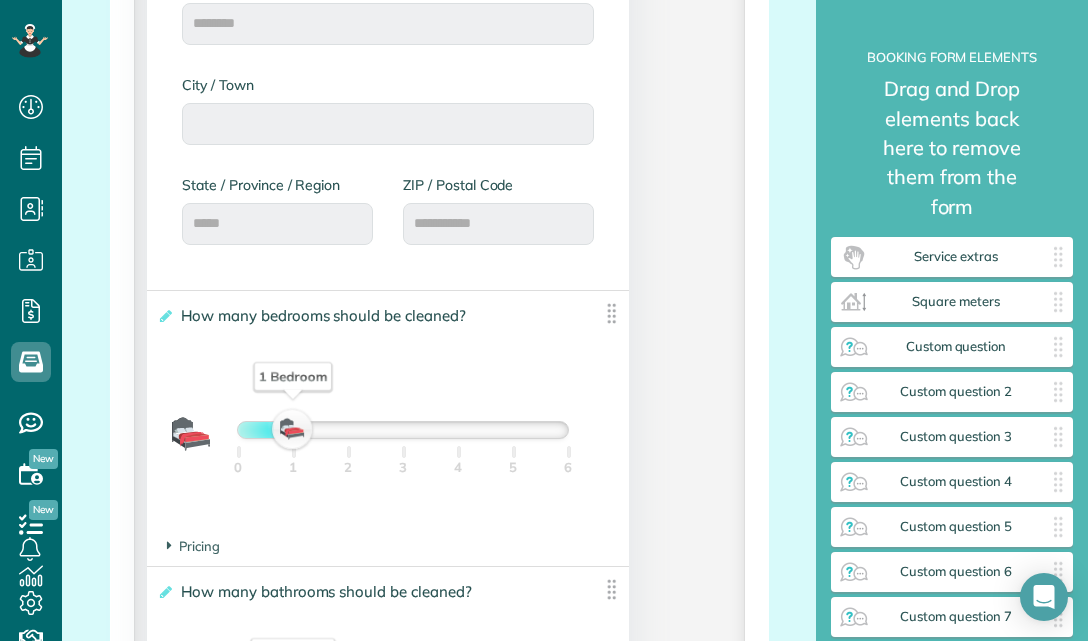 scroll, scrollTop: 691, scrollLeft: 242, axis: both 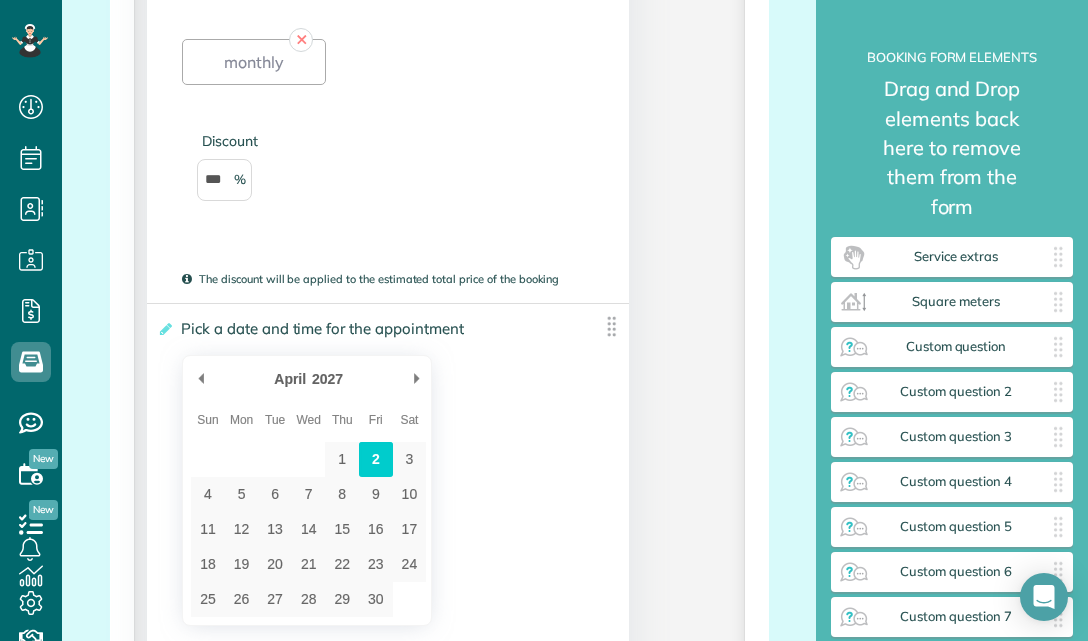 type on "2027-04-09" 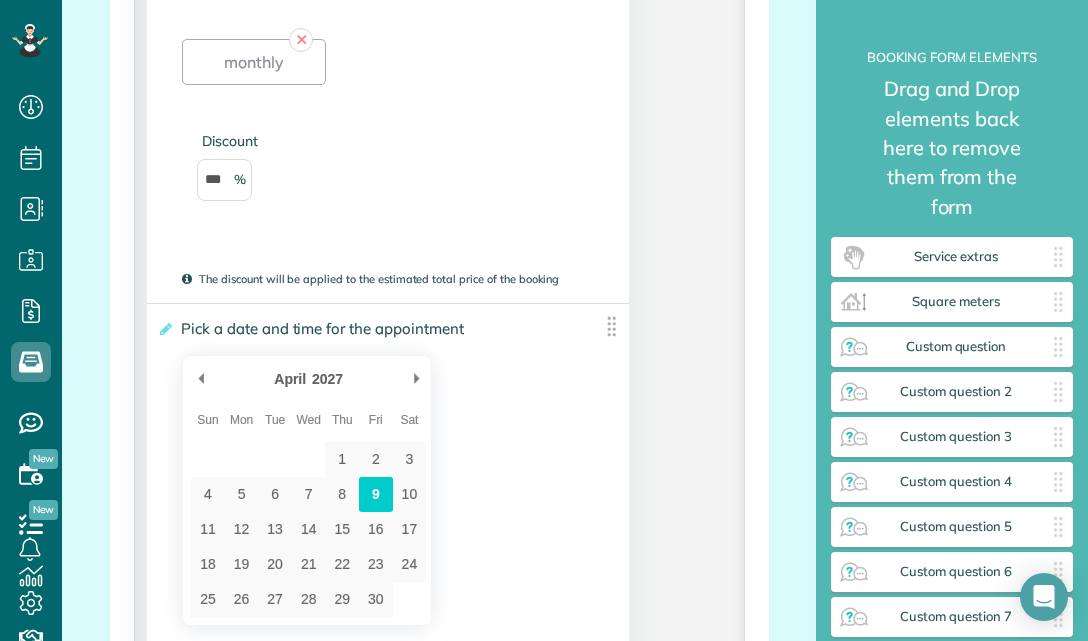 scroll, scrollTop: 3280, scrollLeft: 0, axis: vertical 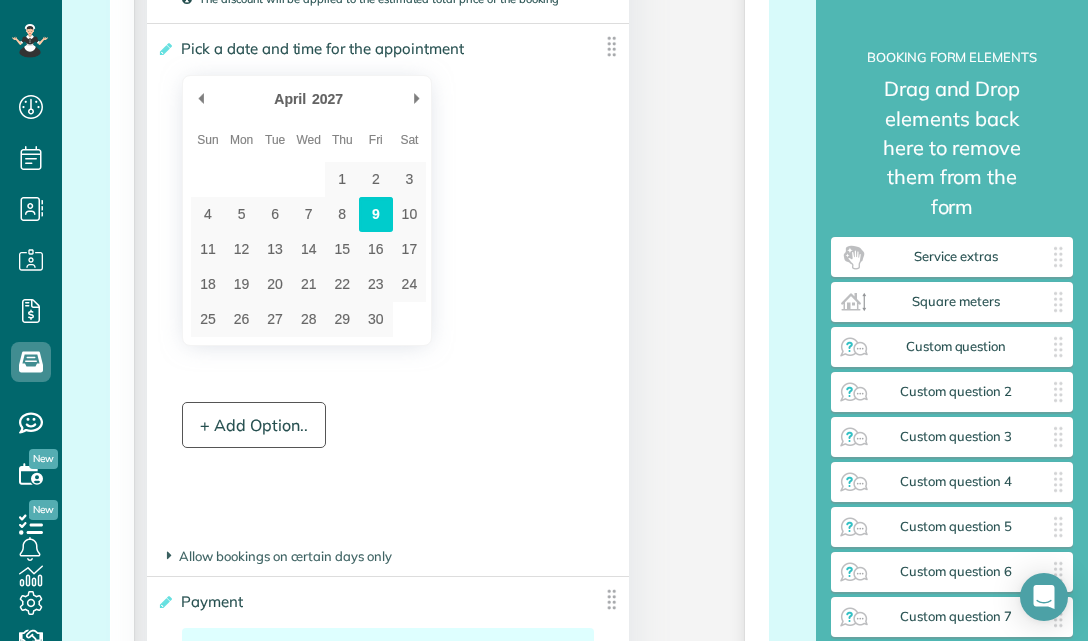 click on "+ Add Option.." at bounding box center (254, 425) 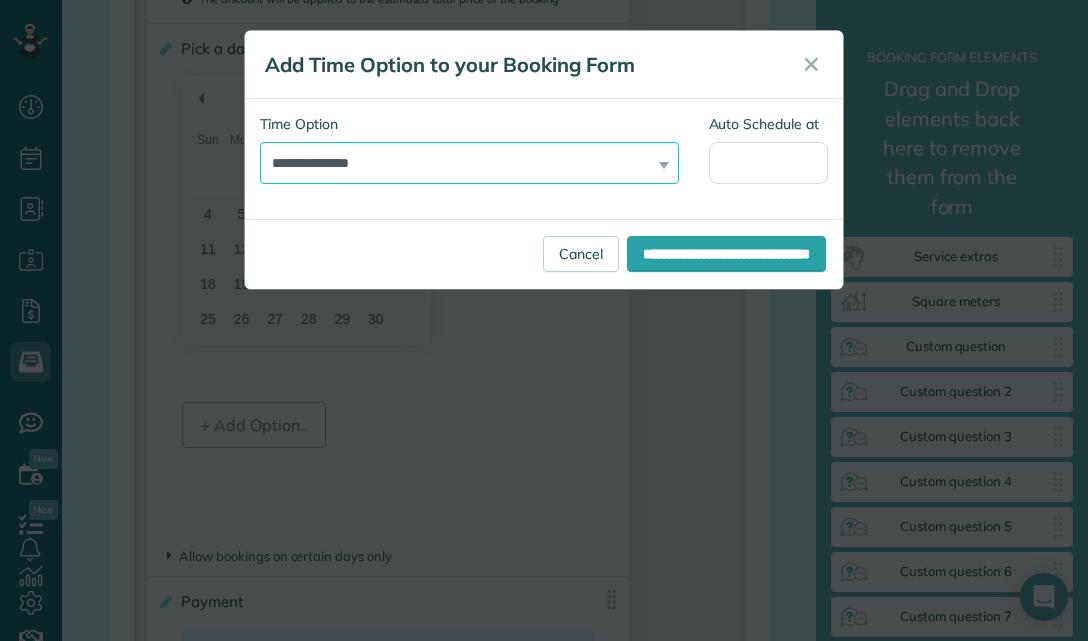 click on "**********" at bounding box center (469, 163) 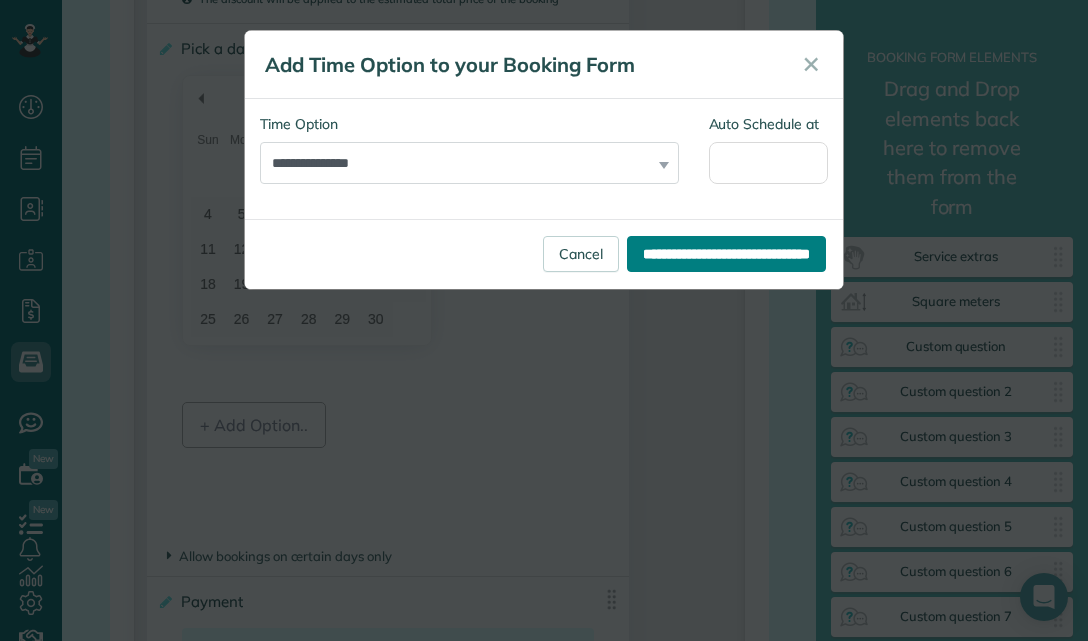 click on "**********" at bounding box center [726, 254] 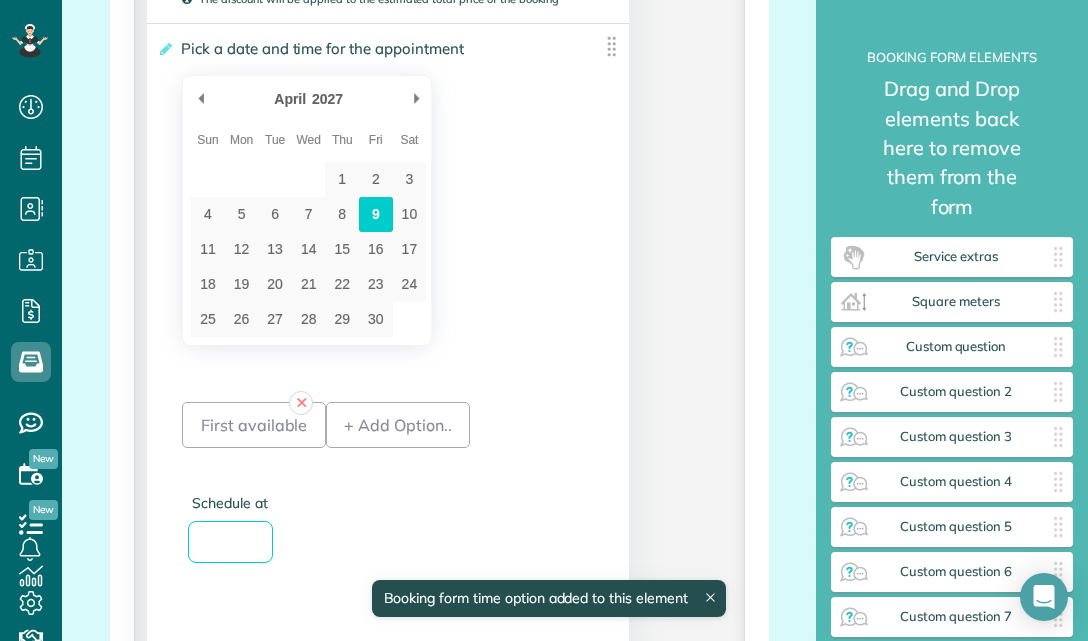 click on "Schedule at" at bounding box center (230, 542) 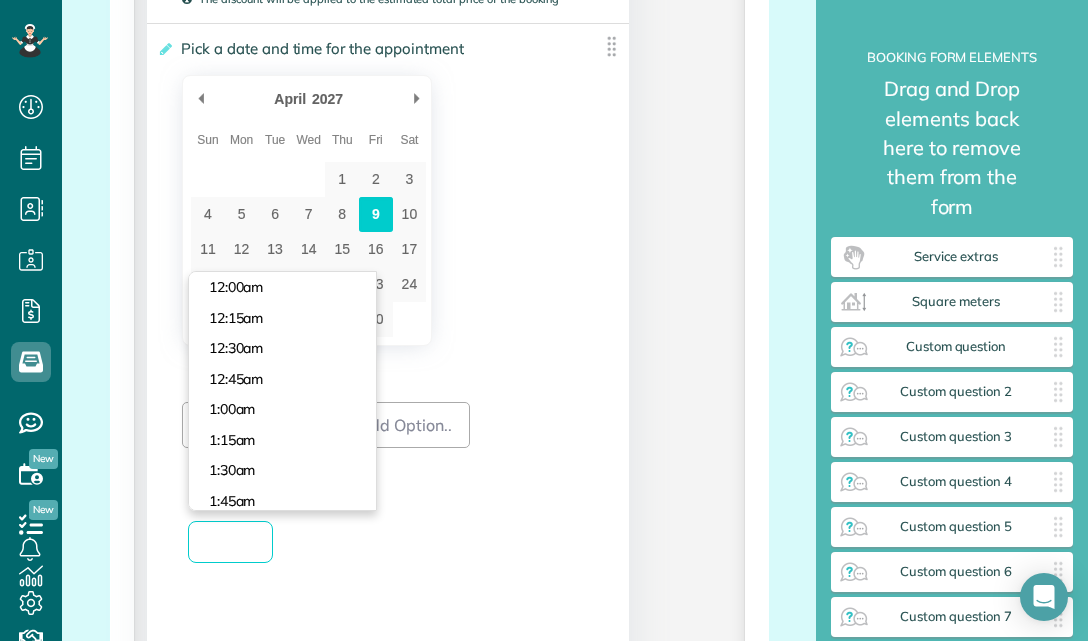 click on "+ Add Option.." at bounding box center (398, 500) 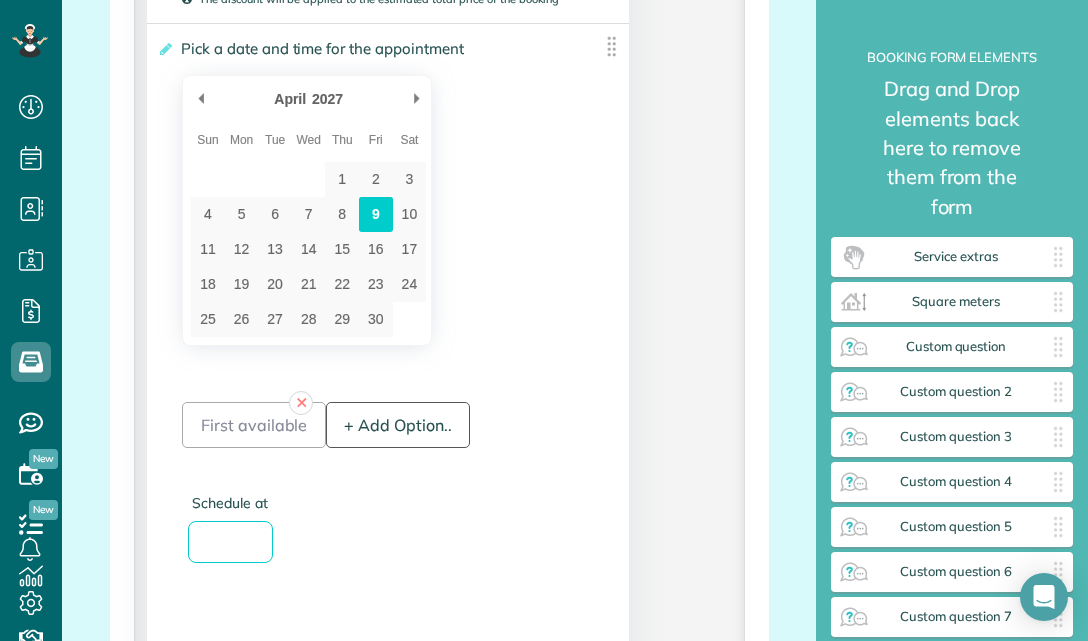 click on "+ Add Option.." at bounding box center (398, 425) 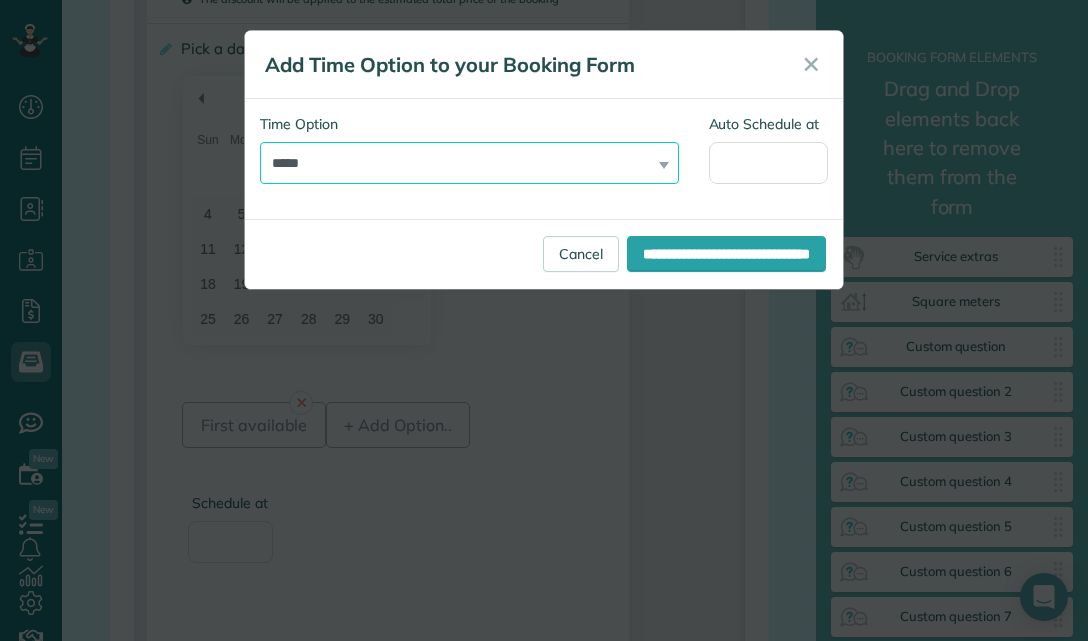 click on "**********" at bounding box center (469, 163) 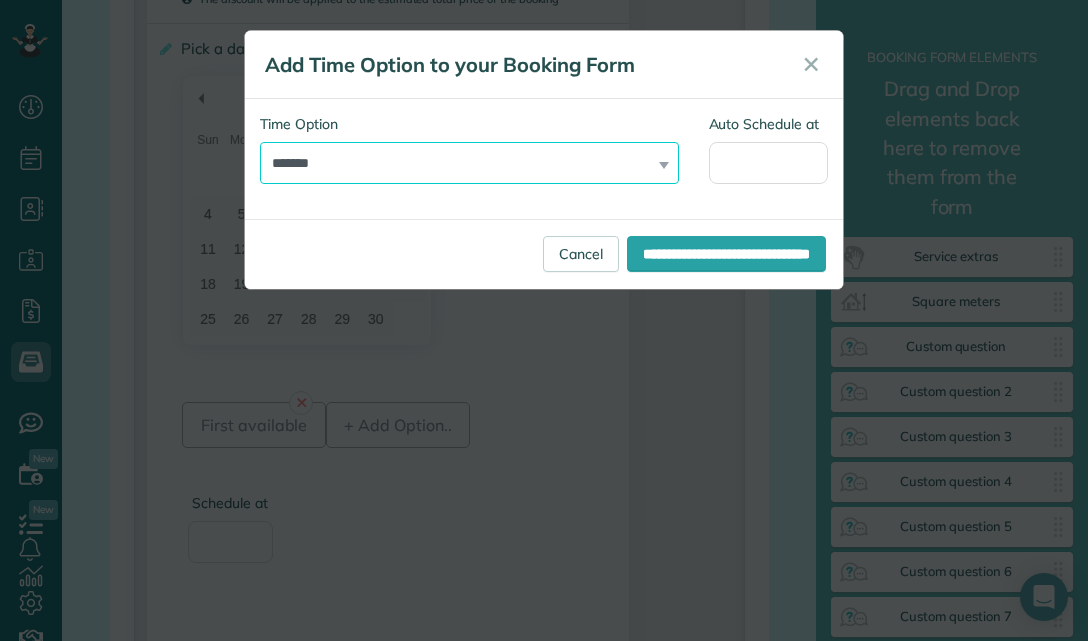 click on "**********" at bounding box center [469, 163] 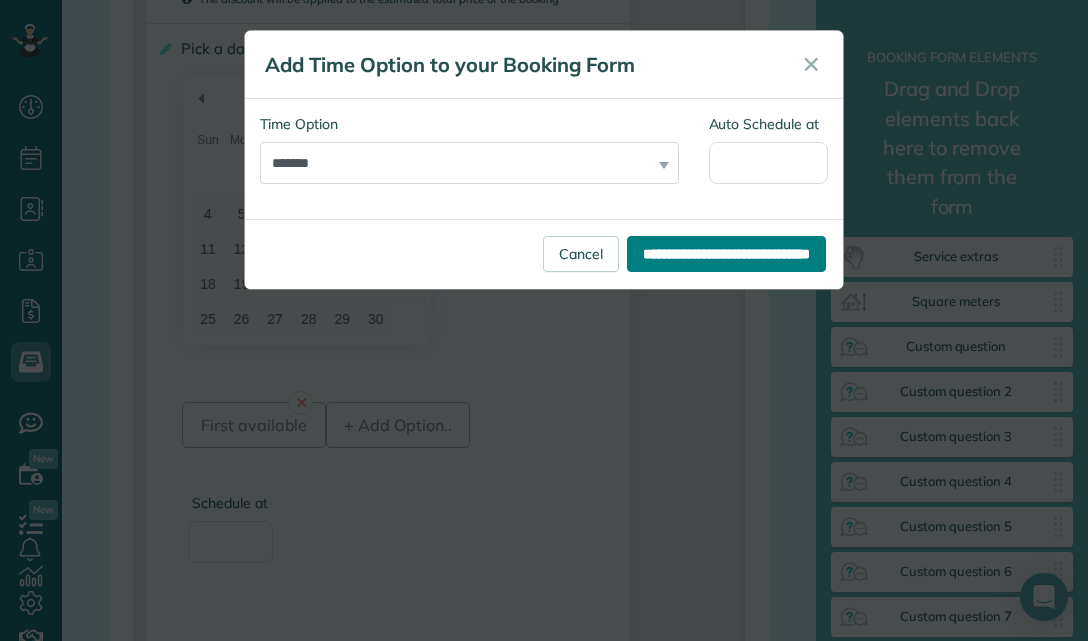 click on "**********" at bounding box center [726, 254] 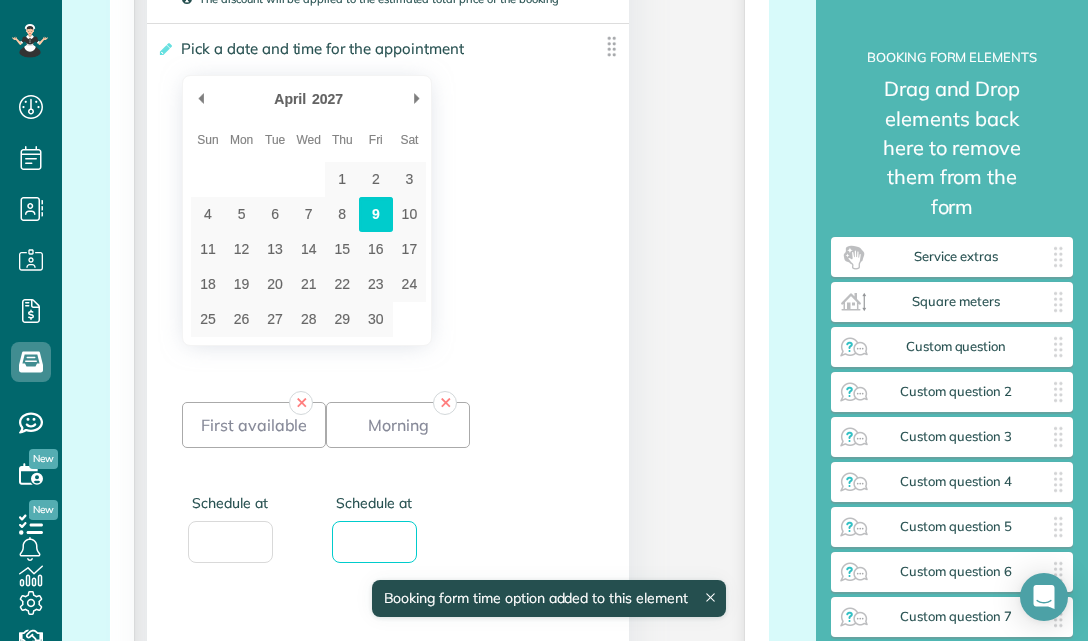 click on "Schedule at" at bounding box center [374, 542] 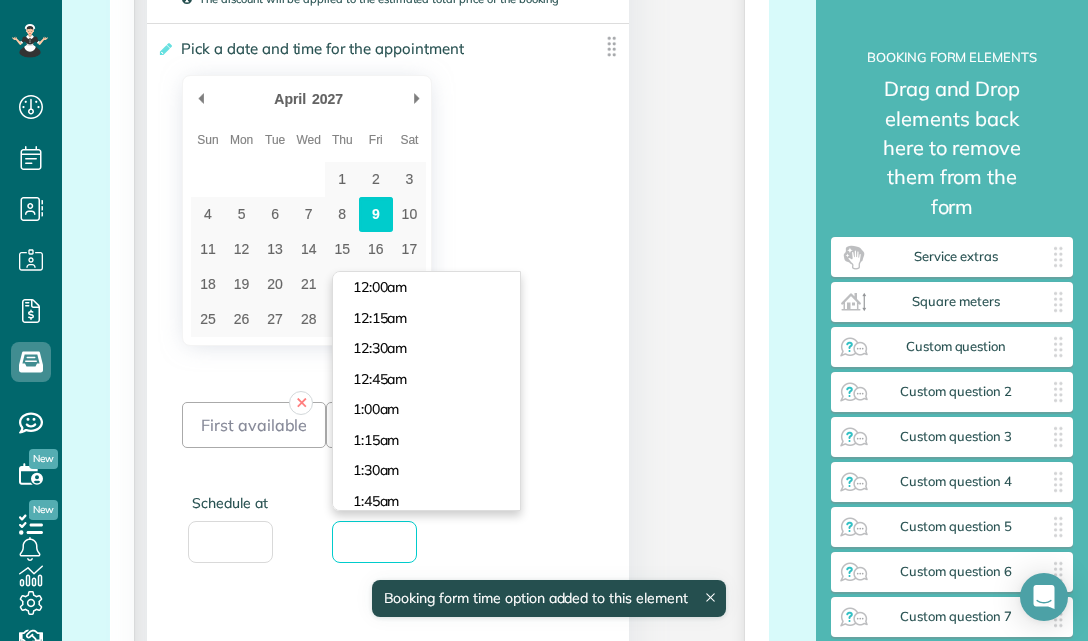 click on "Schedule at" at bounding box center (374, 542) 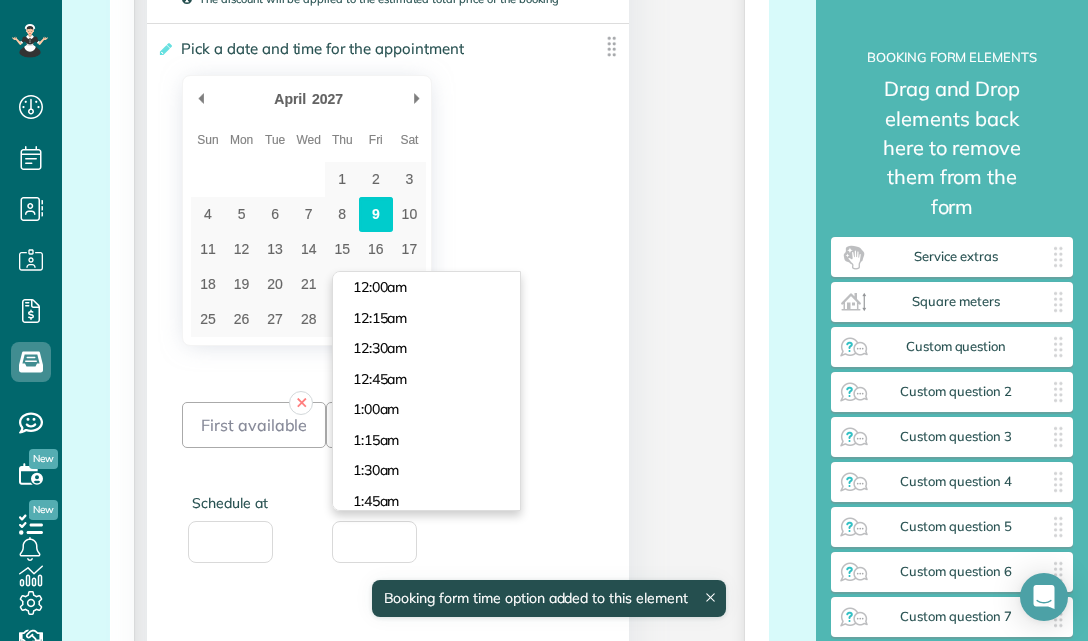 click on "✕
First available
Schedule at
✕
Morning
Schedule at
Add
+ Add Option.." at bounding box center [388, 576] 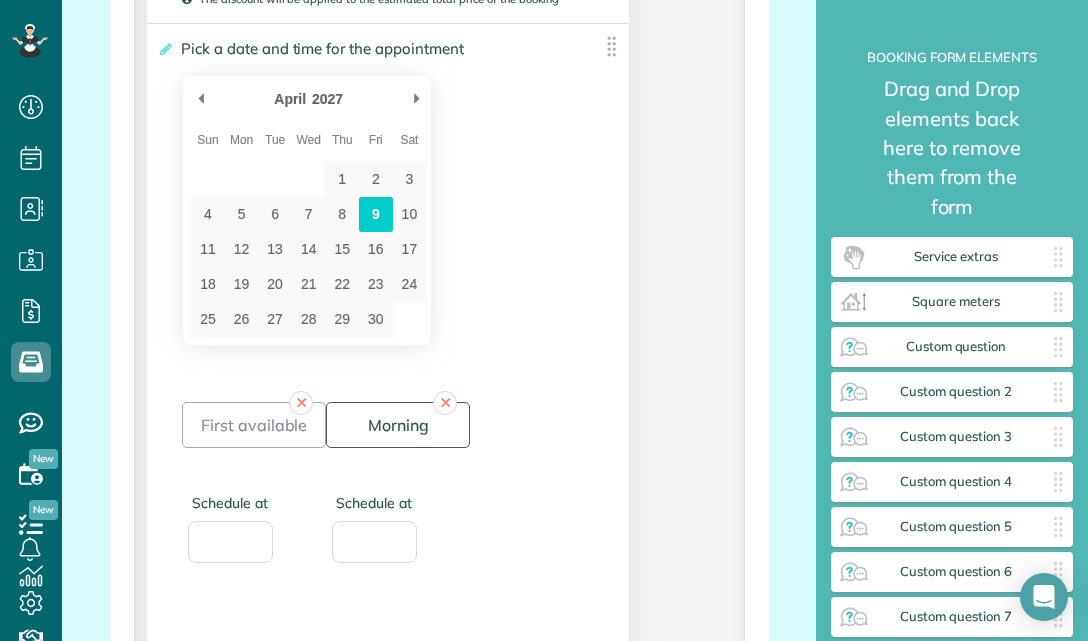 click on "Morning" at bounding box center (398, 425) 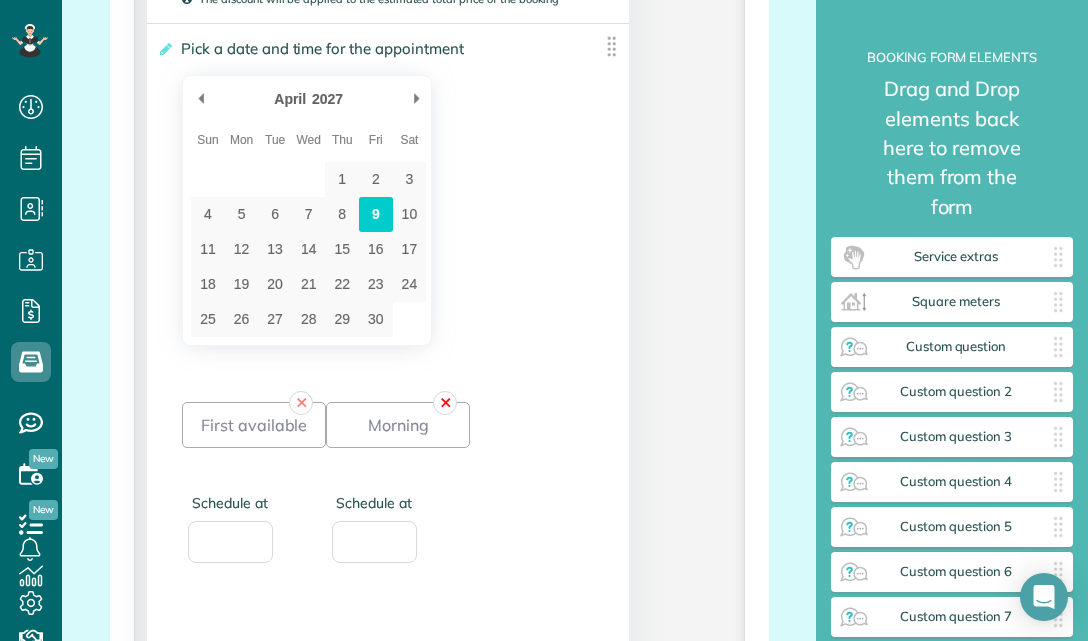 click on "✕" at bounding box center (445, 403) 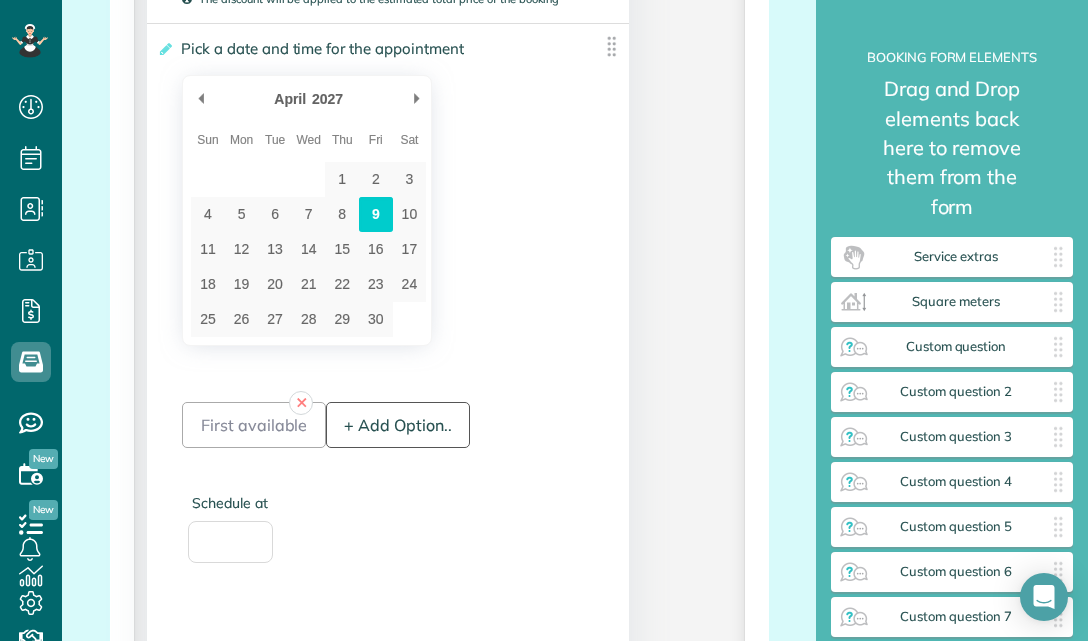 click on "+ Add Option.." at bounding box center [398, 425] 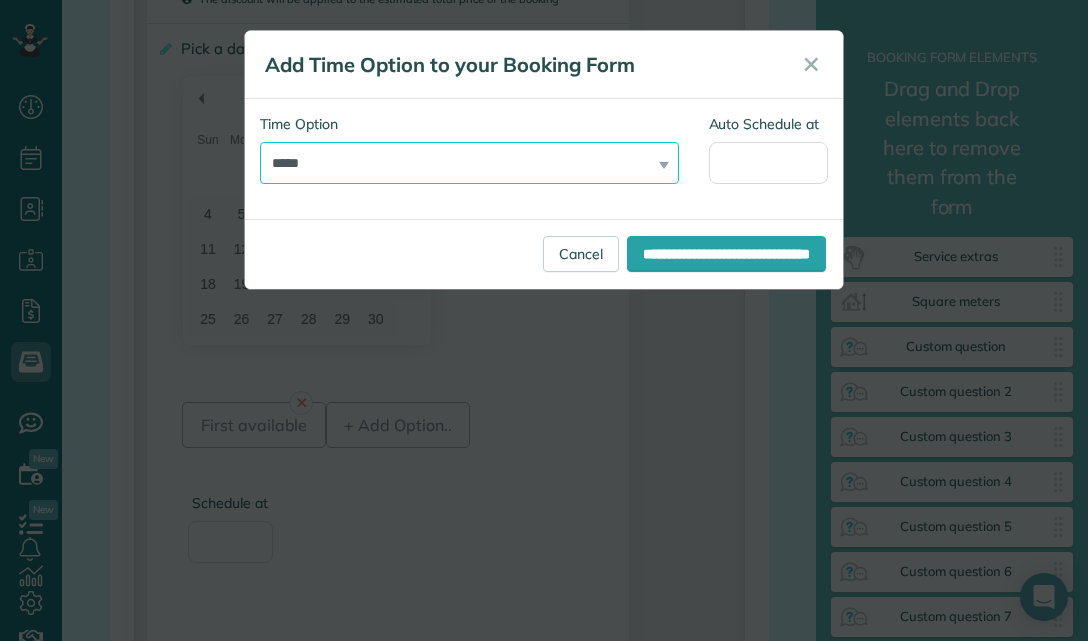 click on "**********" at bounding box center [469, 163] 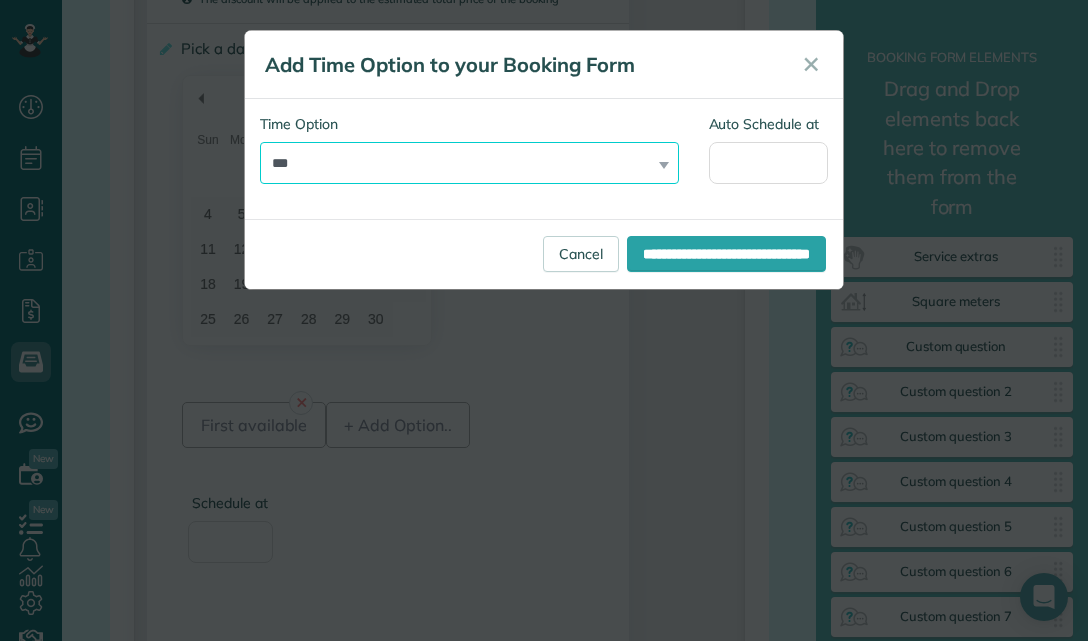 click on "**********" at bounding box center [469, 163] 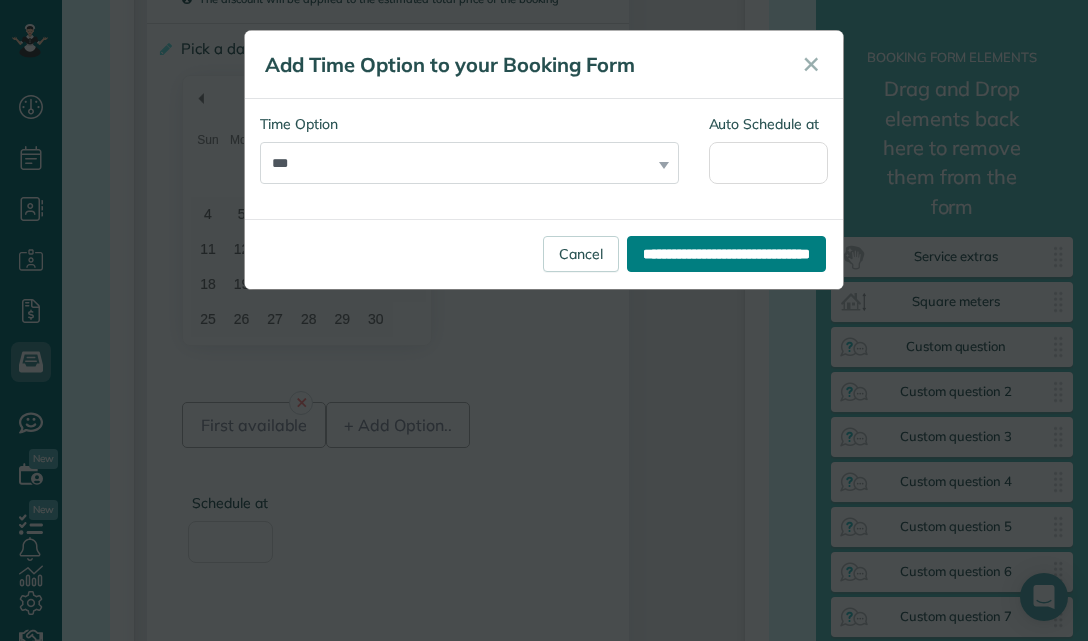 click on "**********" at bounding box center [726, 254] 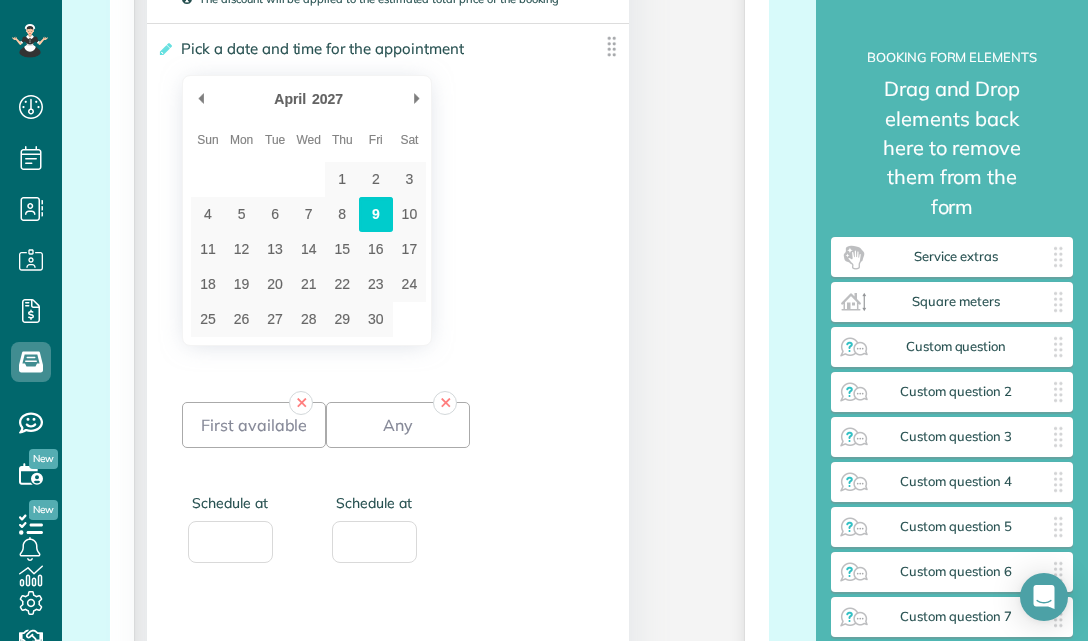 click on "✕
Any
Schedule at" at bounding box center (398, 492) 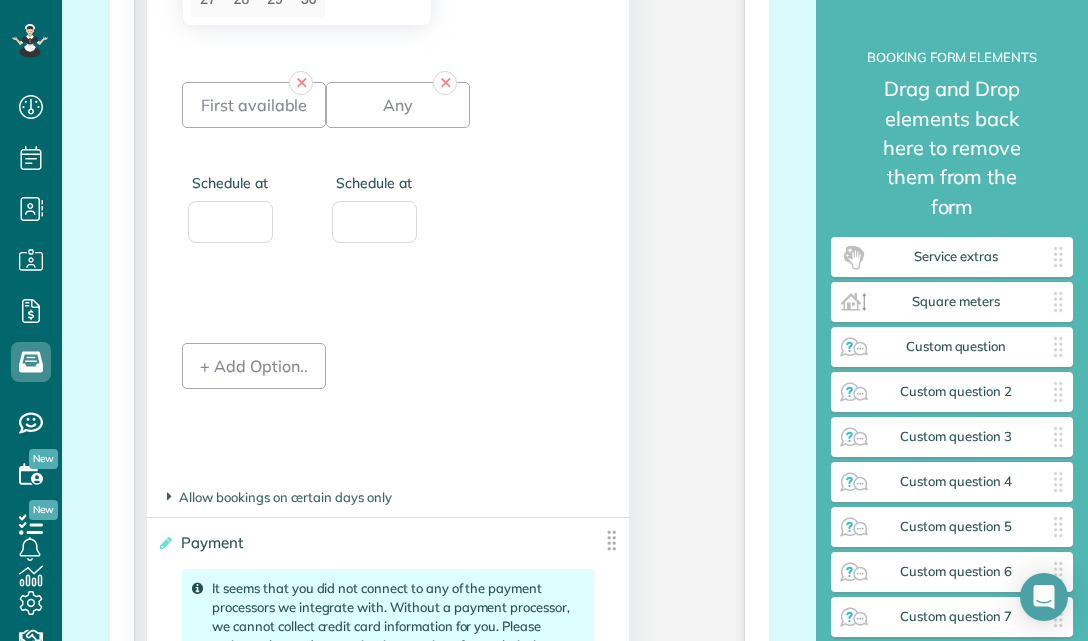 type on "2027-05-28" 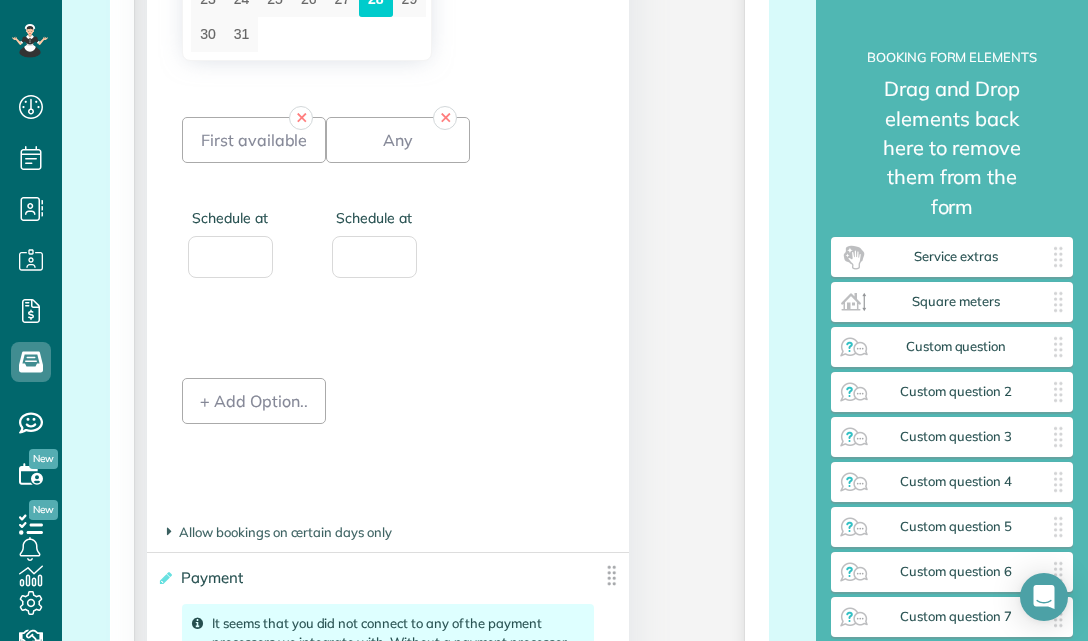 scroll, scrollTop: 3560, scrollLeft: 0, axis: vertical 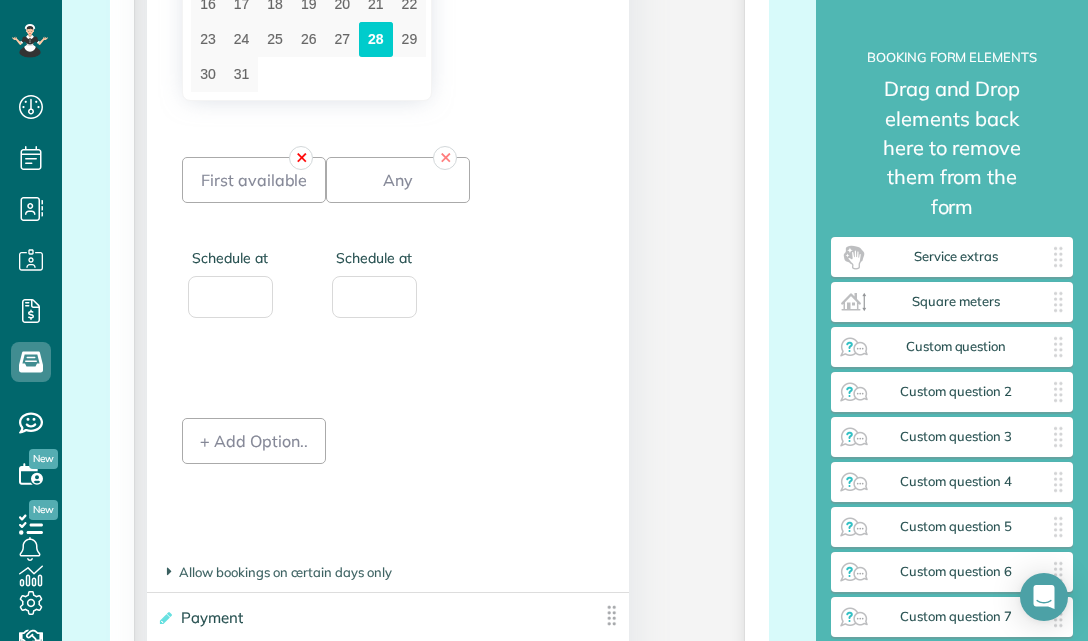 click on "✕" at bounding box center (301, 158) 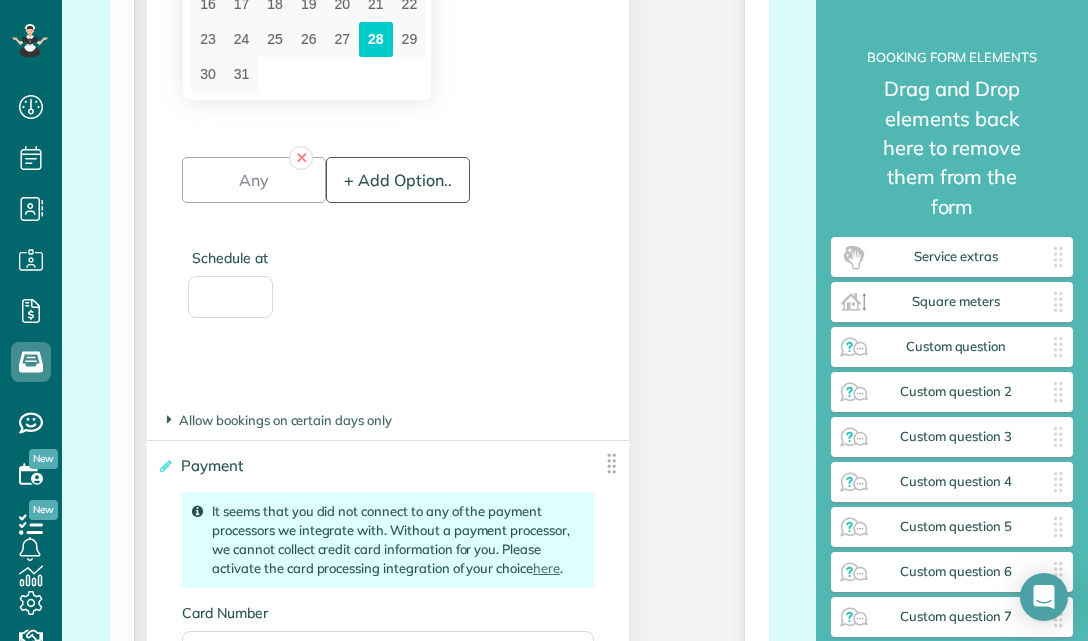 click on "+ Add Option.." at bounding box center [398, 180] 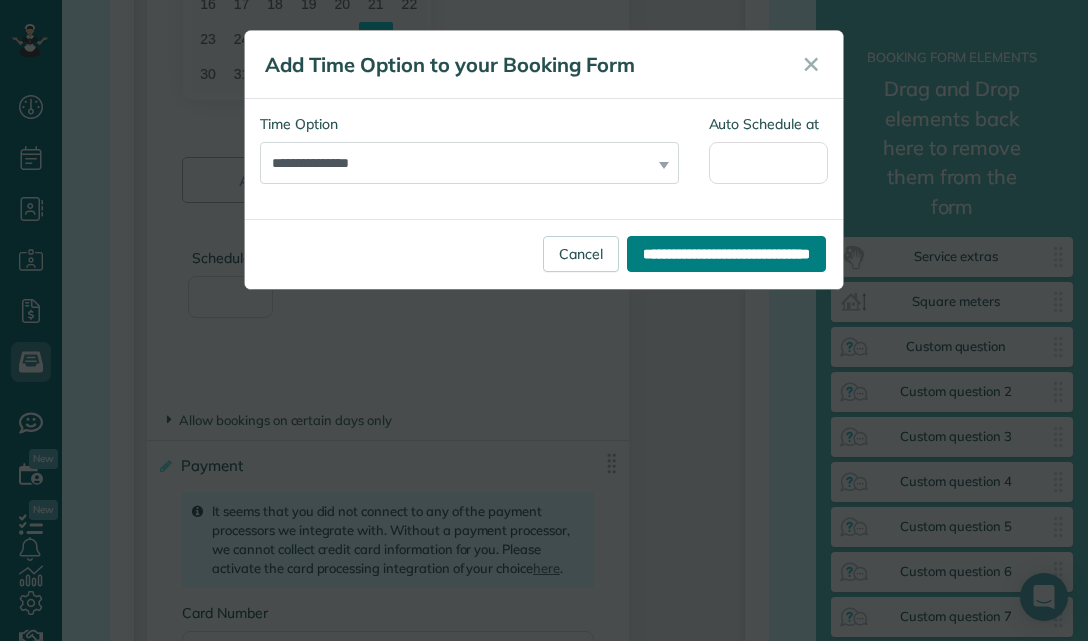 click on "**********" at bounding box center [726, 254] 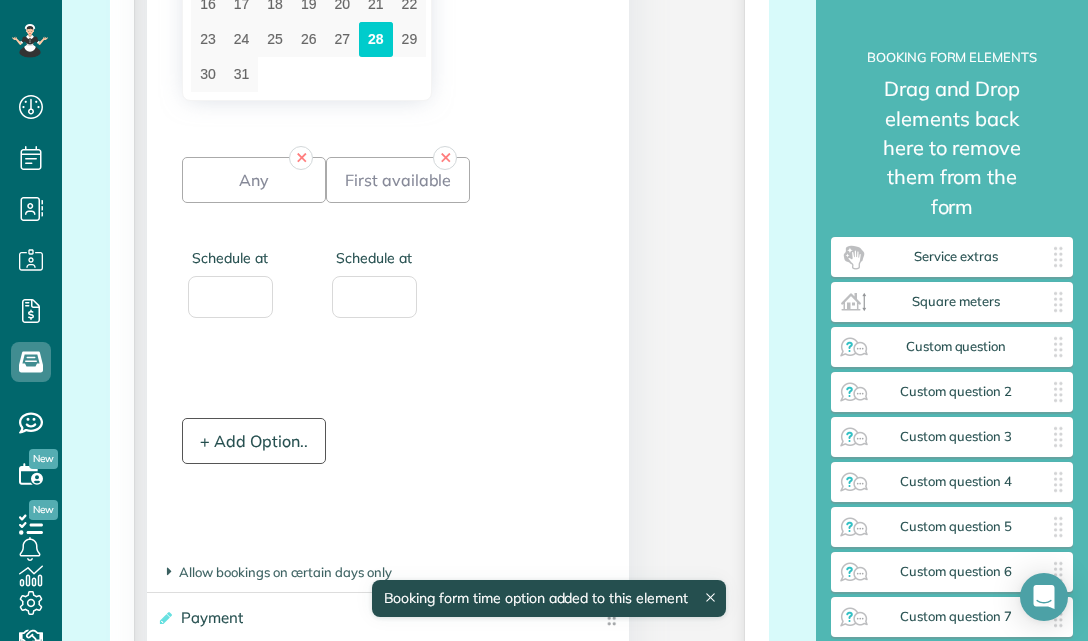 click on "+ Add Option.." at bounding box center [254, 441] 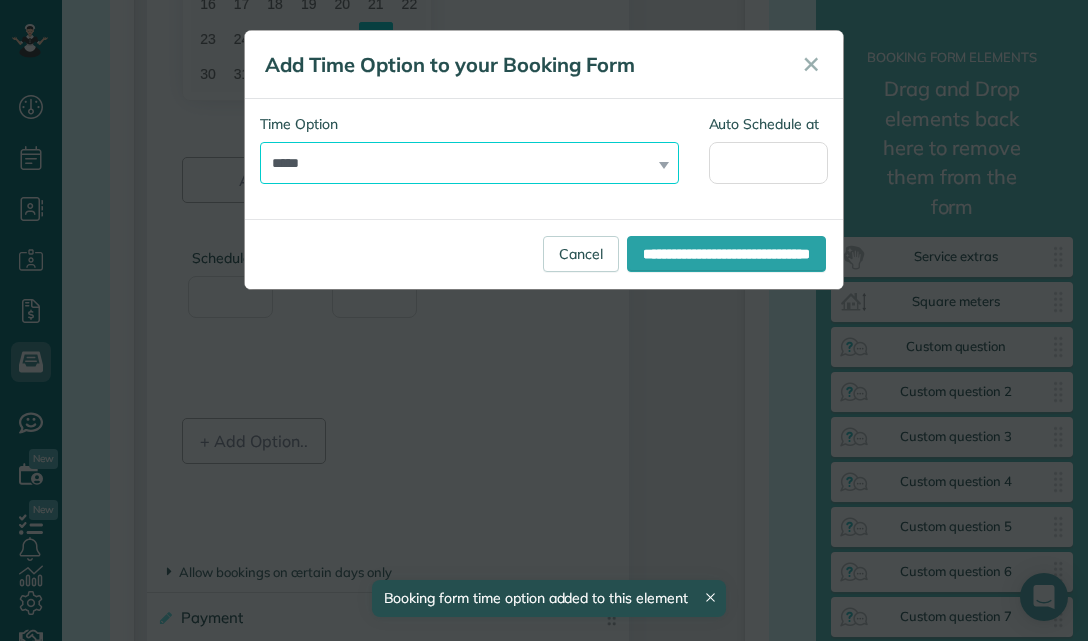 click on "**********" at bounding box center (469, 163) 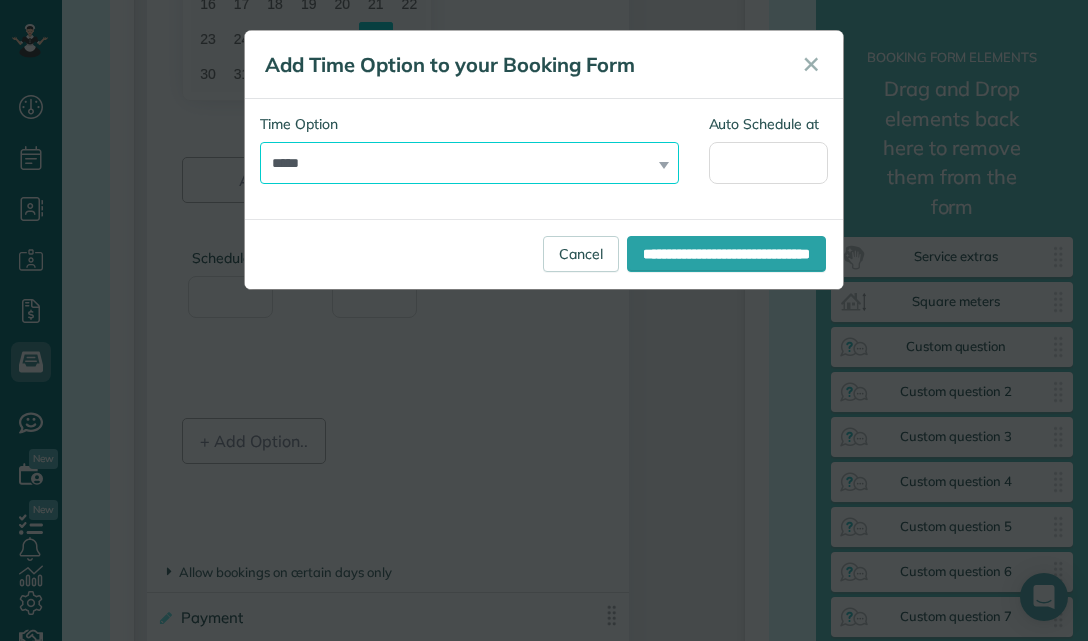 select on "*******" 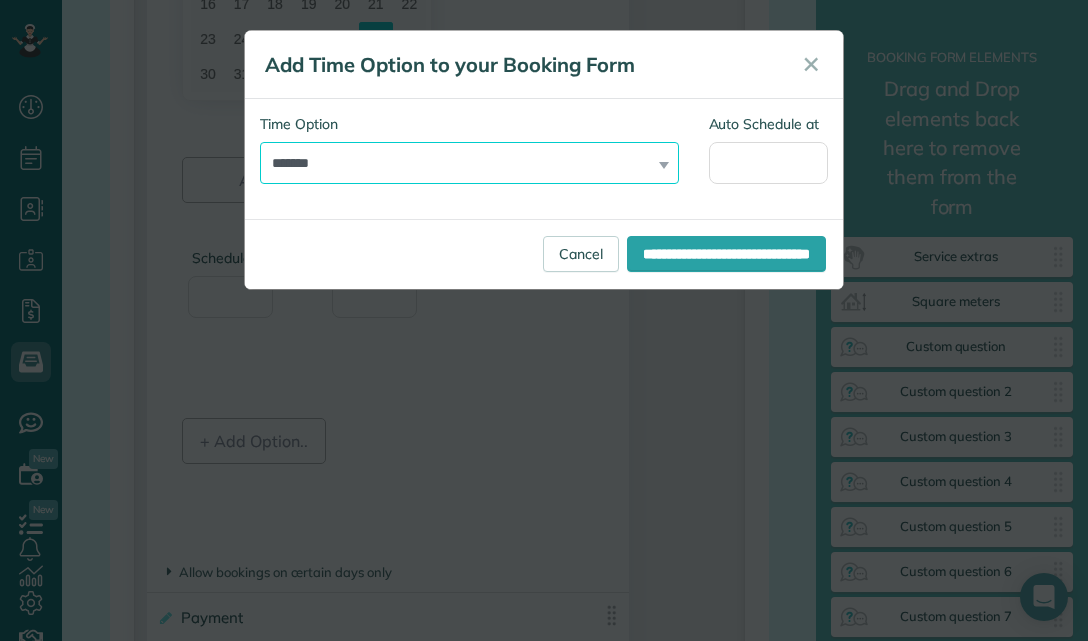 click on "**********" at bounding box center [469, 163] 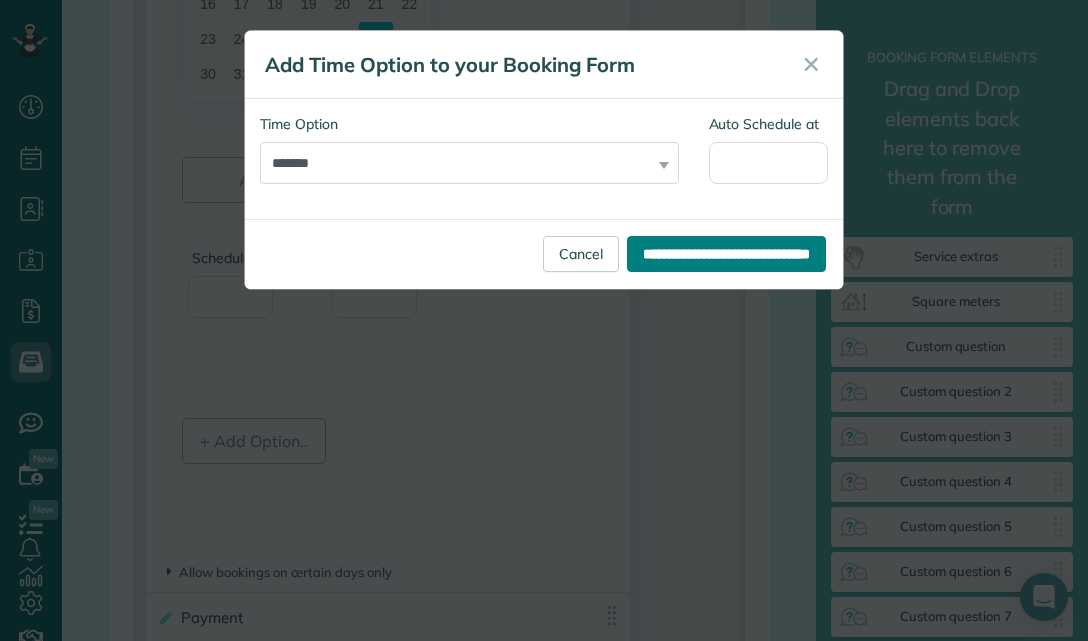 click on "**********" at bounding box center [726, 254] 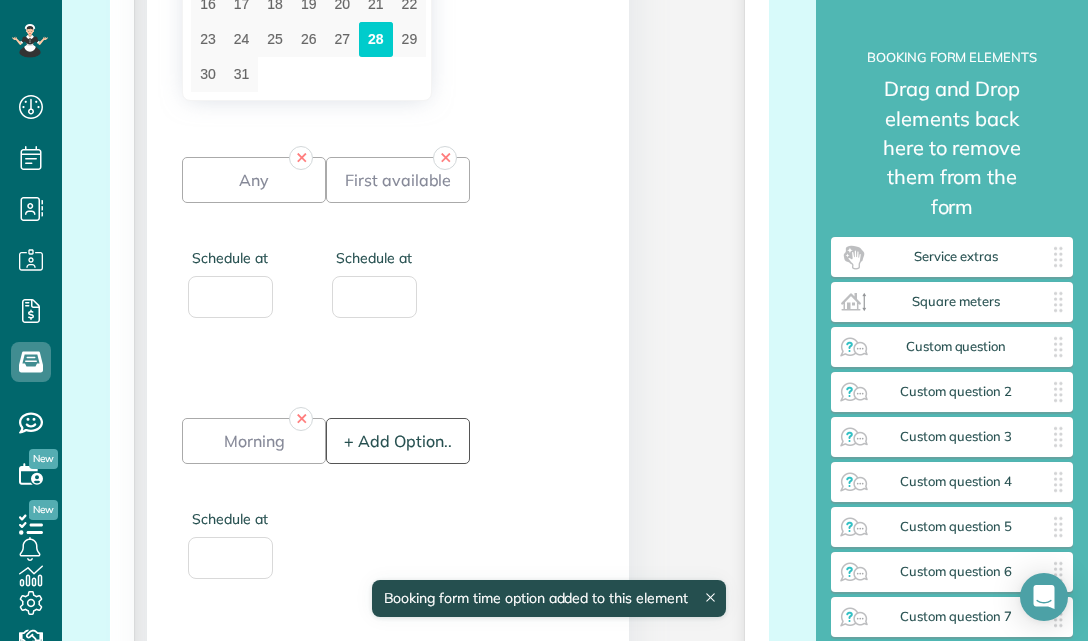 click on "+ Add Option.." at bounding box center [398, 441] 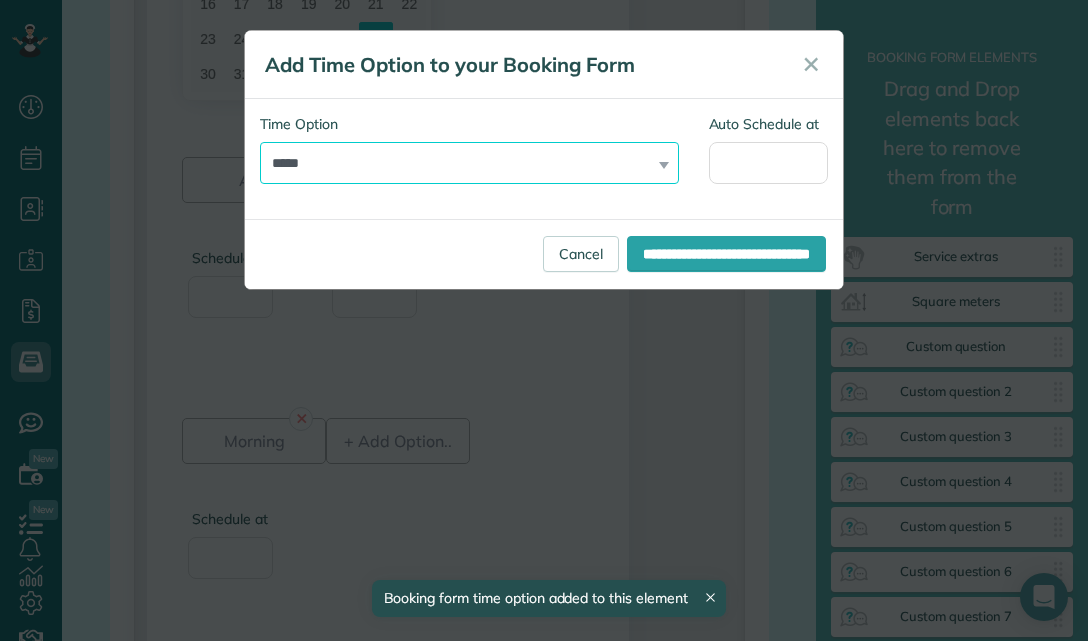 click on "**********" at bounding box center (469, 163) 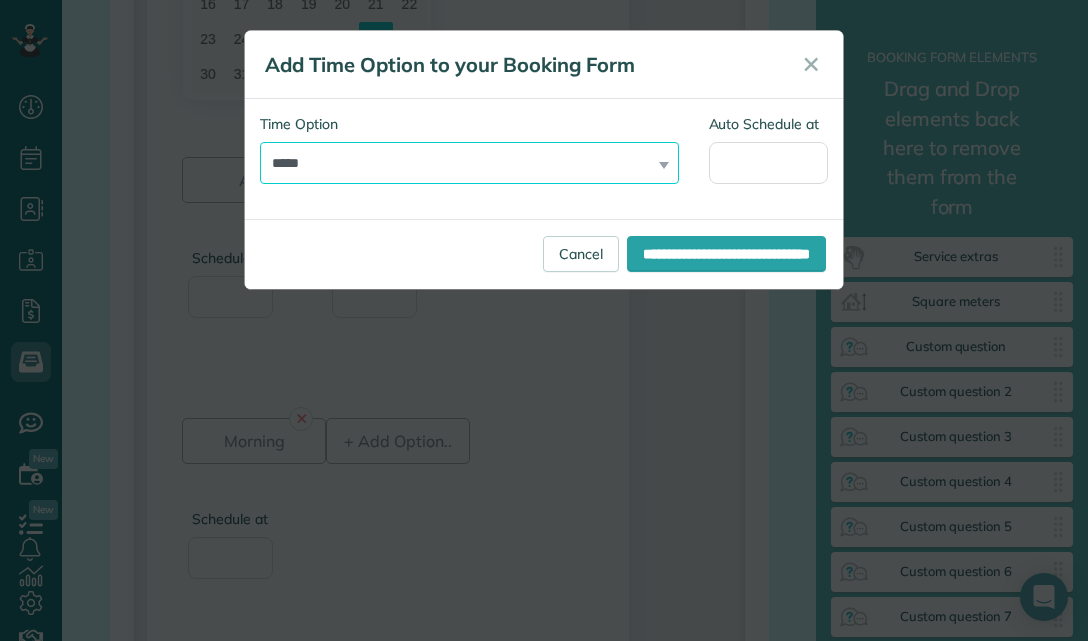 select on "*********" 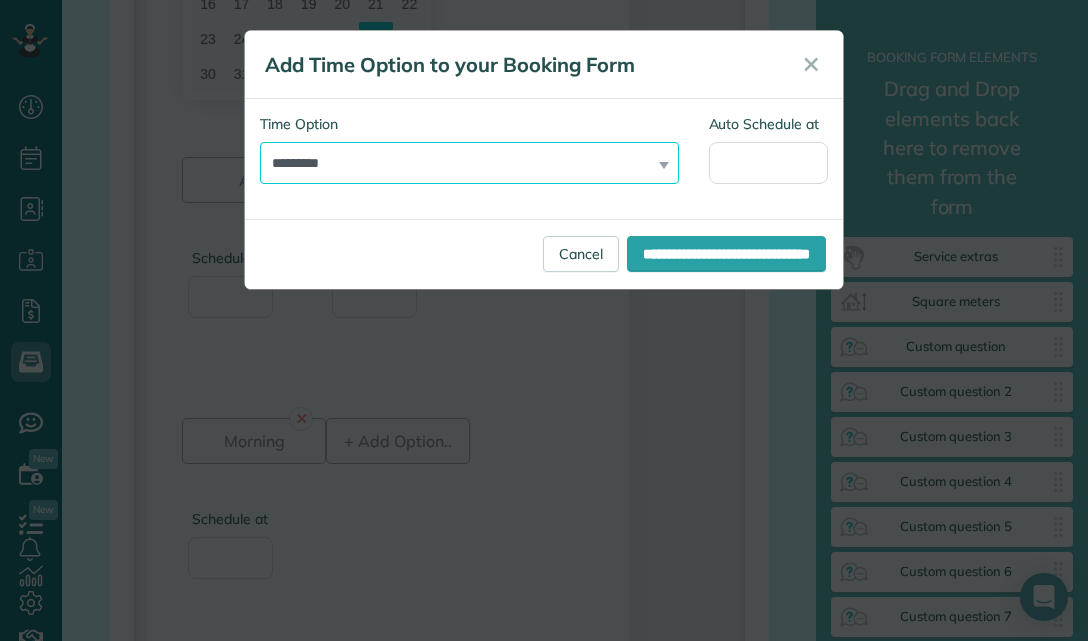 click on "**********" at bounding box center [469, 163] 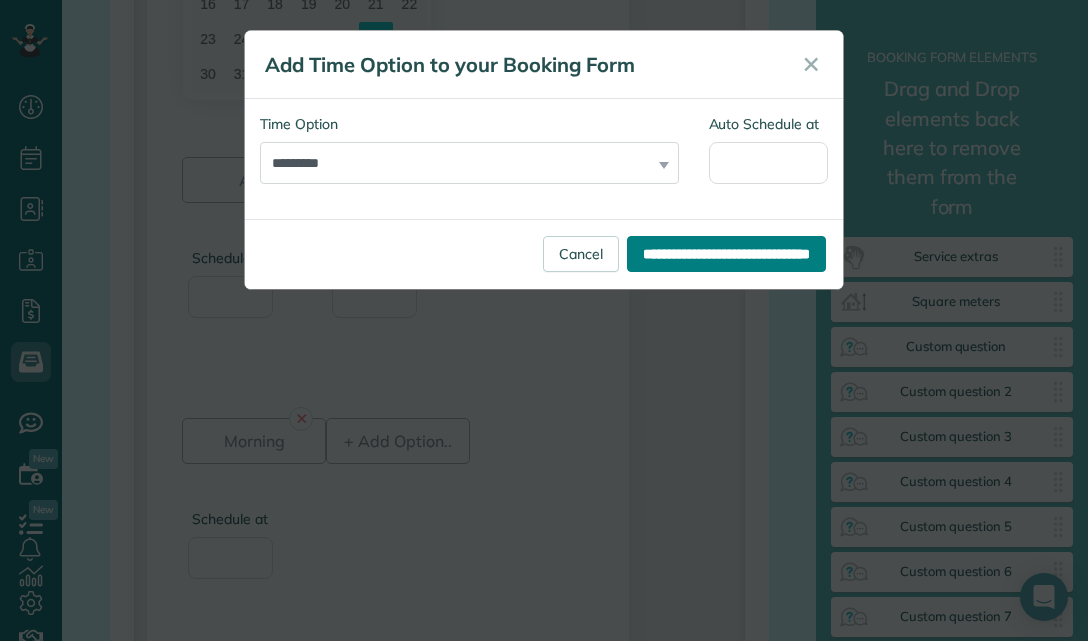 click on "**********" at bounding box center (726, 254) 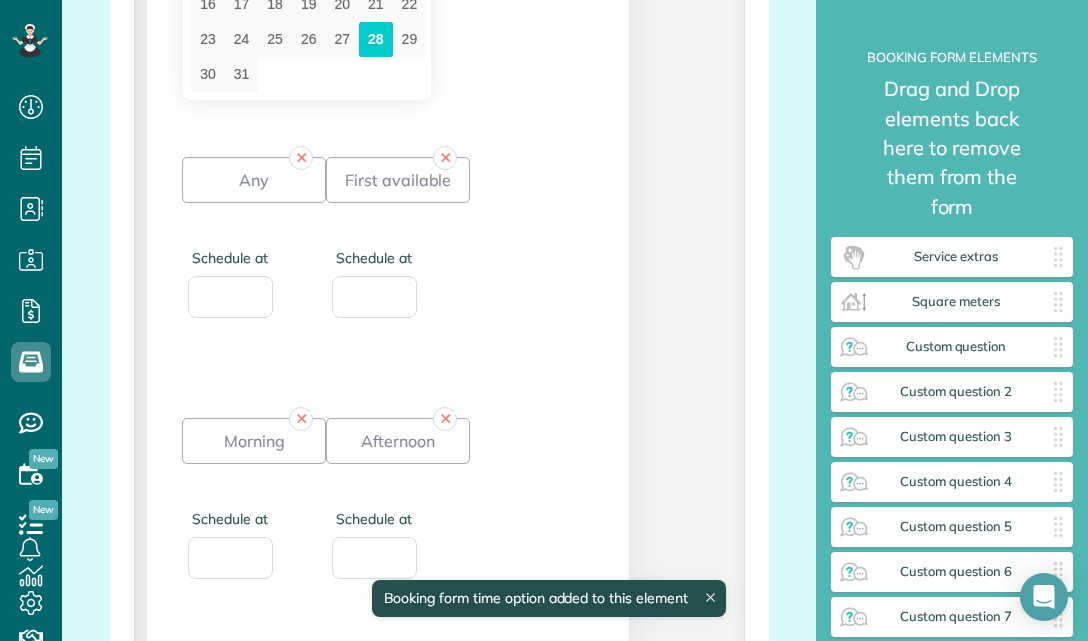 click on "✕
Any
Schedule at
✕
First available
Schedule at
✕
Morning
Schedule at
✕
Afternoon
Schedule at
Add
+ Add Option.." at bounding box center [388, 462] 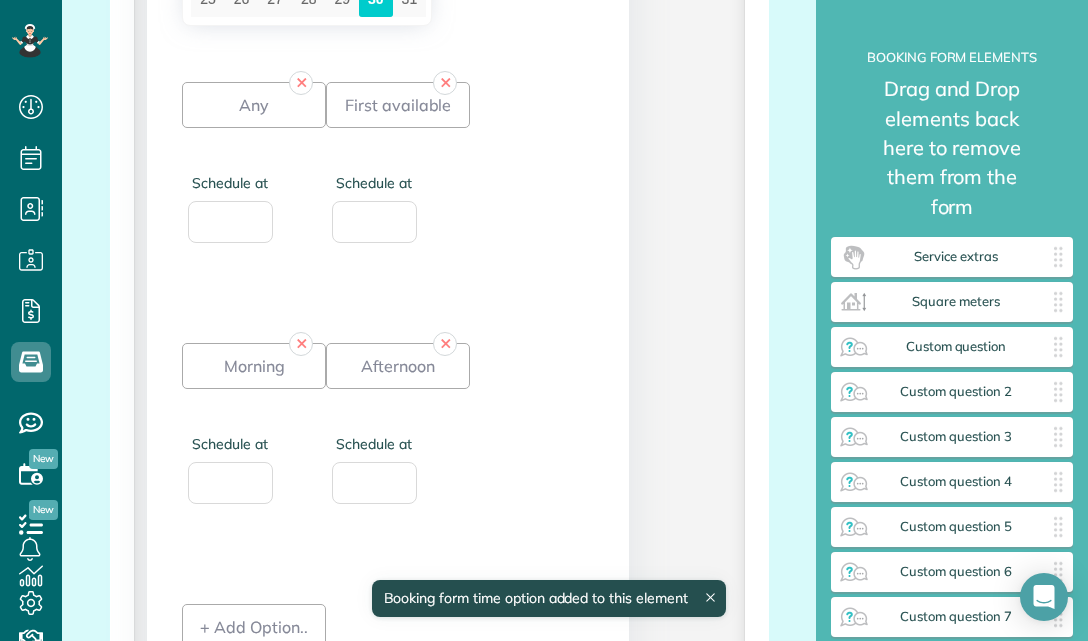 scroll, scrollTop: 3920, scrollLeft: 0, axis: vertical 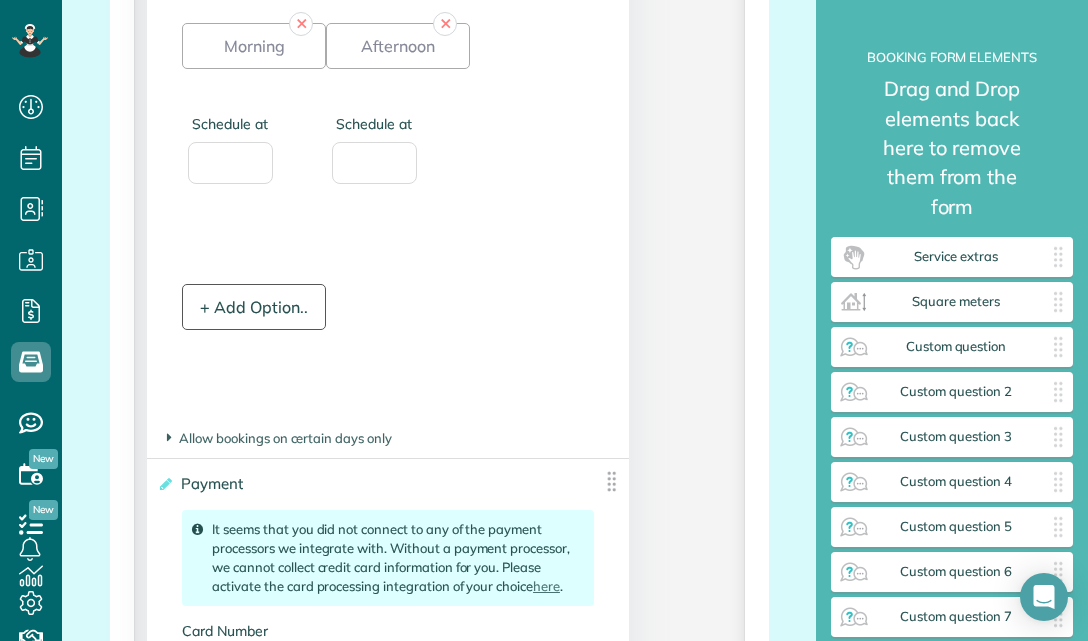 click on "+ Add Option.." at bounding box center (254, 307) 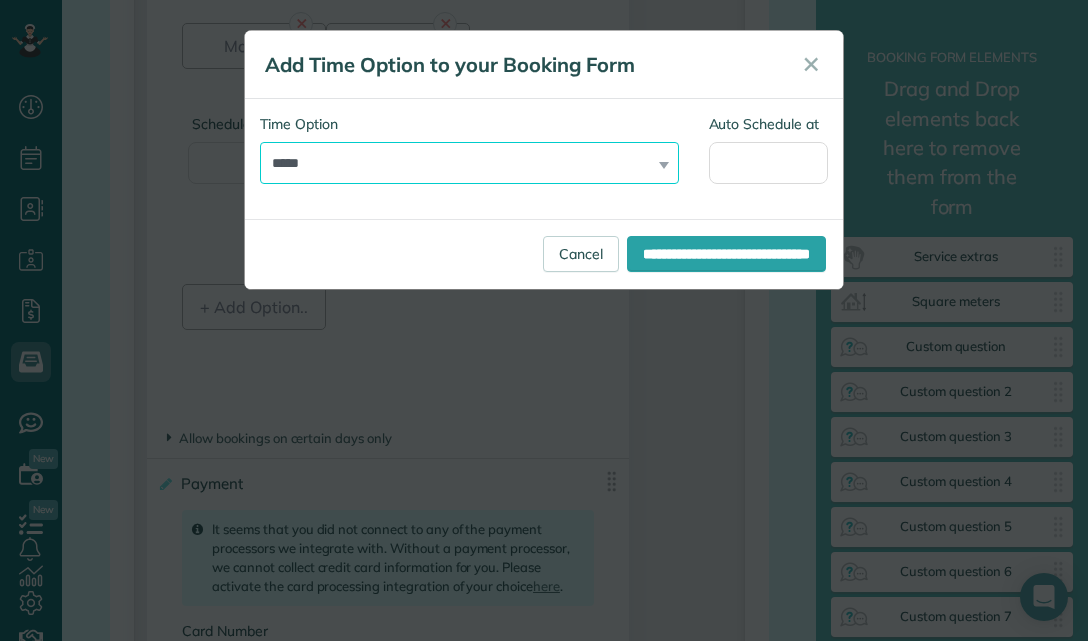 click on "**********" at bounding box center (469, 163) 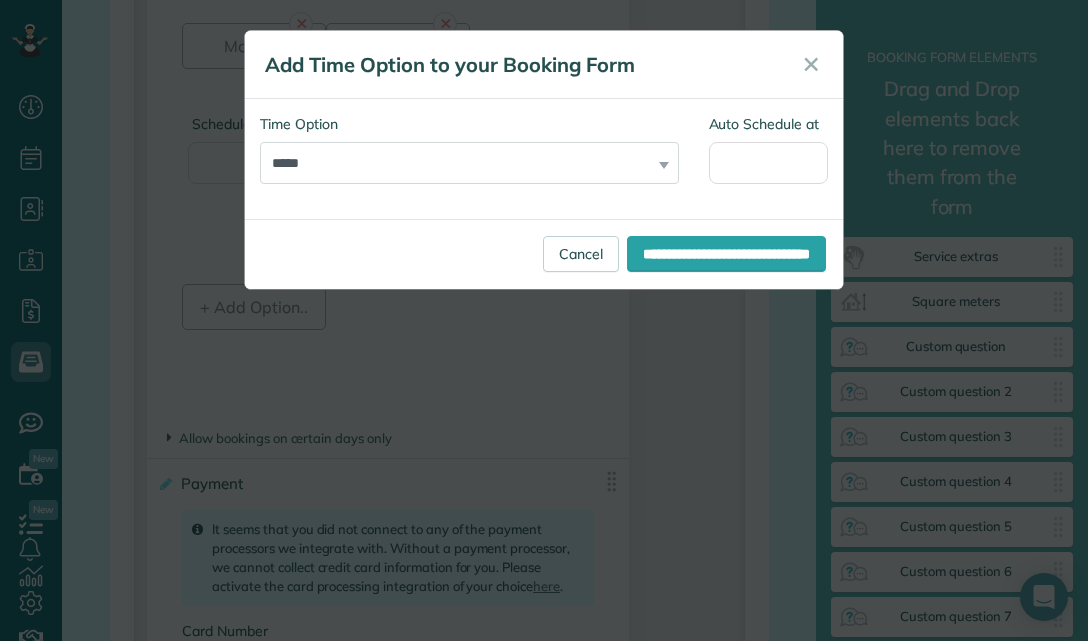 click on "**********" at bounding box center (544, 320) 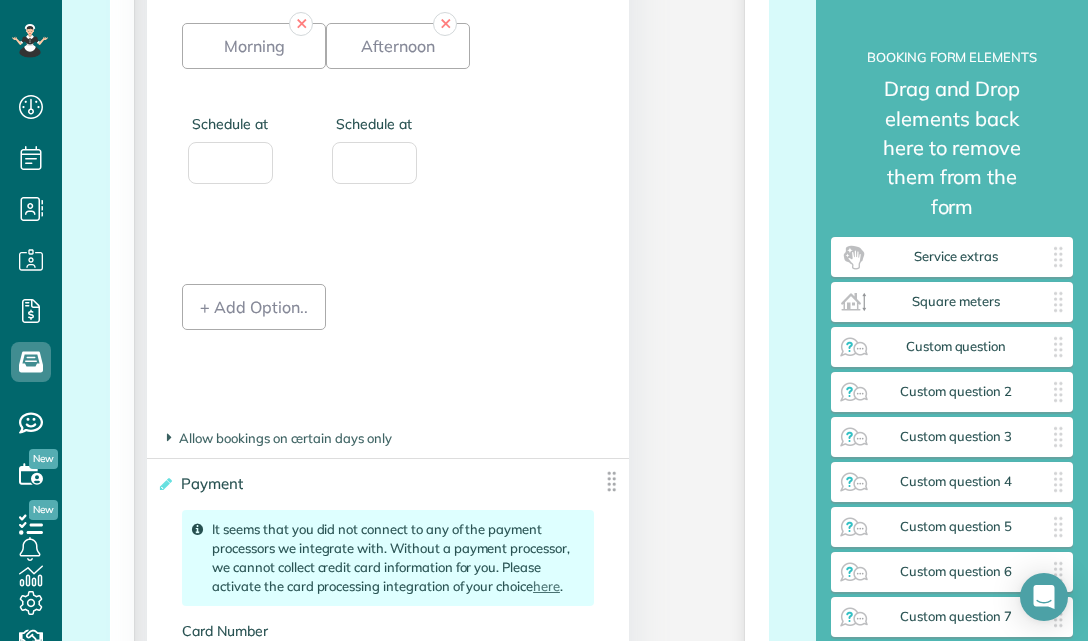 click on "+ Add Option.." at bounding box center (254, 328) 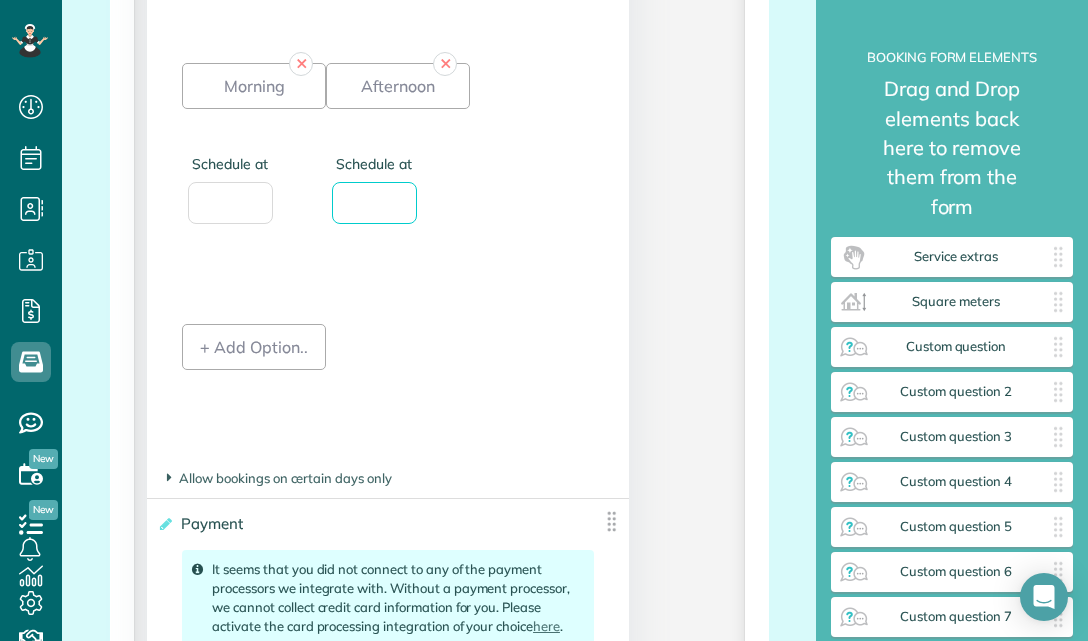 click on "Schedule at" at bounding box center [374, 203] 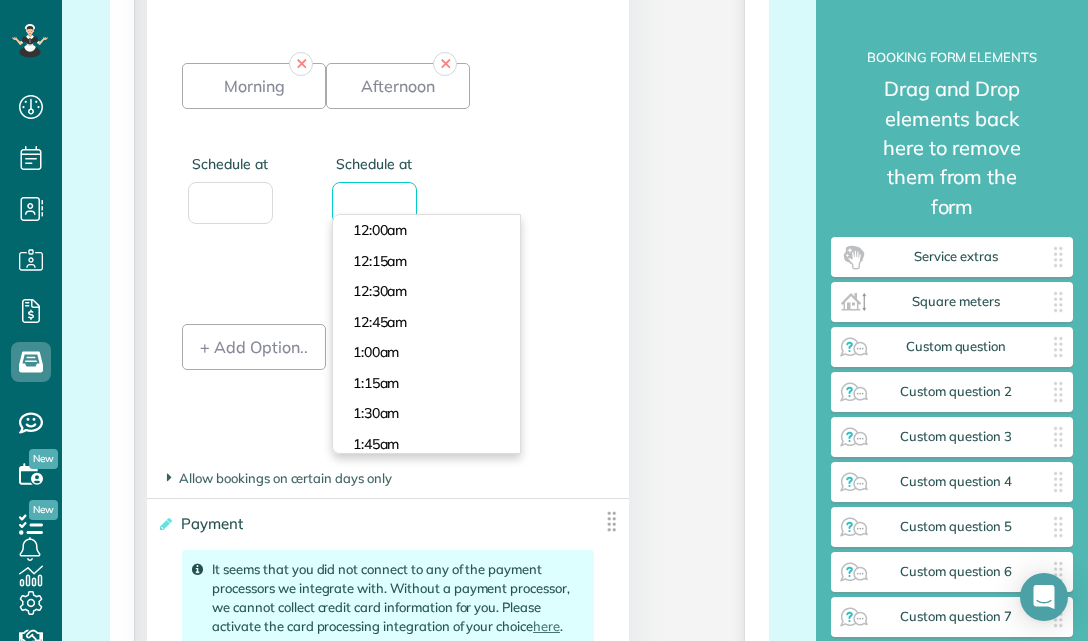 click on "Afternoon" at bounding box center [398, 99] 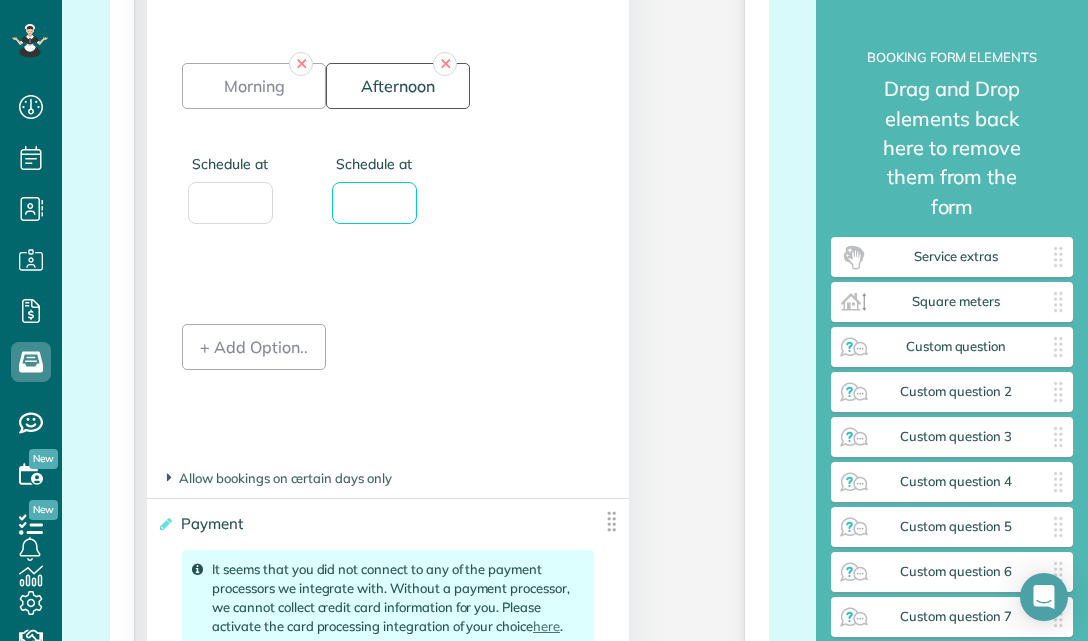 click on "Afternoon" at bounding box center [398, 86] 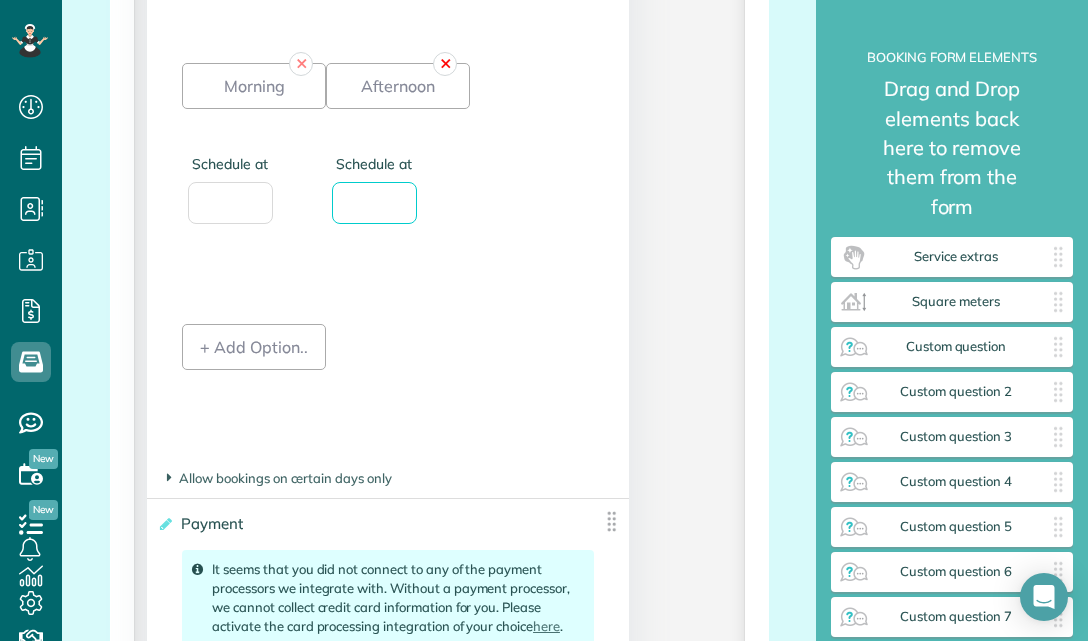 click on "✕" at bounding box center (445, 64) 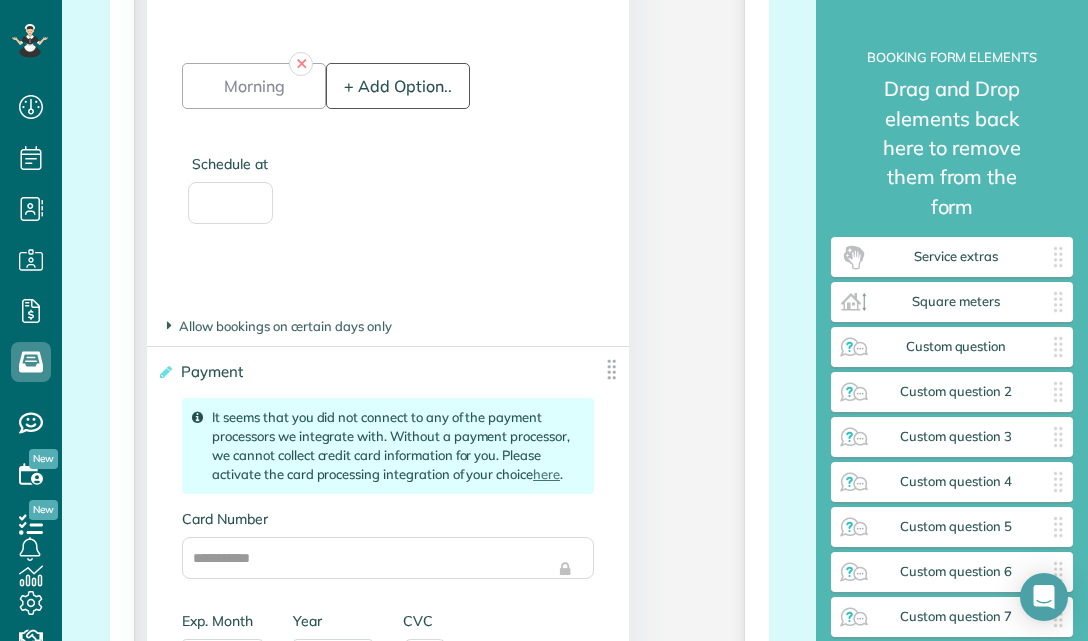 click on "+ Add Option.." at bounding box center (398, 86) 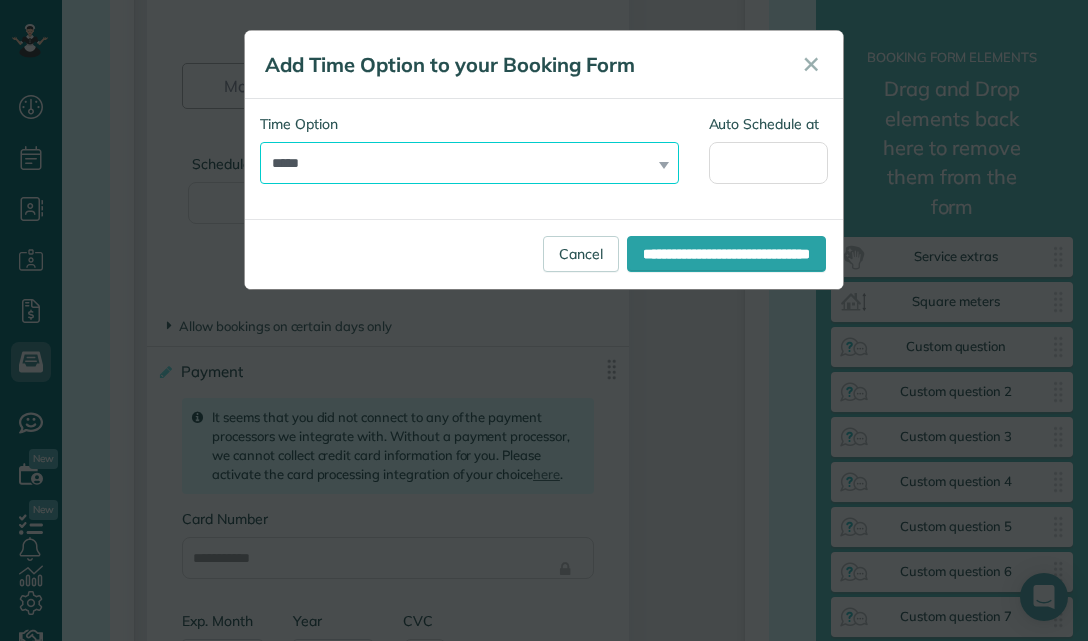 click on "**********" at bounding box center (469, 163) 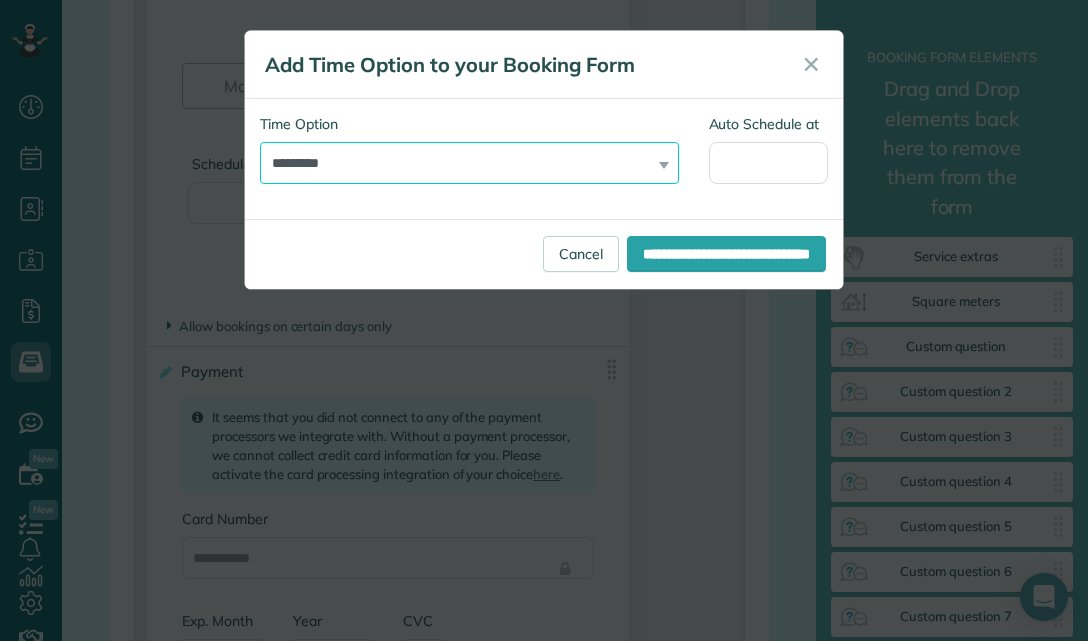 click on "**********" at bounding box center [469, 163] 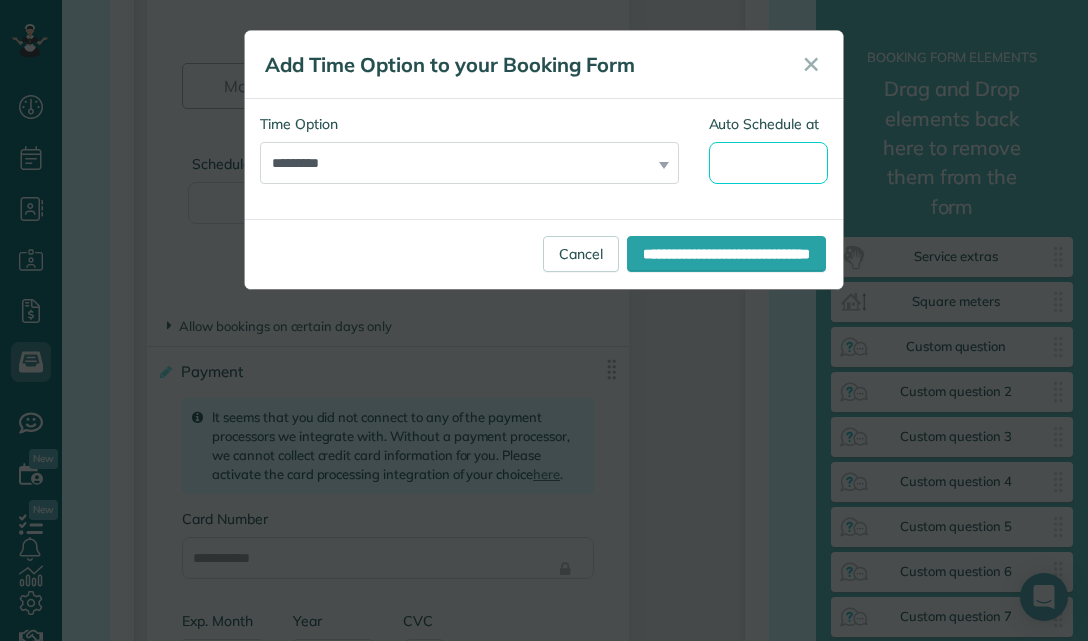 click on "Auto Schedule at" at bounding box center (769, 163) 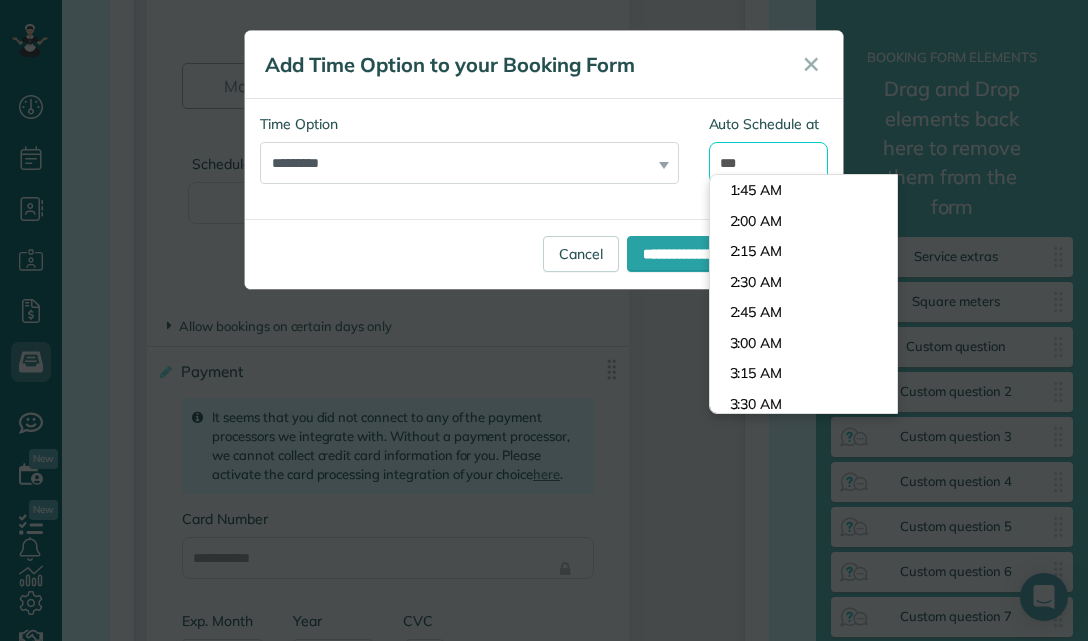 scroll, scrollTop: 1648, scrollLeft: 0, axis: vertical 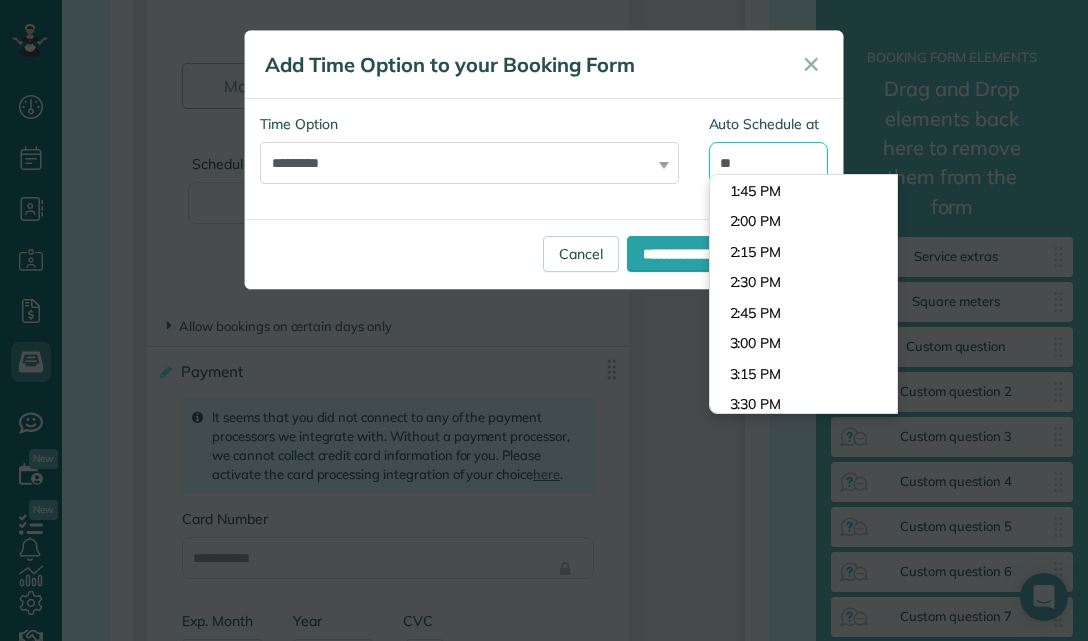 type on "*" 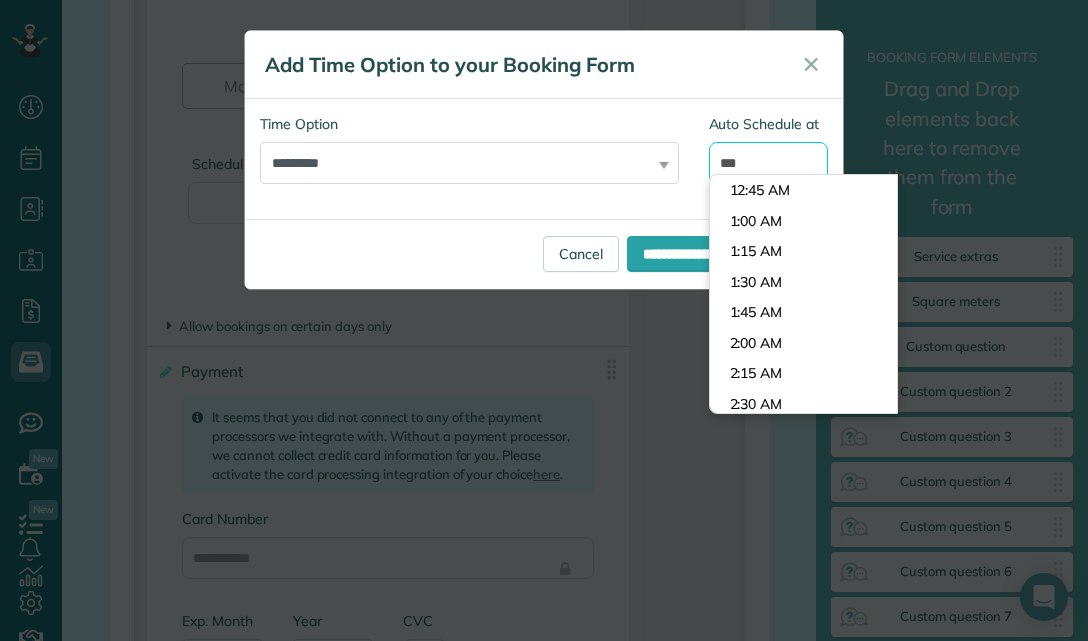 scroll, scrollTop: 1526, scrollLeft: 0, axis: vertical 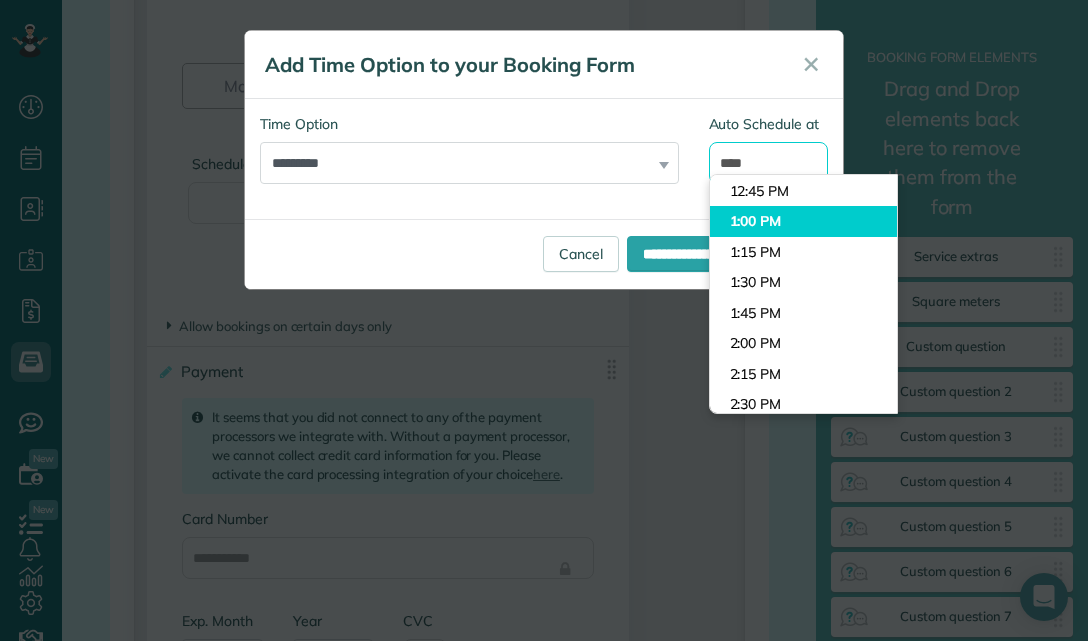 type on "*******" 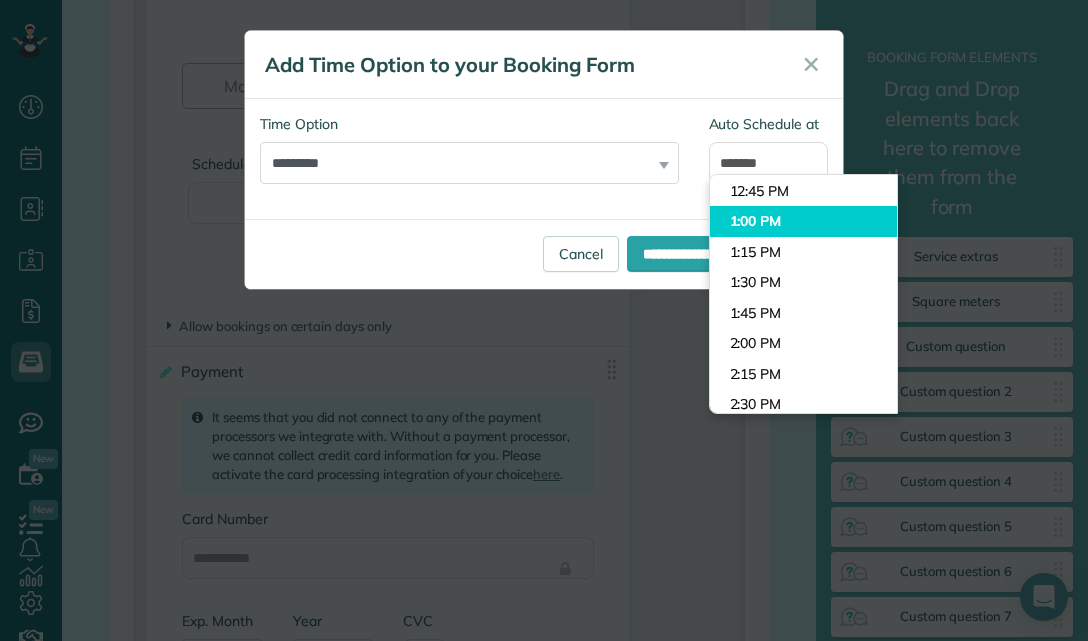 click on "Dashboard
Scheduling
Calendar View
List View
Dispatch View - Weekly scheduling (Beta)" at bounding box center (544, 320) 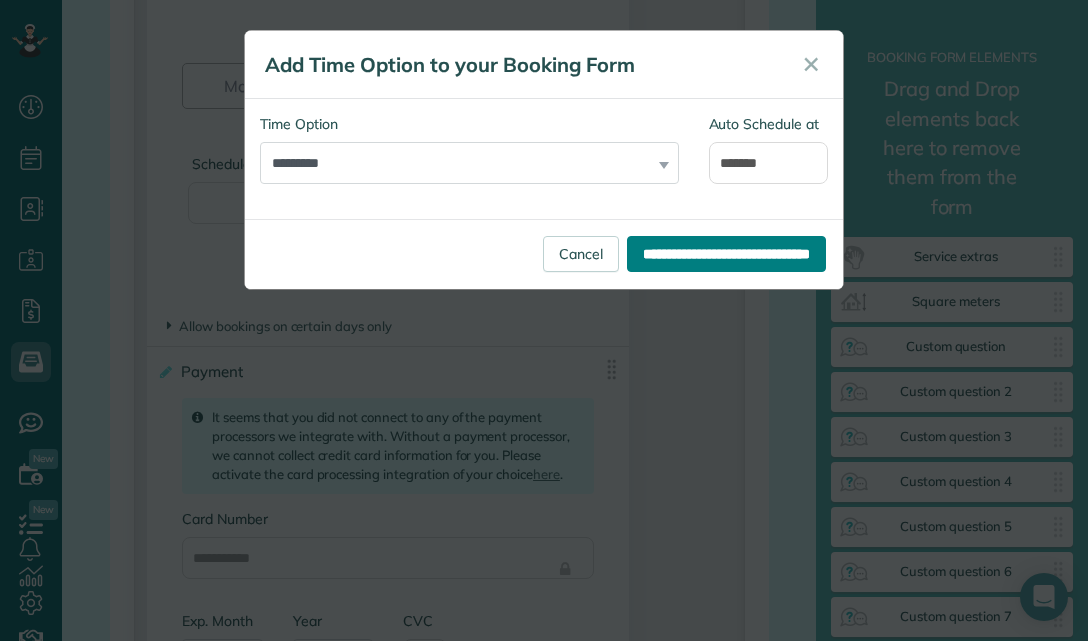 click on "**********" at bounding box center (726, 254) 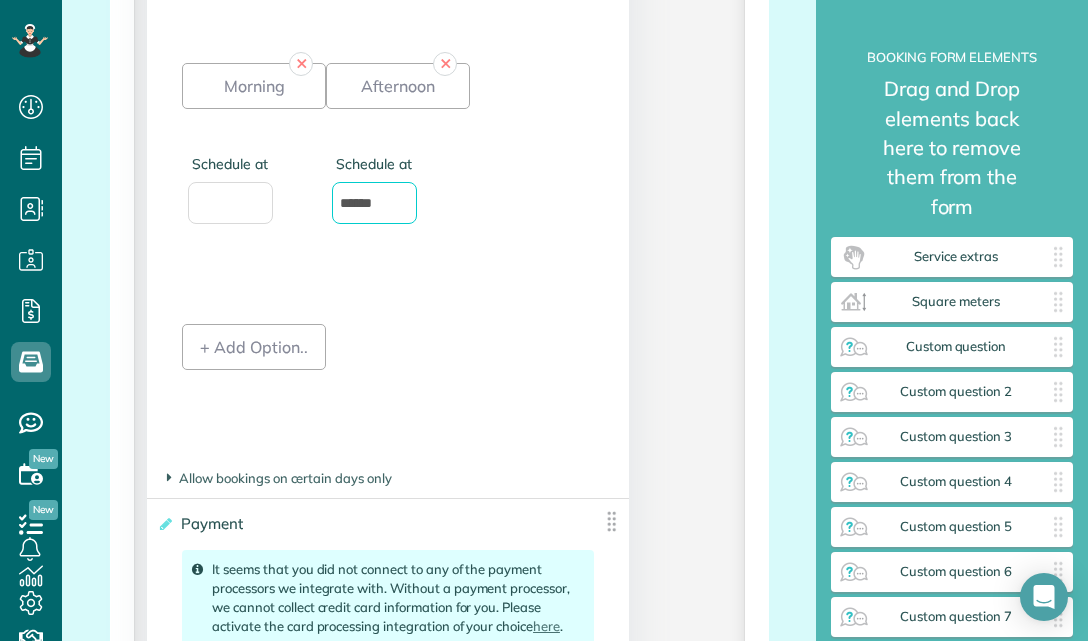click on "******" at bounding box center [374, 203] 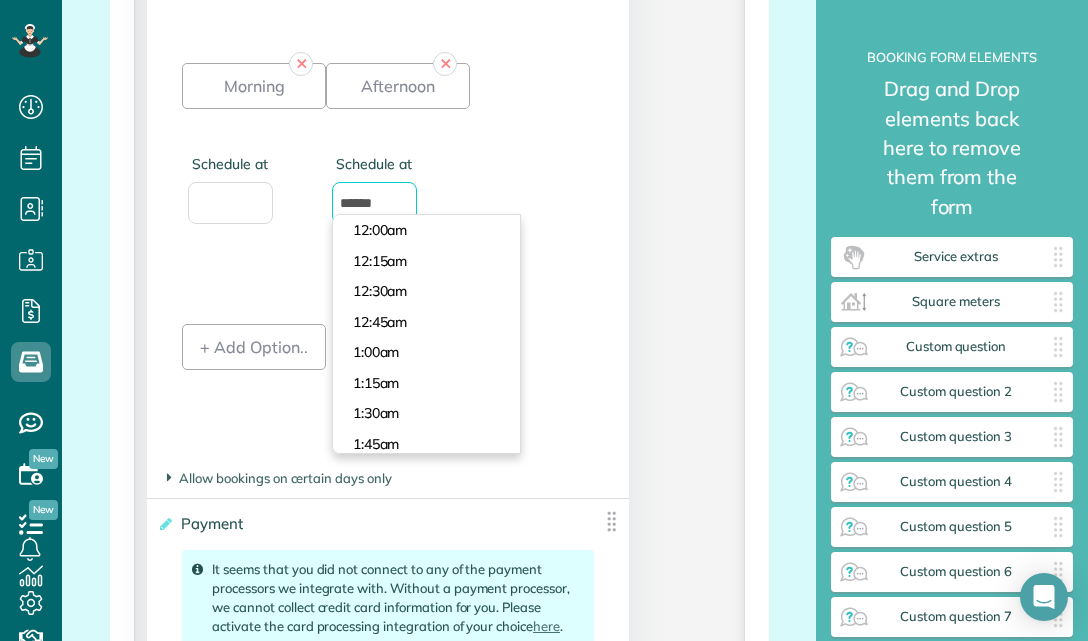 scroll, scrollTop: 1557, scrollLeft: 0, axis: vertical 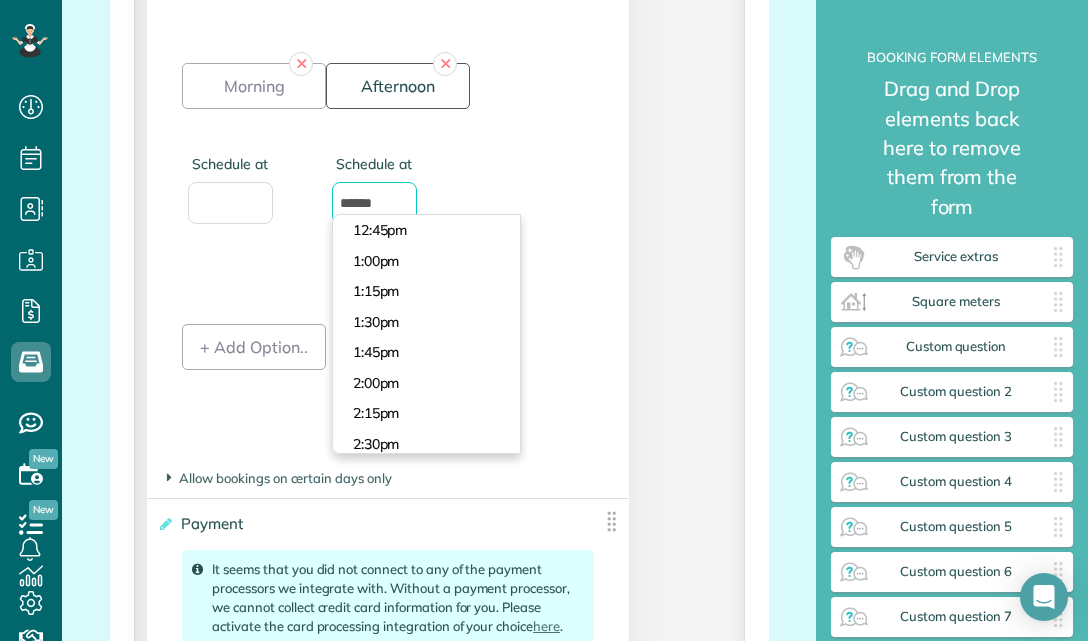 click on "Afternoon" at bounding box center [398, 86] 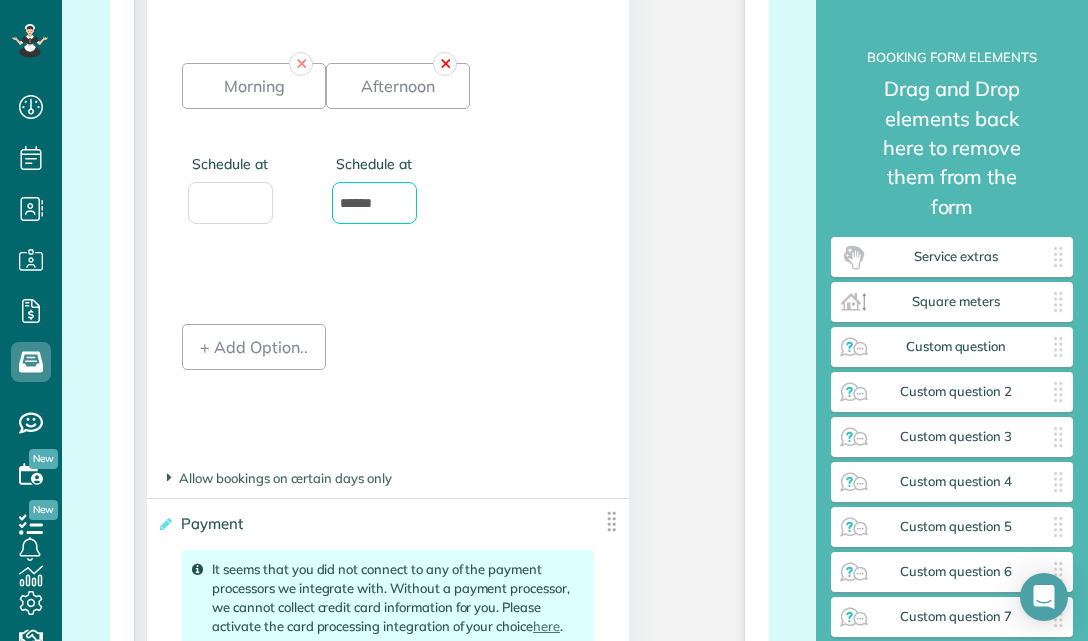 click on "✕" at bounding box center [445, 64] 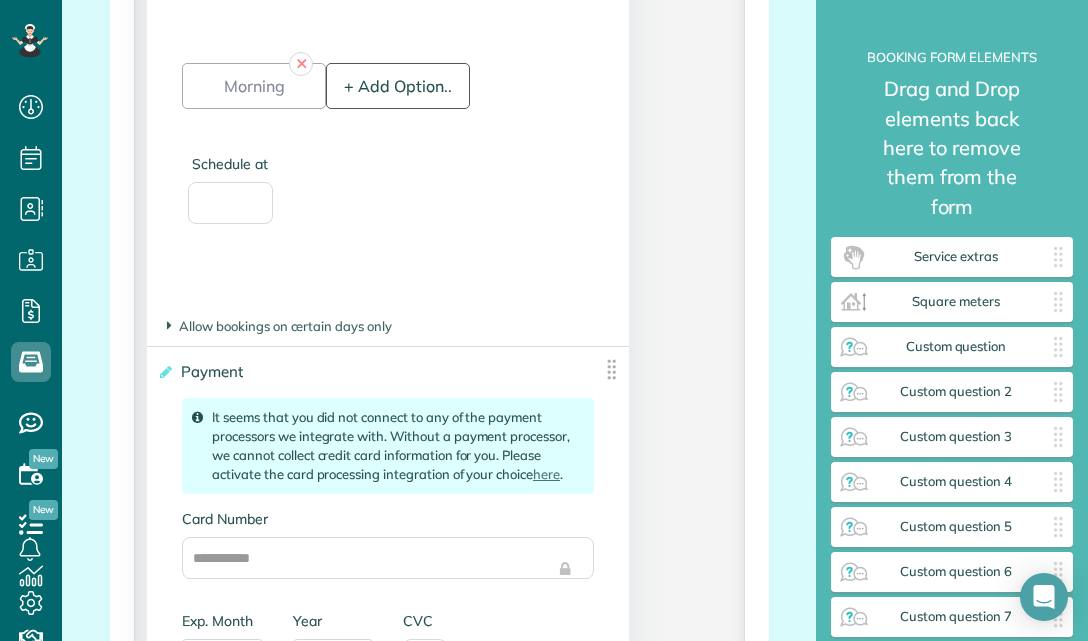 click on "+ Add Option.." at bounding box center [398, 86] 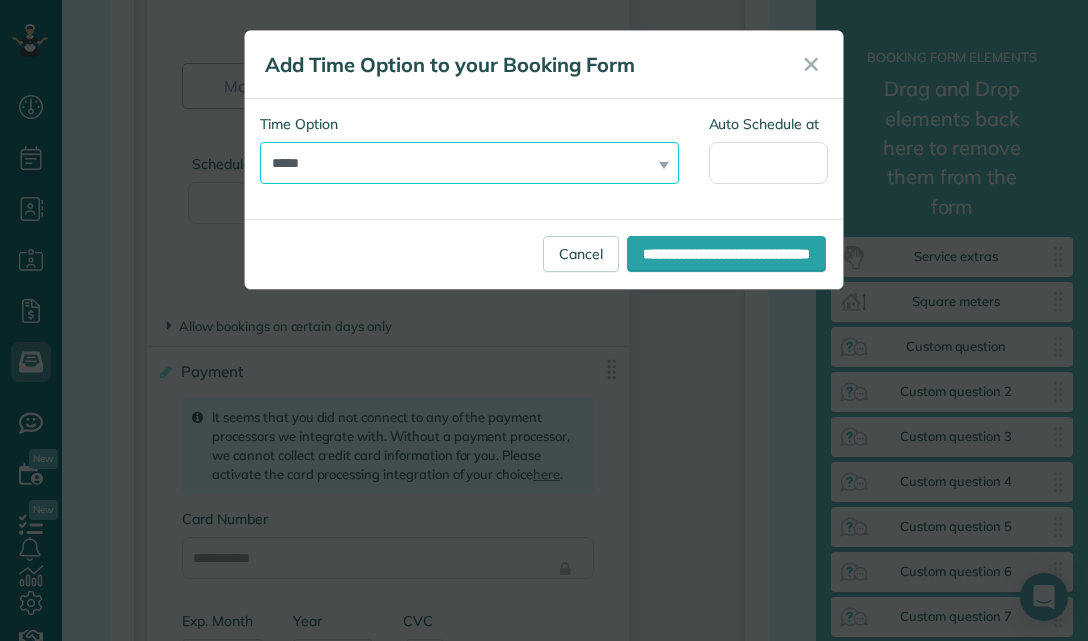 click on "**********" at bounding box center (469, 163) 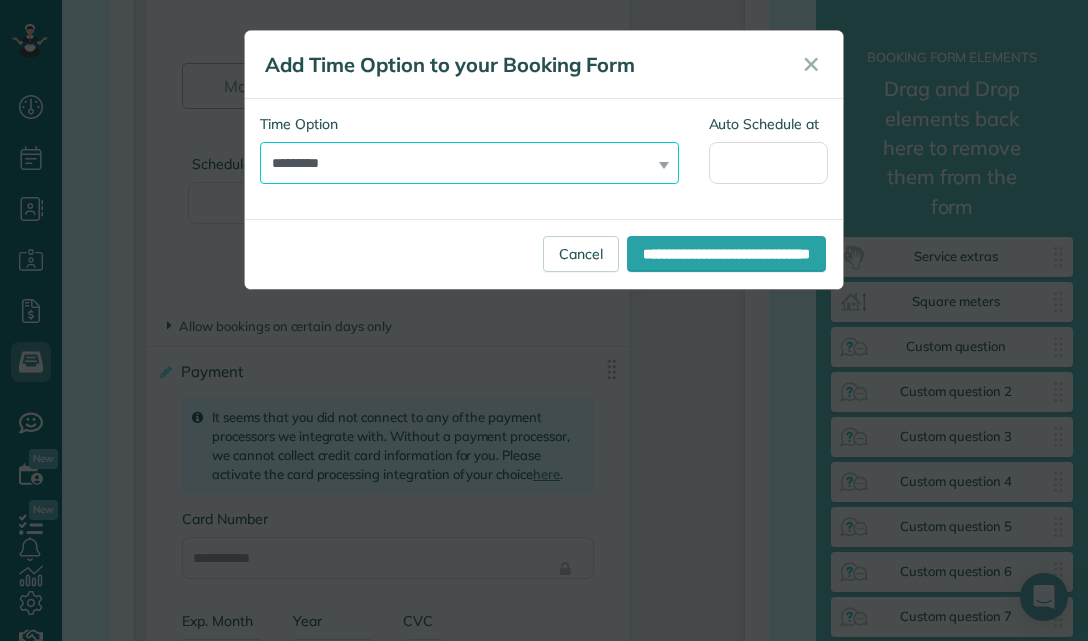 click on "**********" at bounding box center [469, 163] 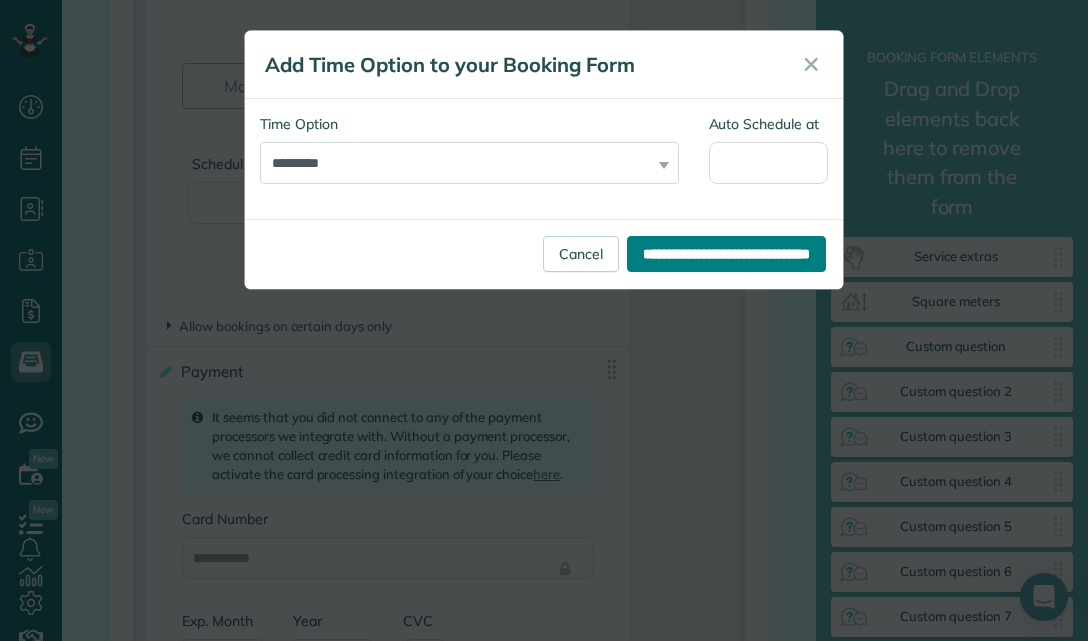click on "**********" at bounding box center [726, 254] 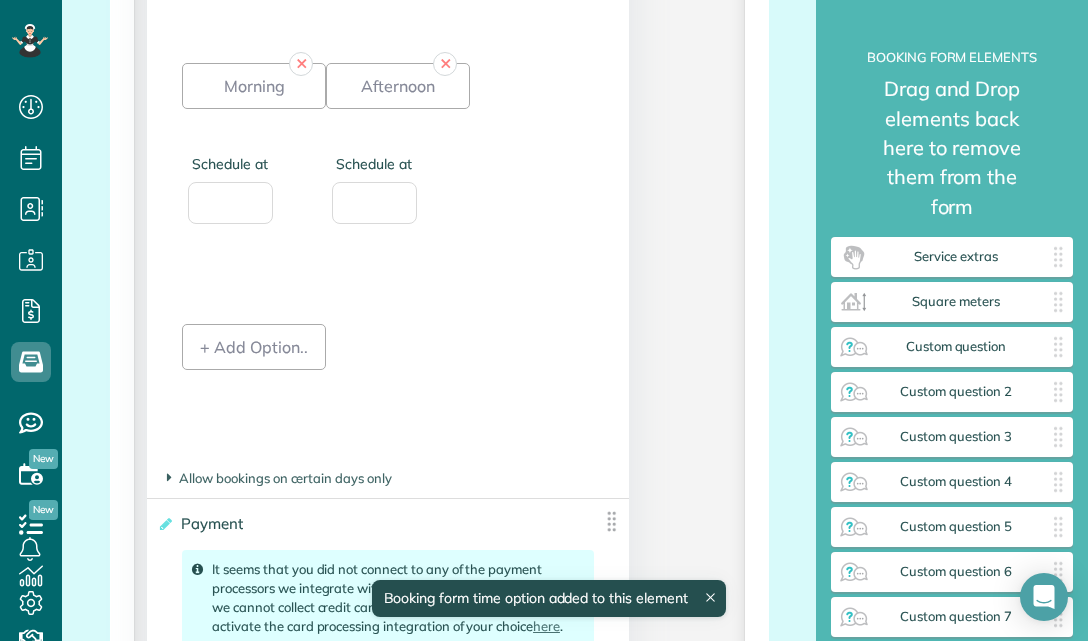click on "✕
Any
Schedule at
✕
First available
Schedule at
✕
Morning
Schedule at
✕
Afternoon
Schedule at
Add
+ Add Option.." at bounding box center [388, 107] 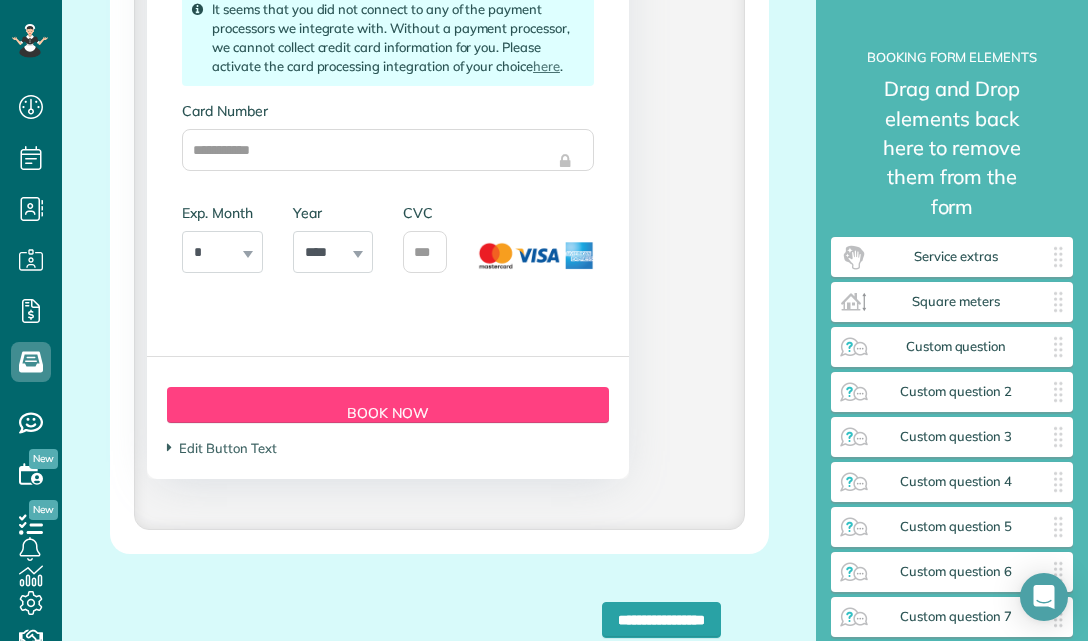 scroll, scrollTop: 4395, scrollLeft: 0, axis: vertical 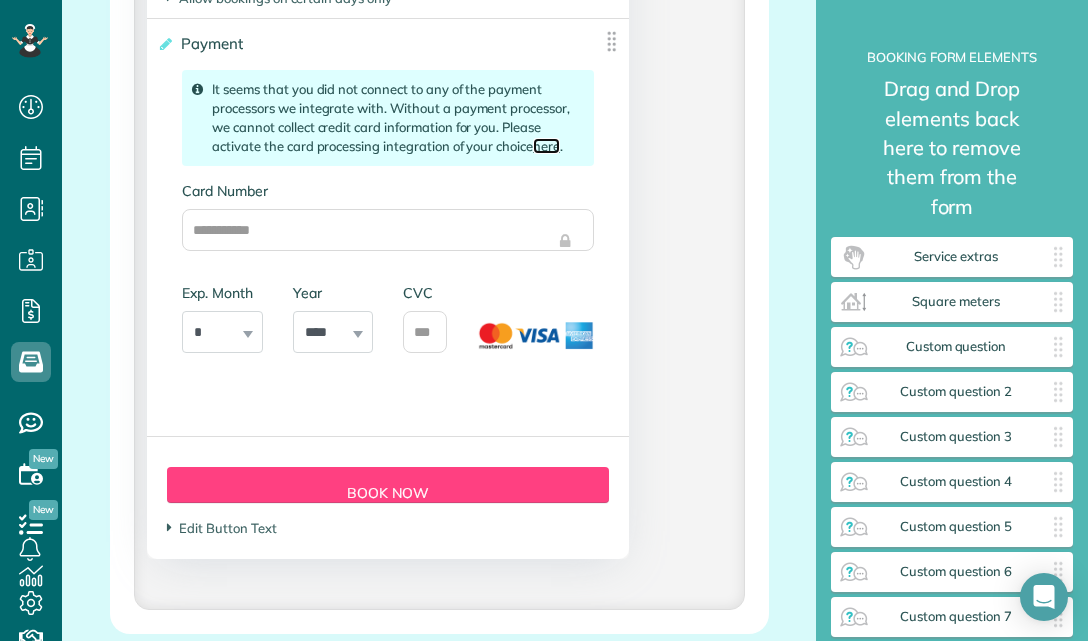 click on "here" at bounding box center (546, 146) 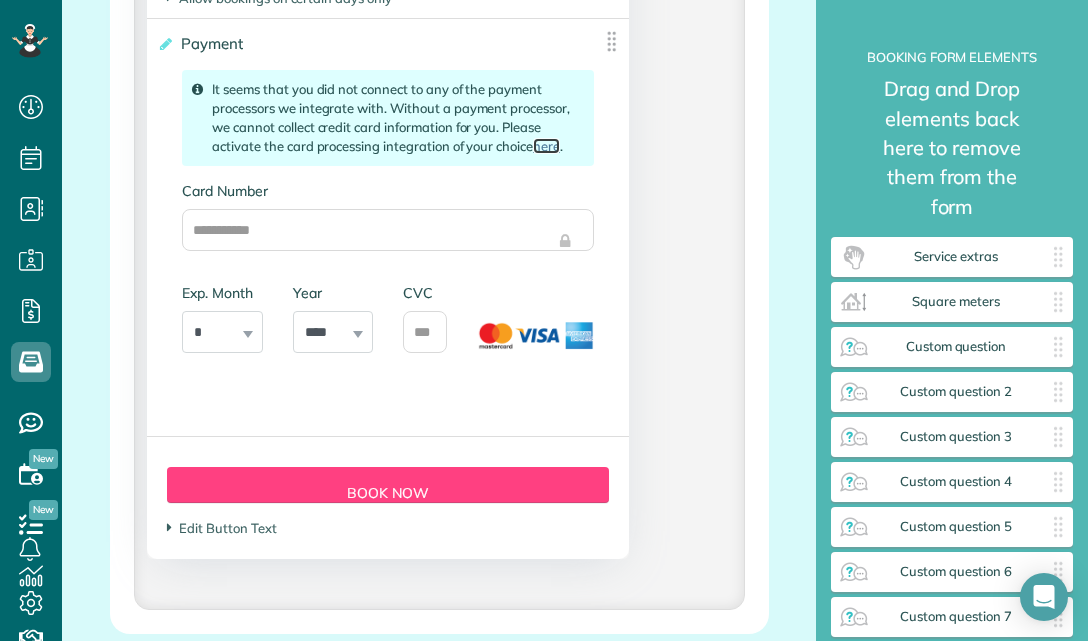 scroll, scrollTop: 4652, scrollLeft: 0, axis: vertical 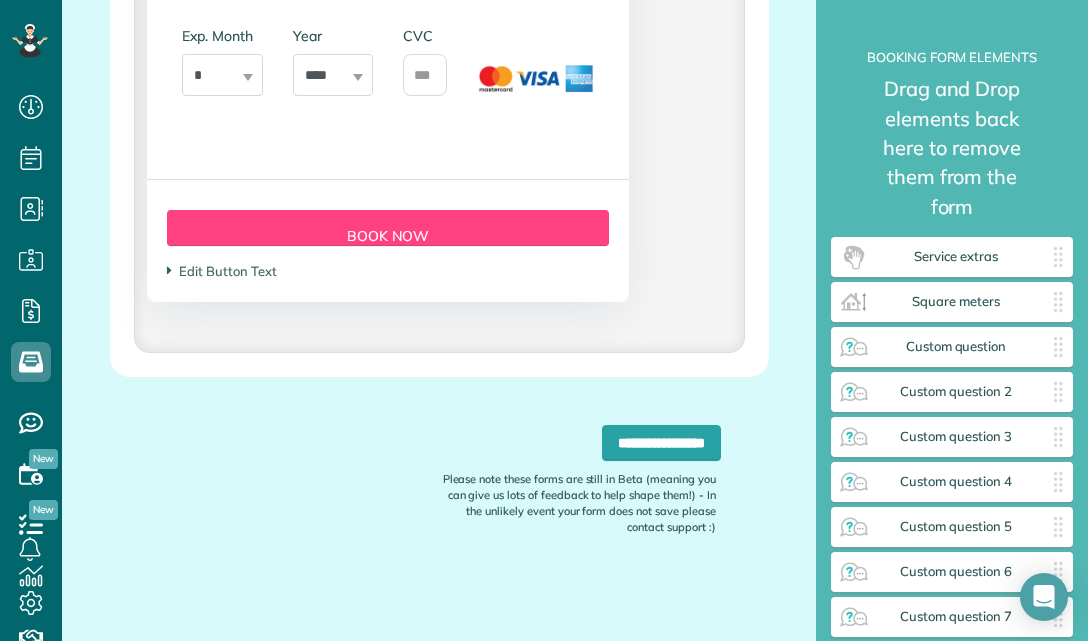 click on "**********" at bounding box center [439, -1793] 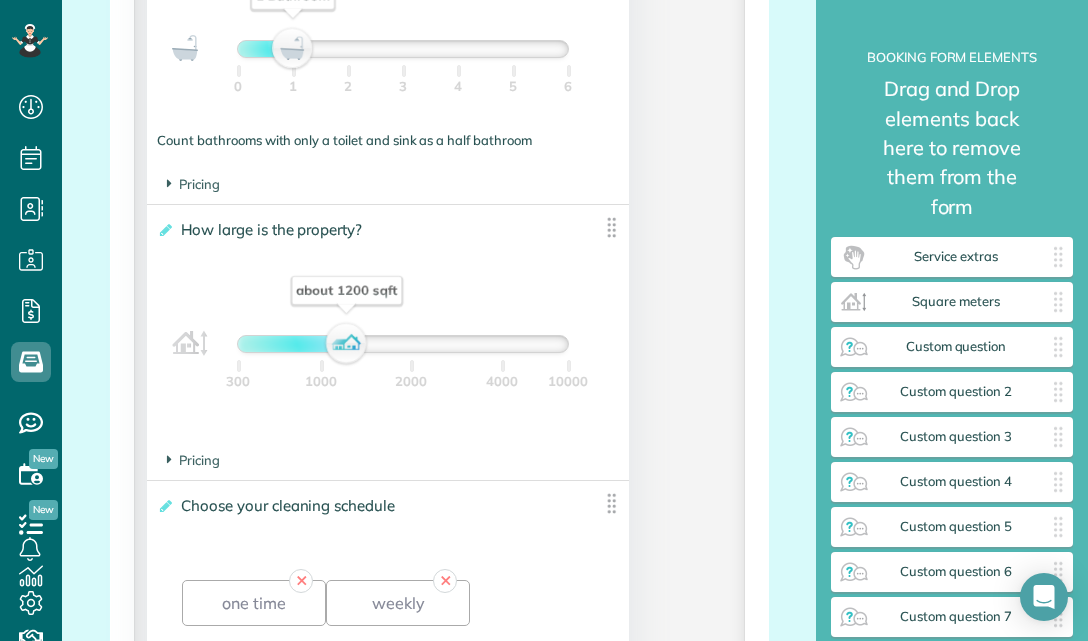 scroll, scrollTop: 1697, scrollLeft: 0, axis: vertical 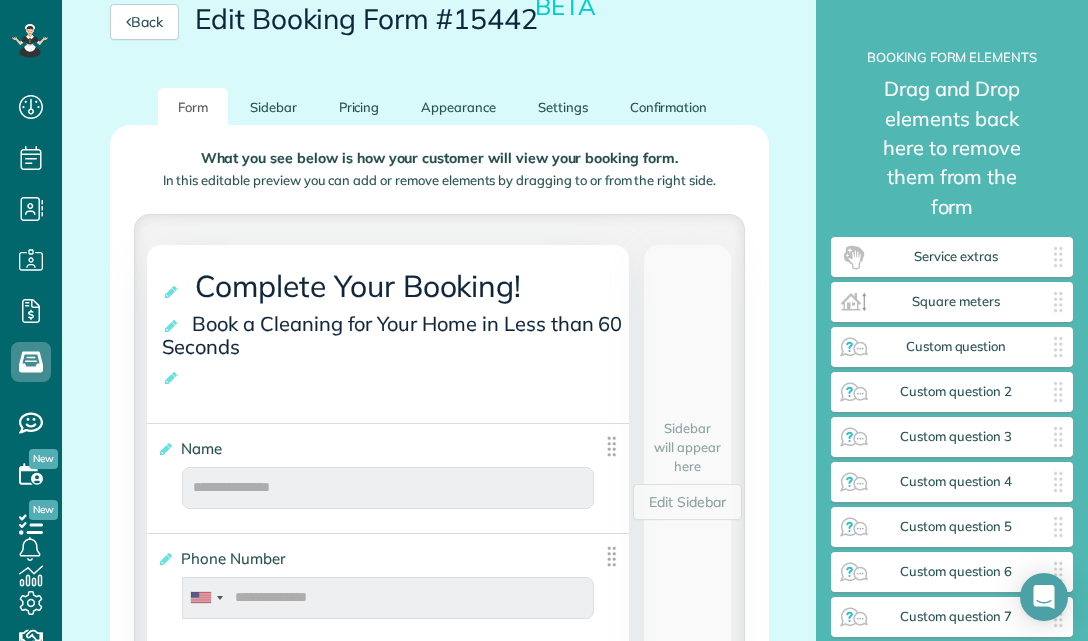 type on "2025-11-04" 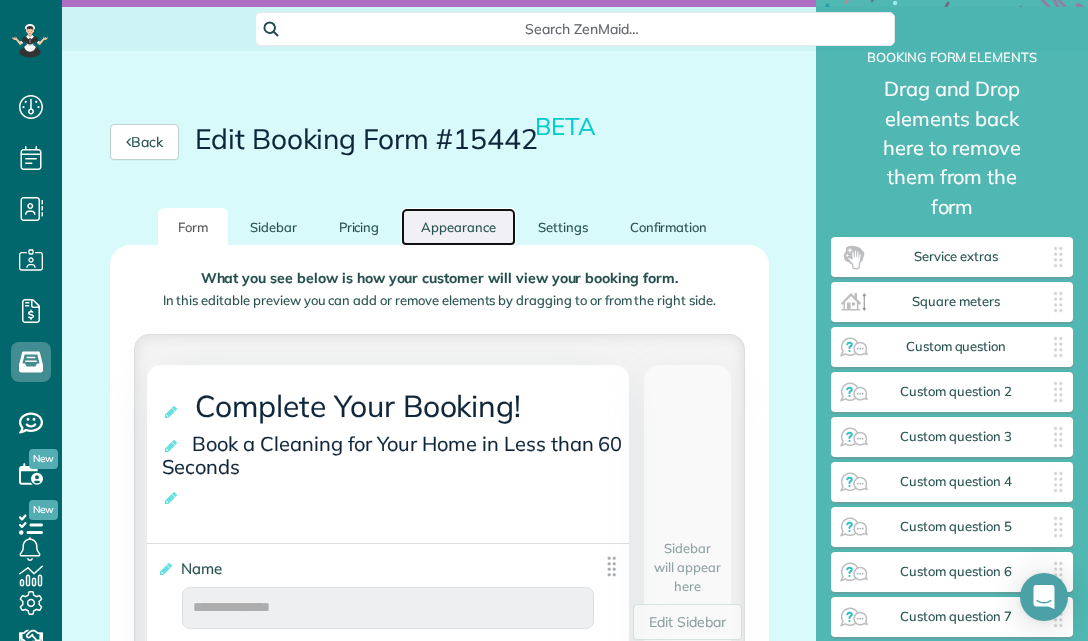click on "Appearance" at bounding box center (458, 227) 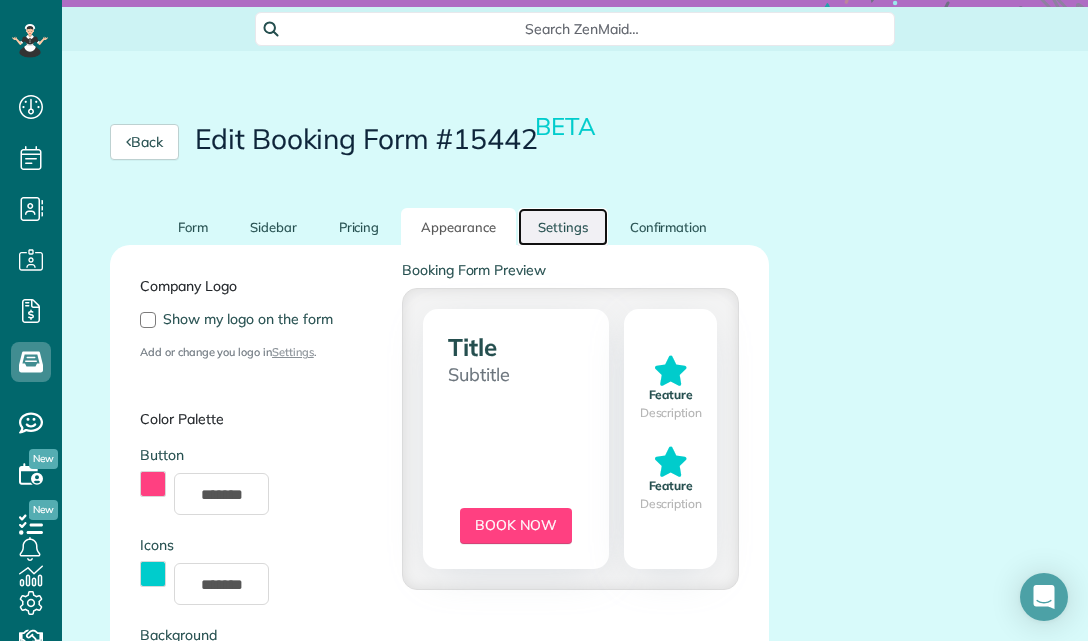 click on "Settings" at bounding box center [563, 227] 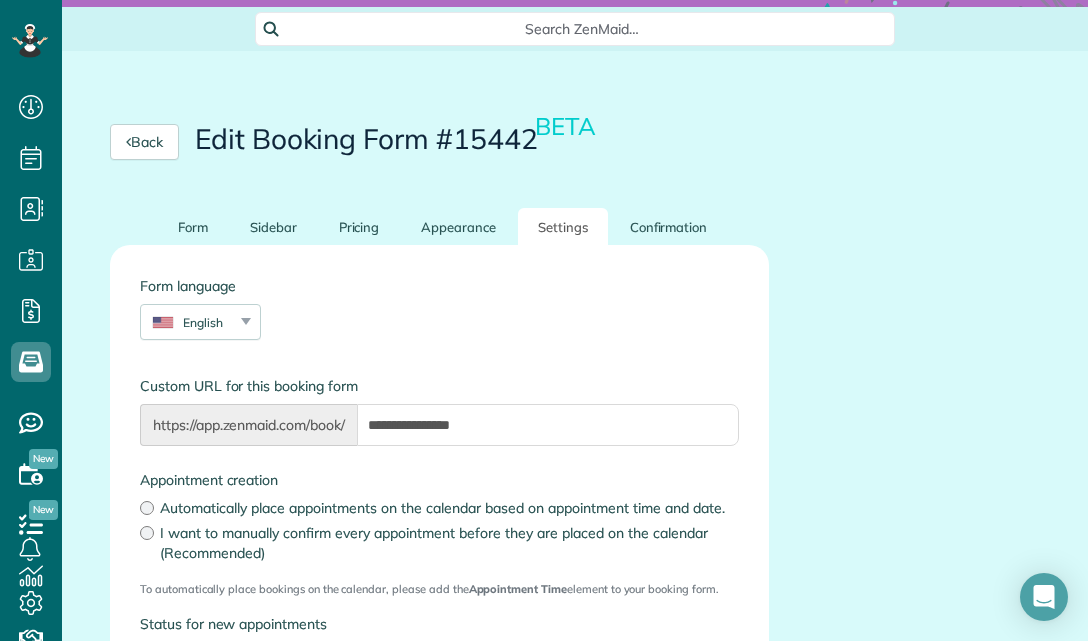 click on "**********" at bounding box center (439, 627) 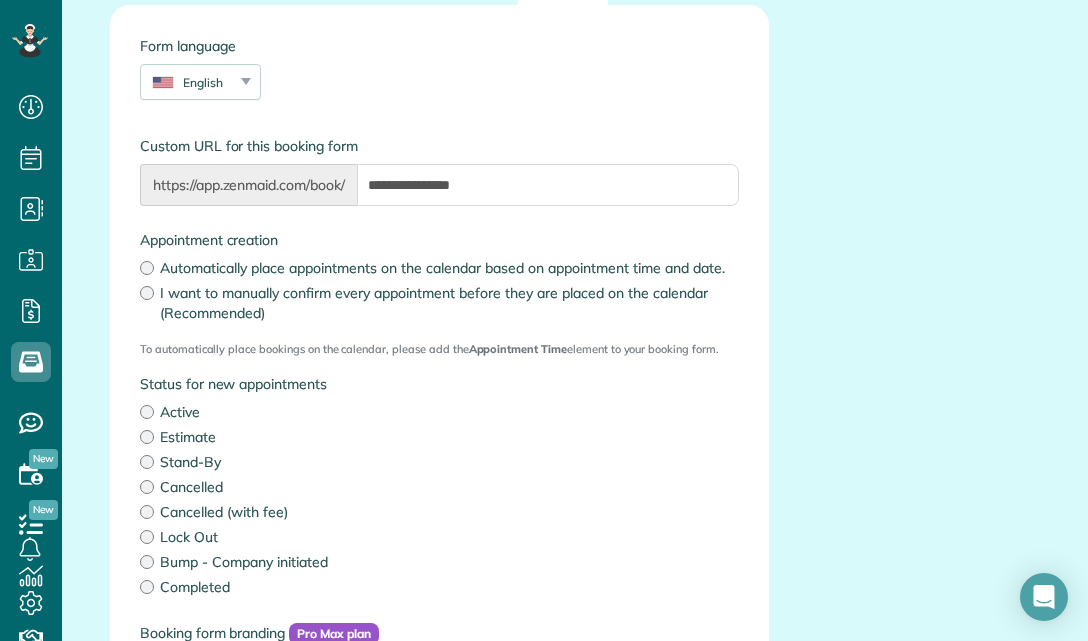 scroll, scrollTop: 497, scrollLeft: 0, axis: vertical 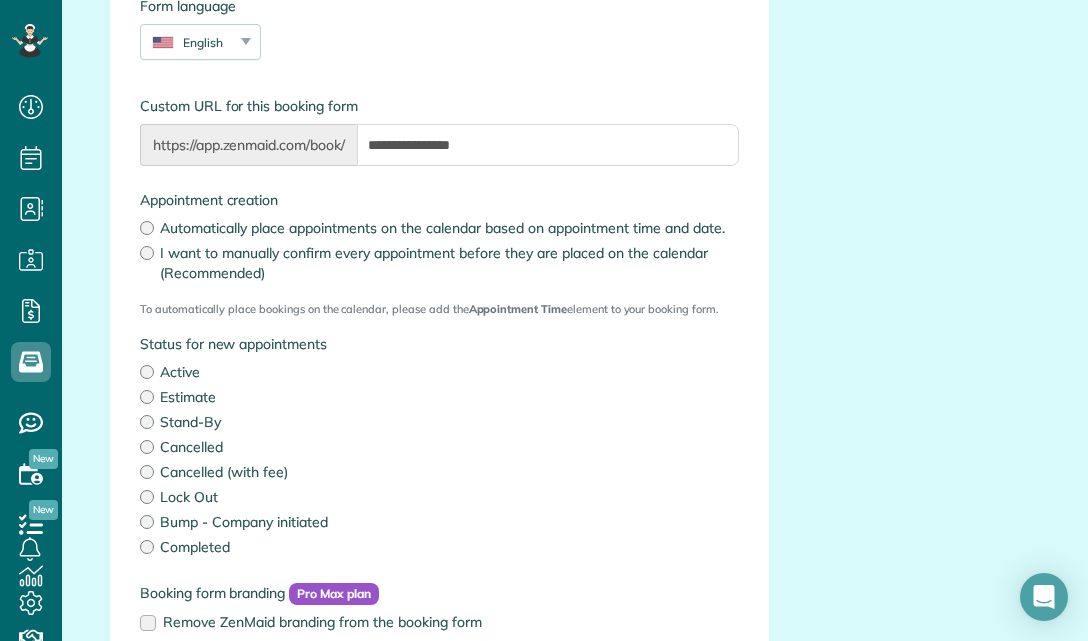 click on "Completed" at bounding box center (439, 547) 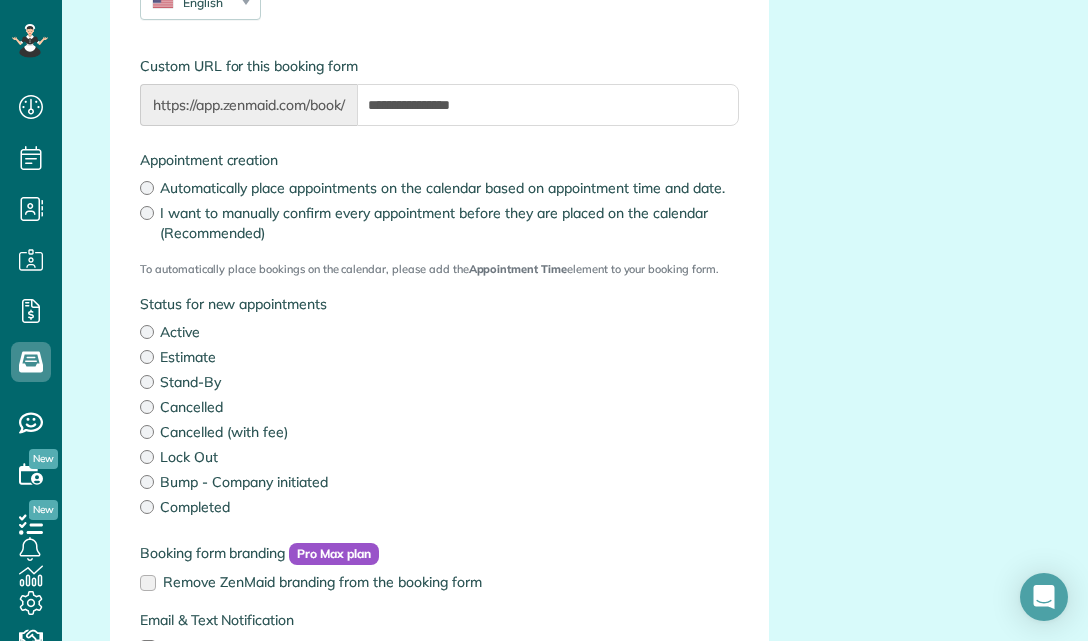 scroll, scrollTop: 851, scrollLeft: 0, axis: vertical 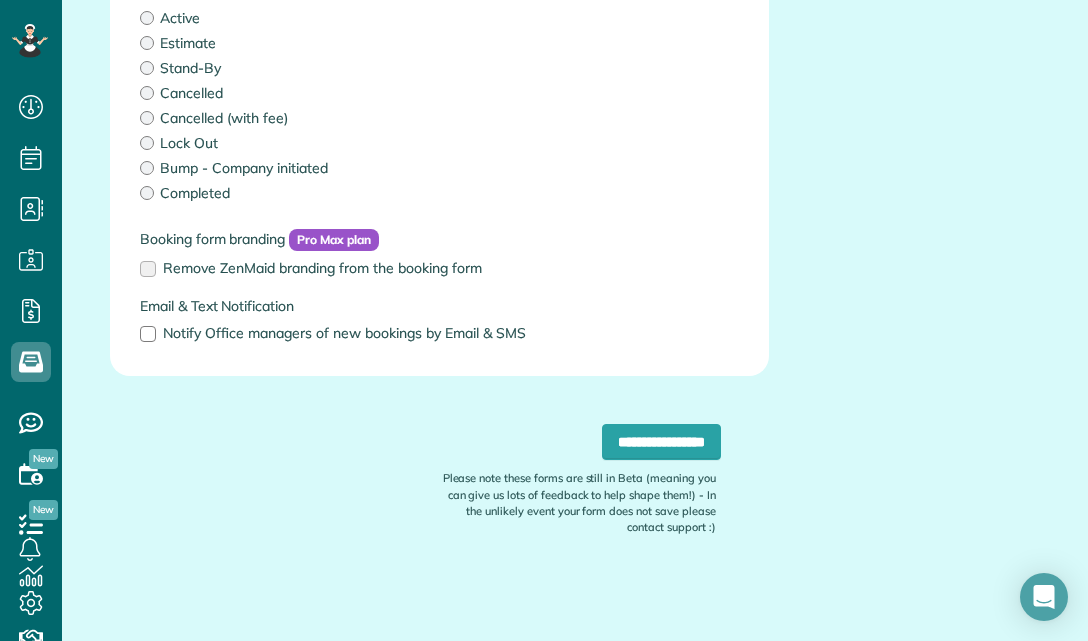 click on "Email & Text Notification
Notify Office managers of new bookings by Email & SMS" at bounding box center [439, 320] 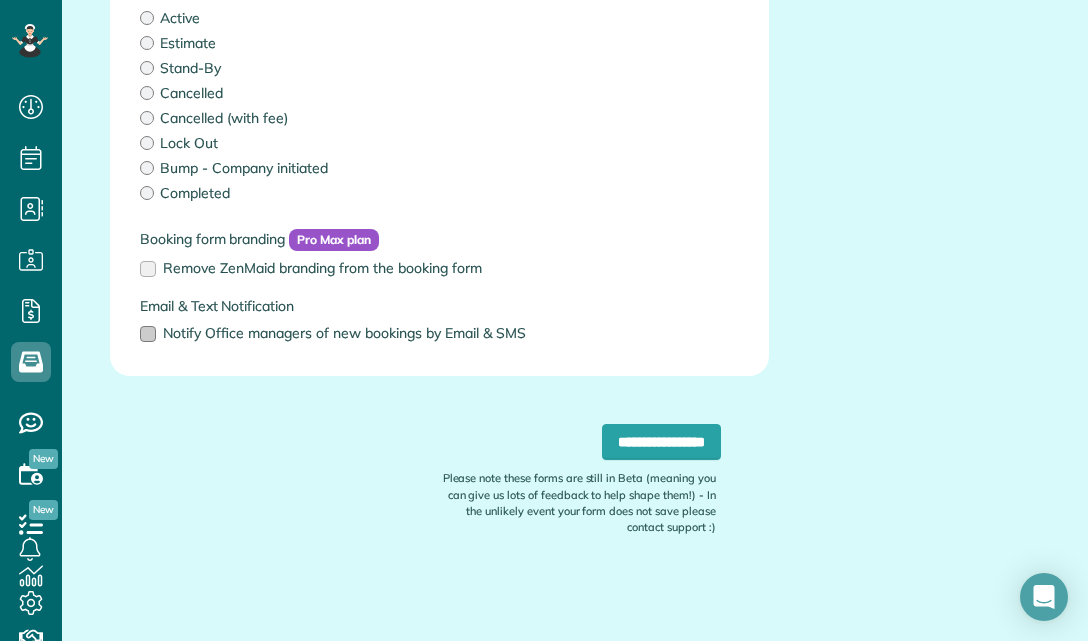 click at bounding box center (148, 334) 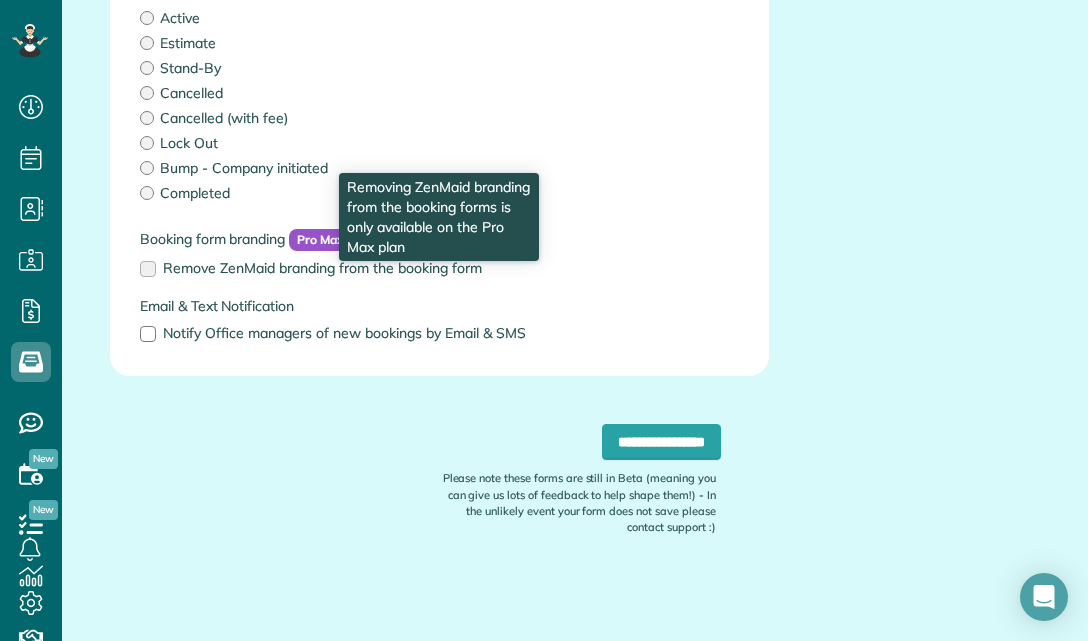 click on "Remove ZenMaid branding from the booking form" at bounding box center (439, 268) 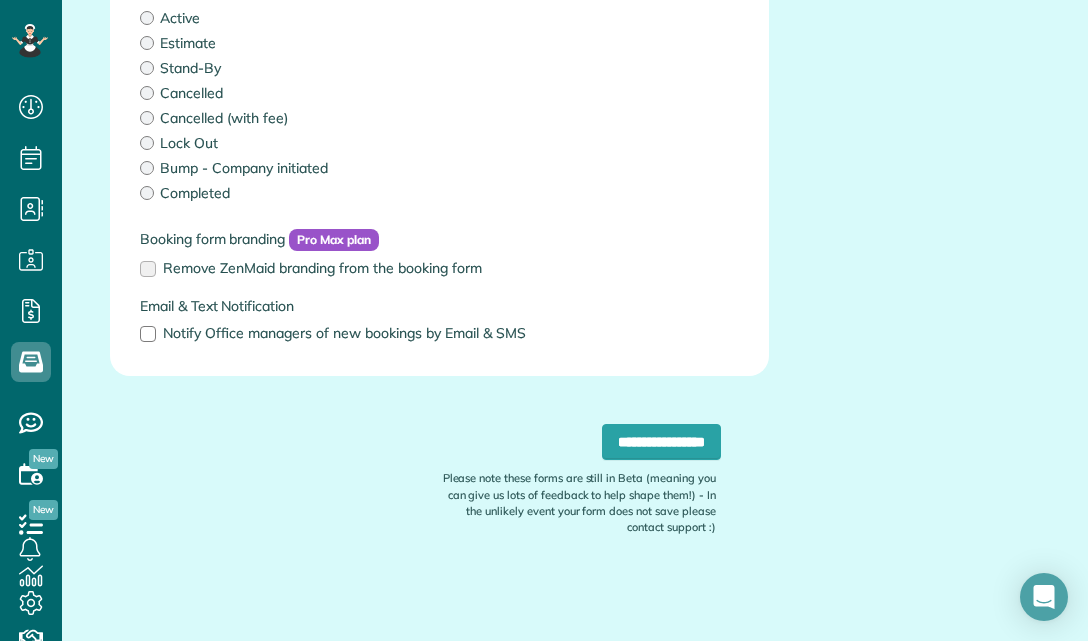 click on "**********" at bounding box center (575, 41) 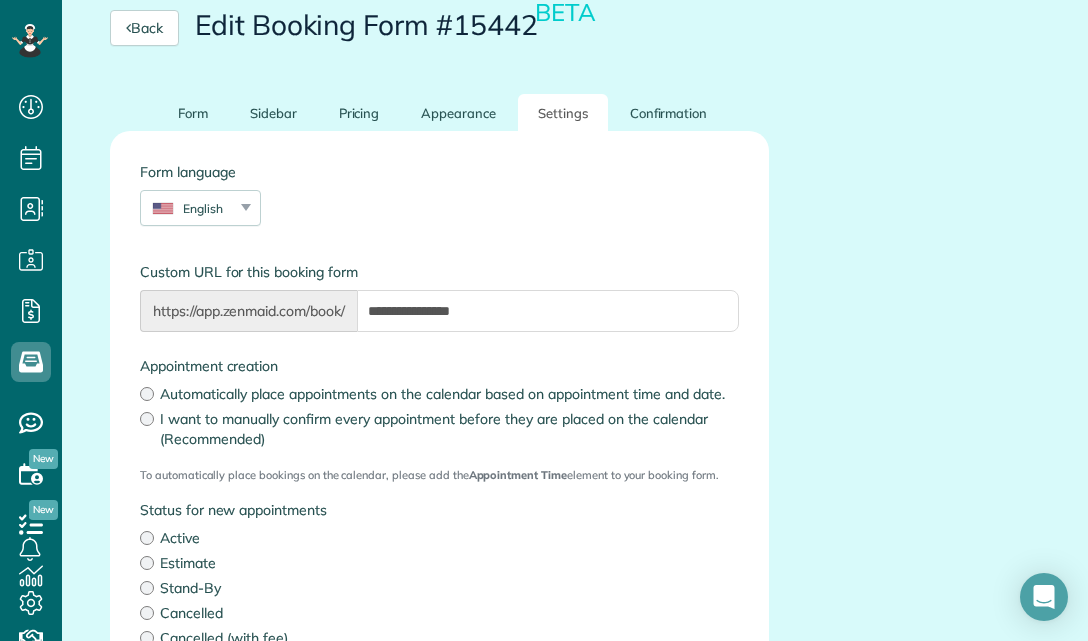 scroll, scrollTop: 211, scrollLeft: 0, axis: vertical 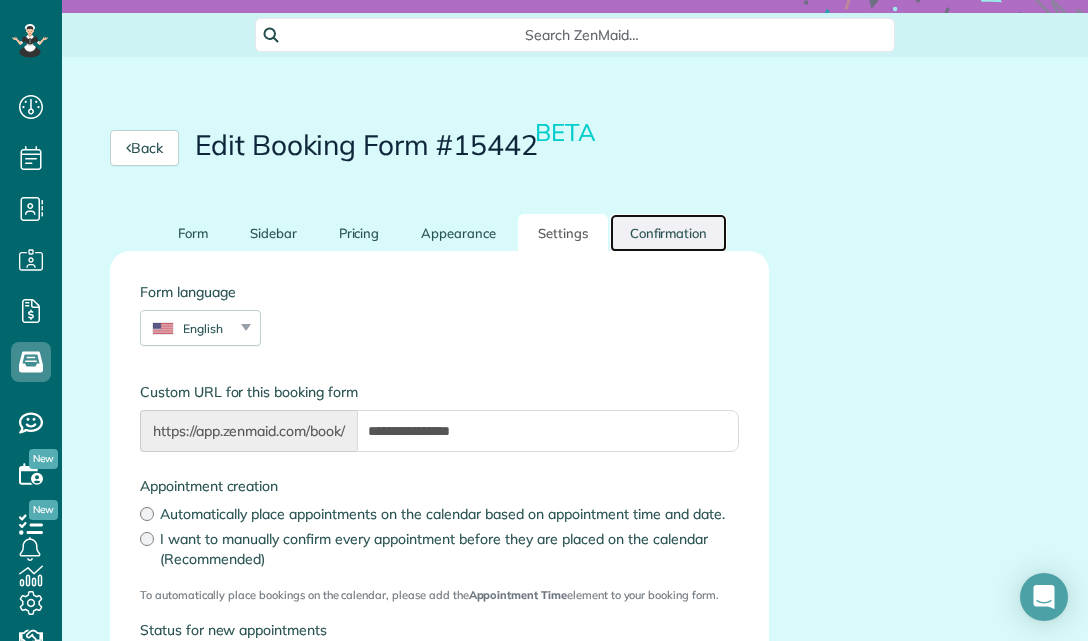 click on "Confirmation" at bounding box center (669, 233) 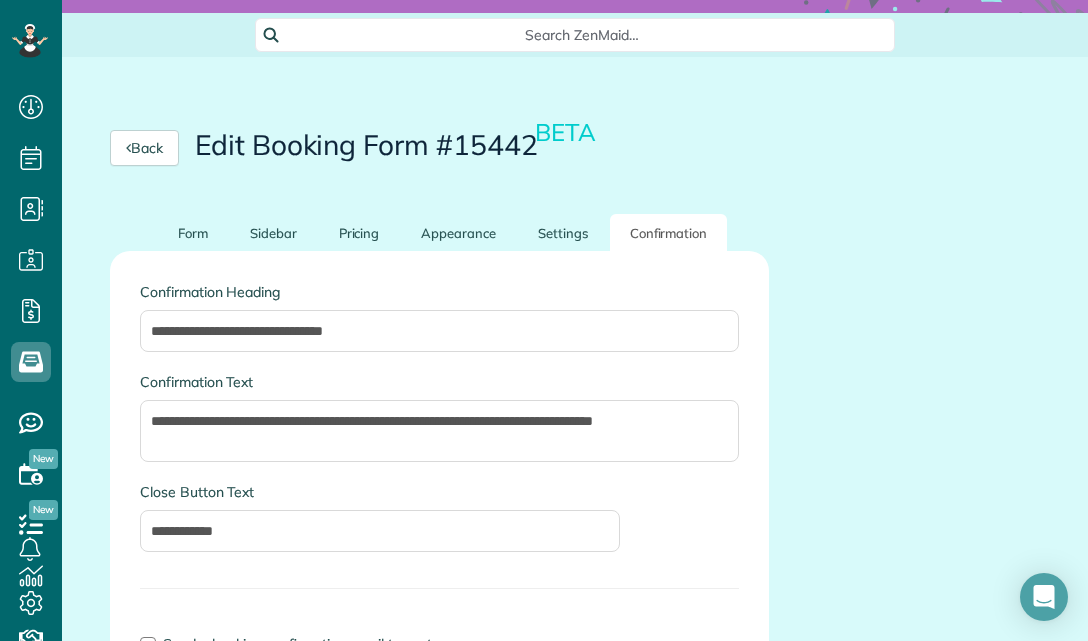 click on "**********" at bounding box center [575, 646] 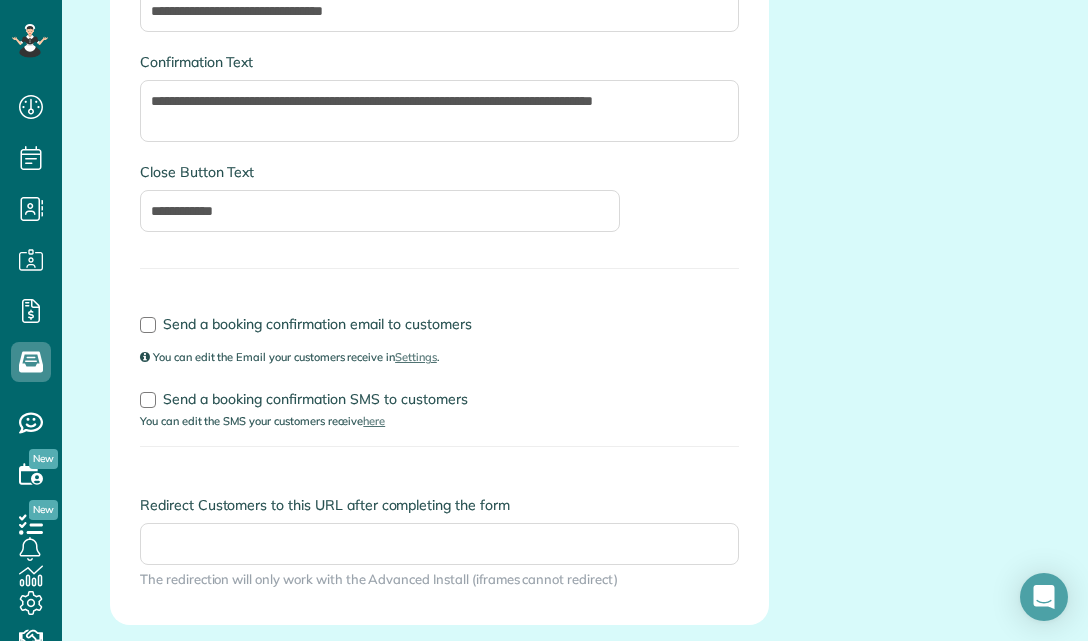scroll, scrollTop: 571, scrollLeft: 0, axis: vertical 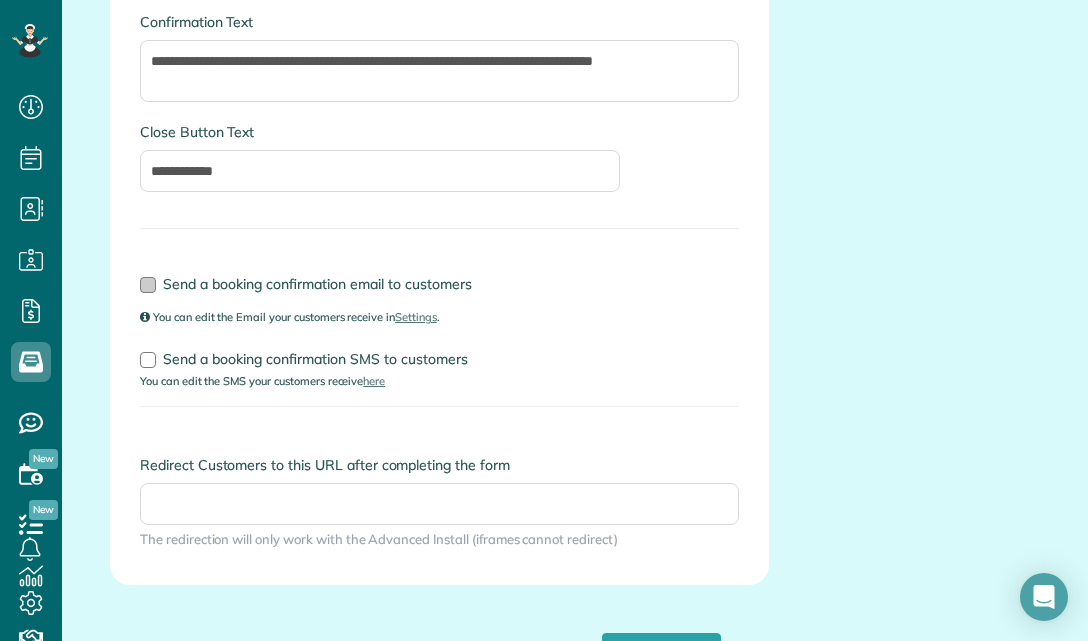 click at bounding box center [148, 285] 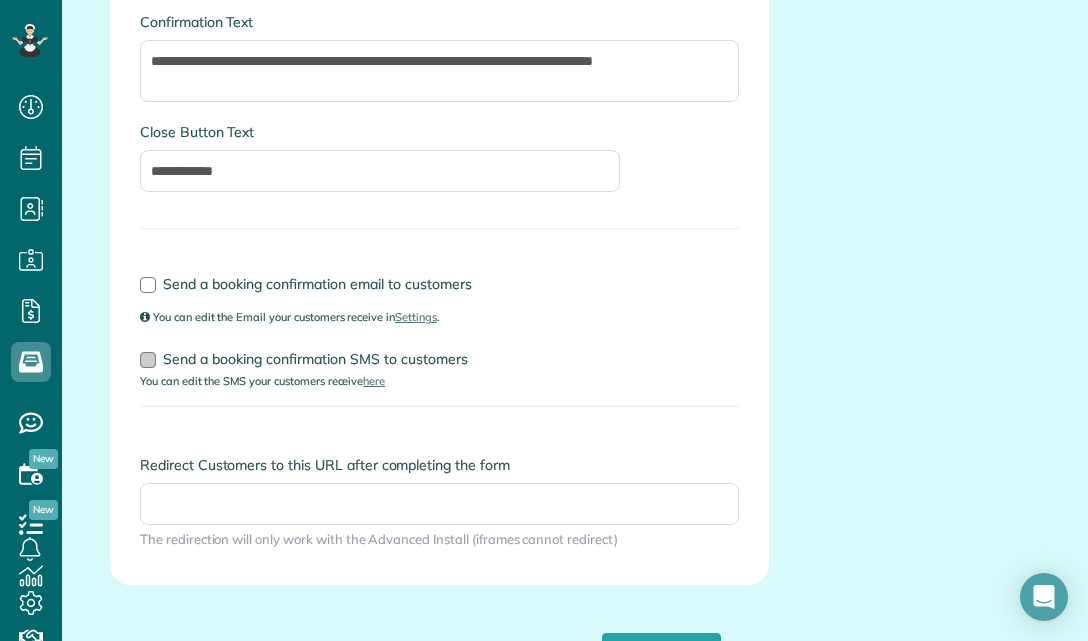 click at bounding box center [148, 360] 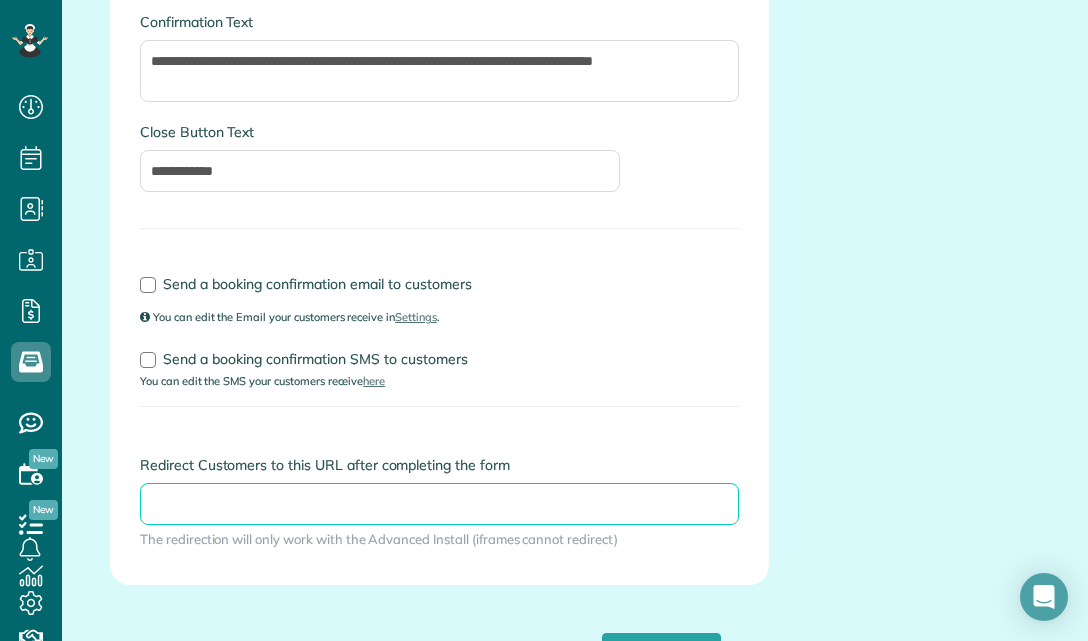 click on "Redirect Customers to this URL after completing the form" at bounding box center [439, 504] 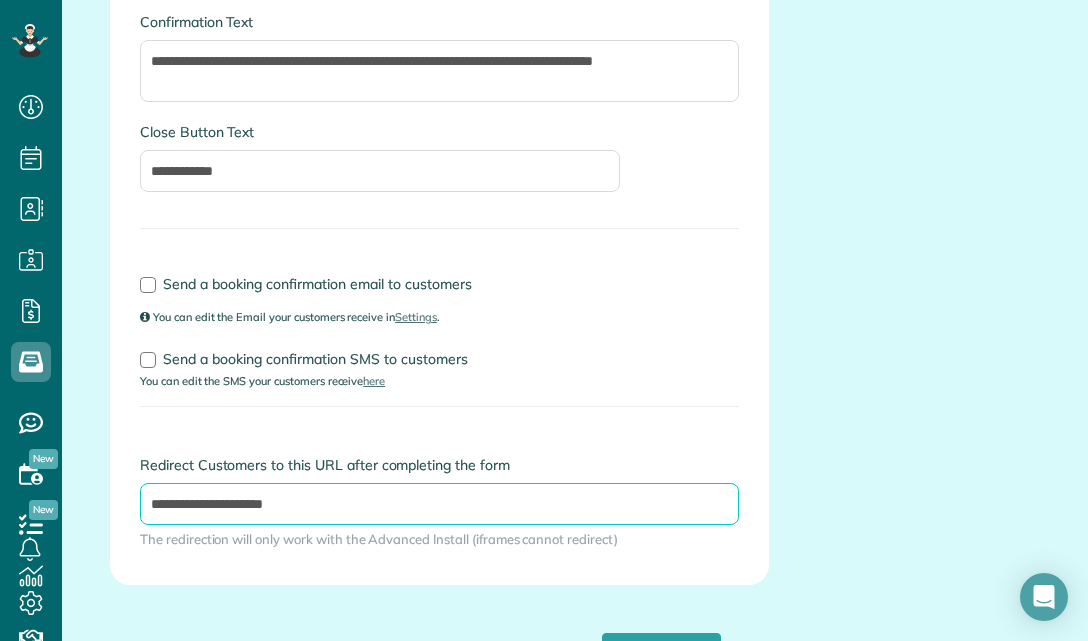 type on "**********" 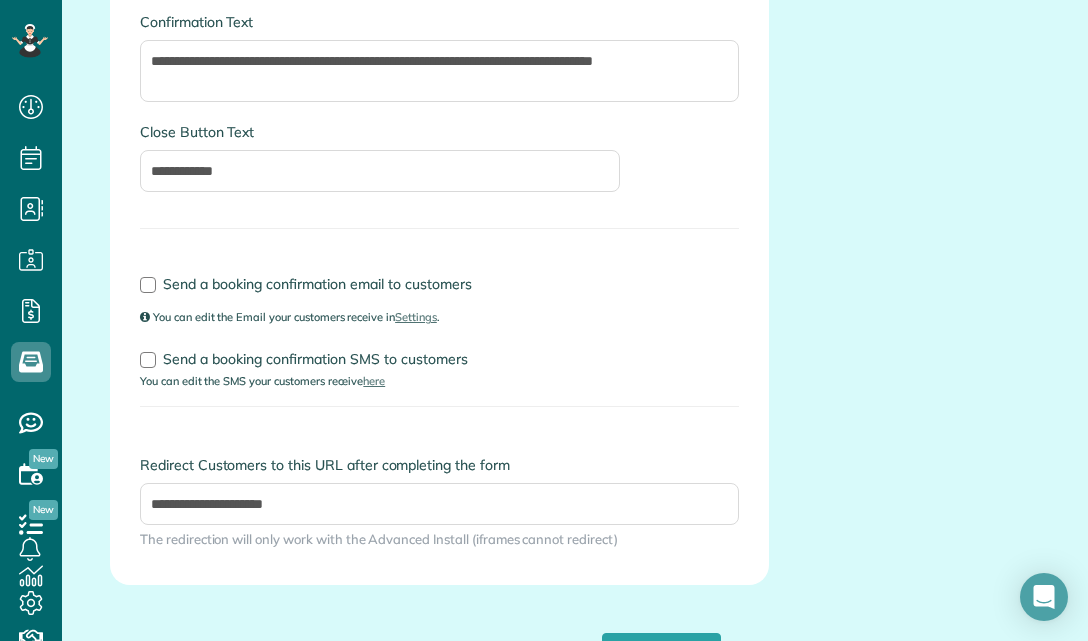 click on "**********" at bounding box center [439, 237] 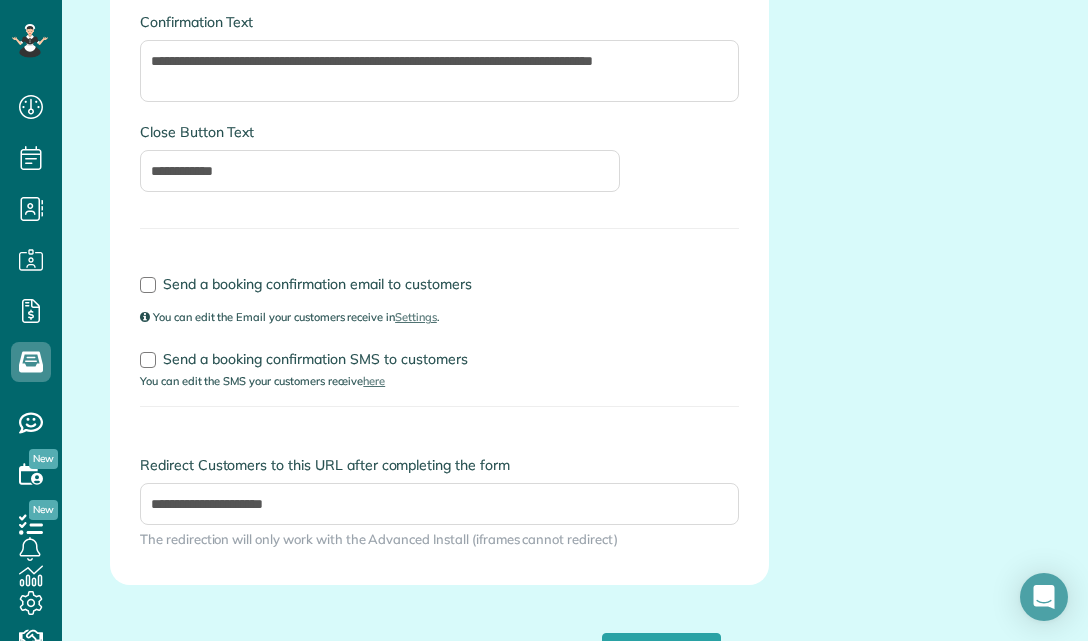 click on "**********" at bounding box center (439, 352) 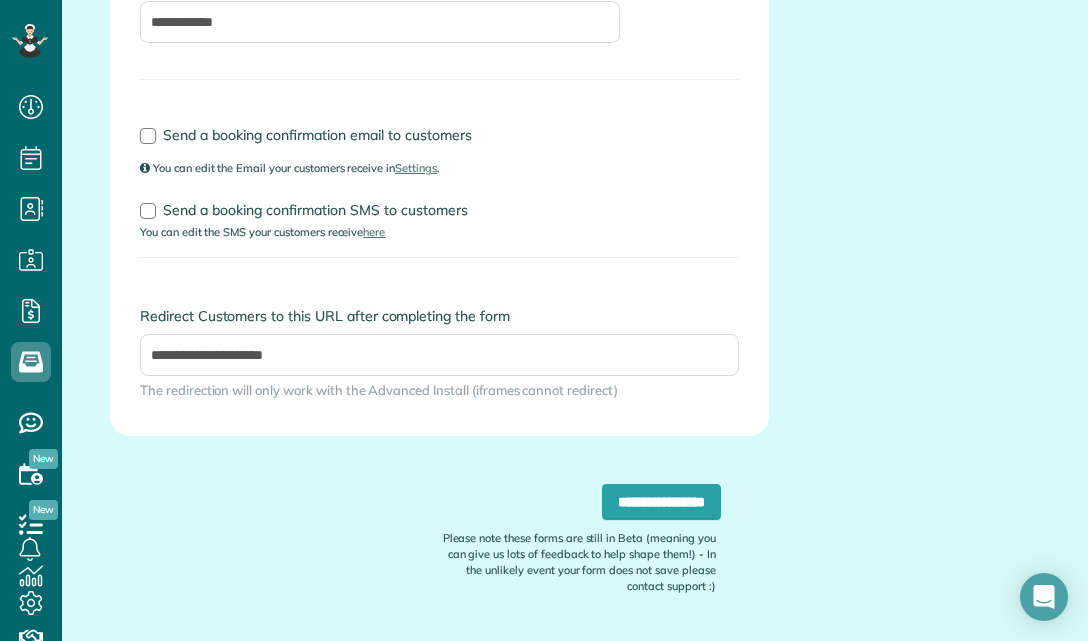 scroll, scrollTop: 779, scrollLeft: 0, axis: vertical 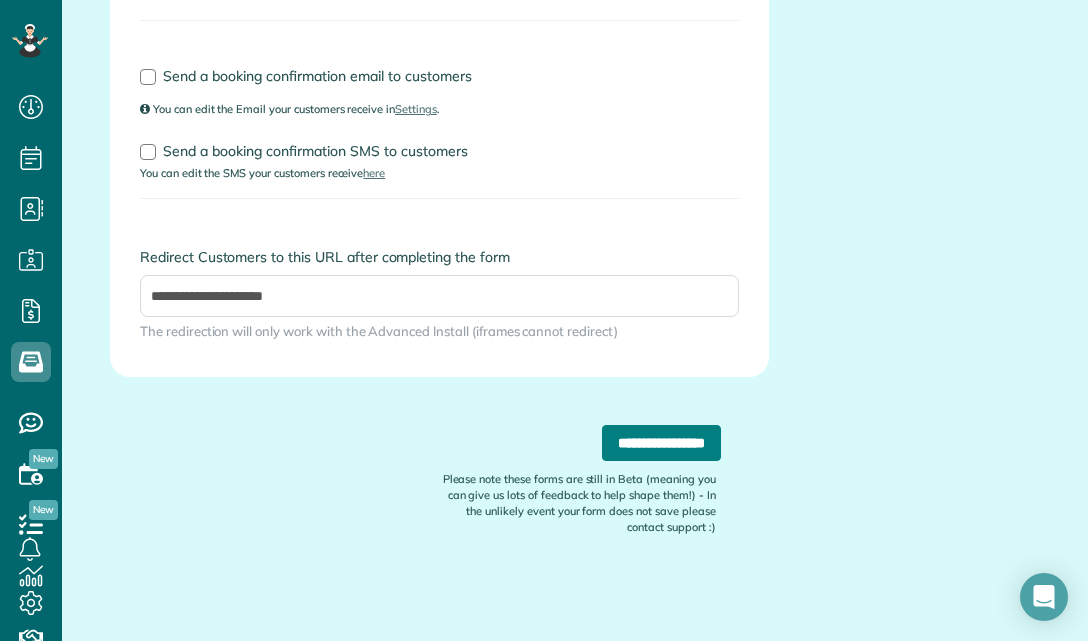 click on "**********" at bounding box center [661, 443] 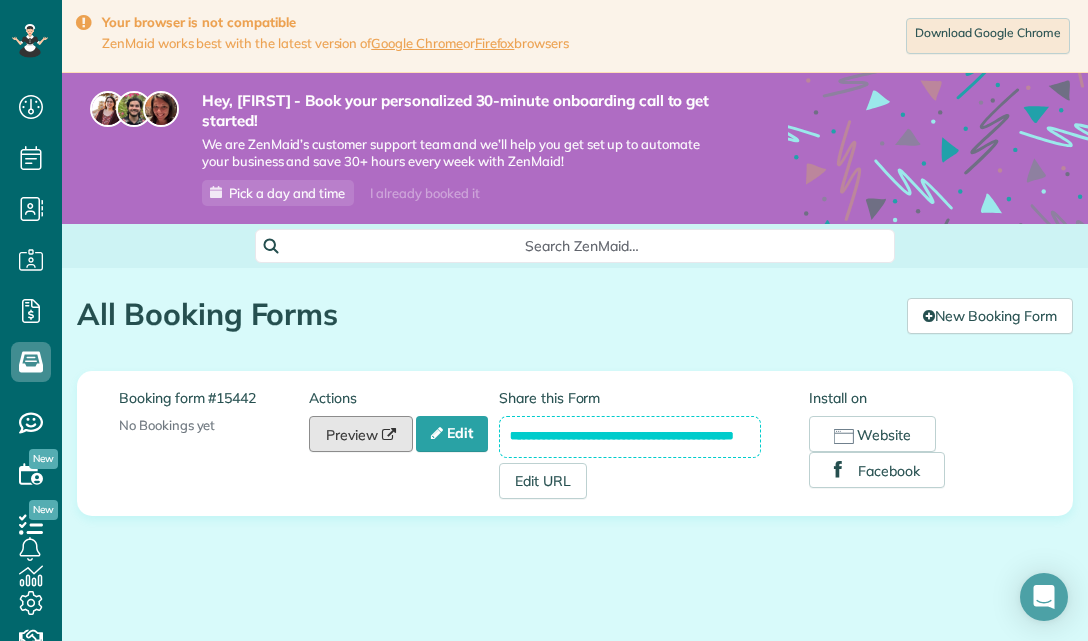 scroll, scrollTop: 0, scrollLeft: 0, axis: both 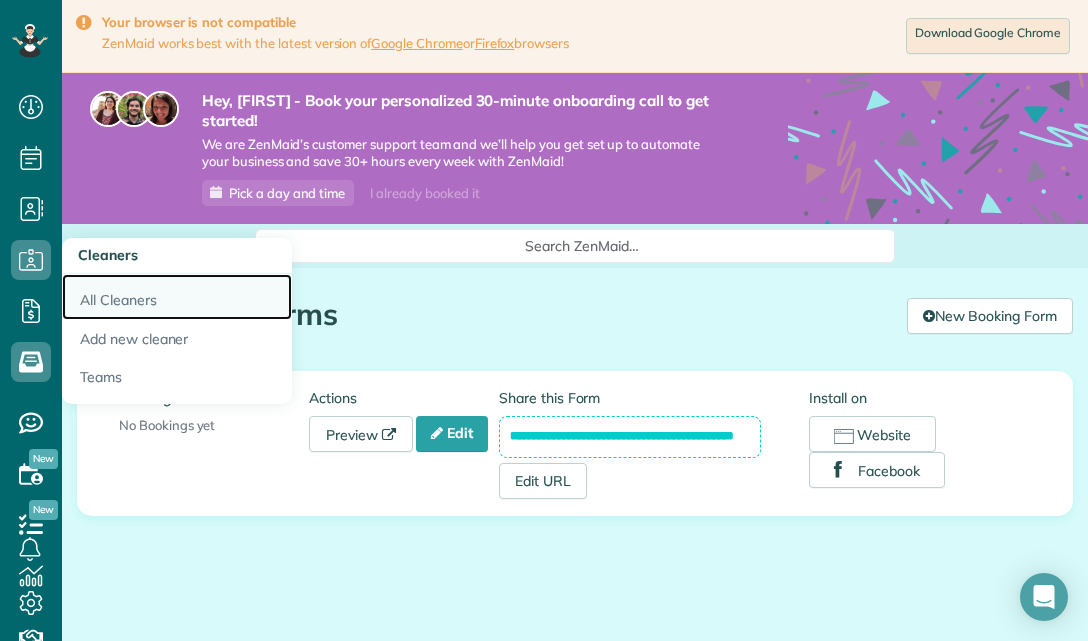 click on "All Cleaners" at bounding box center [177, 297] 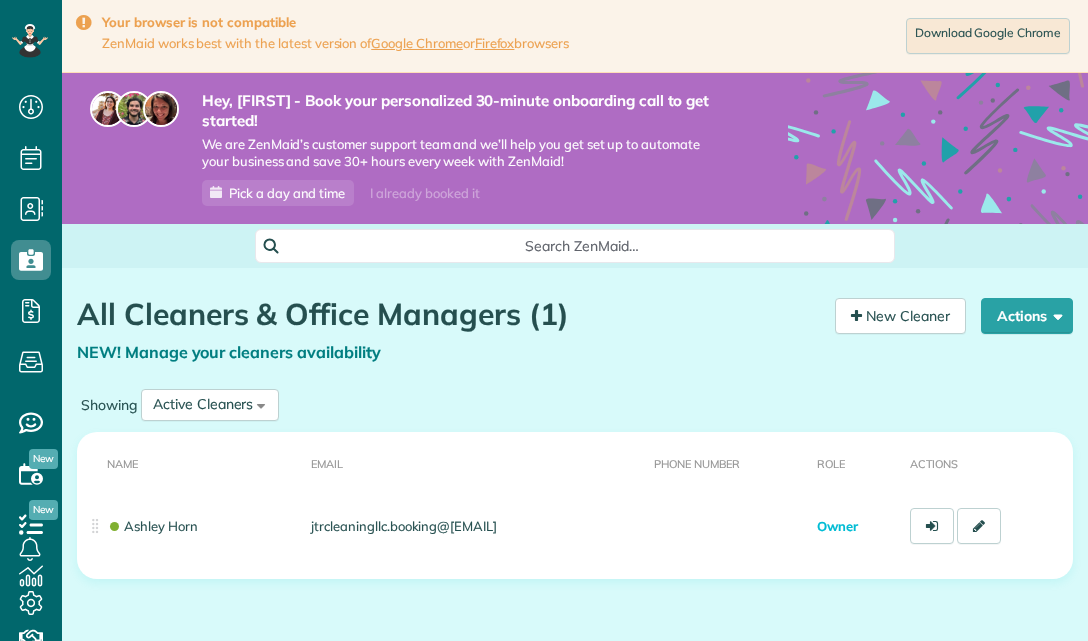 scroll, scrollTop: 0, scrollLeft: 0, axis: both 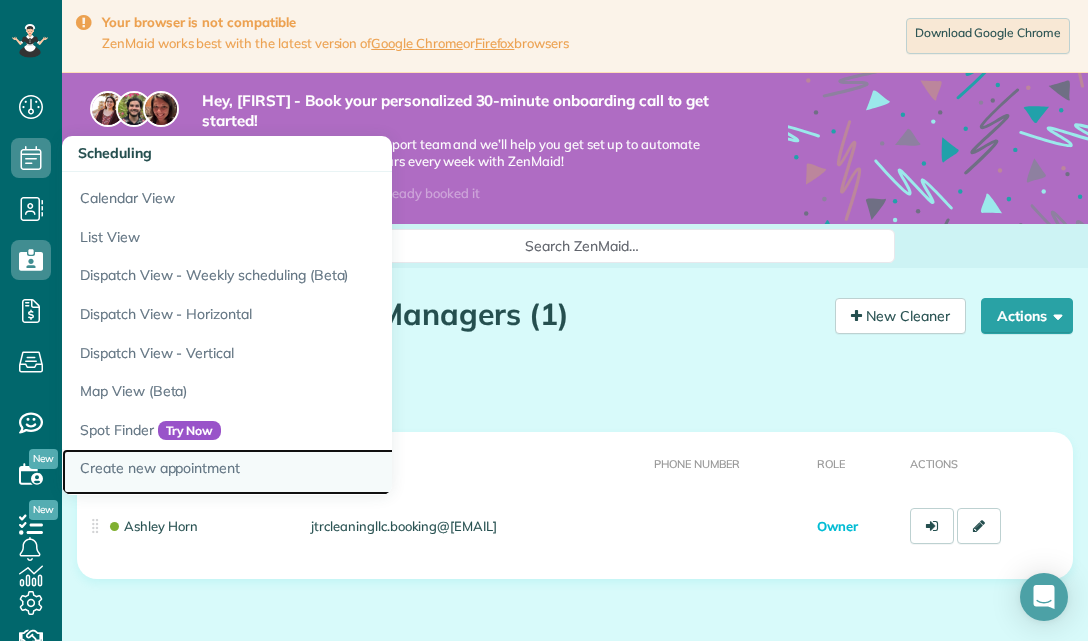 click on "Create new appointment" at bounding box center (312, 472) 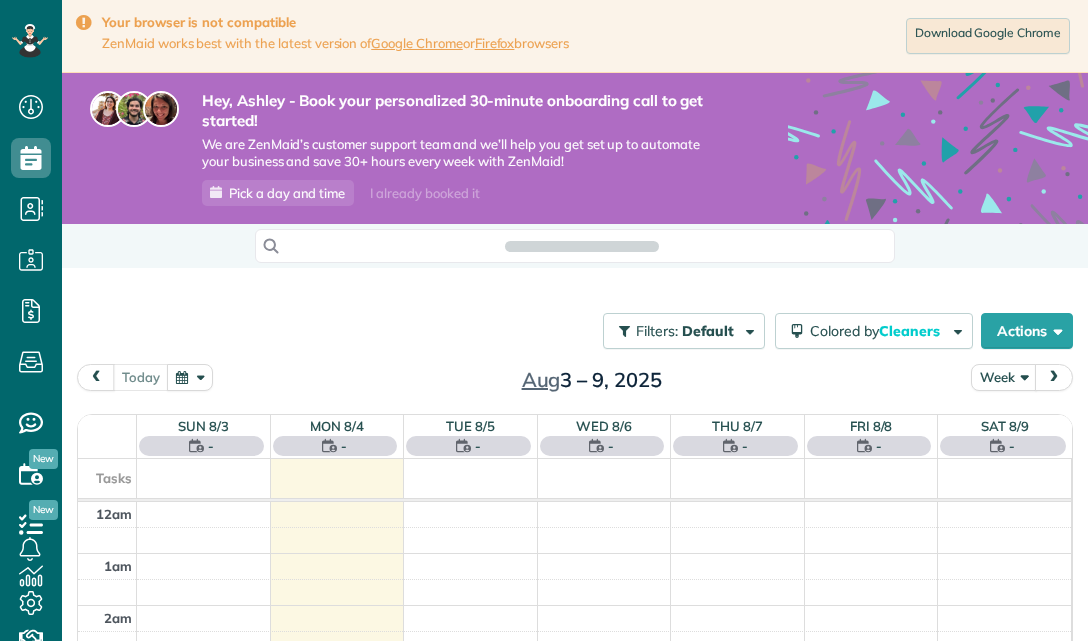 scroll, scrollTop: 0, scrollLeft: 0, axis: both 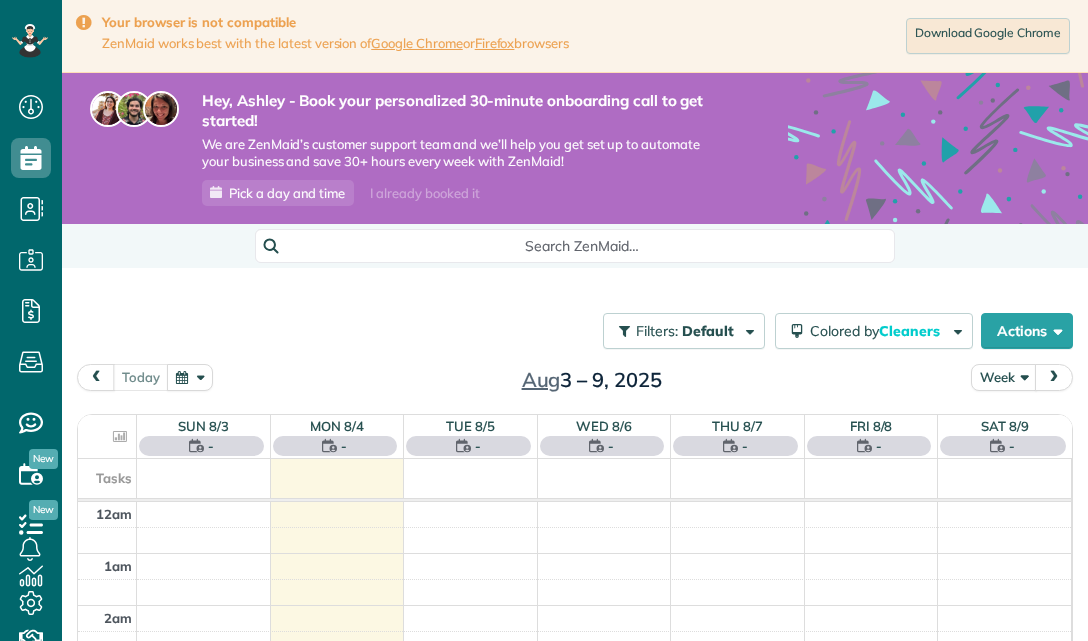 click at bounding box center [0, 0] 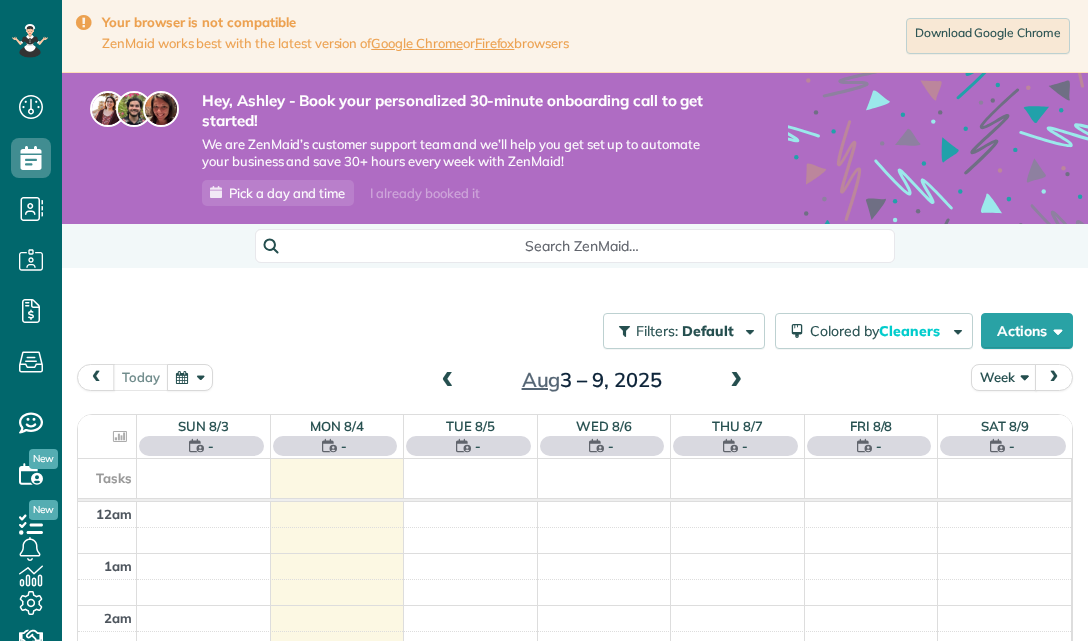 scroll, scrollTop: 641, scrollLeft: 62, axis: both 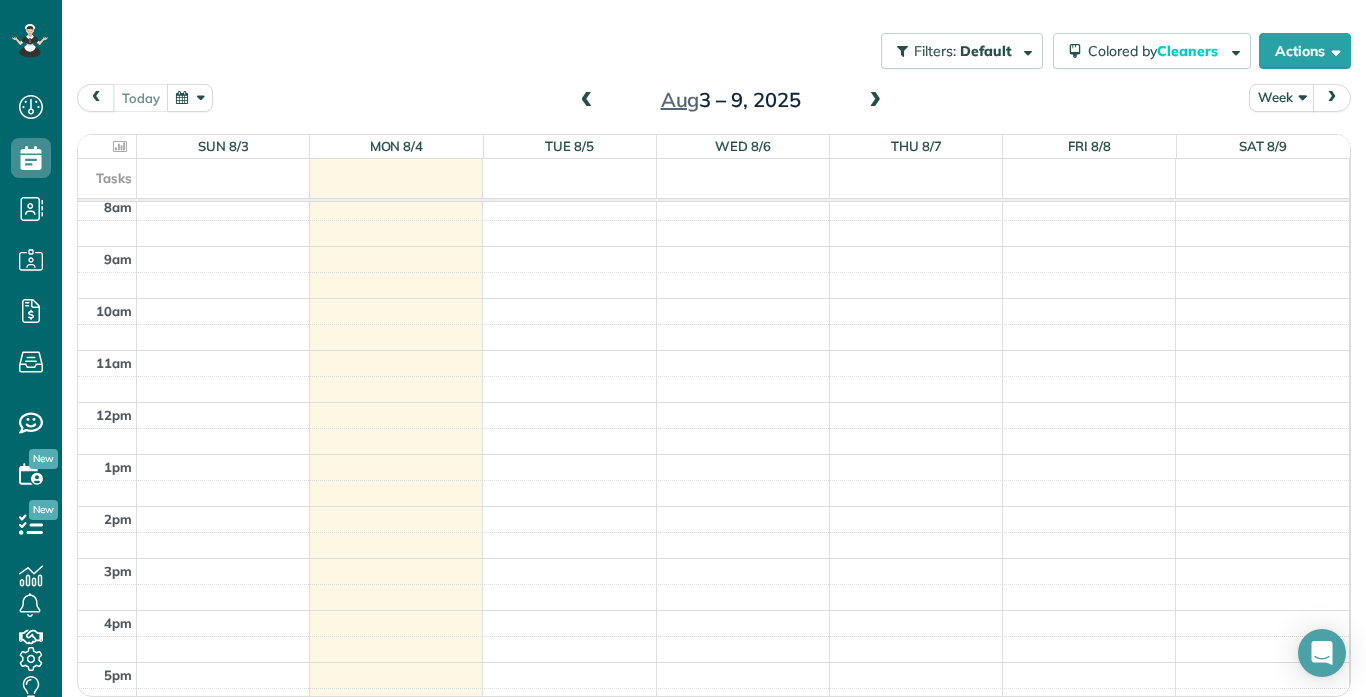 click on "12am 1am 2am 3am 4am 5am 6am 7am 8am 9am 10am 11am 12pm 1pm 2pm 3pm 4pm 5pm 6pm 7pm 8pm 9pm 10pm 11pm" at bounding box center [713, 402] 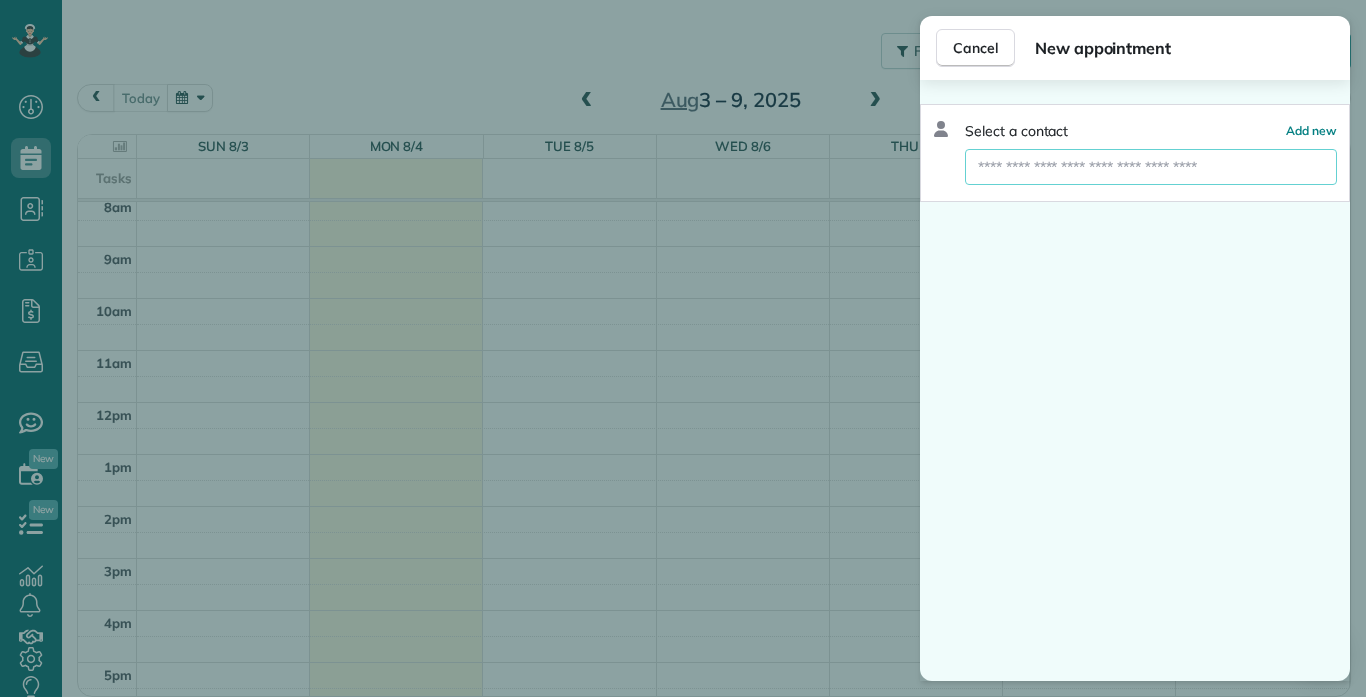 click at bounding box center [1151, 167] 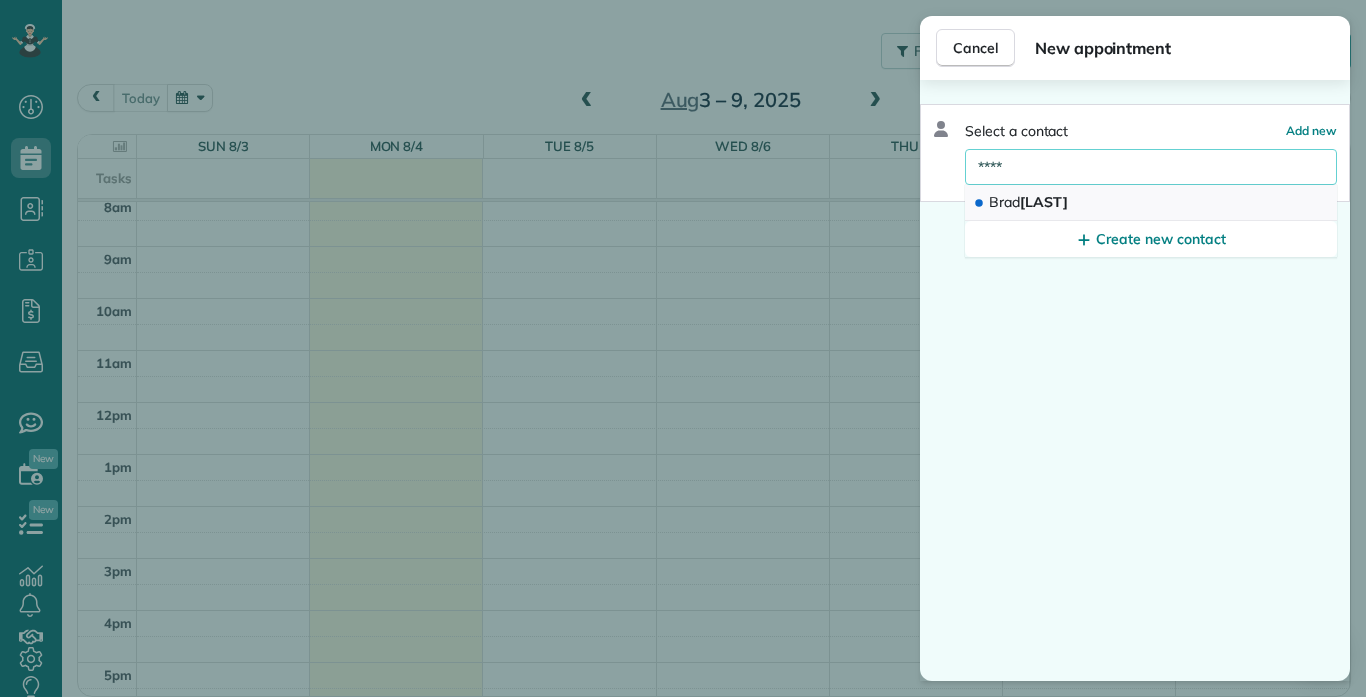 type on "****" 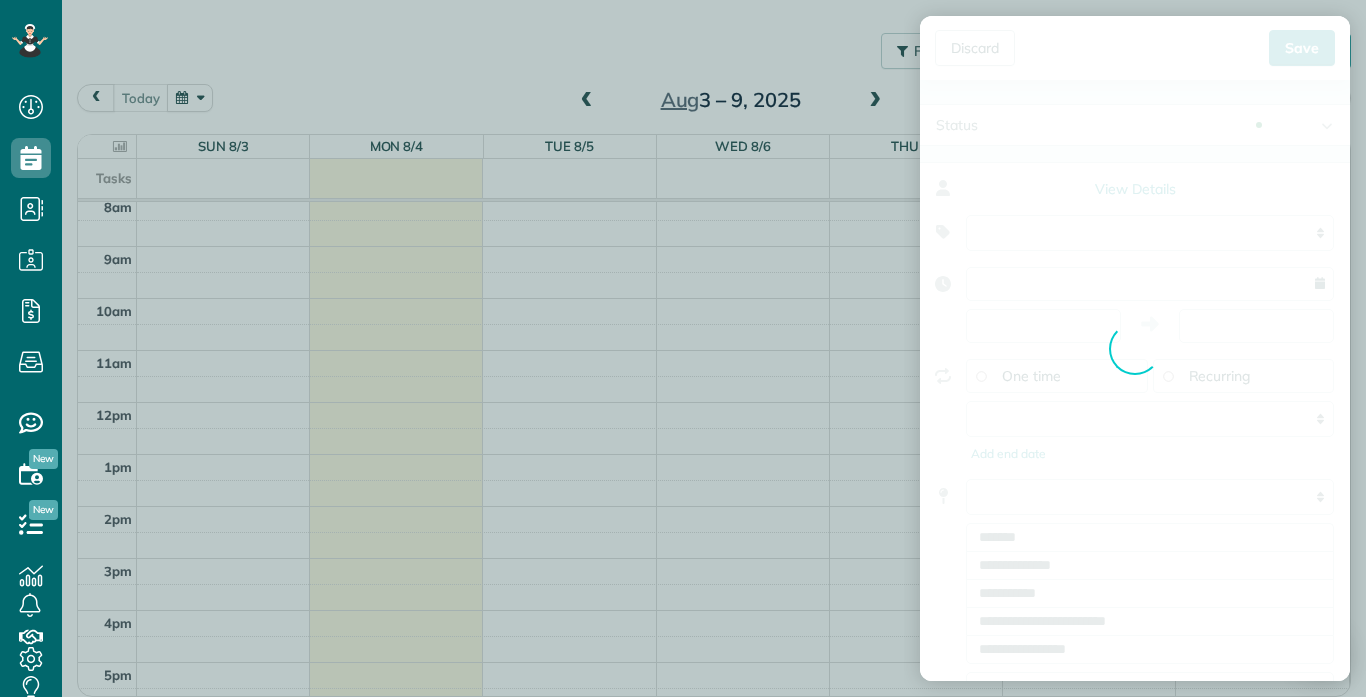 type on "**********" 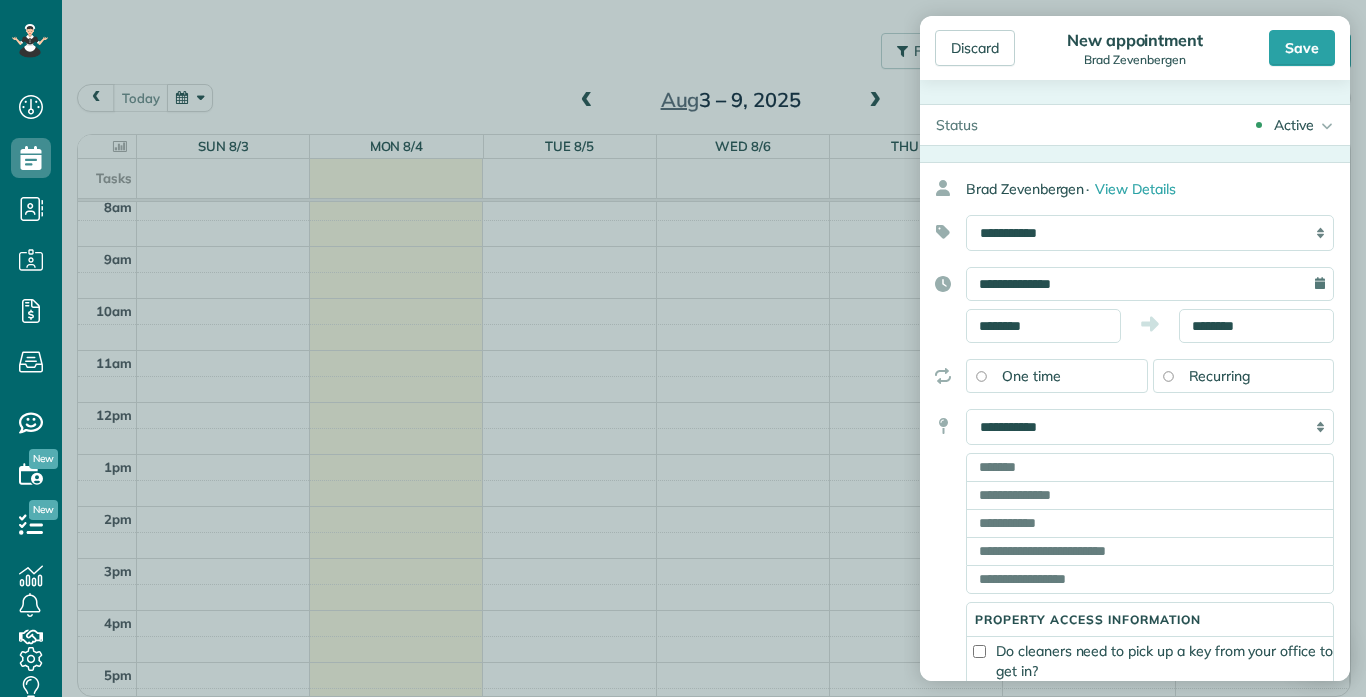 click on "**********" at bounding box center [1135, 305] 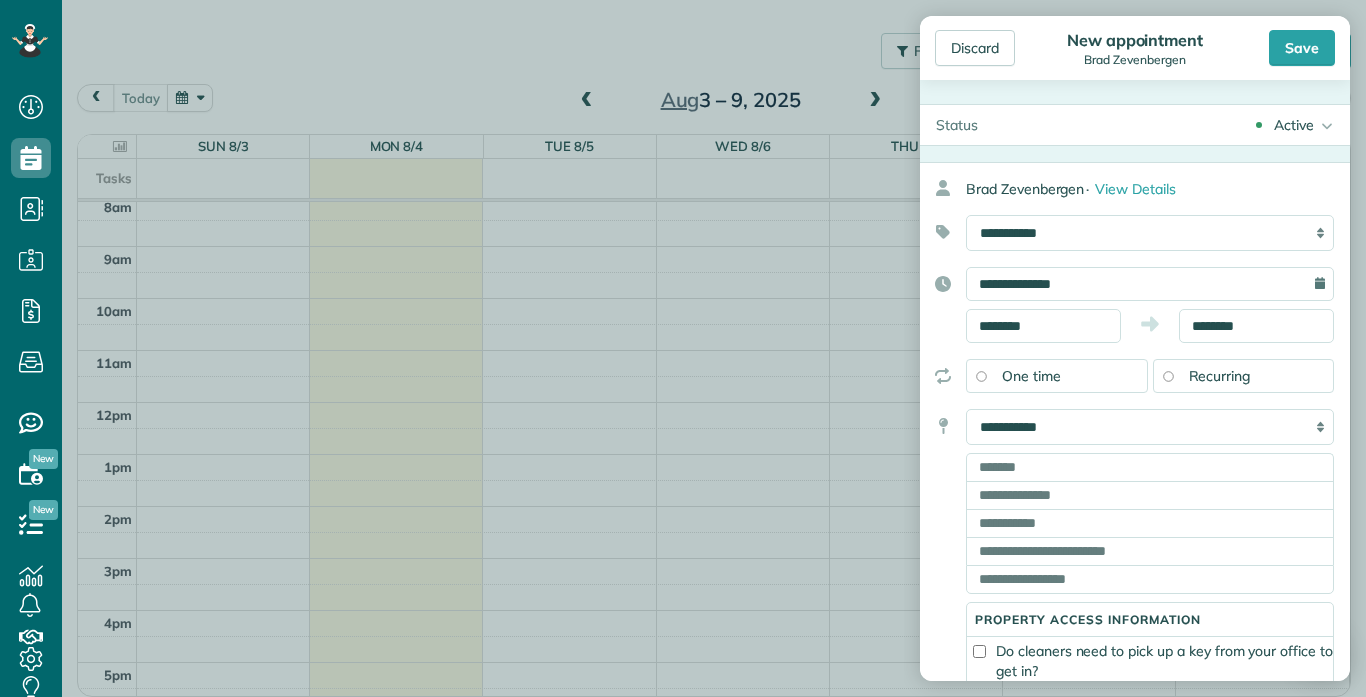 scroll, scrollTop: 523, scrollLeft: 0, axis: vertical 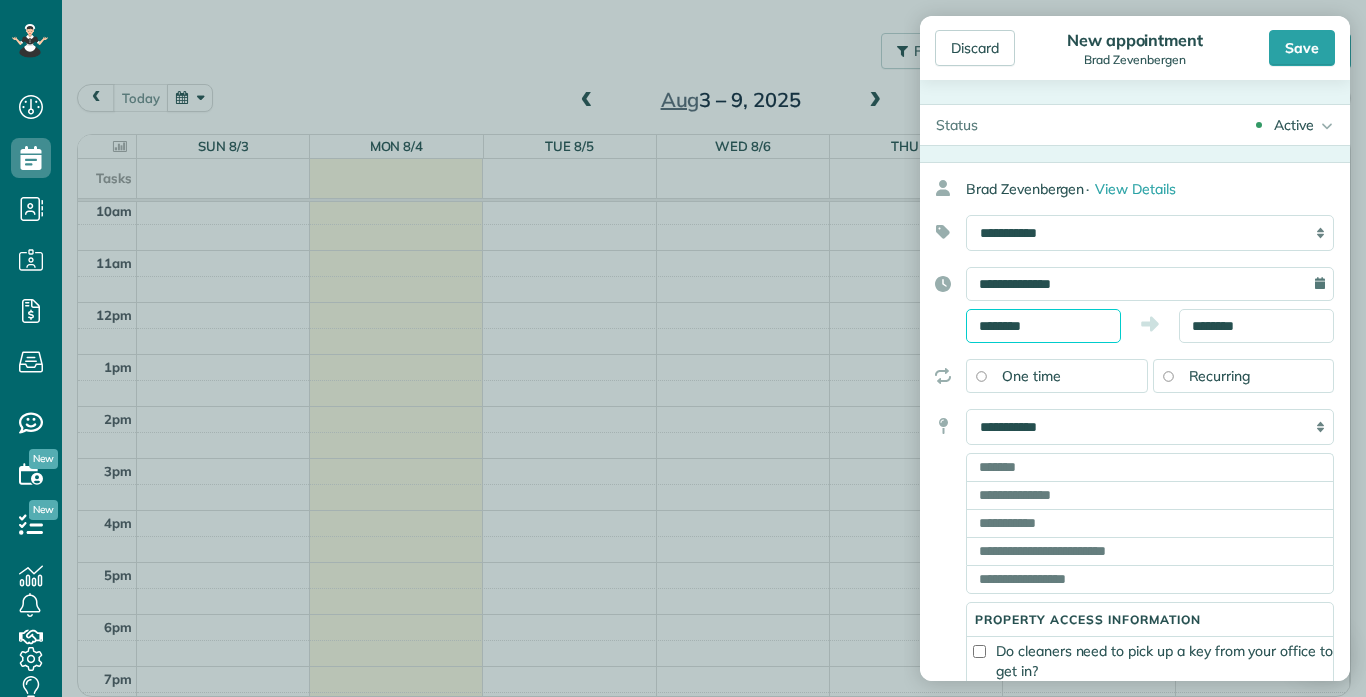 click on "********" at bounding box center [1043, 326] 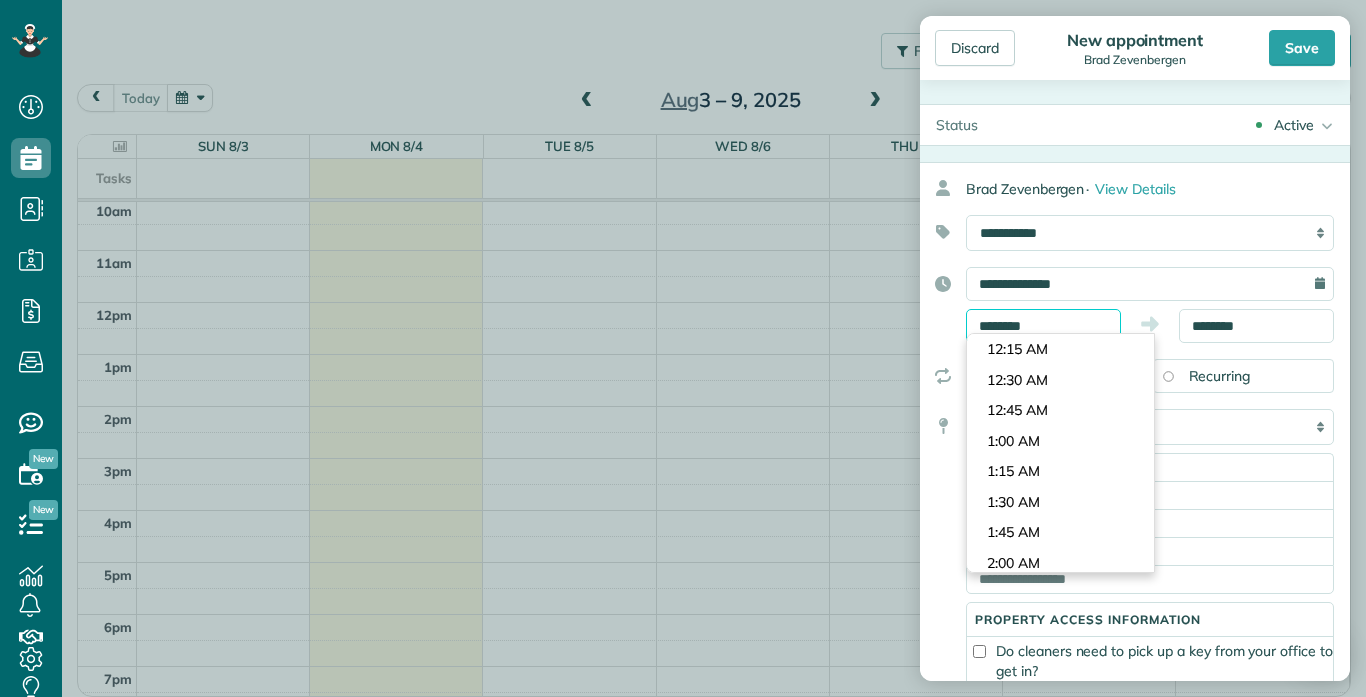 scroll, scrollTop: 1190, scrollLeft: 0, axis: vertical 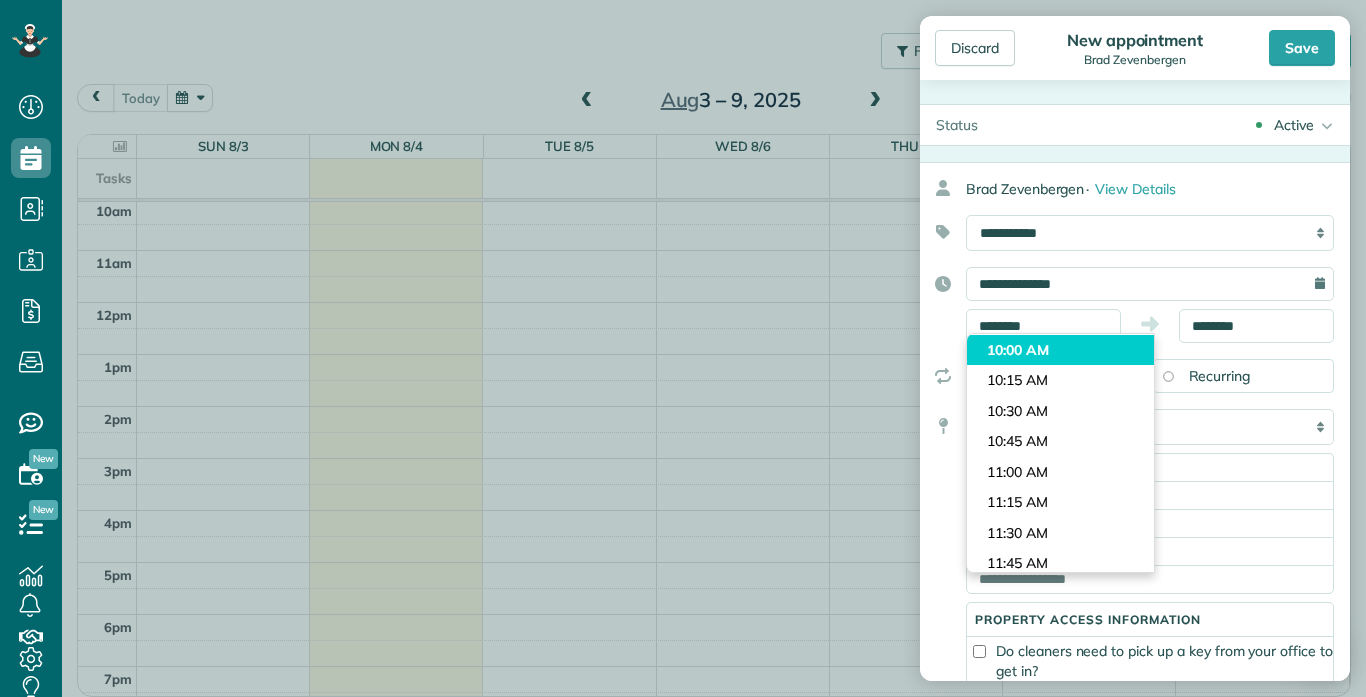 type on "********" 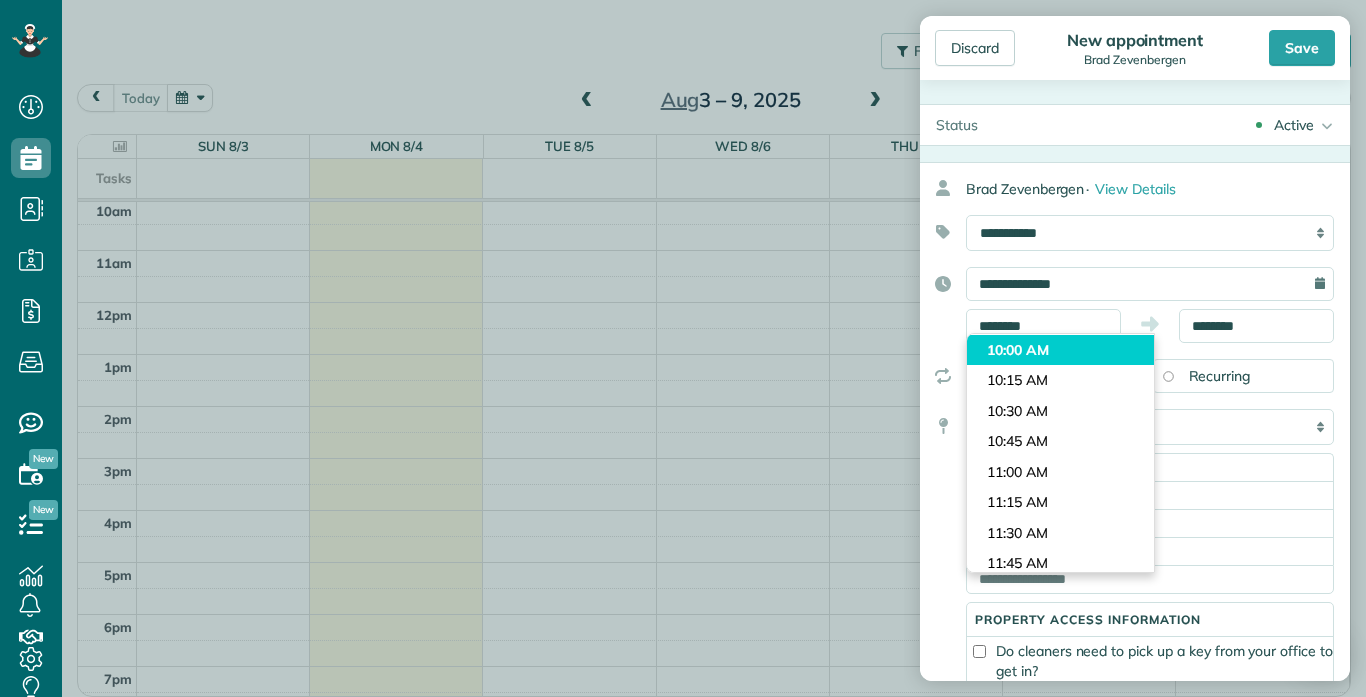 click on "Dashboard
Scheduling
Calendar View
List View
Dispatch View - Weekly scheduling (Beta)" at bounding box center [683, 348] 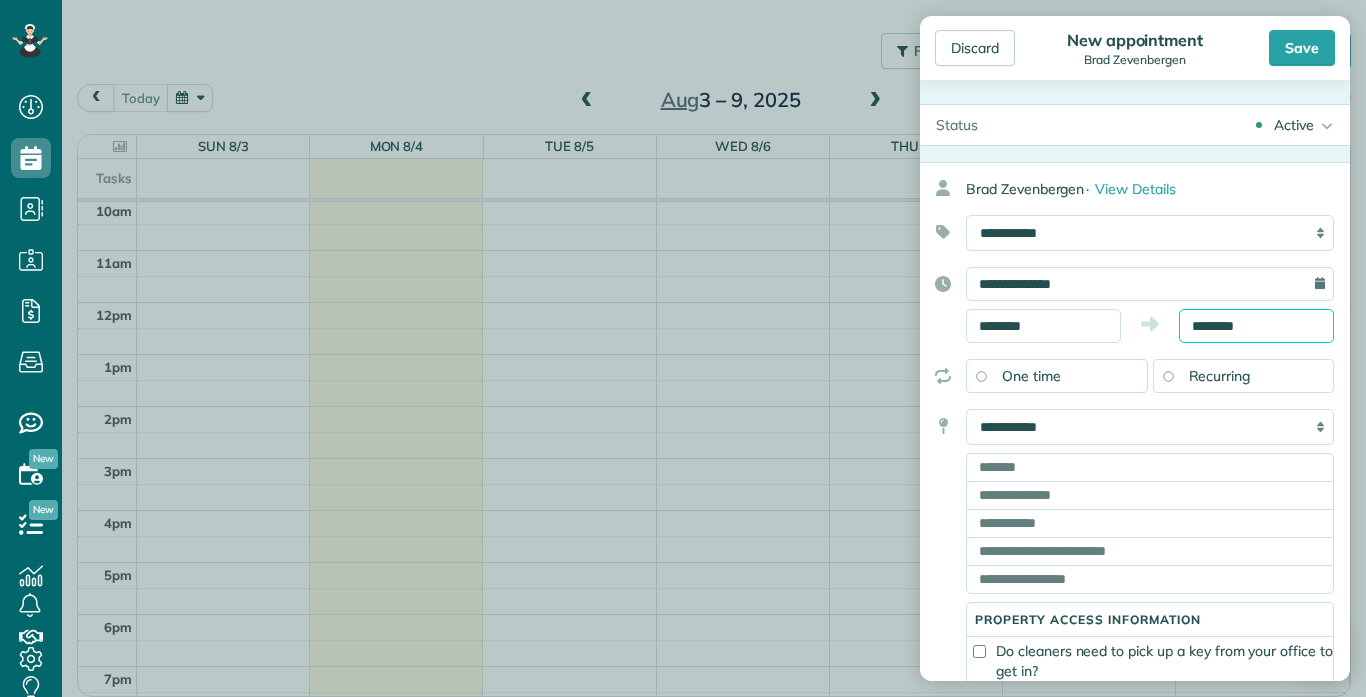 click on "********" at bounding box center (1256, 326) 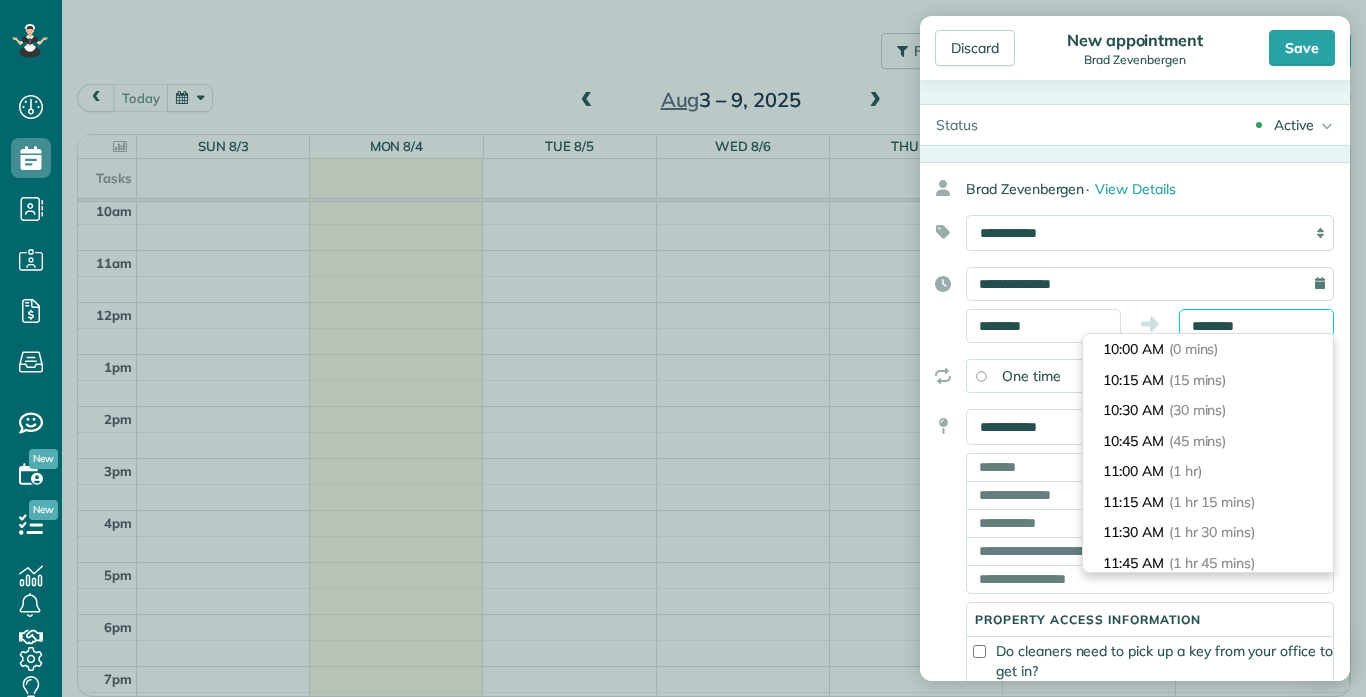 scroll, scrollTop: 30, scrollLeft: 0, axis: vertical 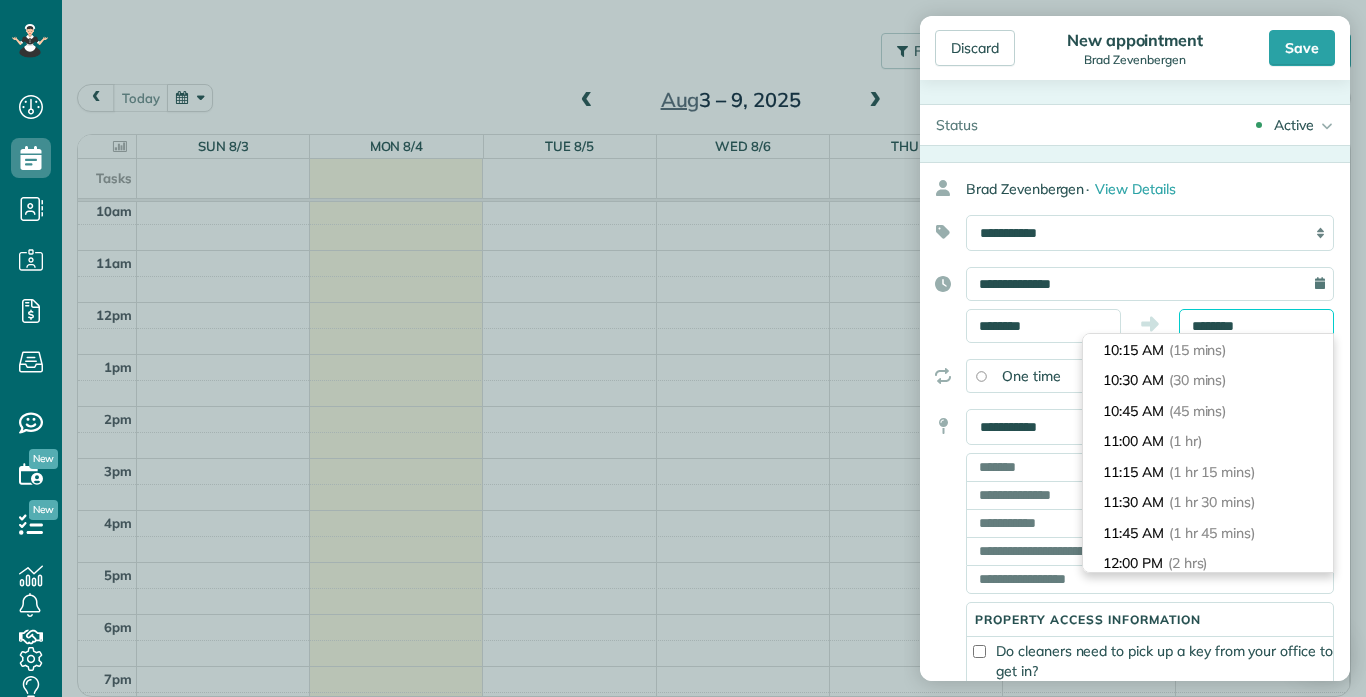 click on "********" at bounding box center (1256, 326) 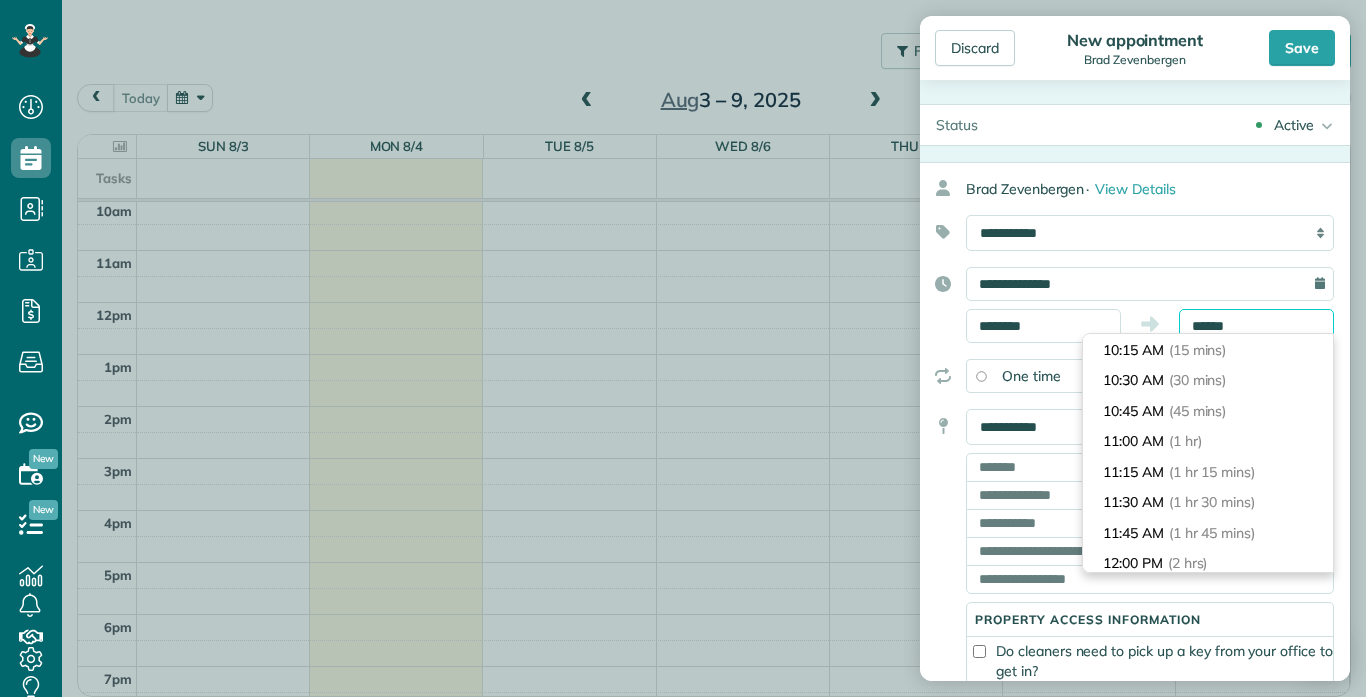 scroll, scrollTop: 274, scrollLeft: 0, axis: vertical 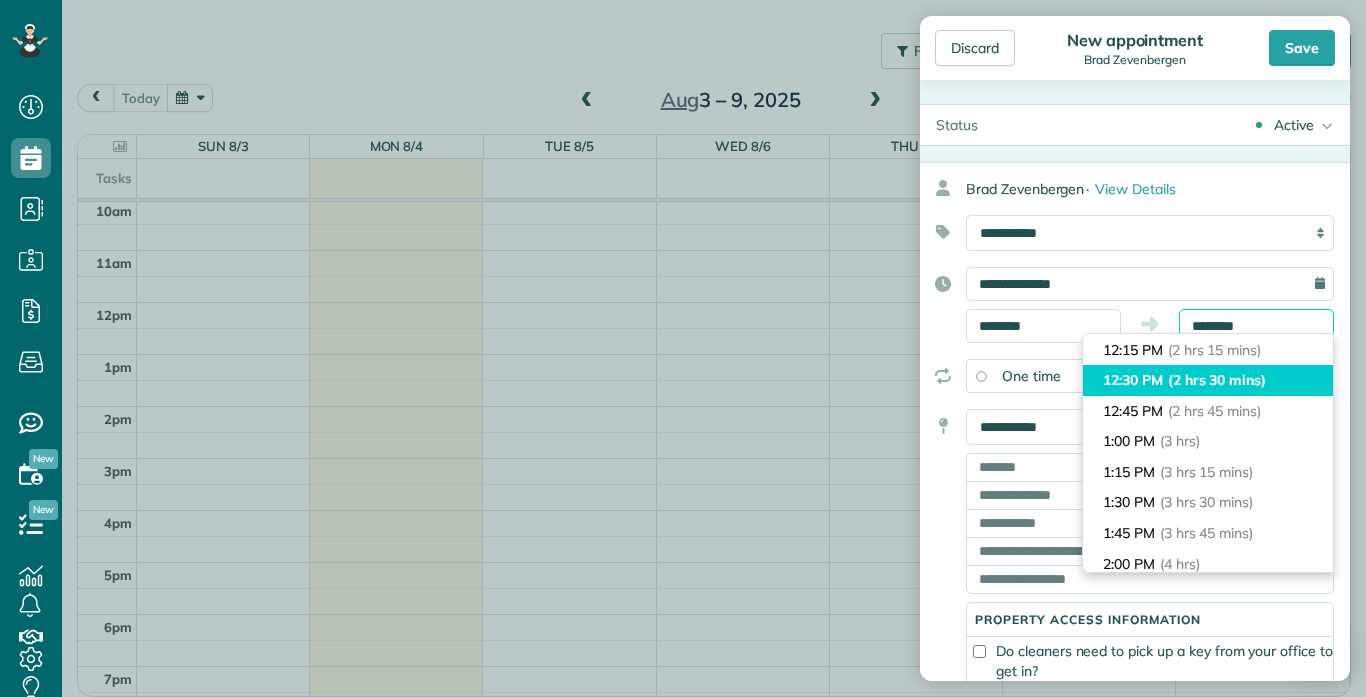 type on "********" 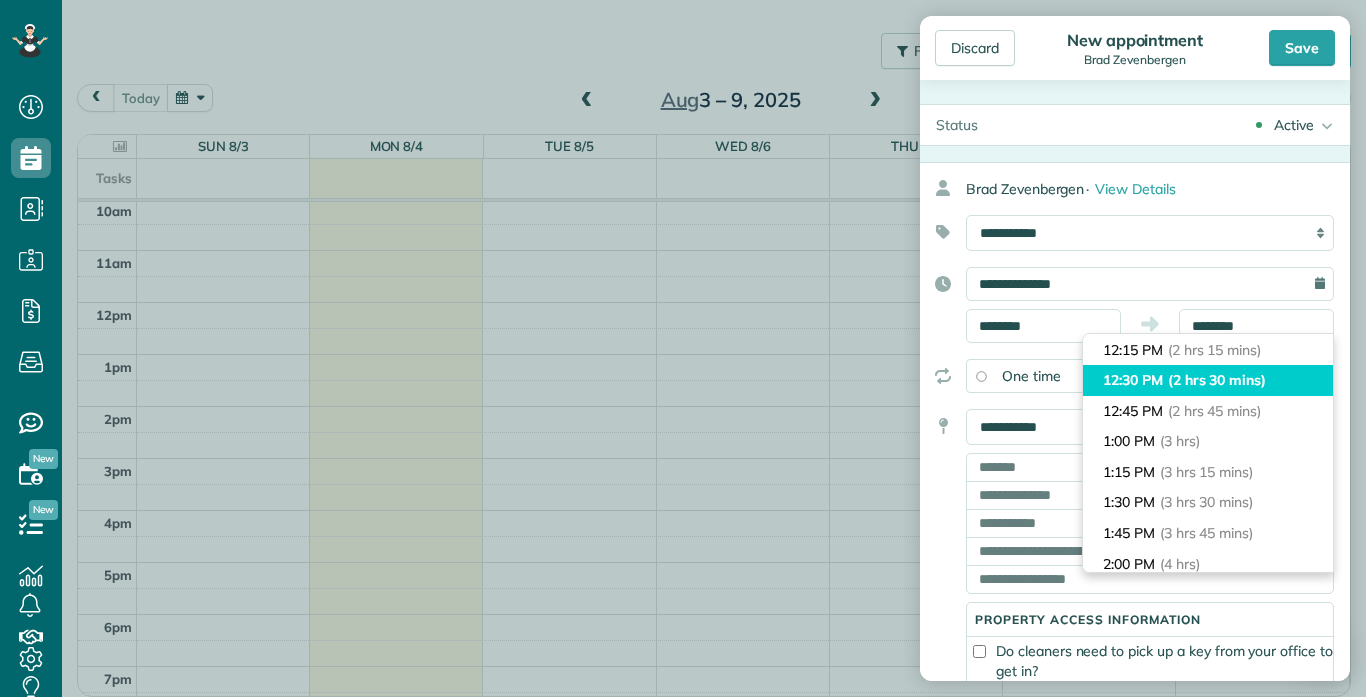click on "12:30 PM  (2 hrs 30 mins)" at bounding box center (1208, 380) 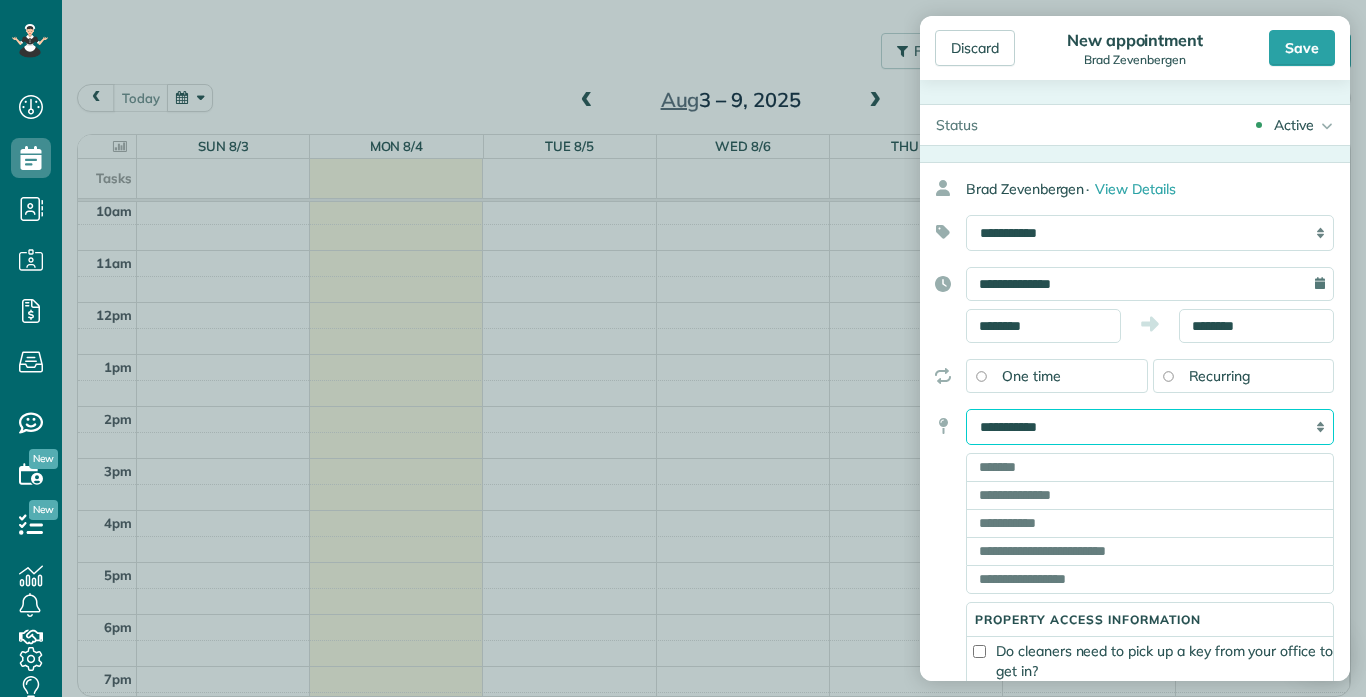 click on "**********" at bounding box center [1150, 427] 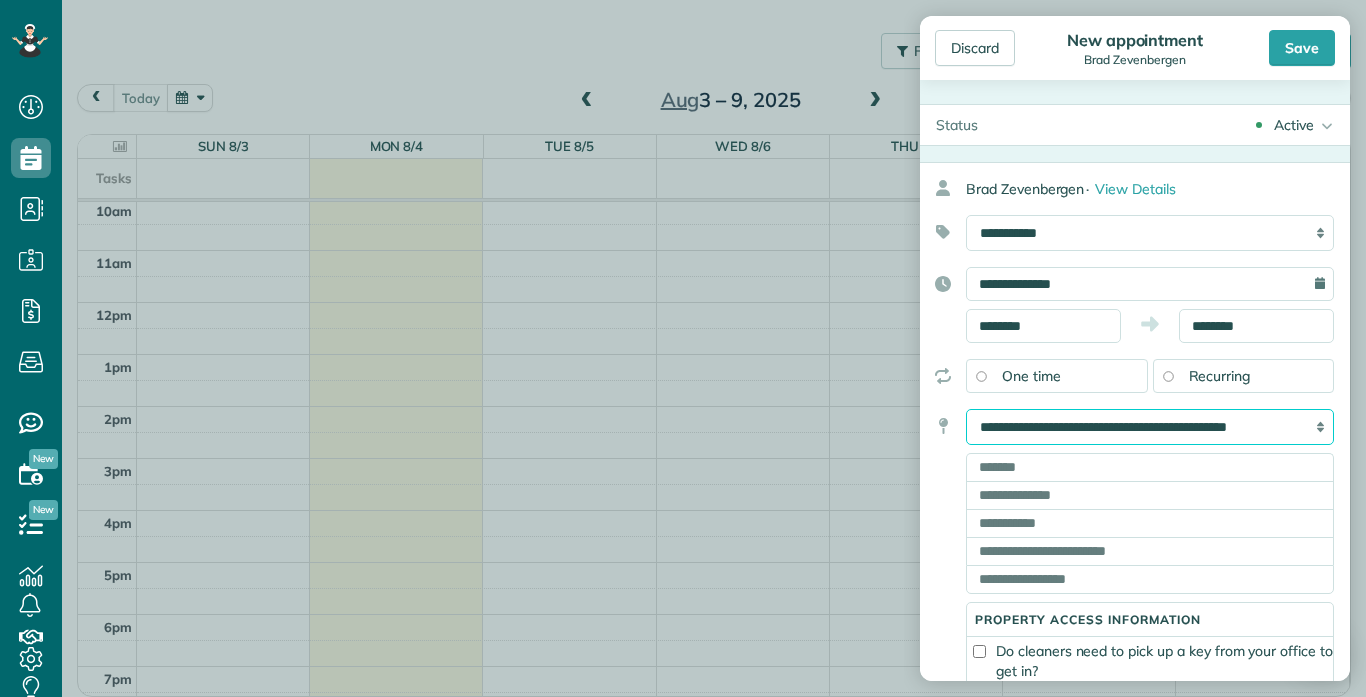 click on "**********" at bounding box center [1150, 427] 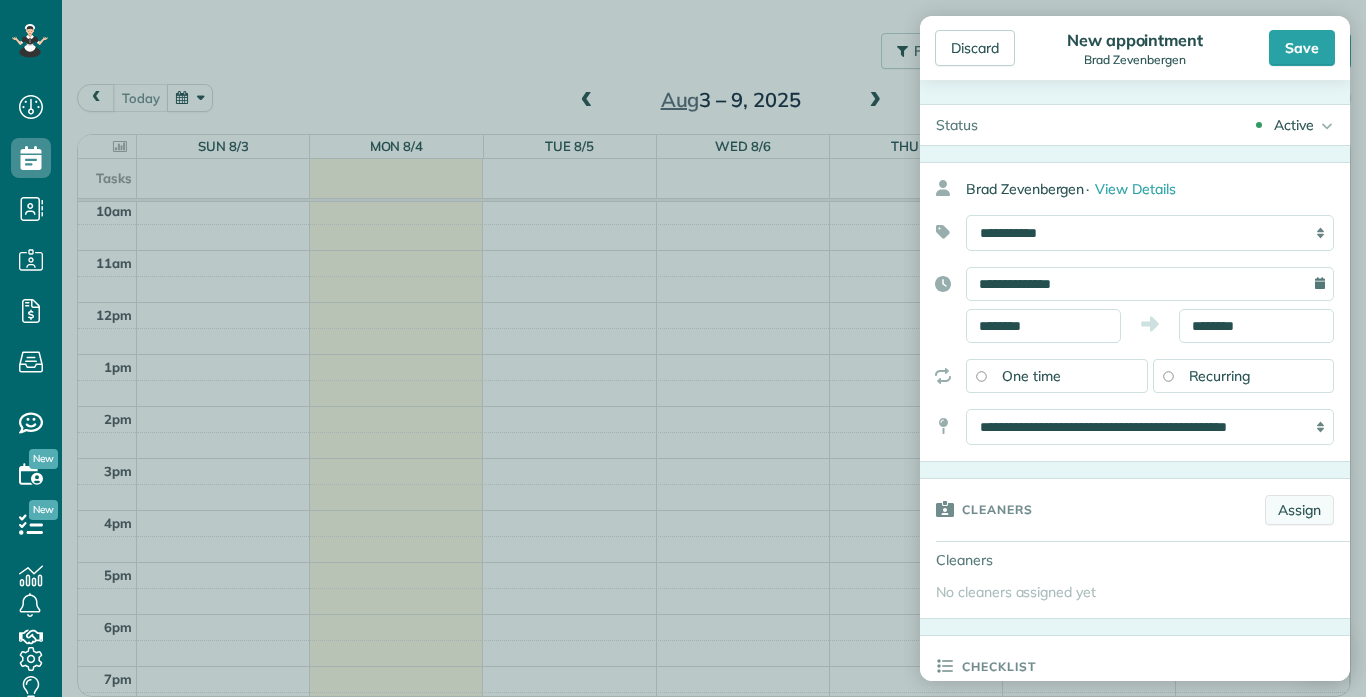click on "Assign" at bounding box center [1299, 510] 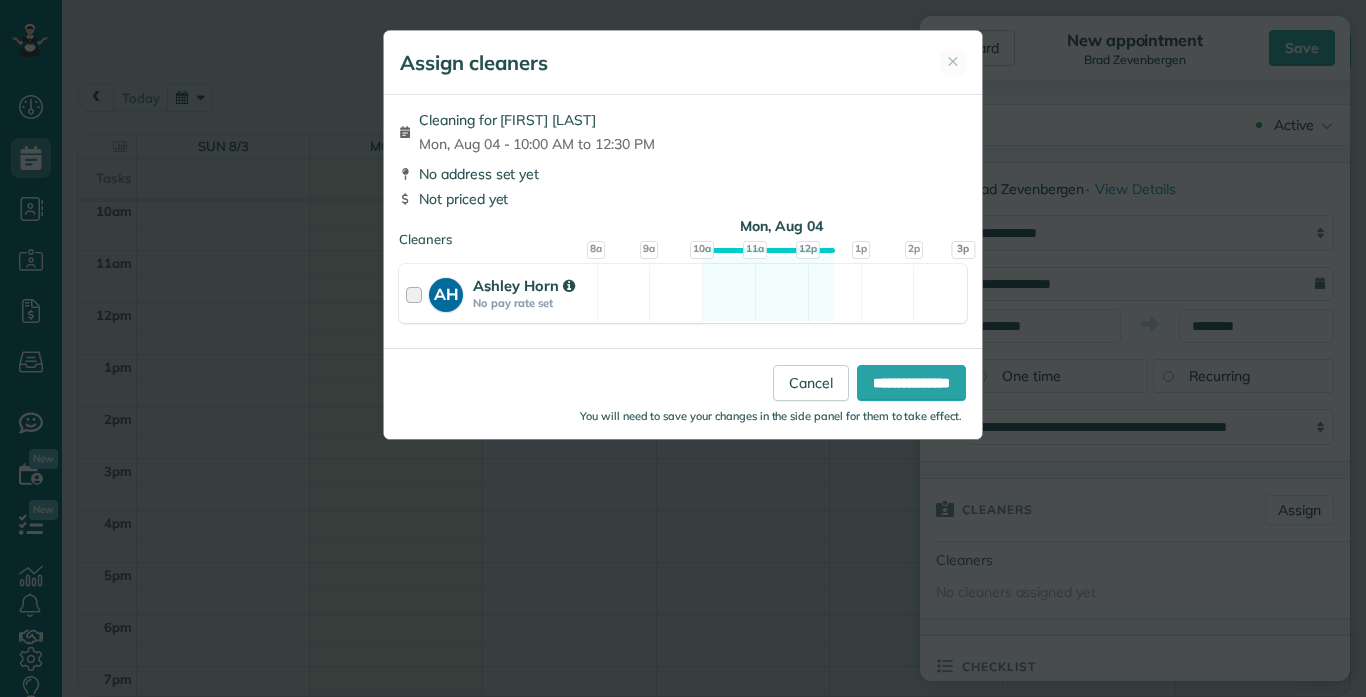 click at bounding box center [417, 293] 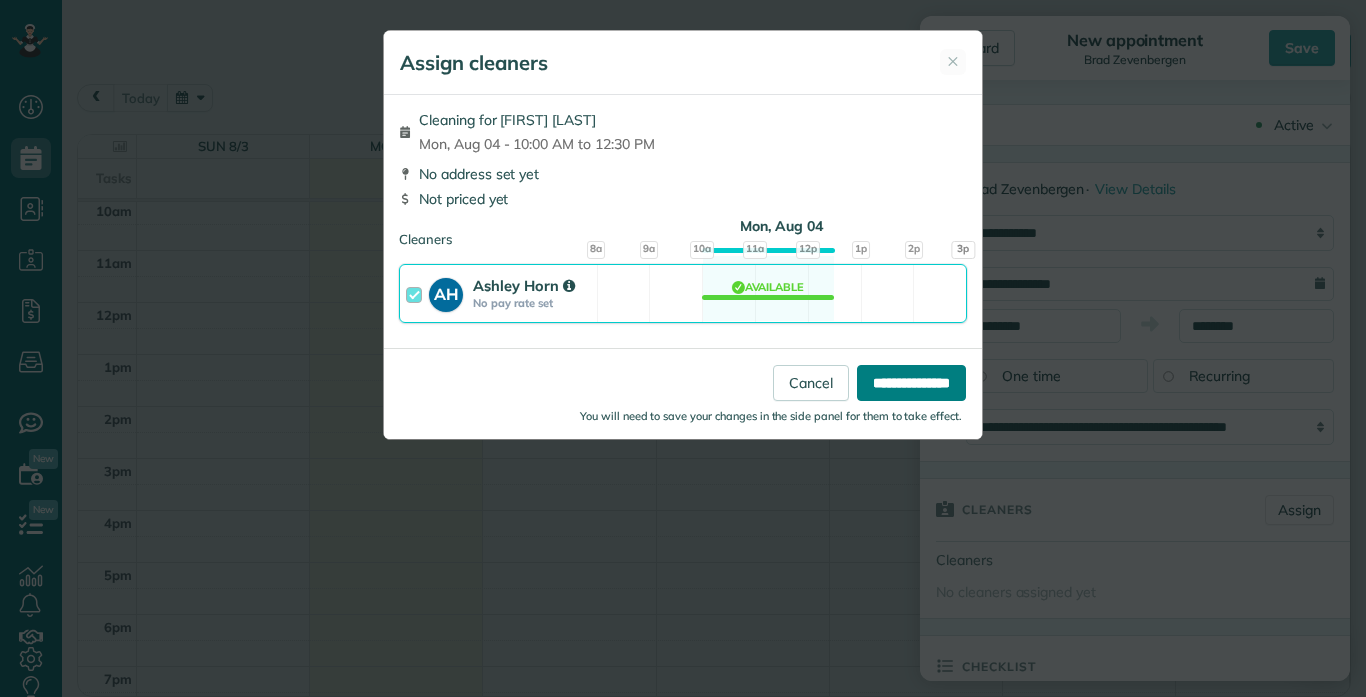click on "**********" at bounding box center [911, 383] 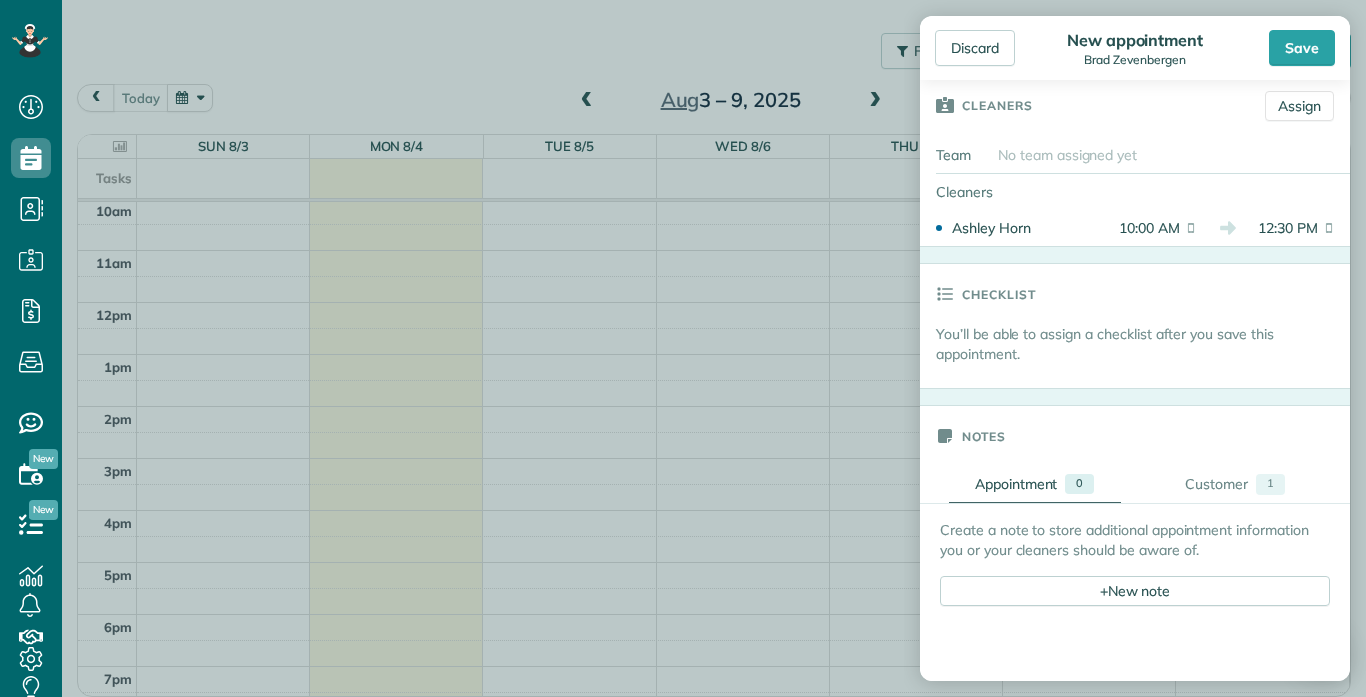 scroll, scrollTop: 434, scrollLeft: 0, axis: vertical 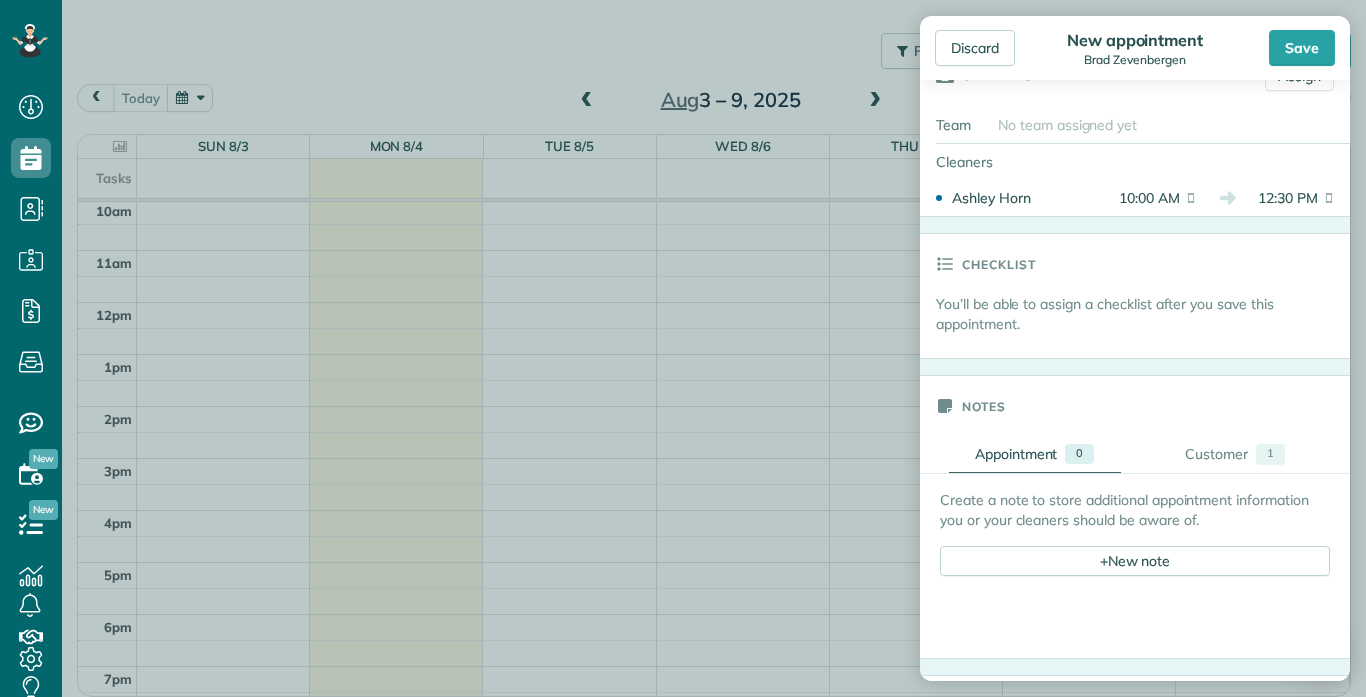 drag, startPoint x: 1346, startPoint y: 275, endPoint x: 1351, endPoint y: 481, distance: 206.06067 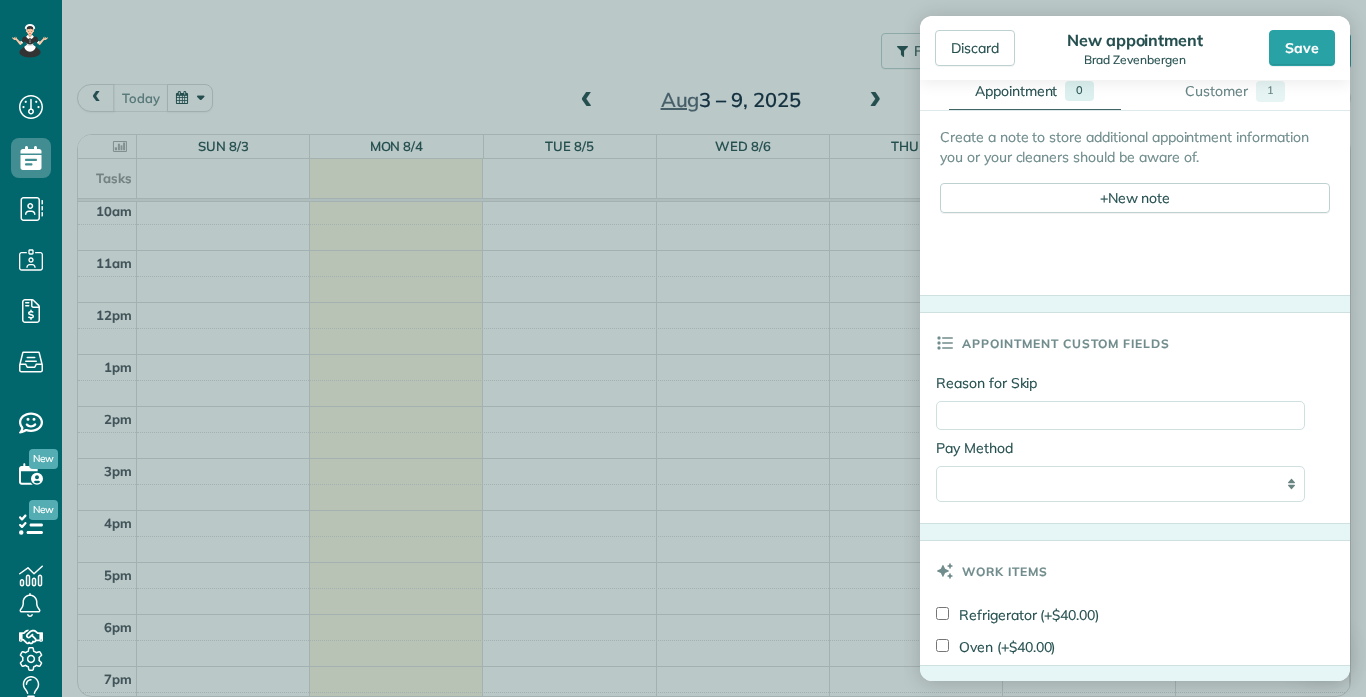 scroll, scrollTop: 803, scrollLeft: 0, axis: vertical 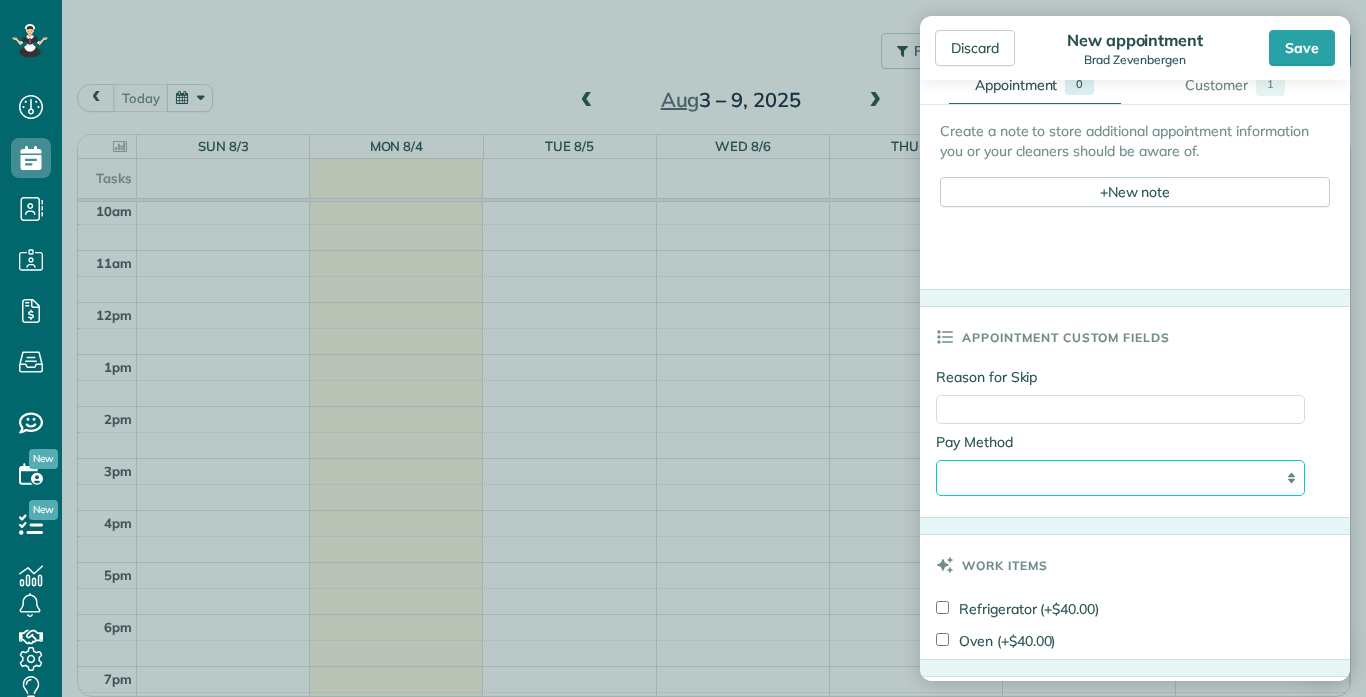 click on "**********" at bounding box center [1120, 478] 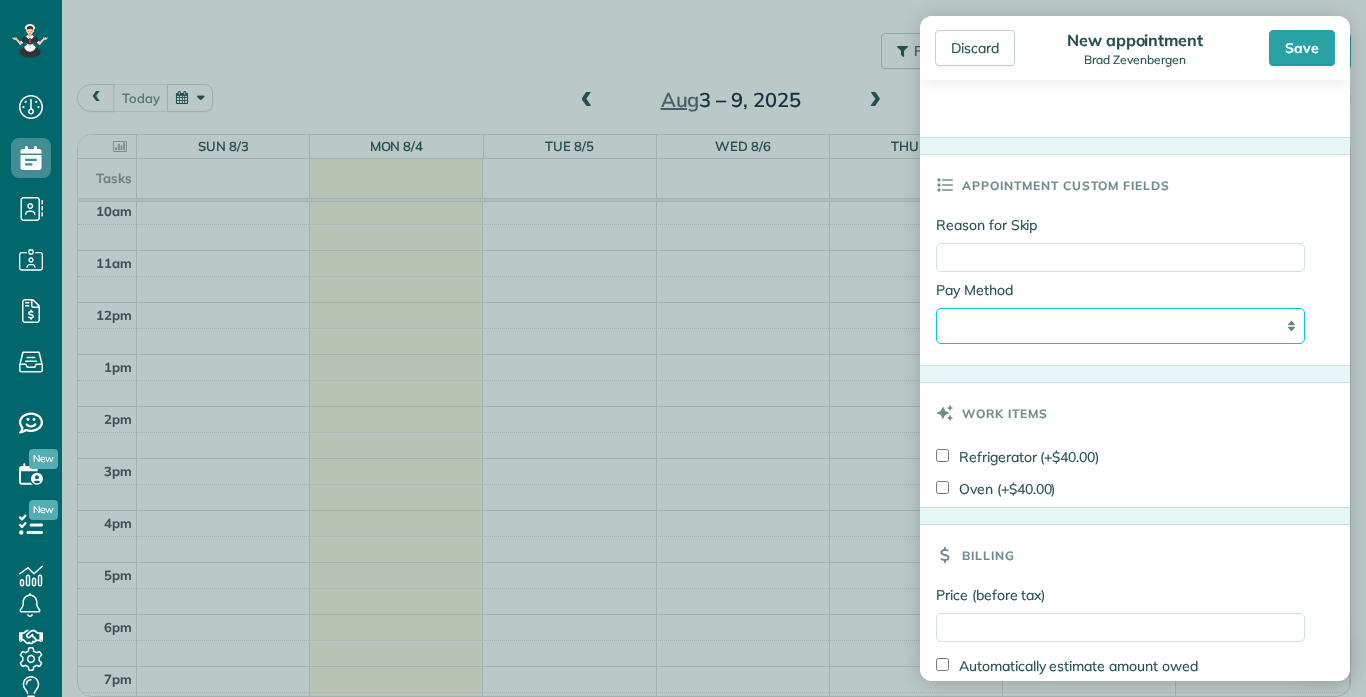 scroll, scrollTop: 1073, scrollLeft: 0, axis: vertical 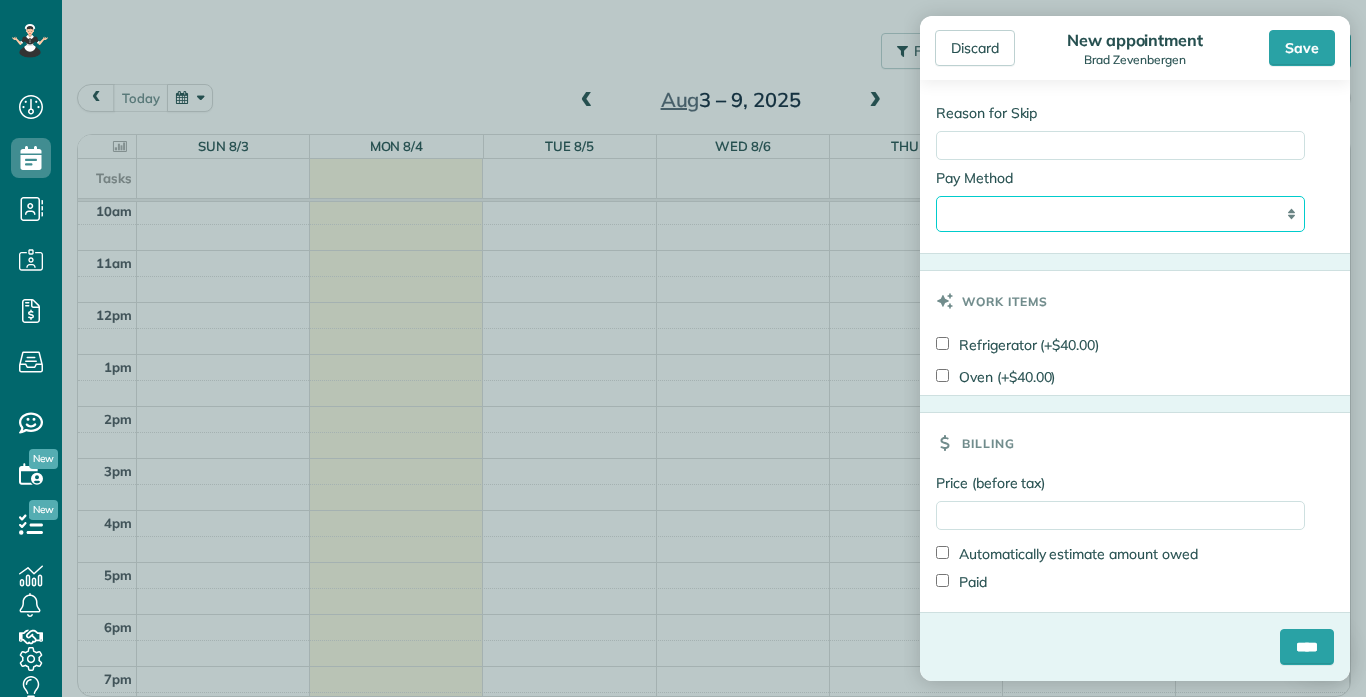 click on "**********" at bounding box center [1120, 214] 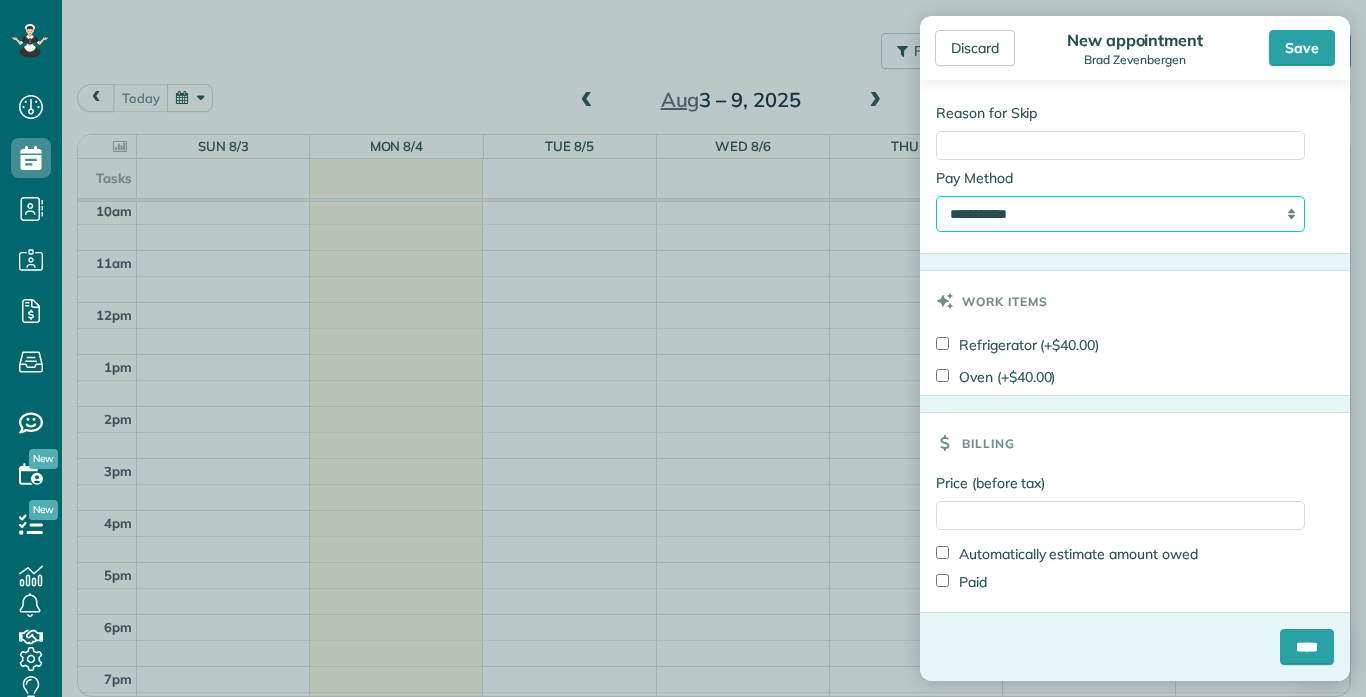 click on "**********" at bounding box center (1120, 214) 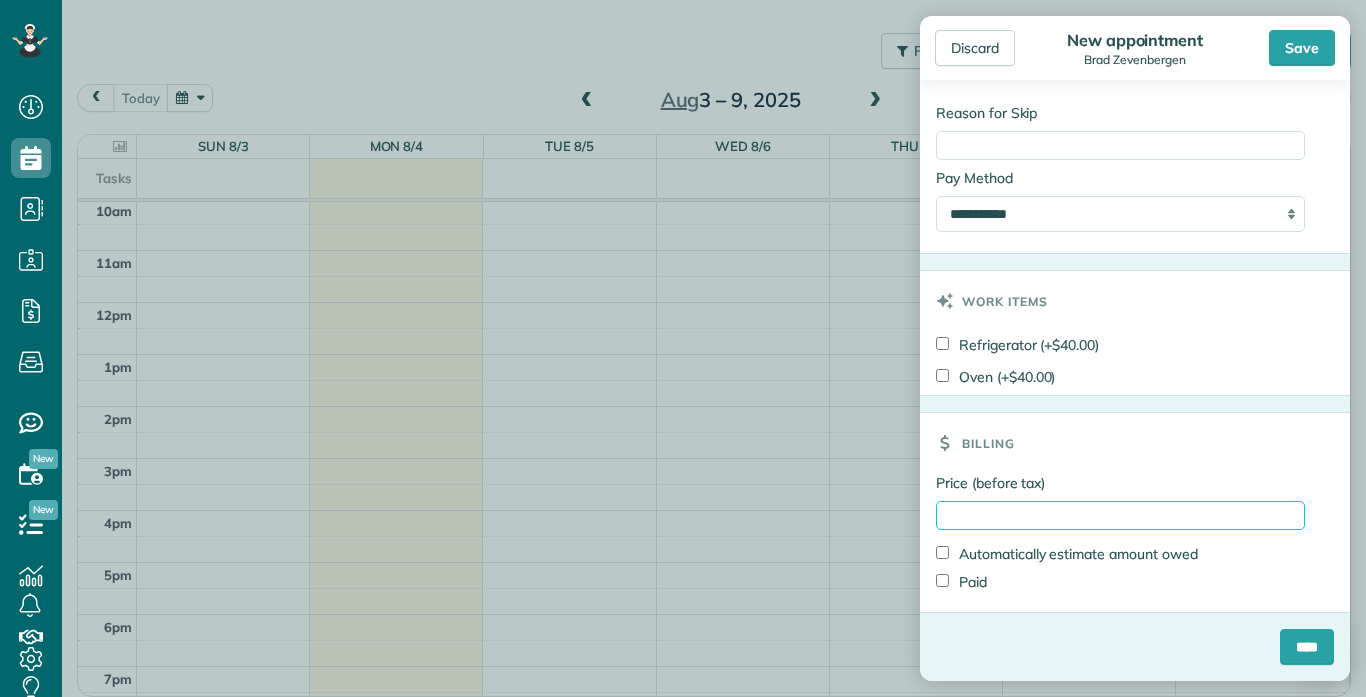 click on "Price (before tax)" at bounding box center [1120, 515] 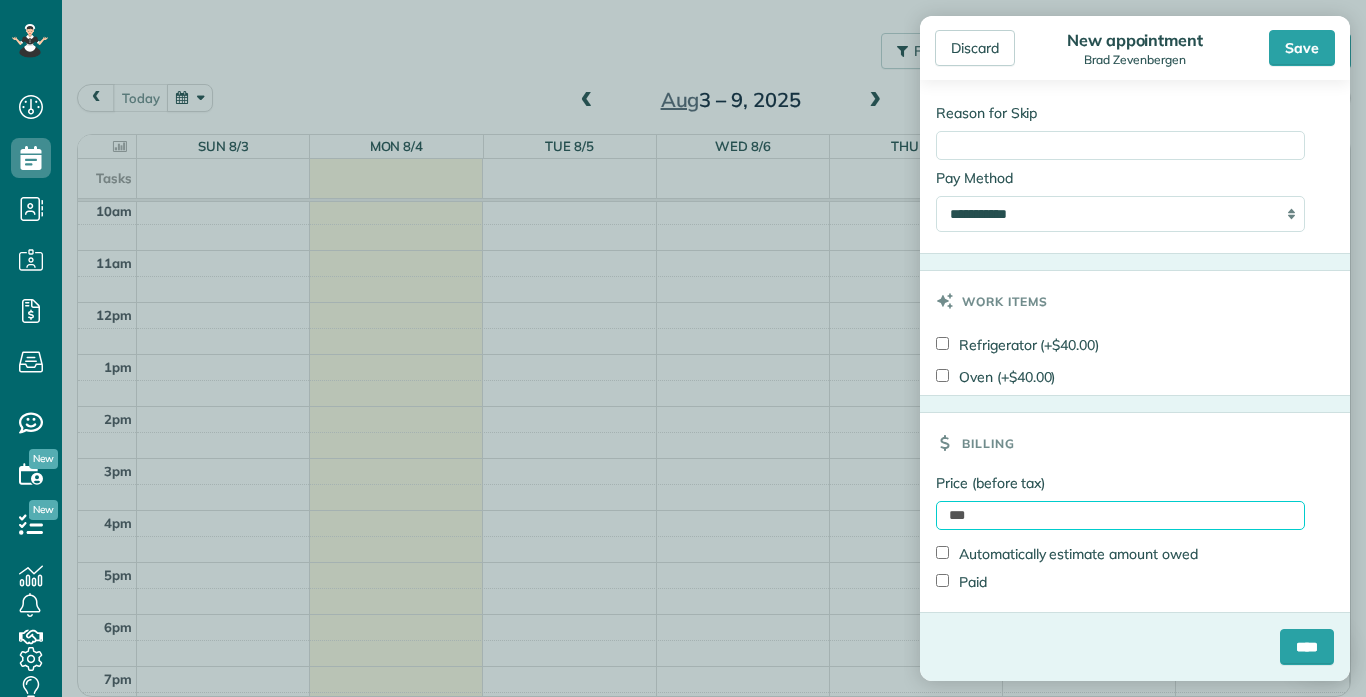 type on "***" 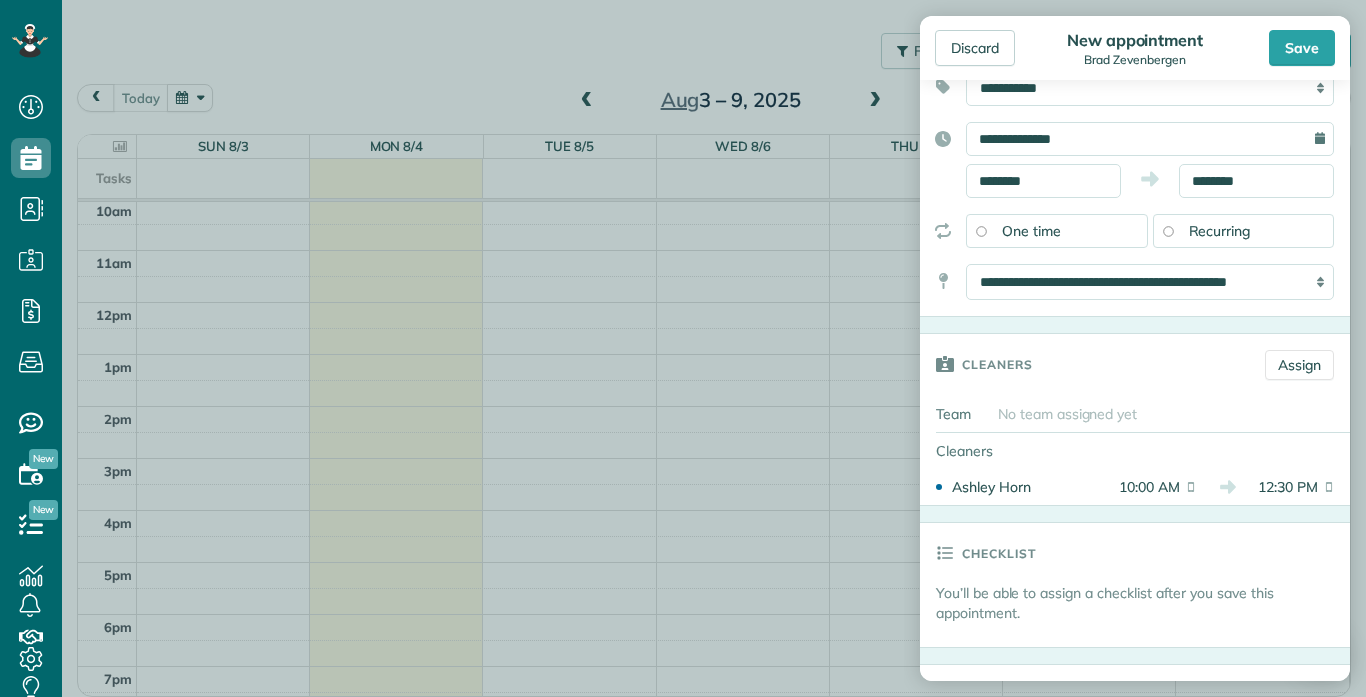 scroll, scrollTop: 142, scrollLeft: 0, axis: vertical 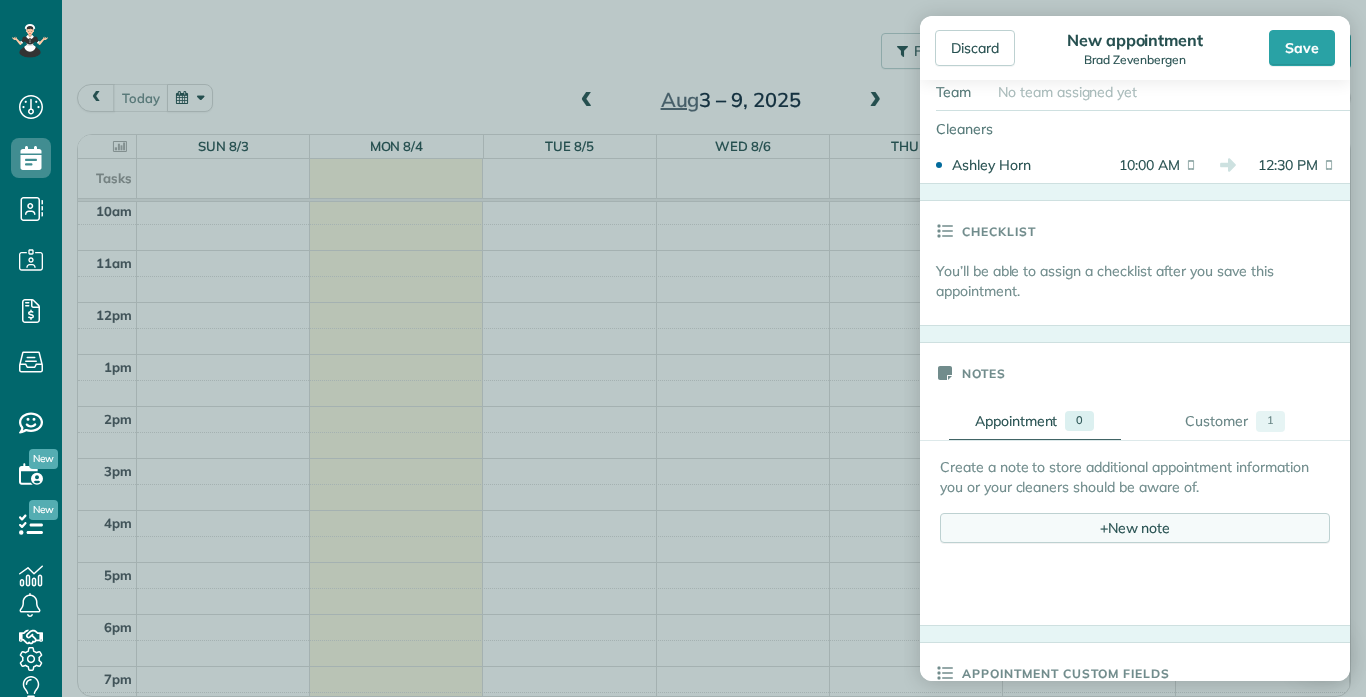 click on "+ New note" at bounding box center [1135, 528] 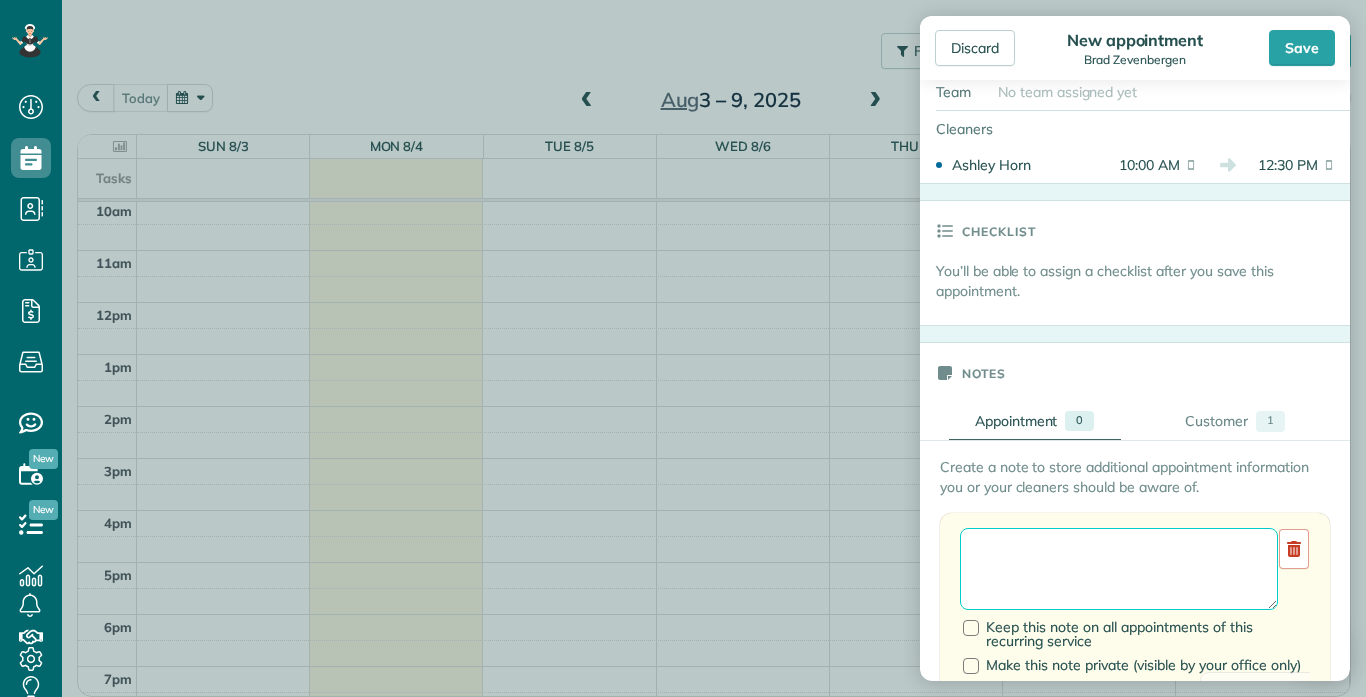 click at bounding box center [1119, 569] 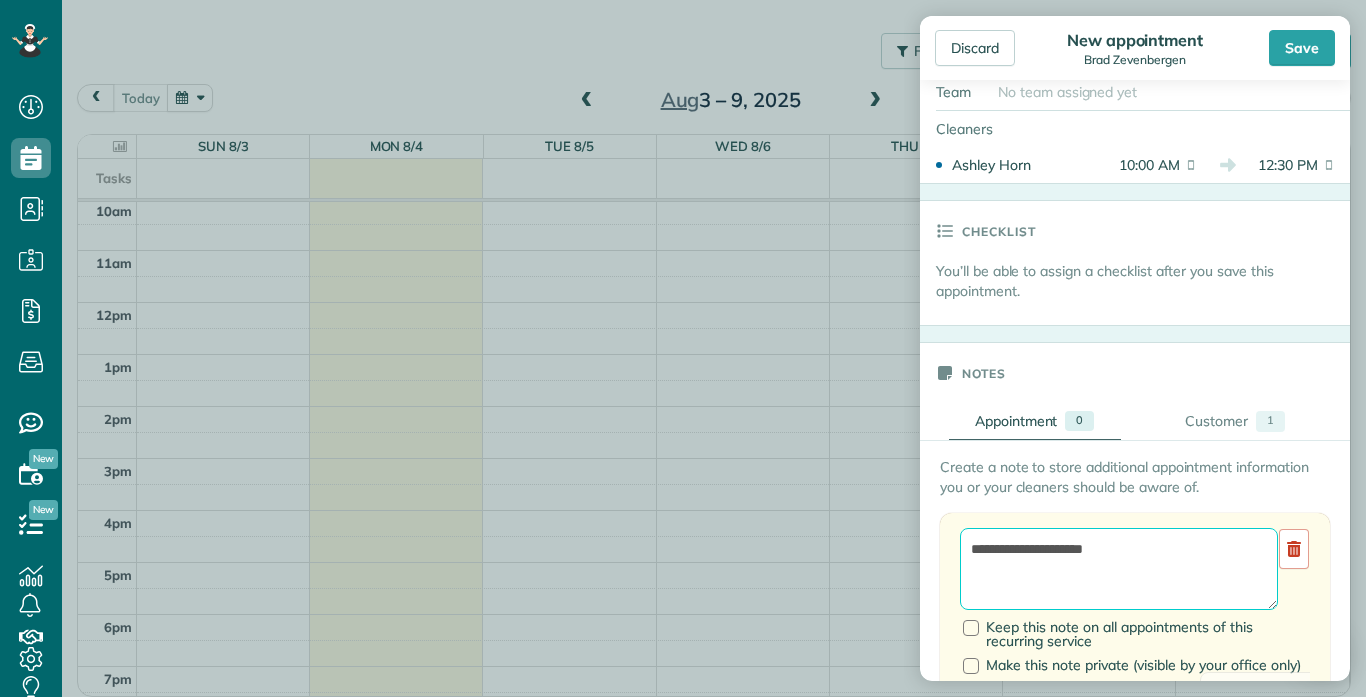 type on "**********" 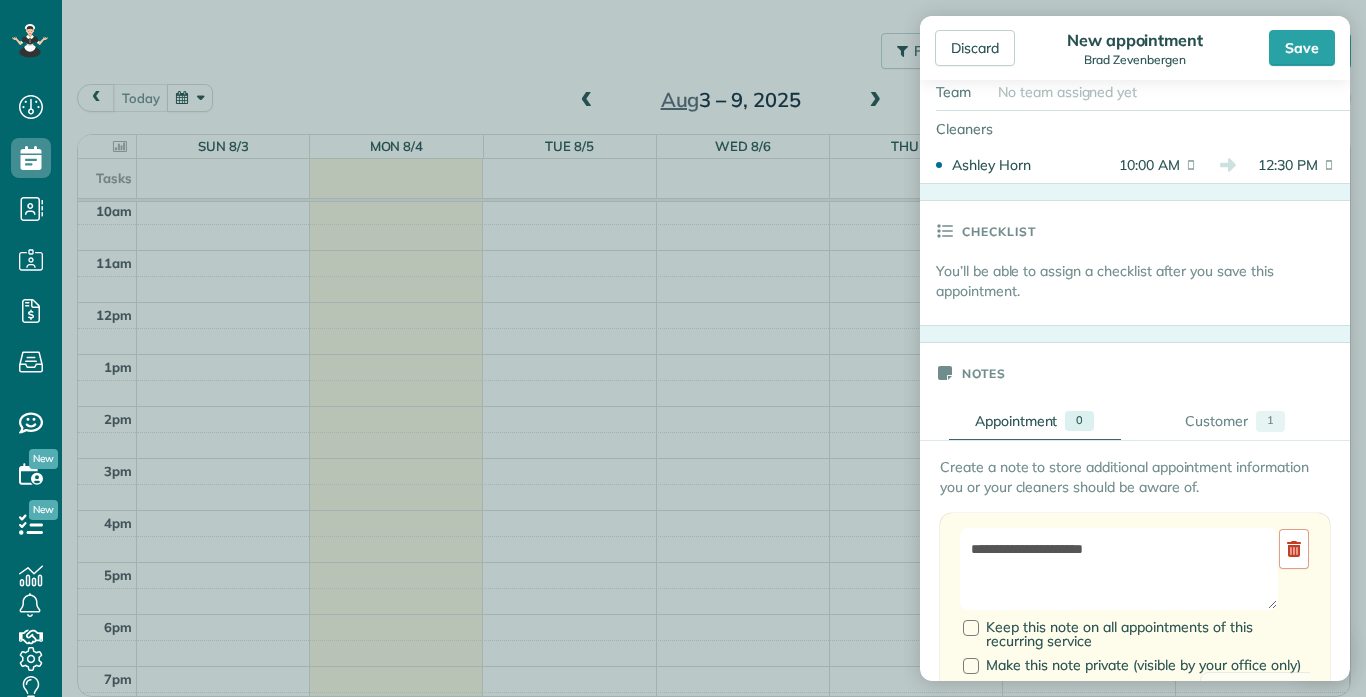 click on "**********" at bounding box center [1135, 620] 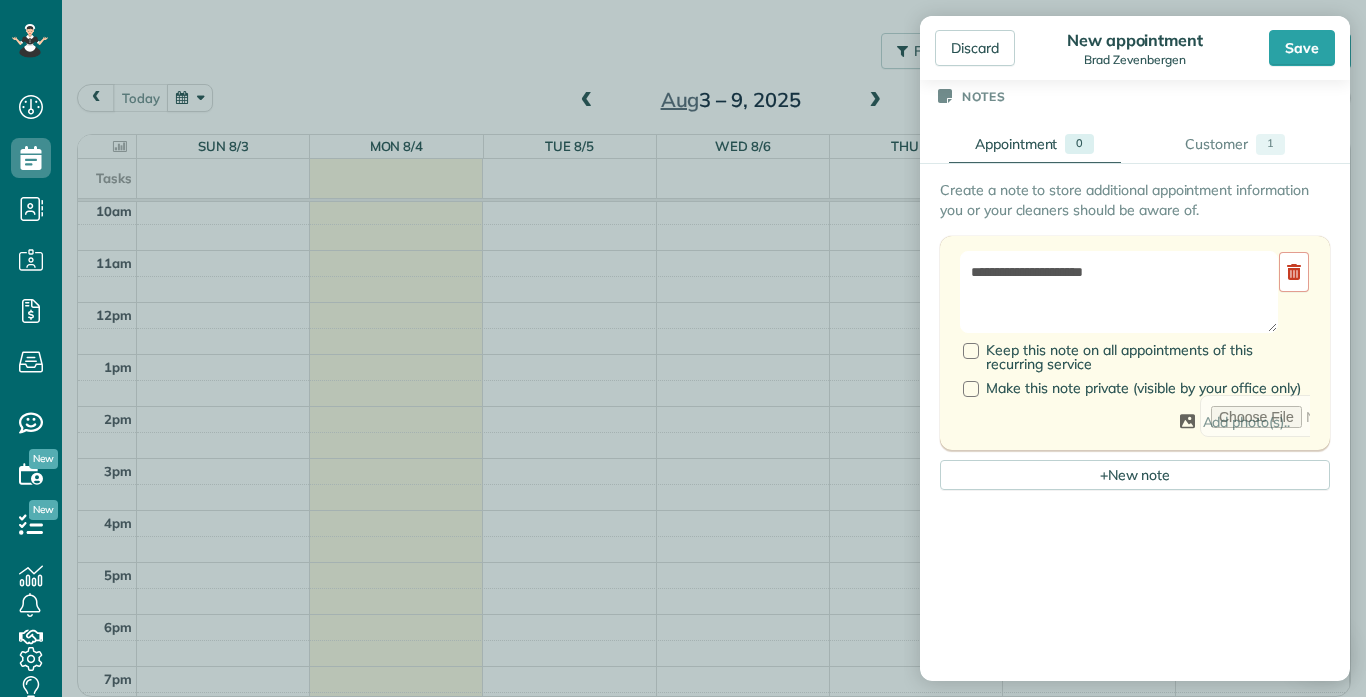 scroll, scrollTop: 748, scrollLeft: 0, axis: vertical 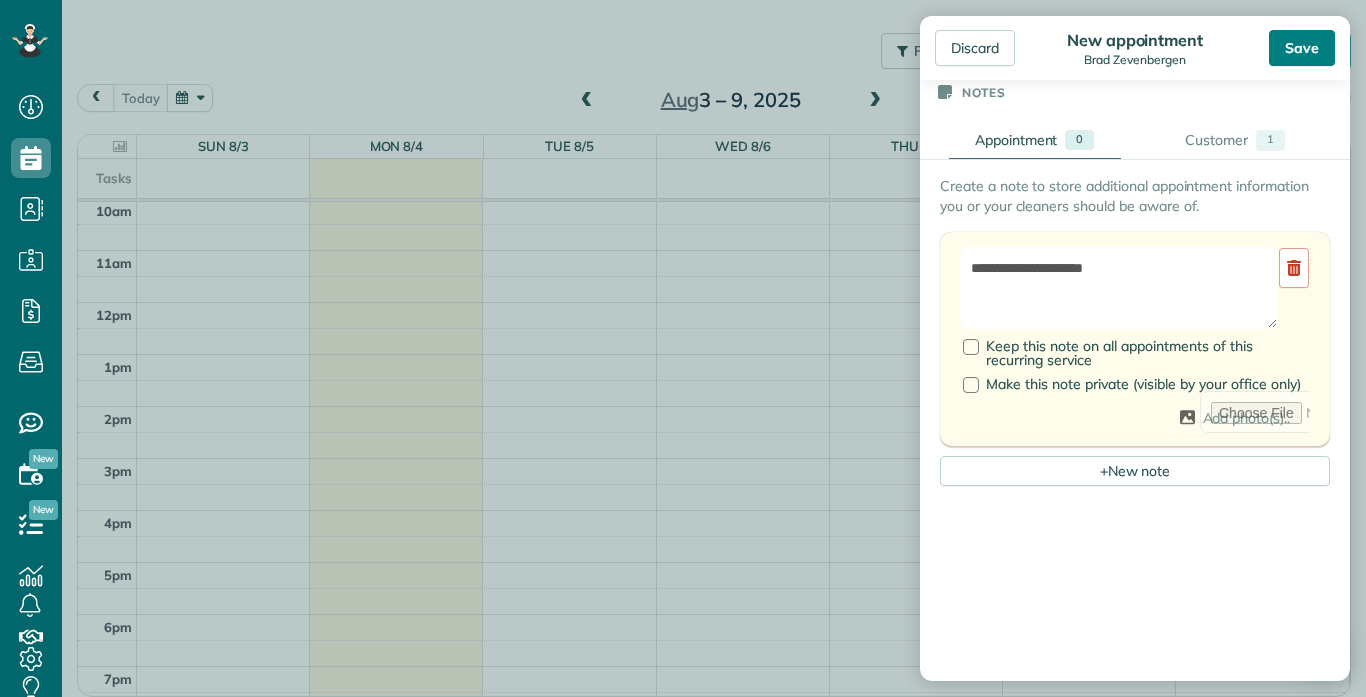 click on "Save" at bounding box center (1302, 48) 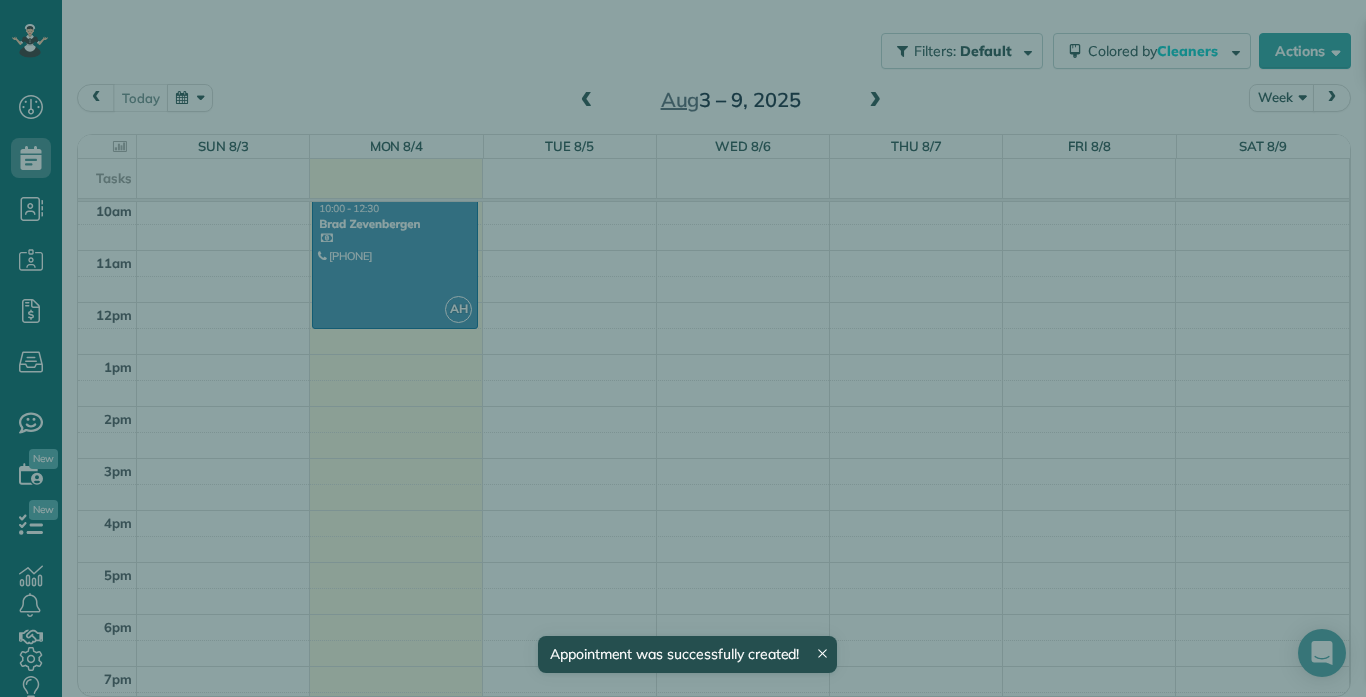 scroll, scrollTop: 258, scrollLeft: 0, axis: vertical 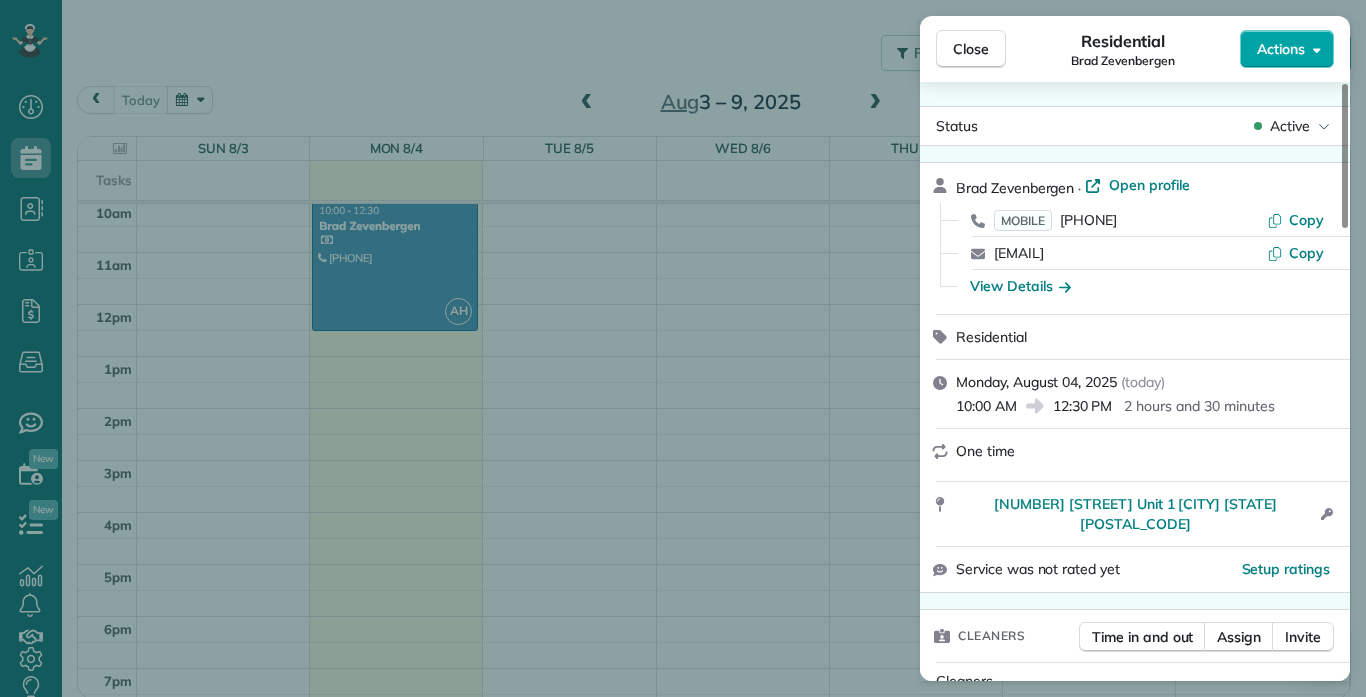 click on "Actions" at bounding box center [1281, 49] 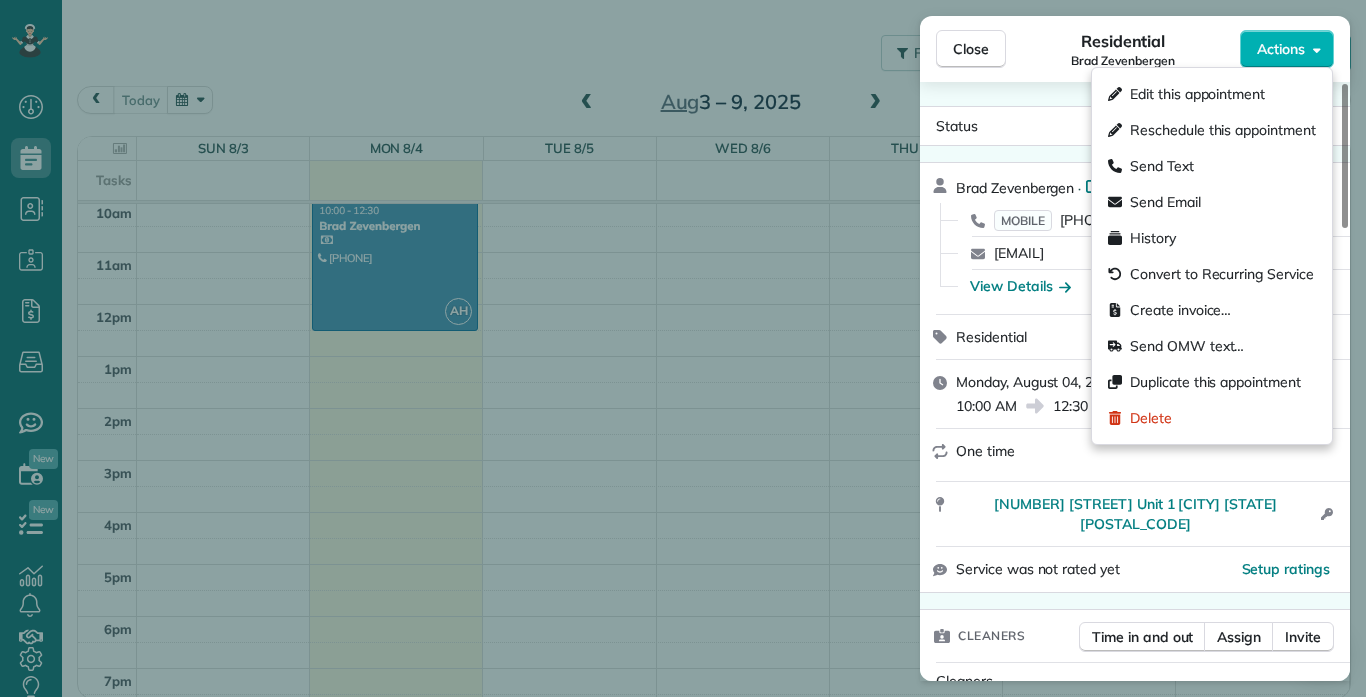 click on "Close Residential [LAST] Actions Status Active [LAST] · Open profile MOBILE [PHONE] Copy [EMAIL] Copy View Details Residential Monday, August 04, 2025 ( today ) 10:00 AM 12:30 PM 2 hours and 30 minutes One time [NUMBER] [STREET] Unit 1 [CITY] [STATE] [POSTAL_CODE] Open access information Service was not rated yet Setup ratings Cleaners Time in and out Assign Invite Cleaners Ashley   Horn 10:00 AM 12:30 PM Checklist Try Now Keep this appointment up to your standards. Stay on top of every detail, keep your cleaners organised, and your client happy. Assign a checklist Watch a 5 min demo Billing Billing actions Service Service Price (1x $60.00) $60.00 Add an item Overcharge $0.00 Discount $0.00 Coupon discount - Primary tax - Secondary tax - Total appointment price $60.00 Tips collected $0.00 Paid Total including tip $60.00 Get paid online in no-time! Send an invoice and reward your cleaners with tips Charge customer credit card Appointment custom fields Reason for Skip - Notes 1" at bounding box center (683, 348) 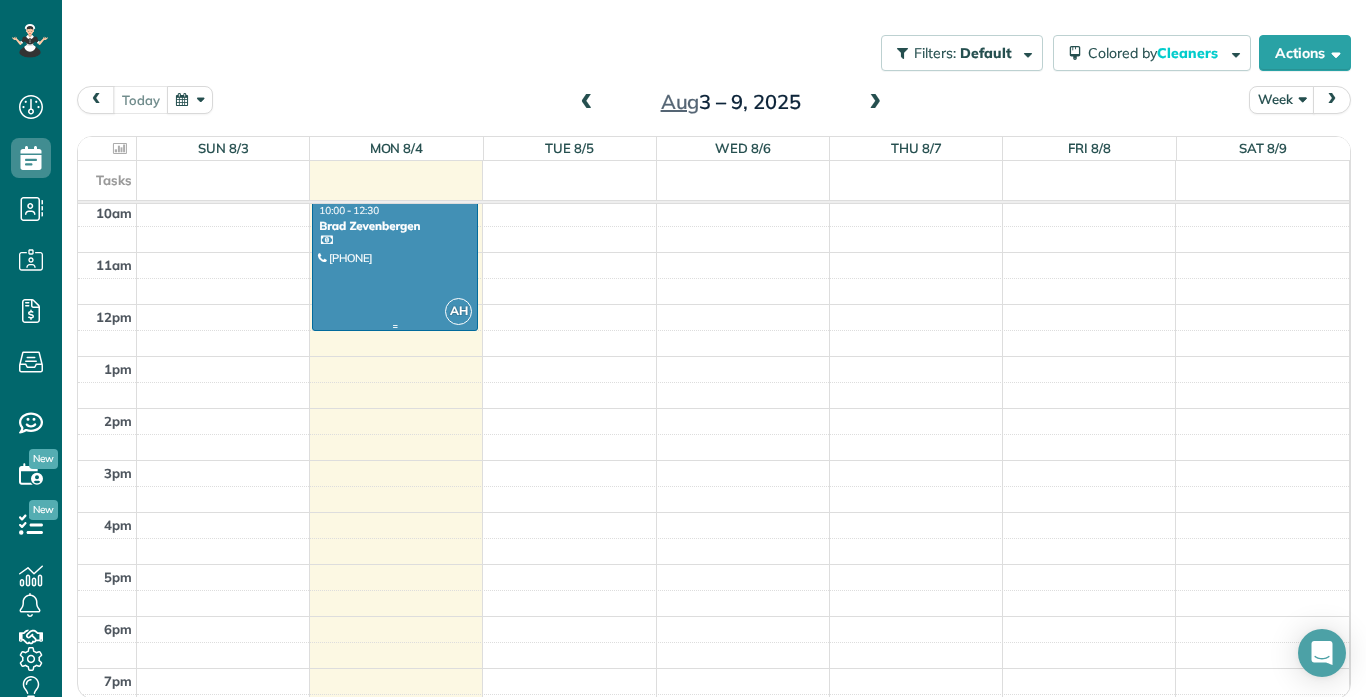click at bounding box center (395, 266) 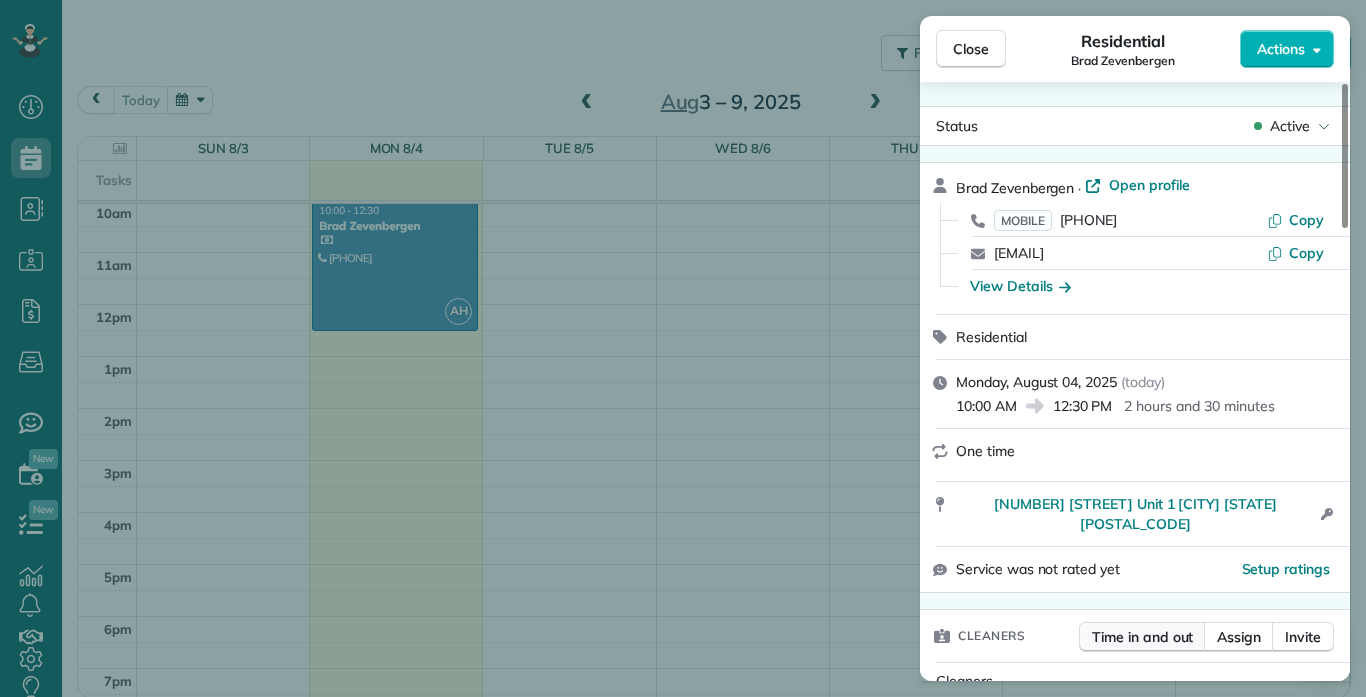 click on "Time in and out" at bounding box center [1142, 637] 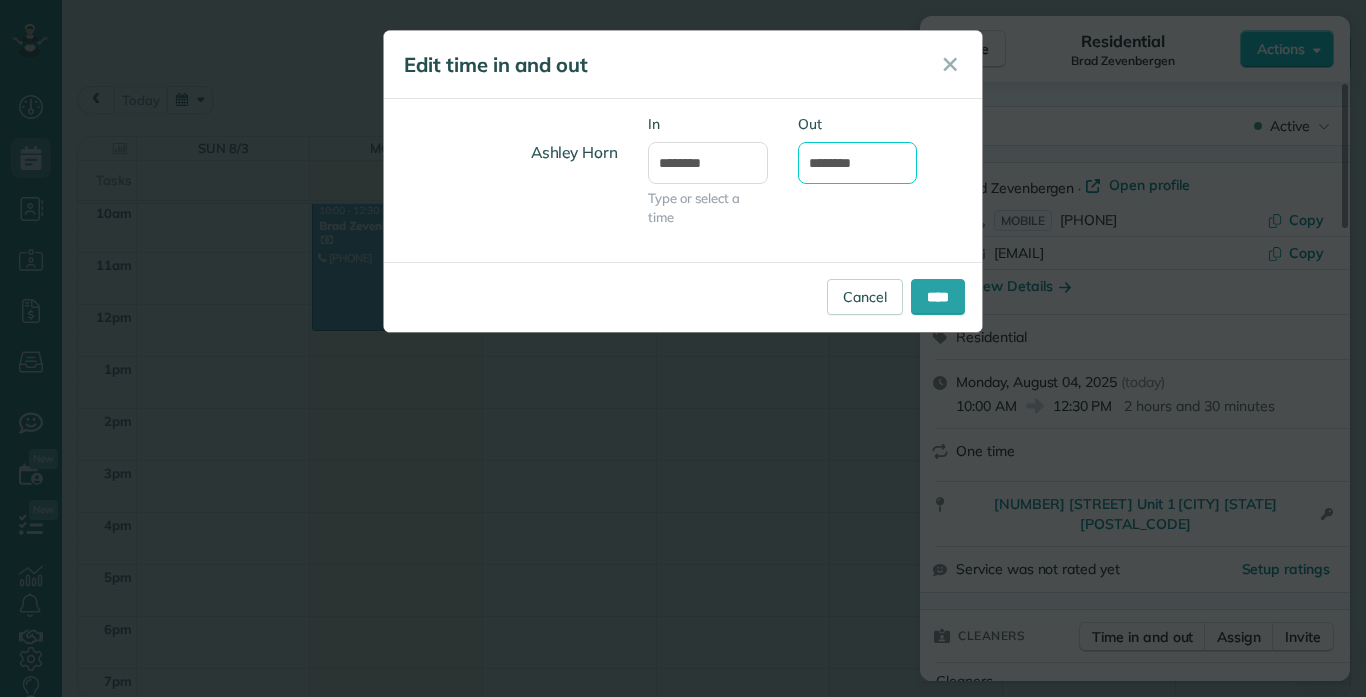 click on "********" at bounding box center [858, 163] 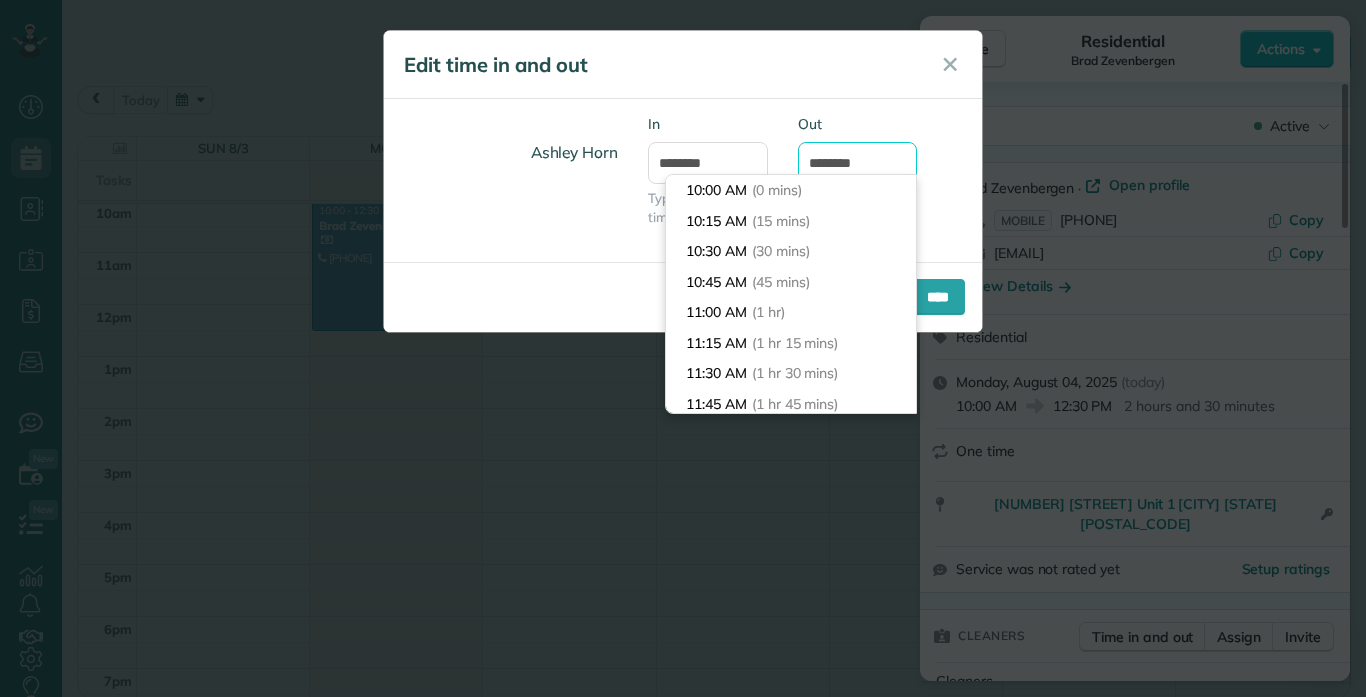 scroll, scrollTop: 274, scrollLeft: 0, axis: vertical 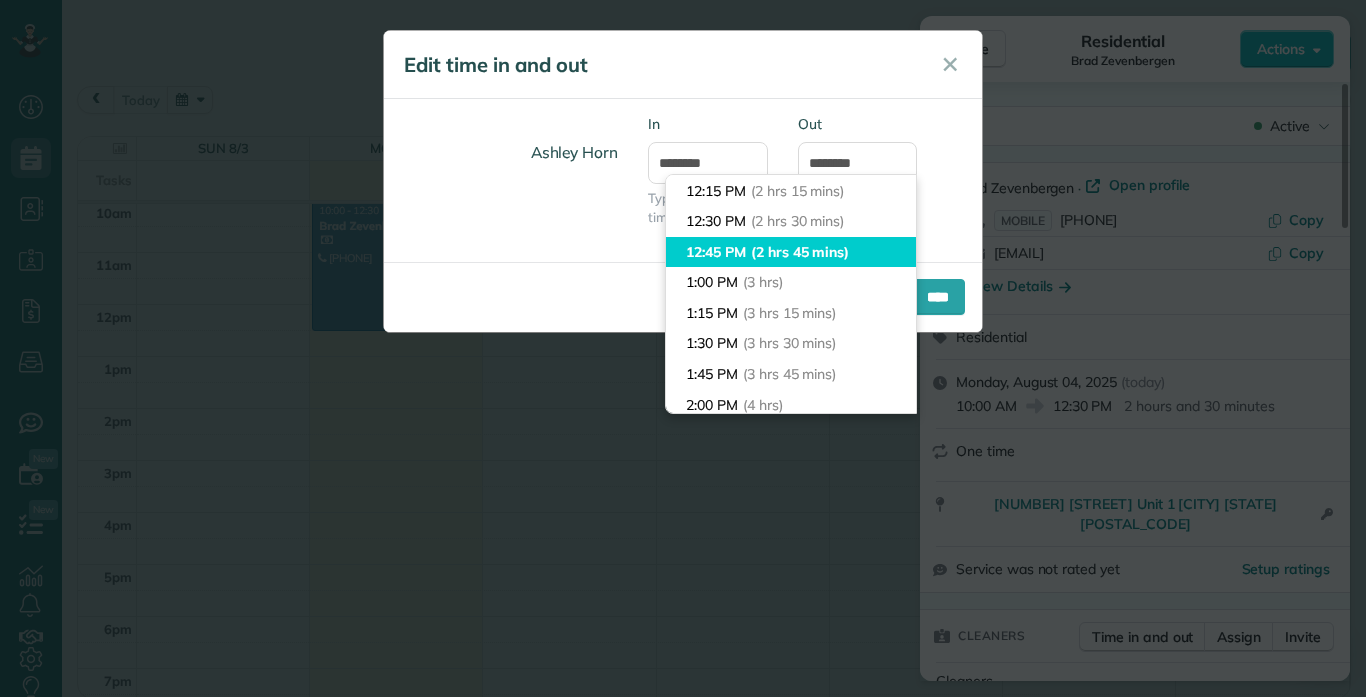 type on "********" 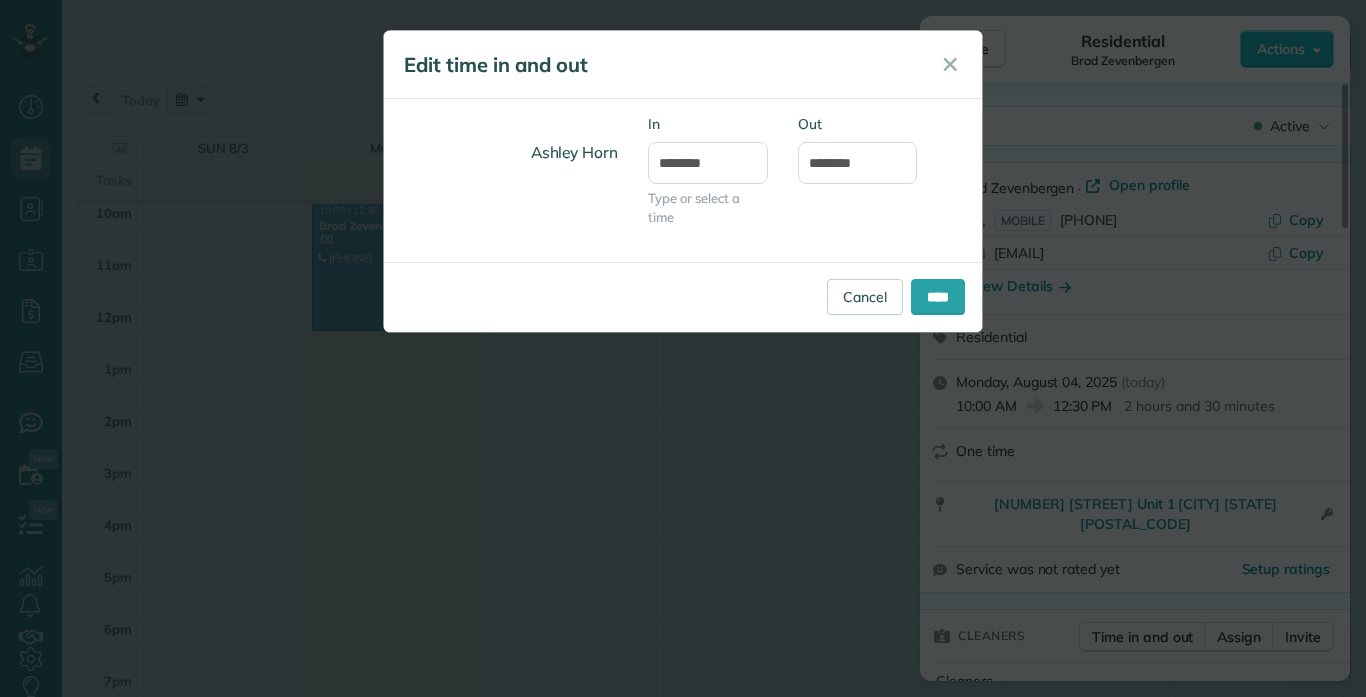 click on "Dashboard
Scheduling
Calendar View
List View
Dispatch View - Weekly scheduling (Beta)" at bounding box center [683, 348] 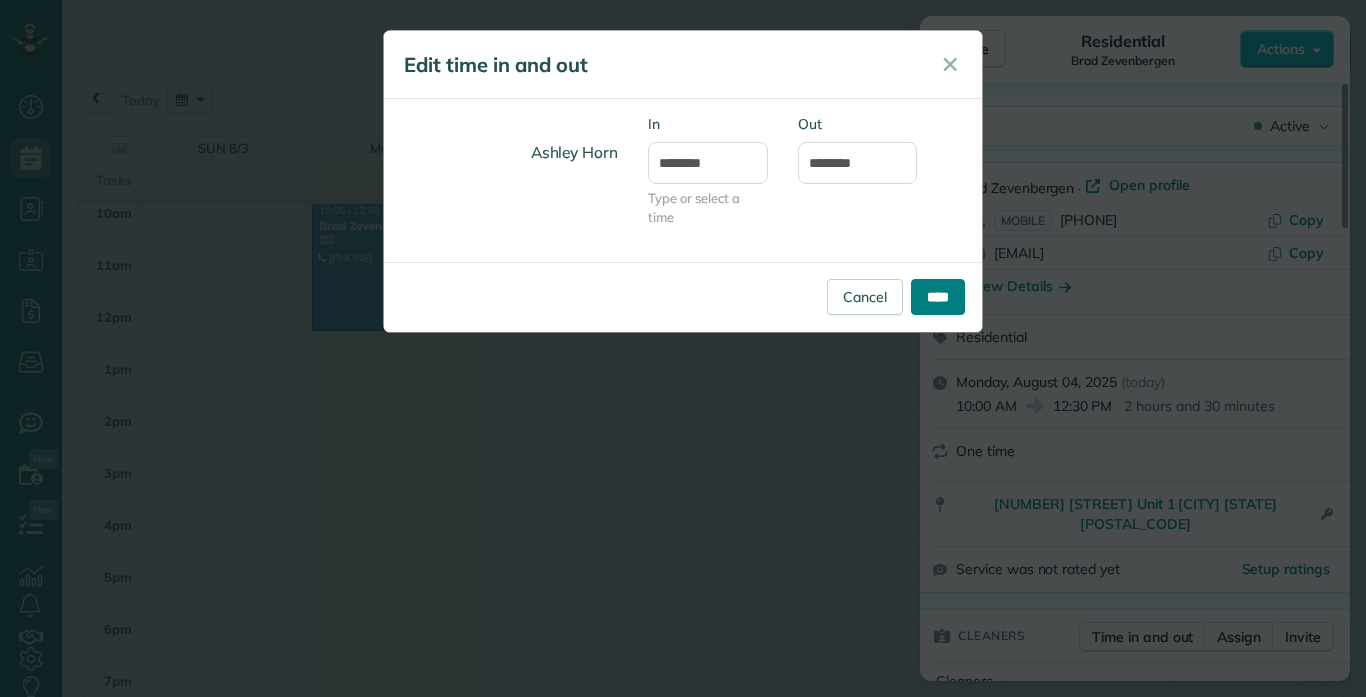 click on "****" at bounding box center (938, 297) 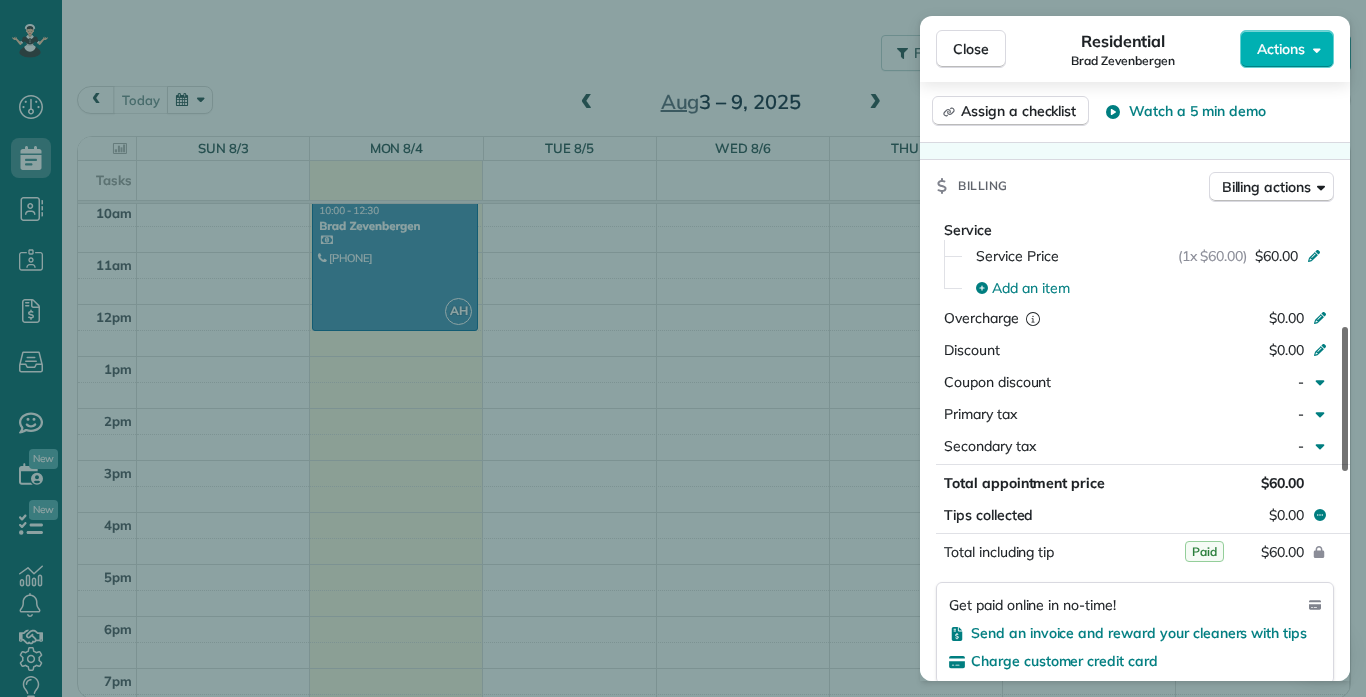 scroll, scrollTop: 817, scrollLeft: 0, axis: vertical 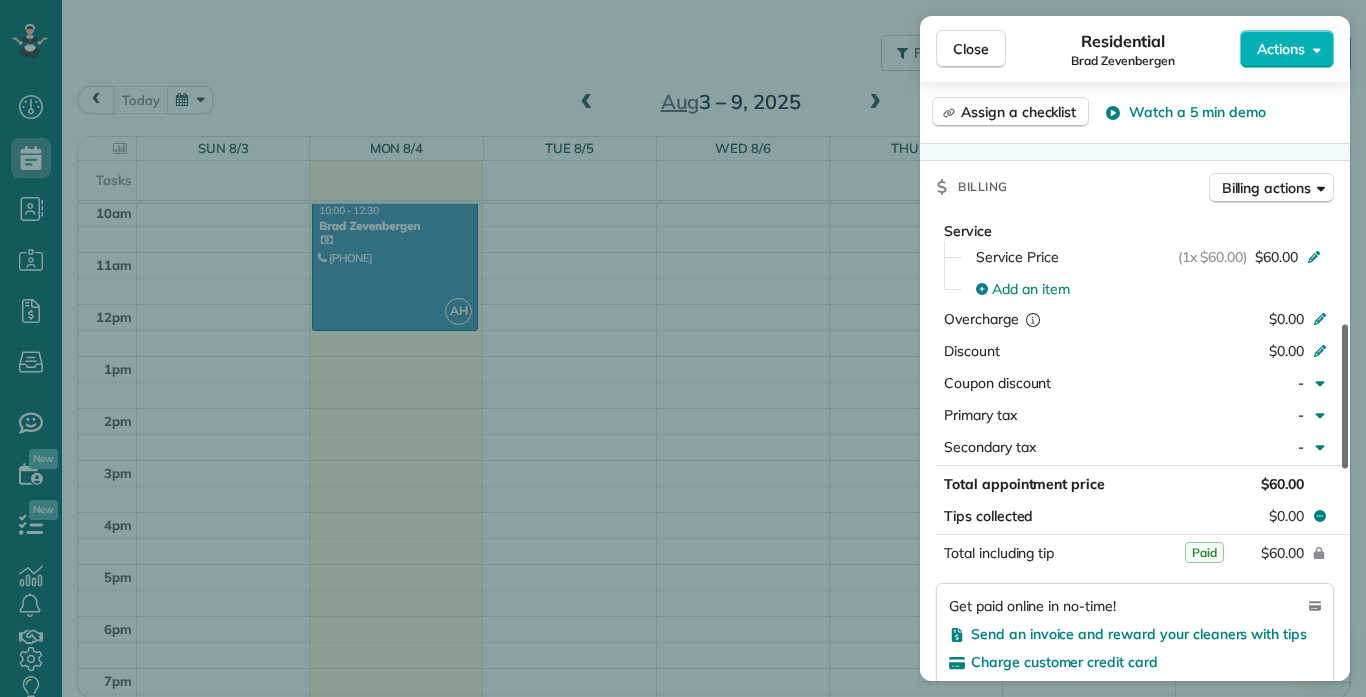 drag, startPoint x: 1345, startPoint y: 215, endPoint x: 1365, endPoint y: 411, distance: 197.01776 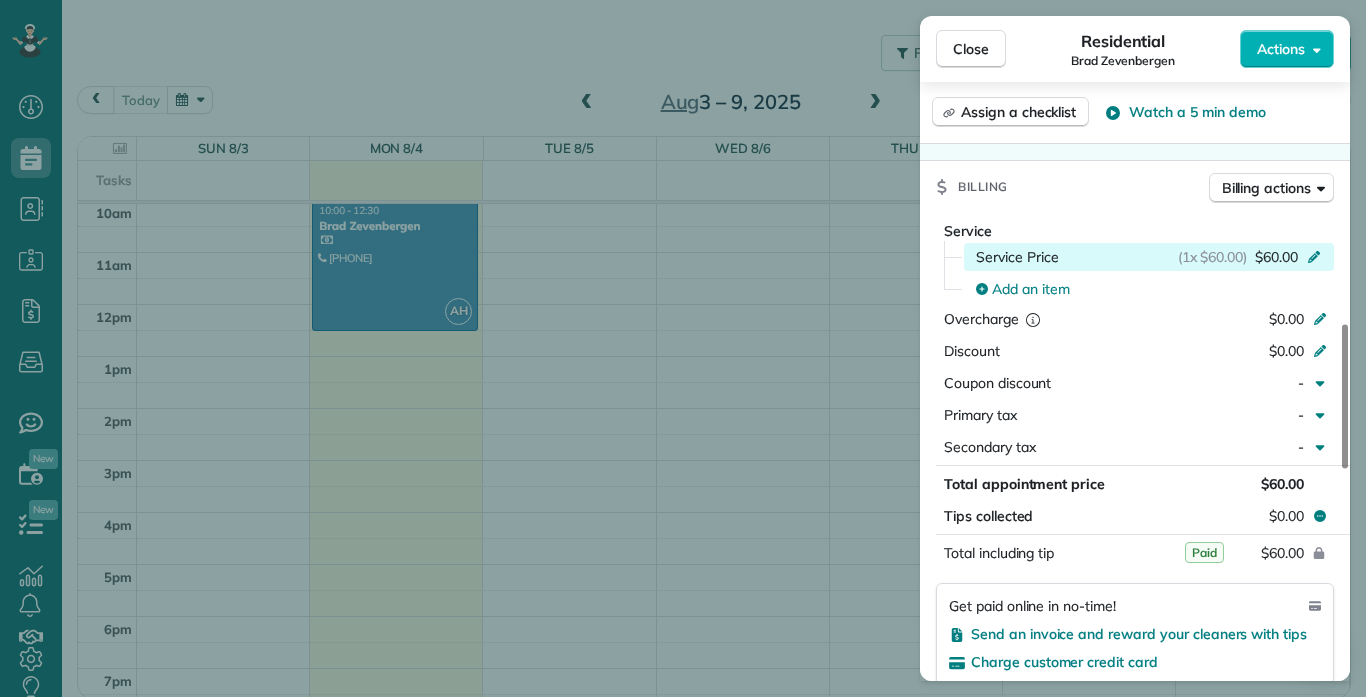 click 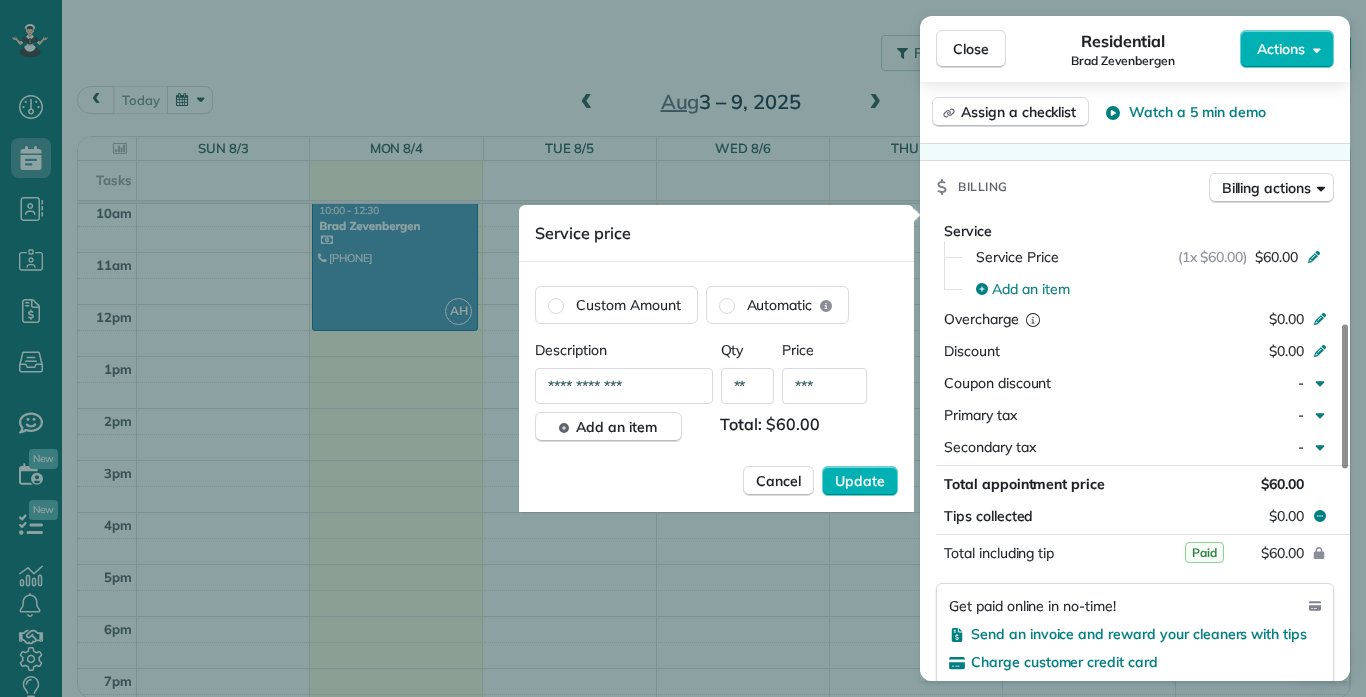 click on "***" at bounding box center (824, 386) 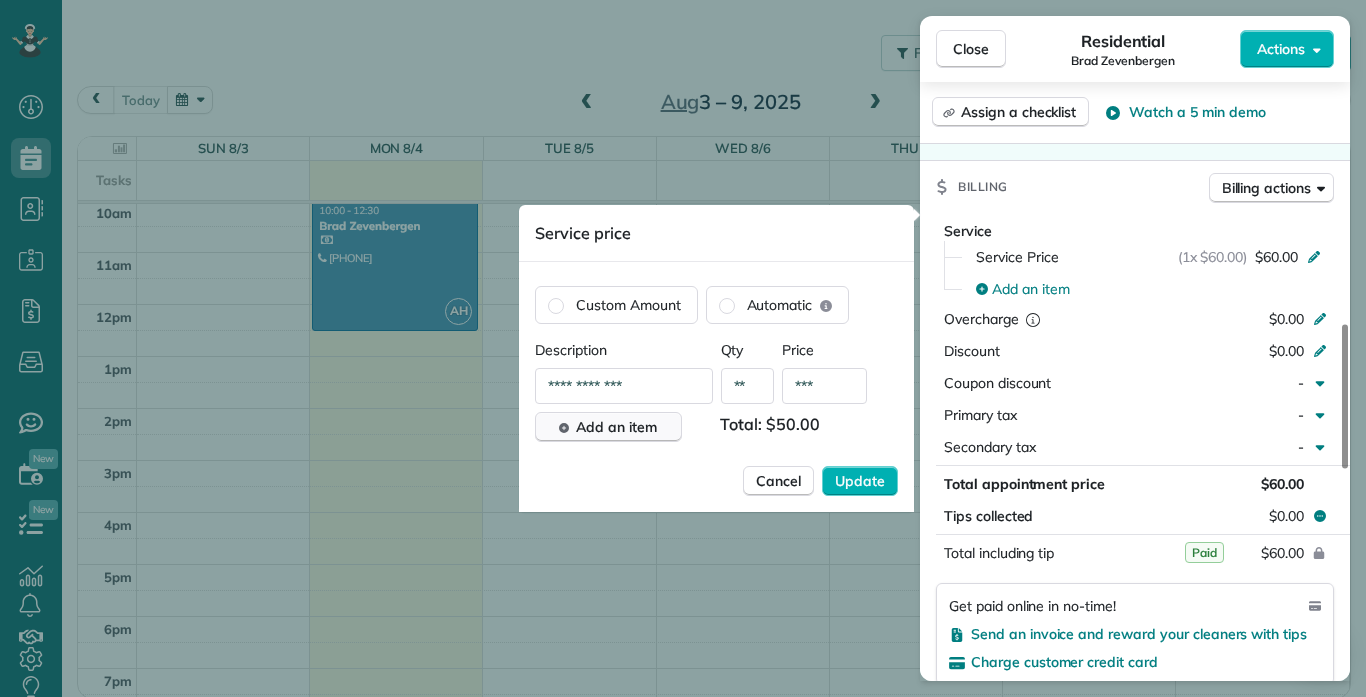 type on "***" 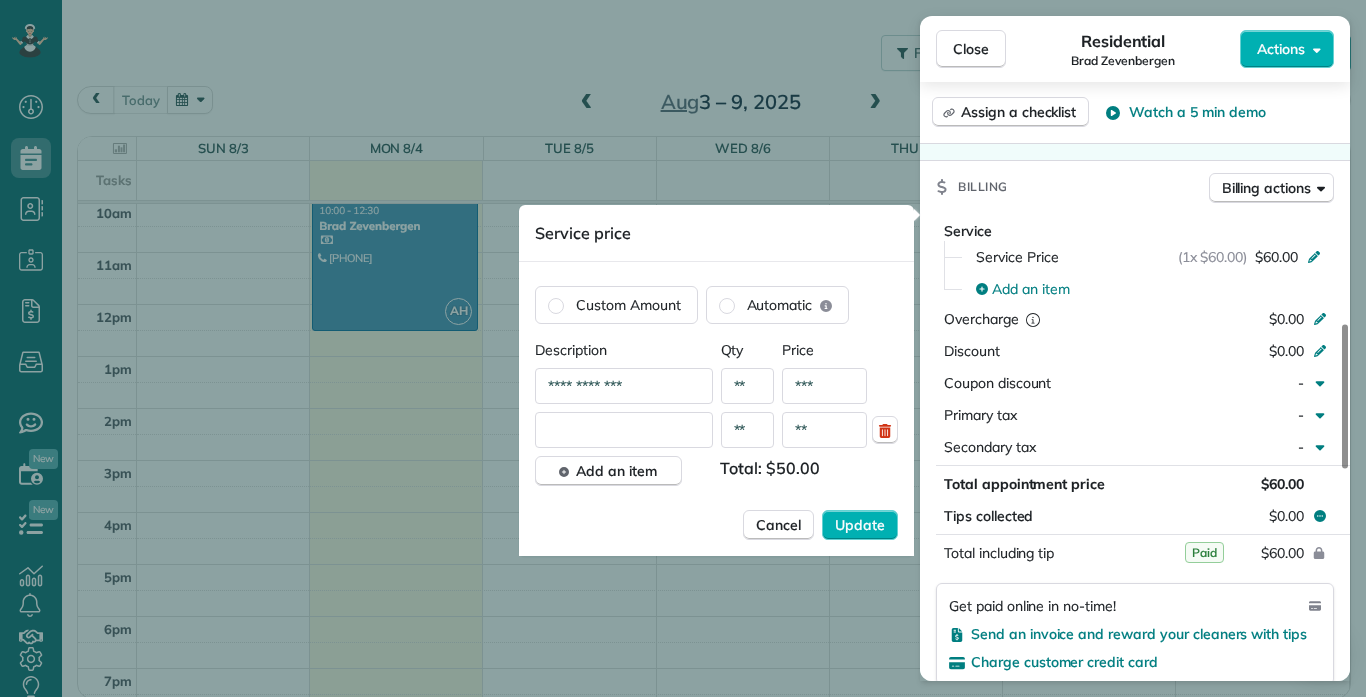 click at bounding box center [624, 430] 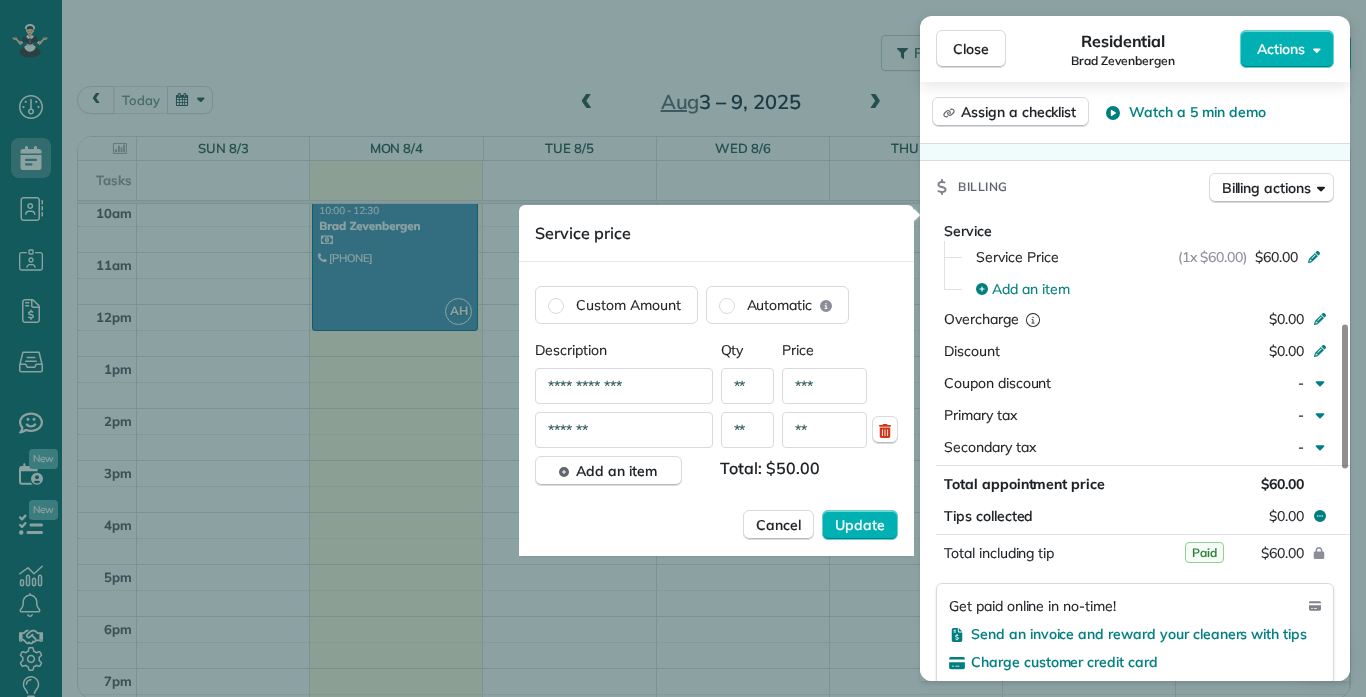 type on "*******" 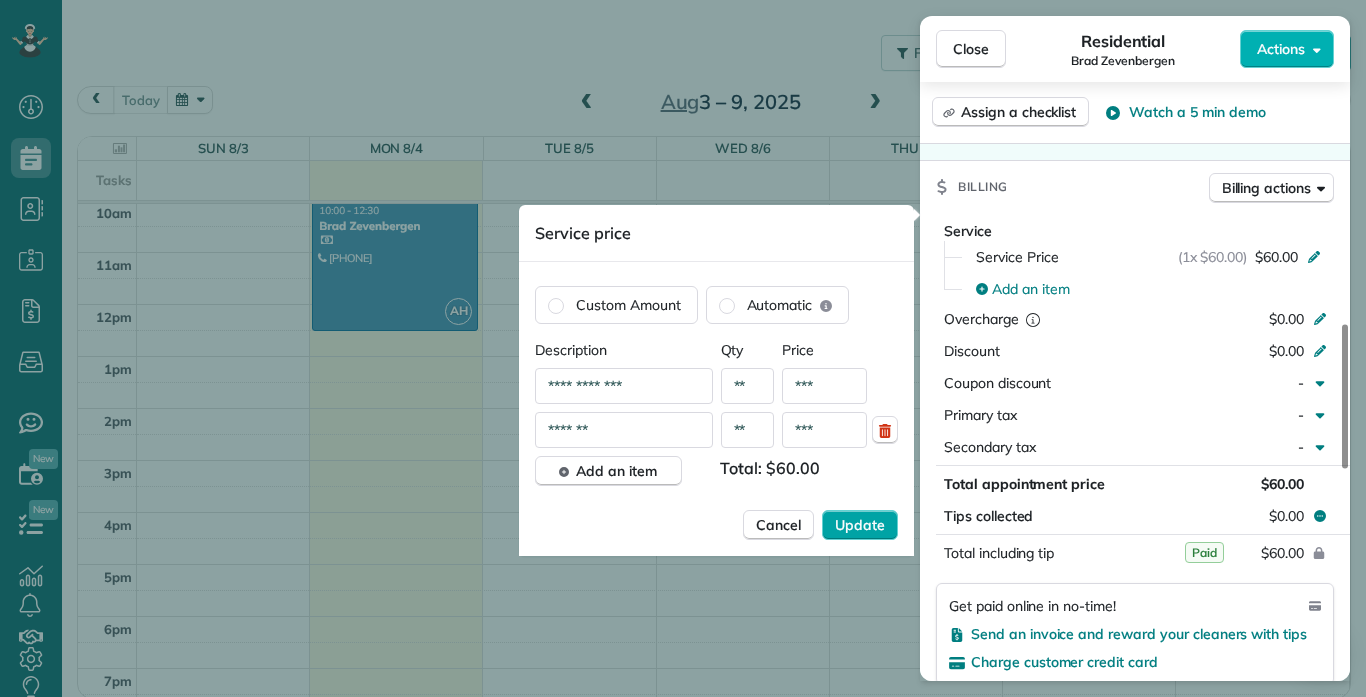 type on "***" 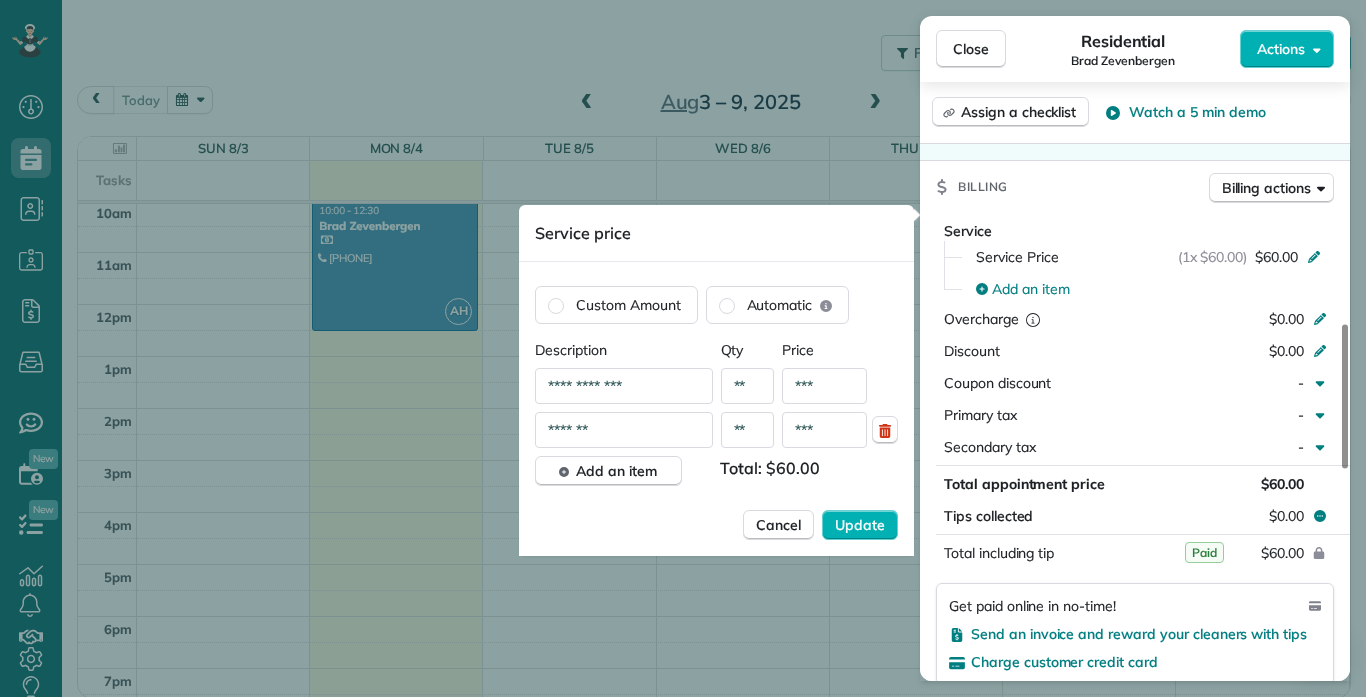drag, startPoint x: 854, startPoint y: 528, endPoint x: 818, endPoint y: 459, distance: 77.82673 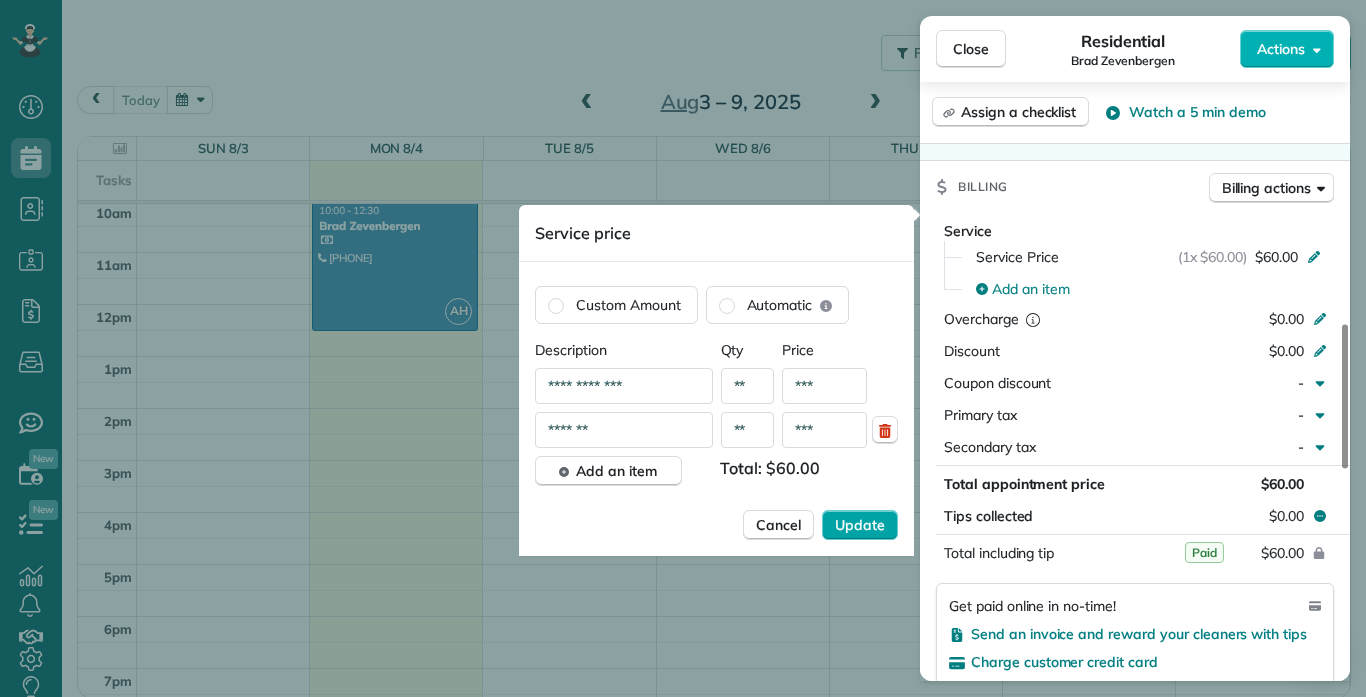 click on "Update" at bounding box center (860, 525) 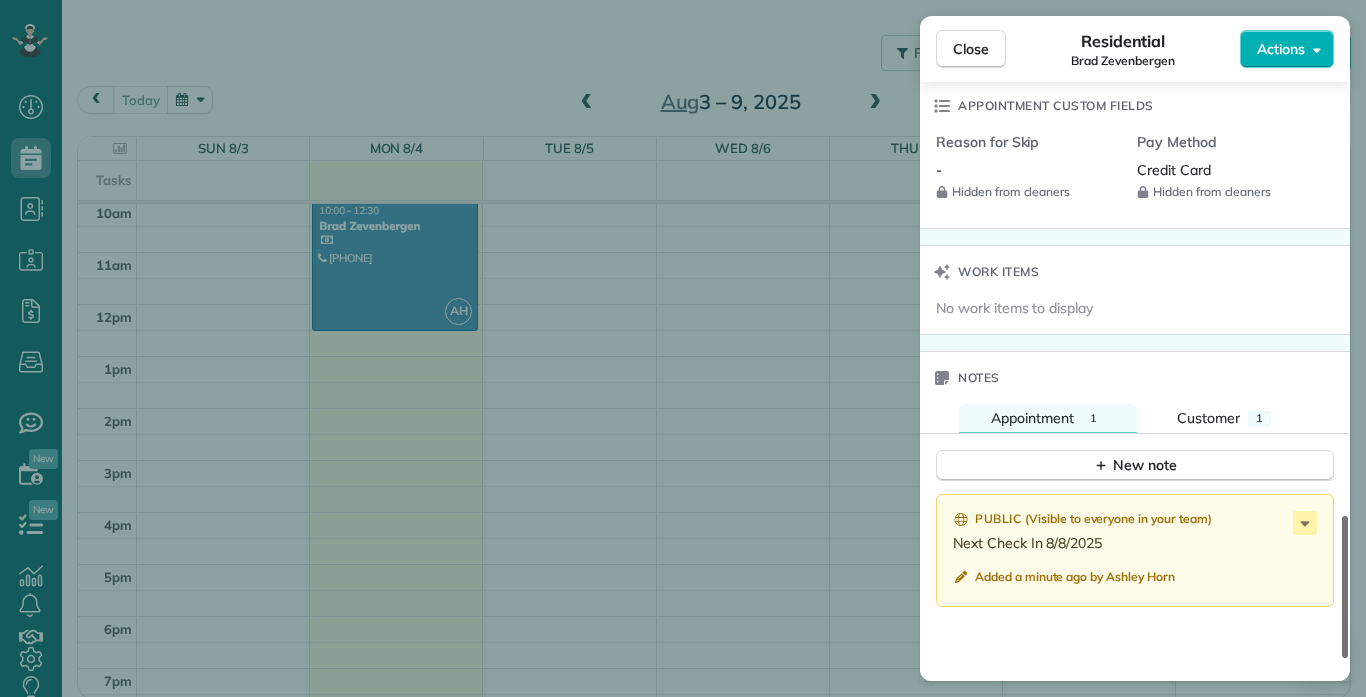 scroll, scrollTop: 1484, scrollLeft: 0, axis: vertical 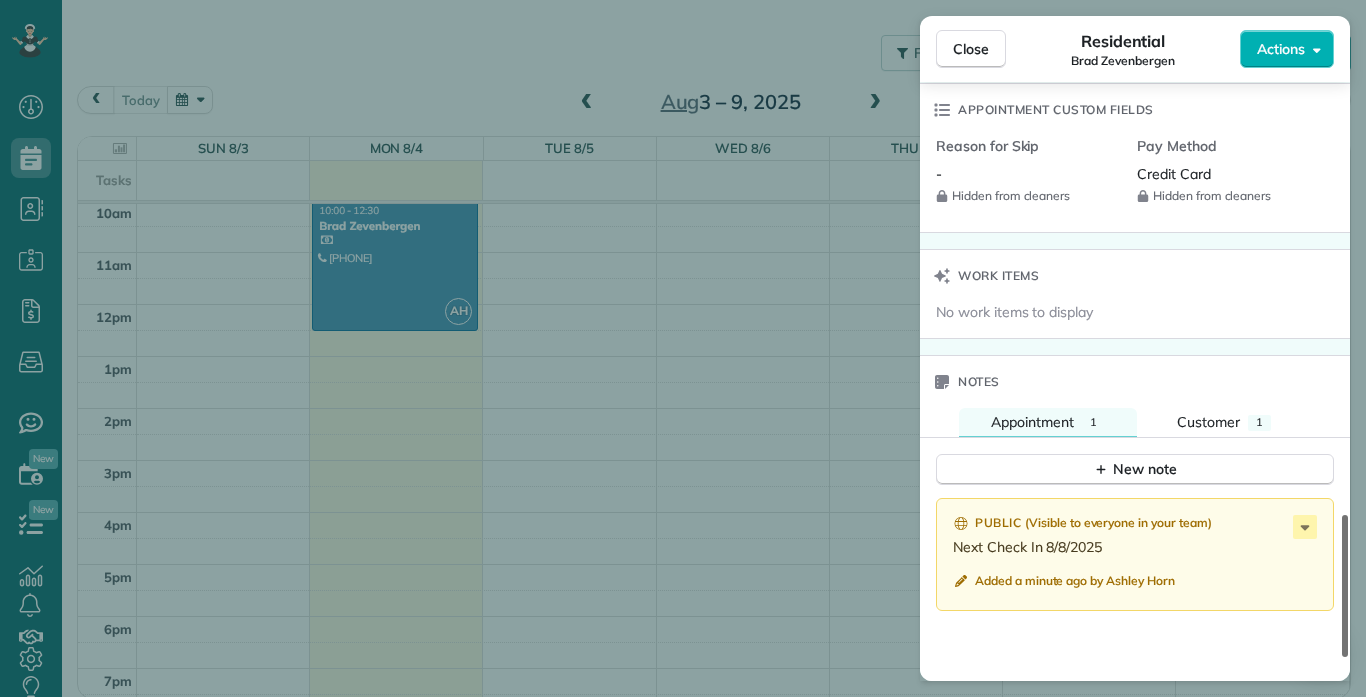 drag, startPoint x: 1347, startPoint y: 398, endPoint x: 1353, endPoint y: 556, distance: 158.11388 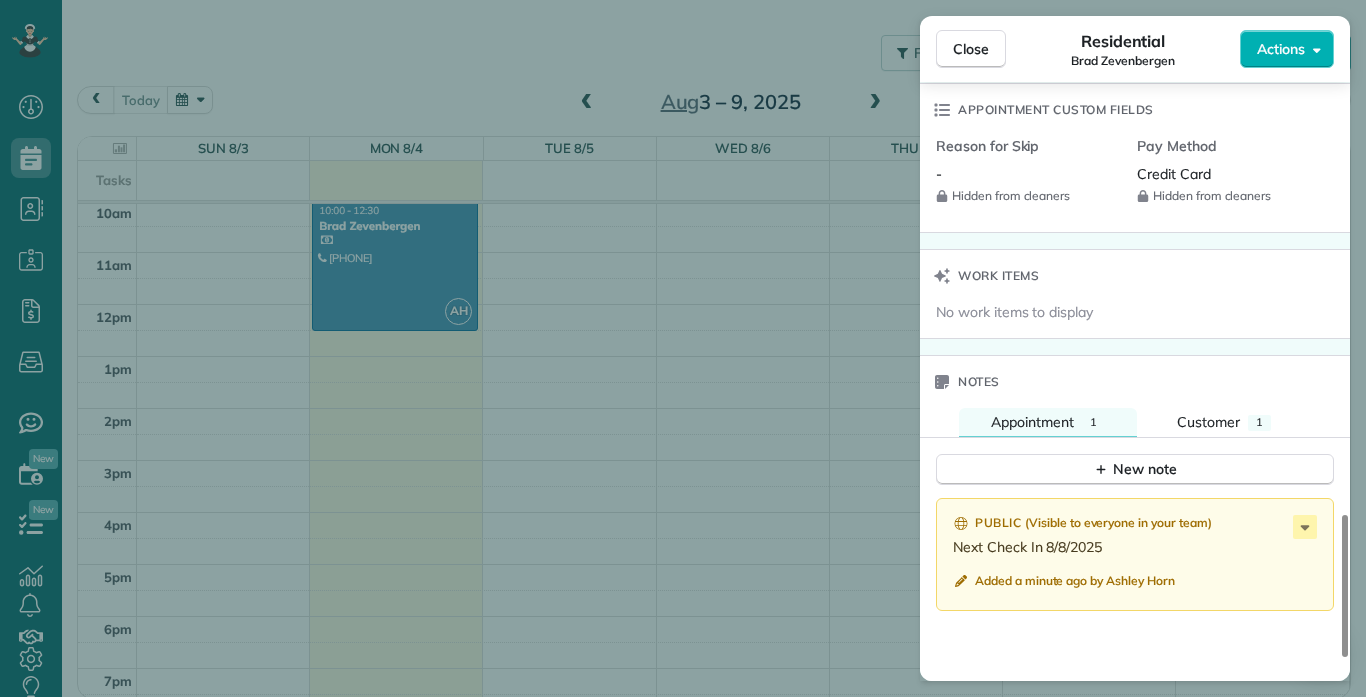 click on "Reason for Skip" at bounding box center (1028, 146) 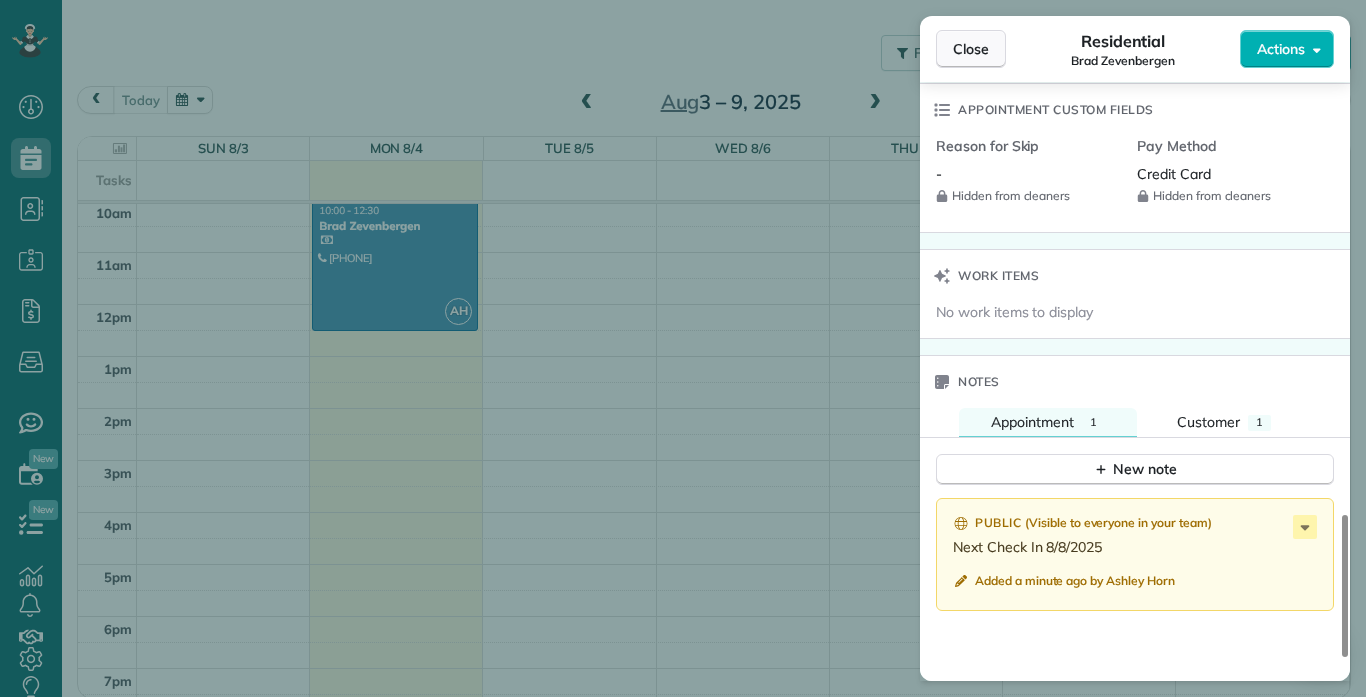 click on "Close" at bounding box center [971, 49] 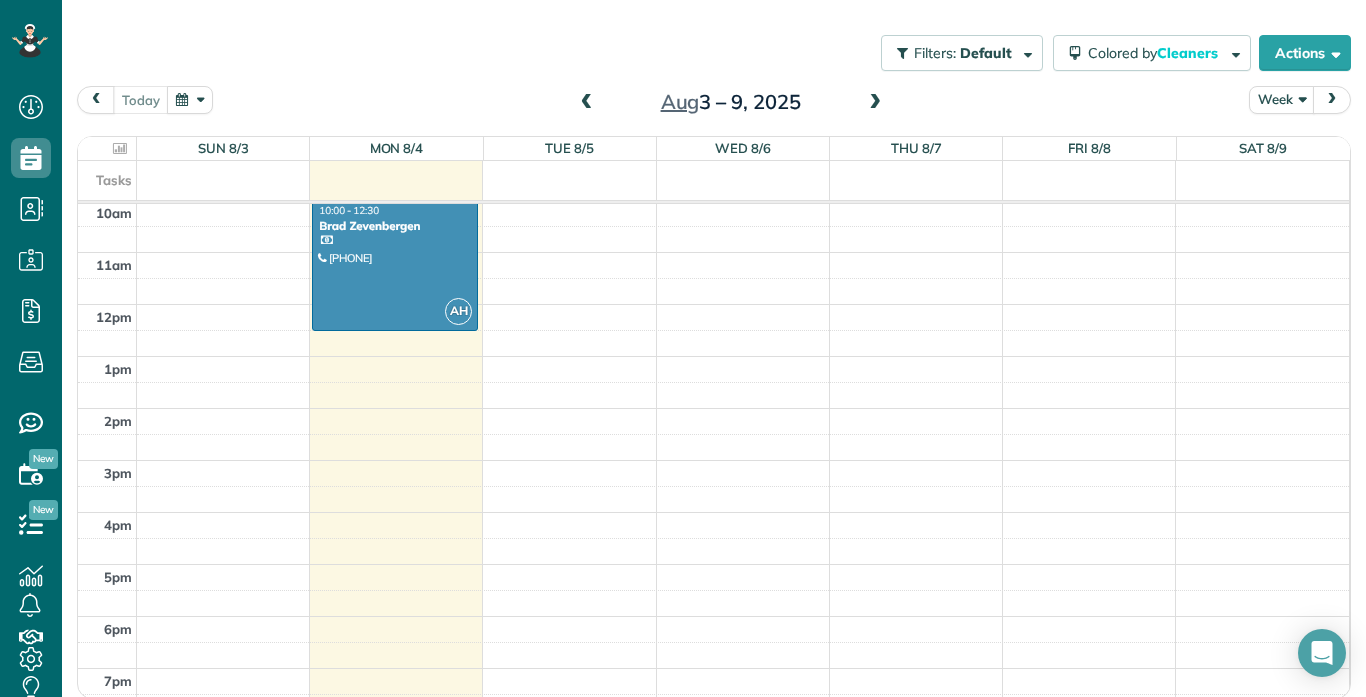click on "12am 1am 2am 3am 4am 5am 6am 7am 8am 9am 10am 11am 12pm 1pm 2pm 3pm 4pm 5pm 6pm 7pm 8pm 9pm 10pm 11pm AH 10:00 - 12:30 [LAST] [PHONE] [NUMBER] [STREET] Unit 1 [CITY], [STATE] [POSTAL_CODE]" at bounding box center [713, 304] 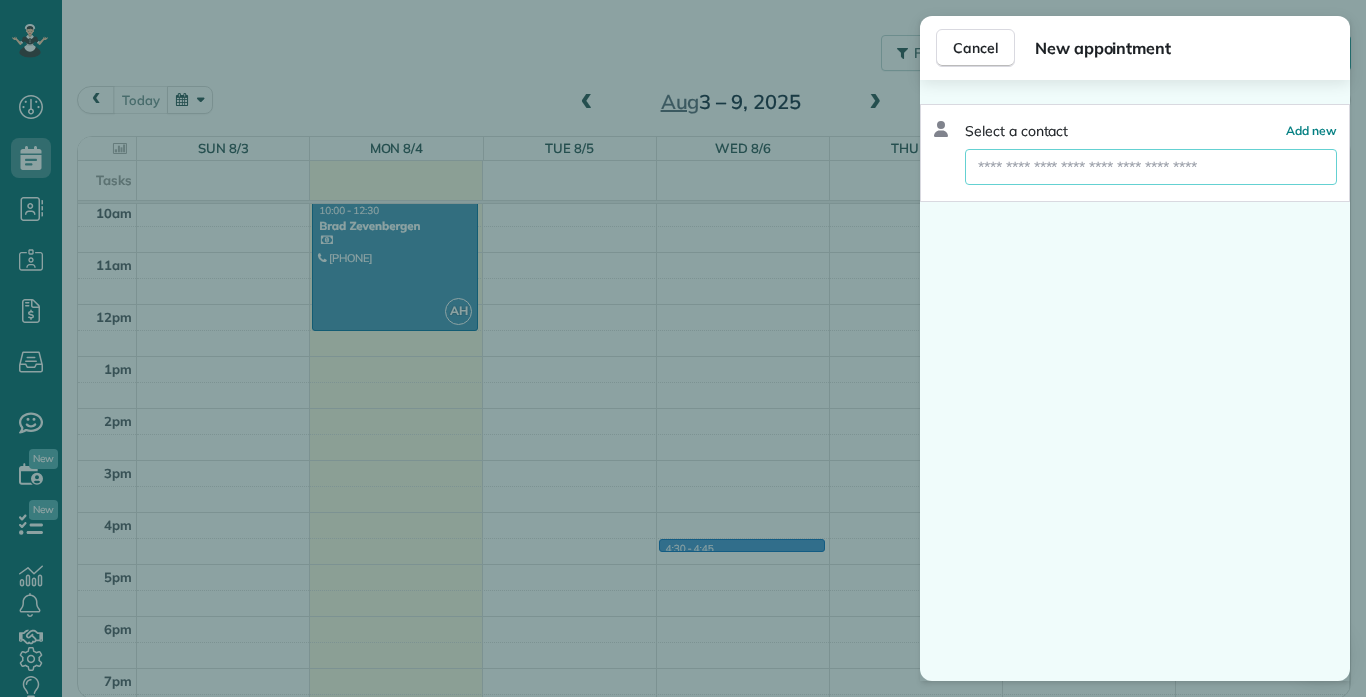 click at bounding box center [1151, 167] 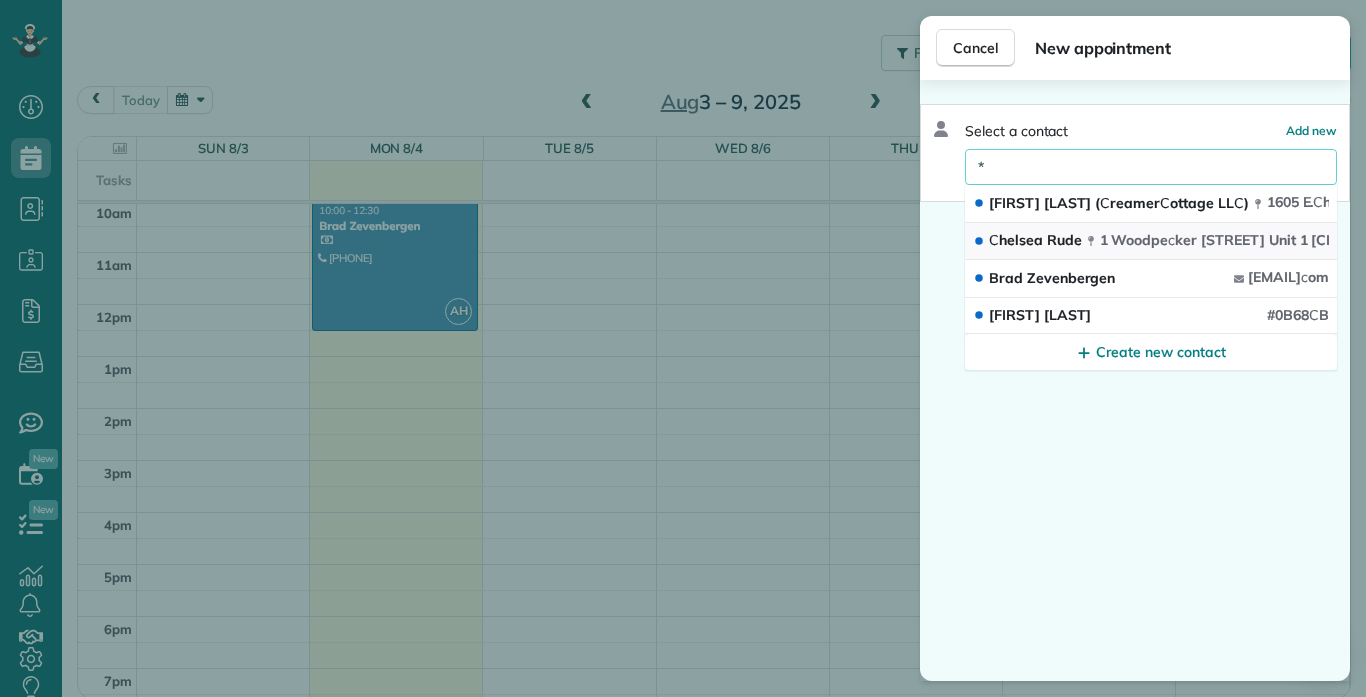 type on "*" 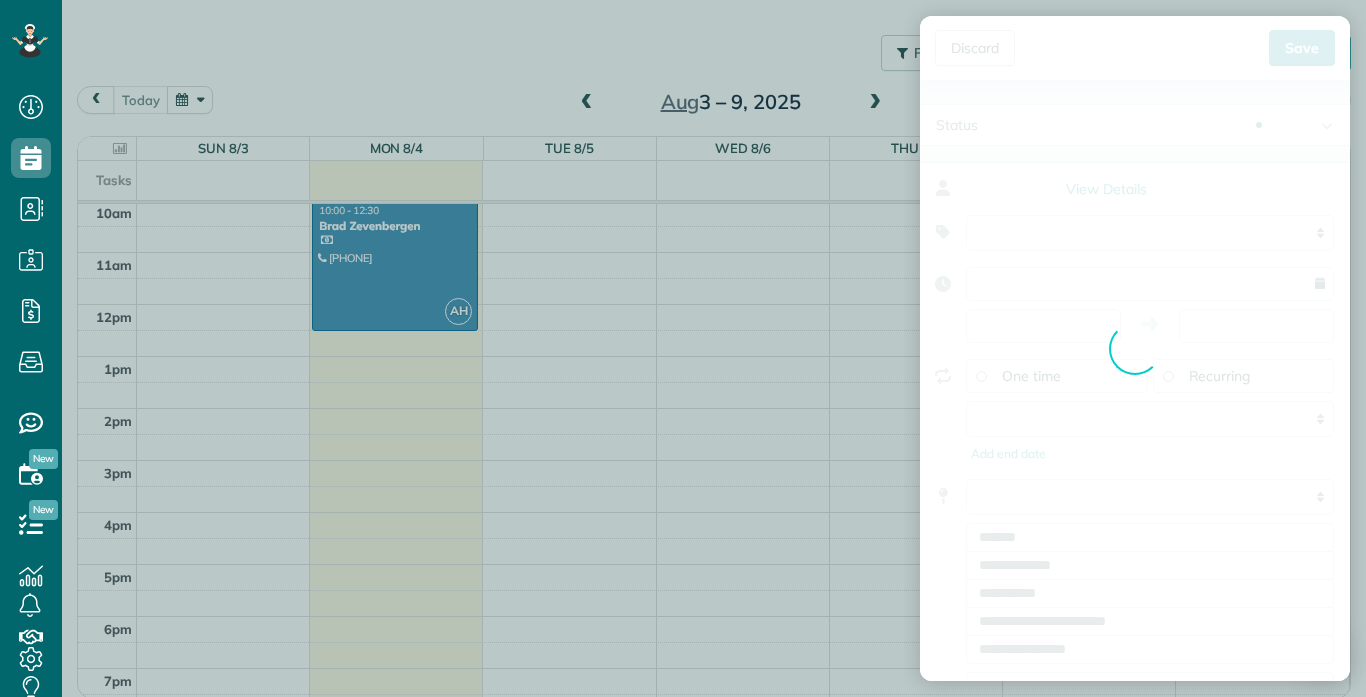 type on "**********" 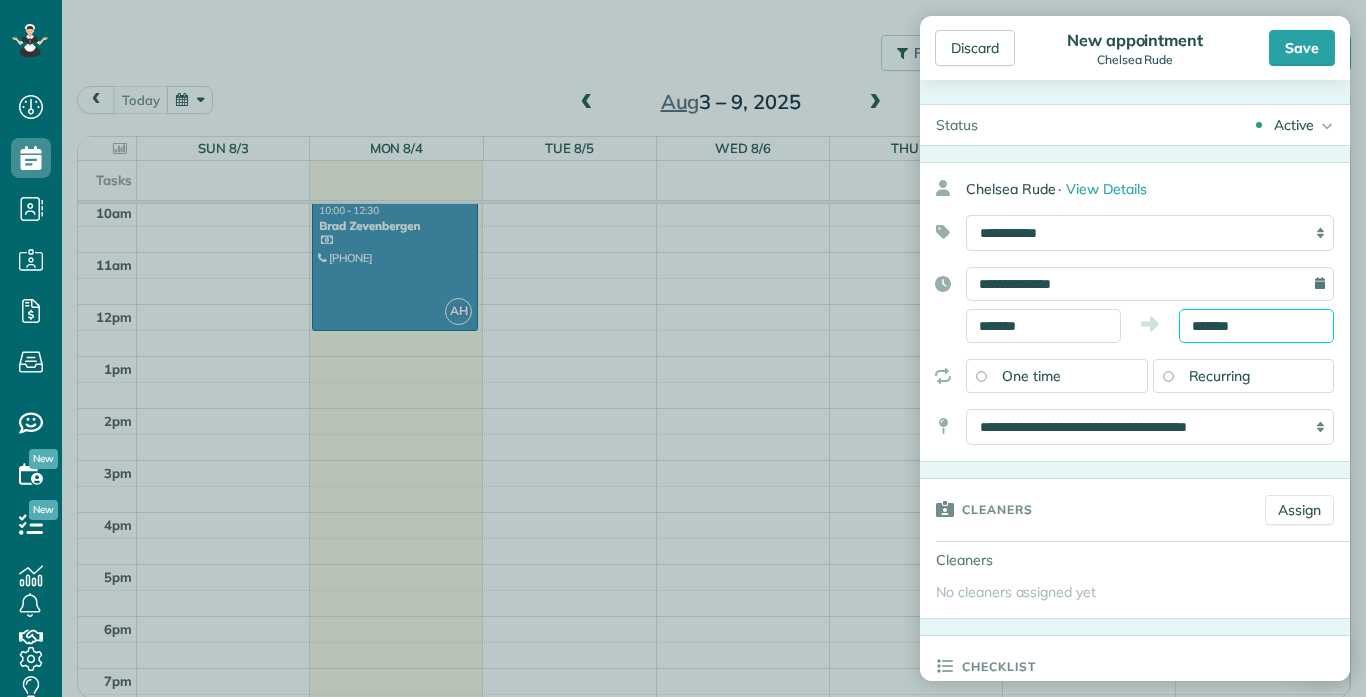 click on "*******" at bounding box center (1256, 326) 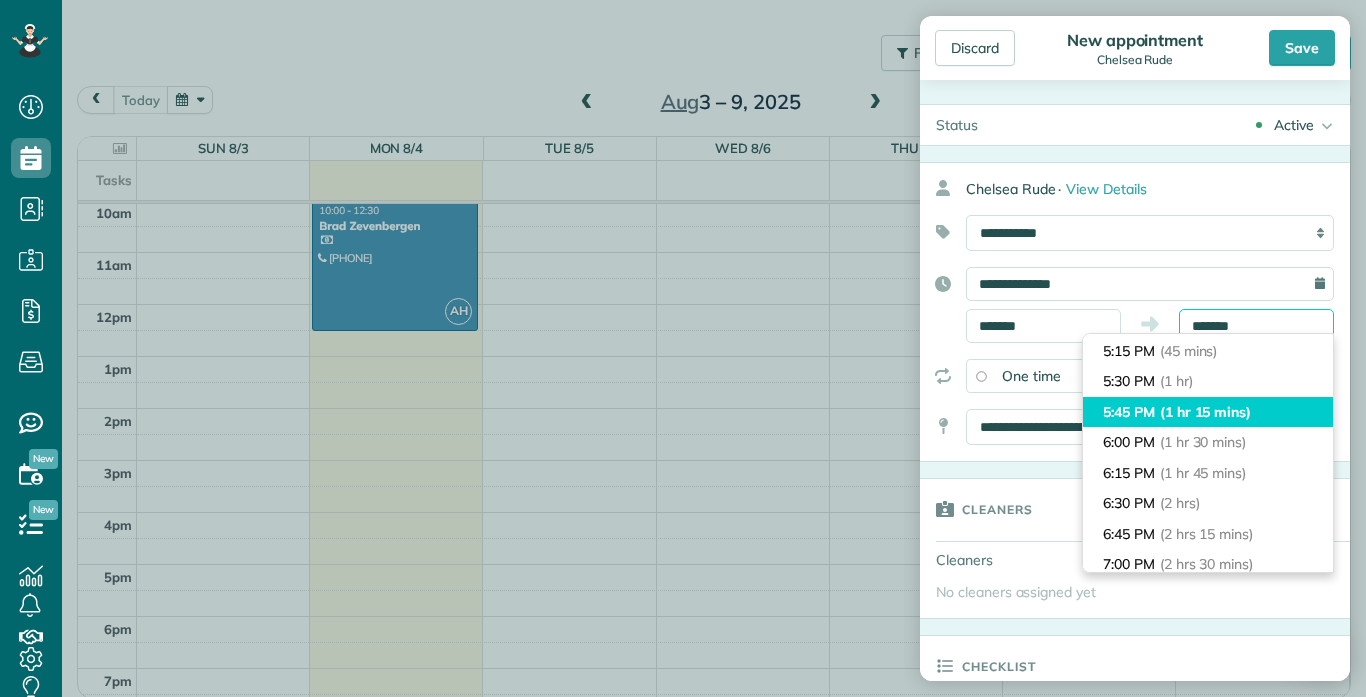 scroll, scrollTop: 120, scrollLeft: 0, axis: vertical 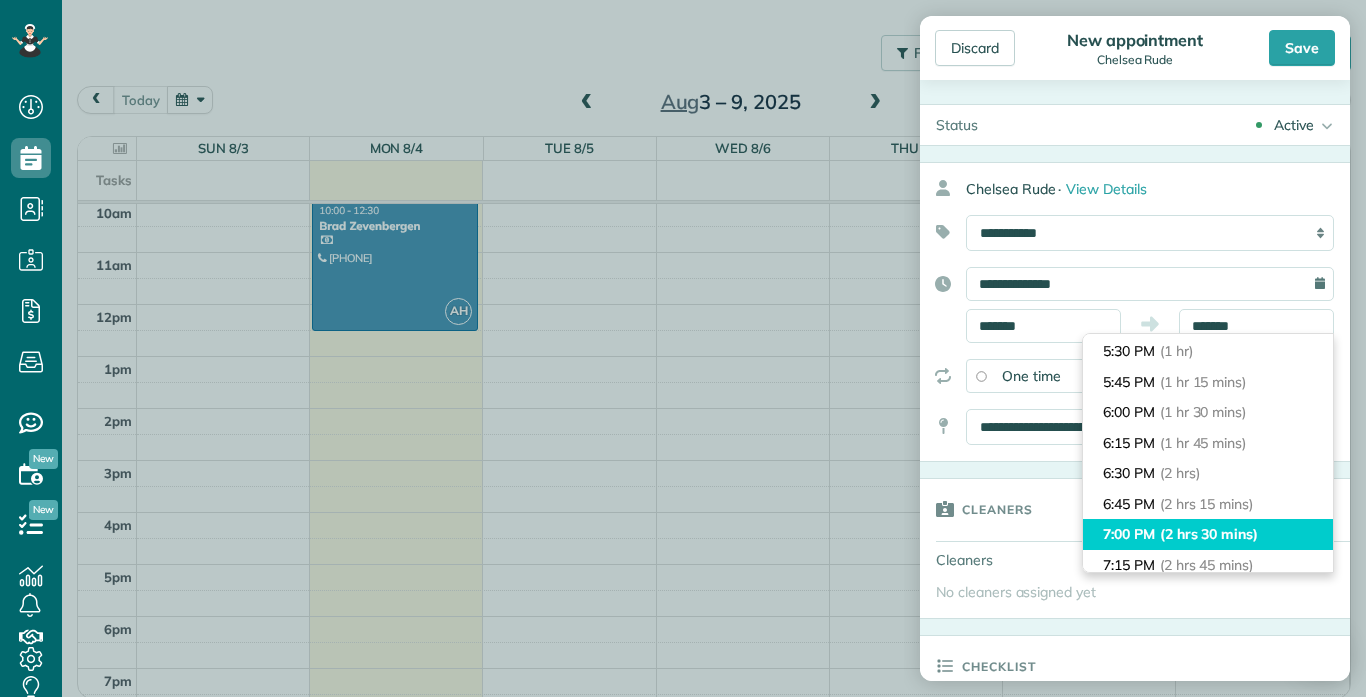 click on "(2 hrs 30 mins)" at bounding box center [1209, 534] 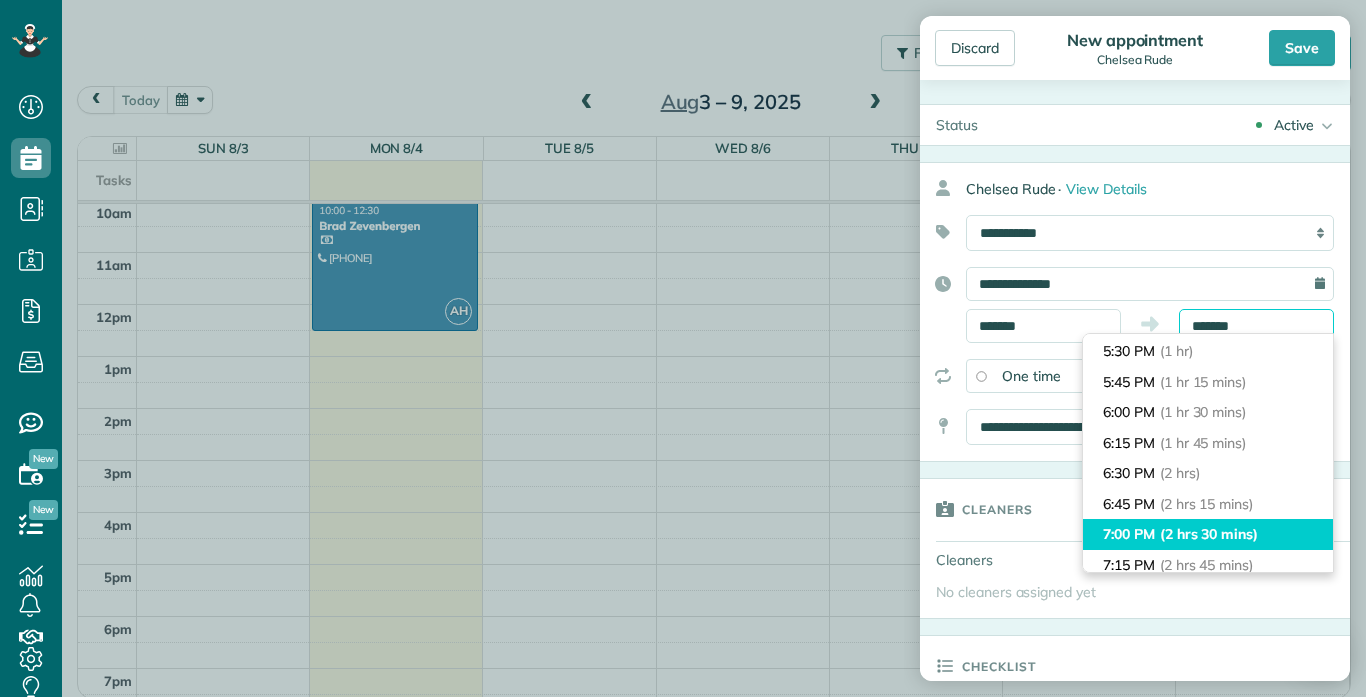type on "*******" 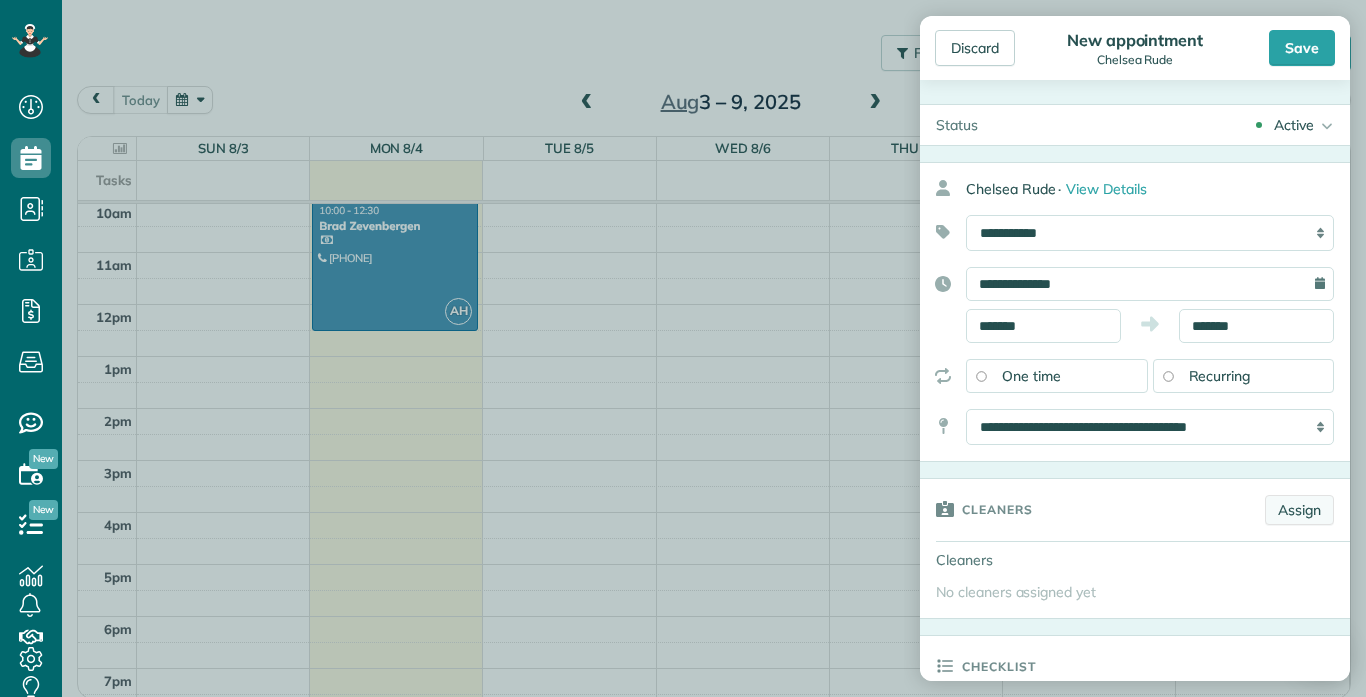 click on "Assign" at bounding box center (1299, 510) 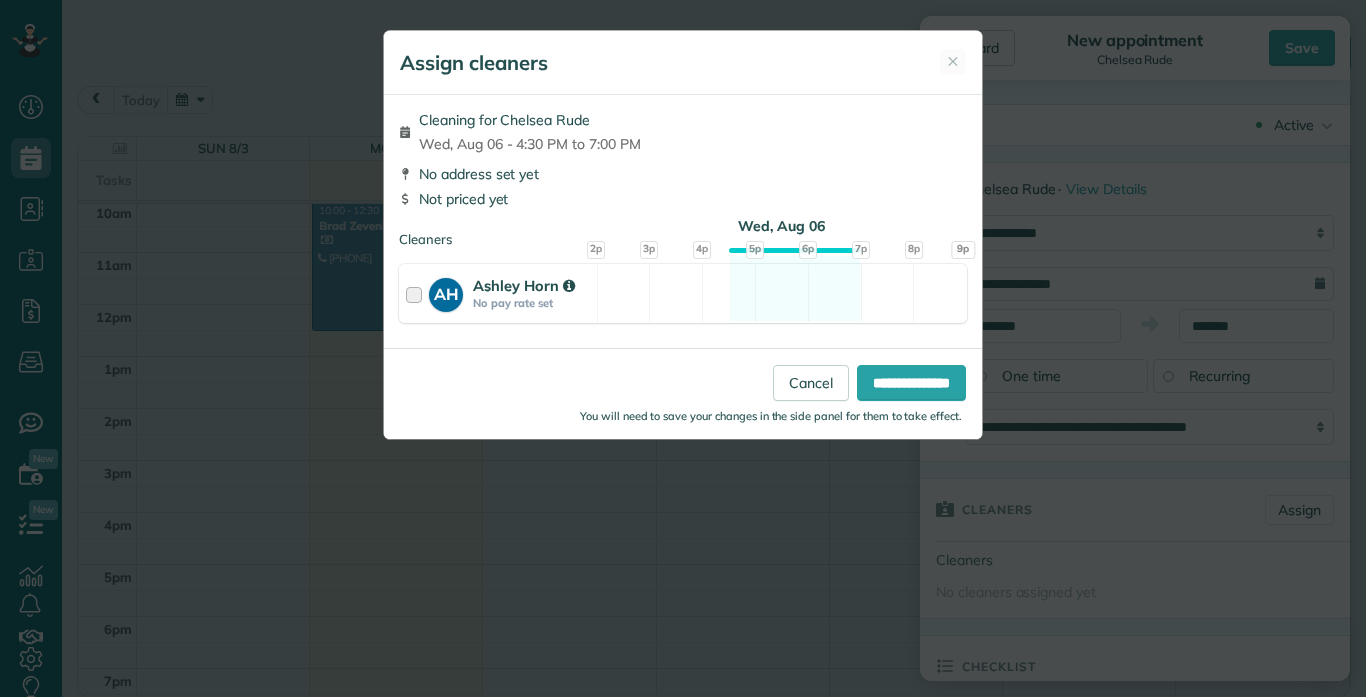 click at bounding box center [417, 293] 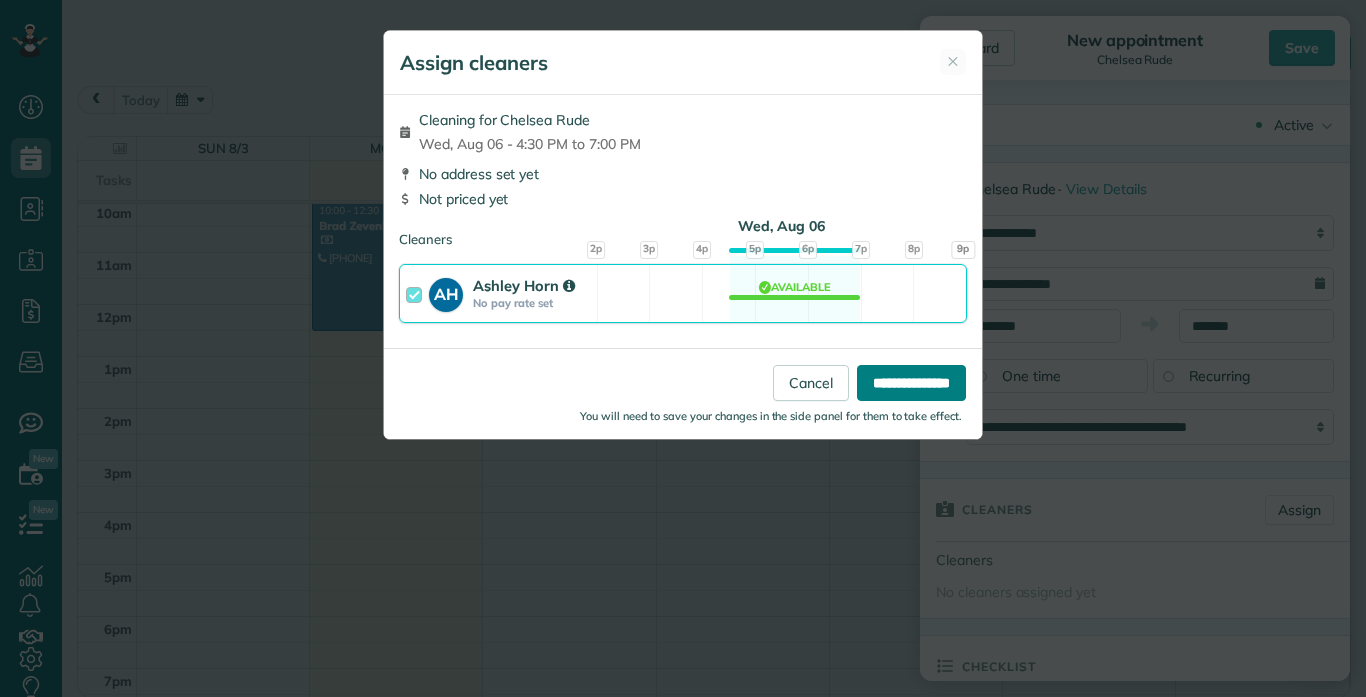 click on "**********" at bounding box center (911, 383) 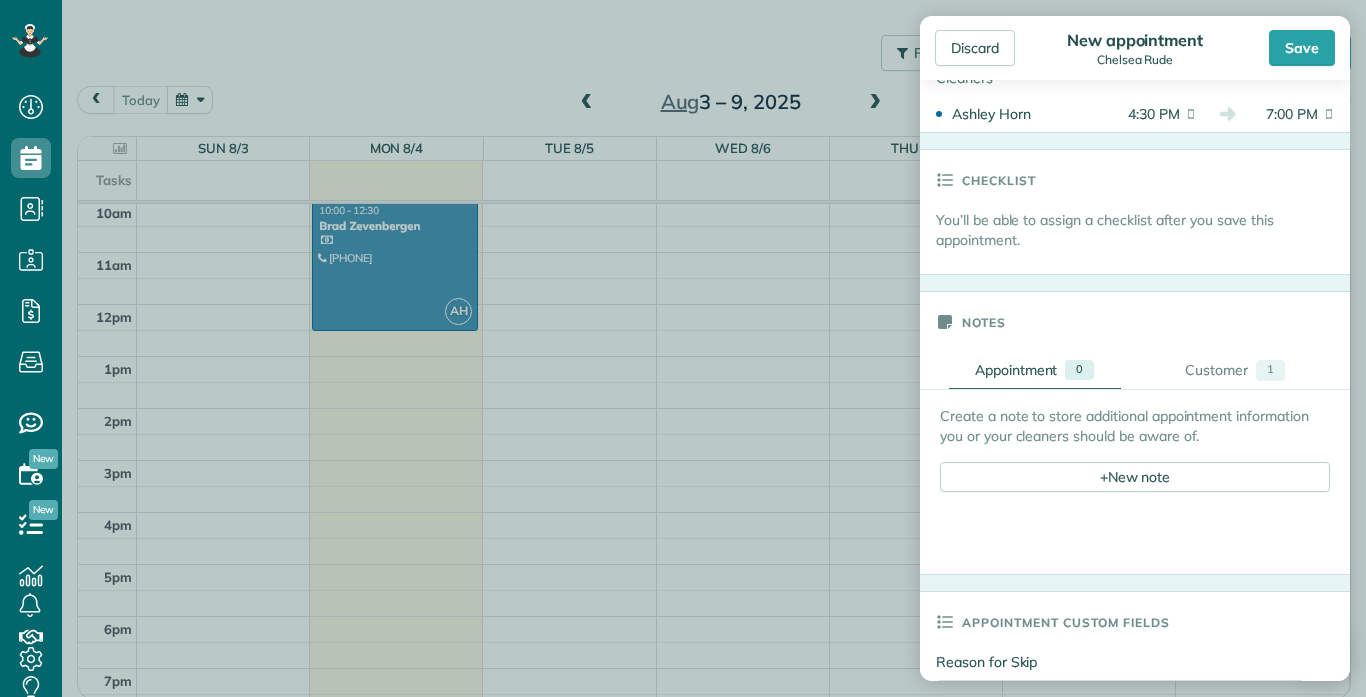 scroll, scrollTop: 574, scrollLeft: 0, axis: vertical 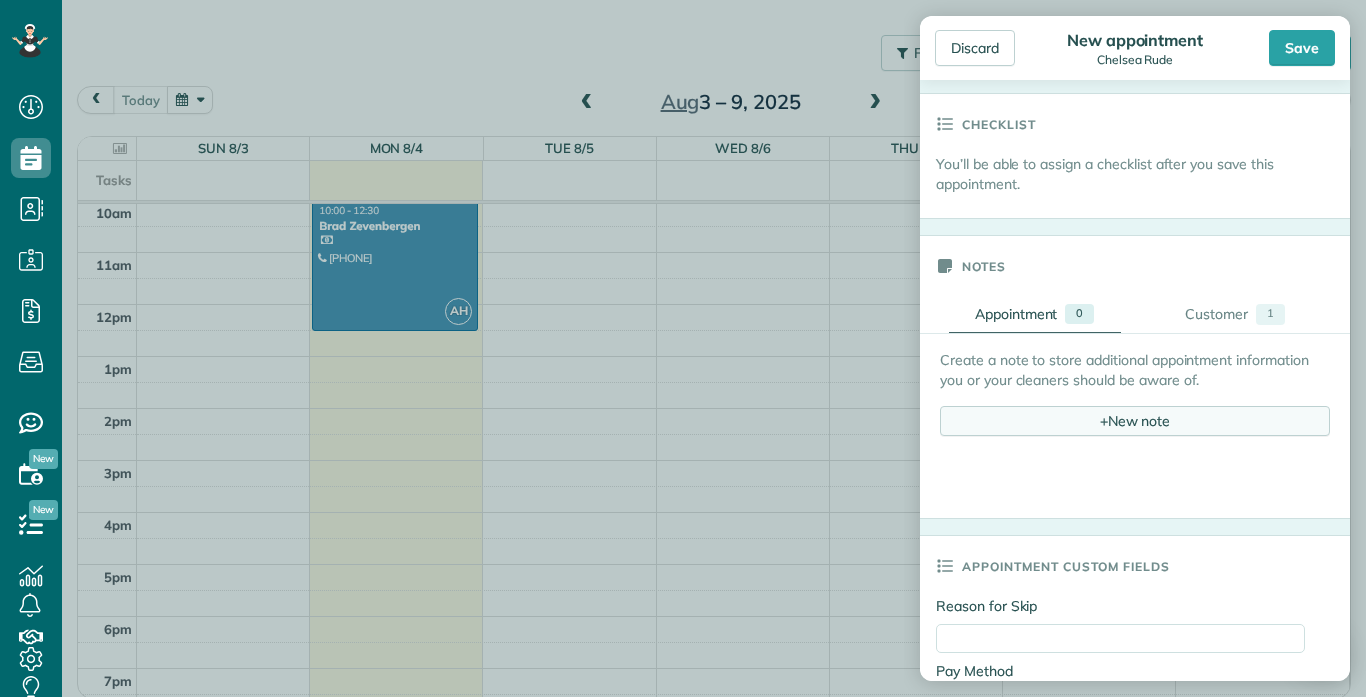 click on "+ New note" at bounding box center [1135, 421] 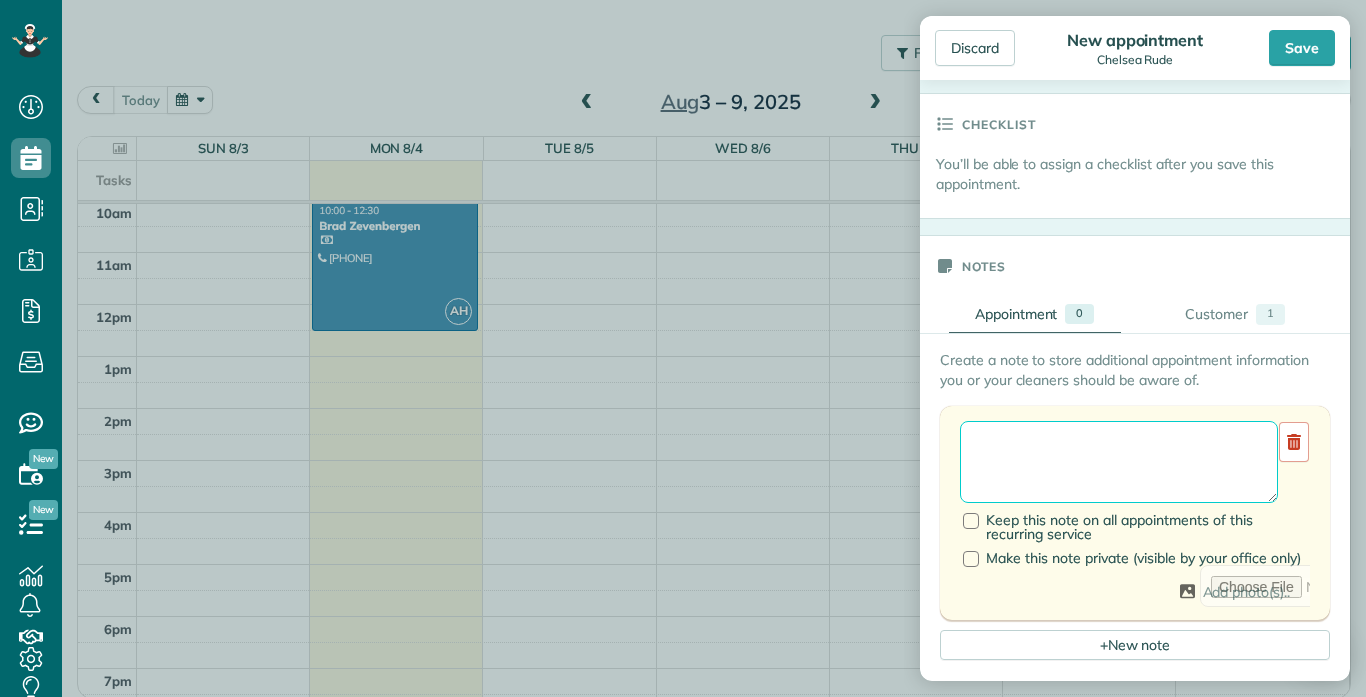 click at bounding box center [1119, 462] 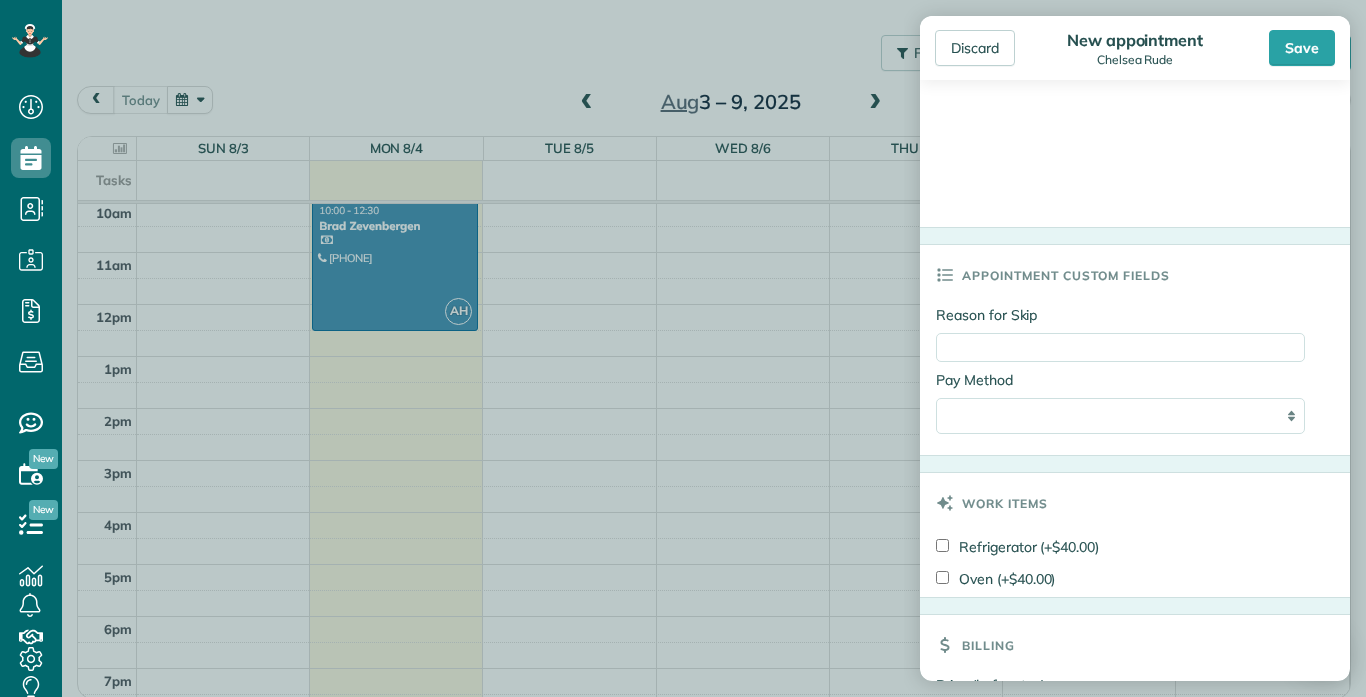 scroll, scrollTop: 1375, scrollLeft: 0, axis: vertical 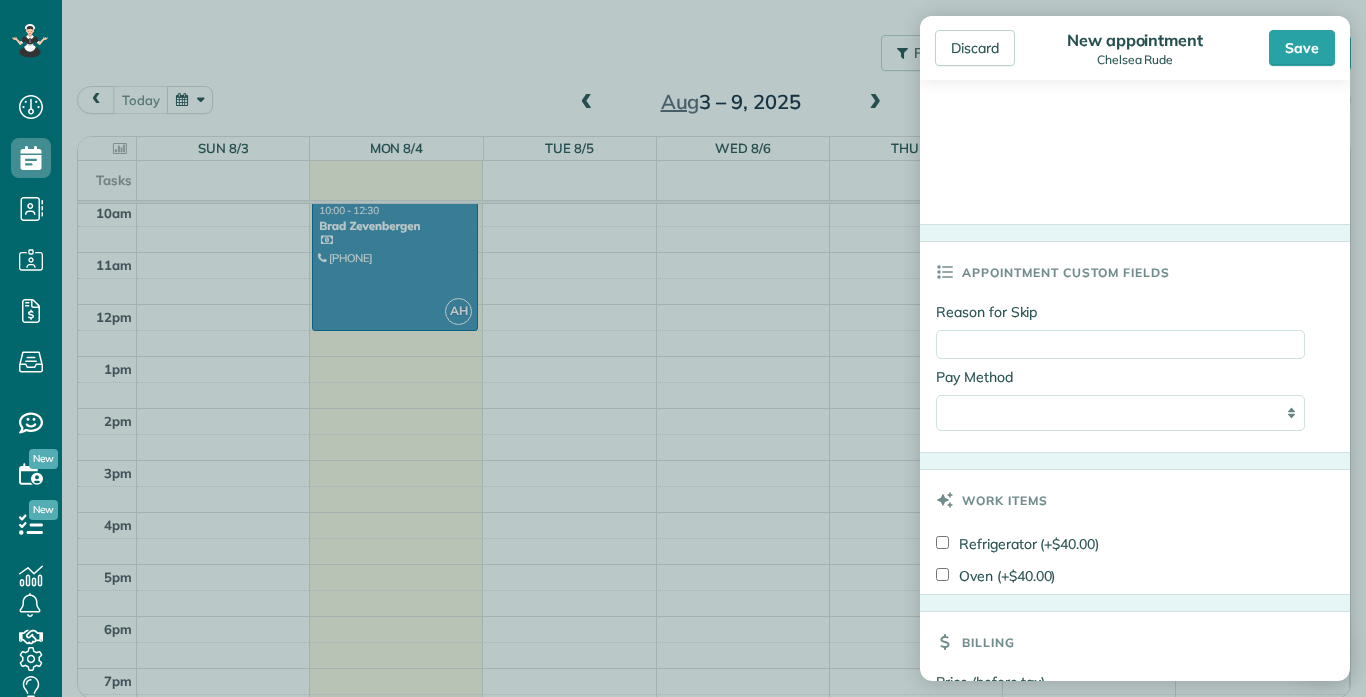 type on "**********" 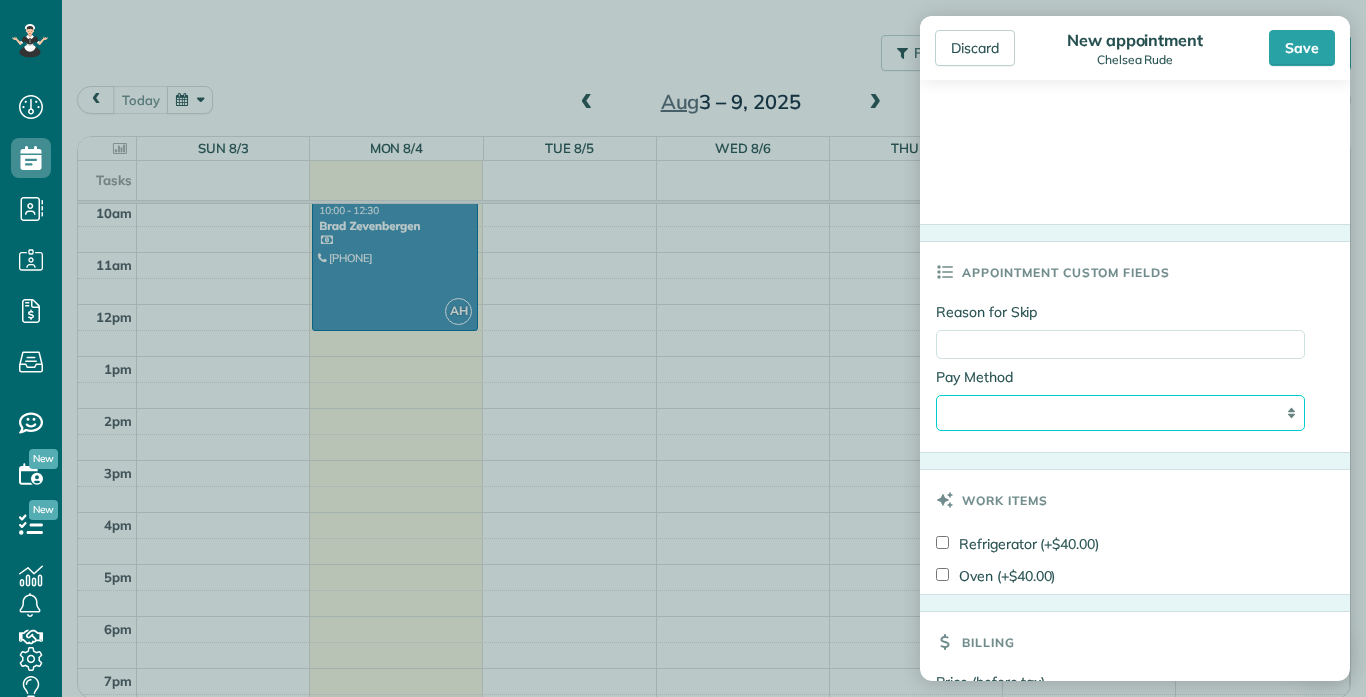 click on "**********" at bounding box center [1120, 413] 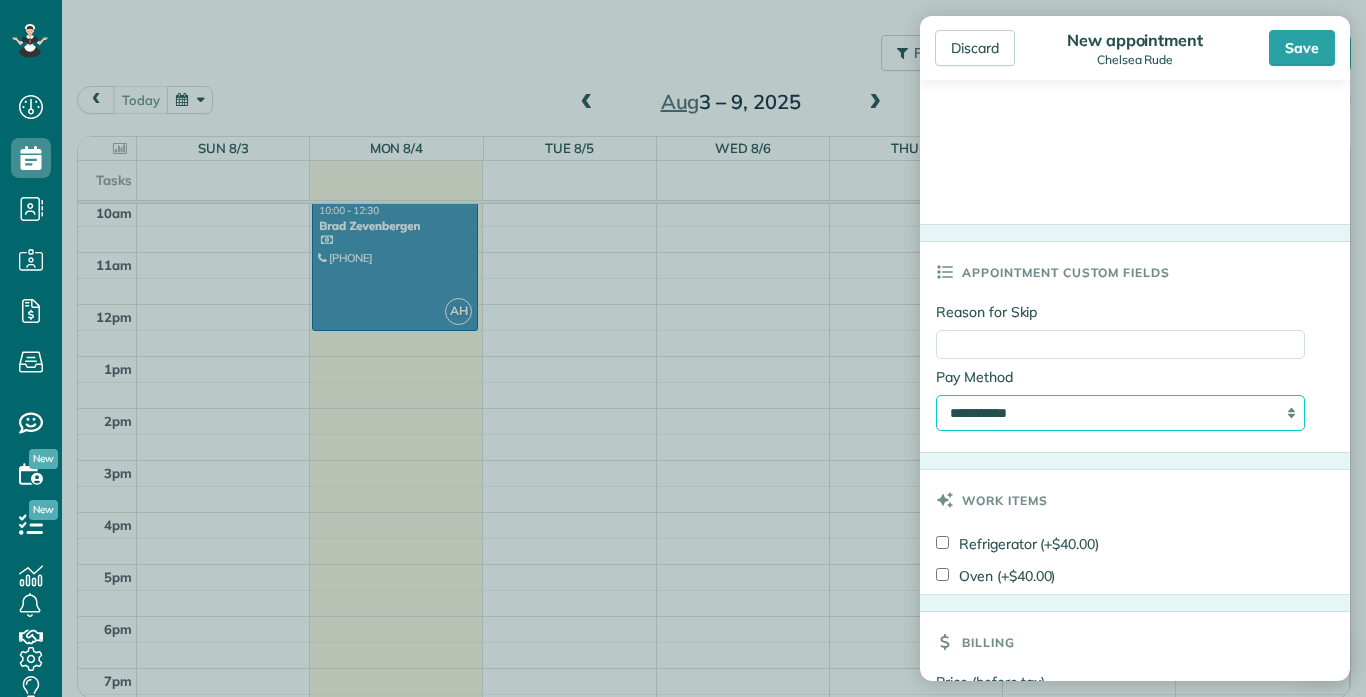 click on "**********" at bounding box center [1120, 413] 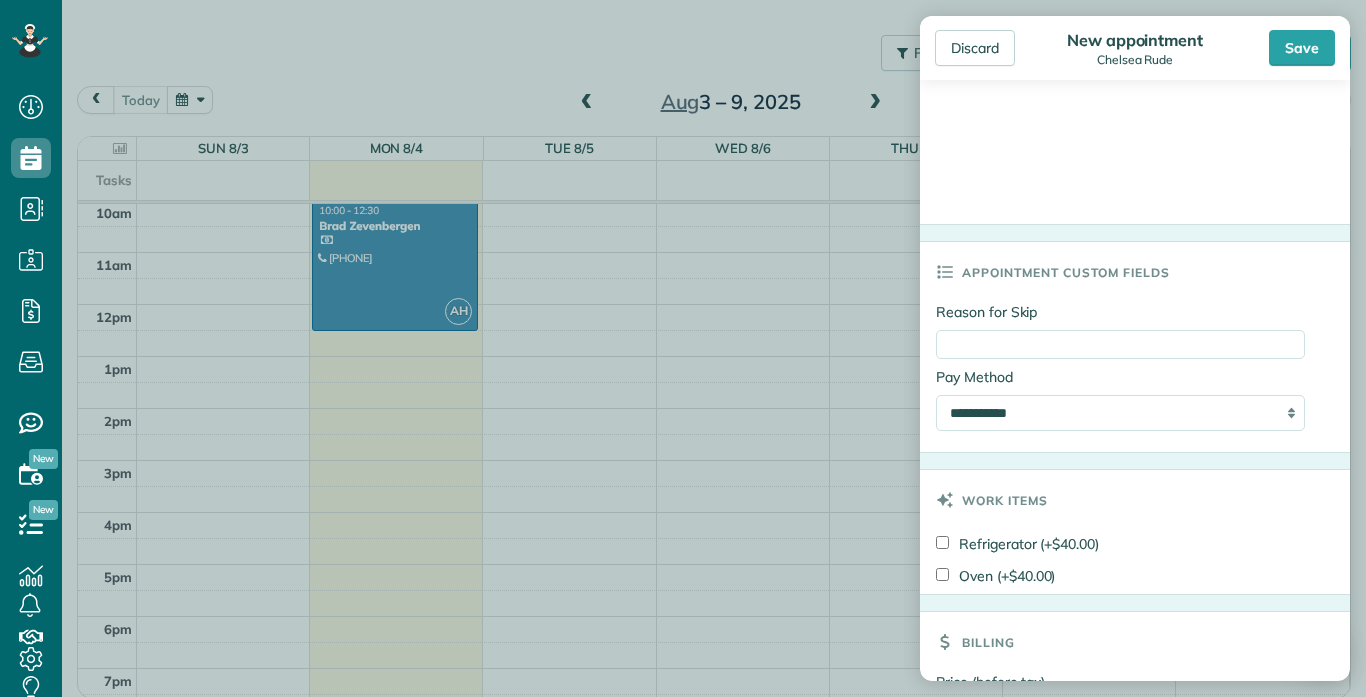 click on "**********" at bounding box center [1135, 377] 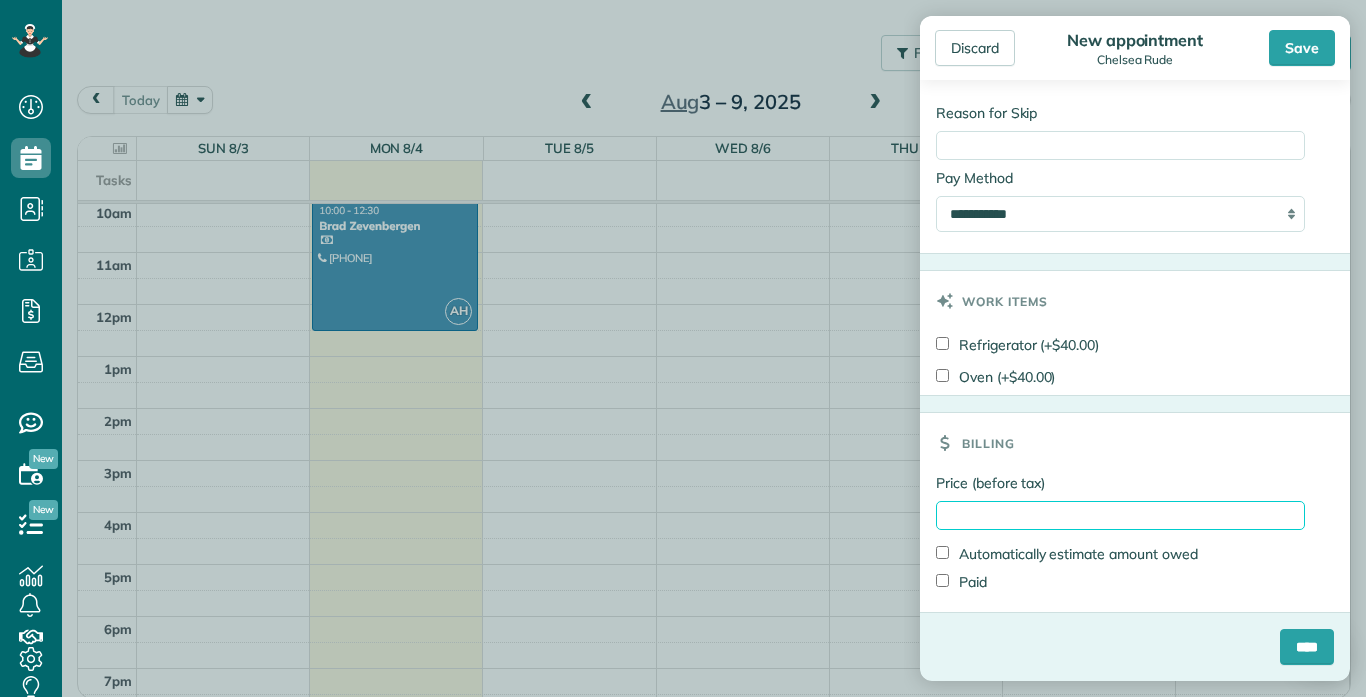 click on "Price (before tax)" at bounding box center (1120, 515) 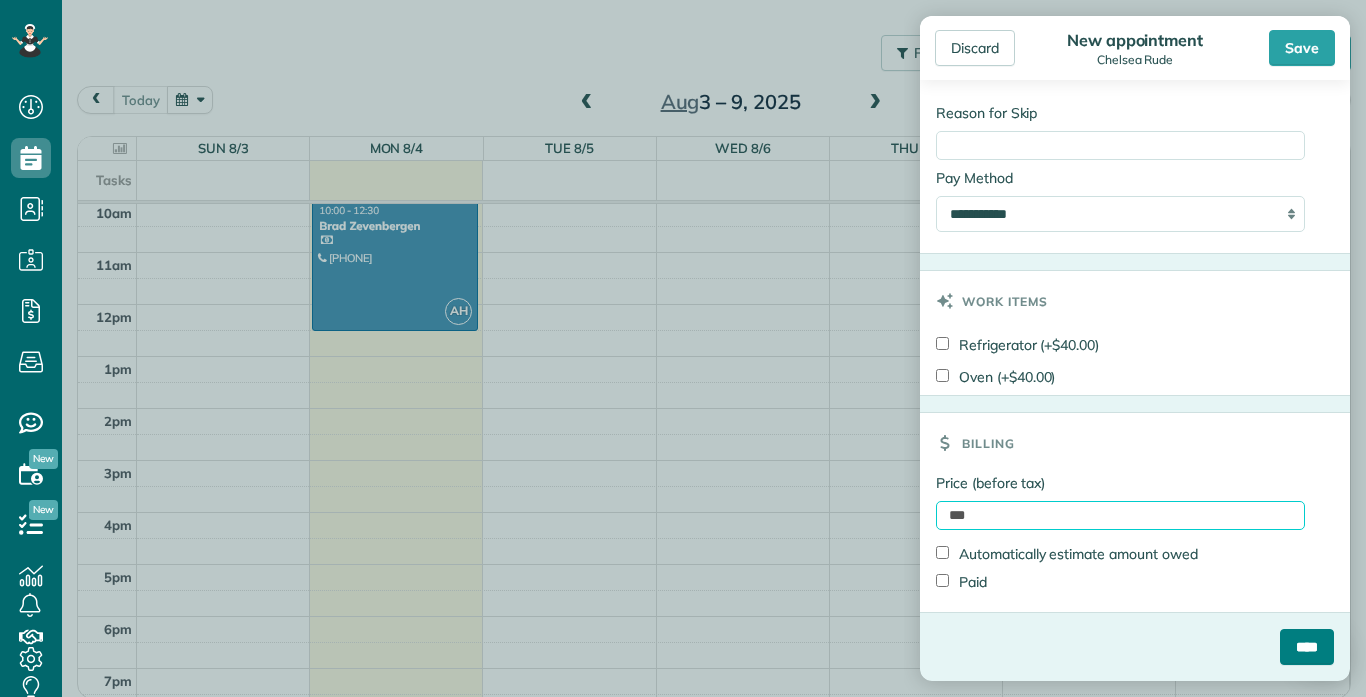 type on "***" 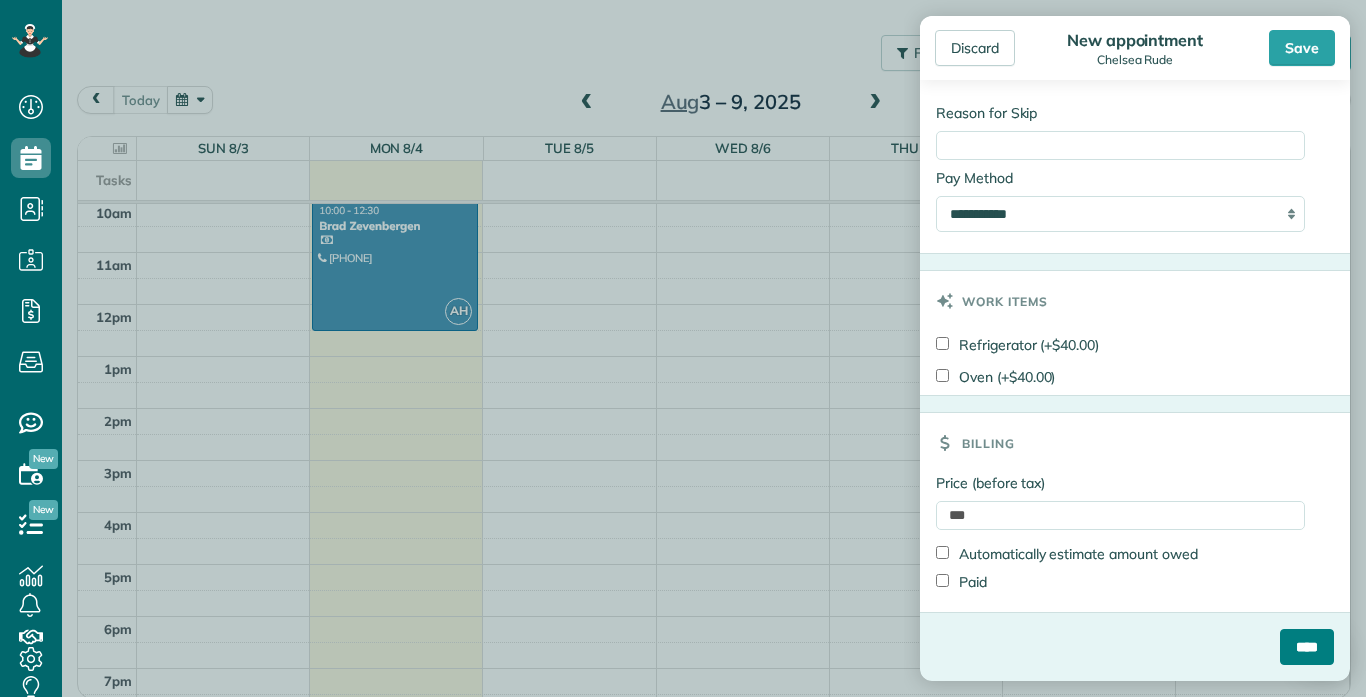 click on "****" at bounding box center [1307, 647] 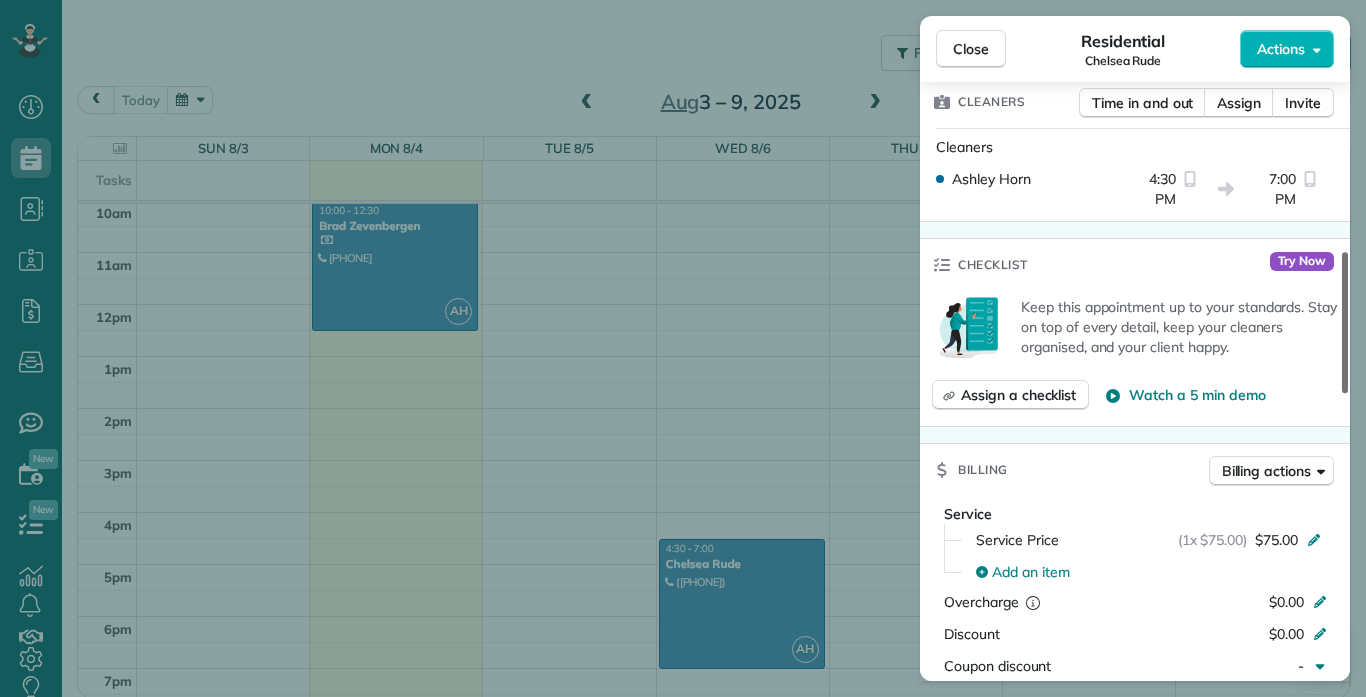 scroll, scrollTop: 584, scrollLeft: 0, axis: vertical 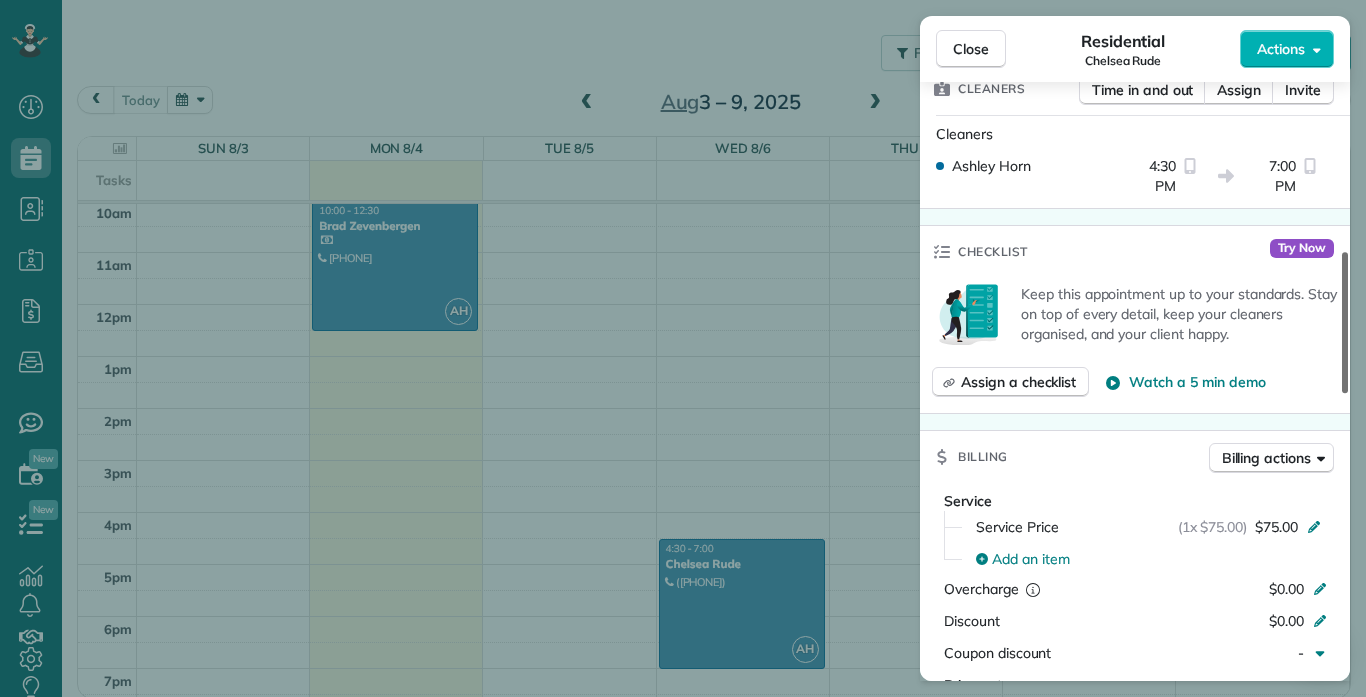drag, startPoint x: 1348, startPoint y: 194, endPoint x: 1354, endPoint y: 331, distance: 137.13132 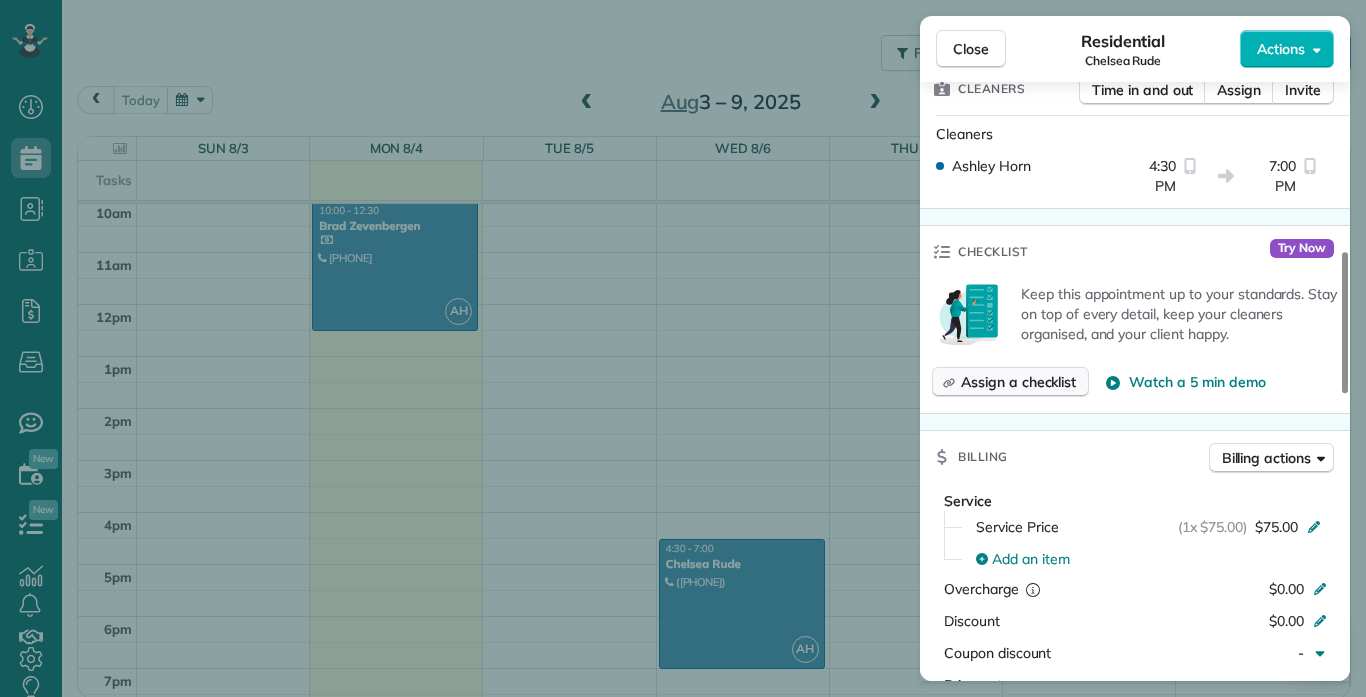 click on "Assign a checklist" at bounding box center (1018, 382) 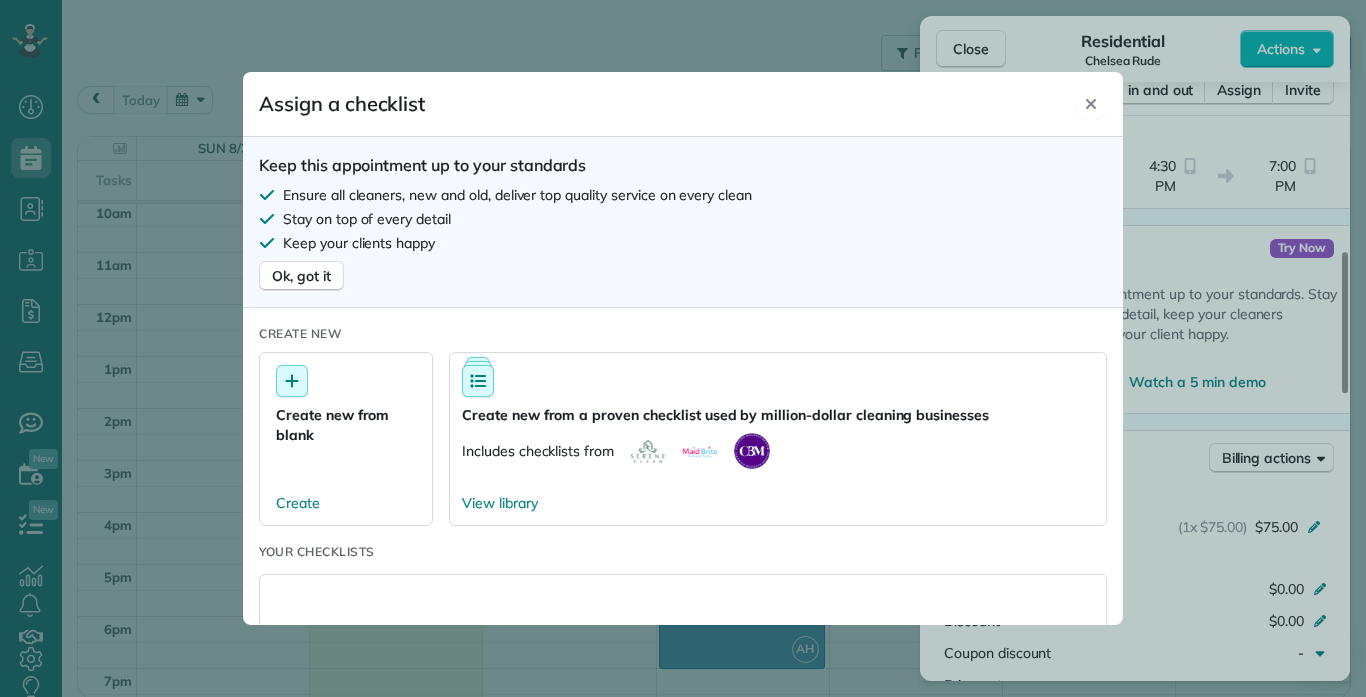 click 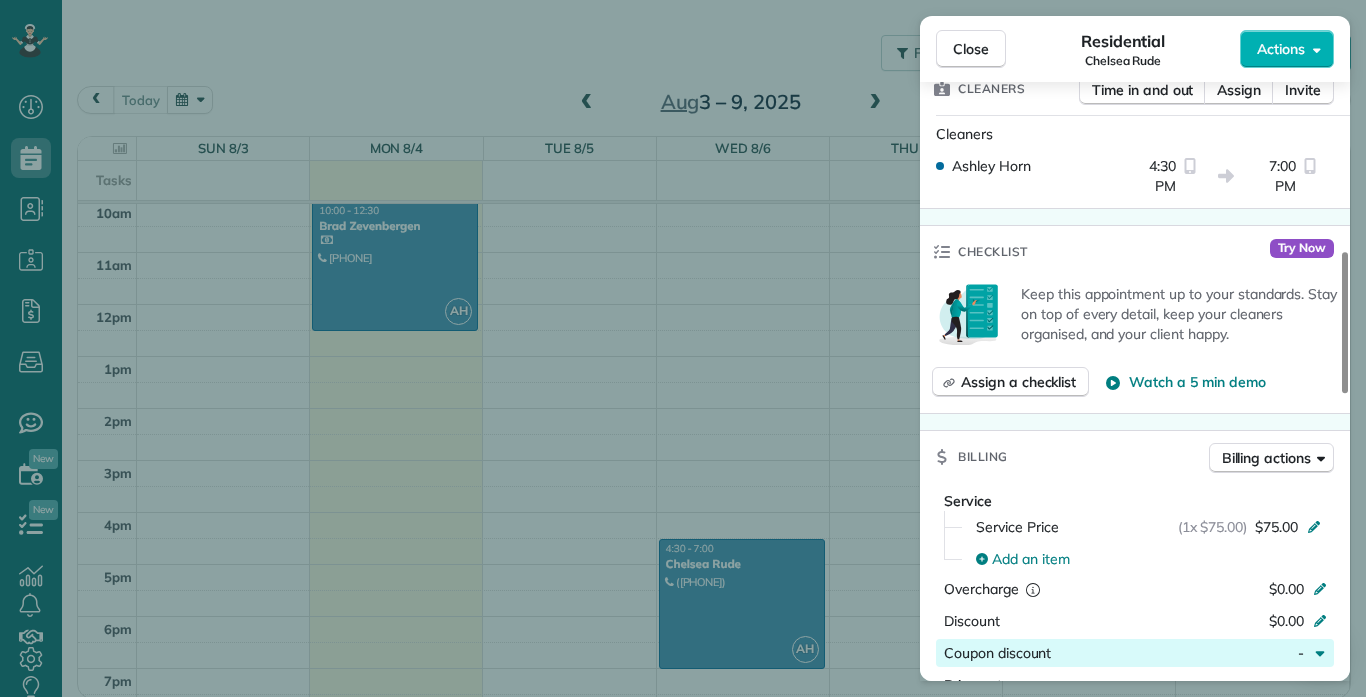 type 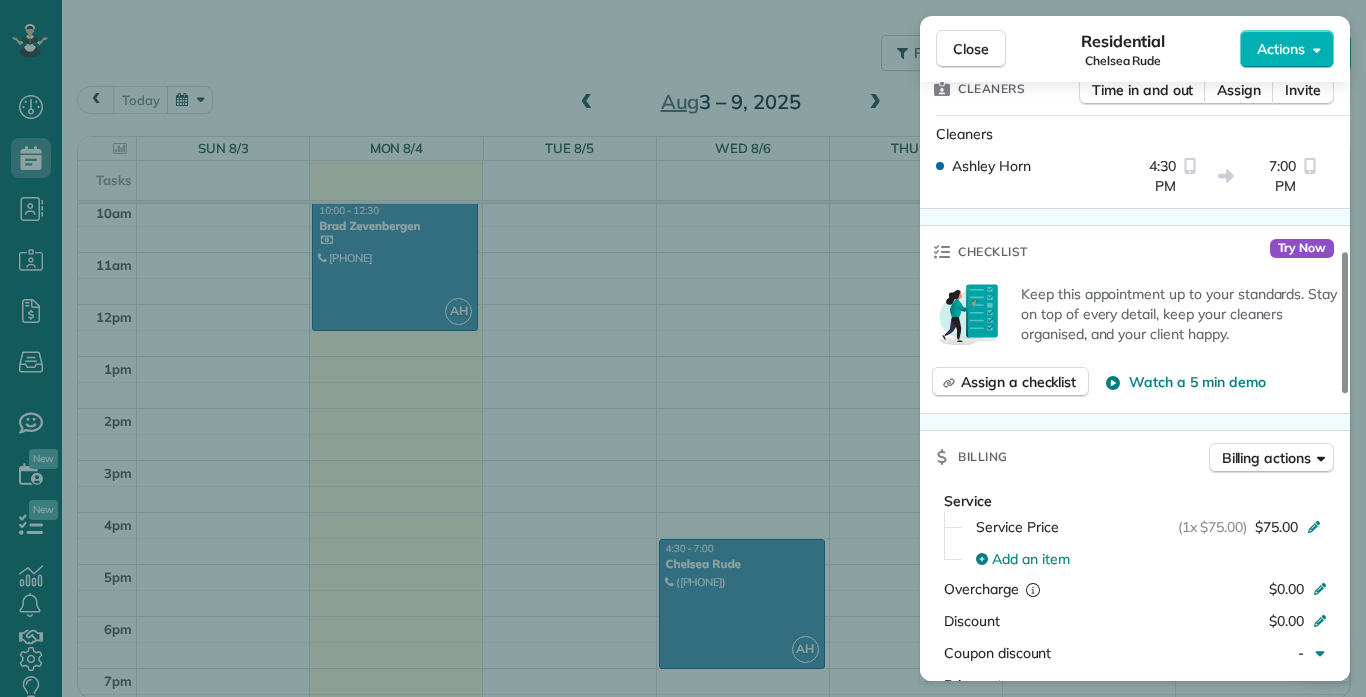 scroll, scrollTop: 602, scrollLeft: 0, axis: vertical 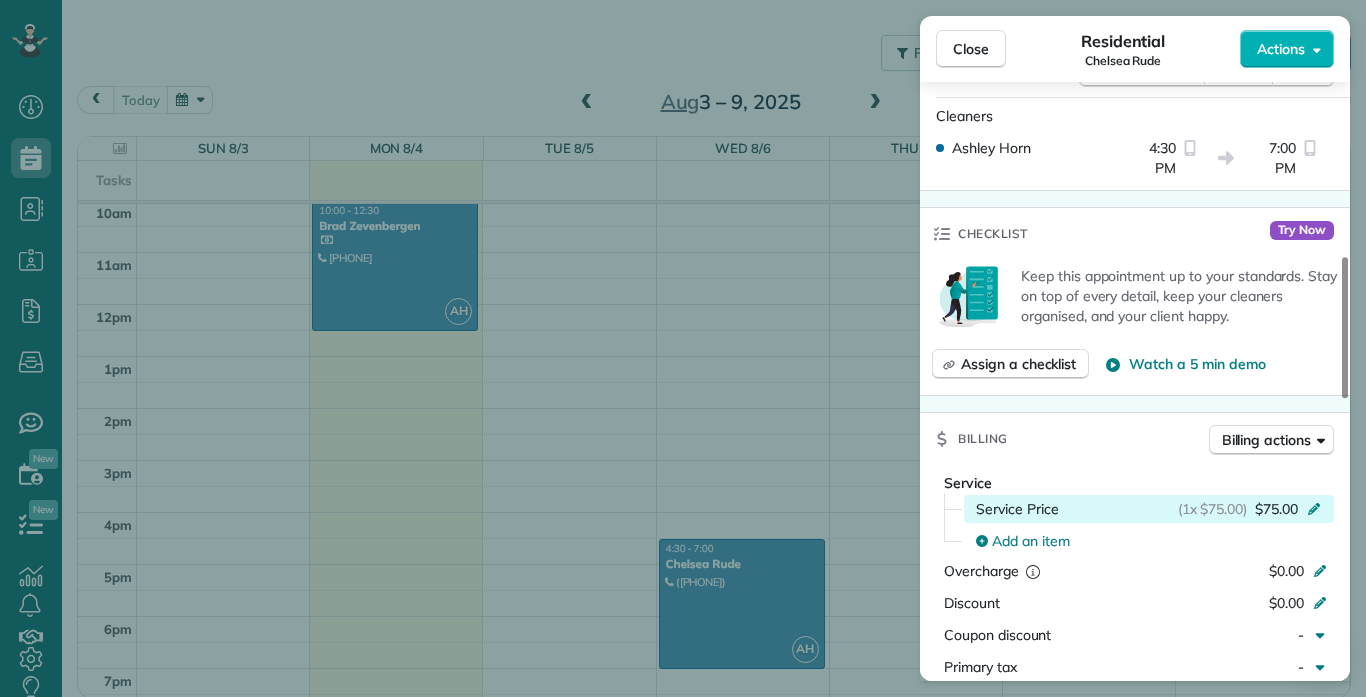 click 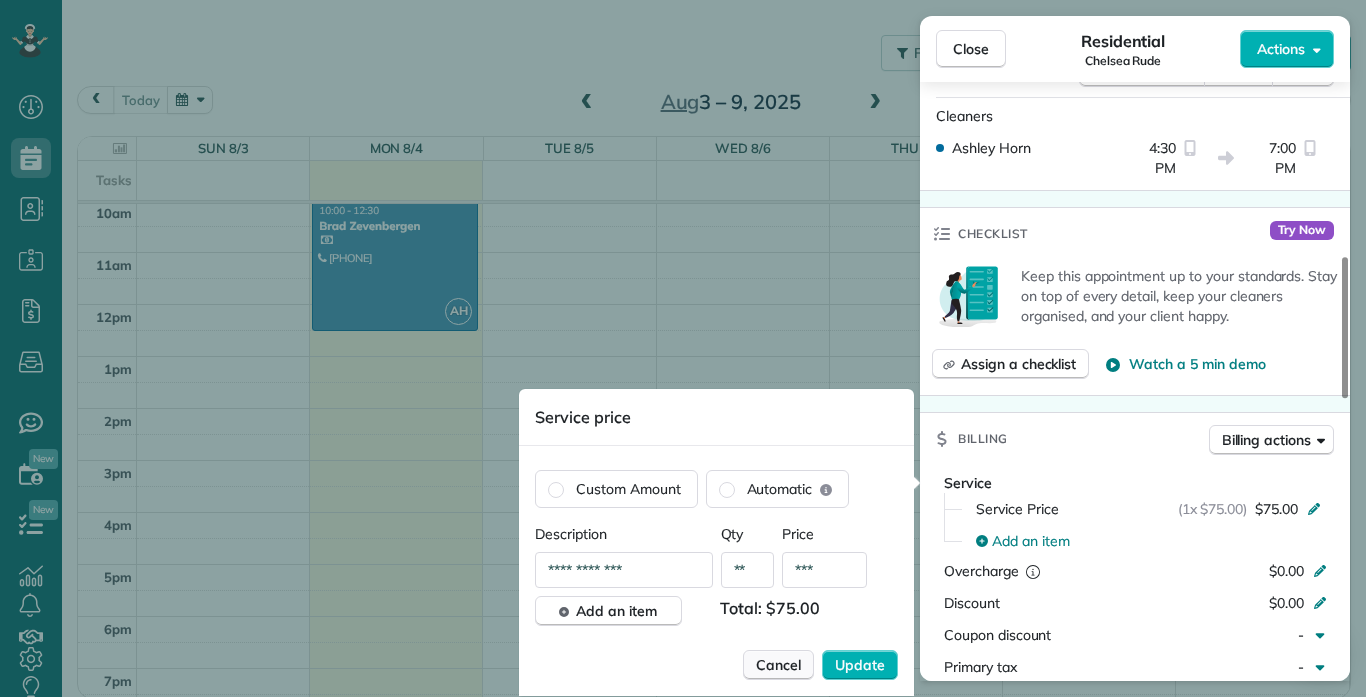 click on "Cancel" at bounding box center (778, 665) 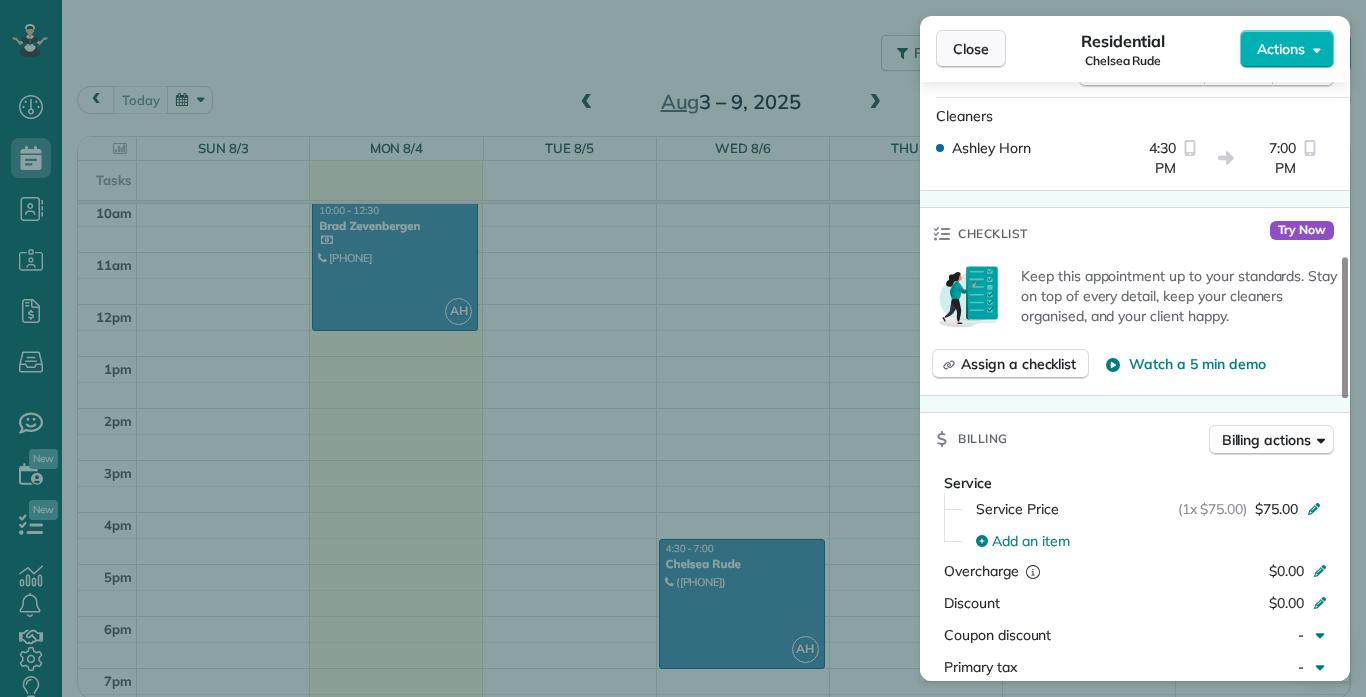click on "Close" at bounding box center (971, 49) 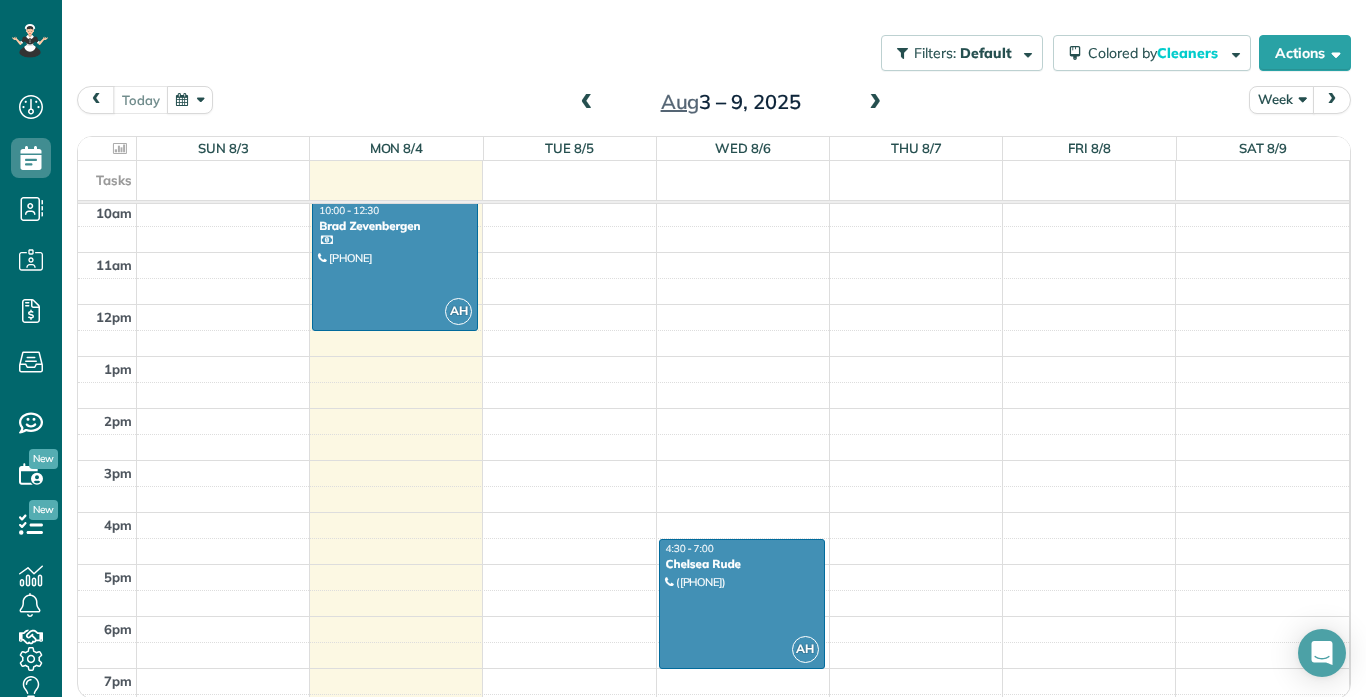 click on "12am 1am 2am 3am 4am 5am 6am 7am 8am 9am 10am 11am 12pm 1pm 2pm 3pm 4pm 5pm 6pm 7pm 8pm 9pm 10pm 11pm AH 10:00 - 12:30 [LAST] [PHONE] [NUMBER] [STREET] Unit 1 [CITY], [STATE] [POSTAL_CODE] AH 4:30 - 7:00 [FIRST] [LAST] [PHONE] [NUMBER] [STREET] Unit 1 [CITY], [STATE] [POSTAL_CODE]" at bounding box center [713, 304] 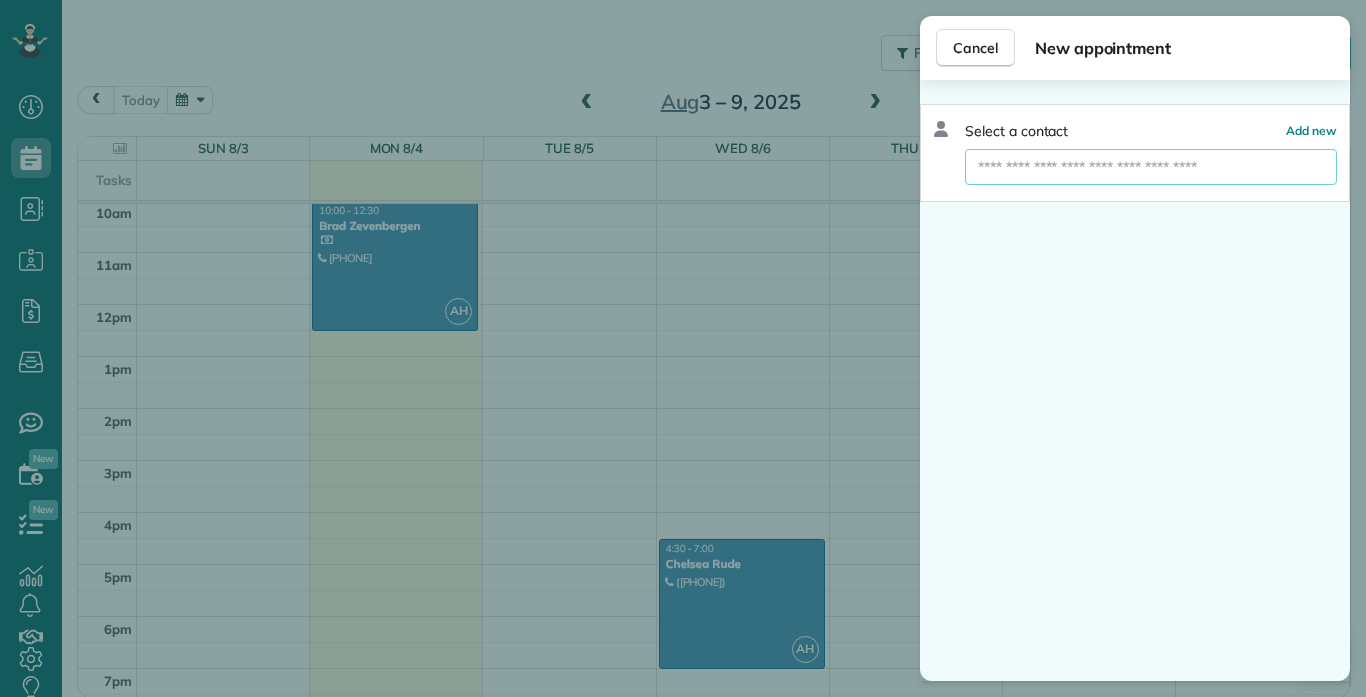 click at bounding box center (1151, 167) 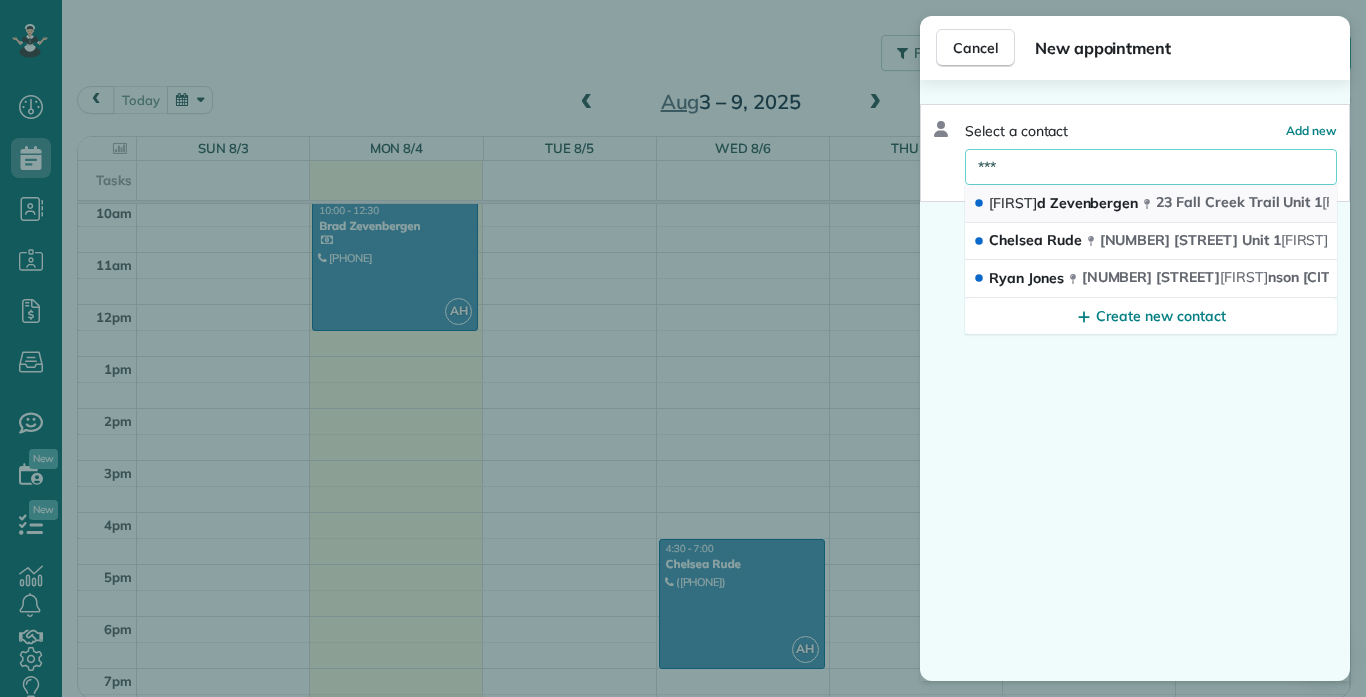 type on "***" 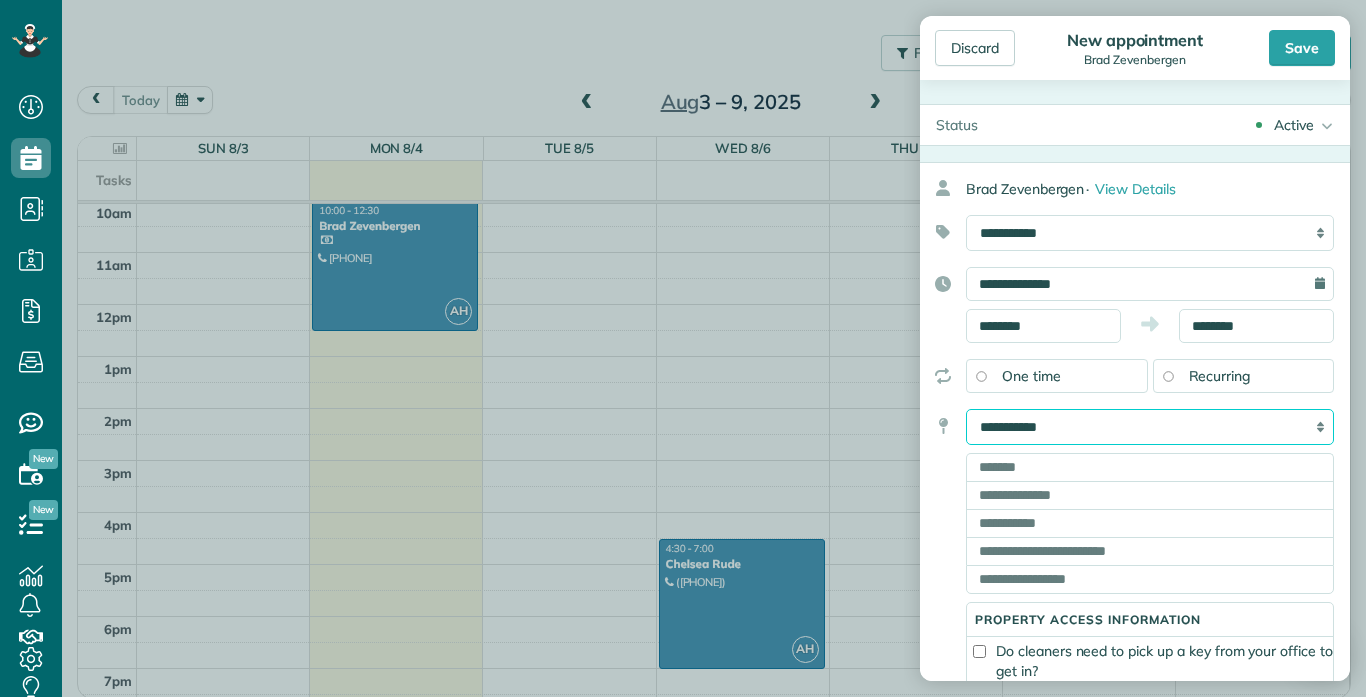 click on "**********" at bounding box center [1150, 427] 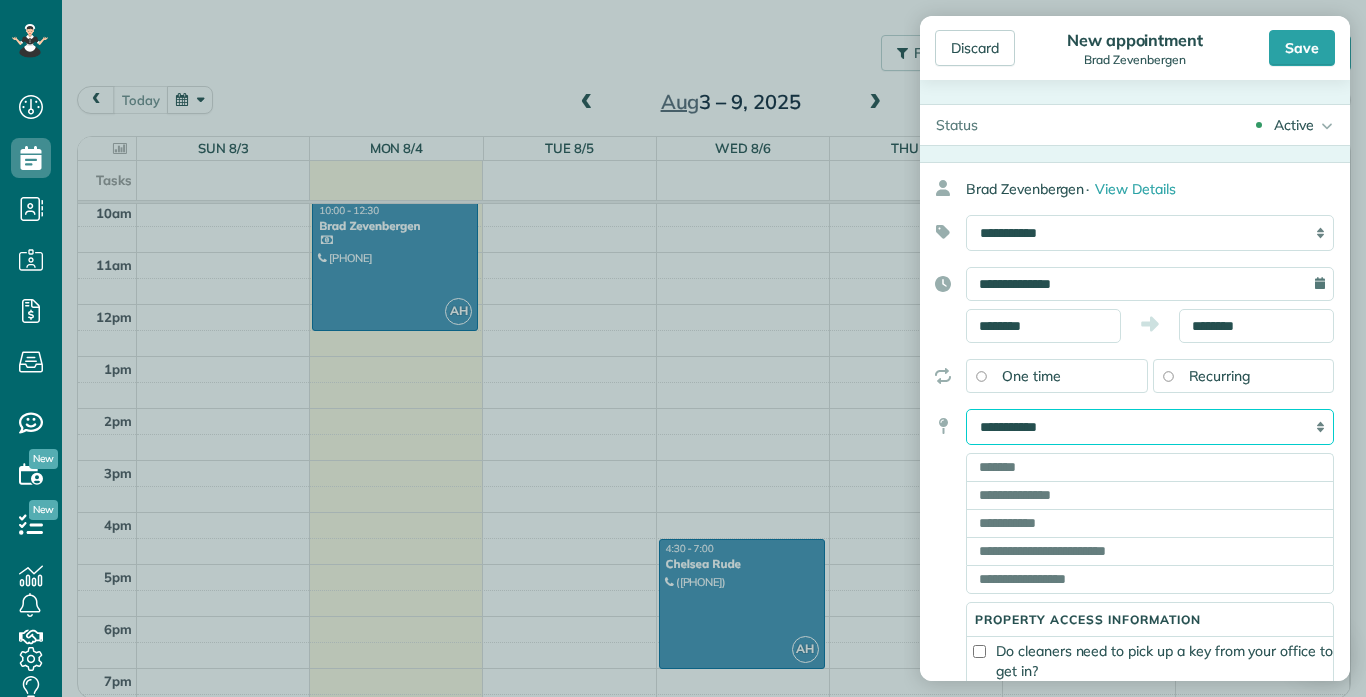 select on "*******" 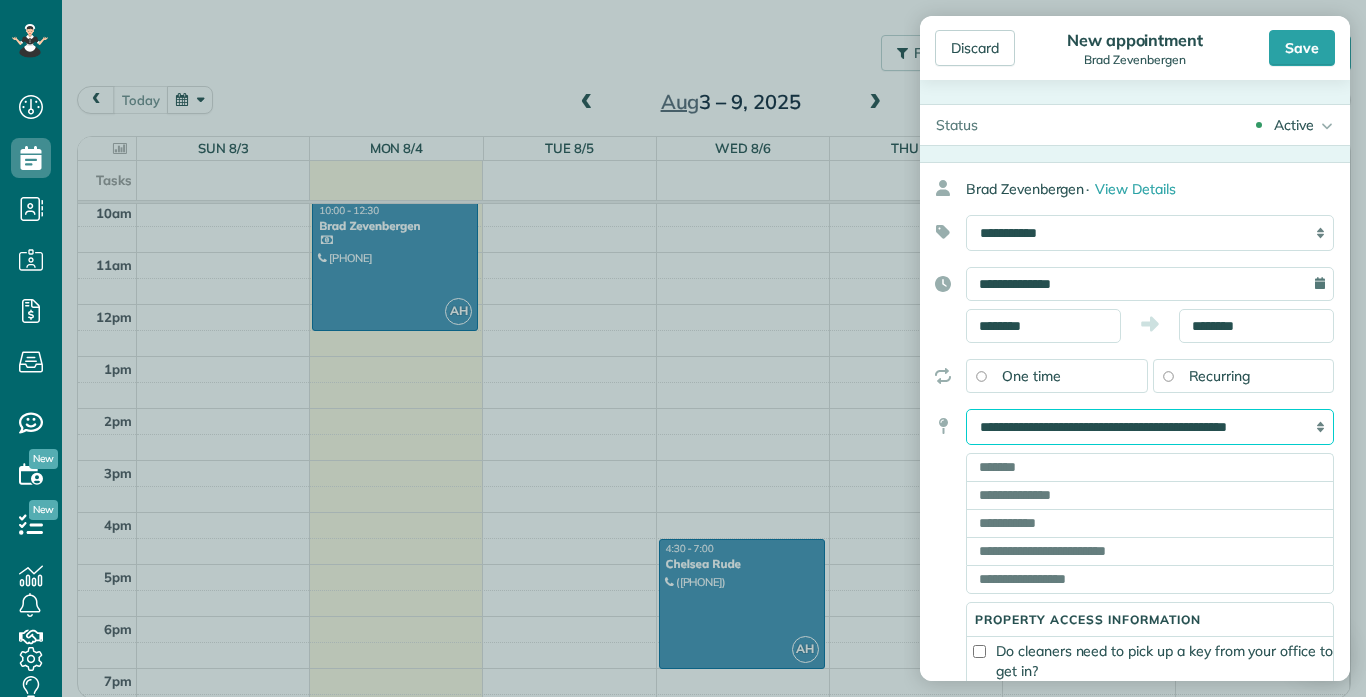 click on "**********" at bounding box center (1150, 427) 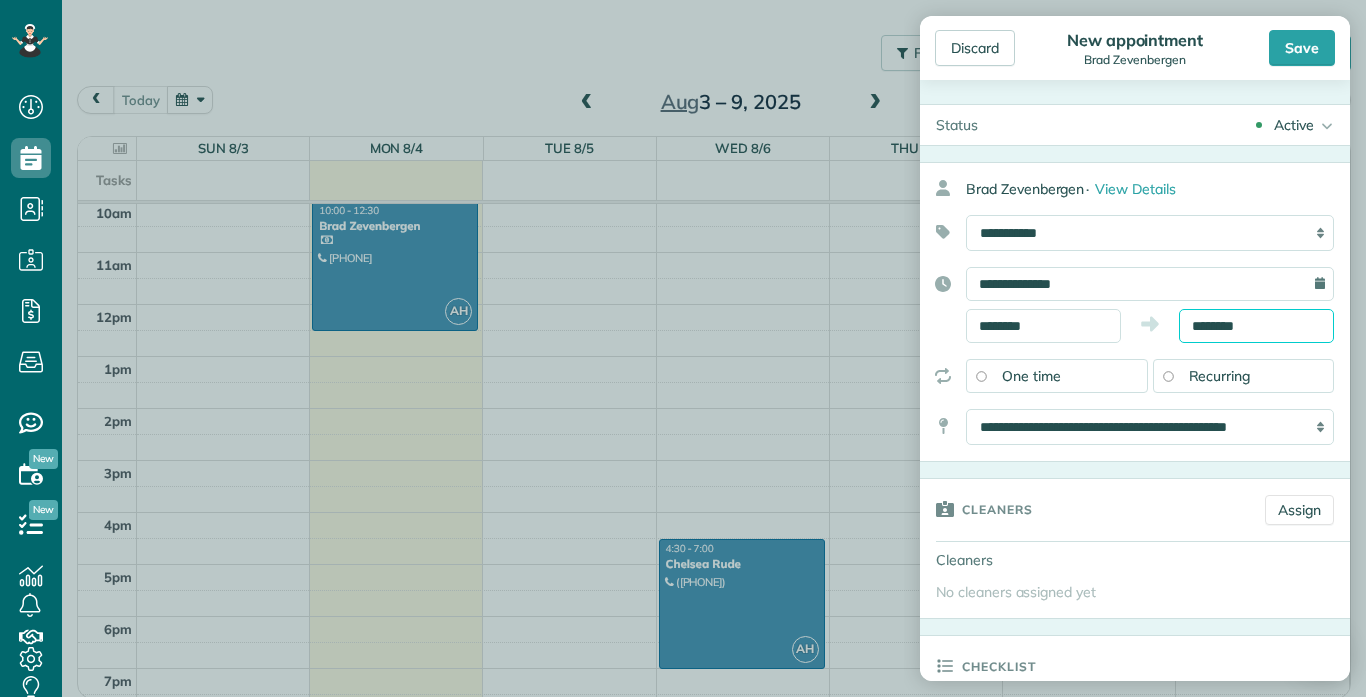 click on "********" at bounding box center (1256, 326) 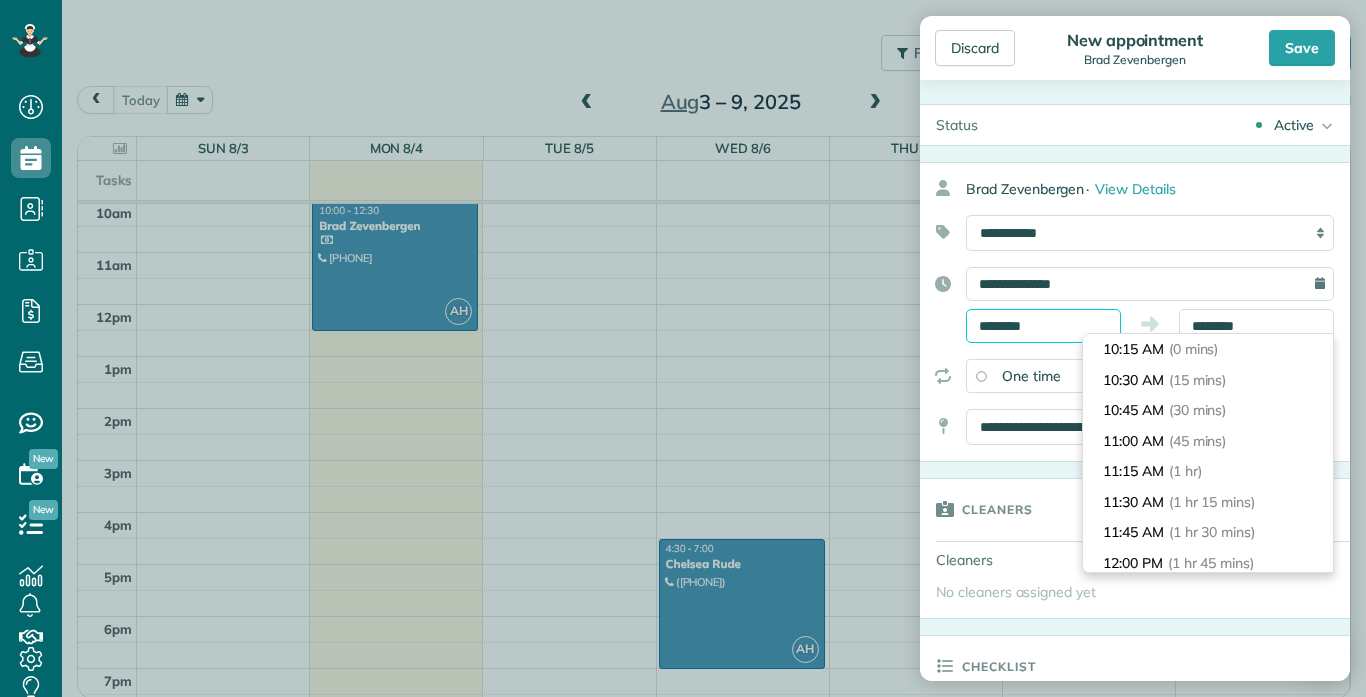 click on "Dashboard
Scheduling
Calendar View
List View
Dispatch View - Weekly scheduling (Beta)" at bounding box center [683, 348] 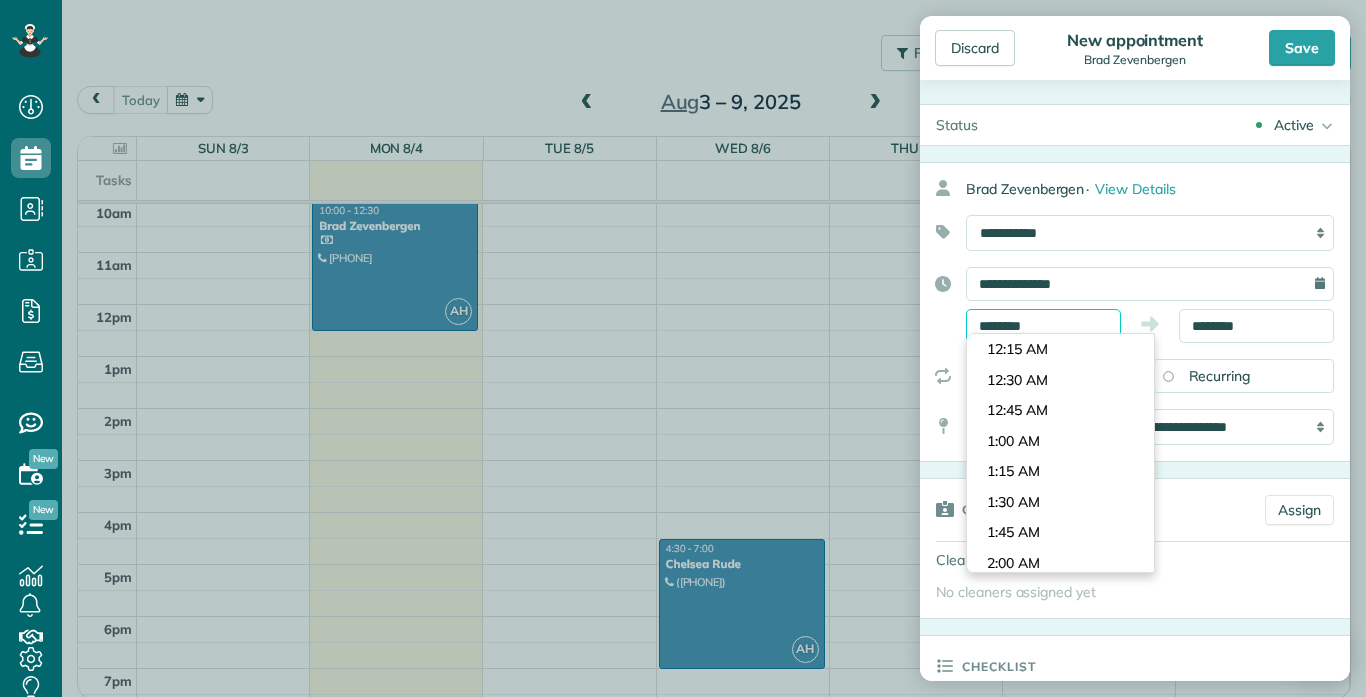 scroll, scrollTop: 1190, scrollLeft: 0, axis: vertical 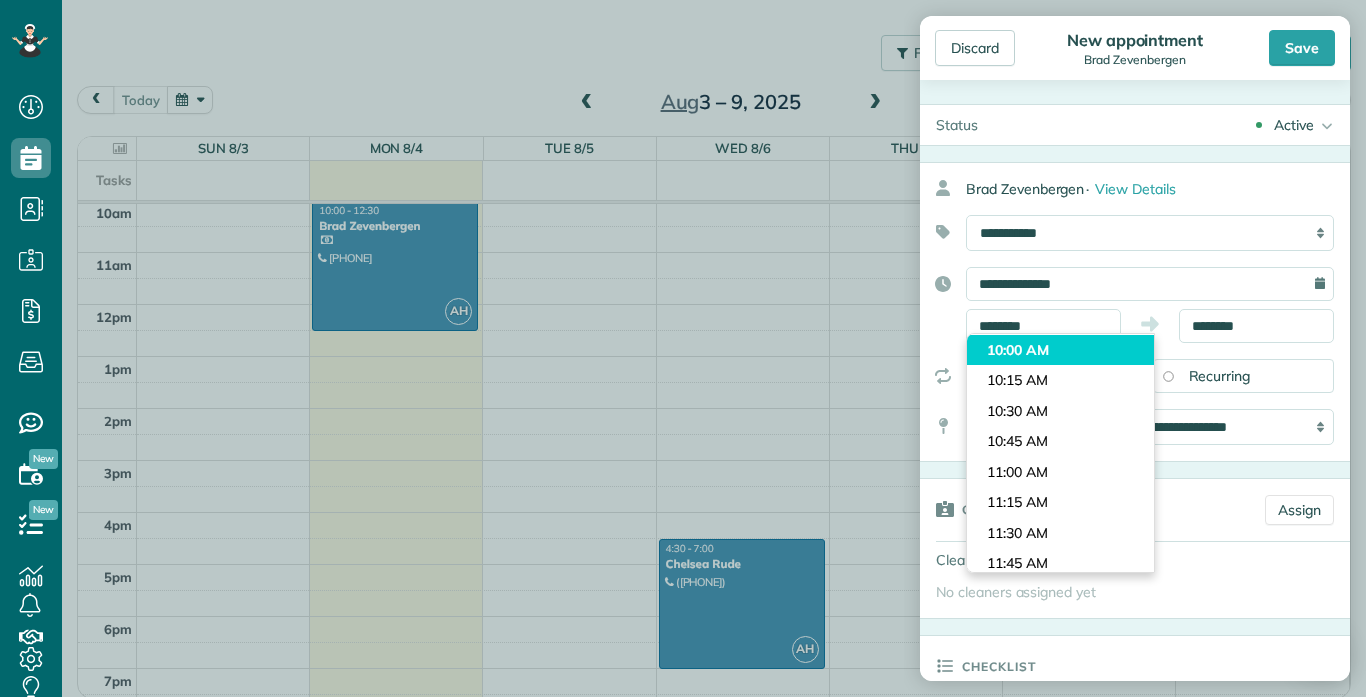 click on "Dashboard
Scheduling
Calendar View
List View
Dispatch View - Weekly scheduling (Beta)" at bounding box center (683, 348) 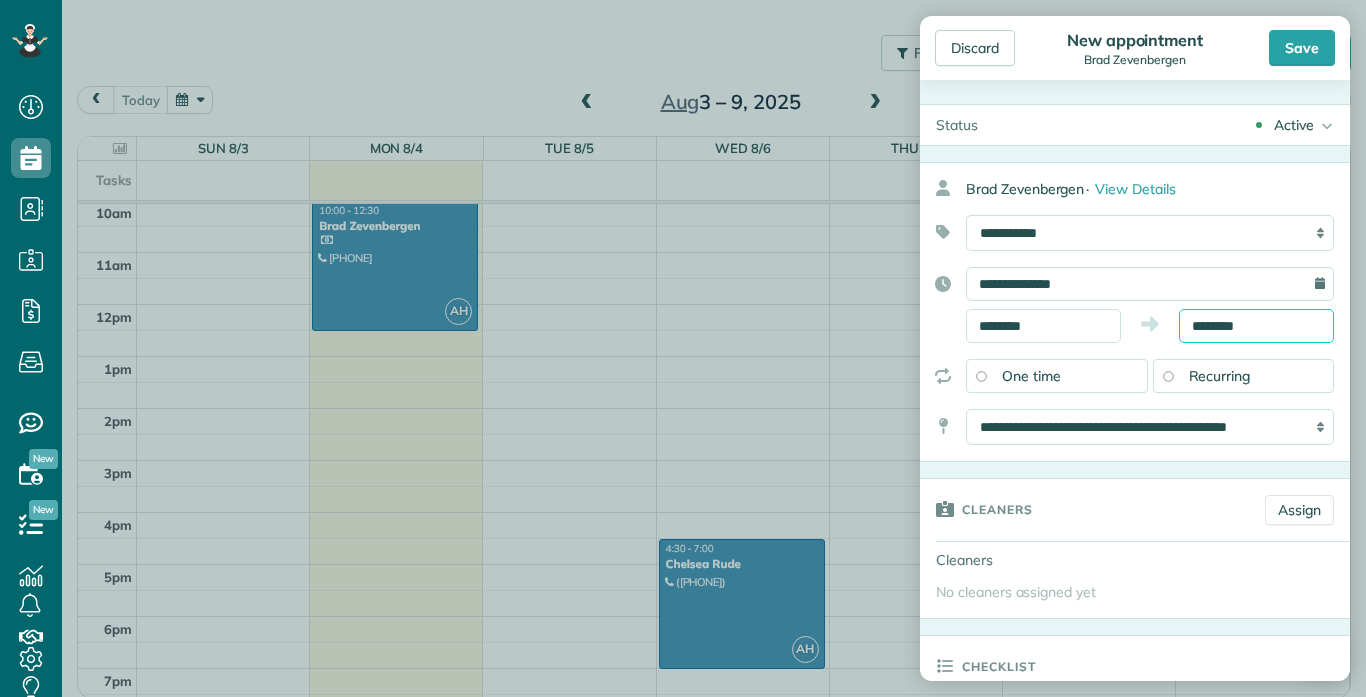 click on "********" at bounding box center [1256, 326] 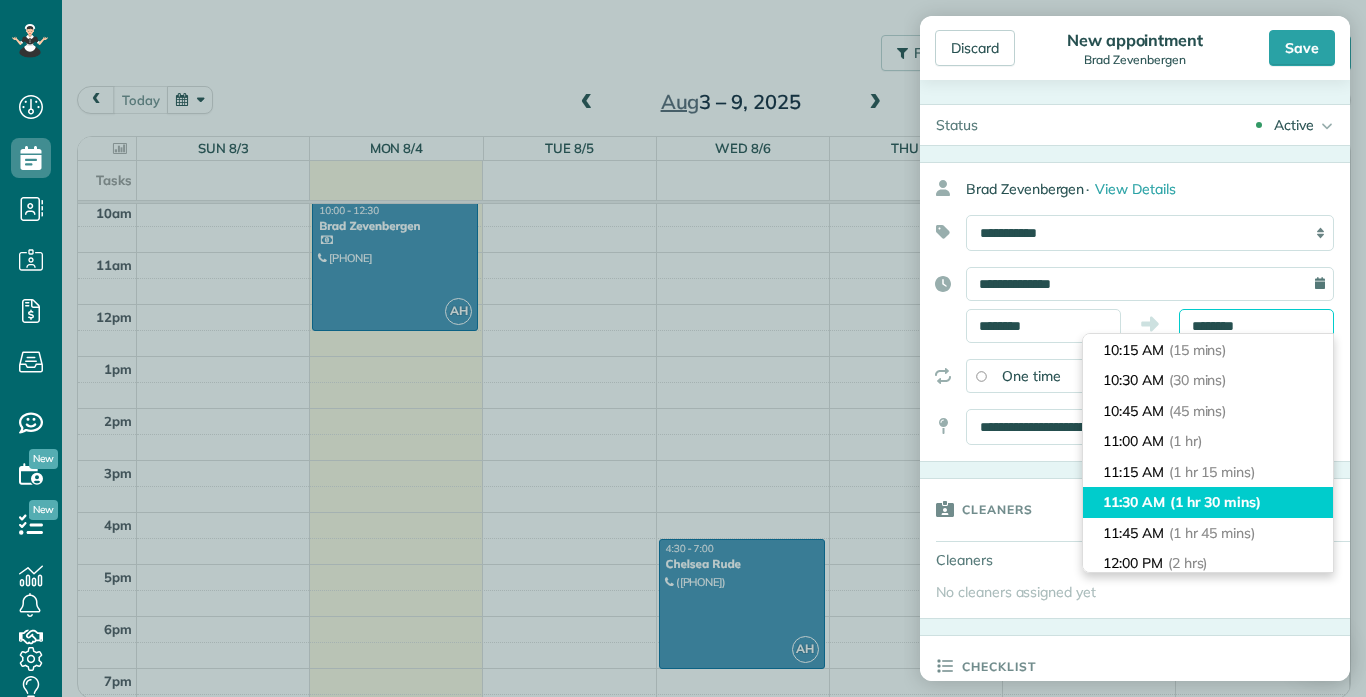 scroll, scrollTop: 274, scrollLeft: 0, axis: vertical 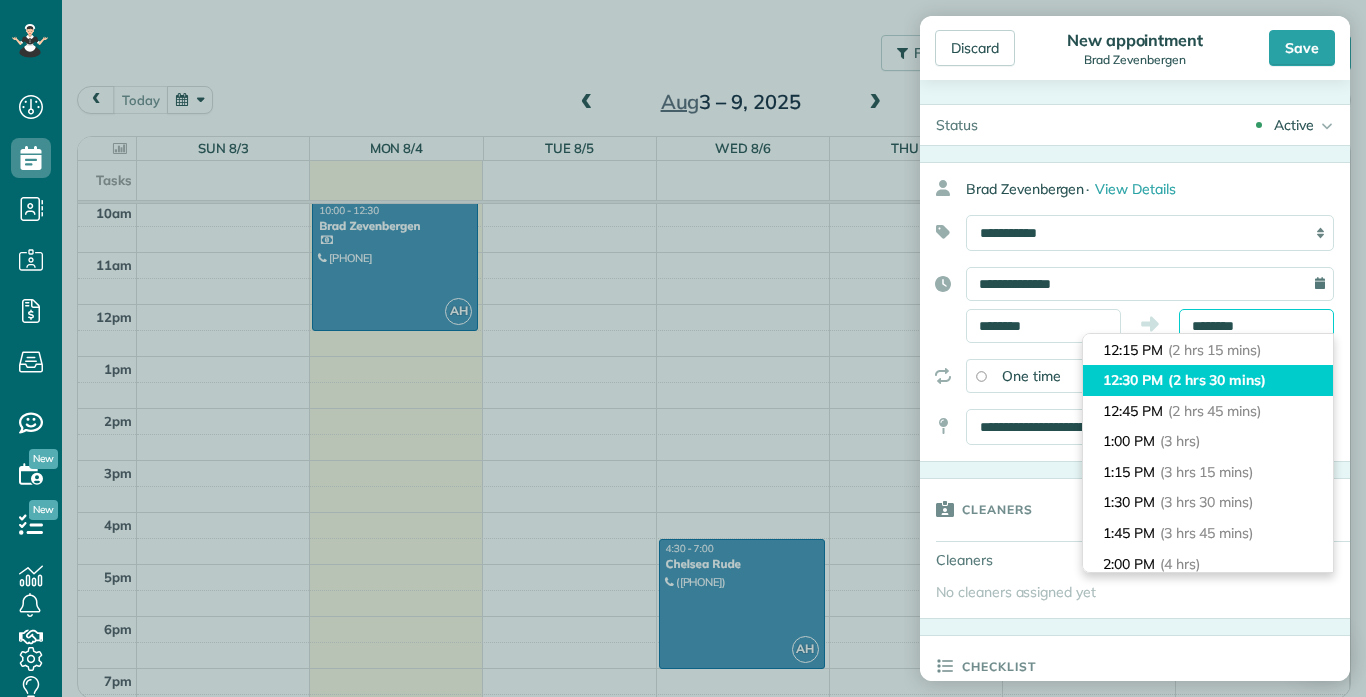 type on "********" 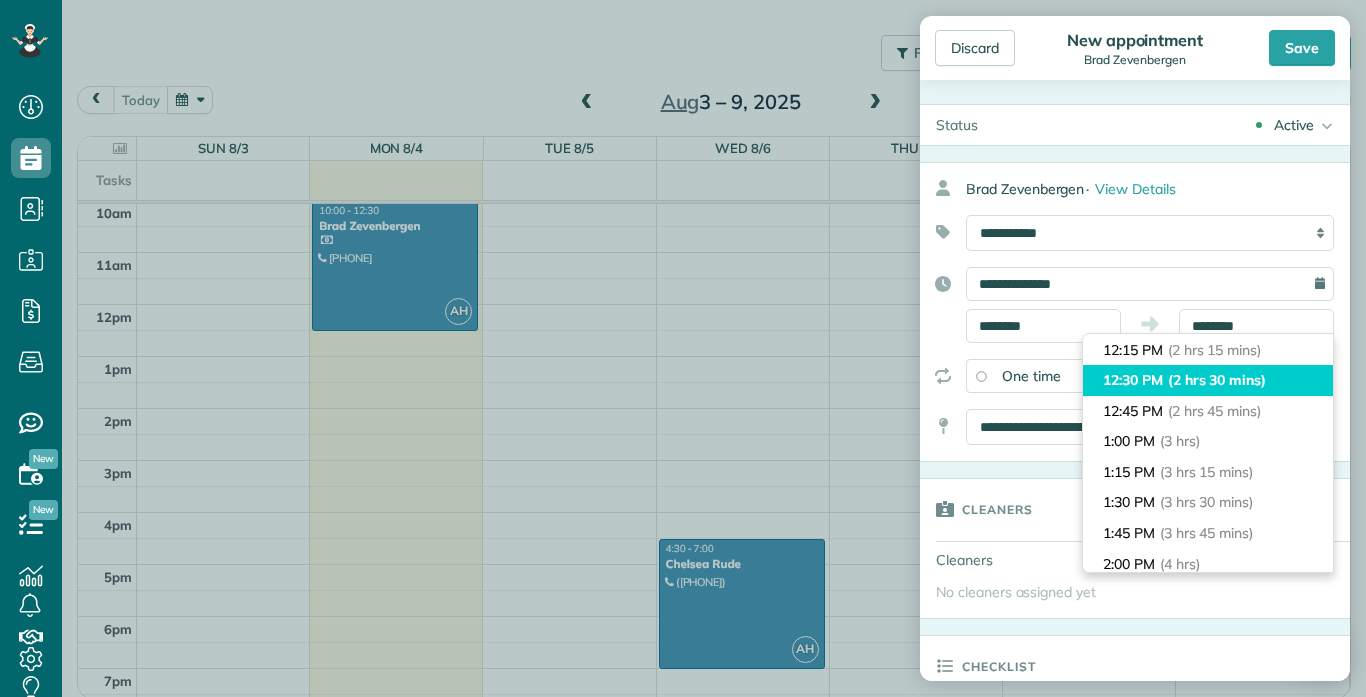 click on "(2 hrs 30 mins)" at bounding box center (1217, 380) 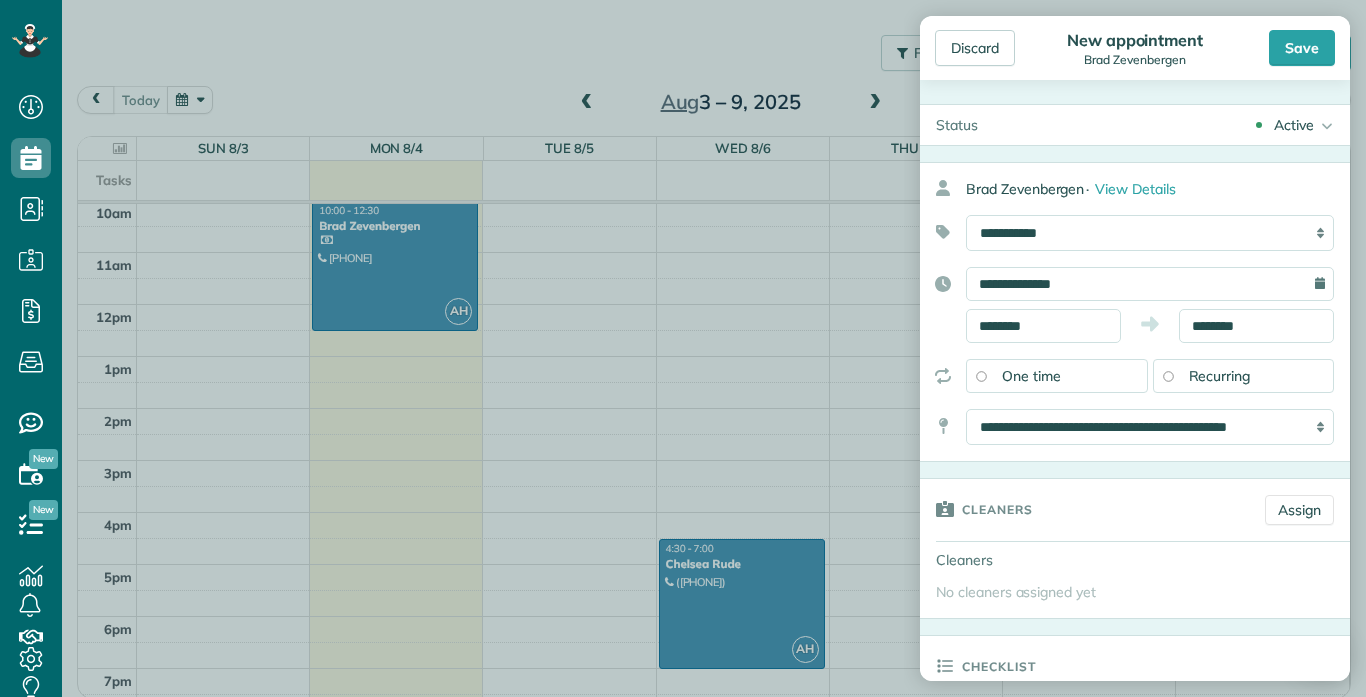 click 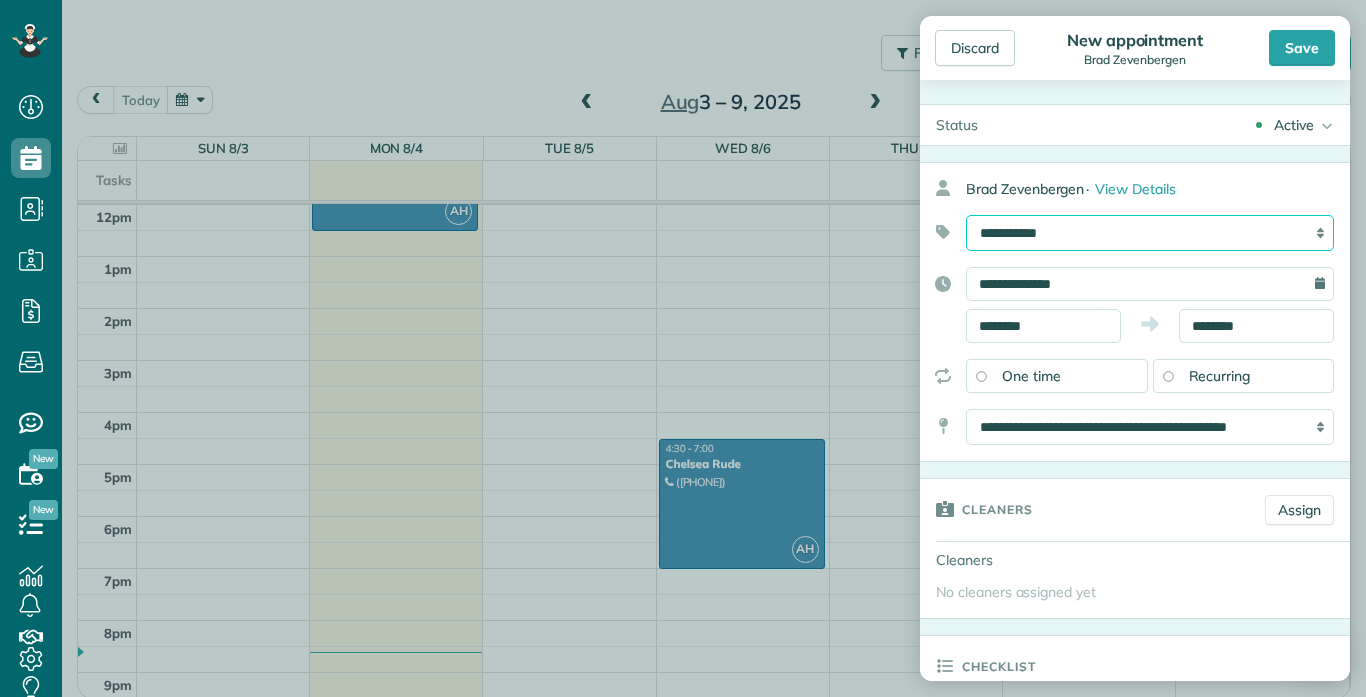 click on "**********" at bounding box center (1150, 233) 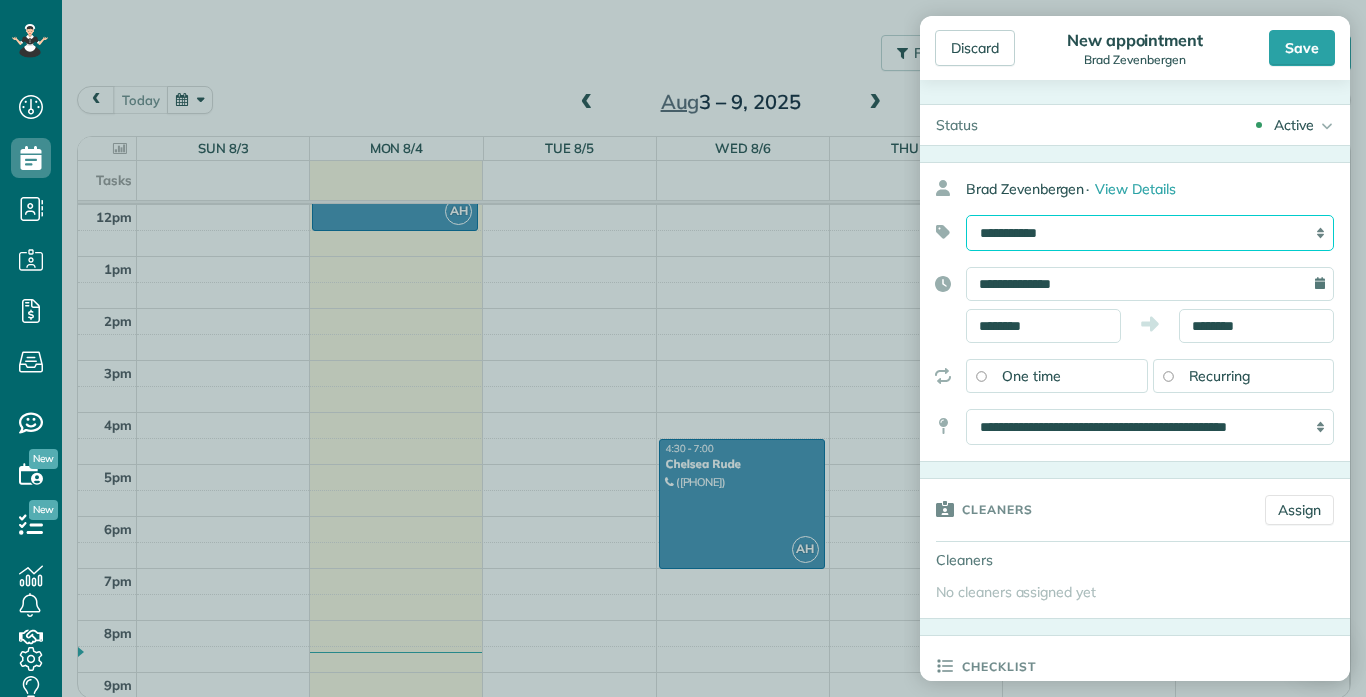 select on "******" 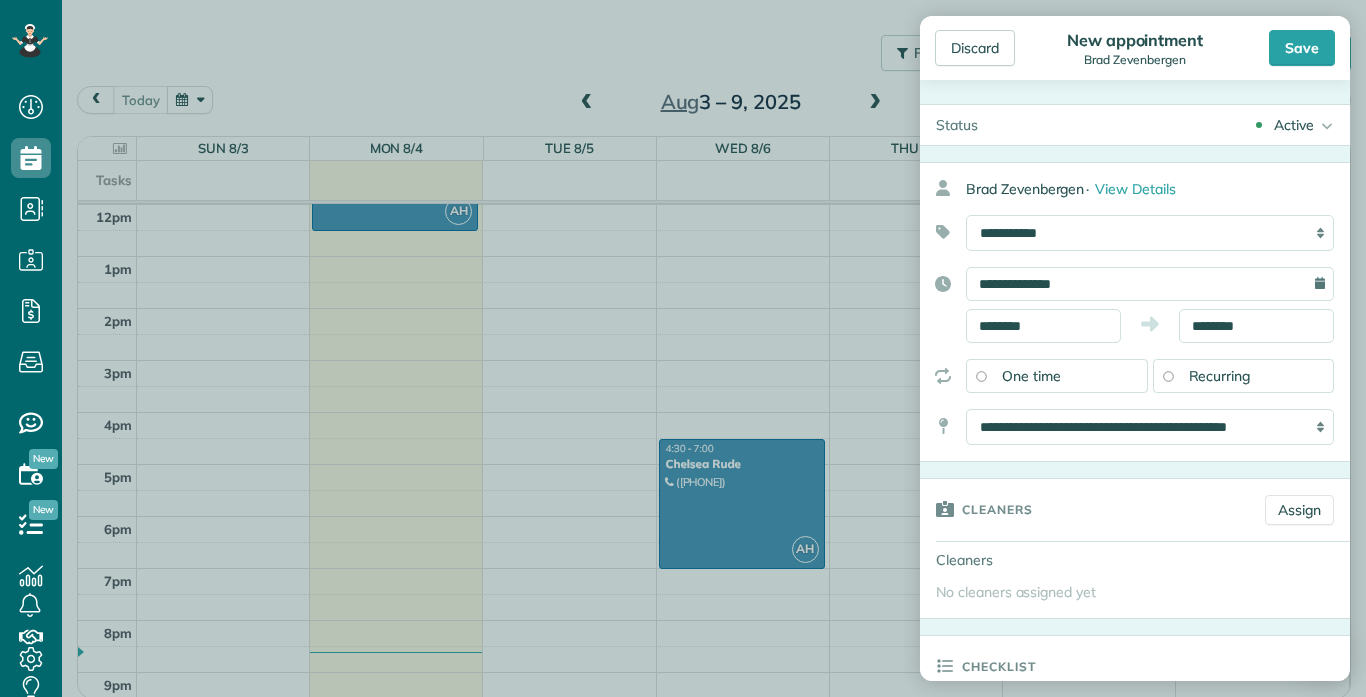 click on "**********" at bounding box center (1135, 312) 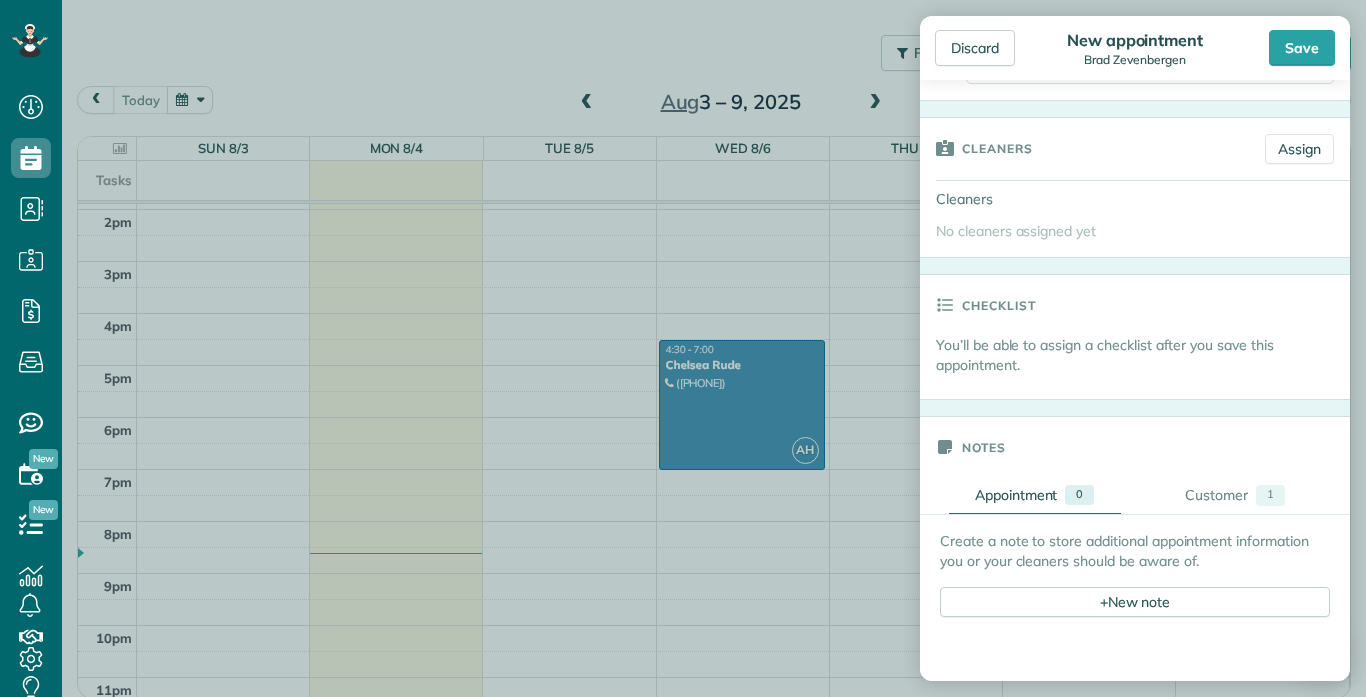 scroll, scrollTop: 374, scrollLeft: 0, axis: vertical 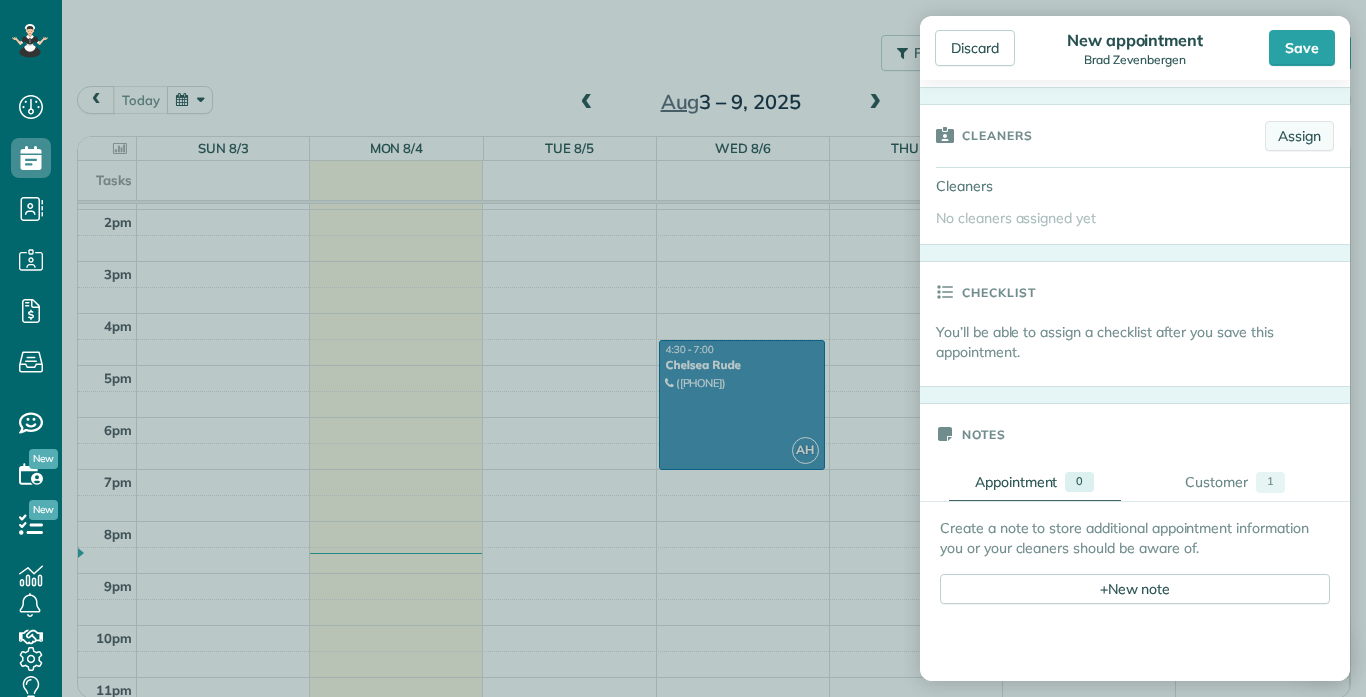 click on "Assign" at bounding box center (1299, 136) 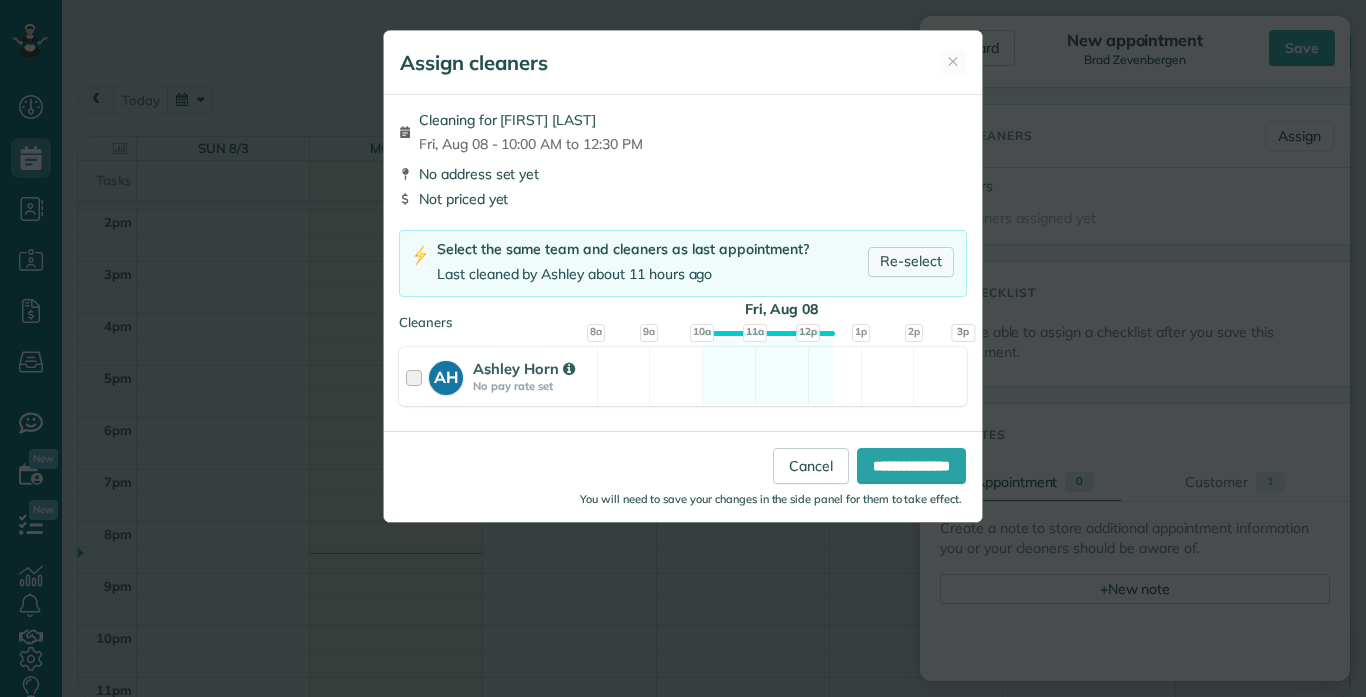 click on "Re-select" at bounding box center (911, 262) 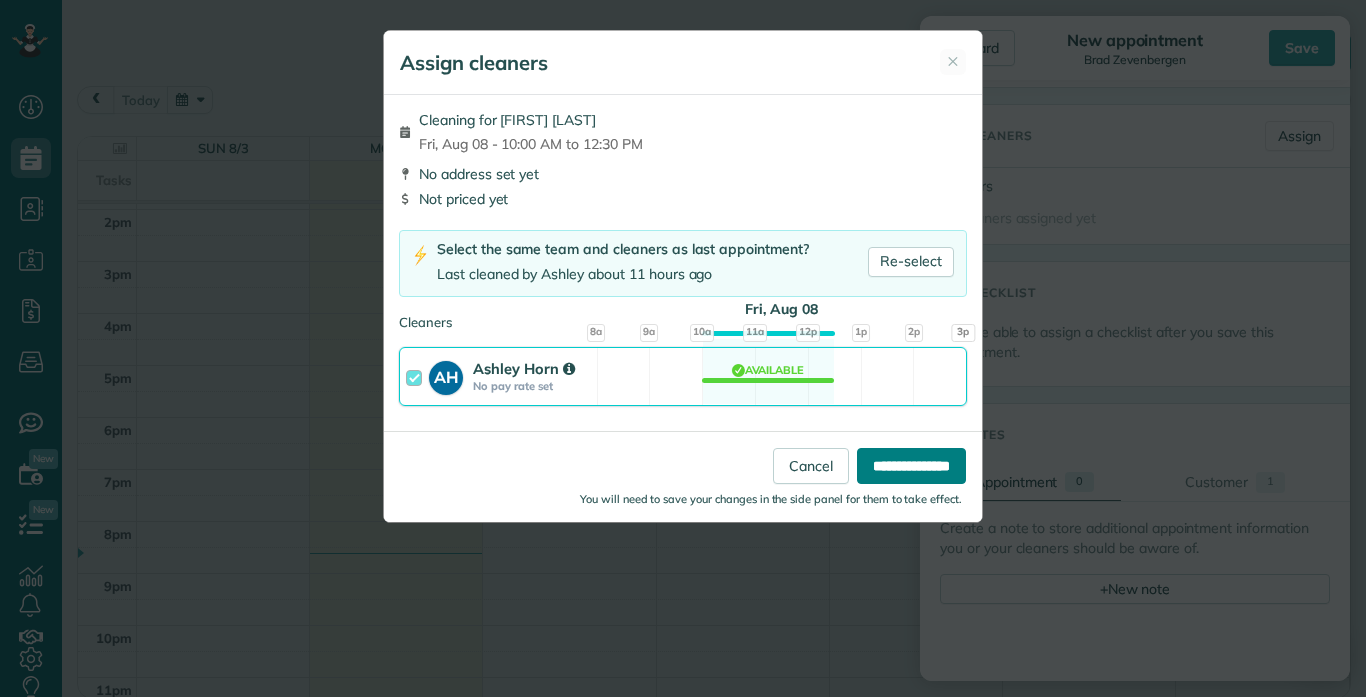 click on "**********" at bounding box center [911, 466] 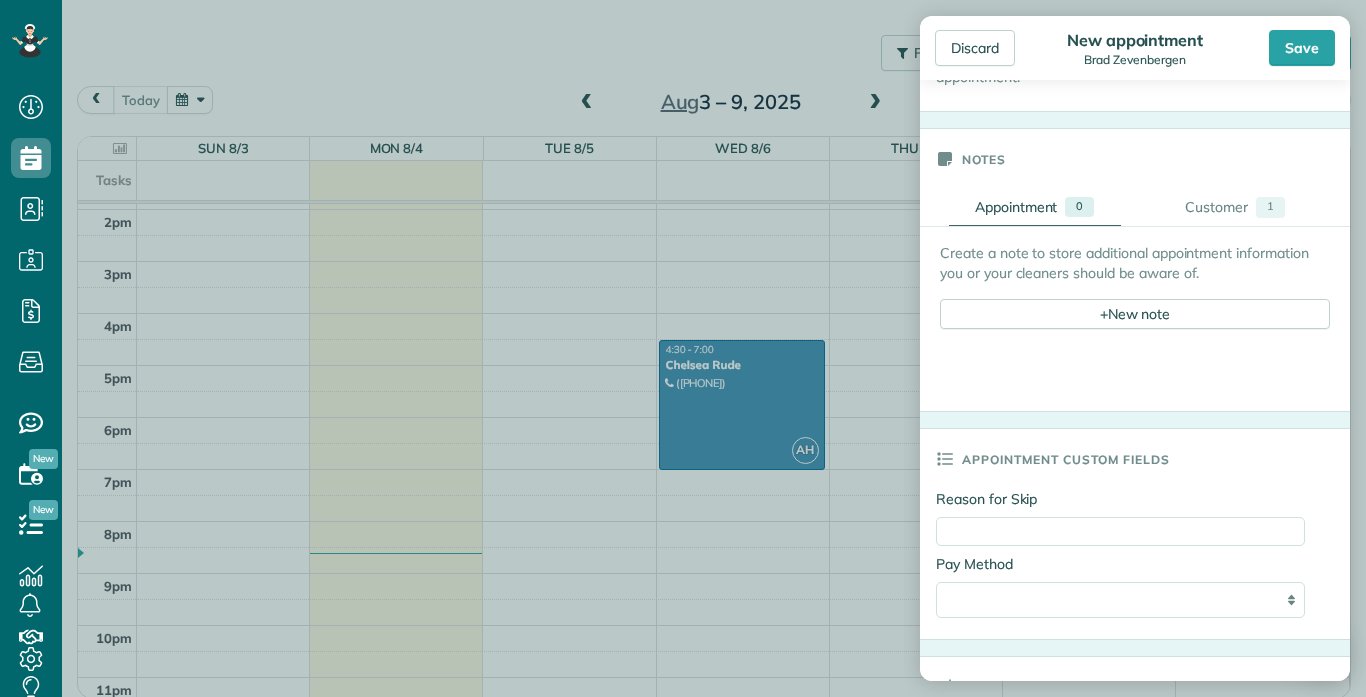 scroll, scrollTop: 684, scrollLeft: 0, axis: vertical 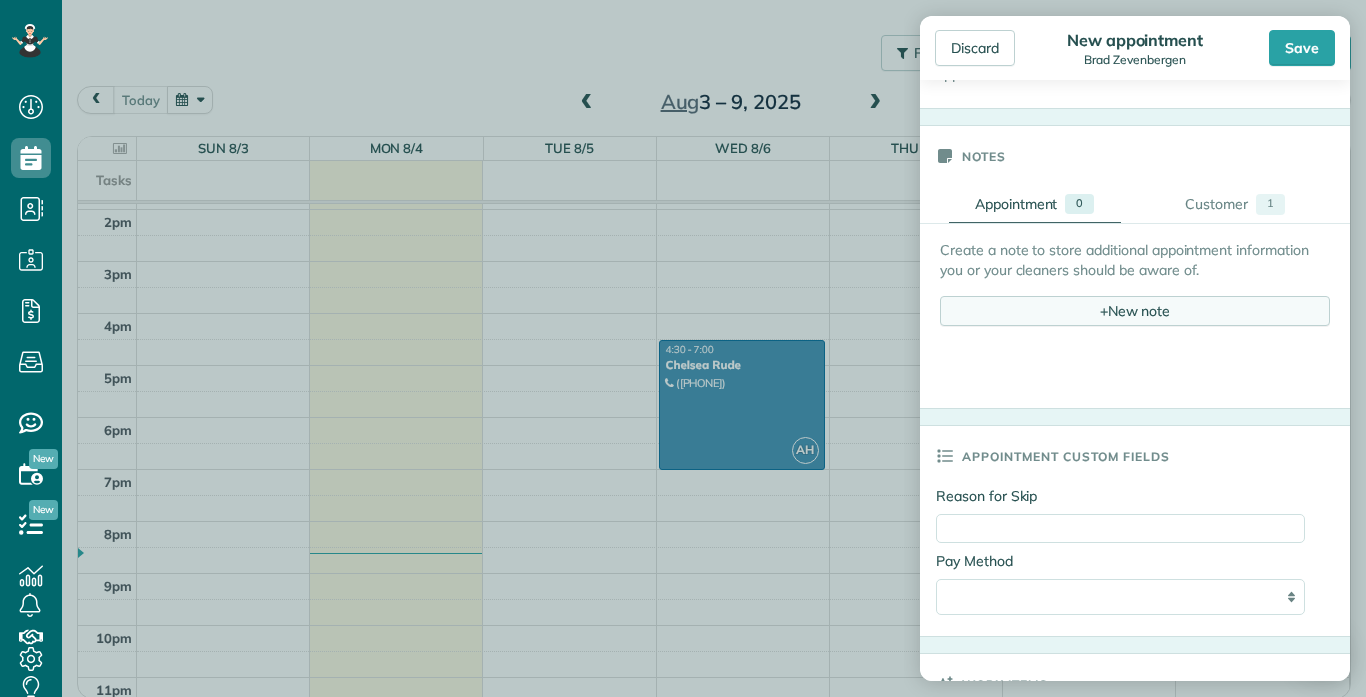 click on "+ New note" at bounding box center (1135, 311) 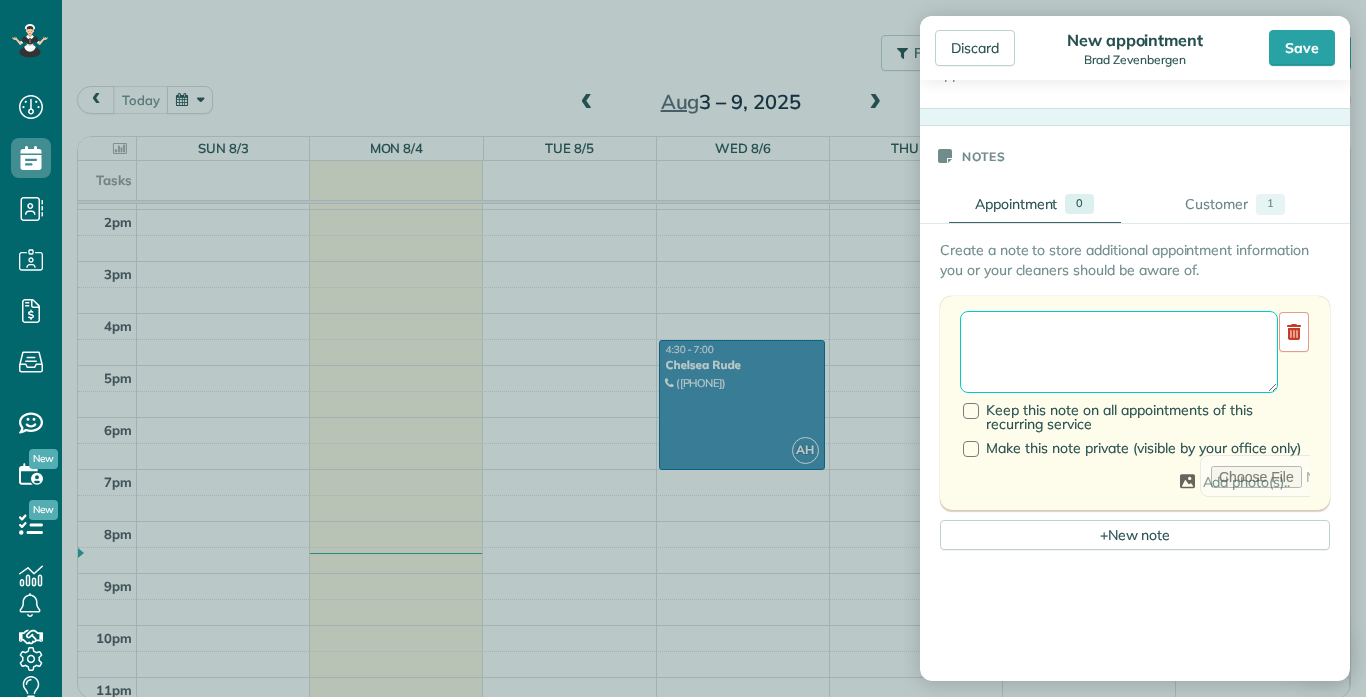 click at bounding box center [1119, 352] 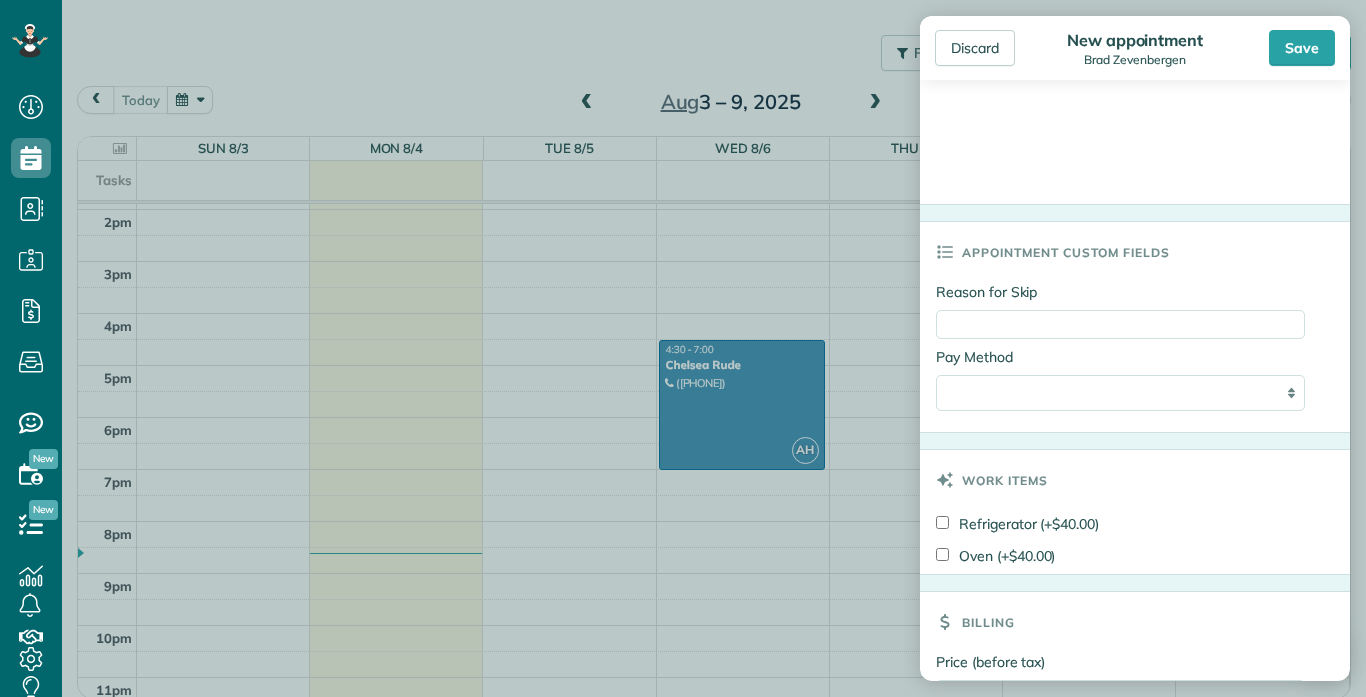 scroll, scrollTop: 1439, scrollLeft: 0, axis: vertical 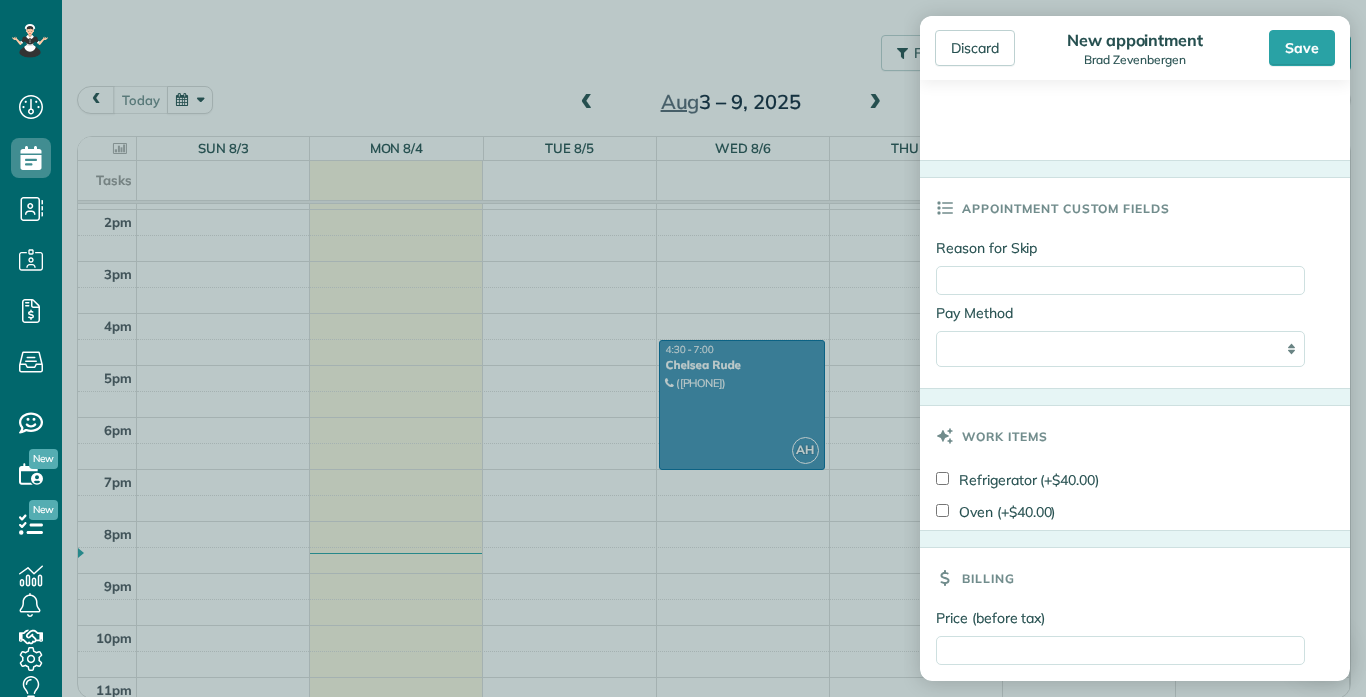 type on "**********" 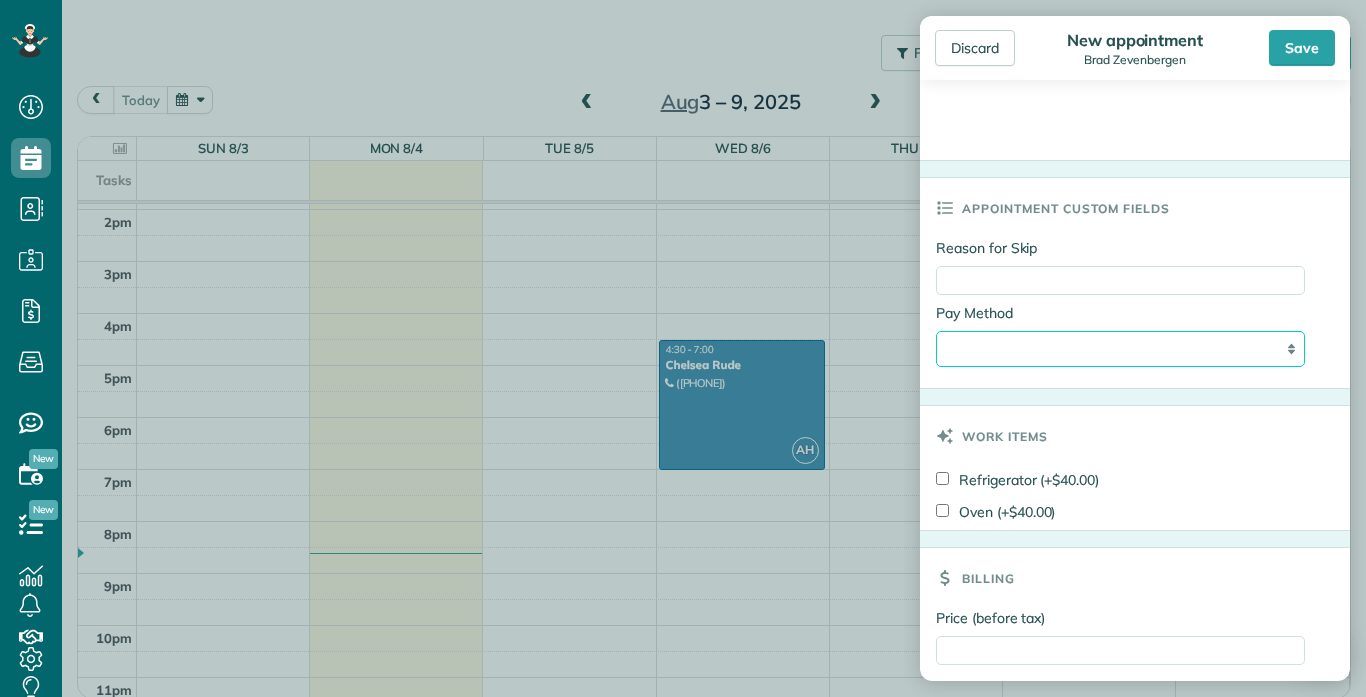 click on "**********" at bounding box center (1120, 349) 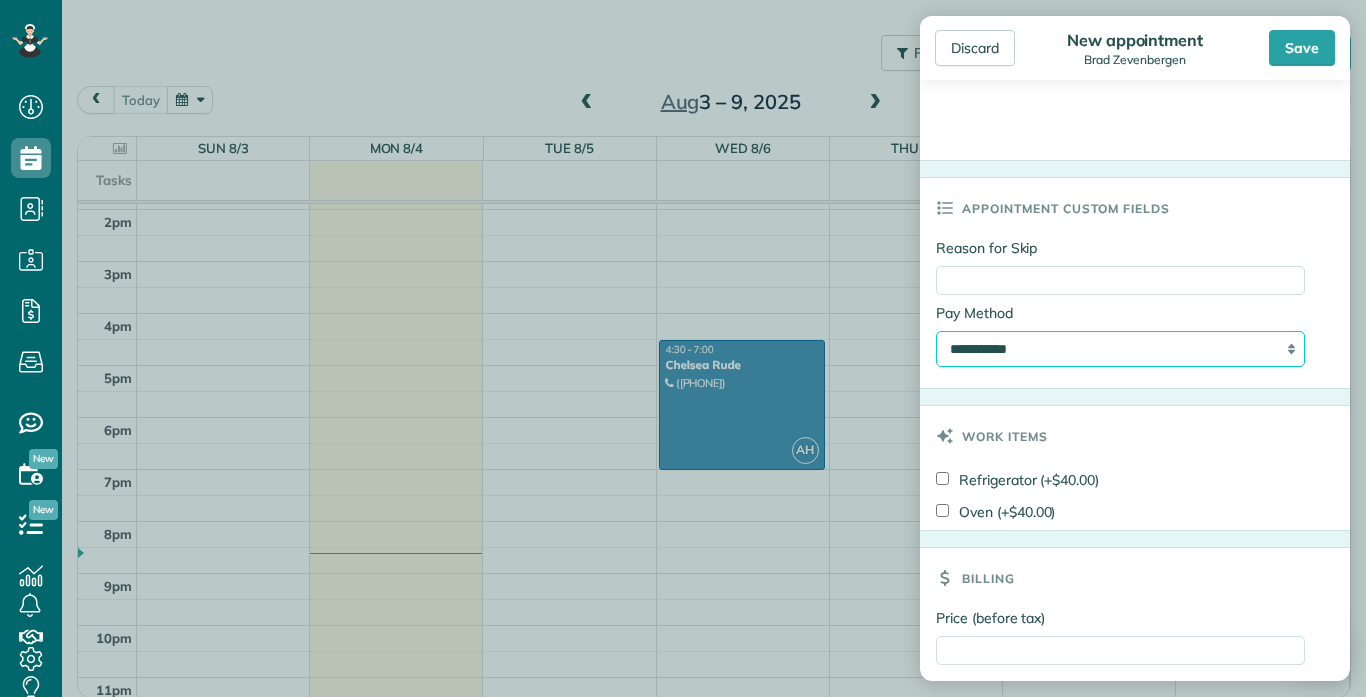 click on "**********" at bounding box center [1120, 349] 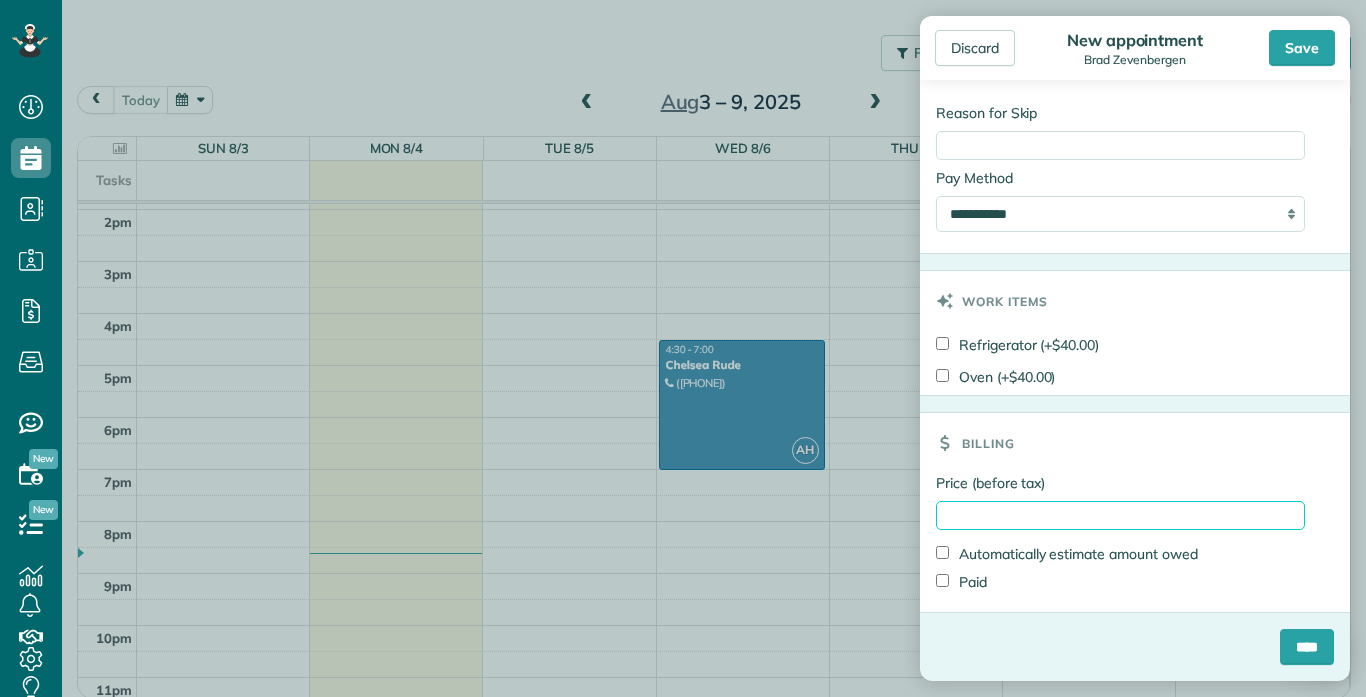 click on "Price (before tax)" at bounding box center [1120, 515] 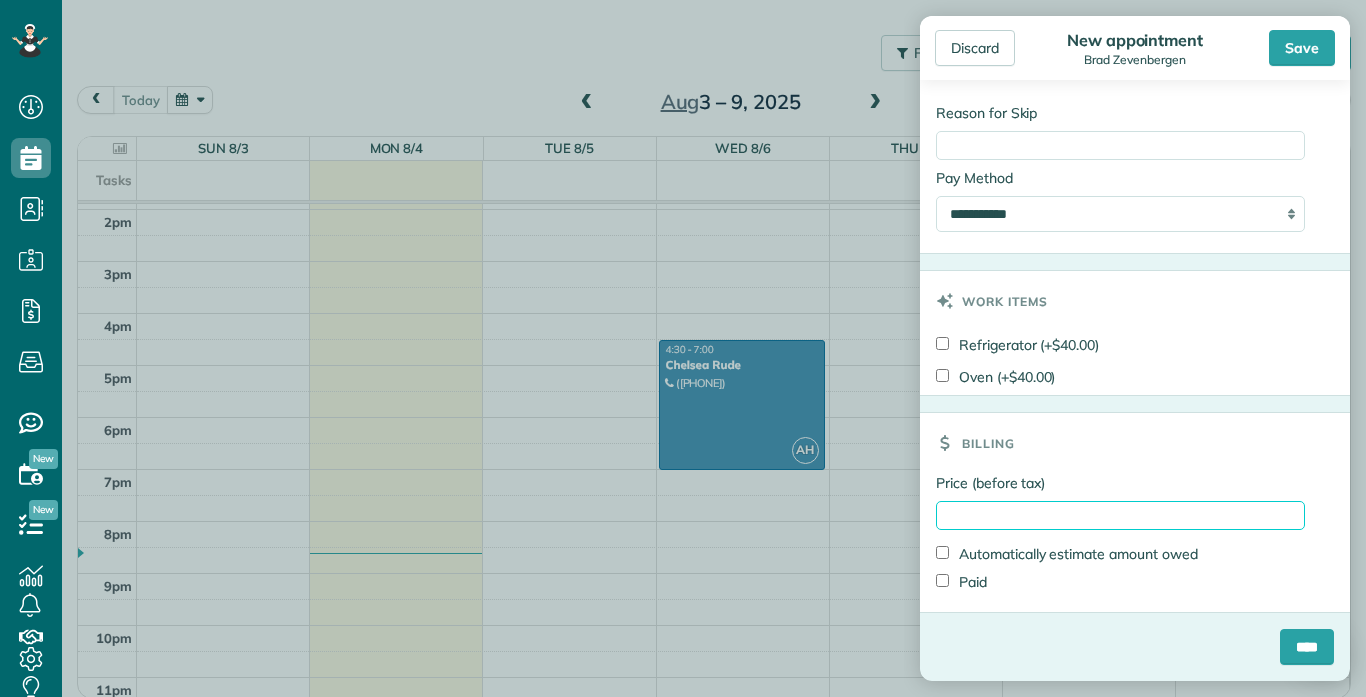 type on "***" 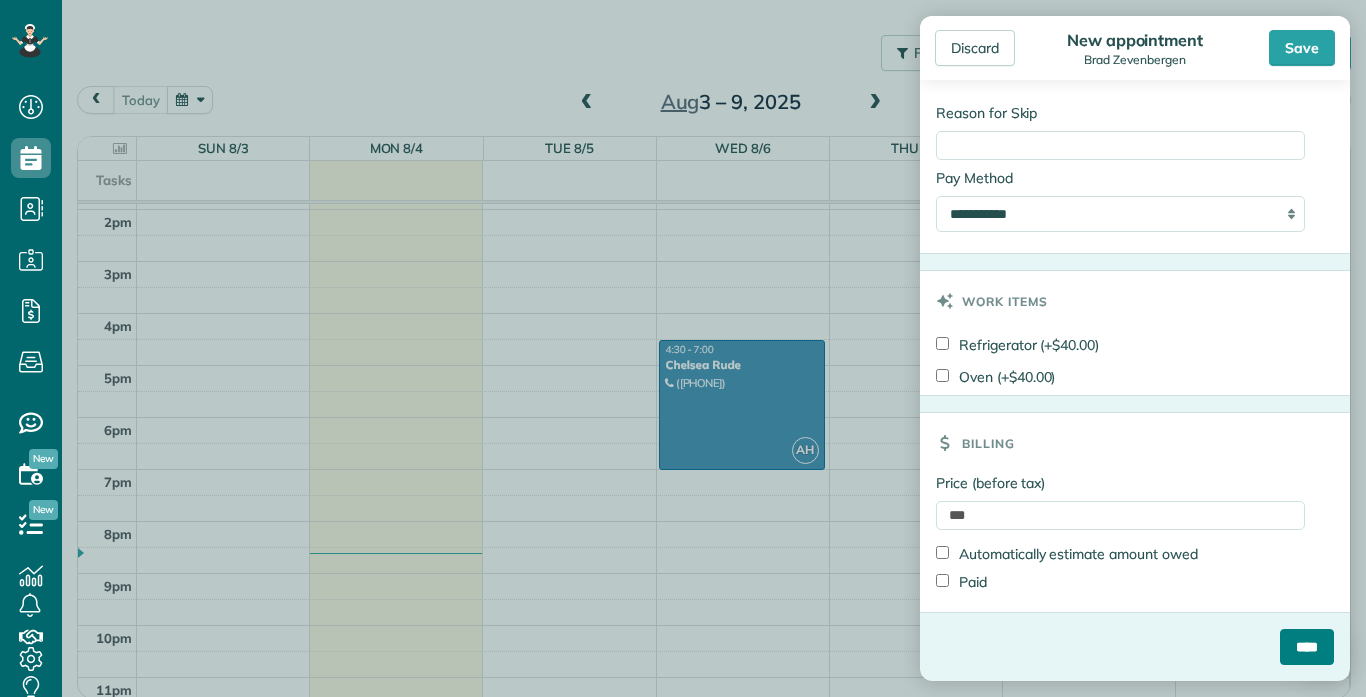 click on "****" at bounding box center [1307, 647] 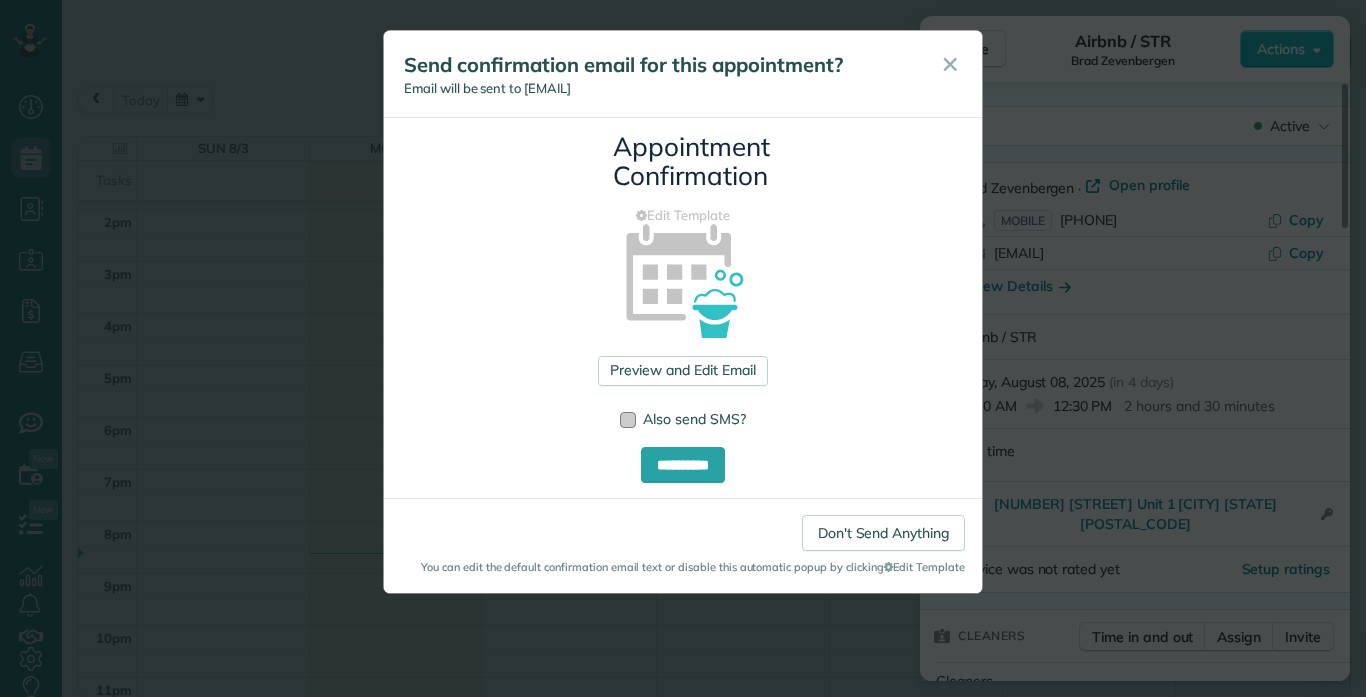 click at bounding box center (628, 420) 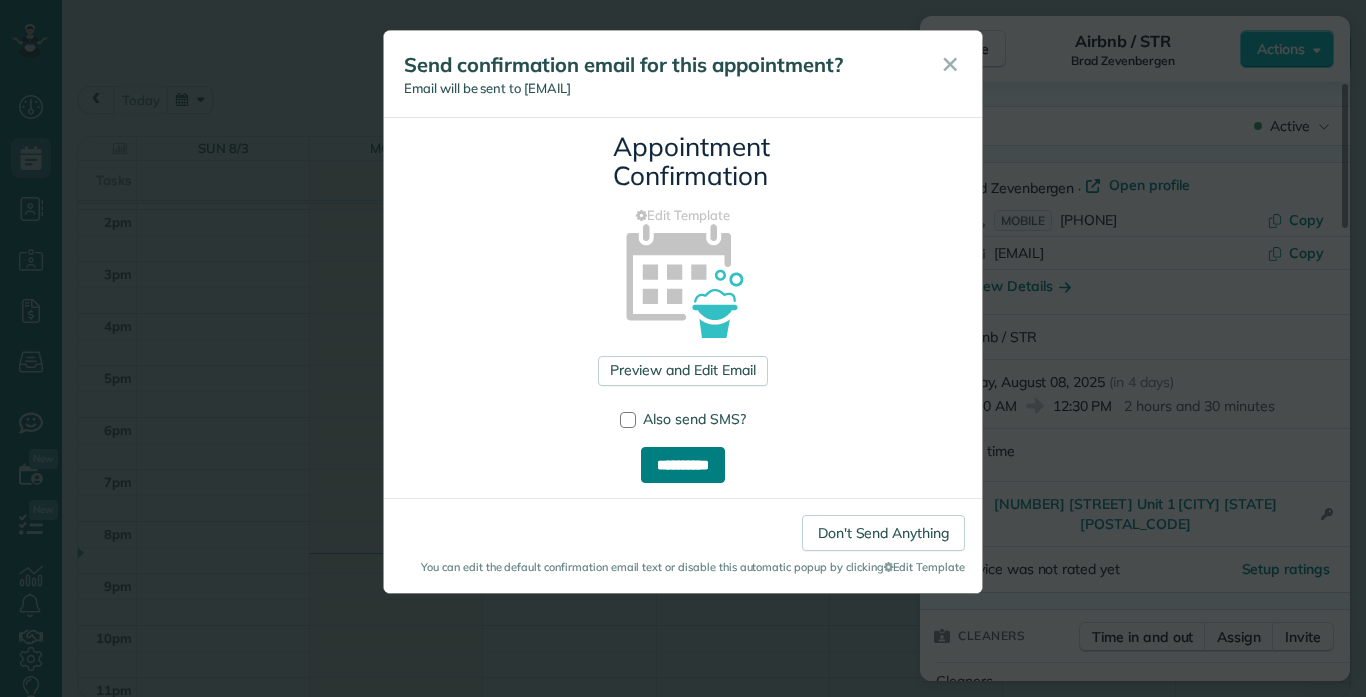 click on "**********" at bounding box center (683, 465) 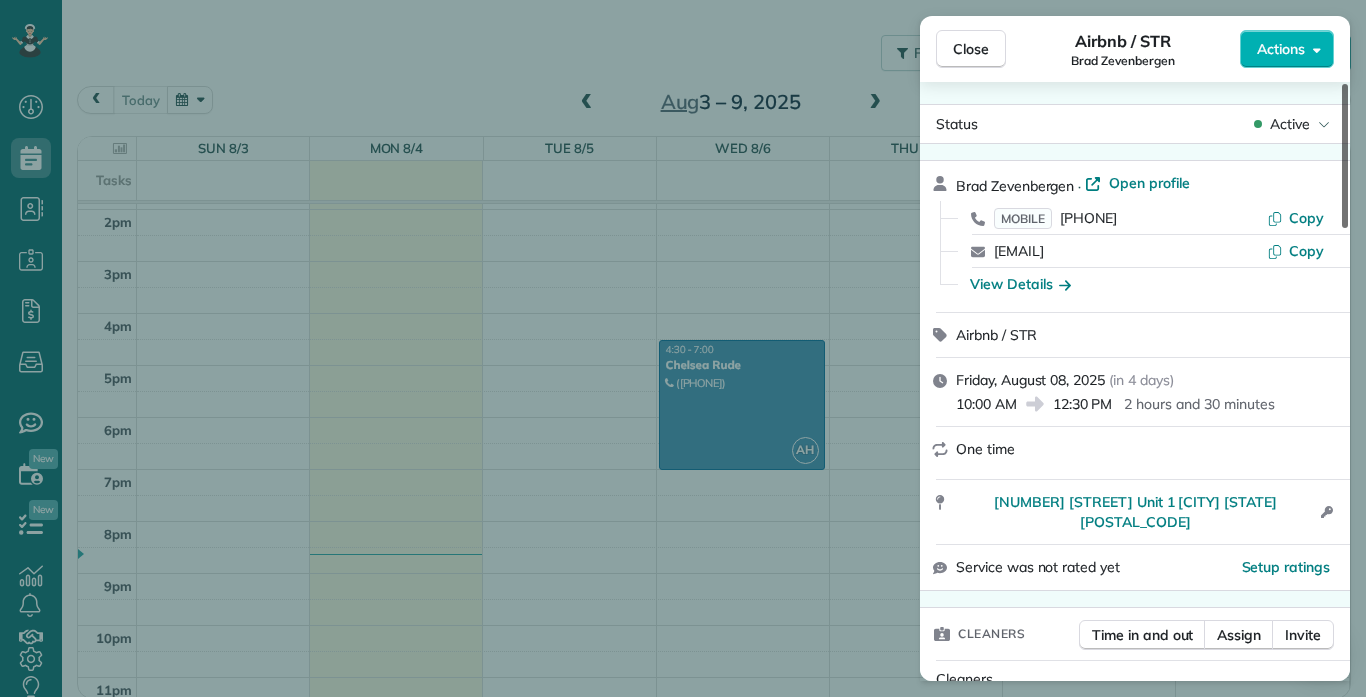 scroll, scrollTop: 0, scrollLeft: 0, axis: both 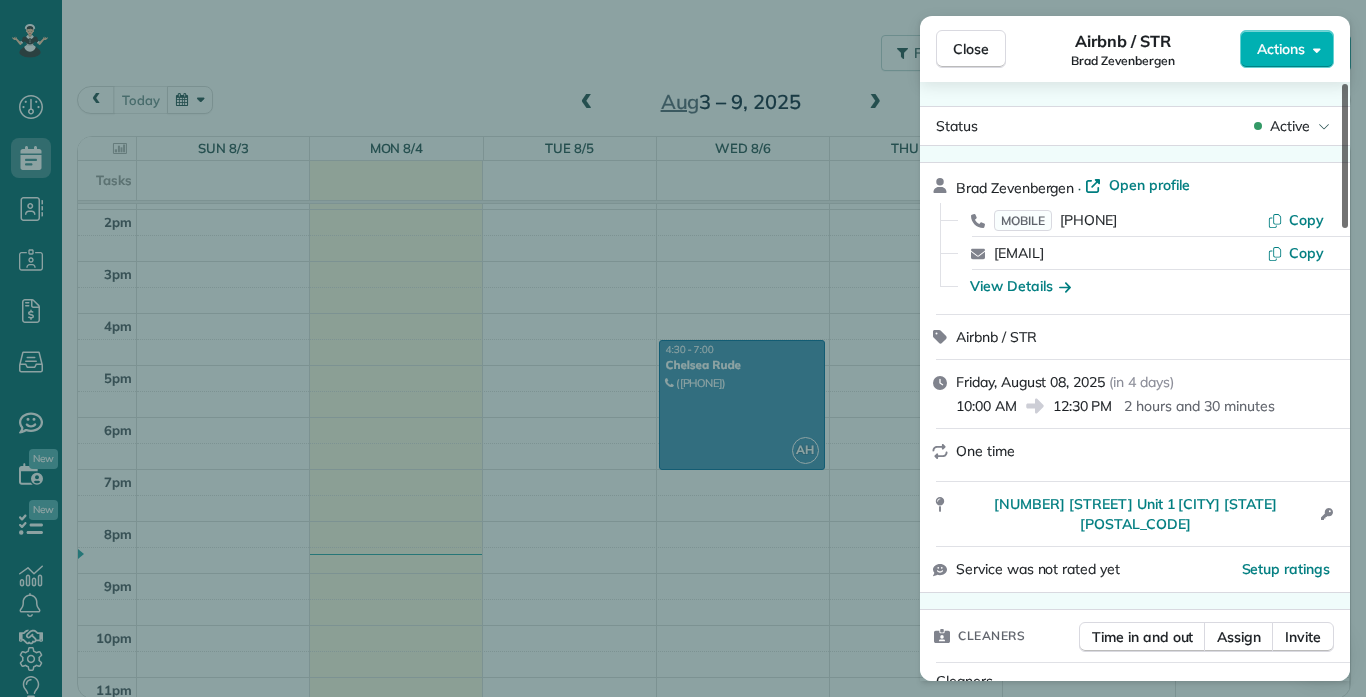 drag, startPoint x: 1346, startPoint y: 211, endPoint x: 1365, endPoint y: 174, distance: 41.59327 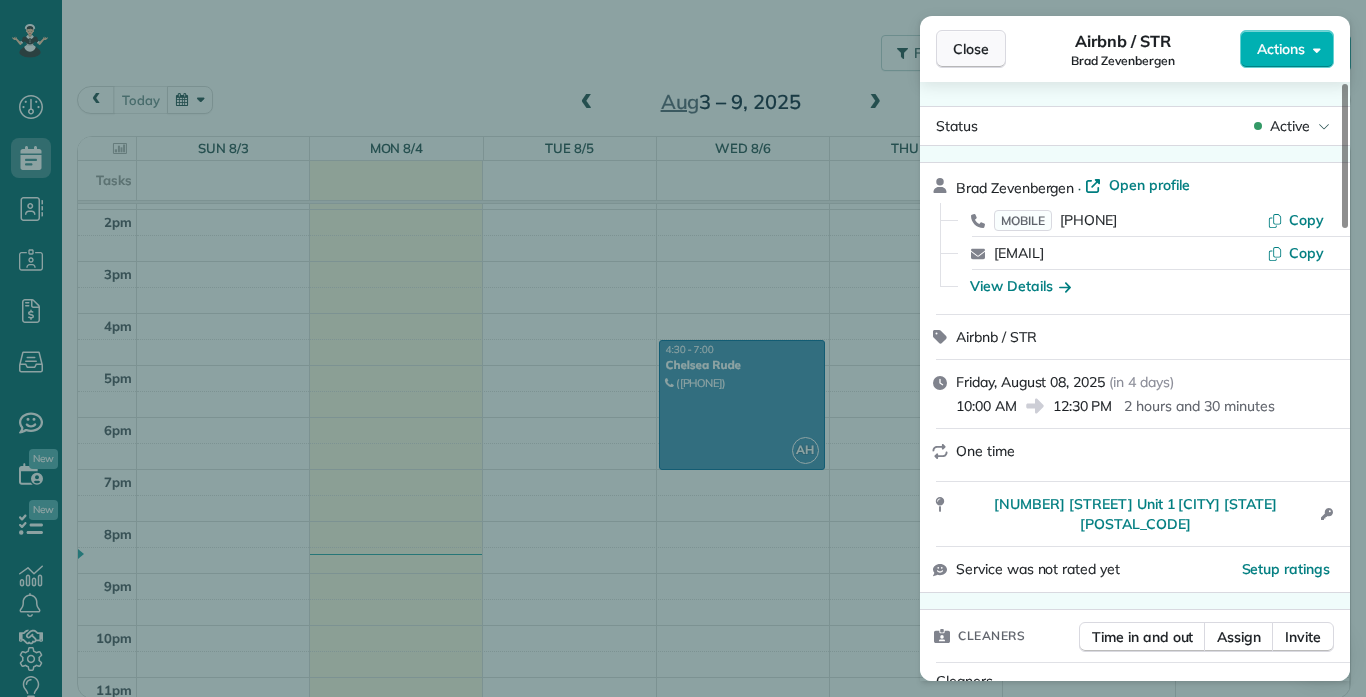 click on "Close" at bounding box center [971, 49] 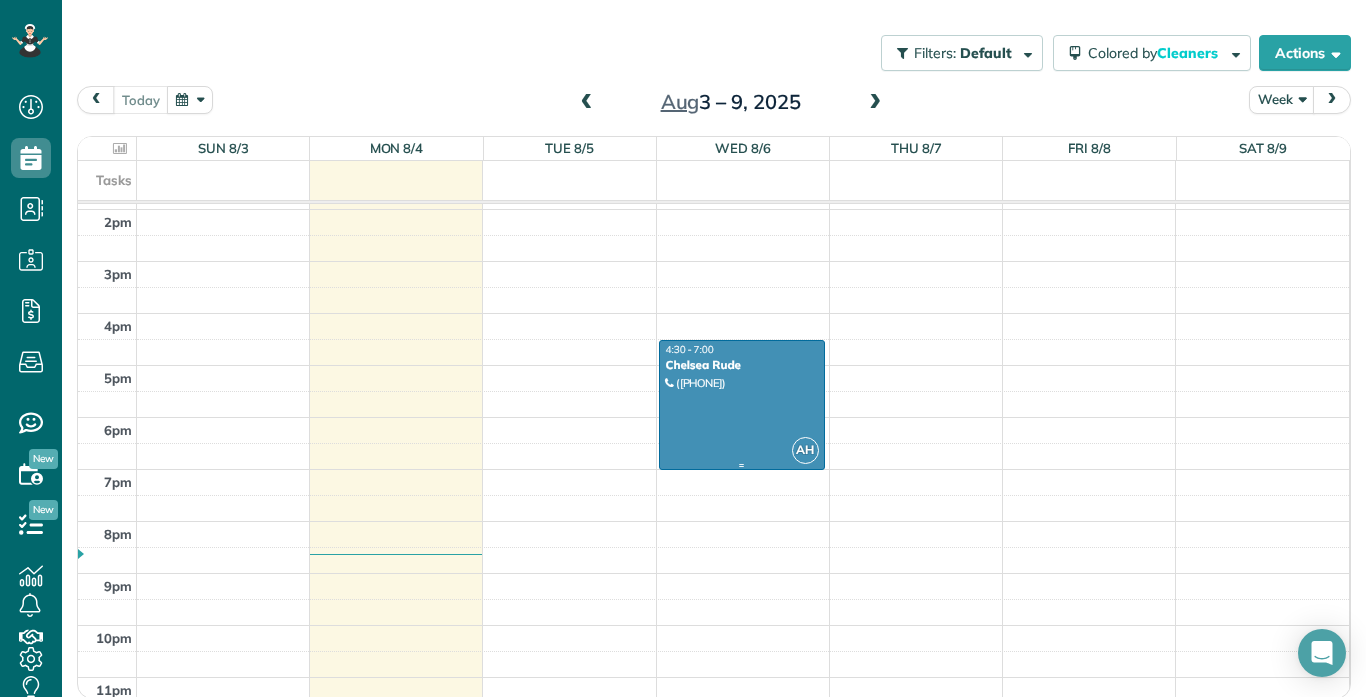 click at bounding box center (742, 405) 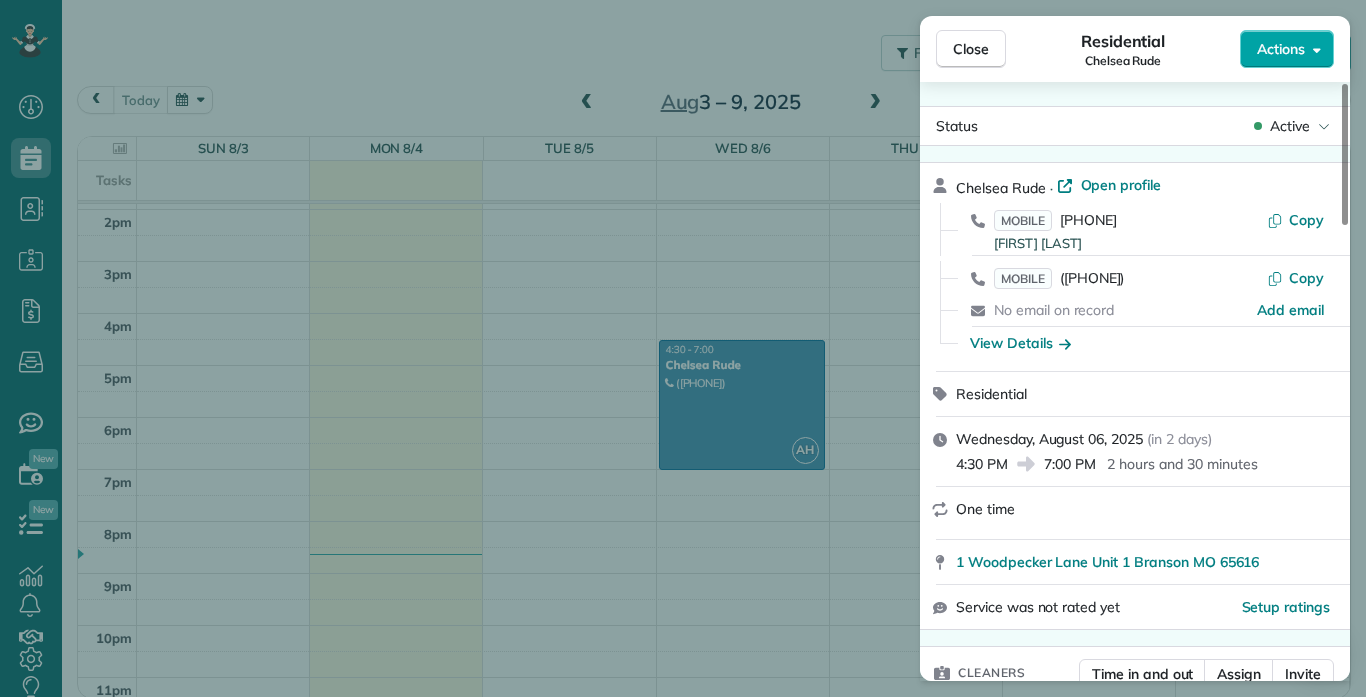 click on "Actions" at bounding box center (1281, 49) 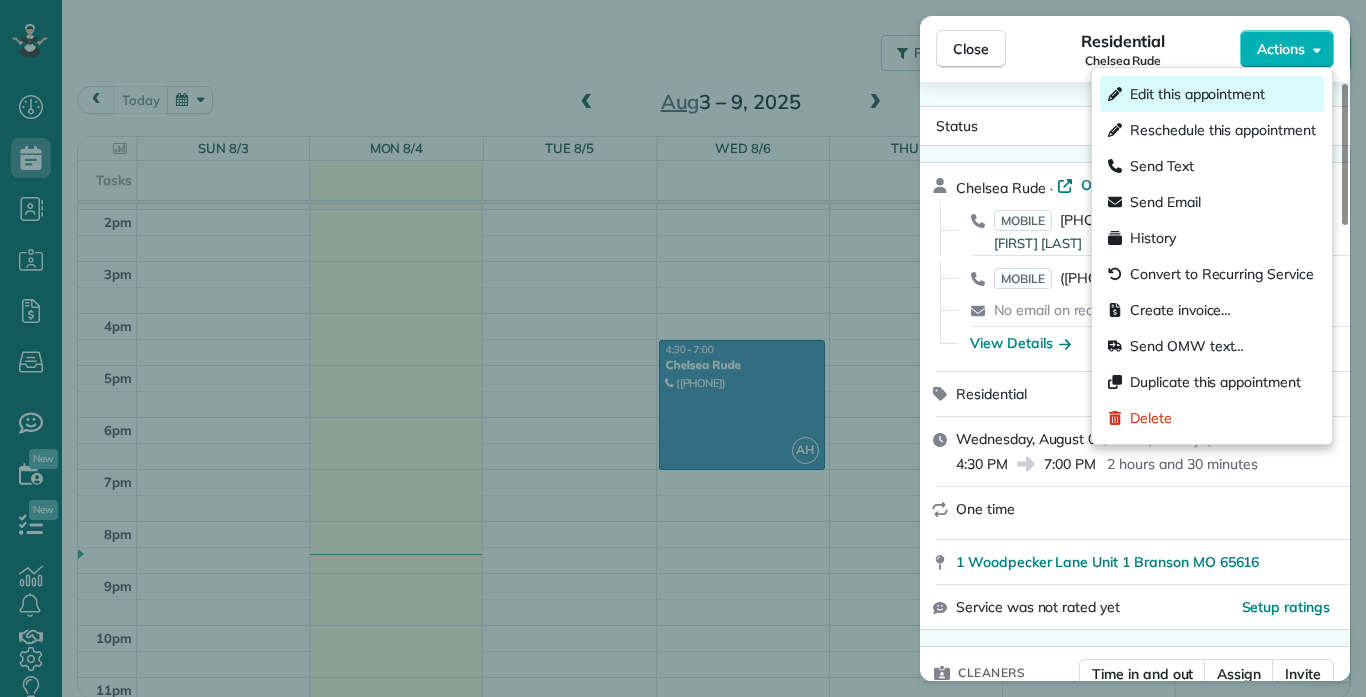 click on "Edit this appointment" at bounding box center [1197, 94] 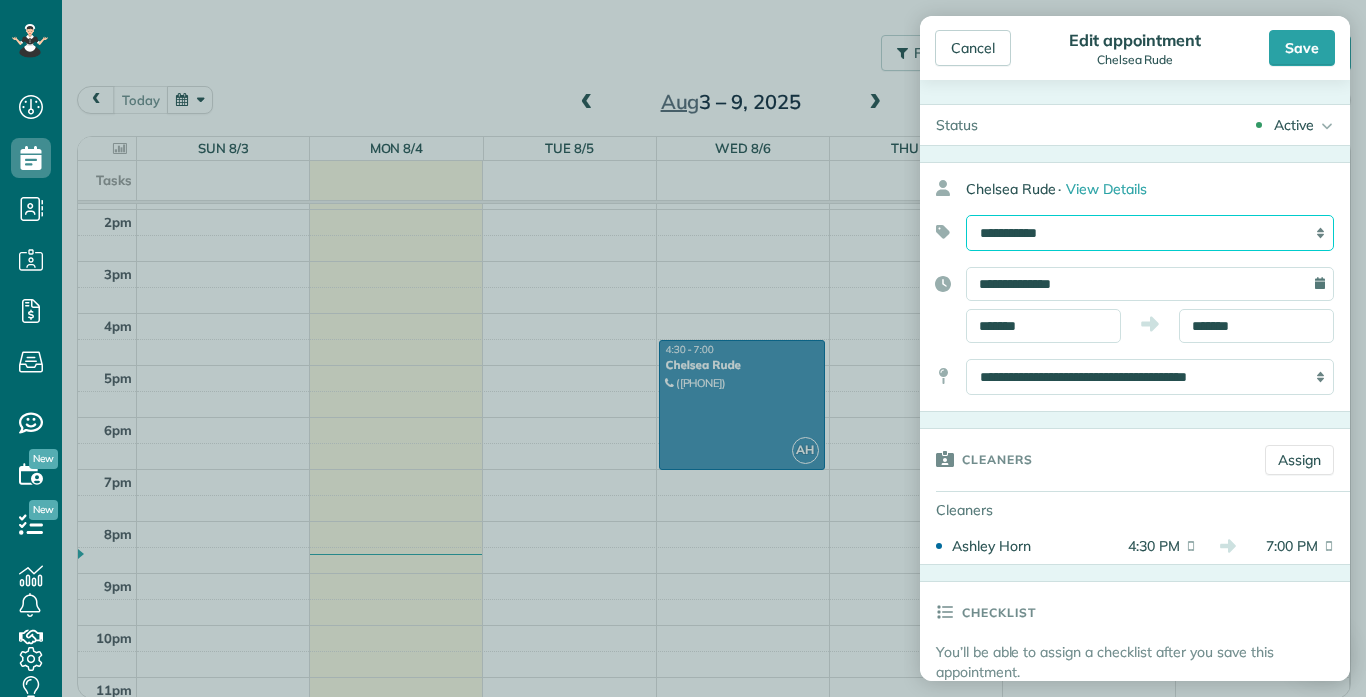click on "**********" at bounding box center [1150, 233] 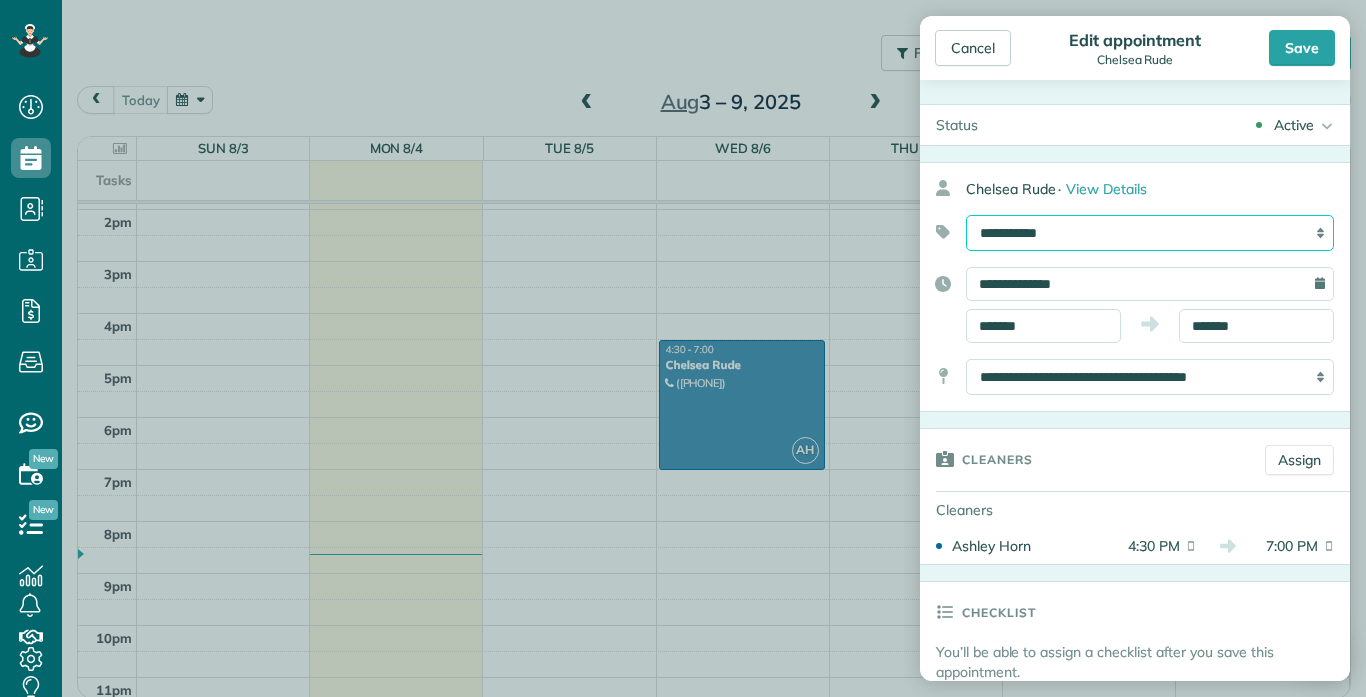 select on "******" 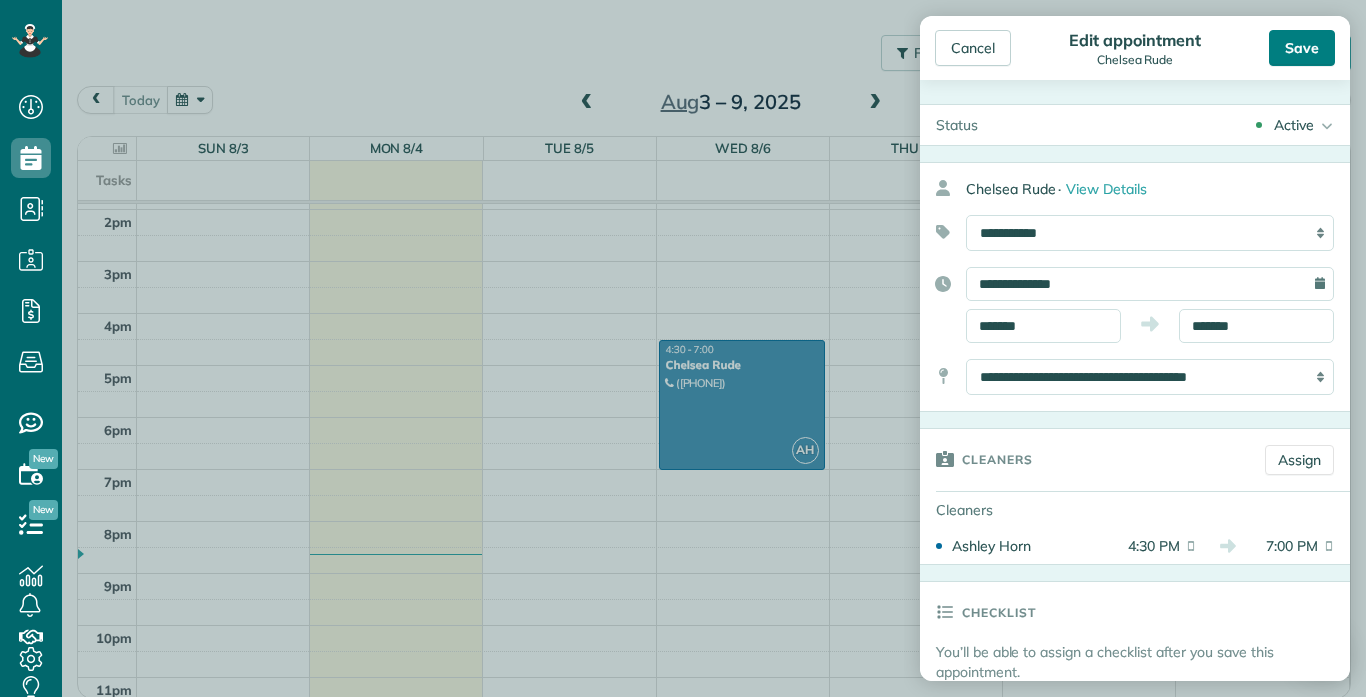 click on "Save" at bounding box center [1302, 48] 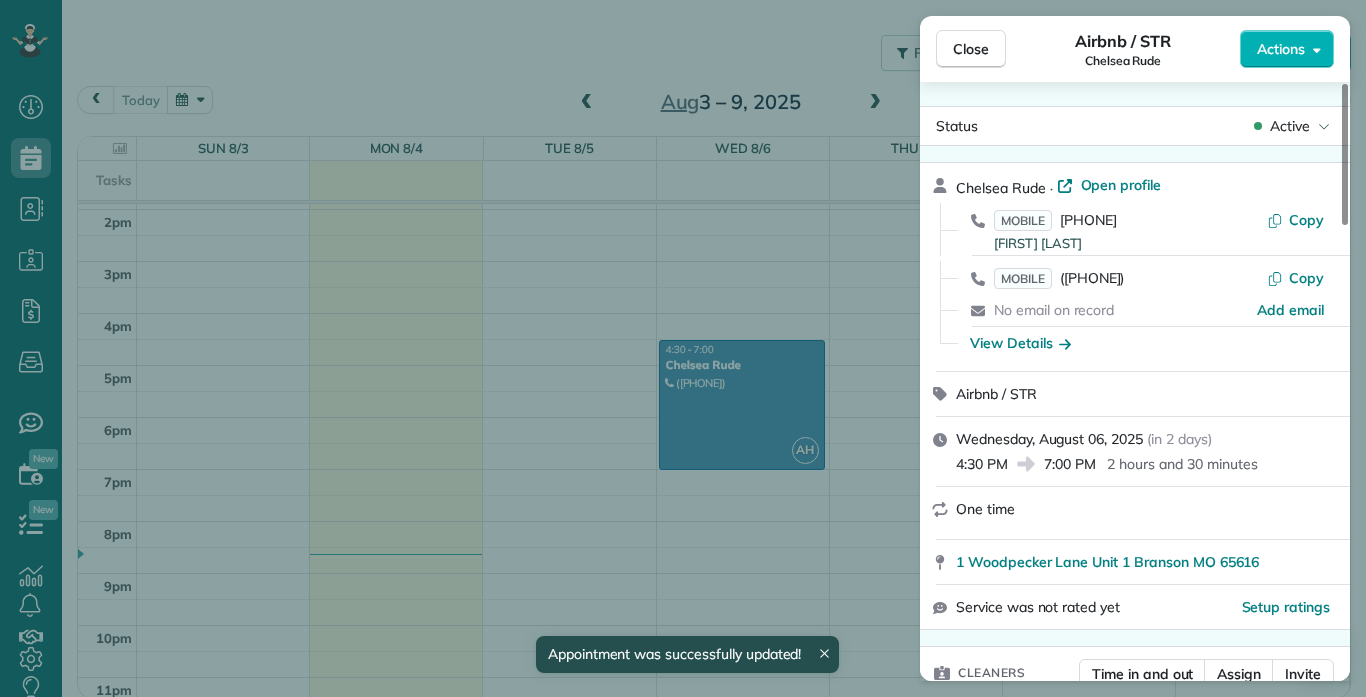 click on "Close" at bounding box center (971, 49) 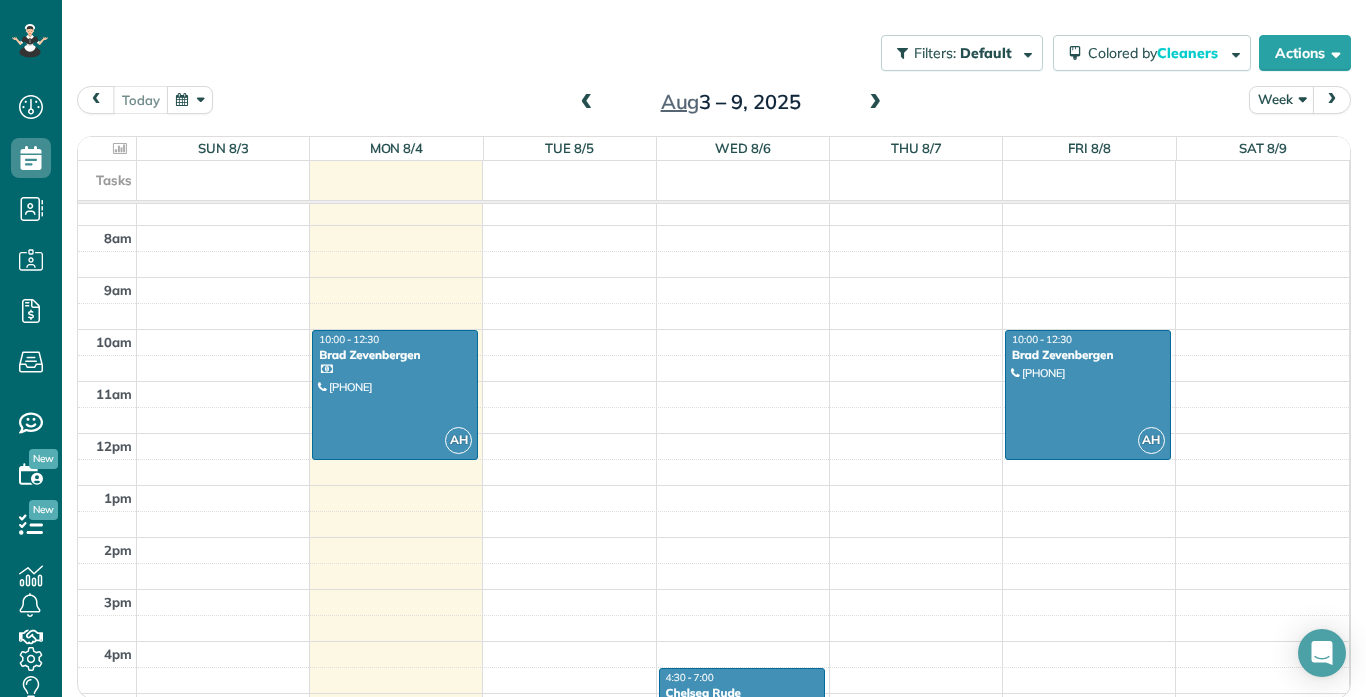 scroll, scrollTop: 391, scrollLeft: 0, axis: vertical 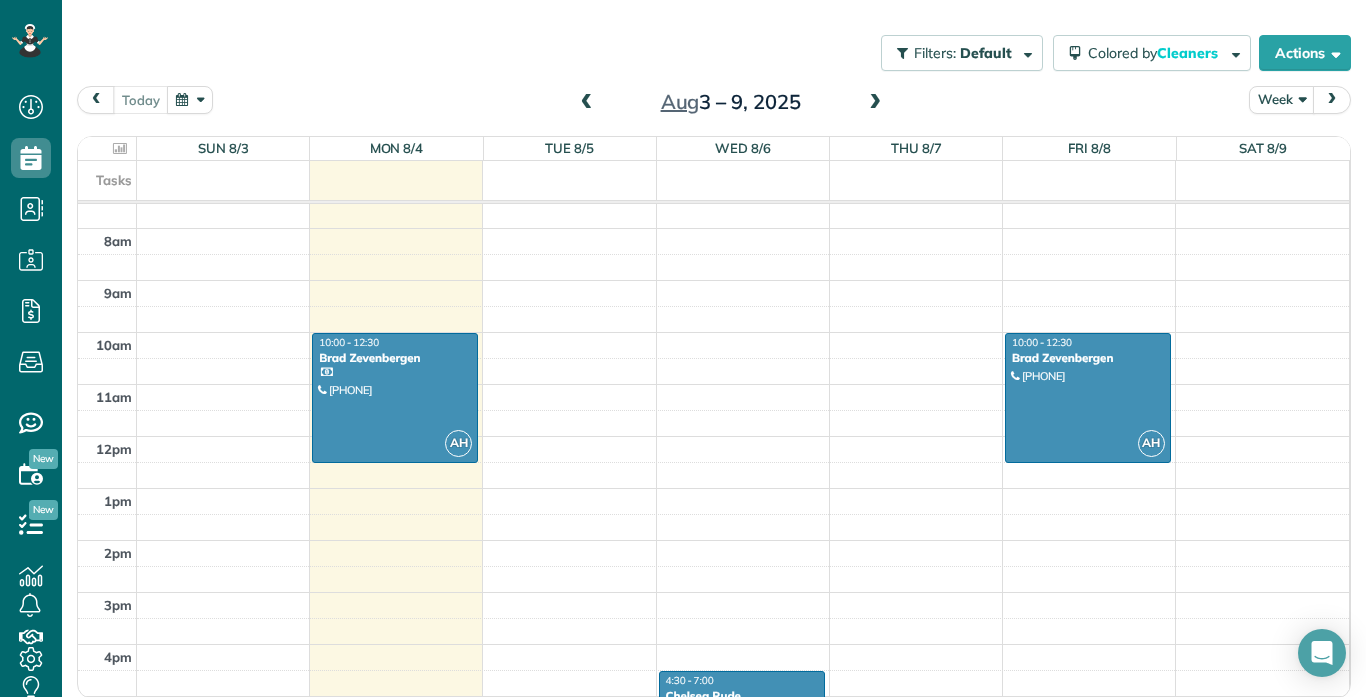 drag, startPoint x: 1348, startPoint y: 578, endPoint x: 1361, endPoint y: 439, distance: 139.60658 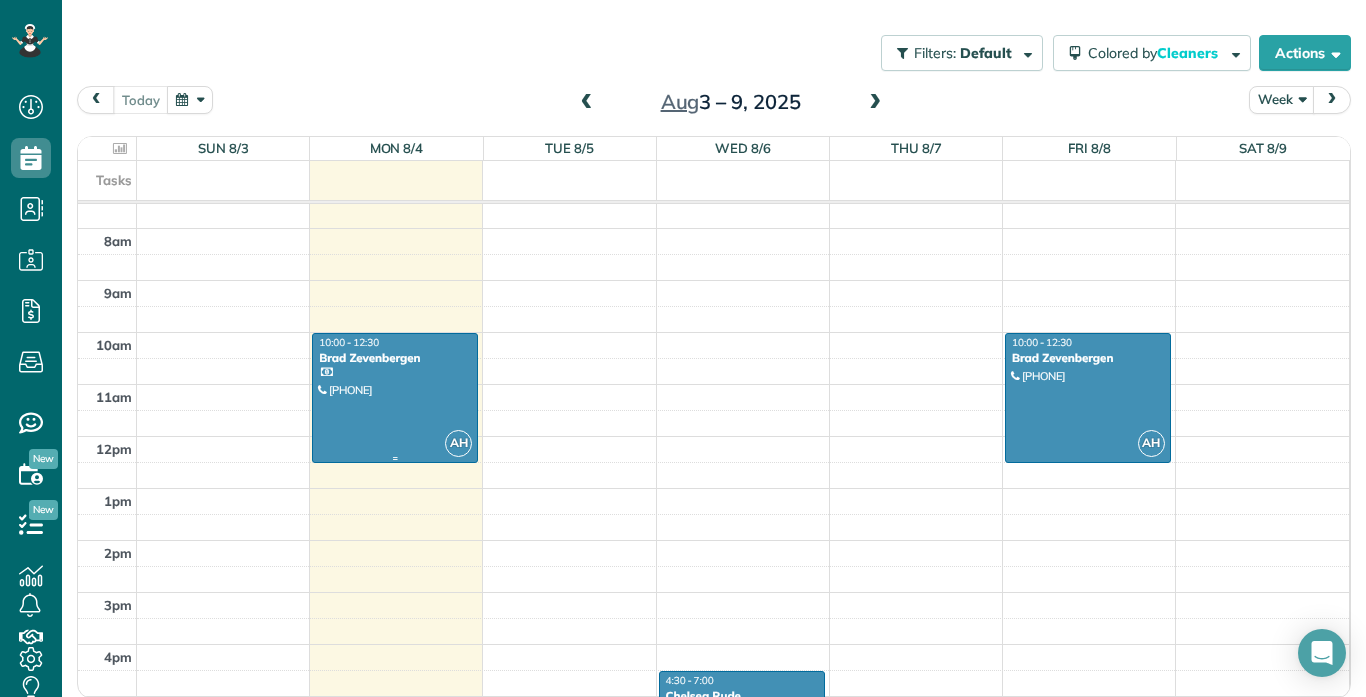 click at bounding box center [395, 398] 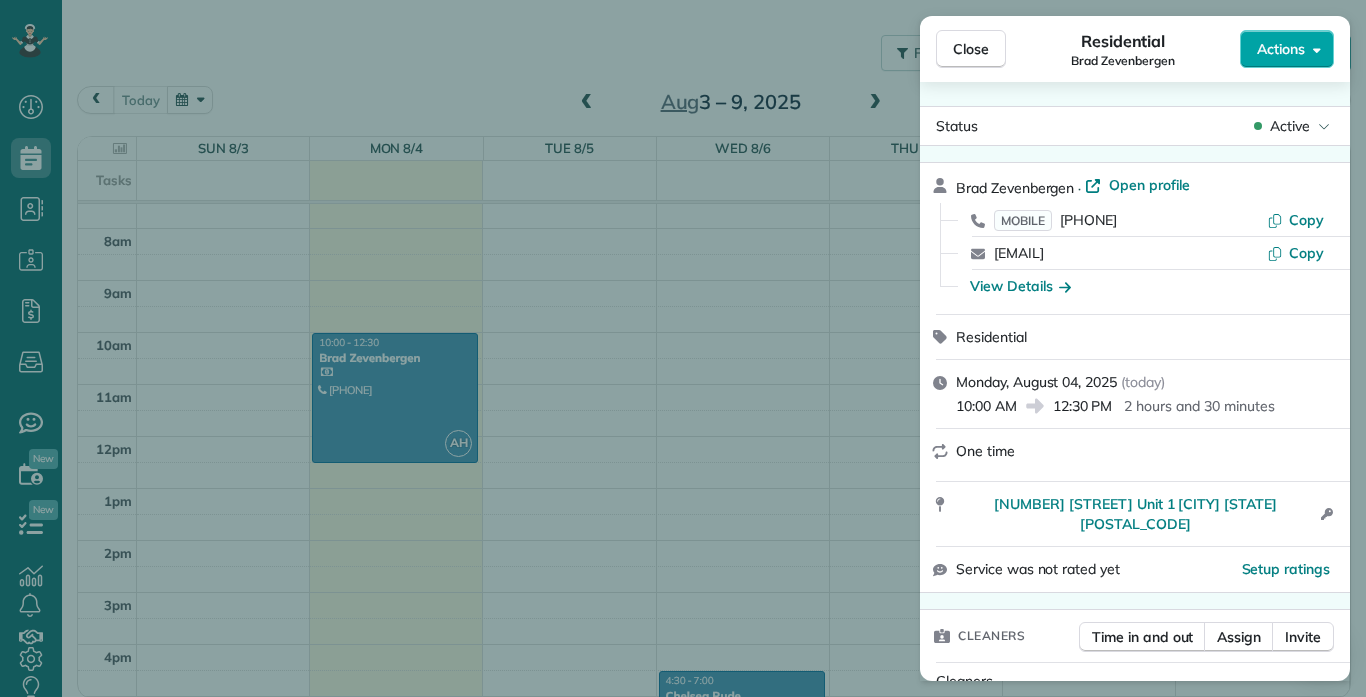 click on "Actions" at bounding box center [1281, 49] 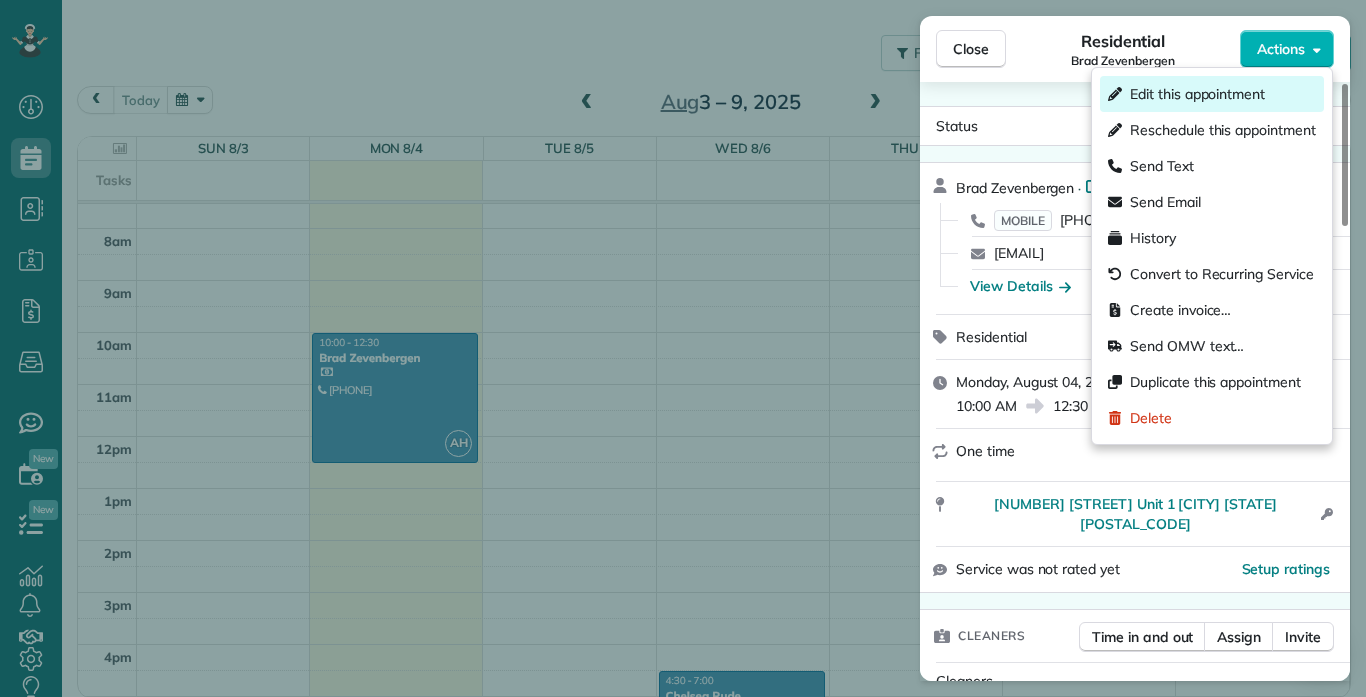 click on "Edit this appointment" at bounding box center [1197, 94] 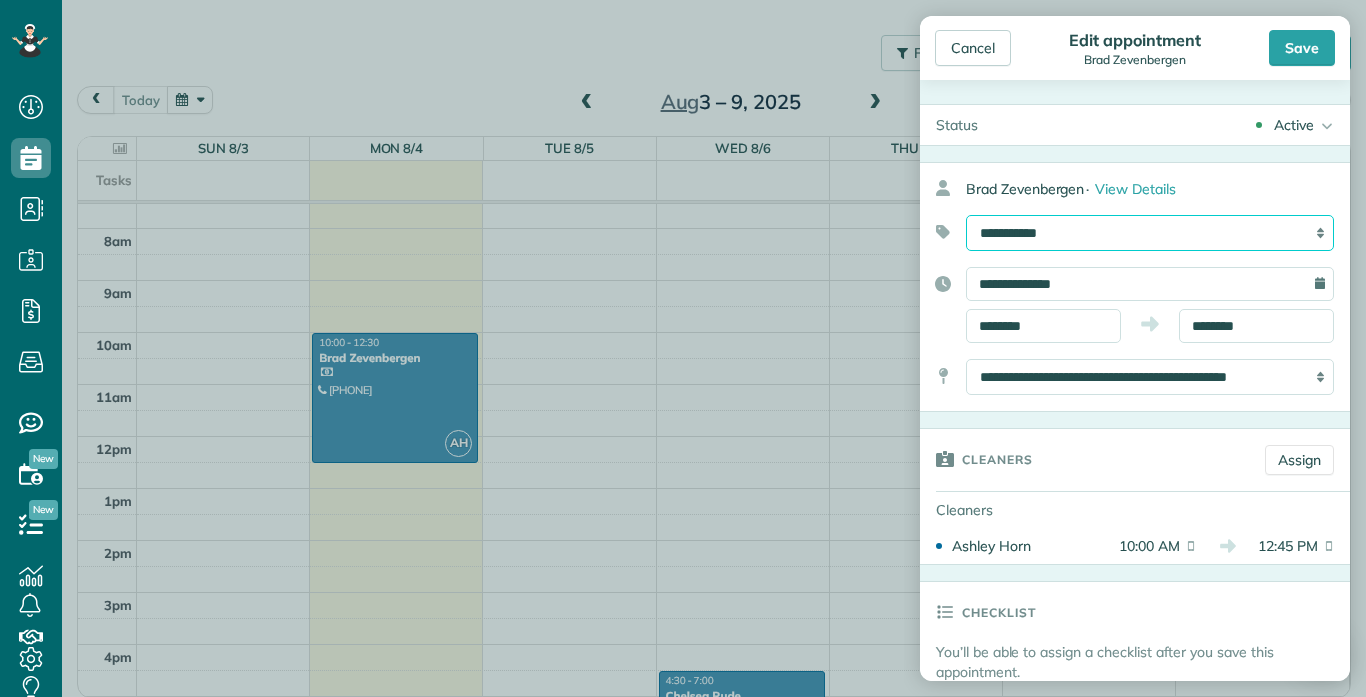click on "**********" at bounding box center [1150, 233] 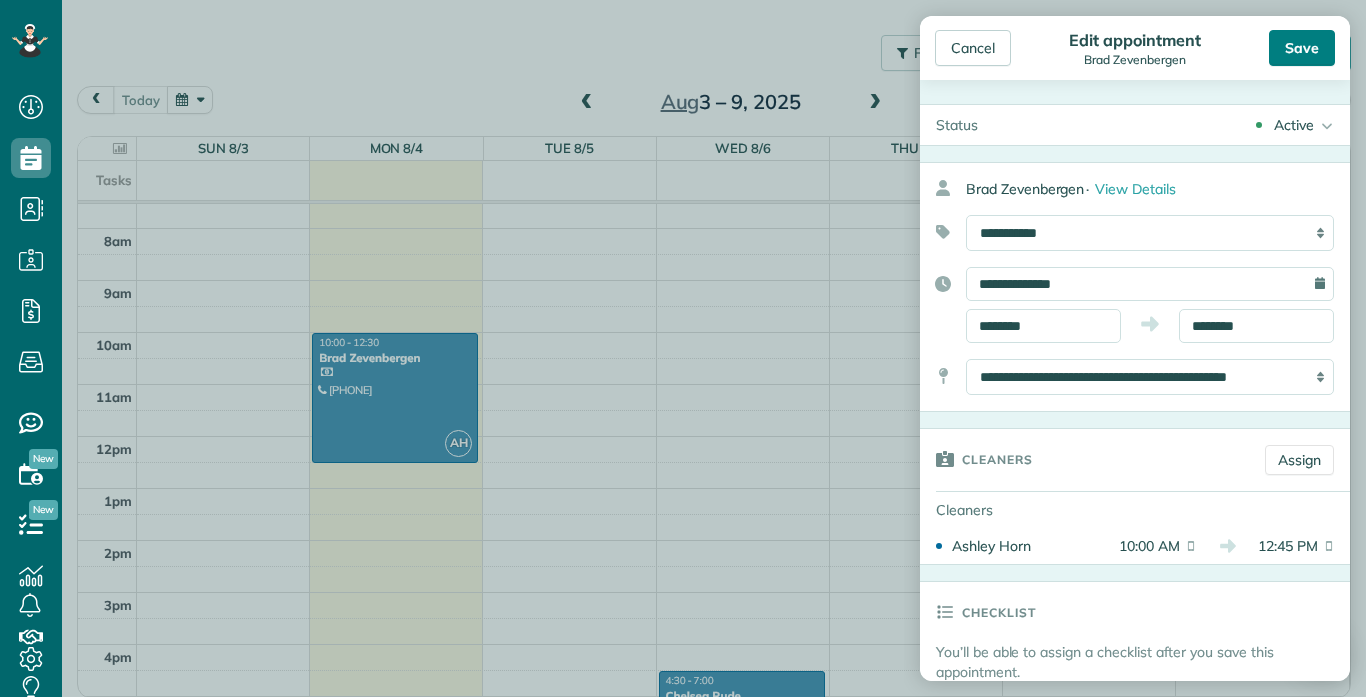 click on "Save" at bounding box center (1302, 48) 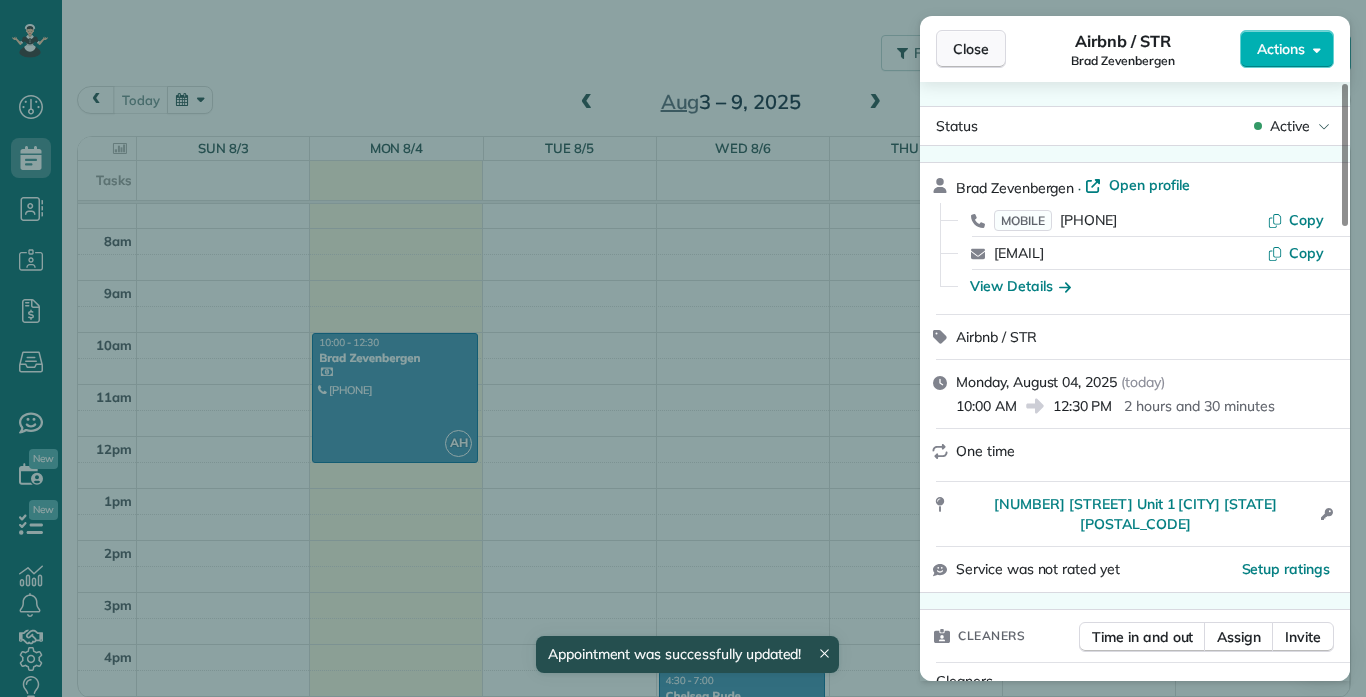 click on "Close" at bounding box center (971, 49) 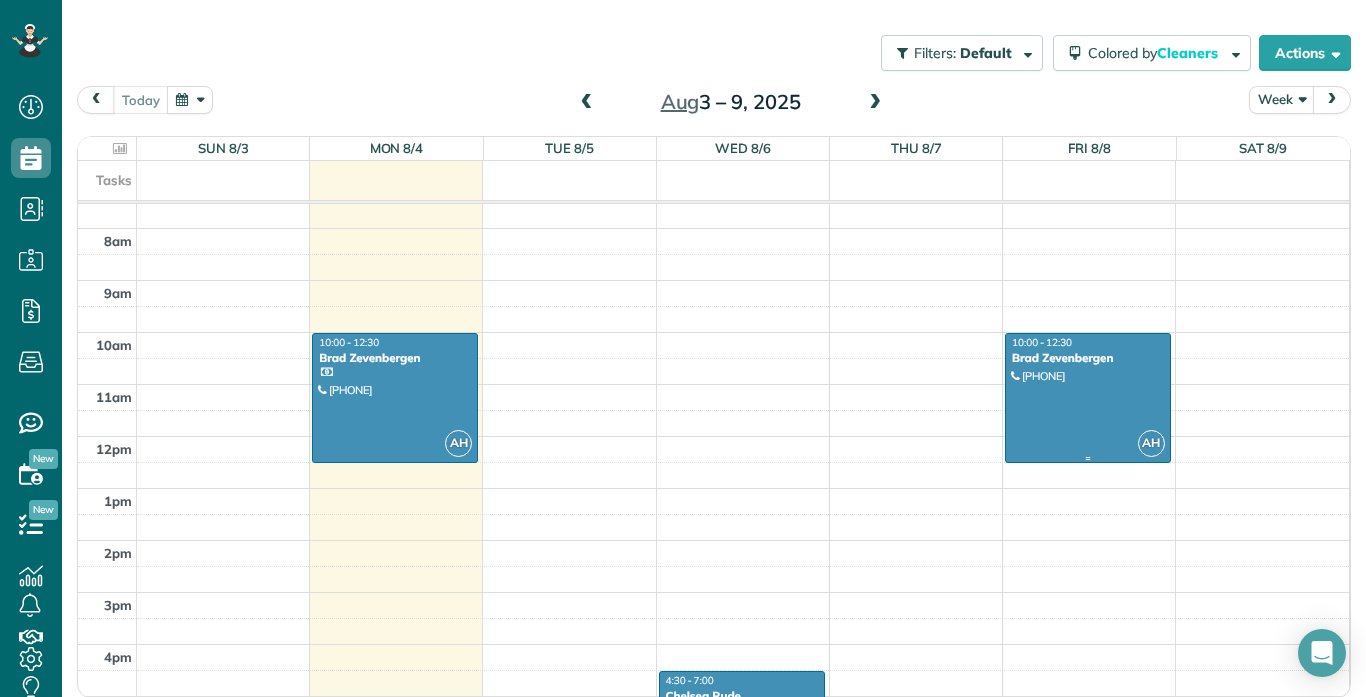 click at bounding box center (1088, 398) 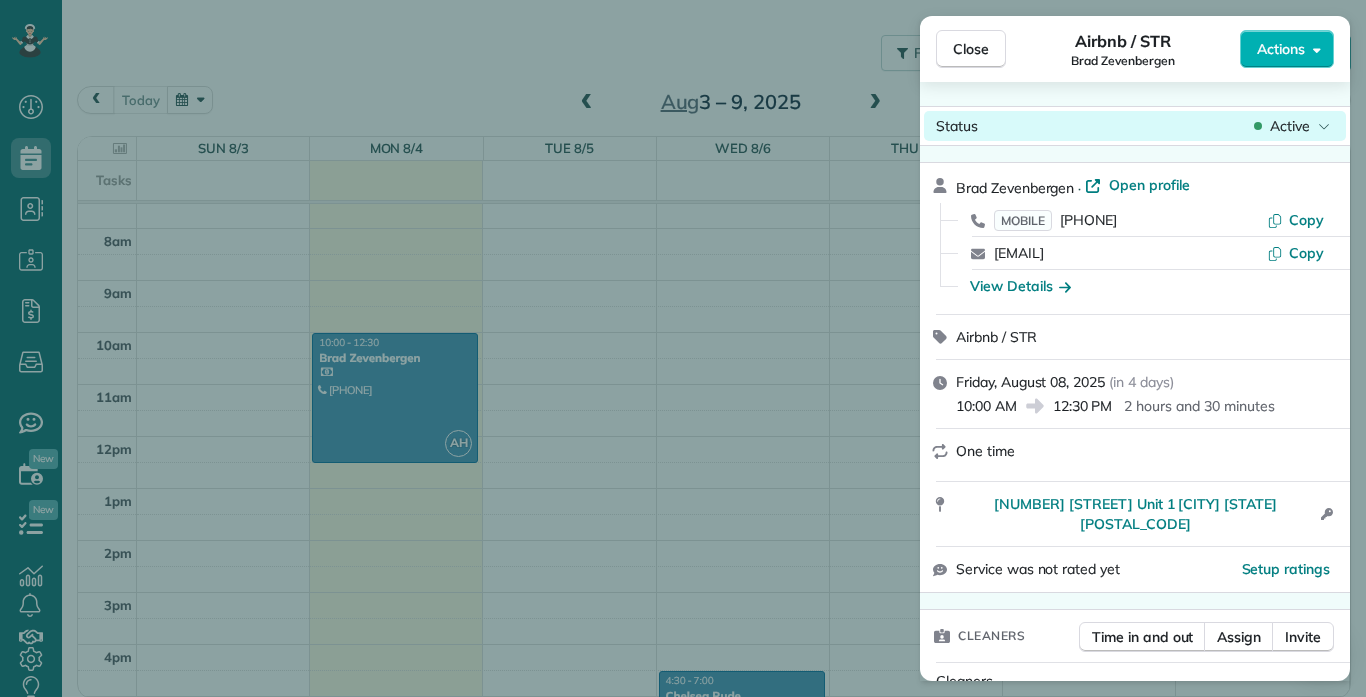 click on "Active" at bounding box center (1290, 126) 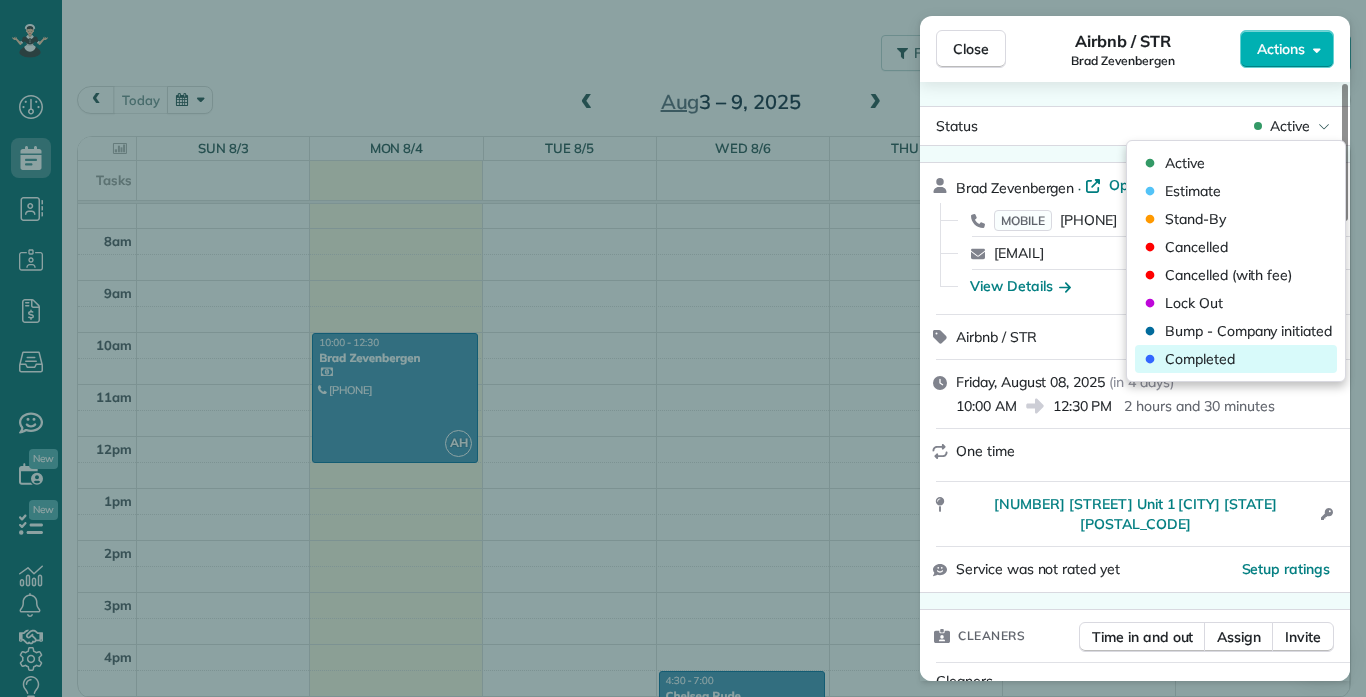 click on "Completed" at bounding box center [1200, 359] 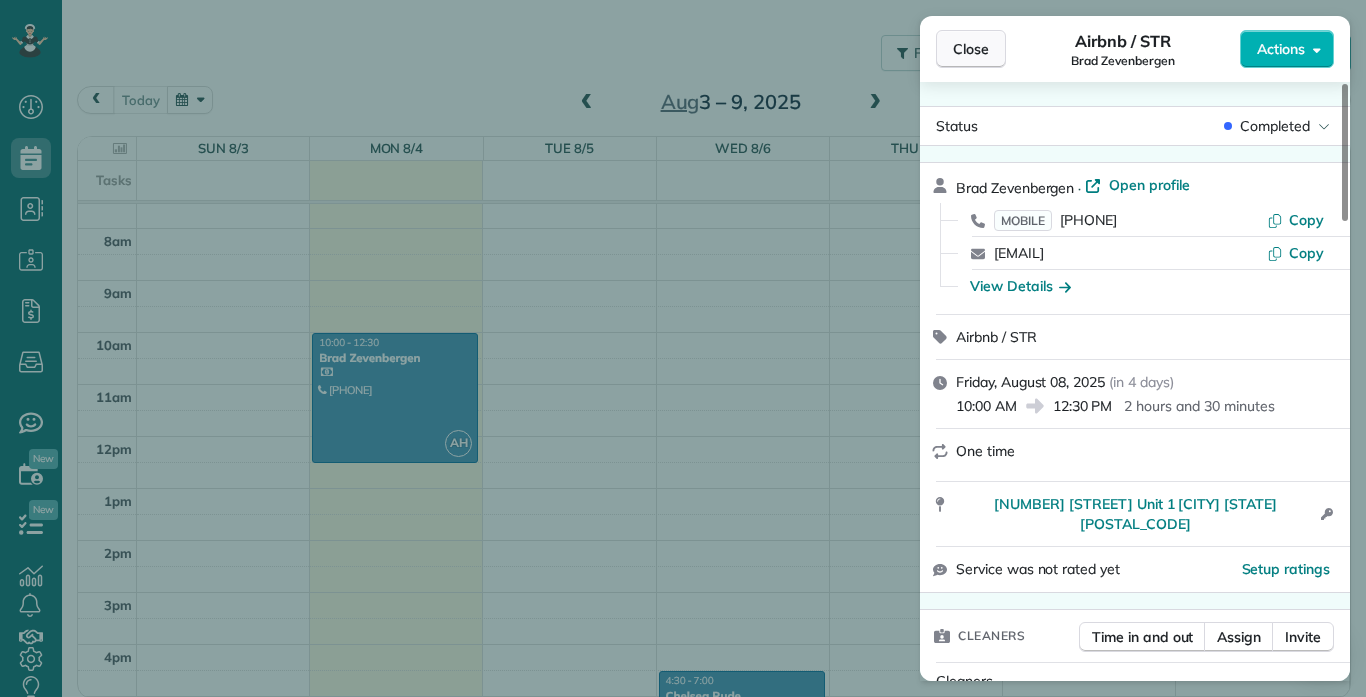 click on "Close" at bounding box center [971, 49] 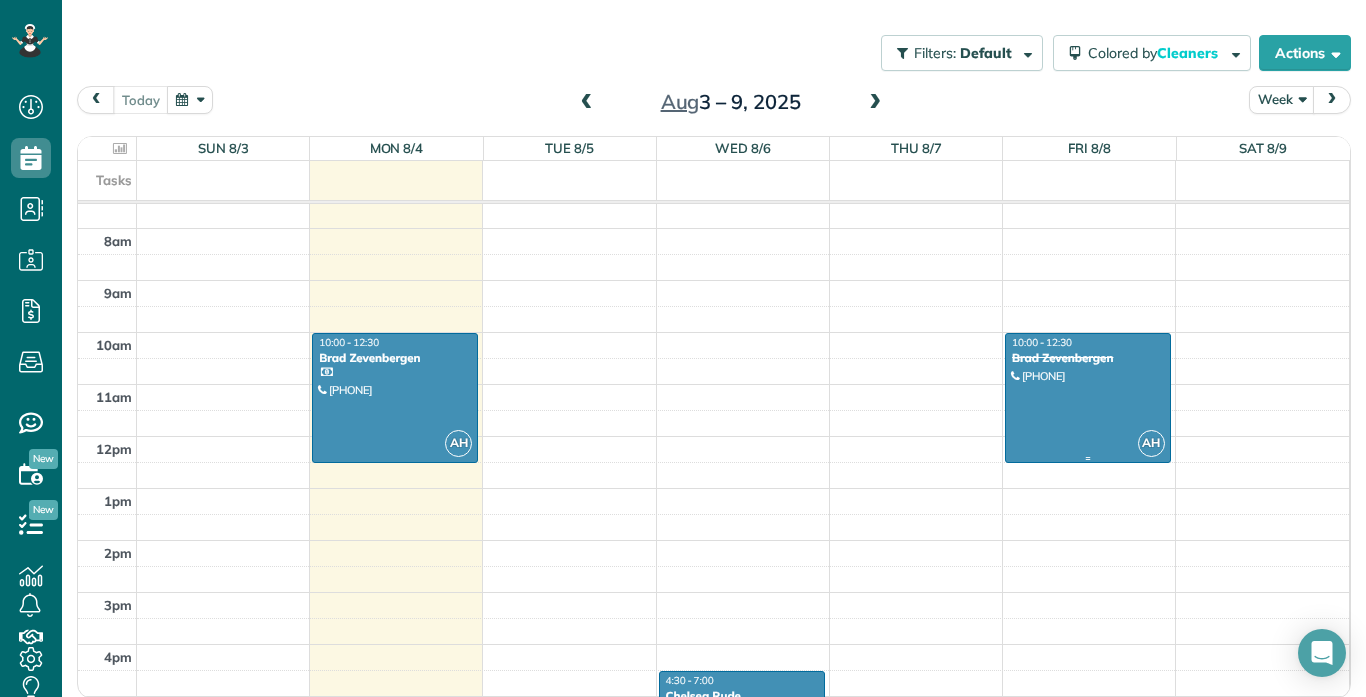 click at bounding box center (1088, 398) 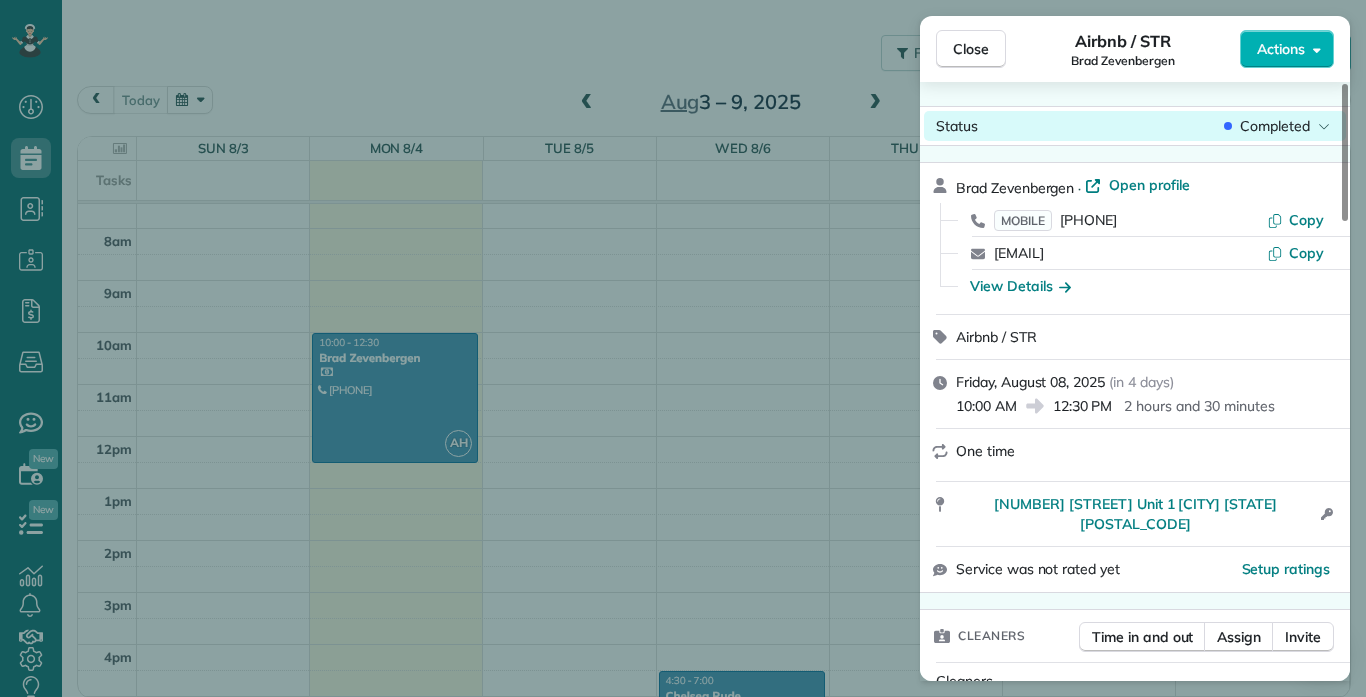 click on "Completed" at bounding box center [1275, 126] 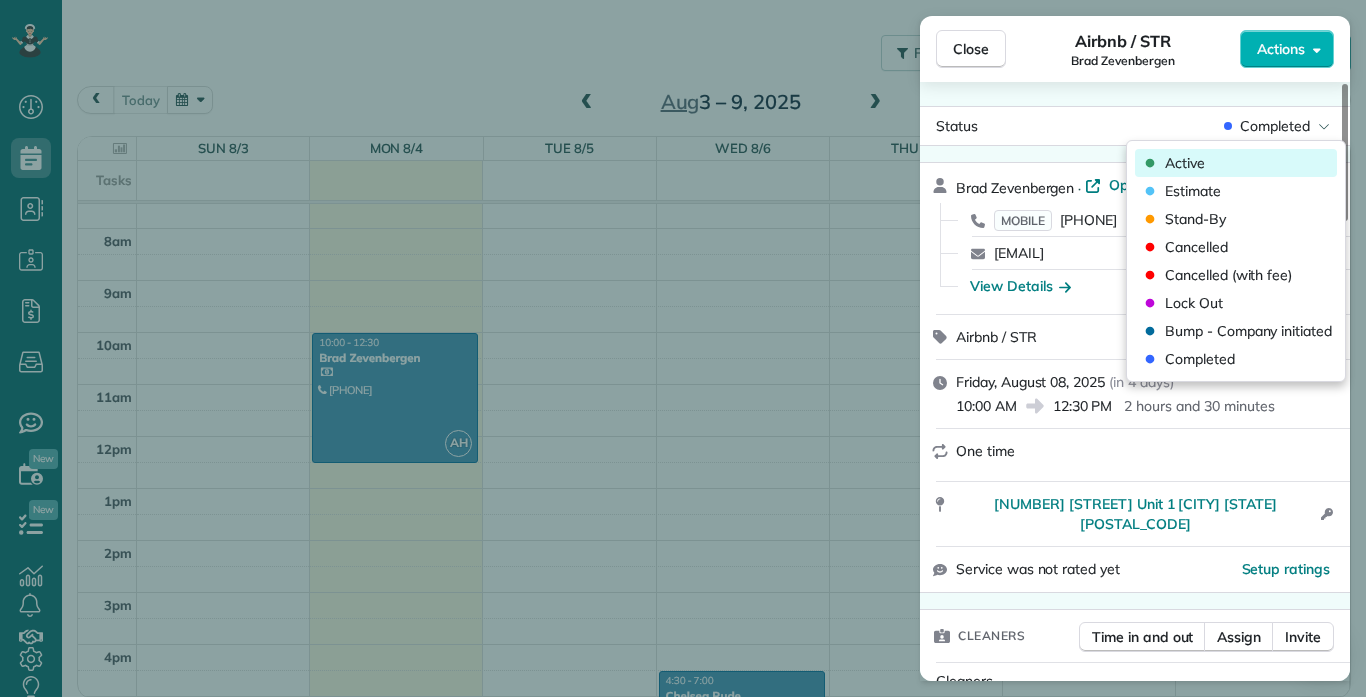 click on "Active" at bounding box center [1236, 163] 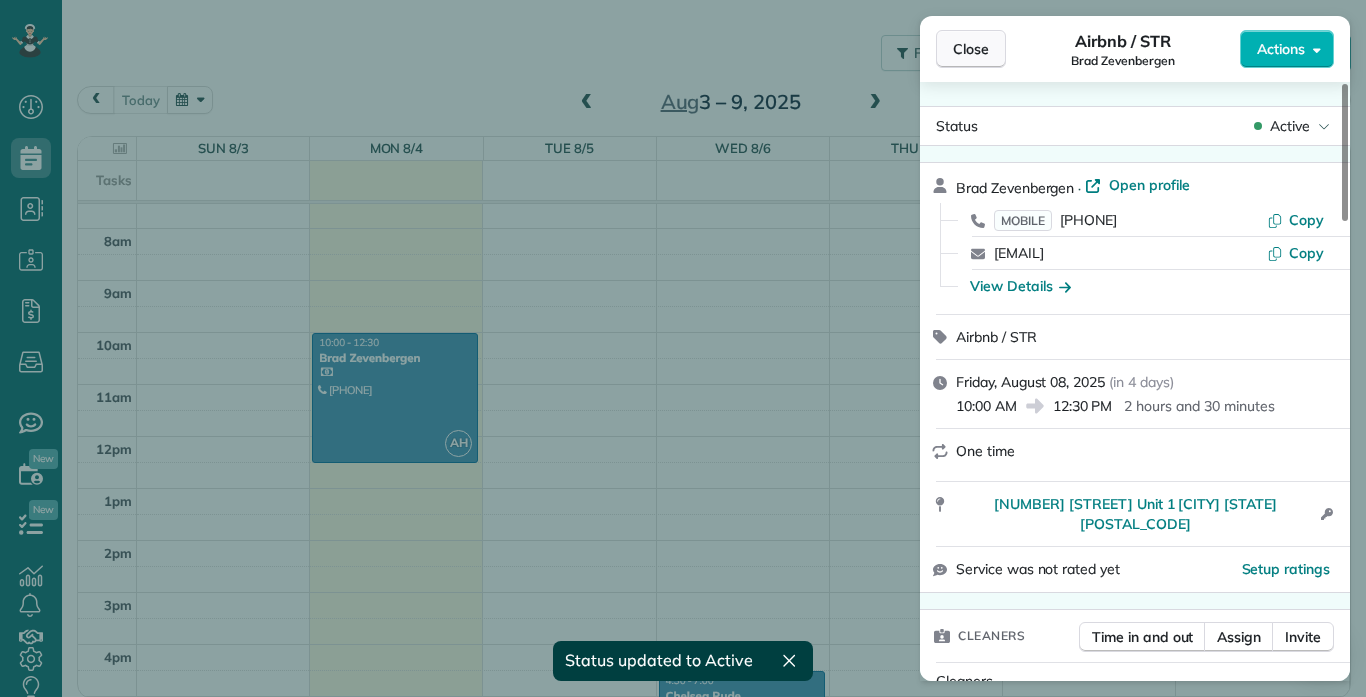 click on "Close" at bounding box center (971, 49) 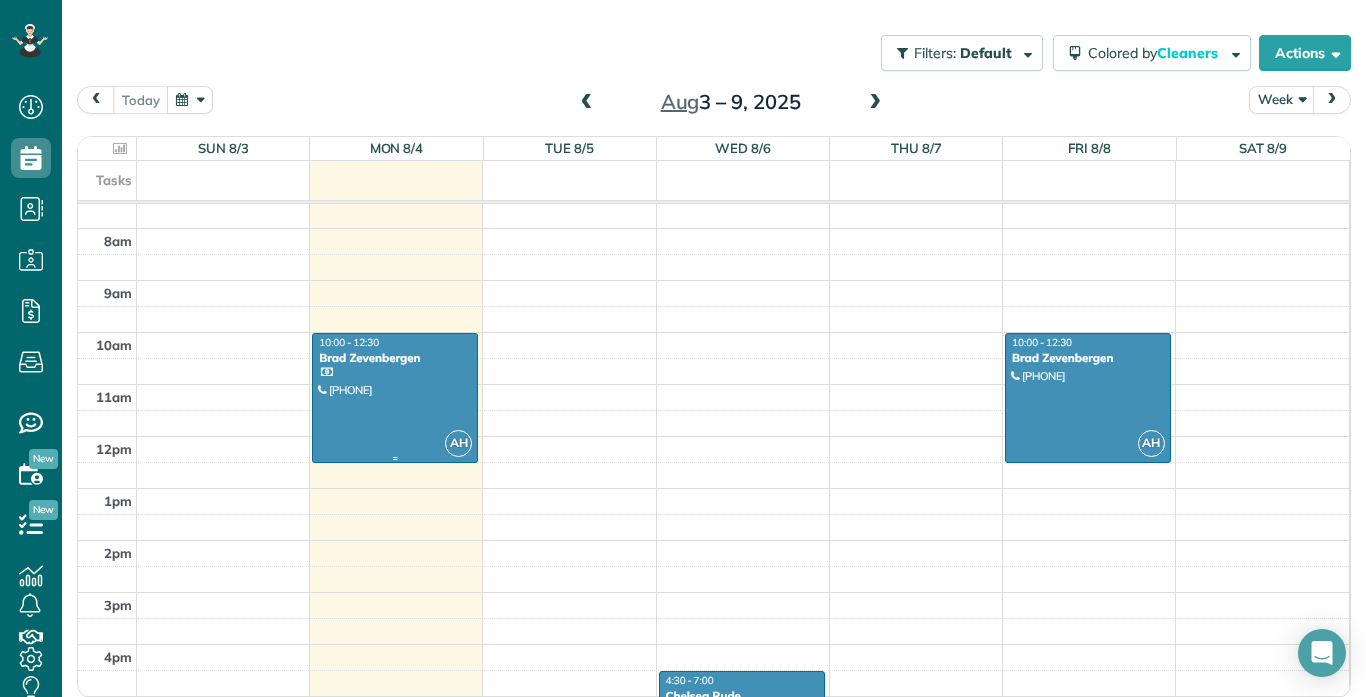 click at bounding box center [395, 398] 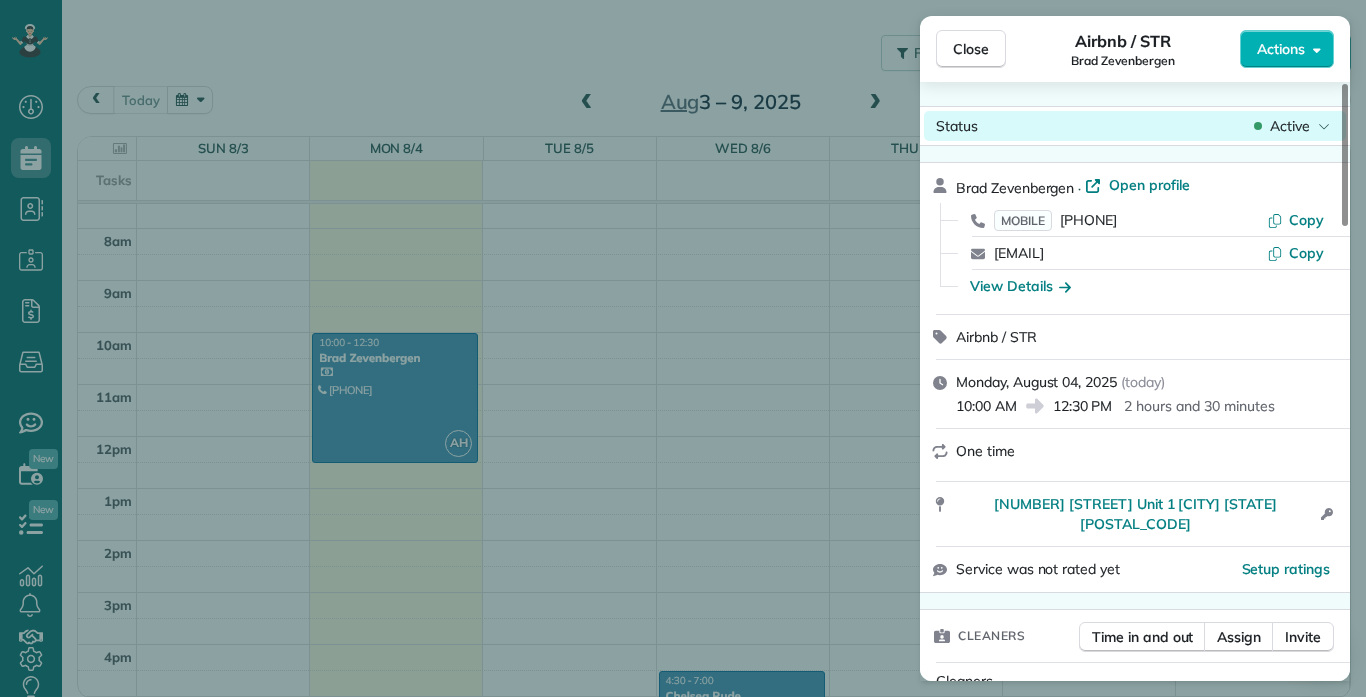 click on "Active" at bounding box center [1290, 126] 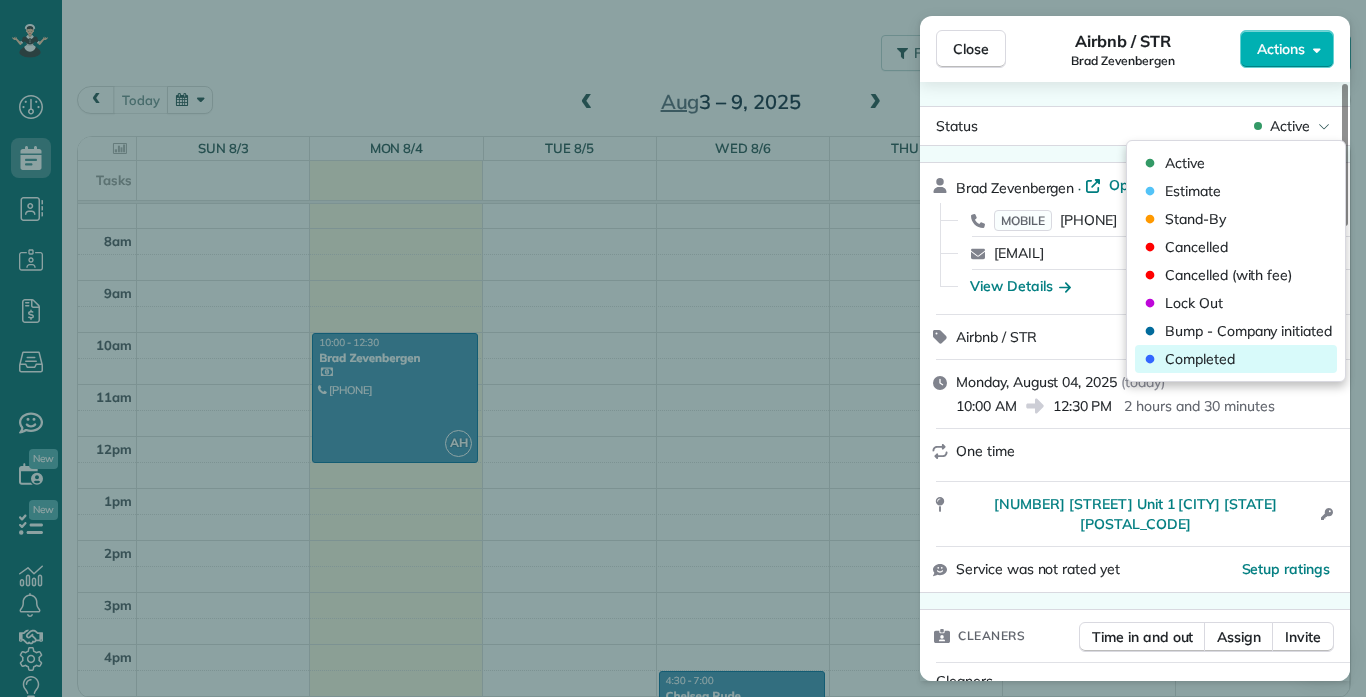 click on "Completed" at bounding box center (1200, 359) 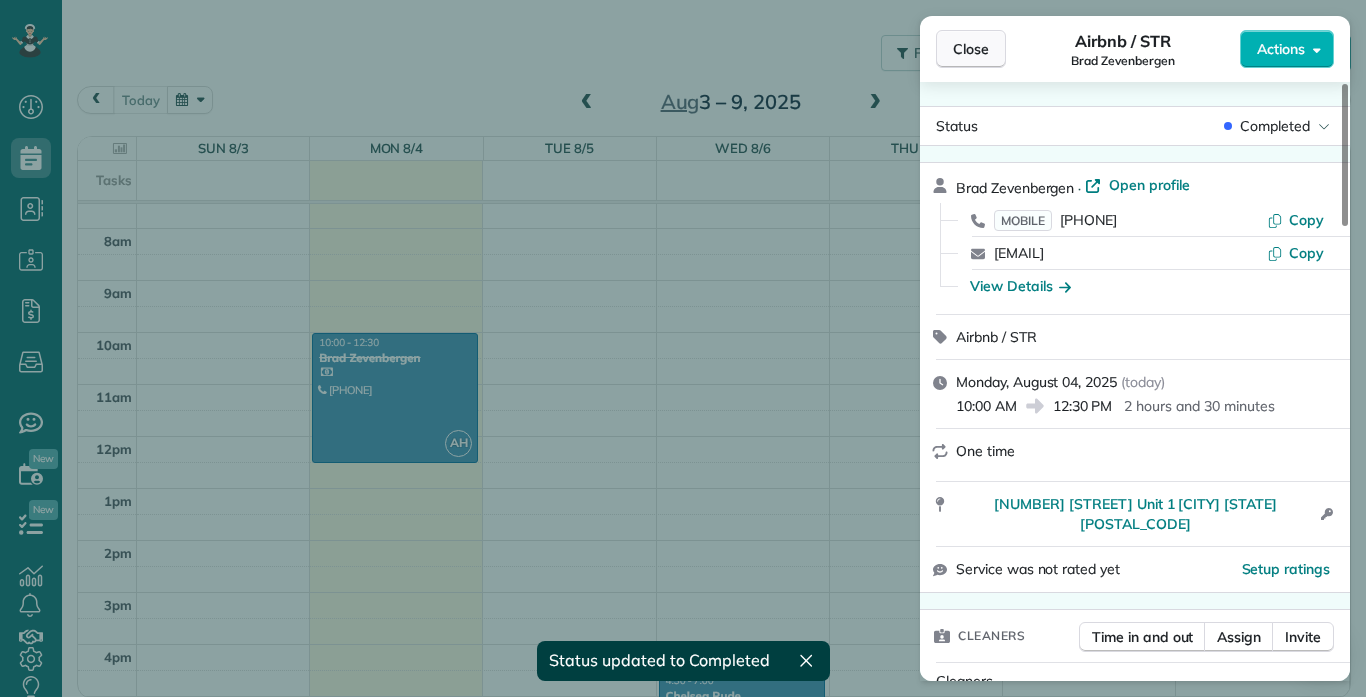 click on "Close" at bounding box center [971, 49] 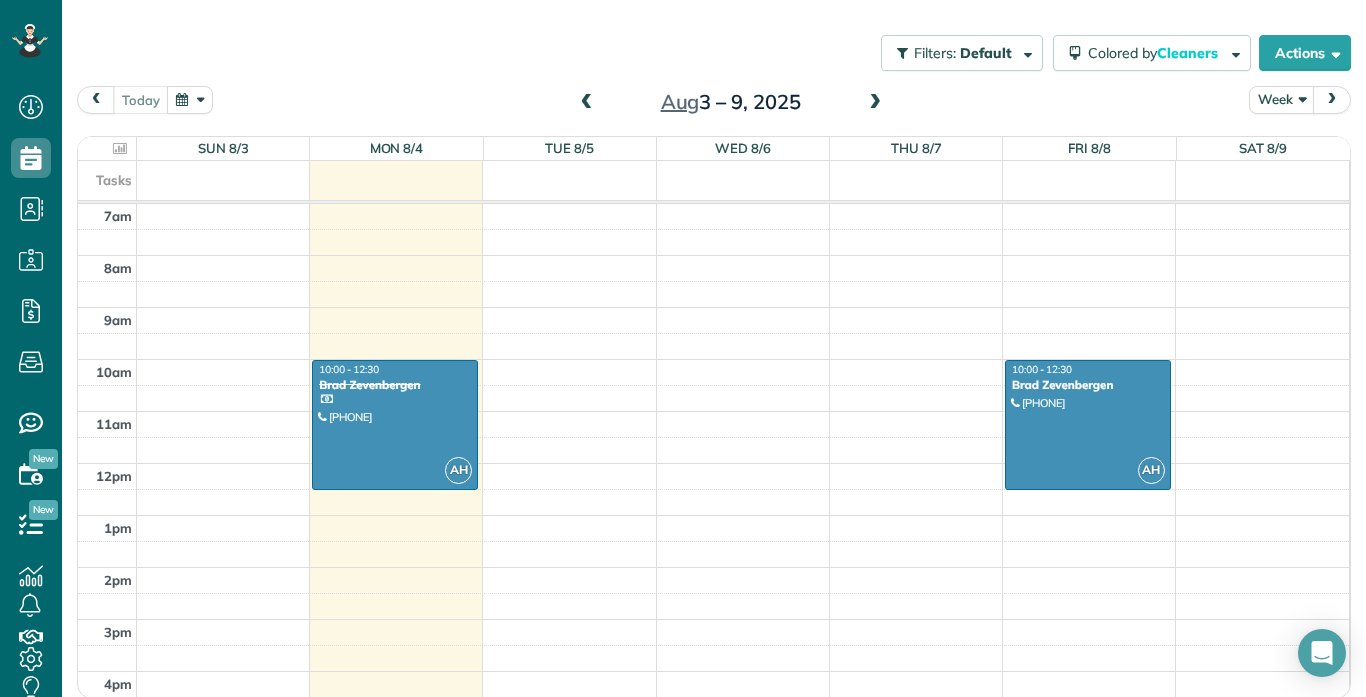 scroll, scrollTop: 362, scrollLeft: 0, axis: vertical 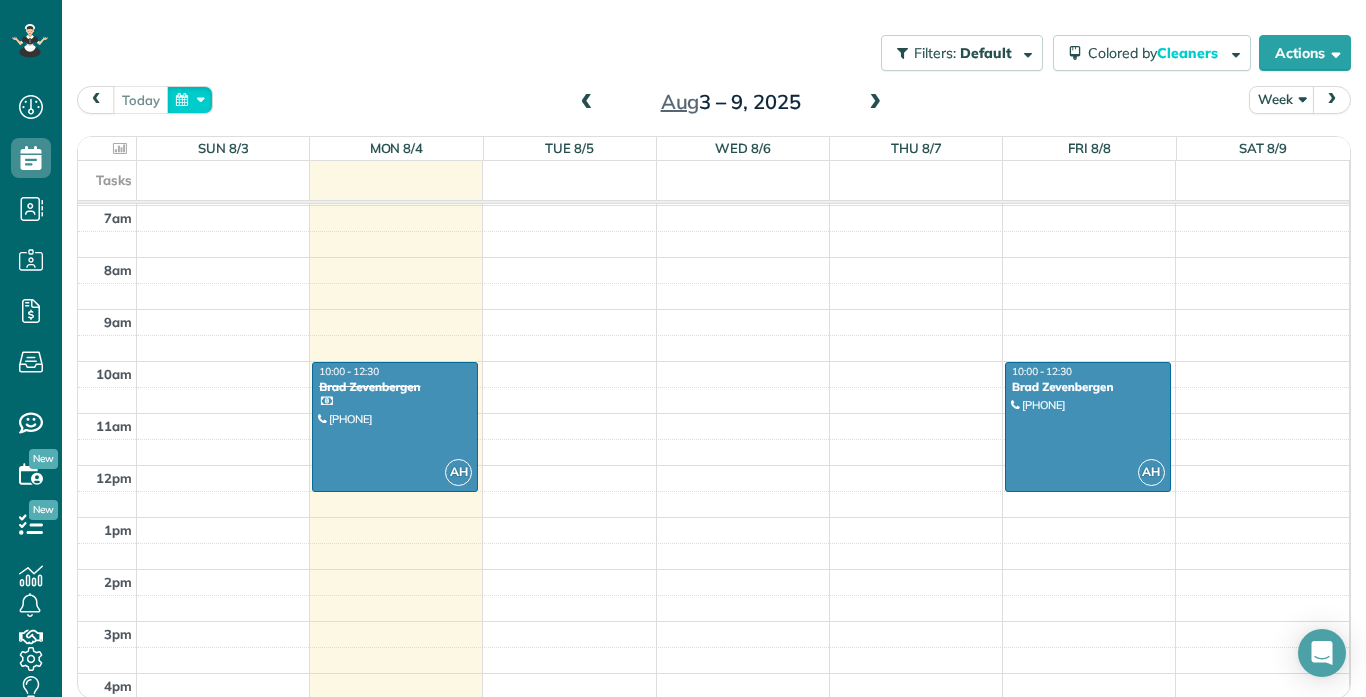 click at bounding box center [190, 99] 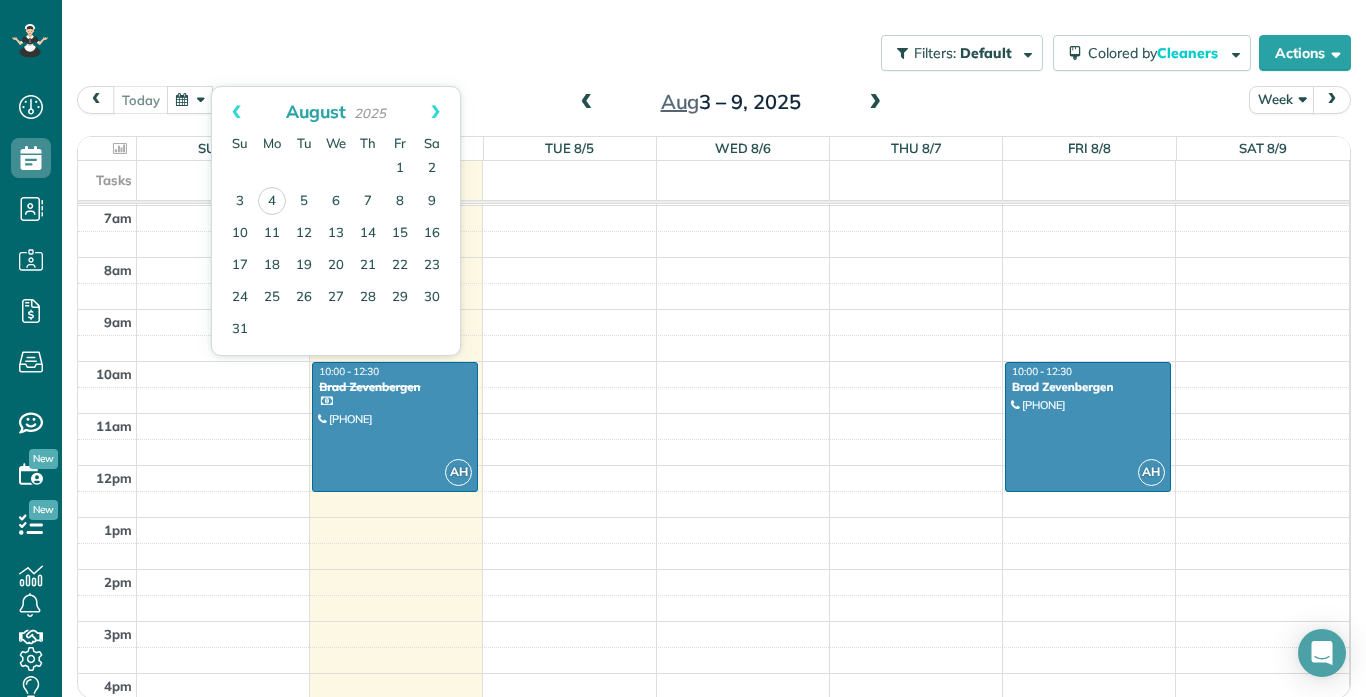 click on "12am 1am 2am 3am 4am 5am 6am 7am 8am 9am 10am 11am 12pm 1pm 2pm 3pm 4pm 5pm 6pm 7pm 8pm 9pm 10pm 11pm AH 10:00 - 12:30 [LAST] [PHONE] [NUMBER] [STREET] Unit 1 [CITY], [STATE] [POSTAL_CODE] AH 4:30 - 7:00 [FIRST] [LAST] [PHONE] [NUMBER] [STREET] Unit 1 [CITY], [STATE] [POSTAL_CODE] AH 10:00 - 12:30 [LAST] [PHONE] [NUMBER] [STREET] Unit 1 [CITY], [STATE] [POSTAL_CODE]" at bounding box center [713, 465] 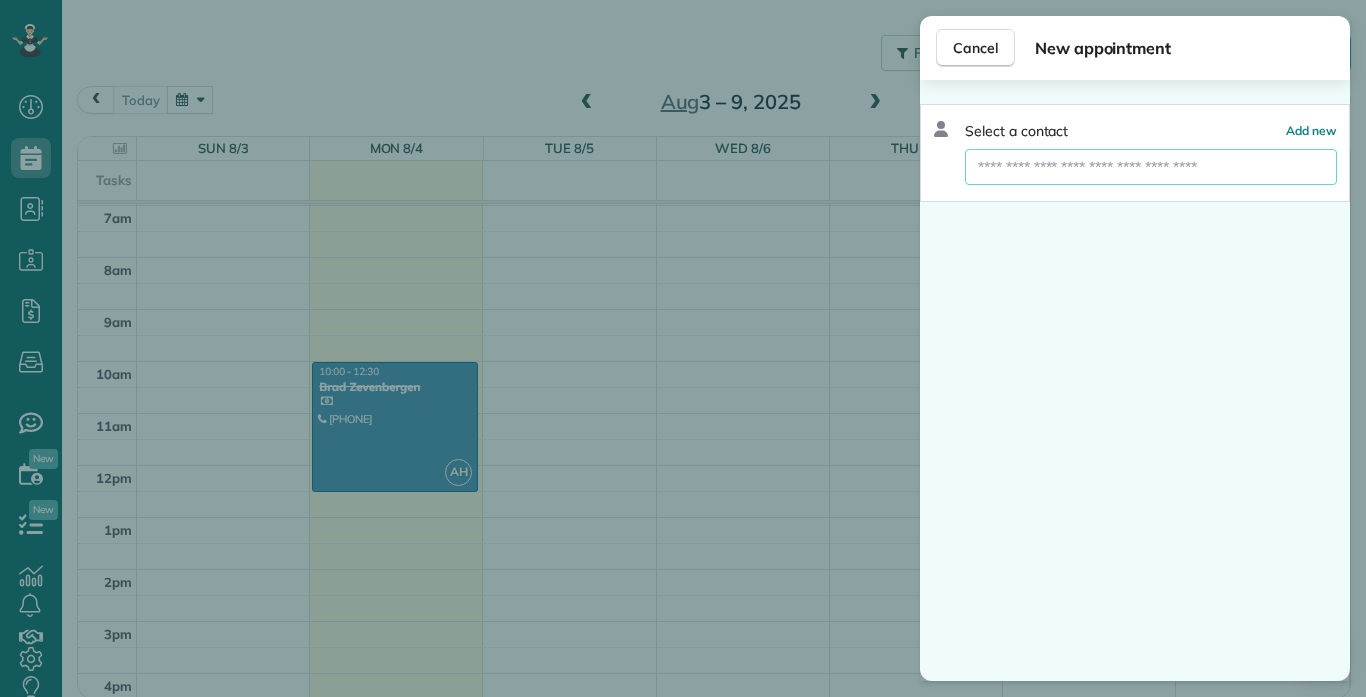 click at bounding box center [1151, 167] 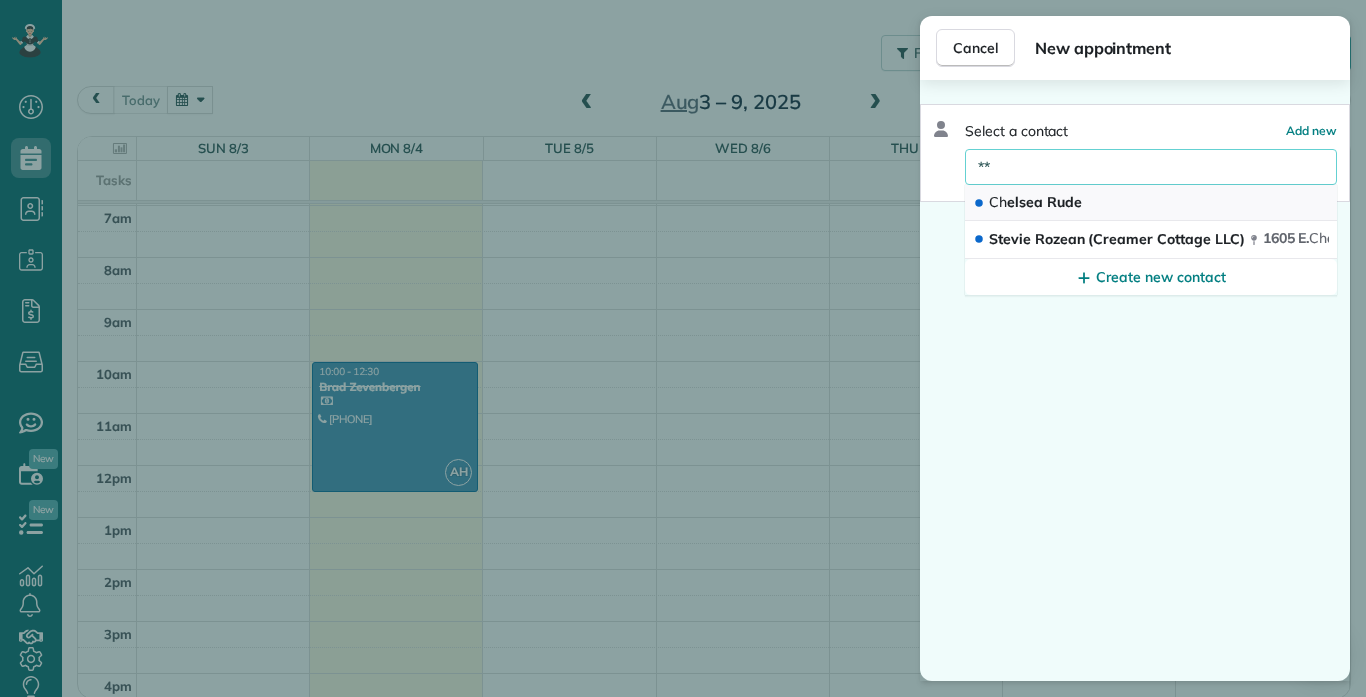 type on "**" 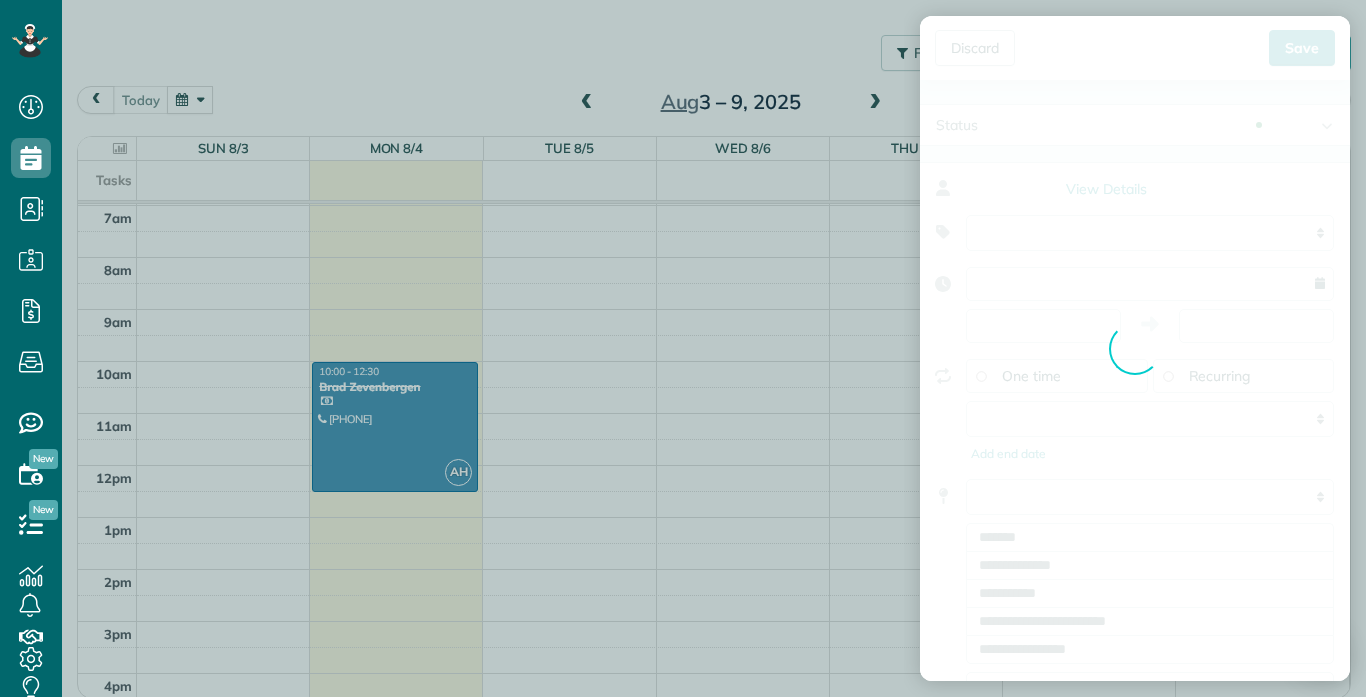 type on "**********" 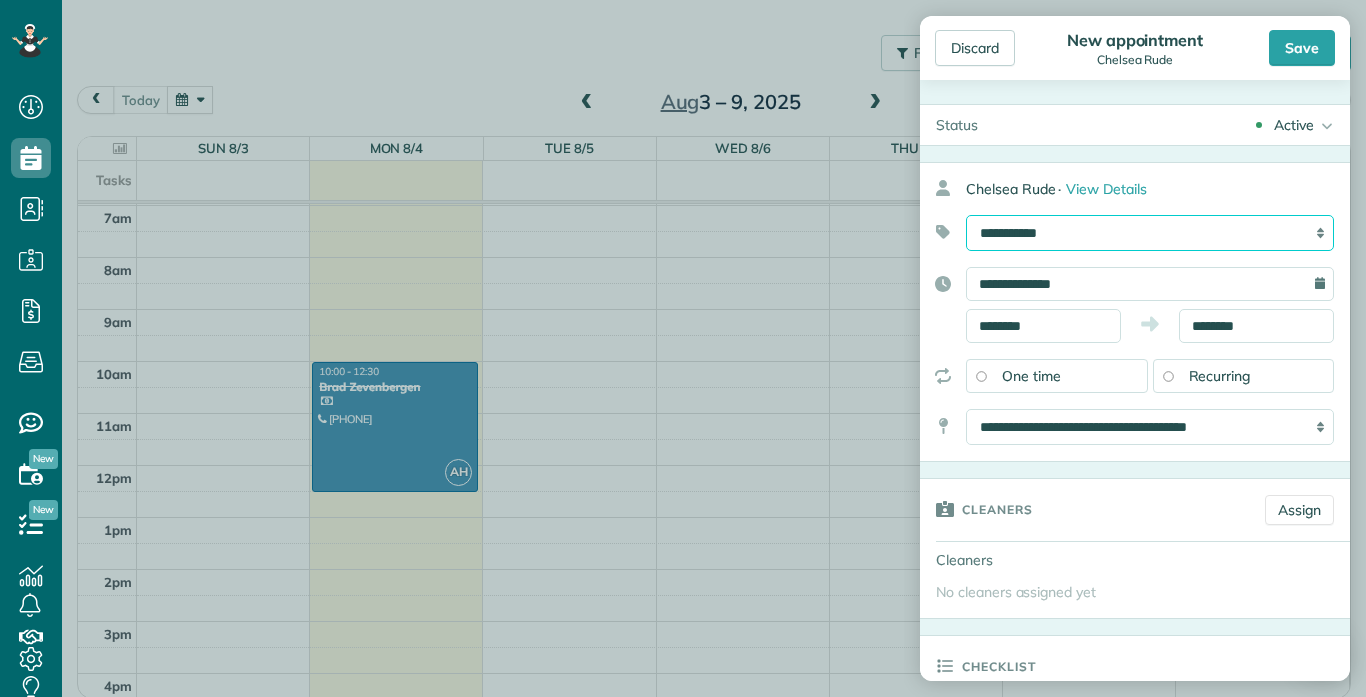 click on "**********" at bounding box center (1150, 233) 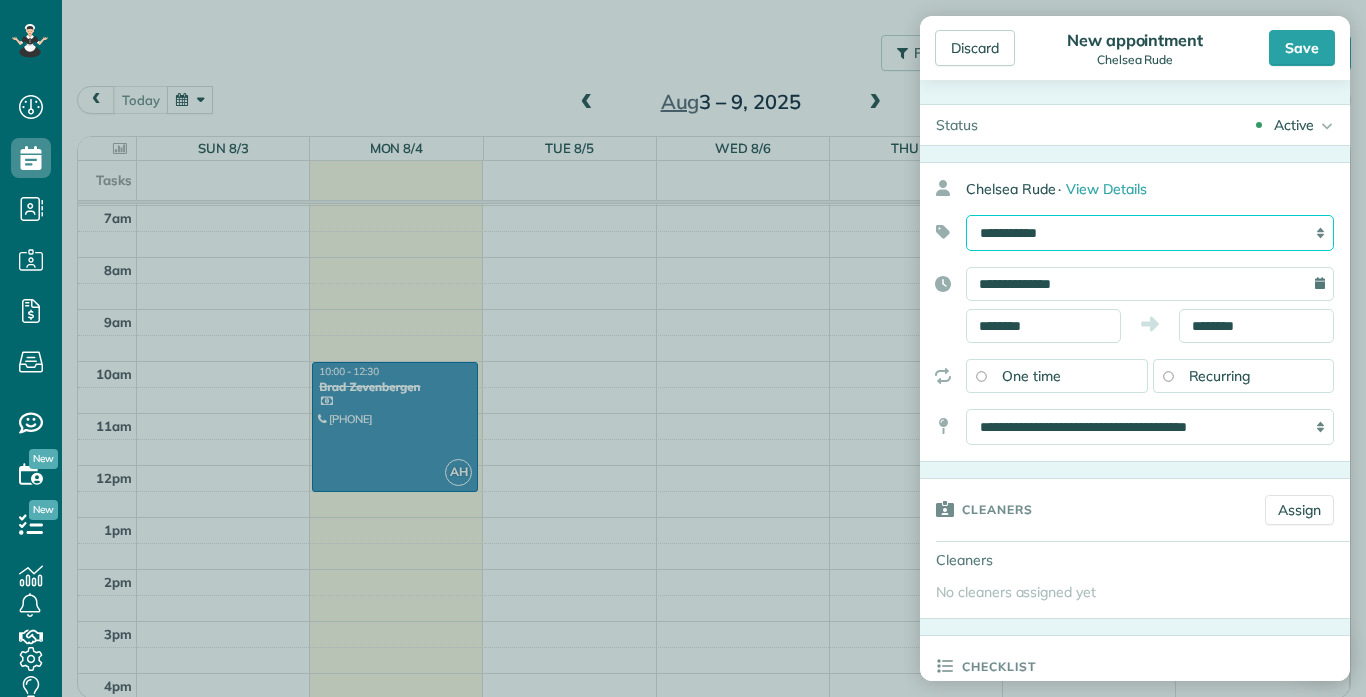select on "******" 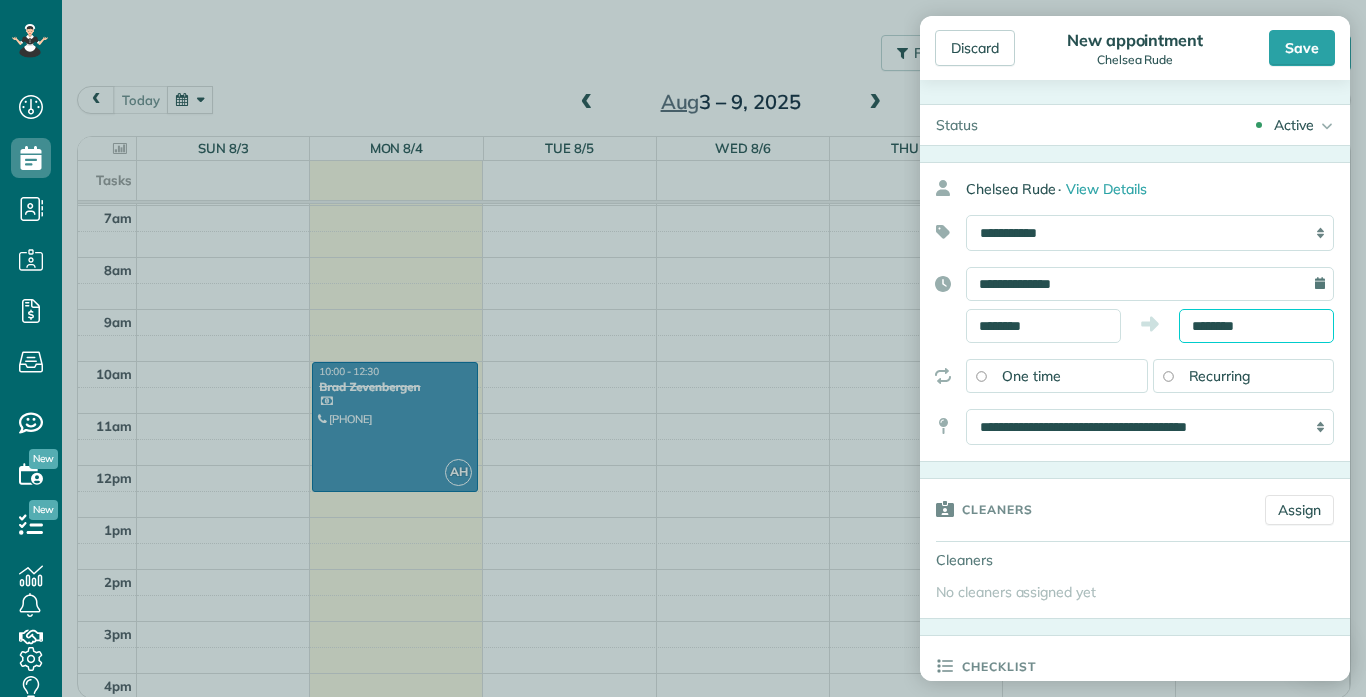 click on "********" at bounding box center [1256, 326] 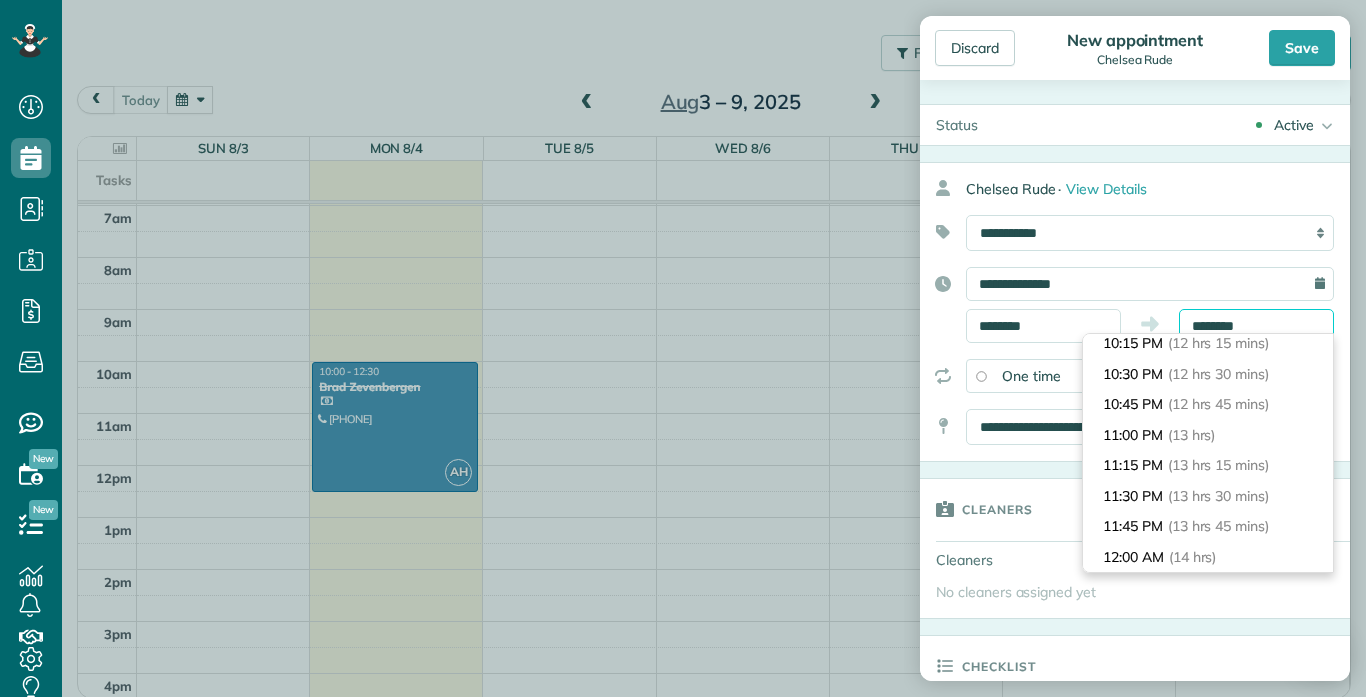 scroll, scrollTop: 274, scrollLeft: 0, axis: vertical 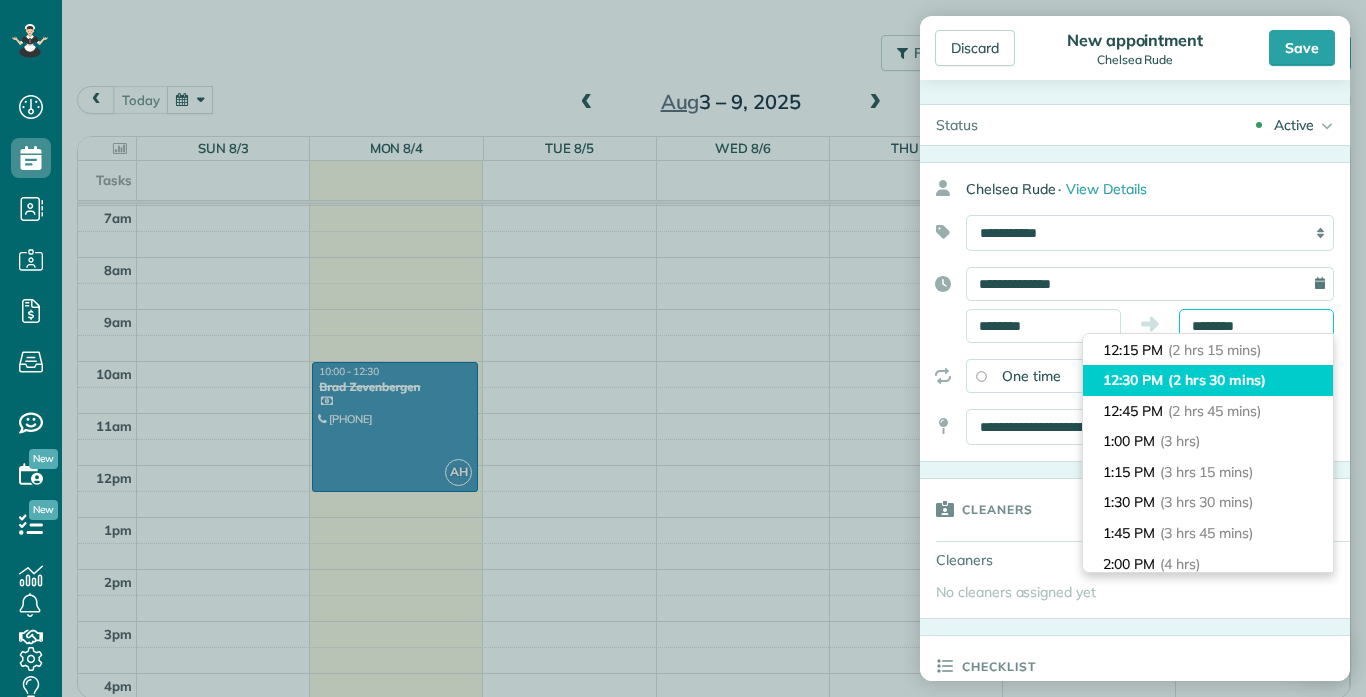 type on "********" 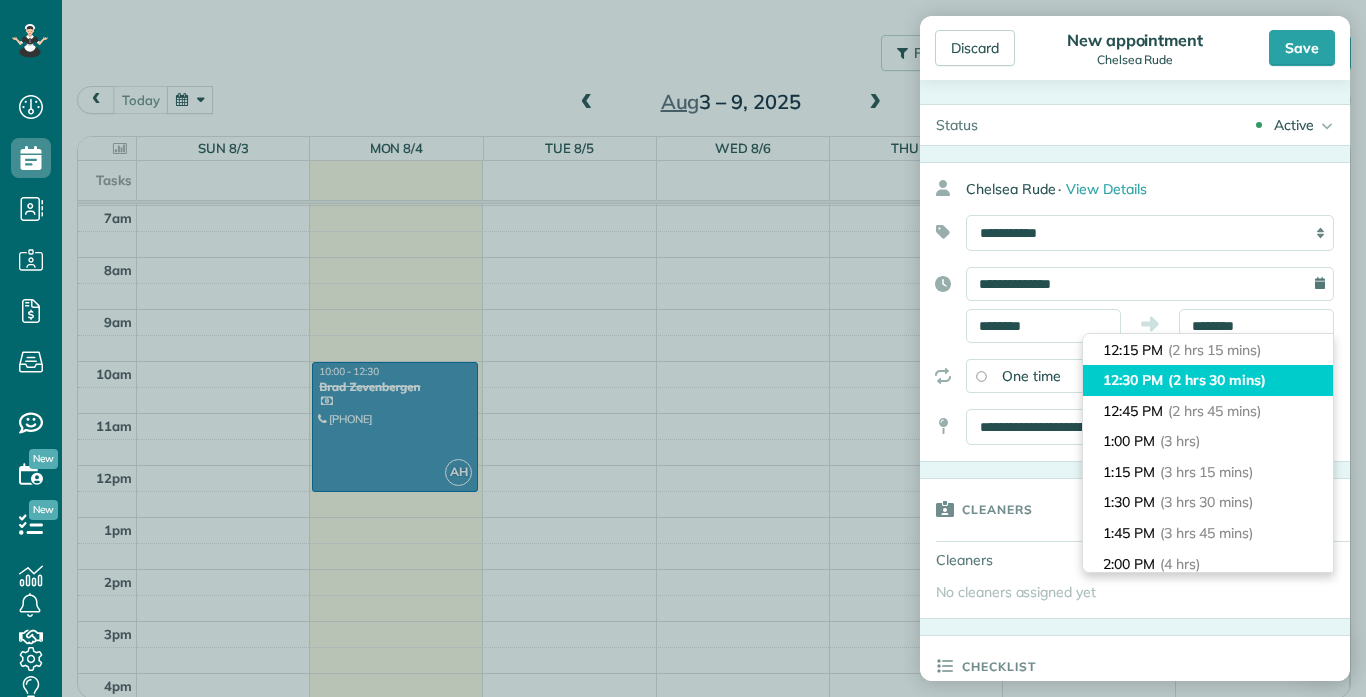 click on "(2 hrs 30 mins)" at bounding box center (1217, 380) 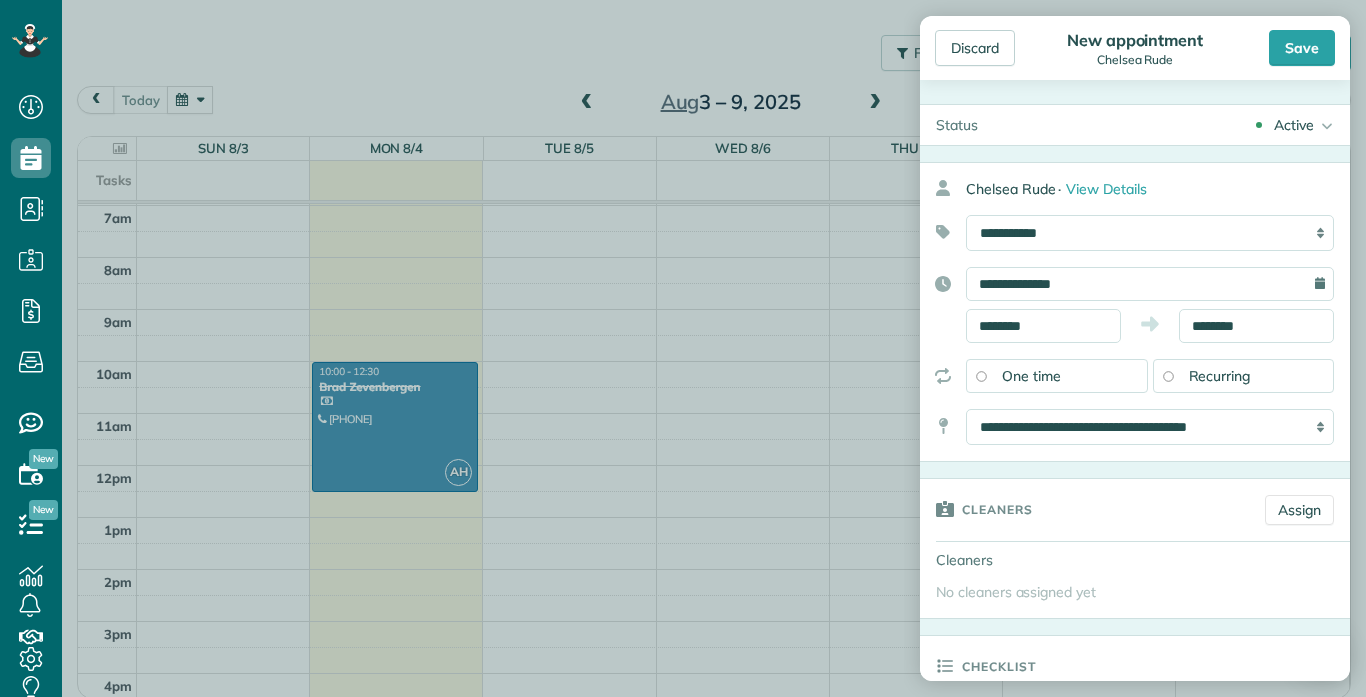 click on "**********" at bounding box center [1135, 312] 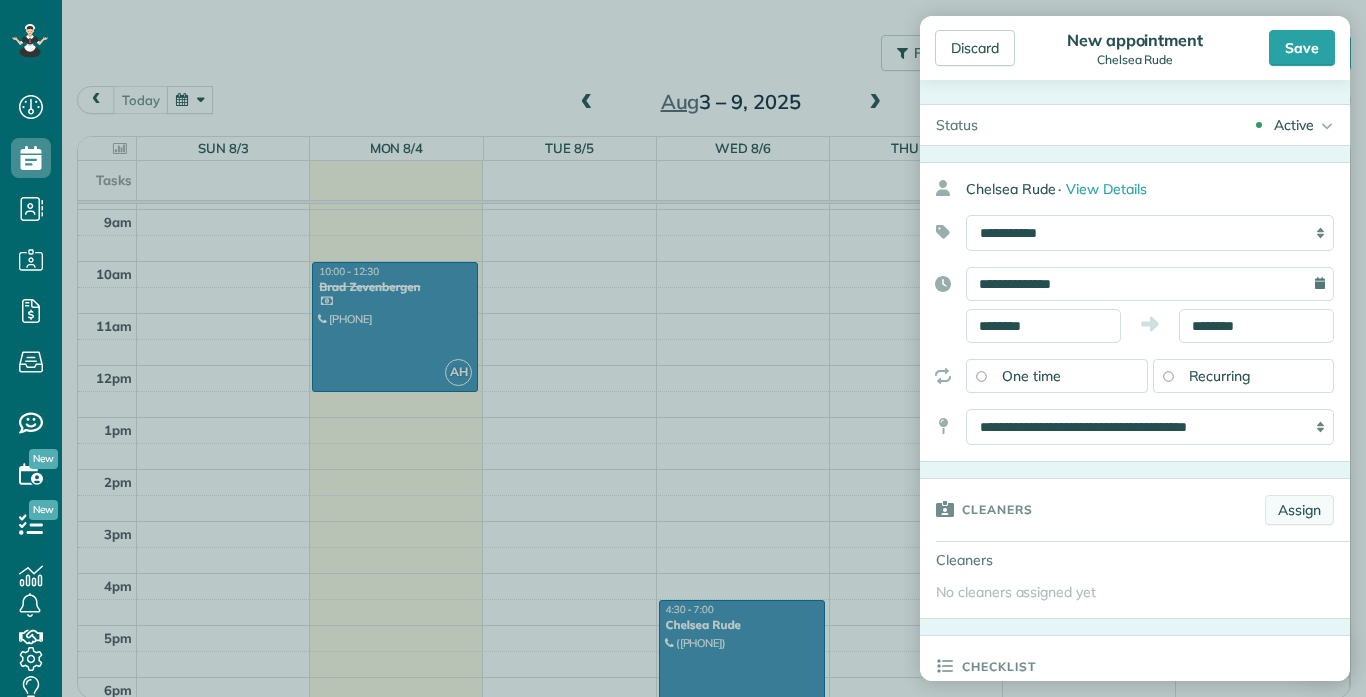 click on "Assign" at bounding box center [1299, 510] 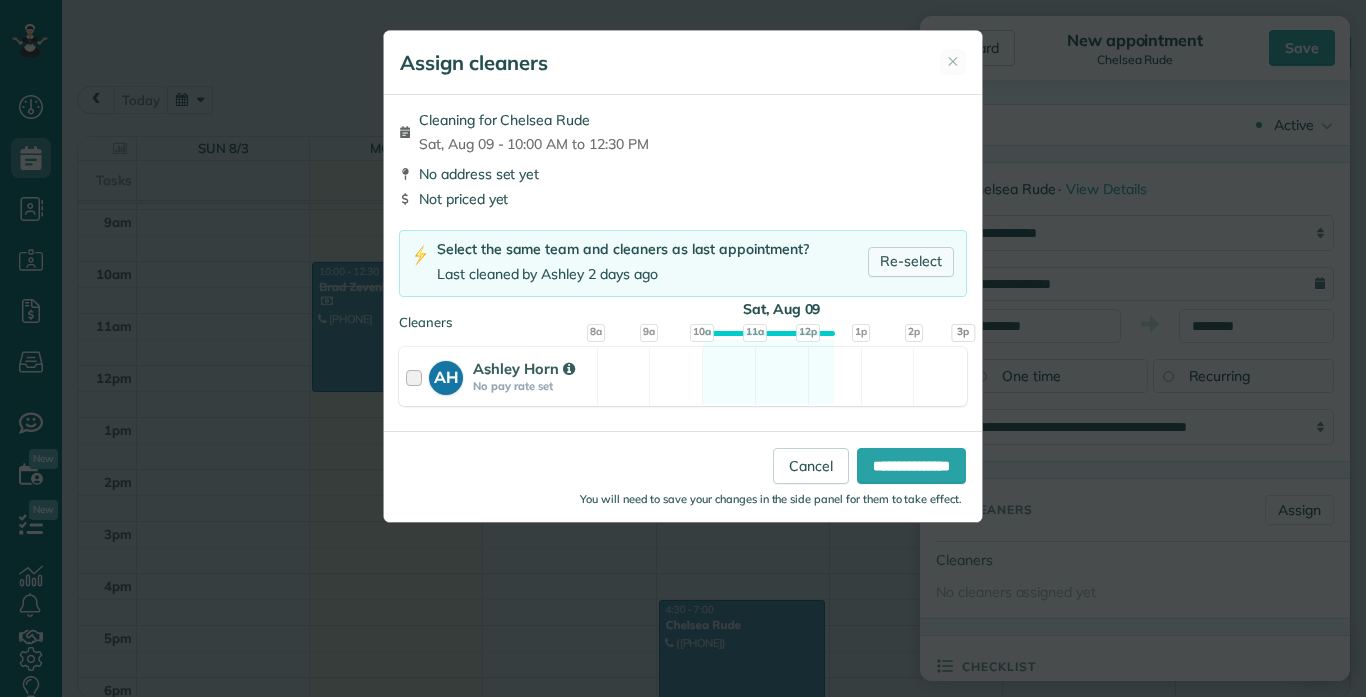 click on "Re-select" at bounding box center (911, 262) 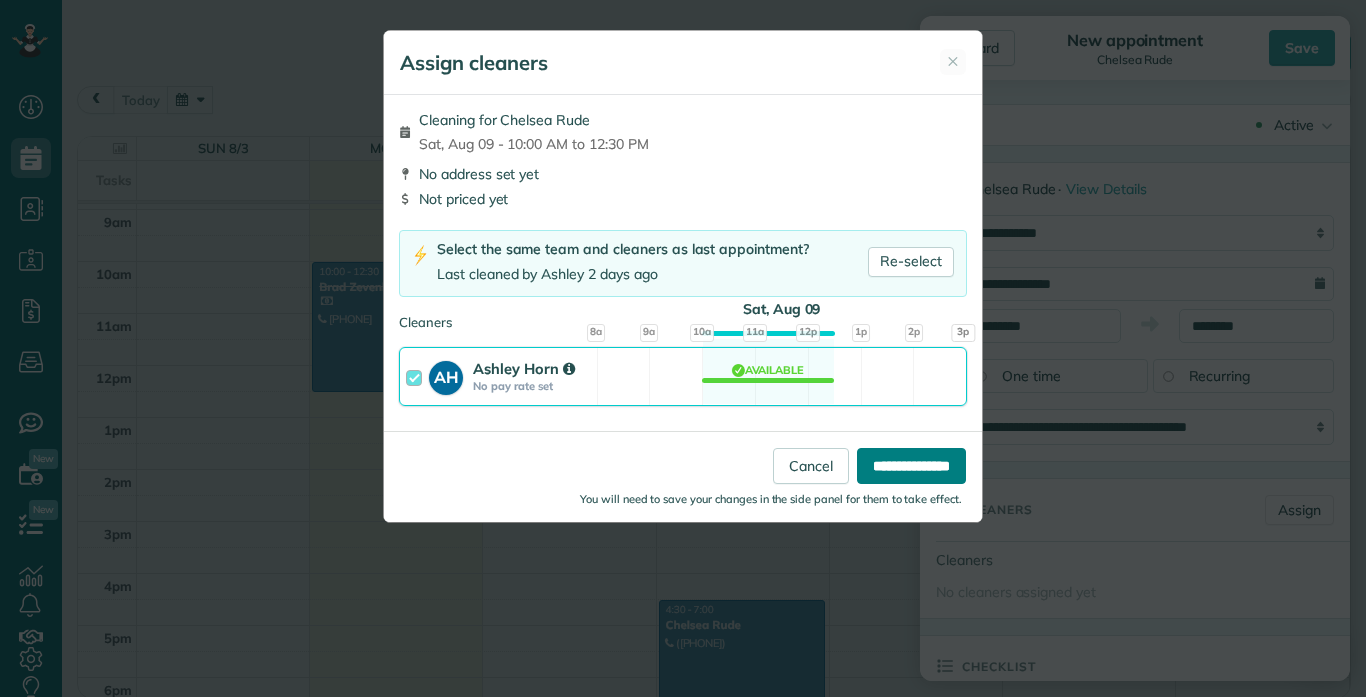 click on "**********" at bounding box center [911, 466] 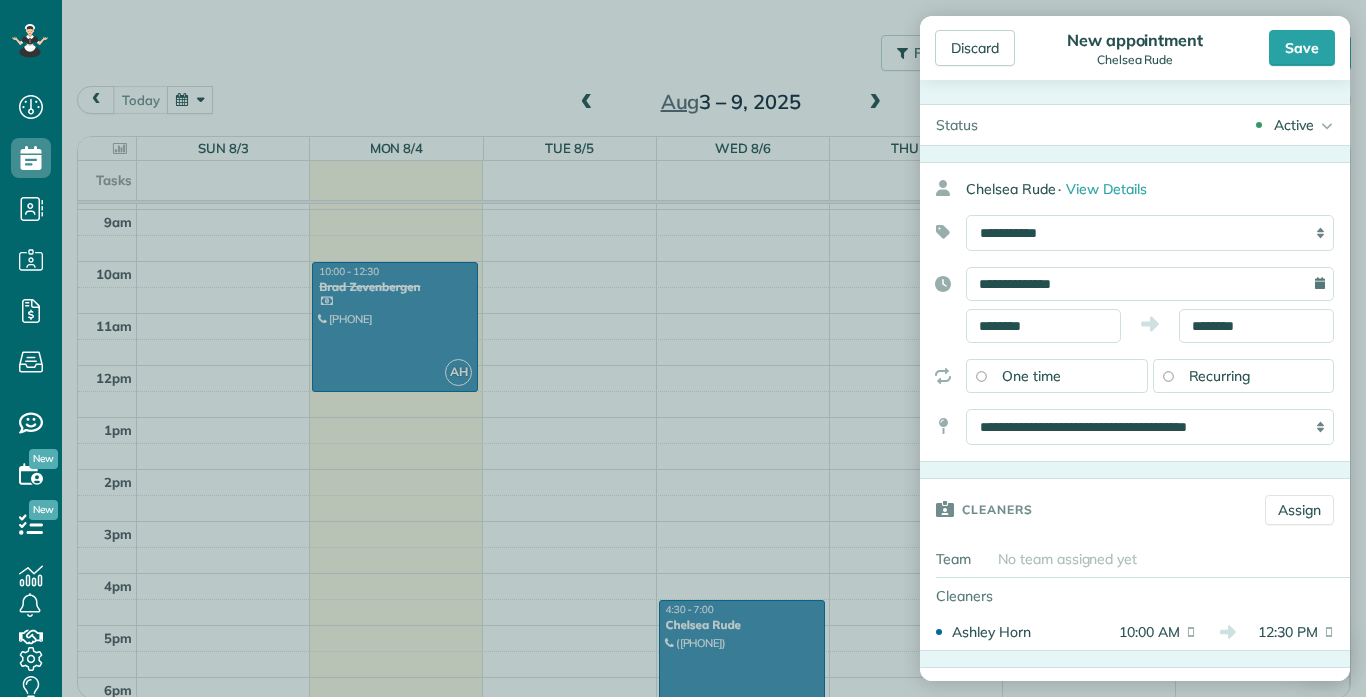 drag, startPoint x: 1350, startPoint y: 239, endPoint x: 1346, endPoint y: 323, distance: 84.095184 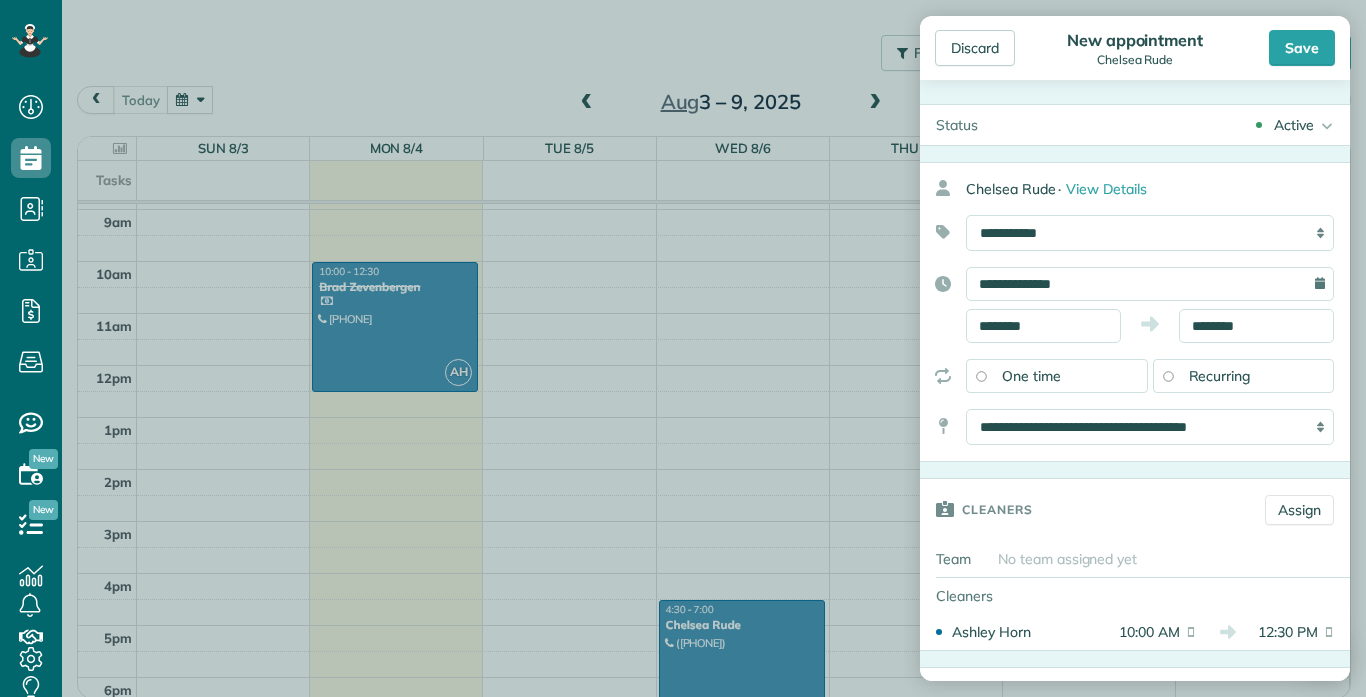 click on "Discard
New appointment
[FIRST] [LAST]
Save
Status
Active
Active
Estimate
Stand-By" at bounding box center (1135, 348) 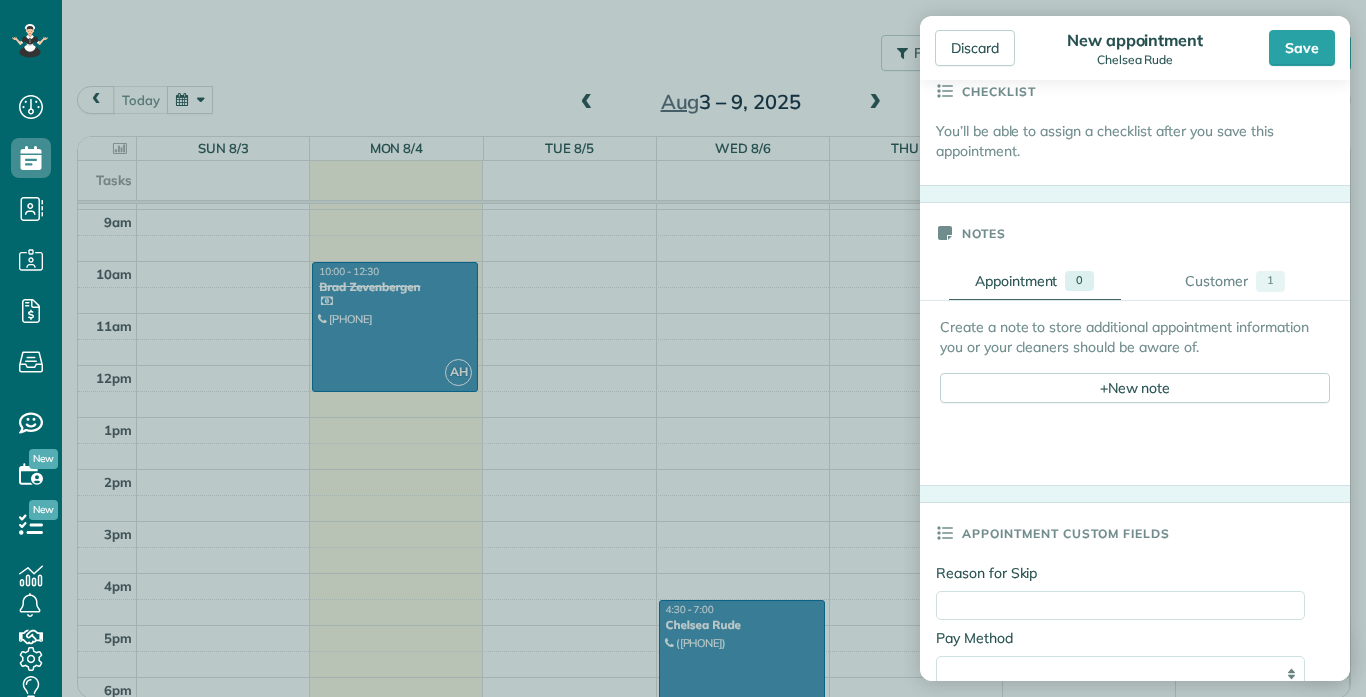 scroll, scrollTop: 629, scrollLeft: 0, axis: vertical 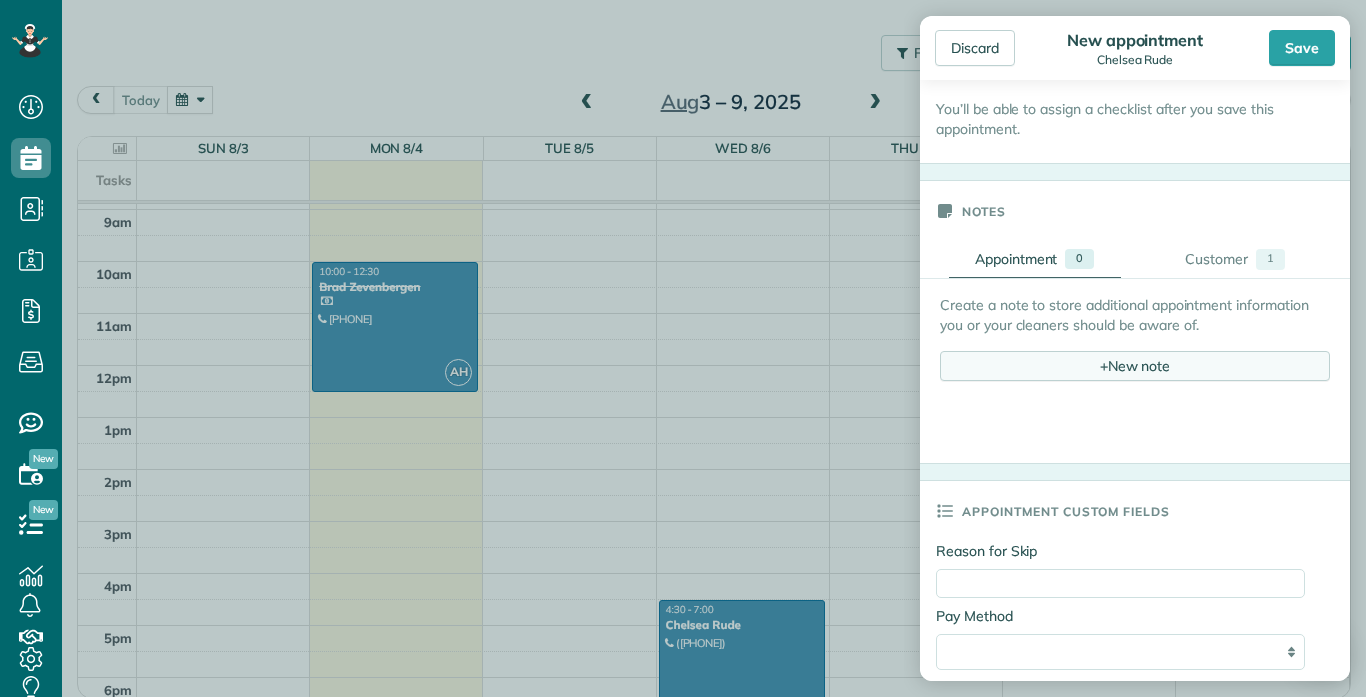 click on "+" at bounding box center [1104, 365] 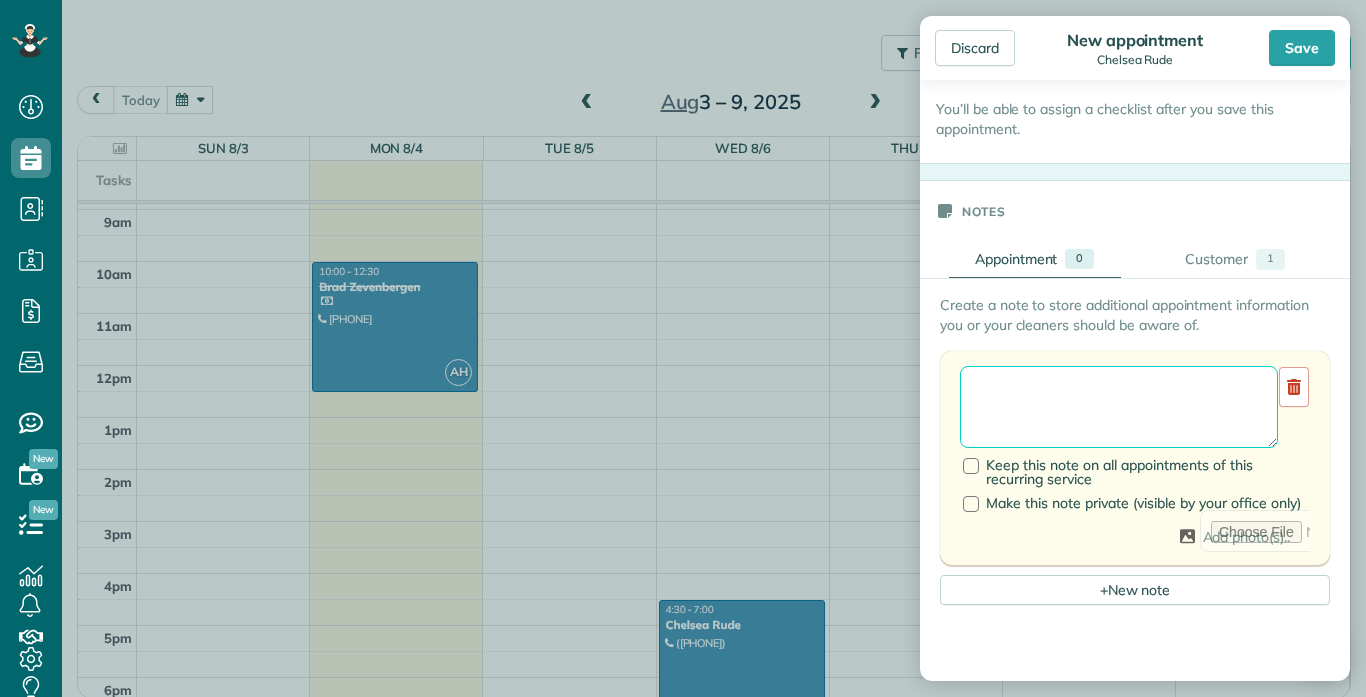 click at bounding box center [1119, 407] 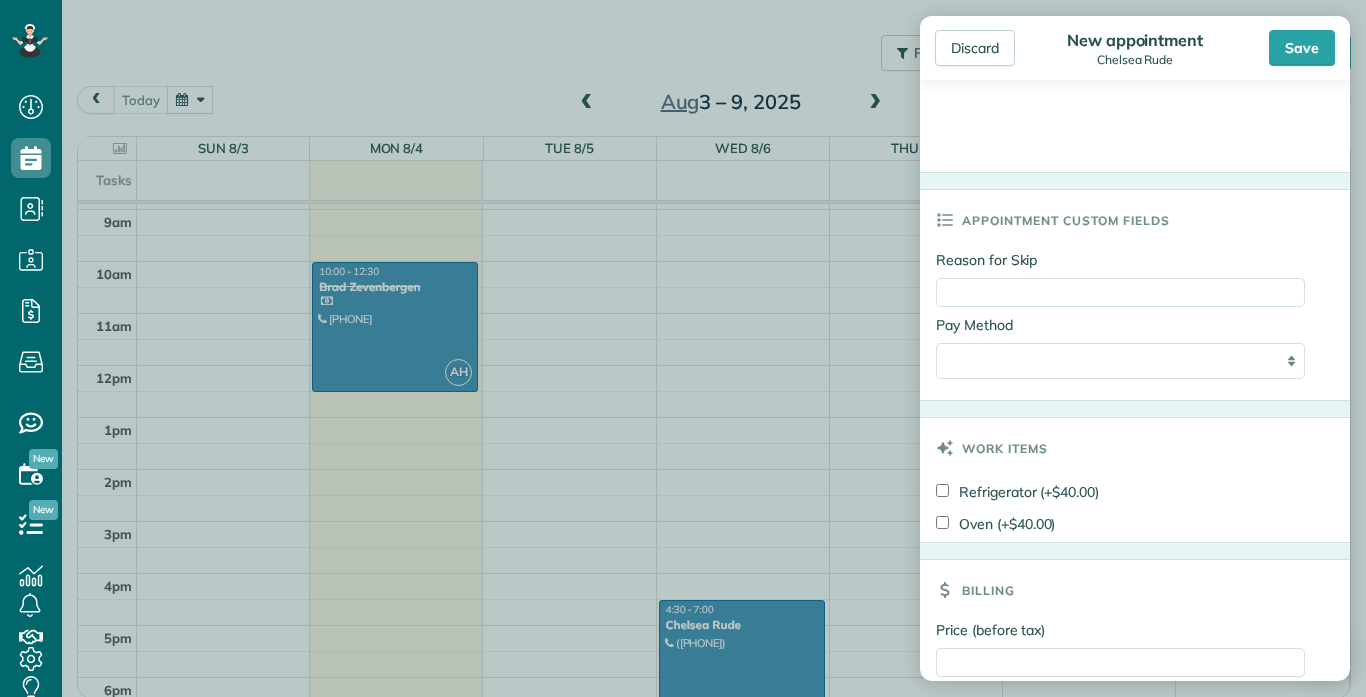 scroll, scrollTop: 1431, scrollLeft: 0, axis: vertical 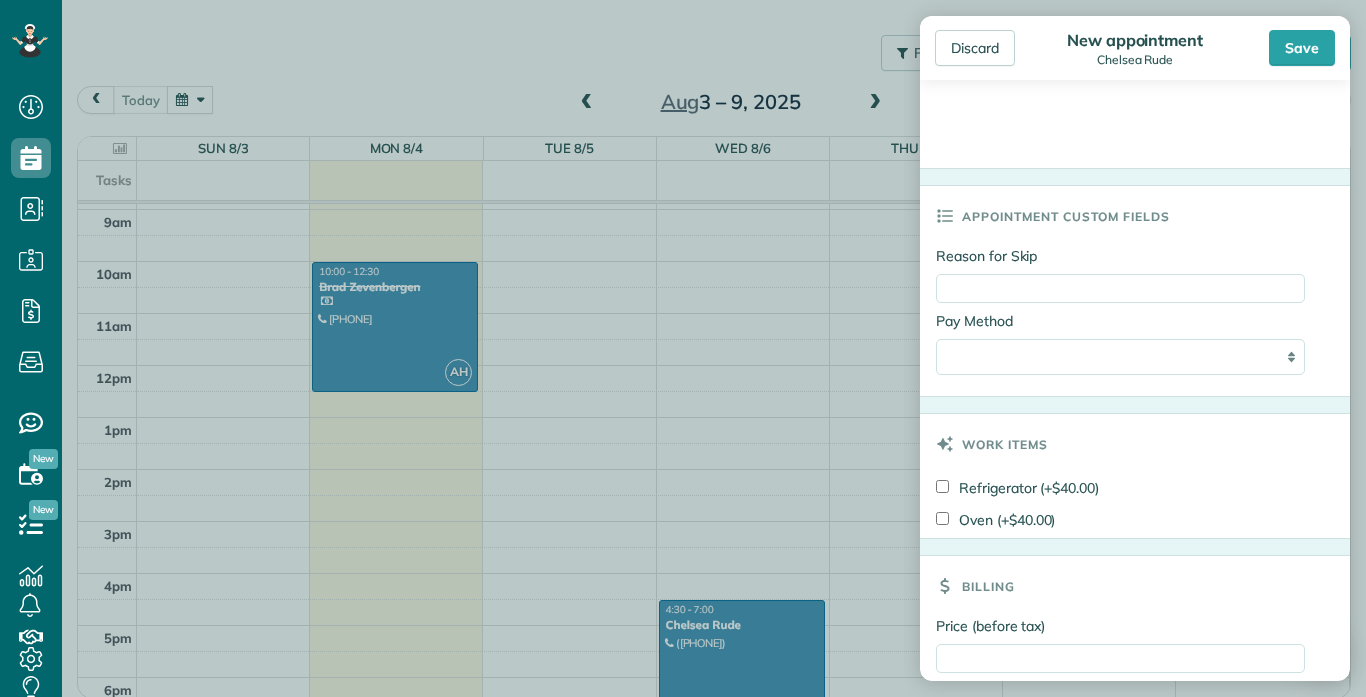 type on "**********" 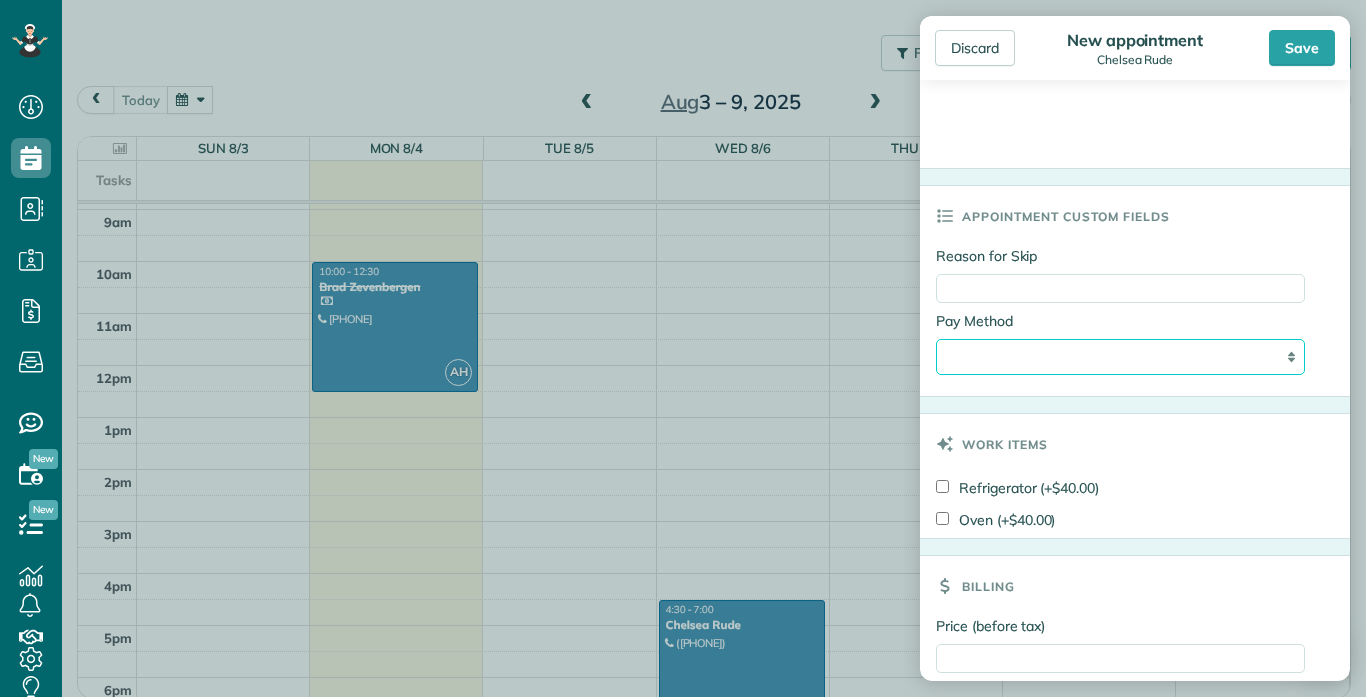 click on "**********" at bounding box center [1120, 357] 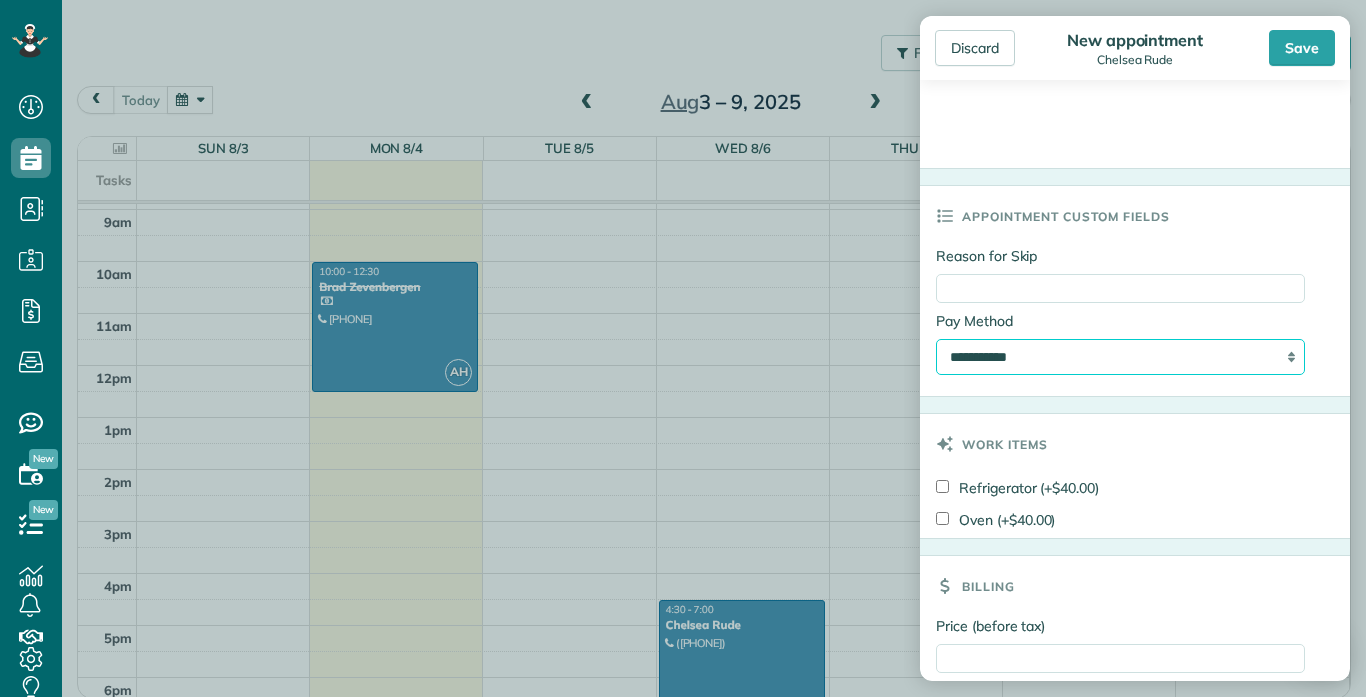 click on "**********" at bounding box center [1120, 357] 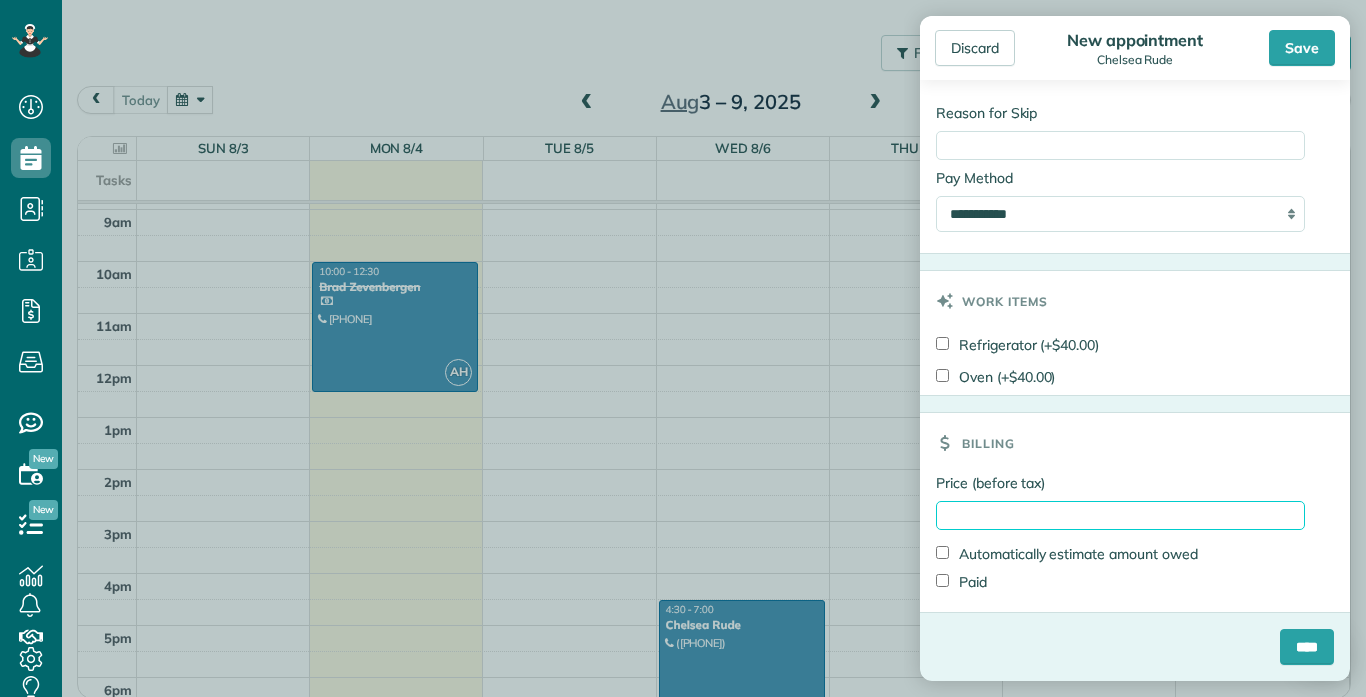click on "Price (before tax)" at bounding box center [1120, 515] 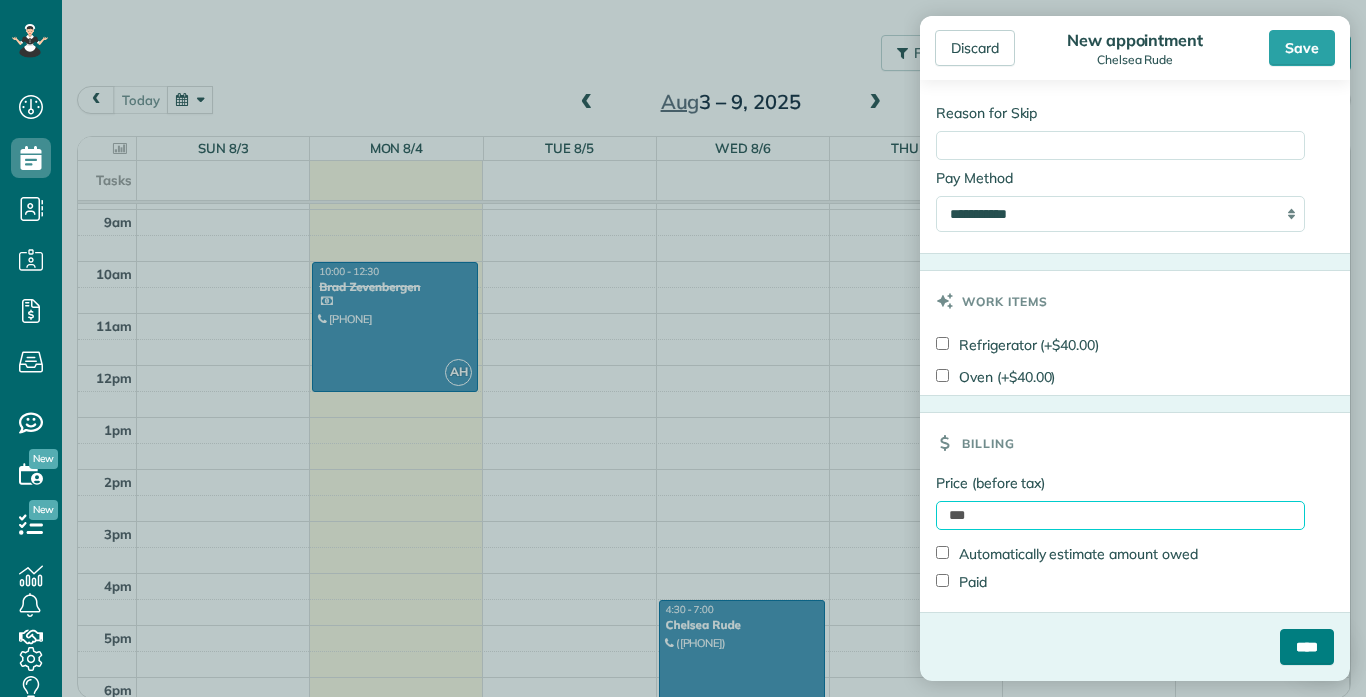 type on "***" 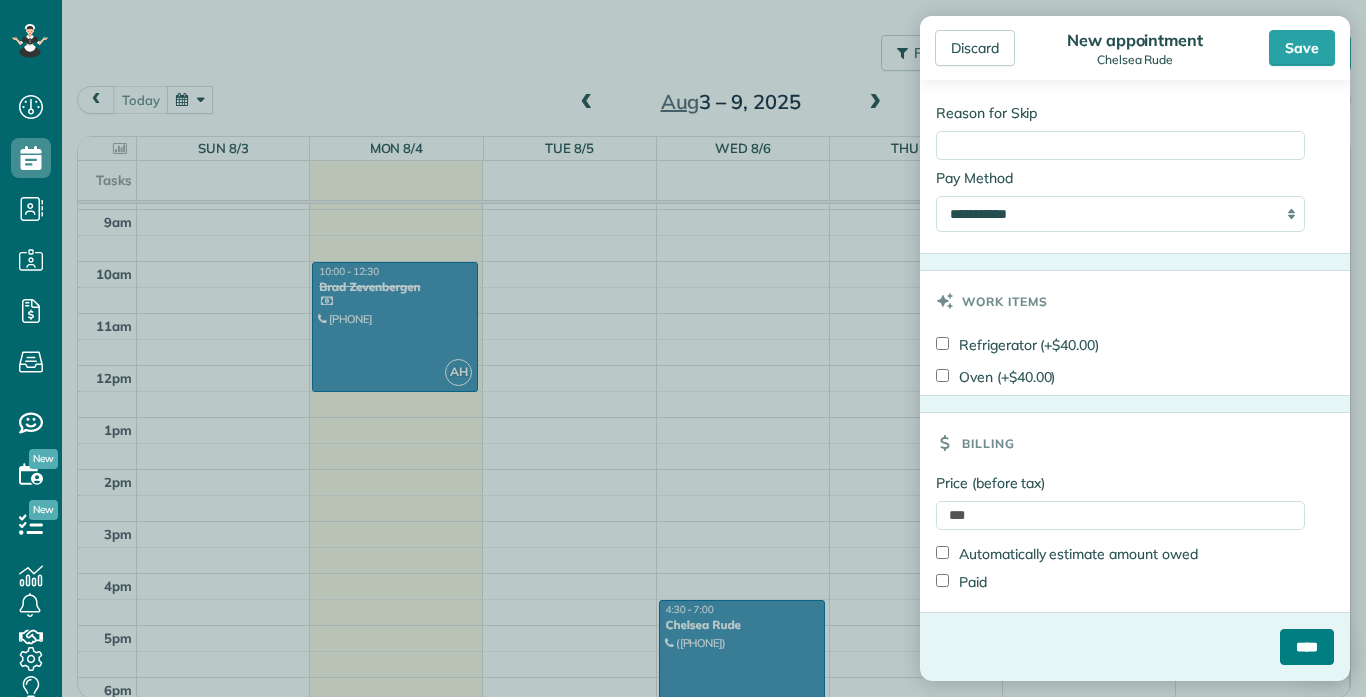 click on "****" at bounding box center (1307, 647) 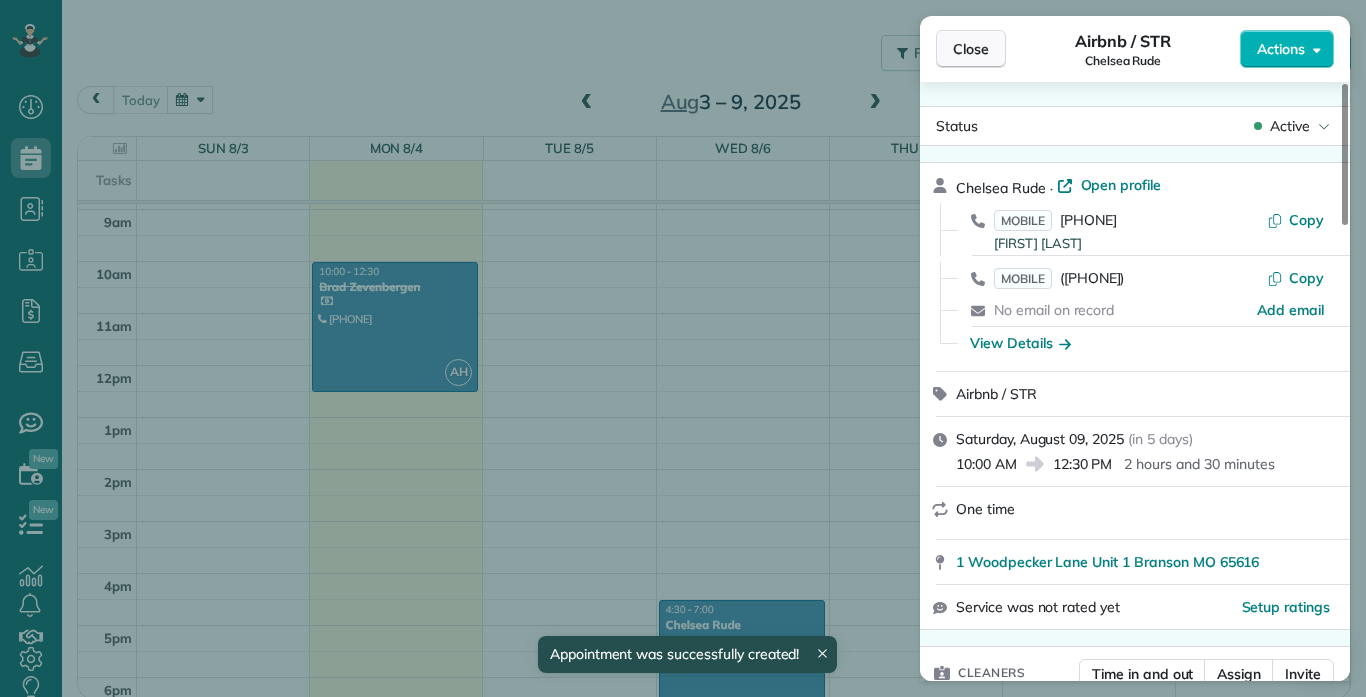 click on "Close" at bounding box center [971, 49] 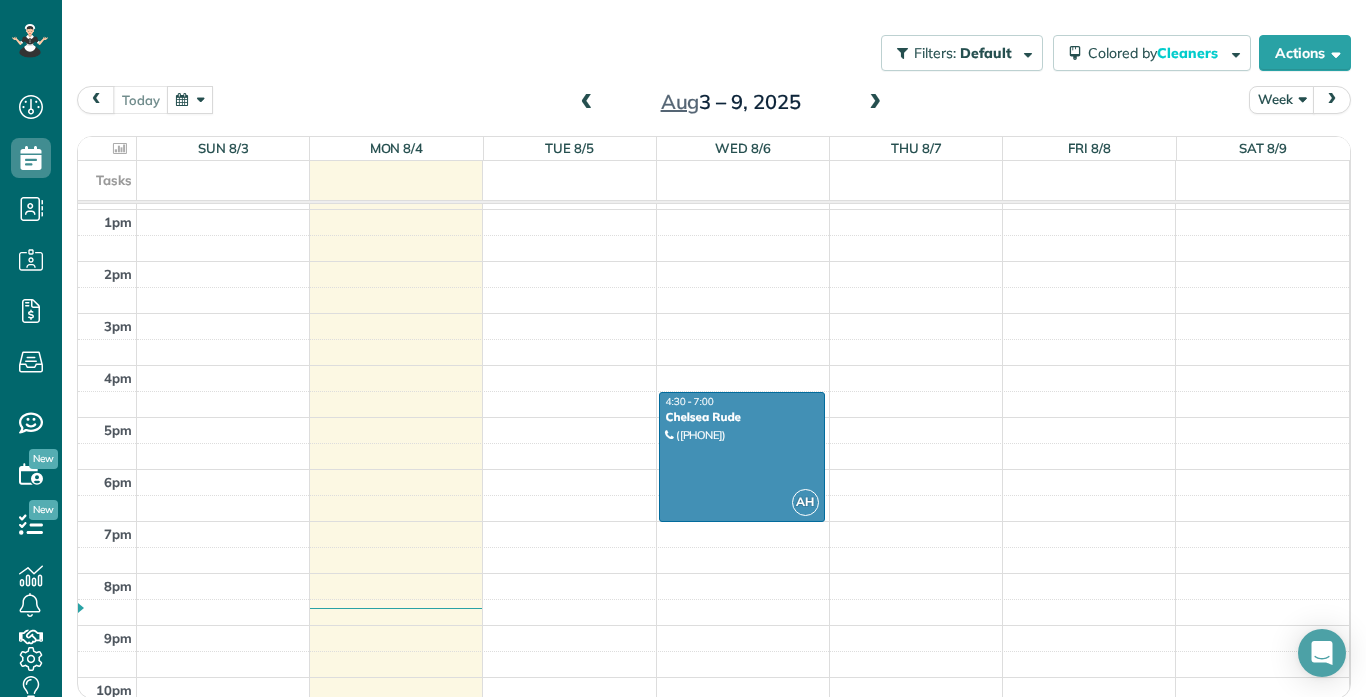 scroll, scrollTop: 458, scrollLeft: 0, axis: vertical 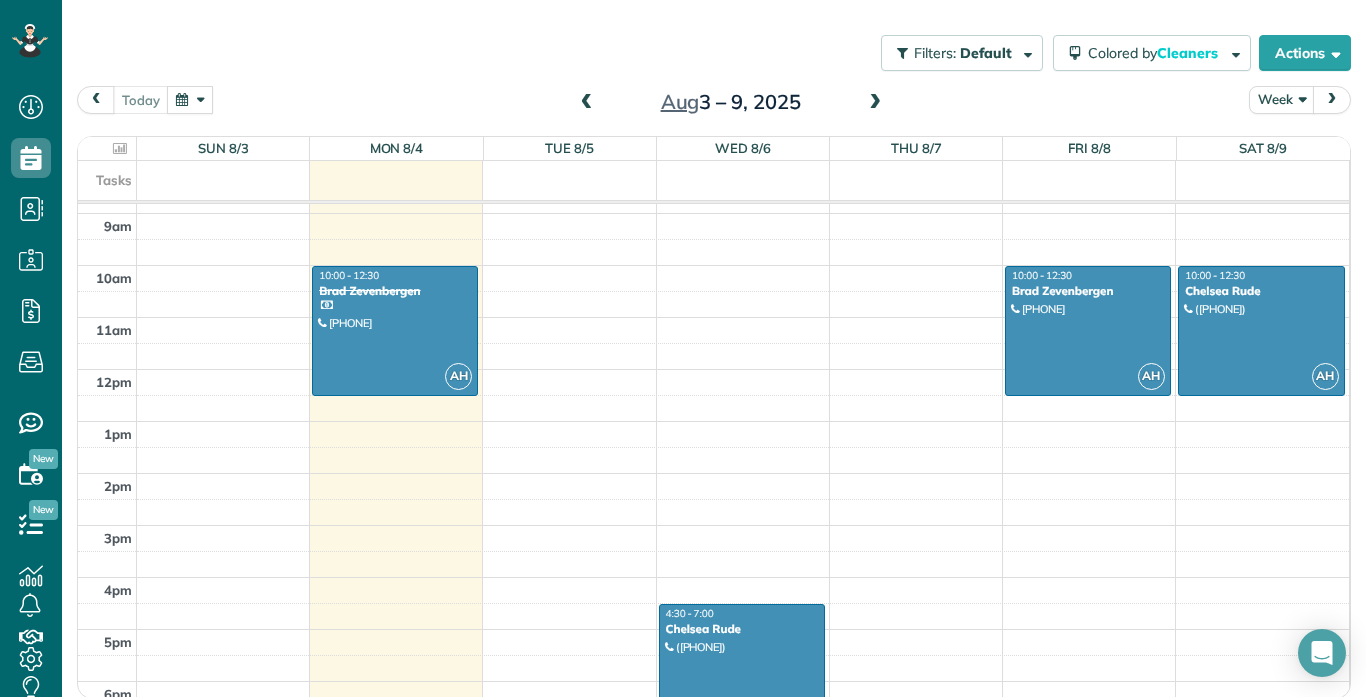 click at bounding box center (875, 103) 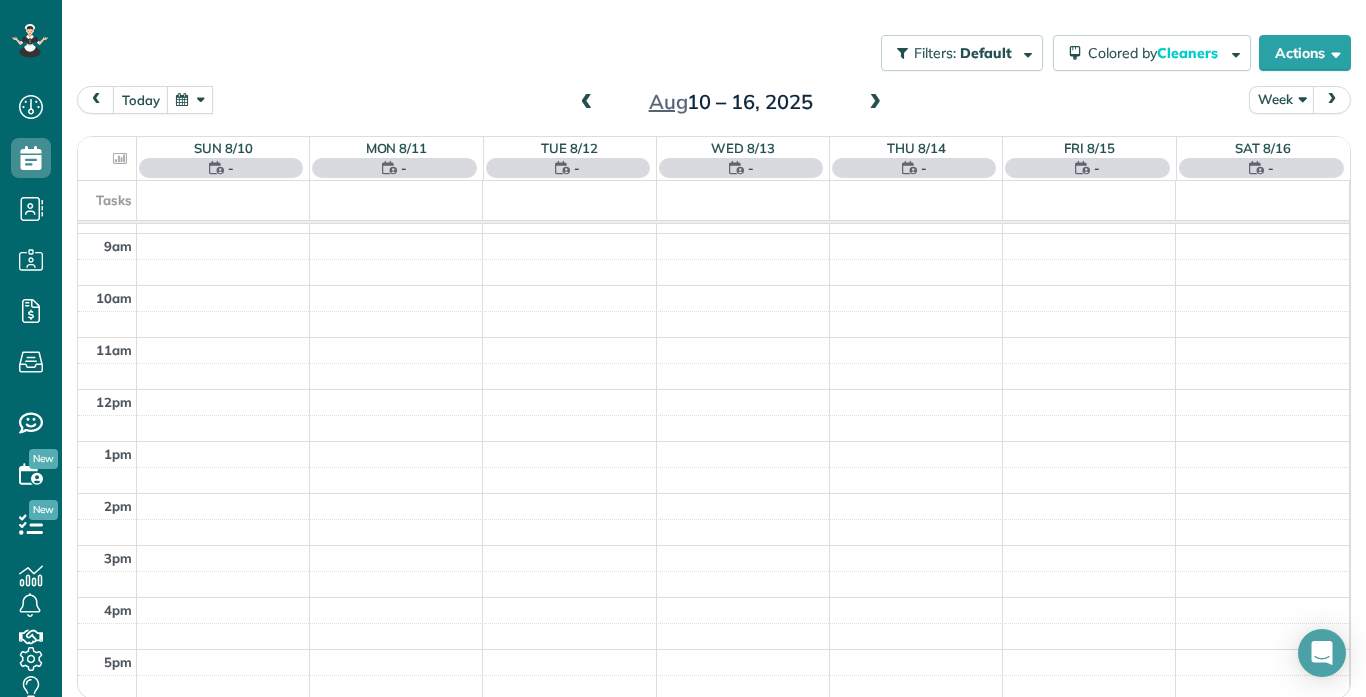 scroll, scrollTop: 365, scrollLeft: 0, axis: vertical 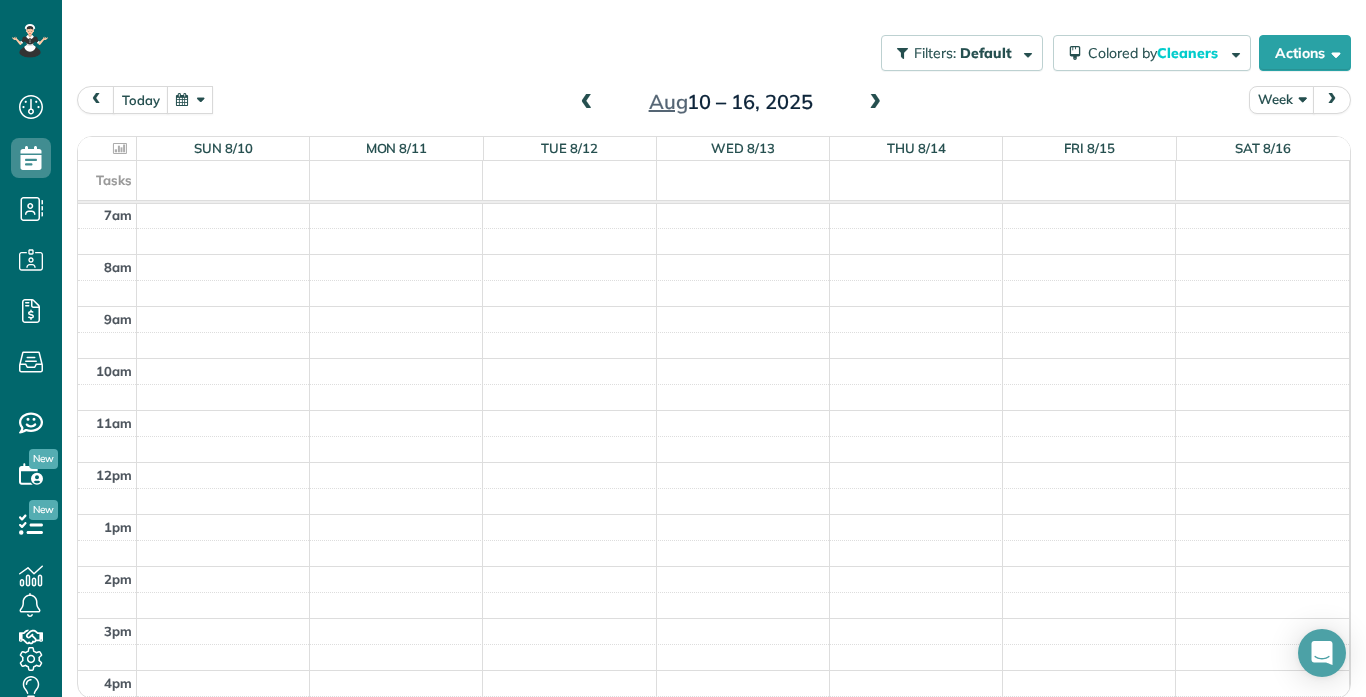 click on "12am 1am 2am 3am 4am 5am 6am 7am 8am 9am 10am 11am 12pm 1pm 2pm 3pm 4pm 5pm 6pm 7pm 8pm 9pm 10pm 11pm" at bounding box center [713, 462] 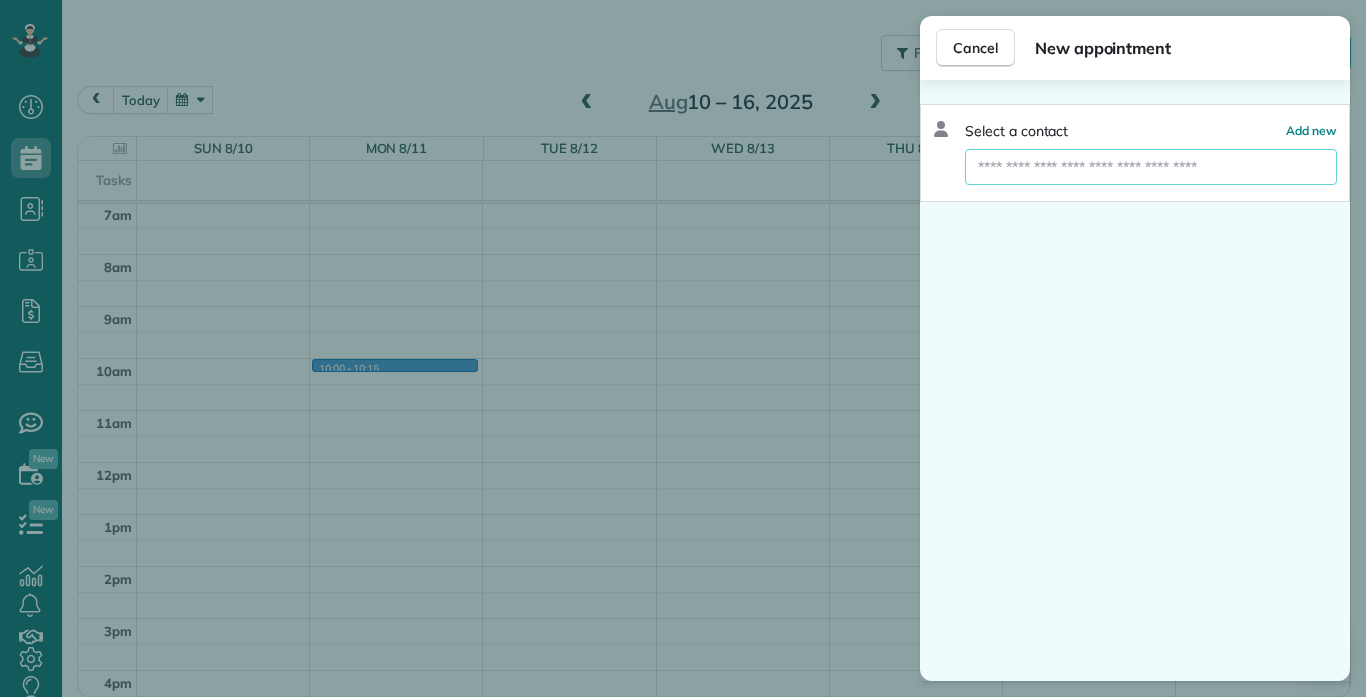 click at bounding box center (1151, 167) 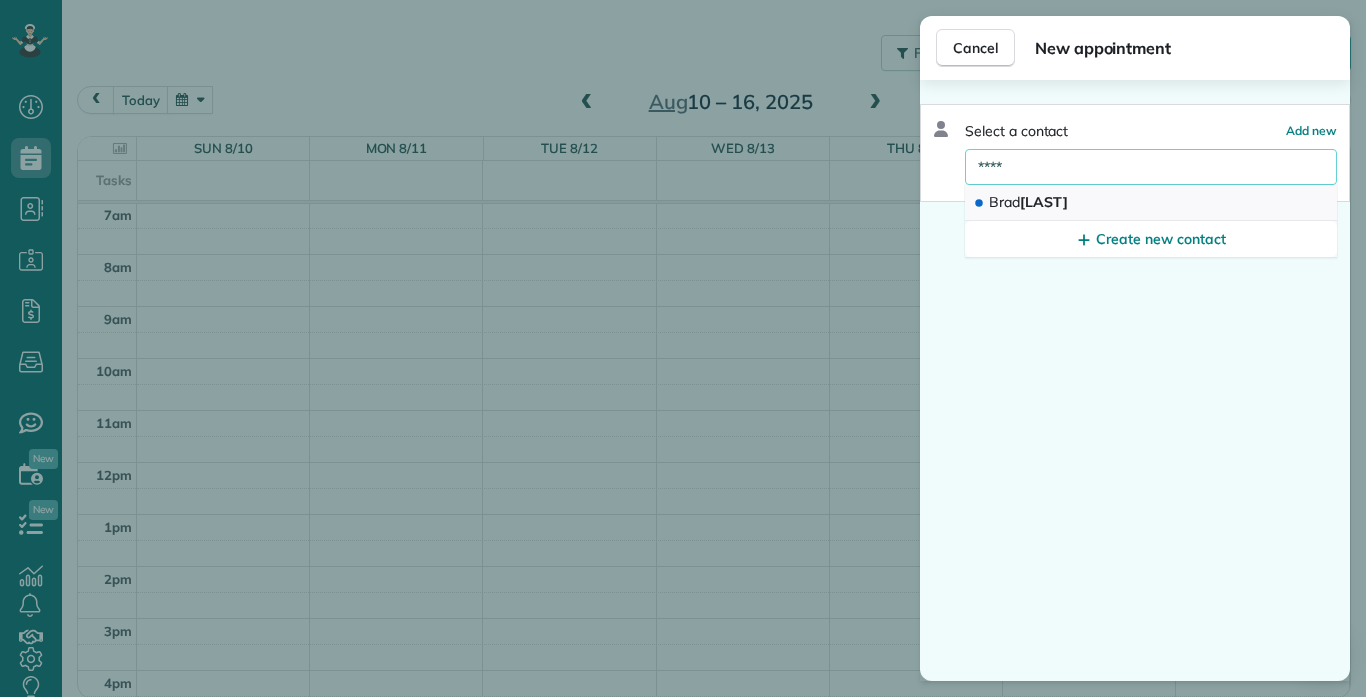 type on "****" 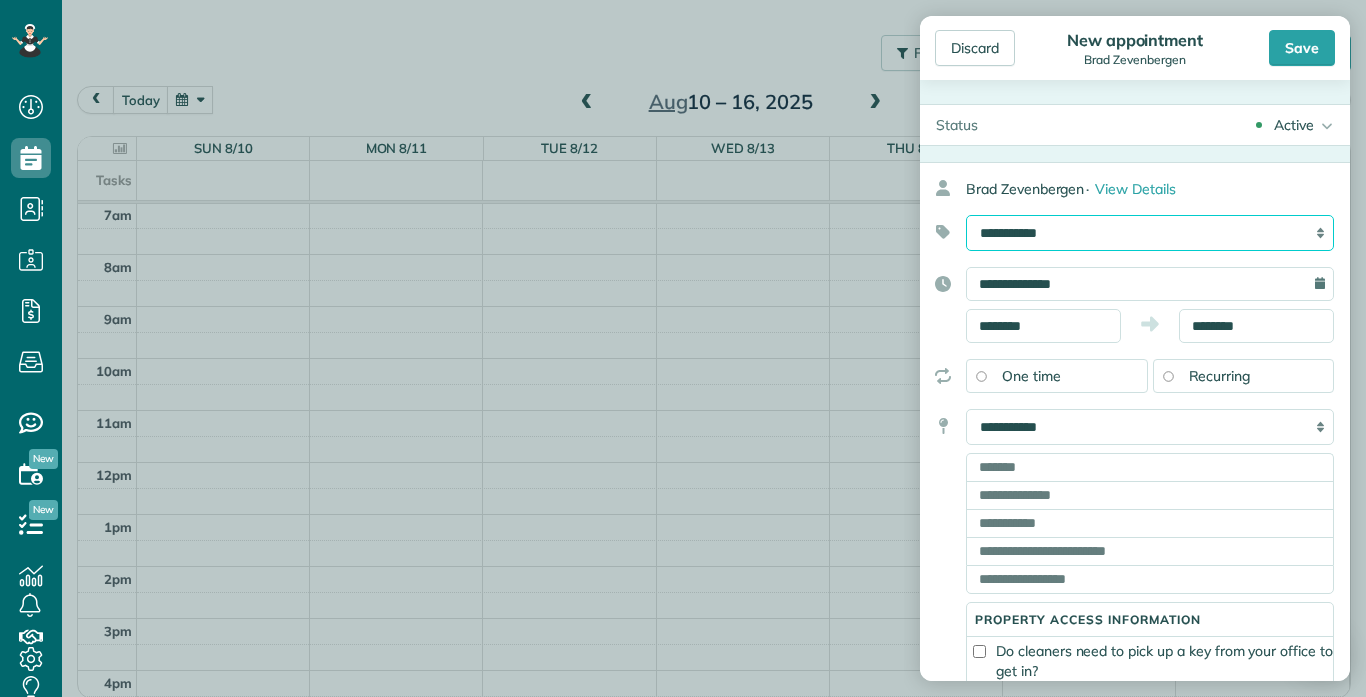 click on "**********" at bounding box center [1150, 233] 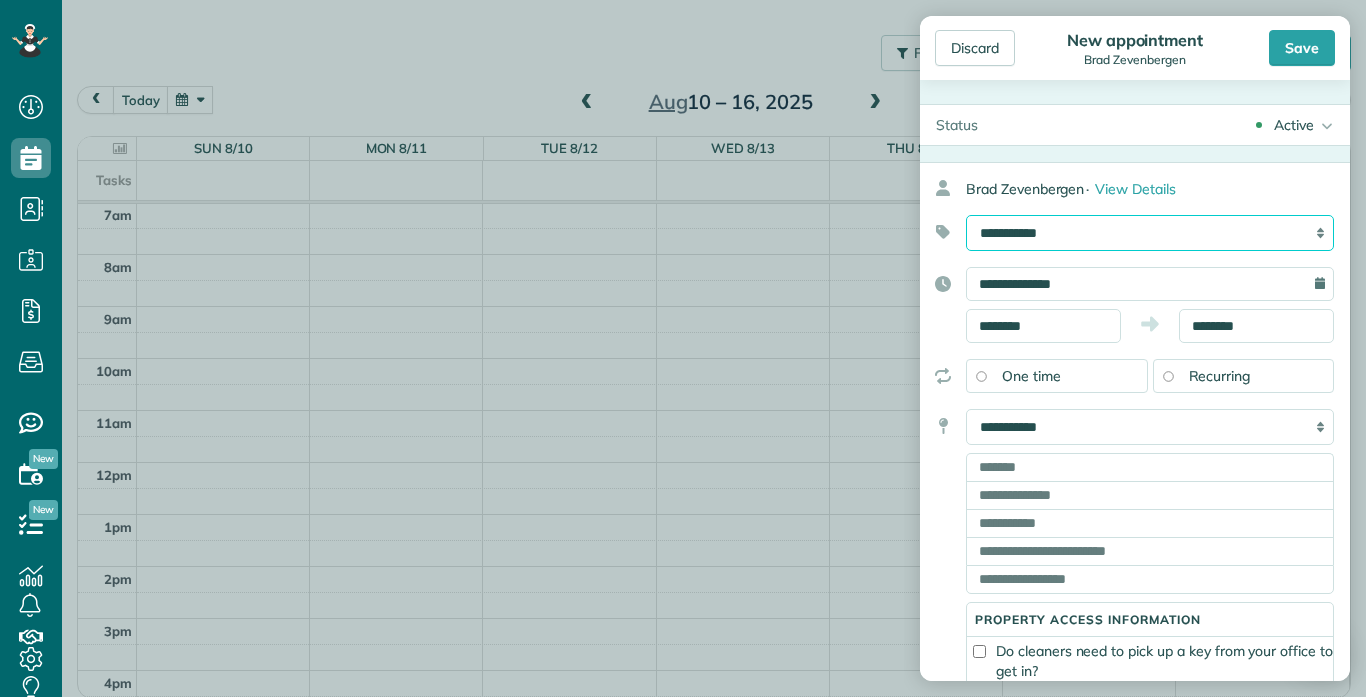 select on "******" 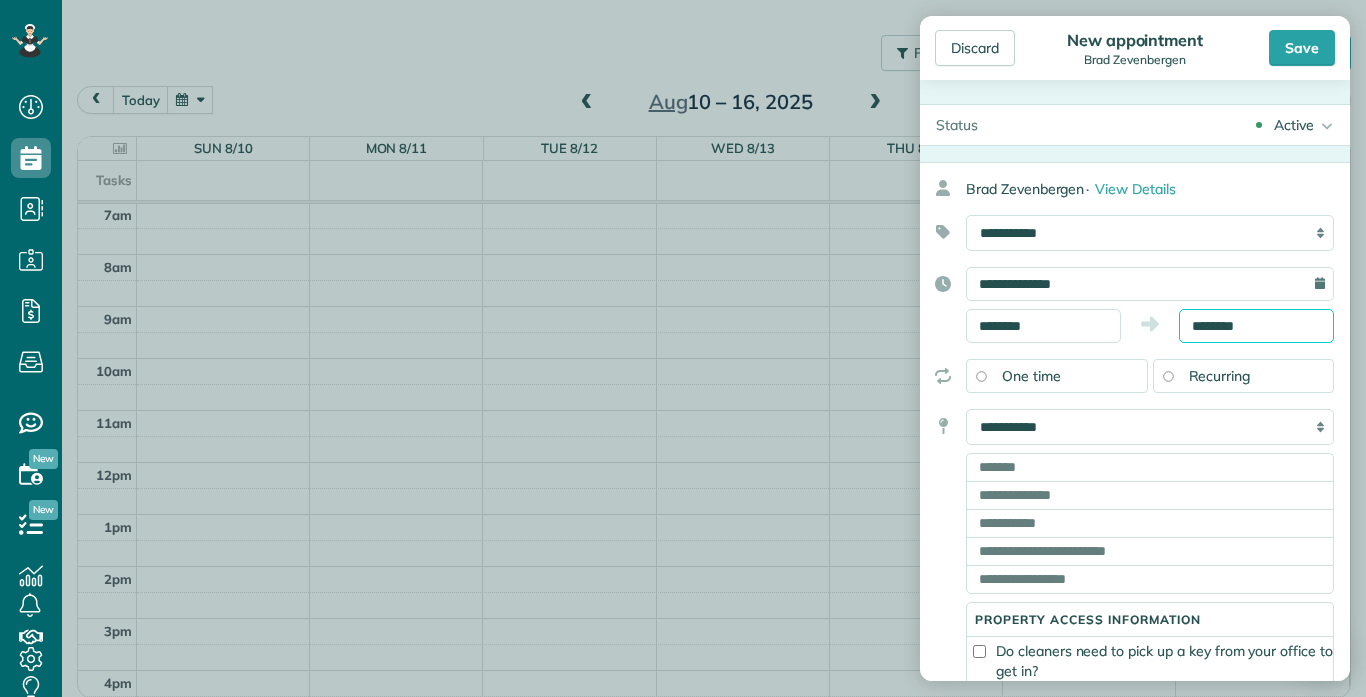 click on "********" at bounding box center (1256, 326) 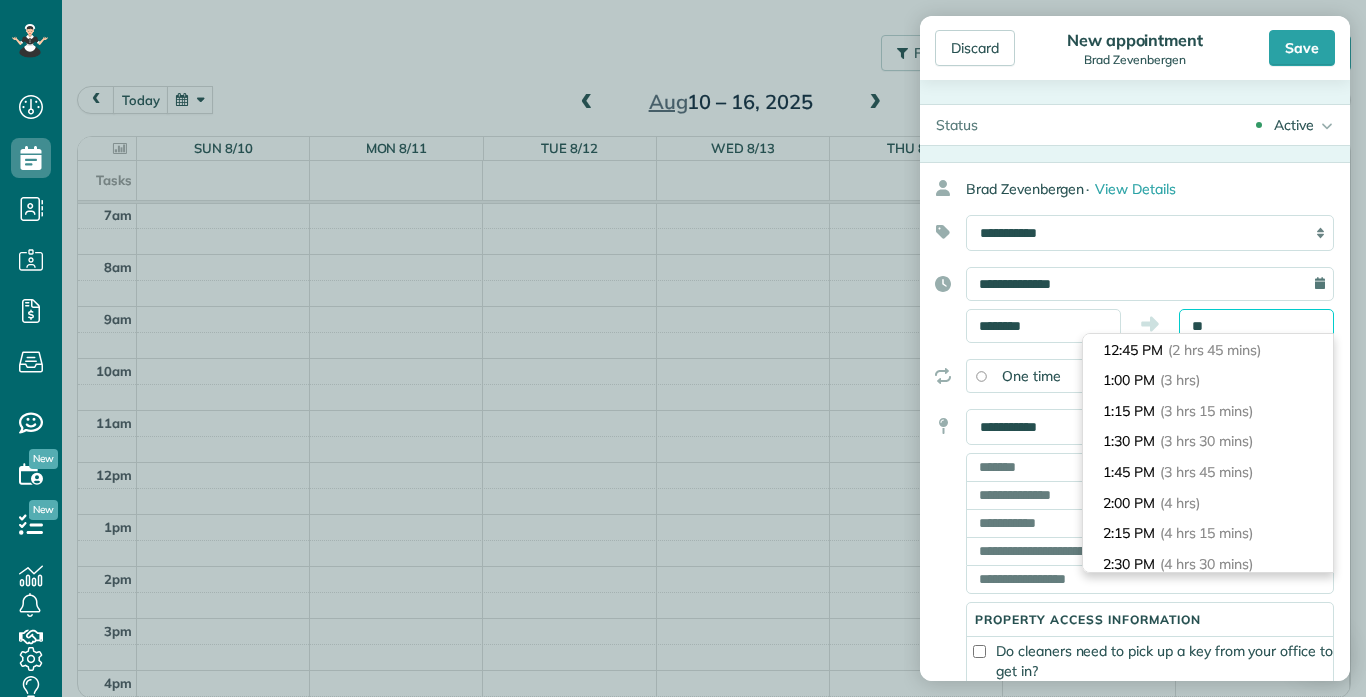 scroll, scrollTop: 213, scrollLeft: 0, axis: vertical 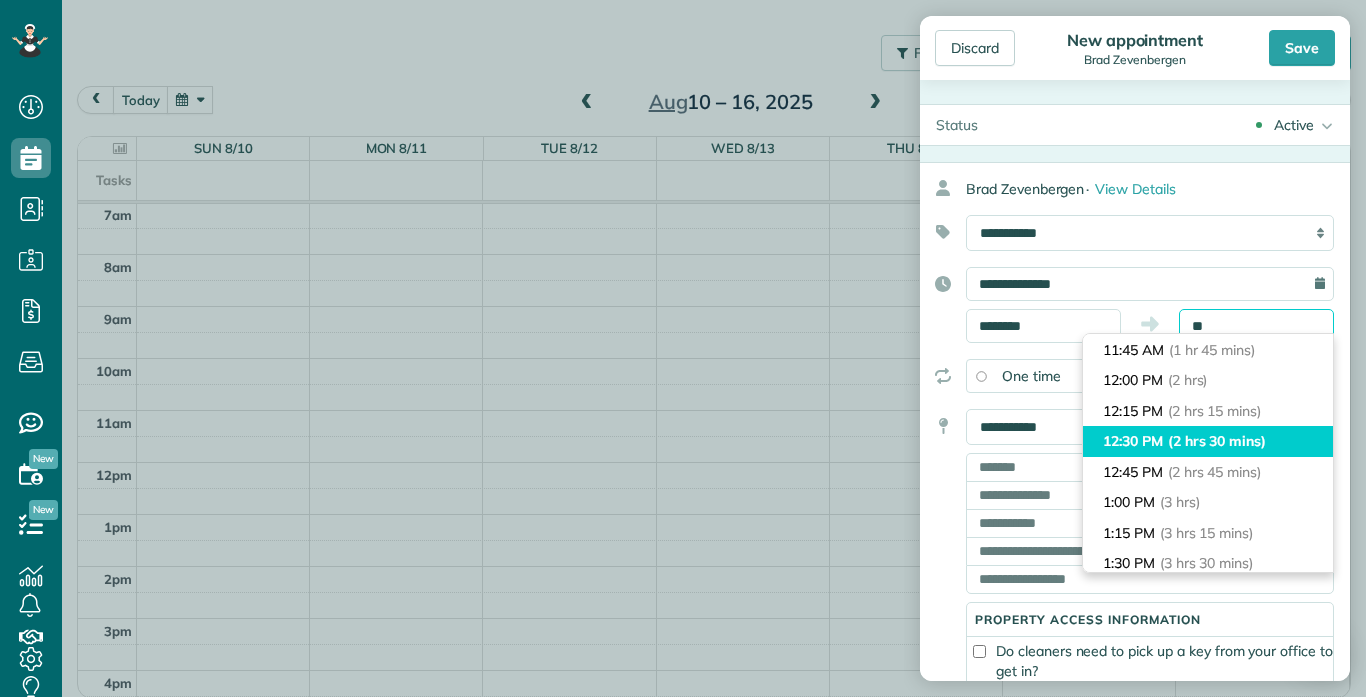 type on "********" 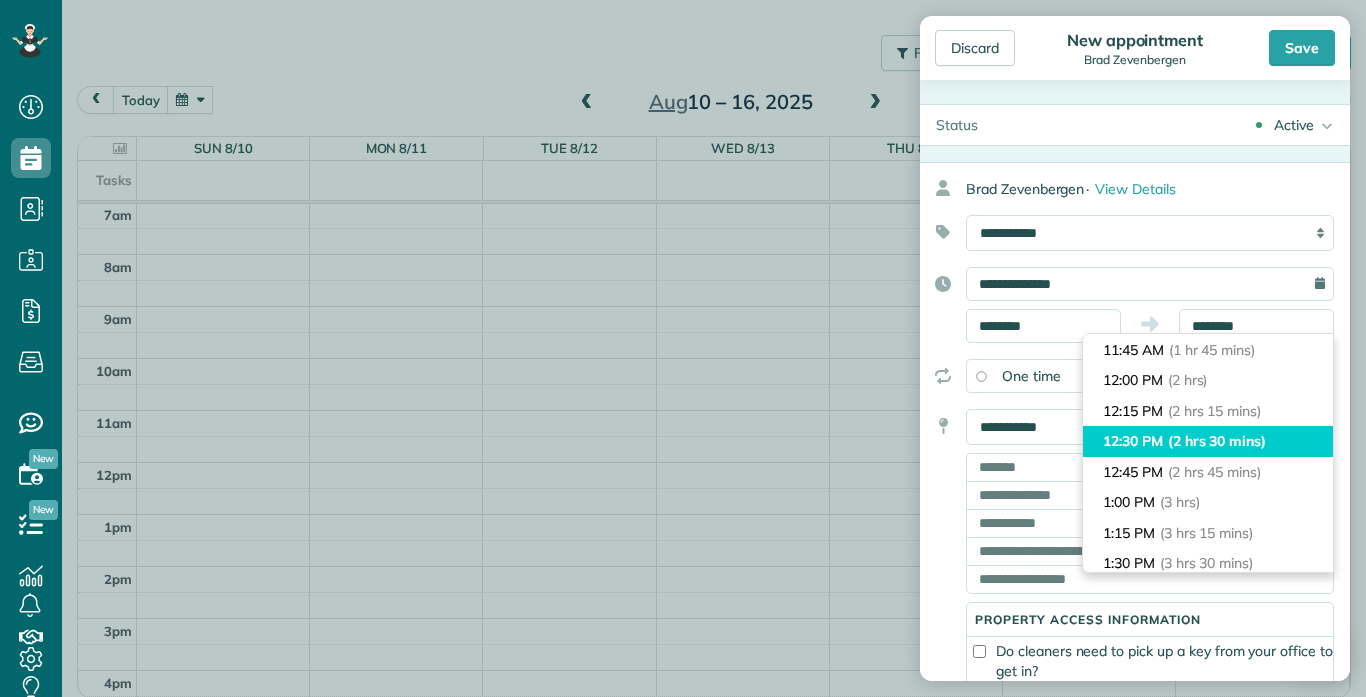 click on "(2 hrs 30 mins)" at bounding box center (1217, 441) 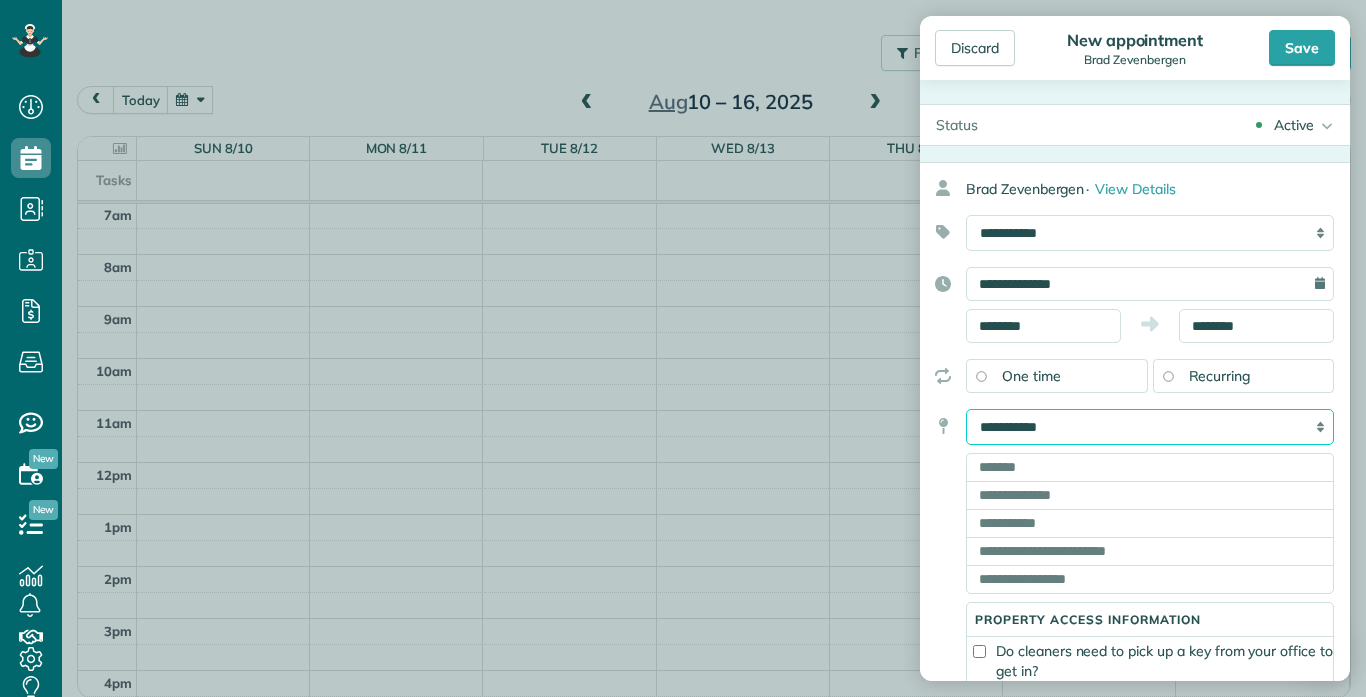 click on "**********" at bounding box center [1150, 427] 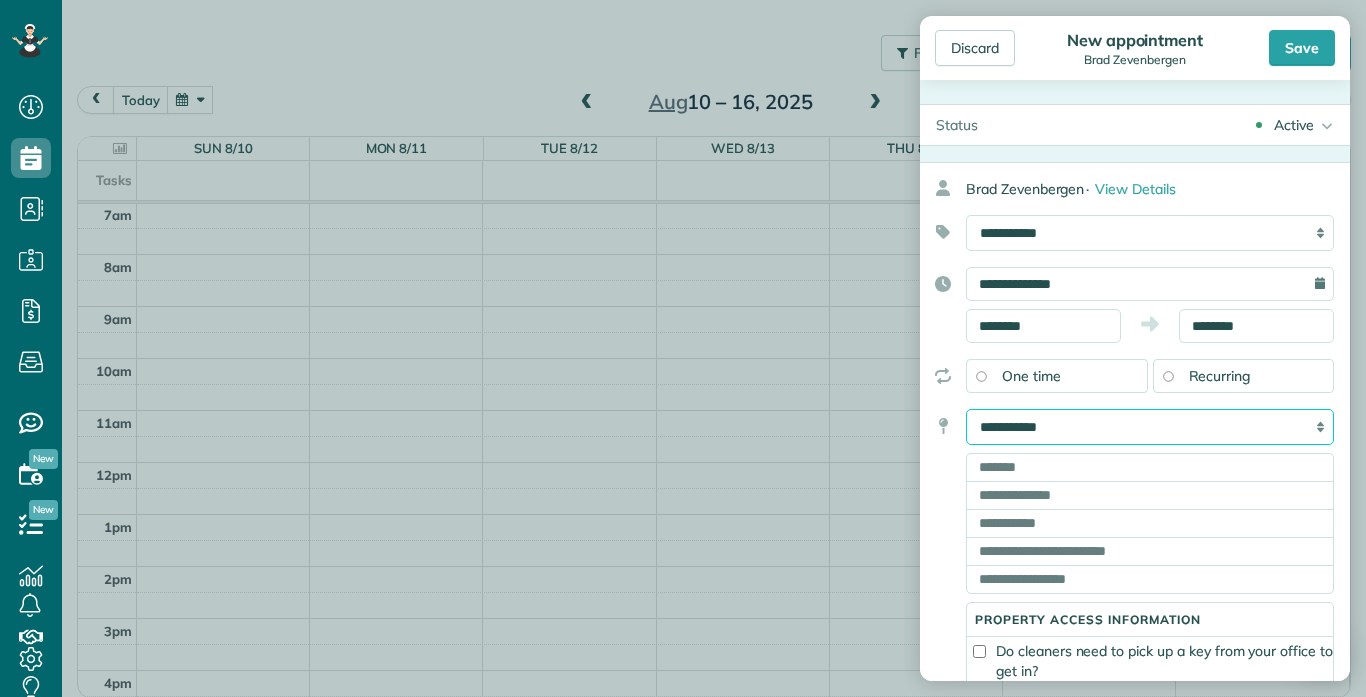 select on "*******" 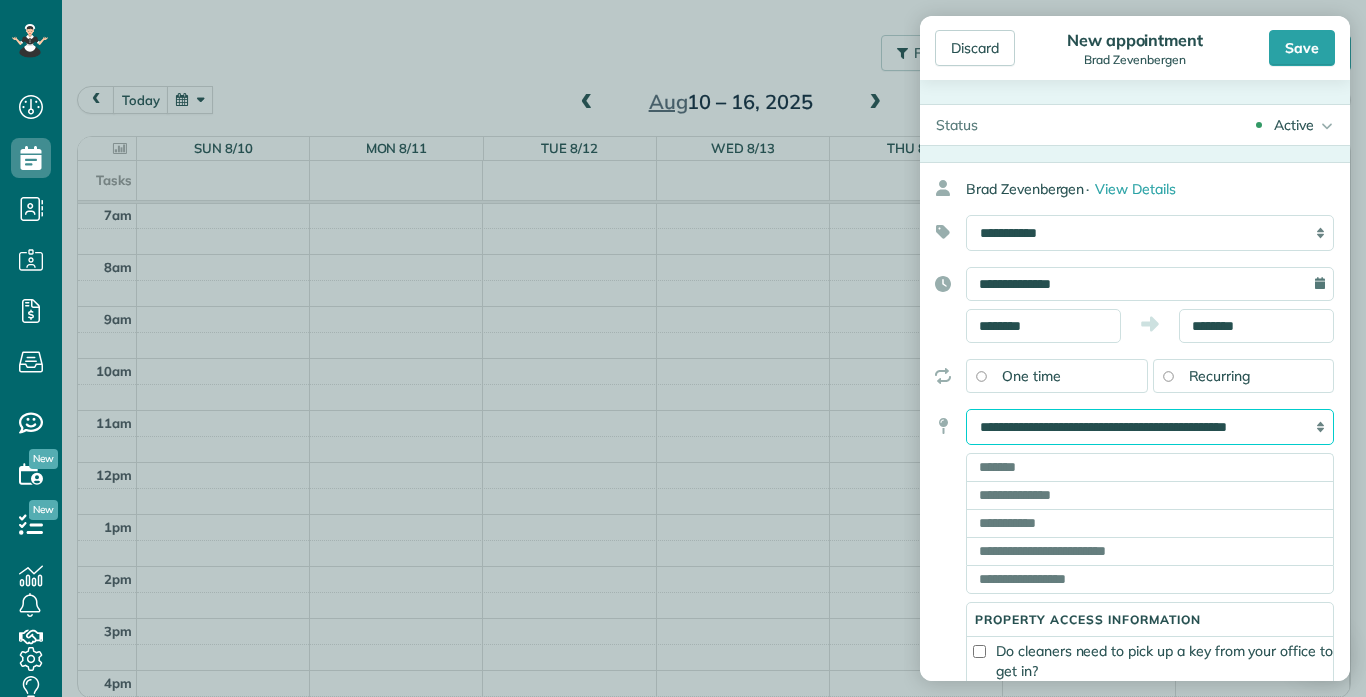 click on "**********" at bounding box center (1150, 427) 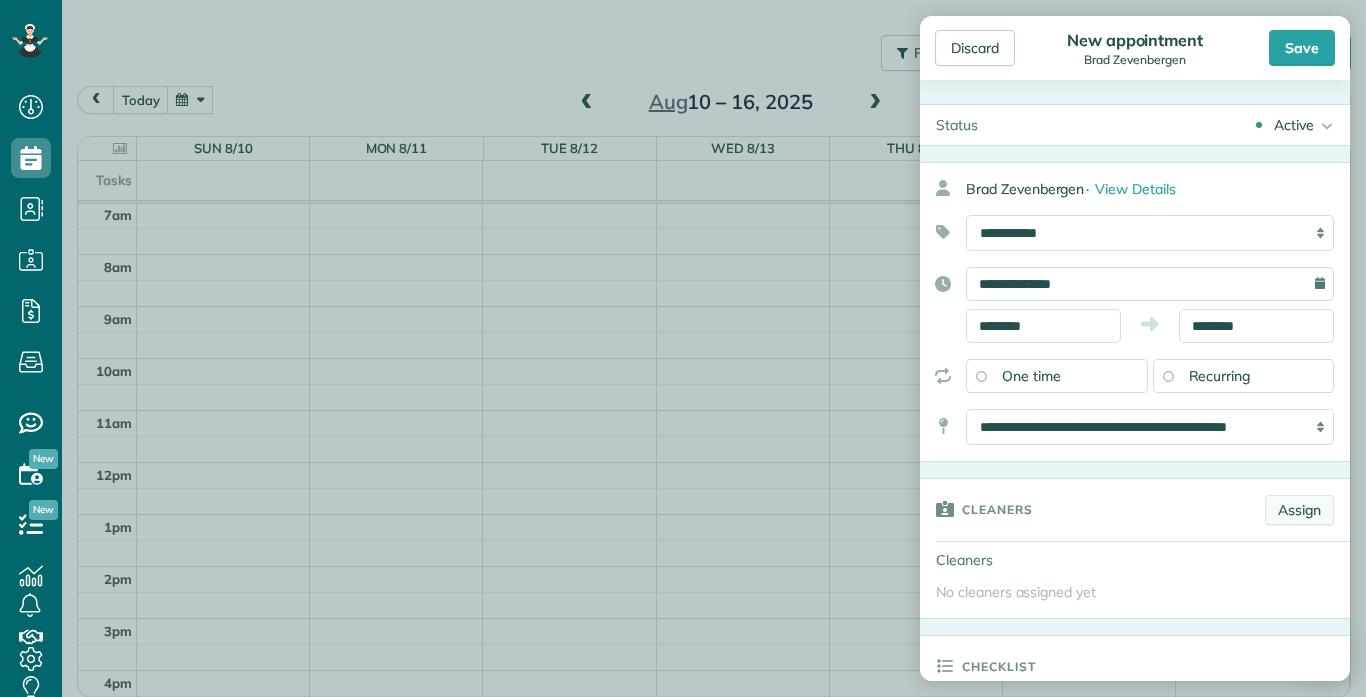 click on "Assign" at bounding box center (1299, 510) 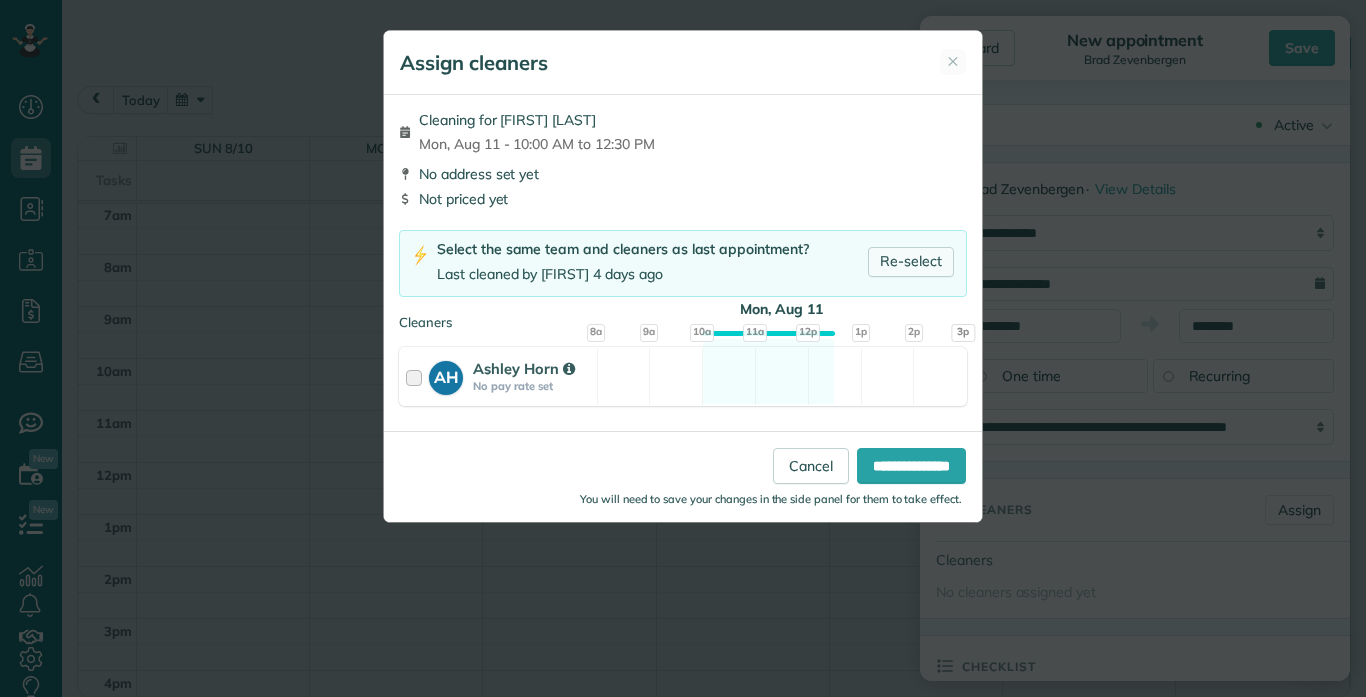 click on "Re-select" at bounding box center [911, 262] 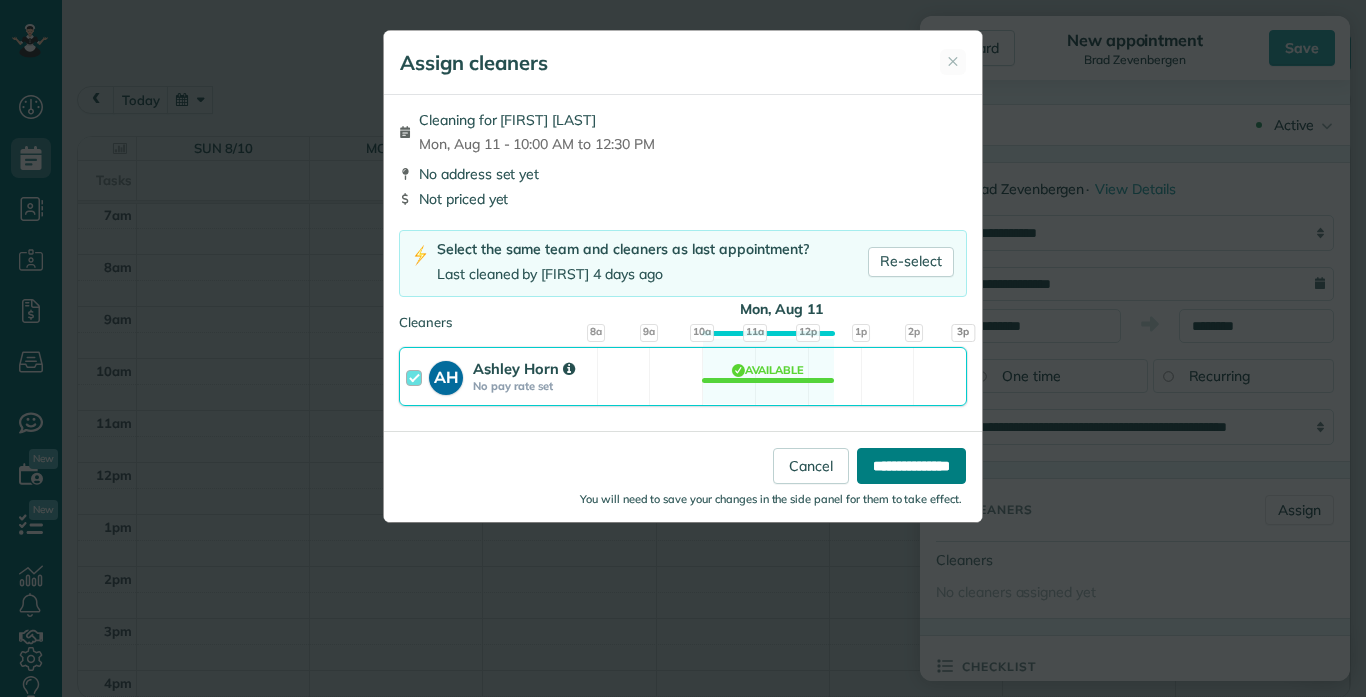 click on "**********" at bounding box center [911, 466] 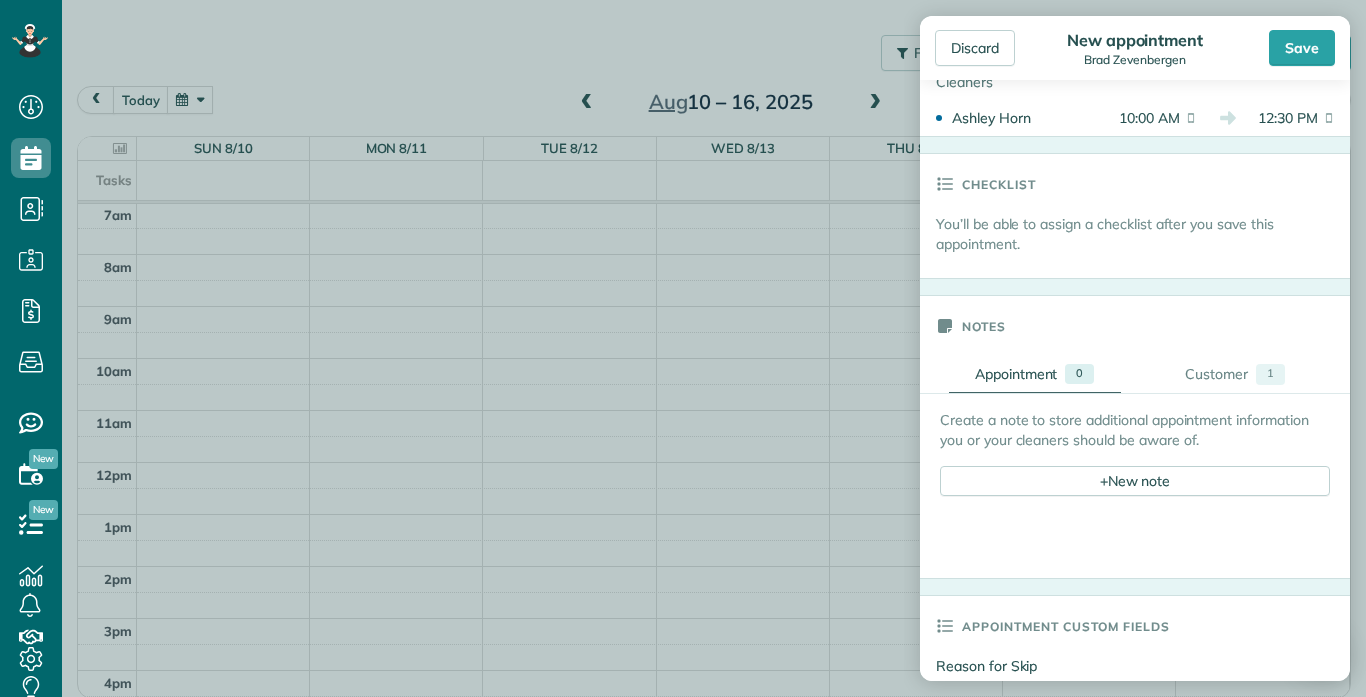 scroll, scrollTop: 534, scrollLeft: 0, axis: vertical 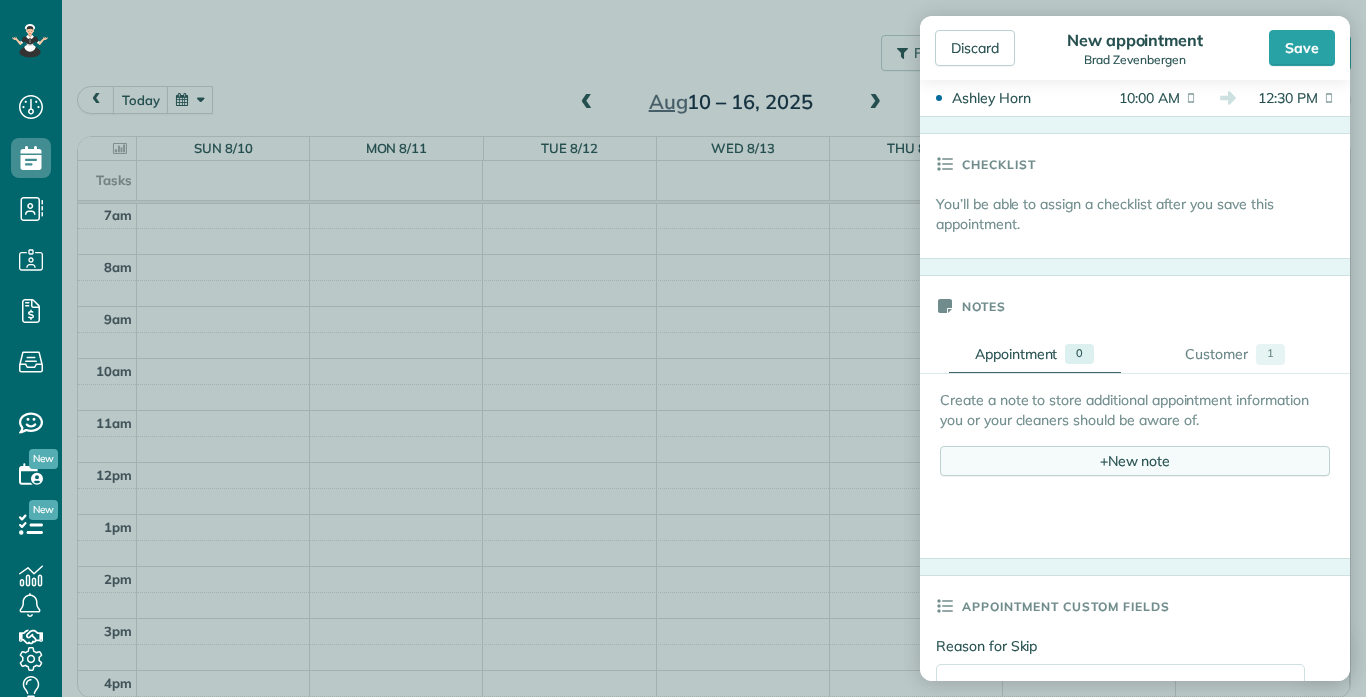 click on "+ New note" at bounding box center (1135, 461) 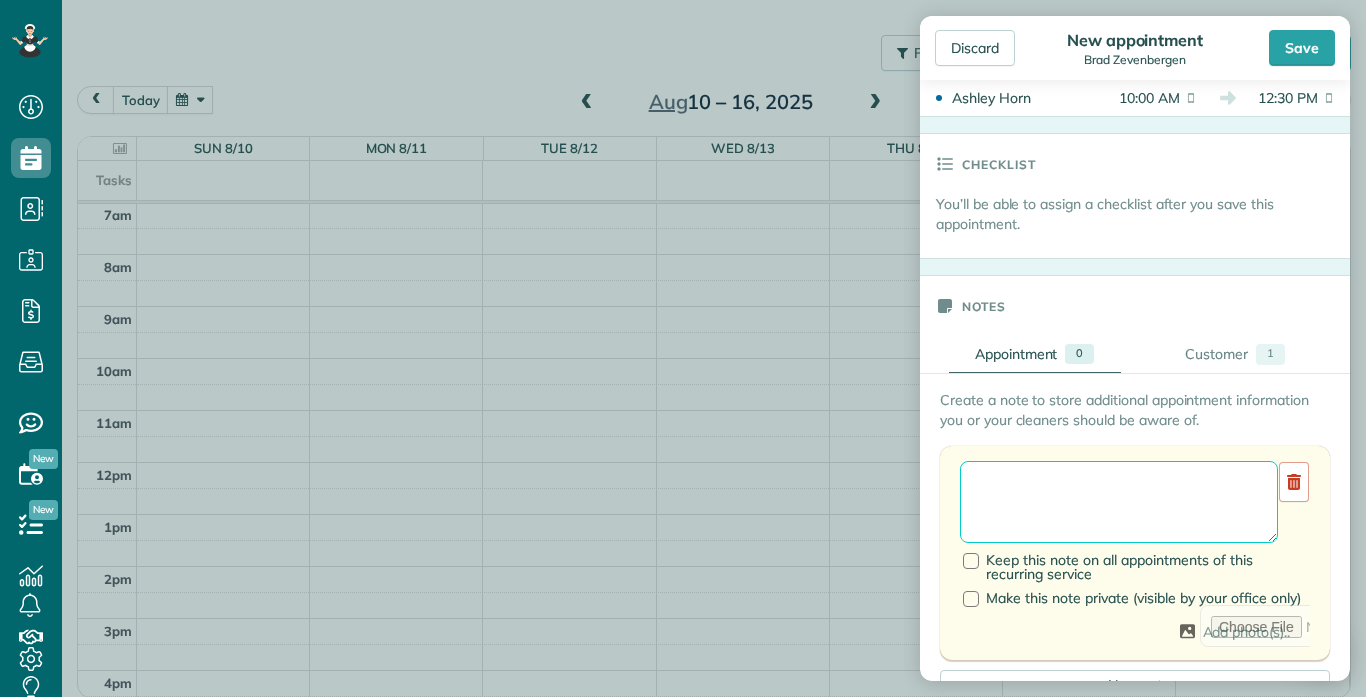 click at bounding box center (1119, 502) 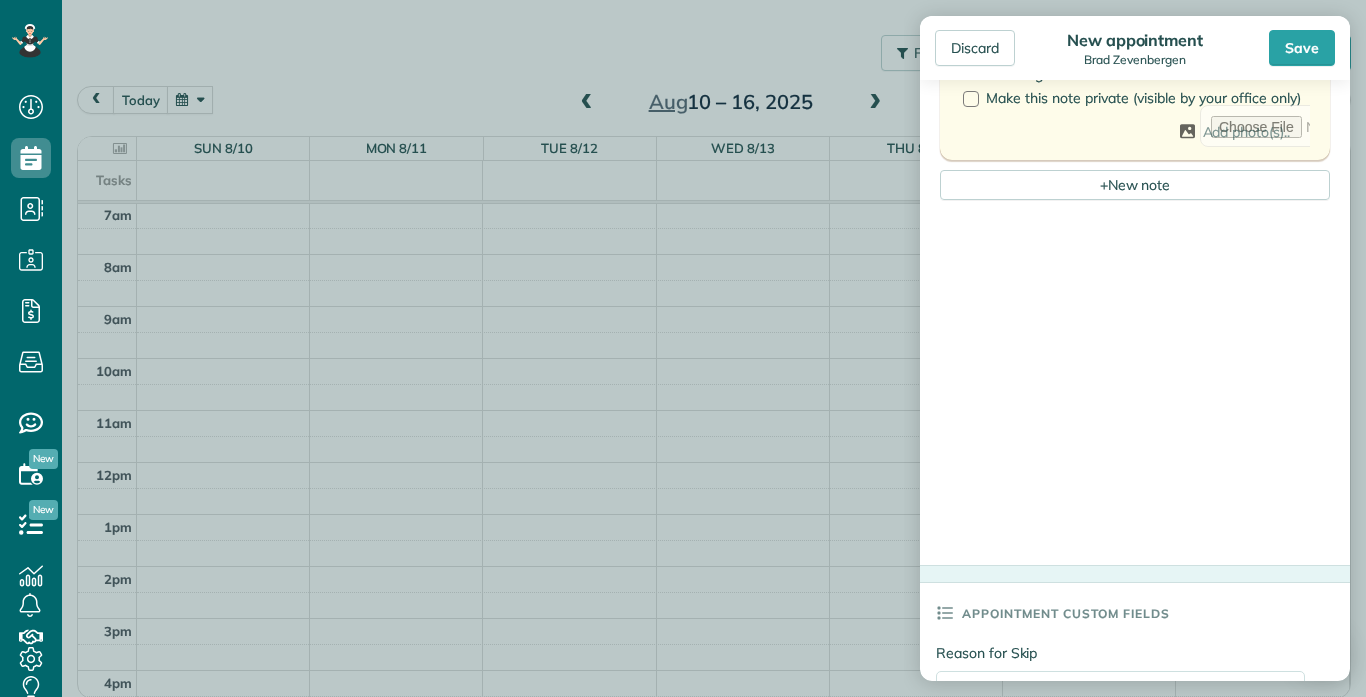 scroll, scrollTop: 1408, scrollLeft: 0, axis: vertical 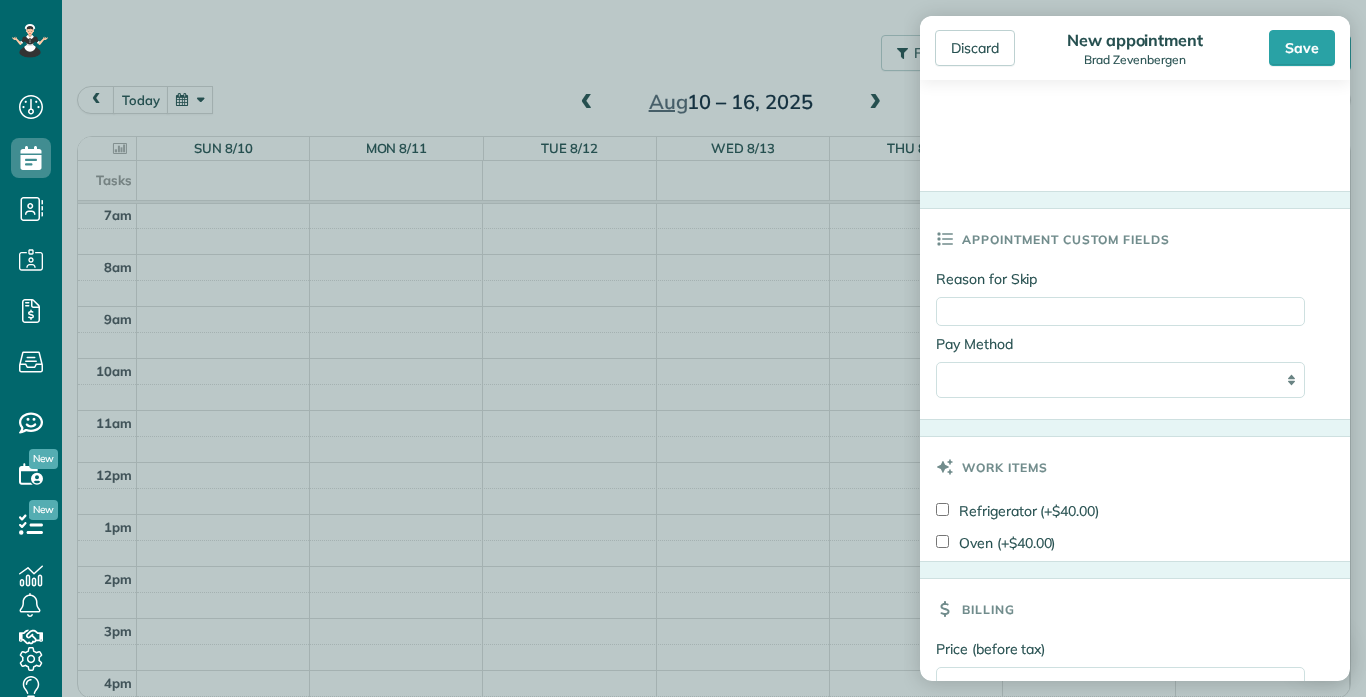 type on "**********" 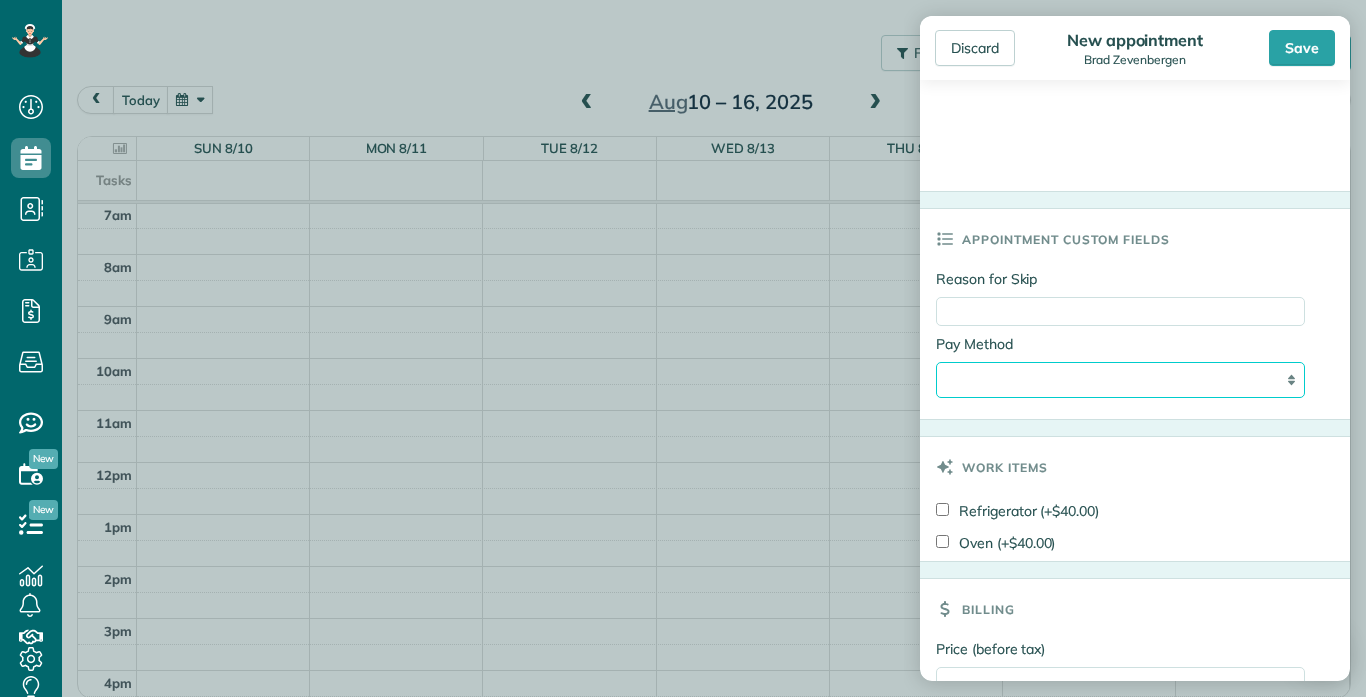 click on "**********" at bounding box center (1120, 380) 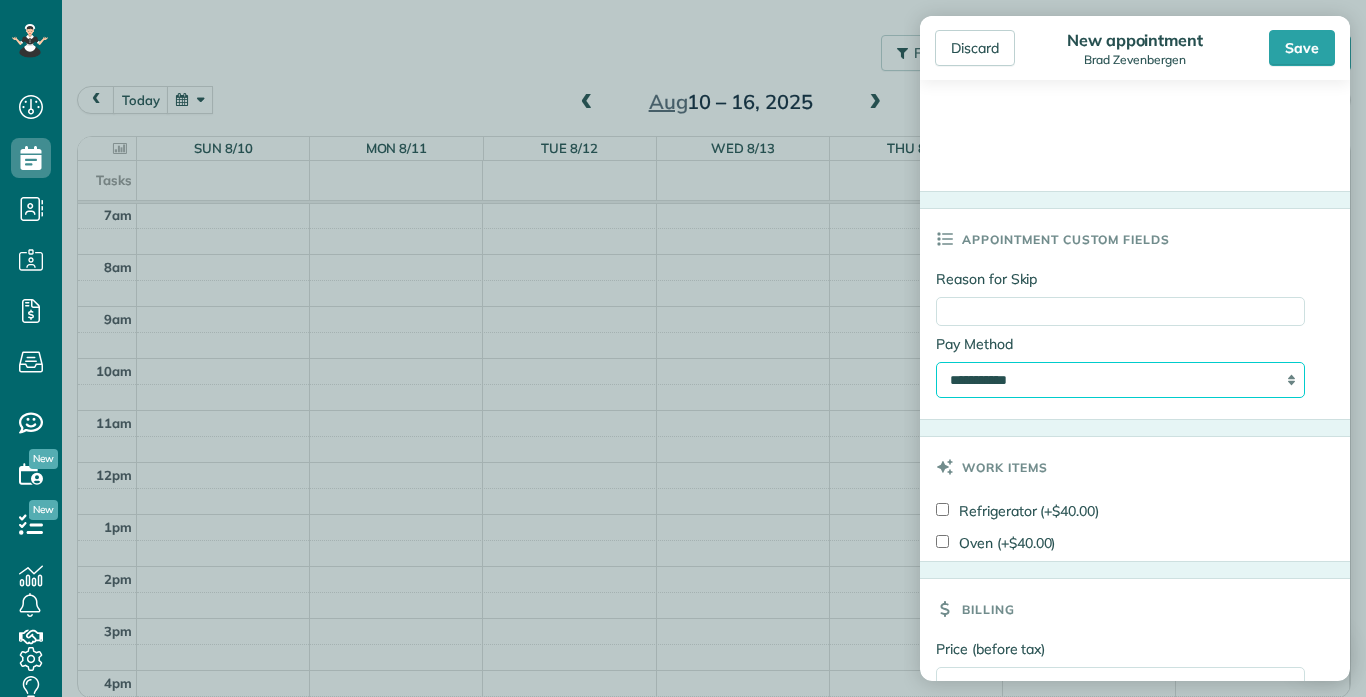 click on "**********" at bounding box center (1120, 380) 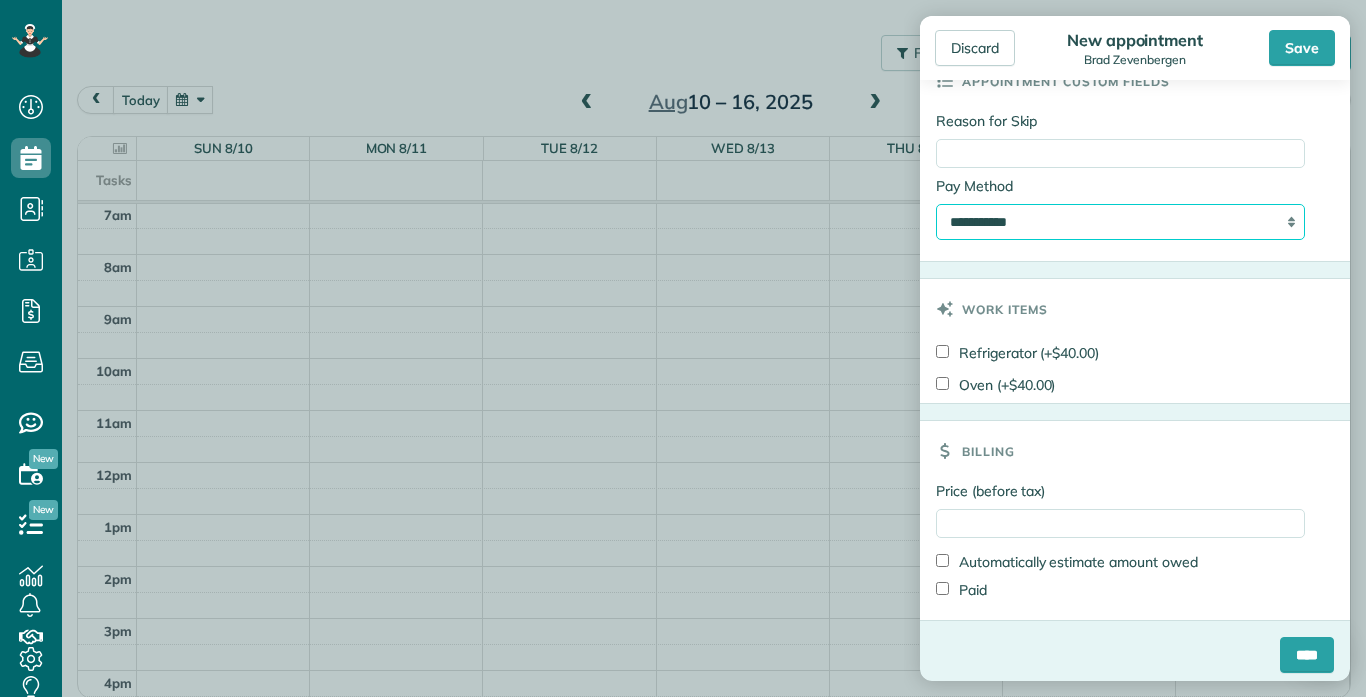 scroll, scrollTop: 1580, scrollLeft: 0, axis: vertical 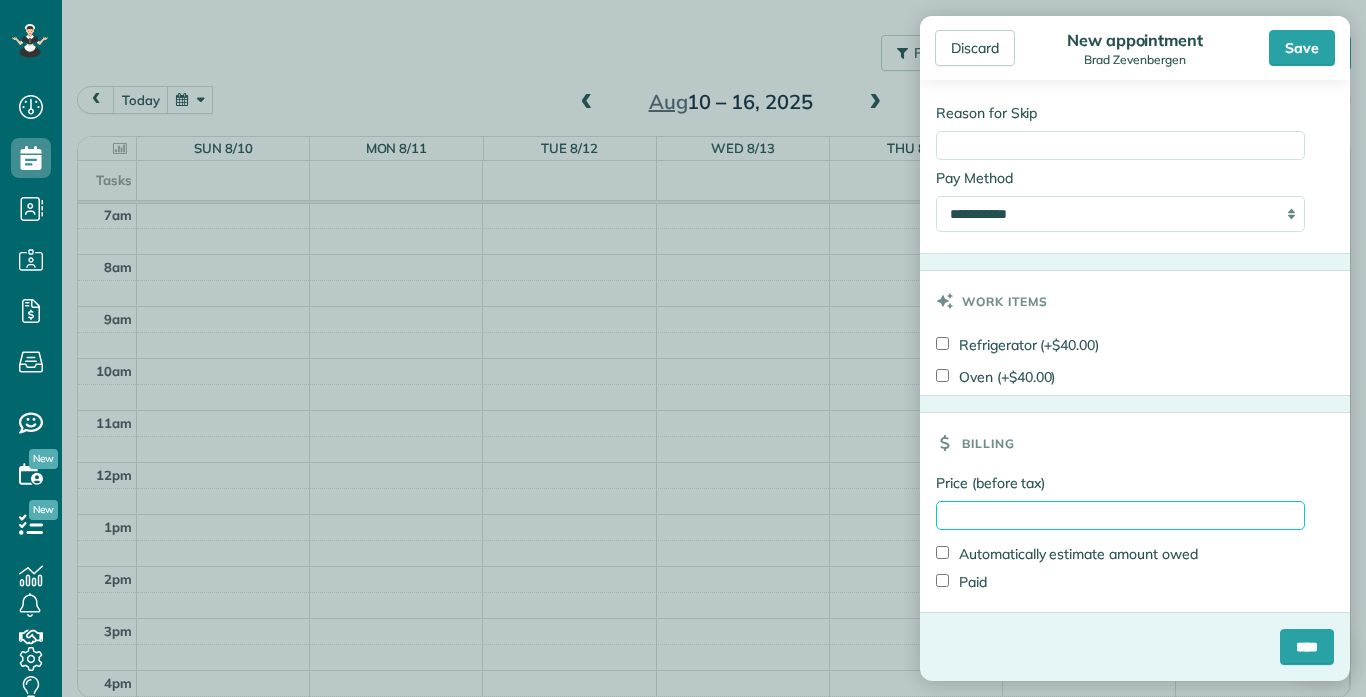 click on "Price (before tax)" at bounding box center [1120, 515] 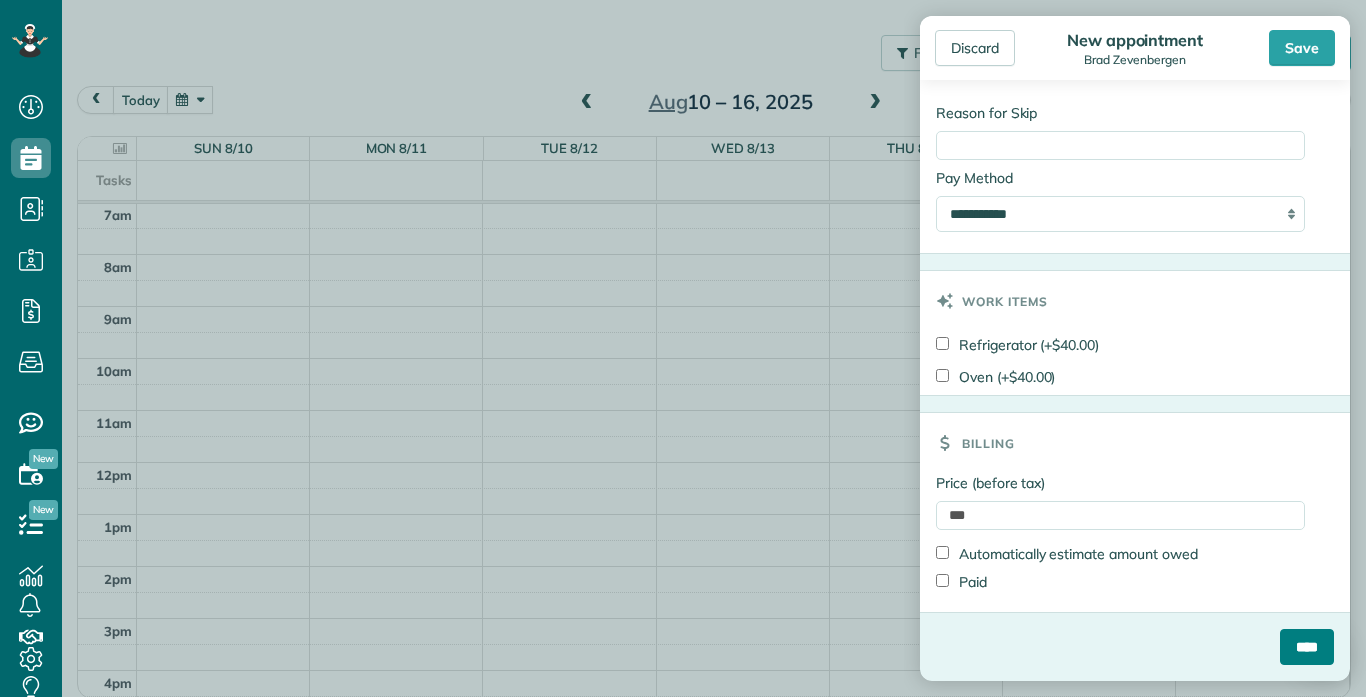 click on "****" at bounding box center [1307, 647] 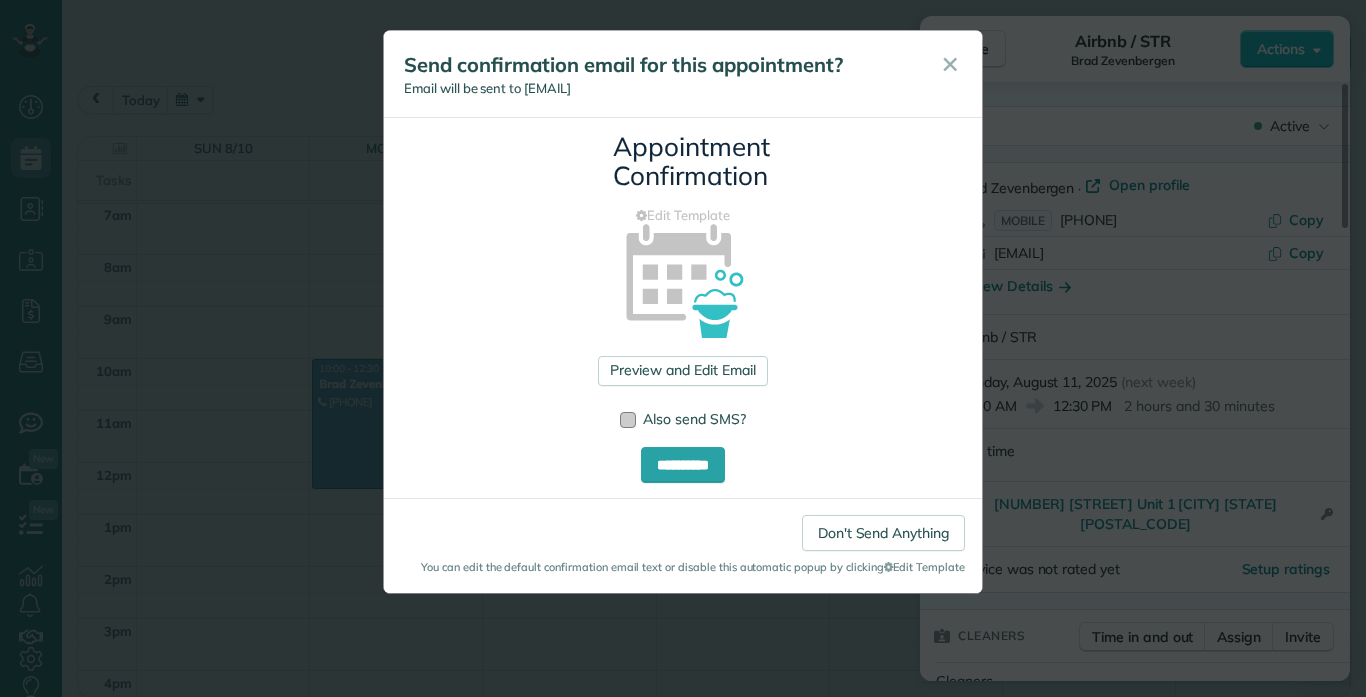 click at bounding box center (628, 420) 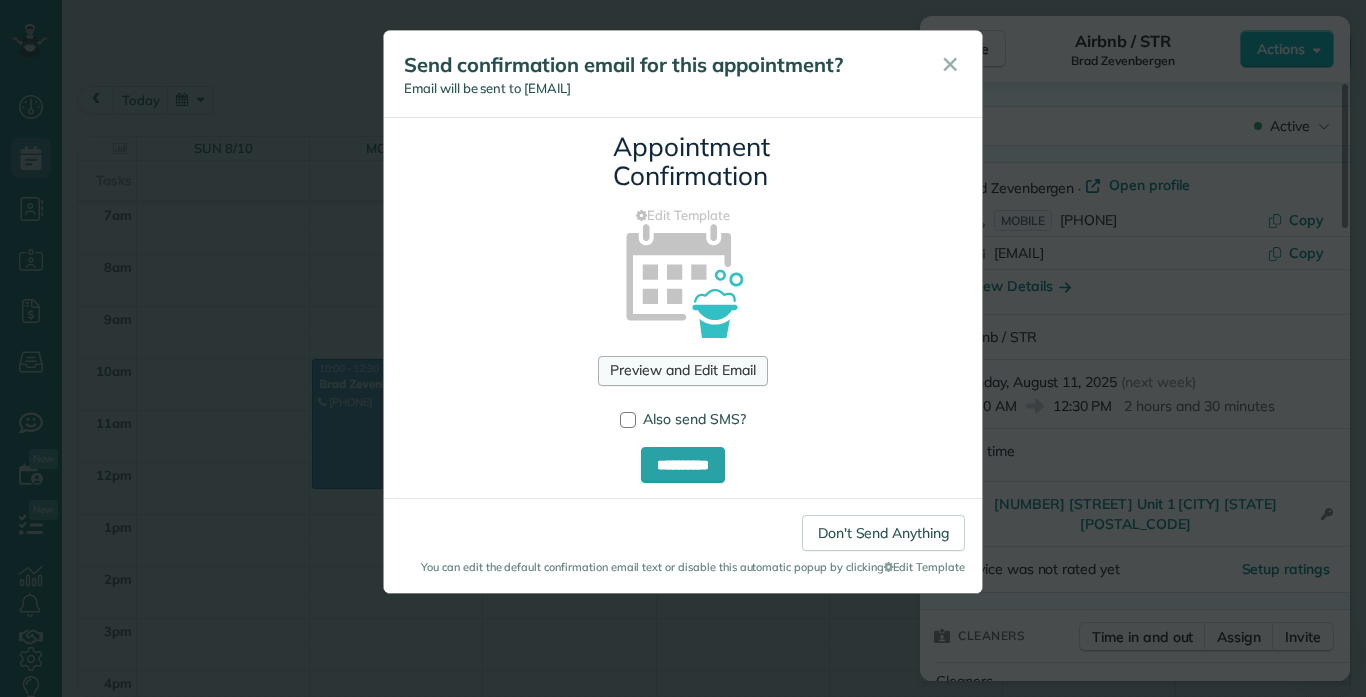 click on "Preview and Edit Email" at bounding box center [682, 371] 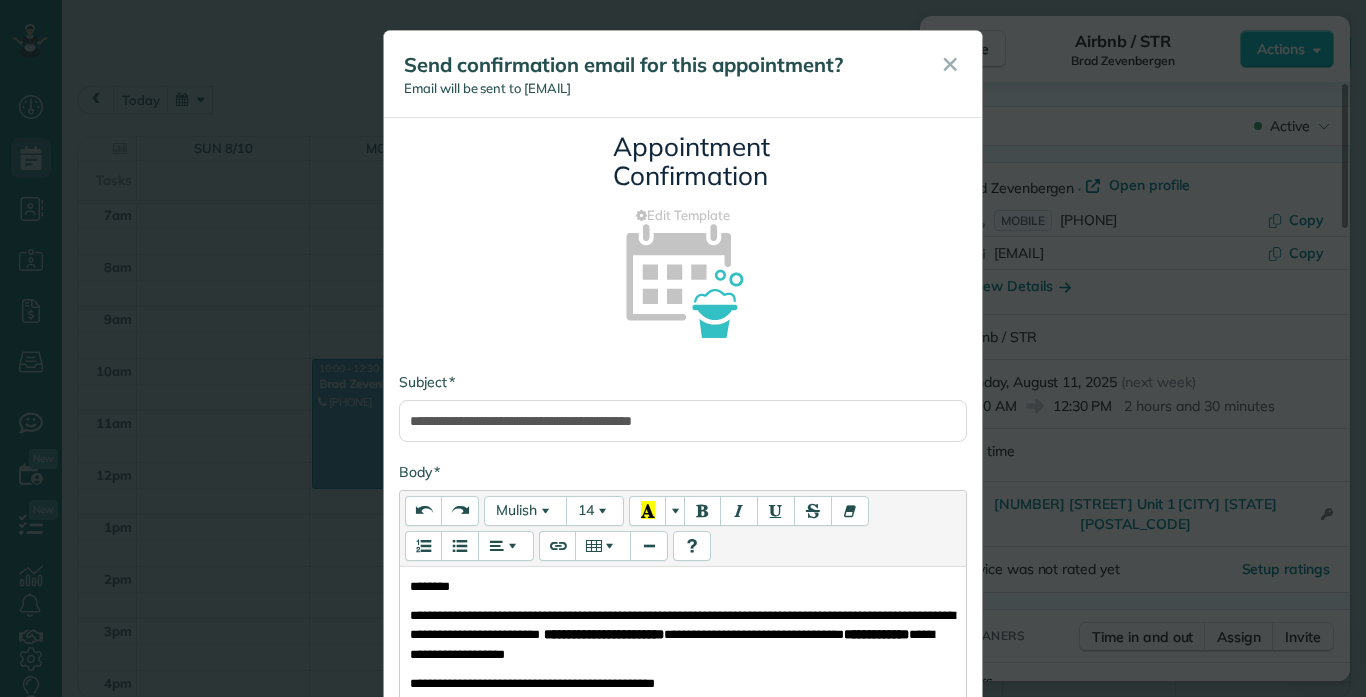 click at bounding box center (683, 278) 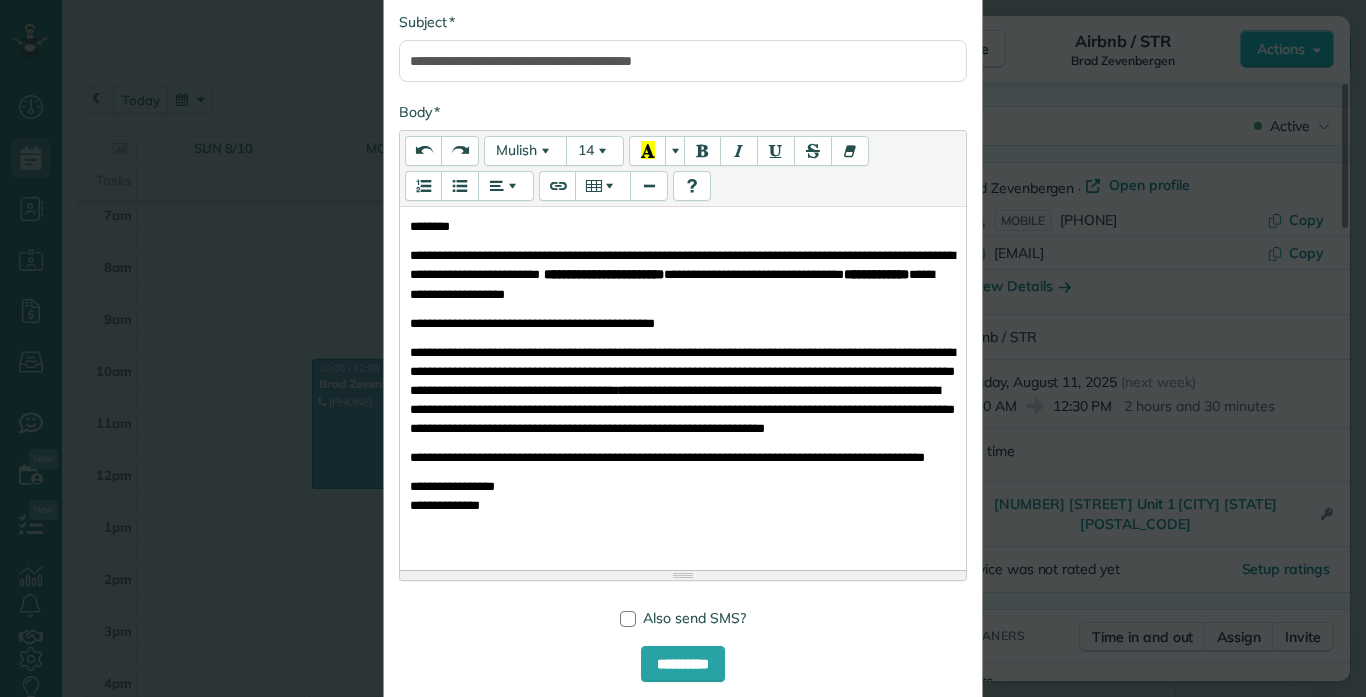 scroll, scrollTop: 400, scrollLeft: 0, axis: vertical 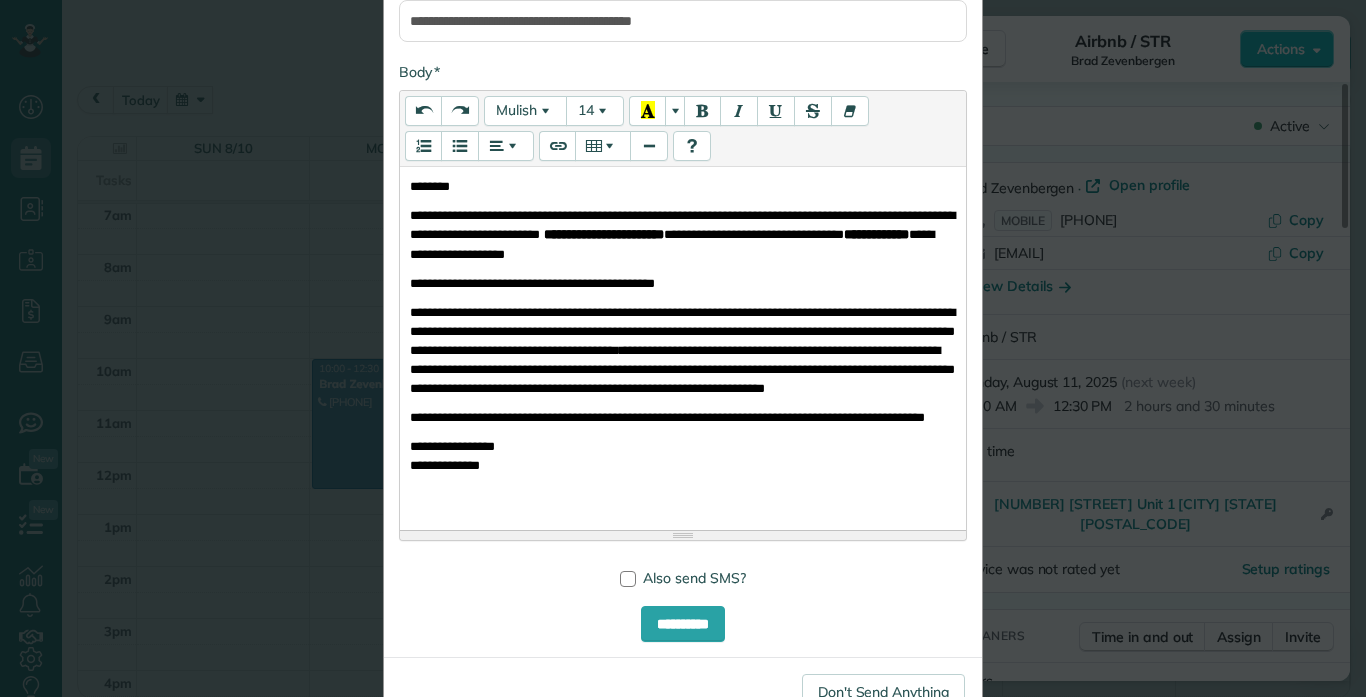drag, startPoint x: 881, startPoint y: 351, endPoint x: 879, endPoint y: 416, distance: 65.03076 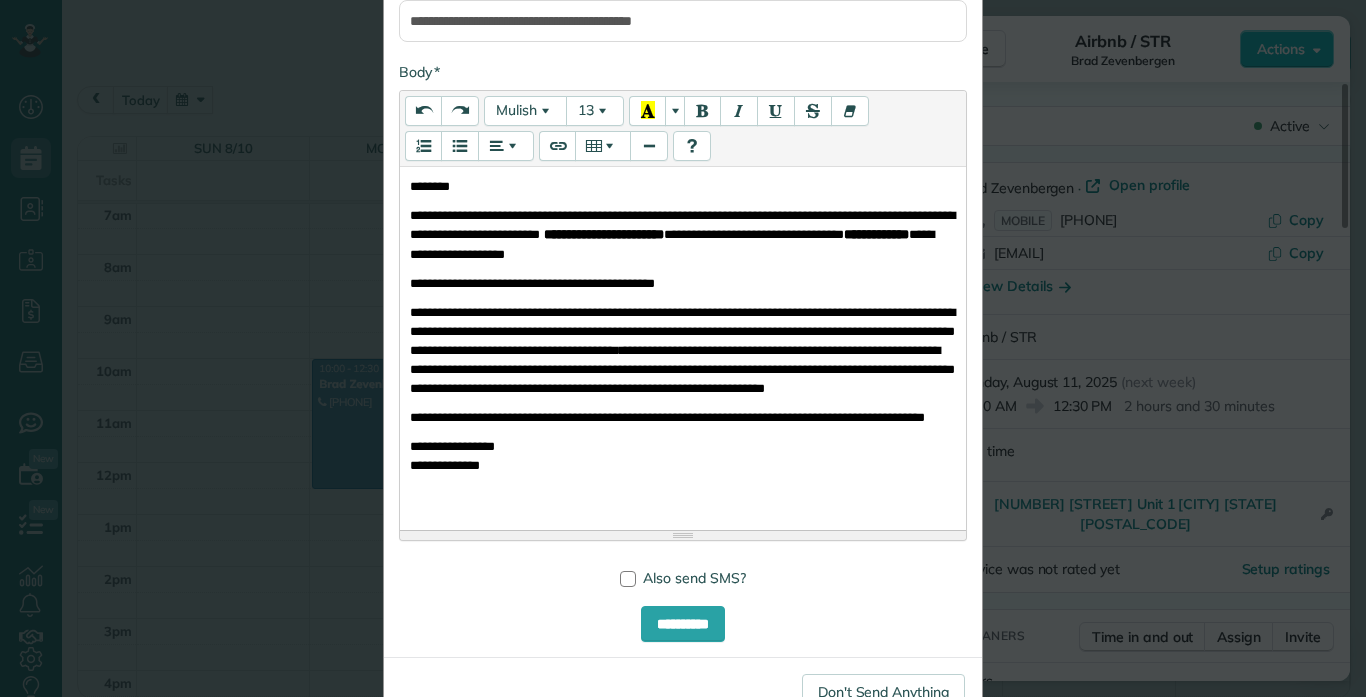 type 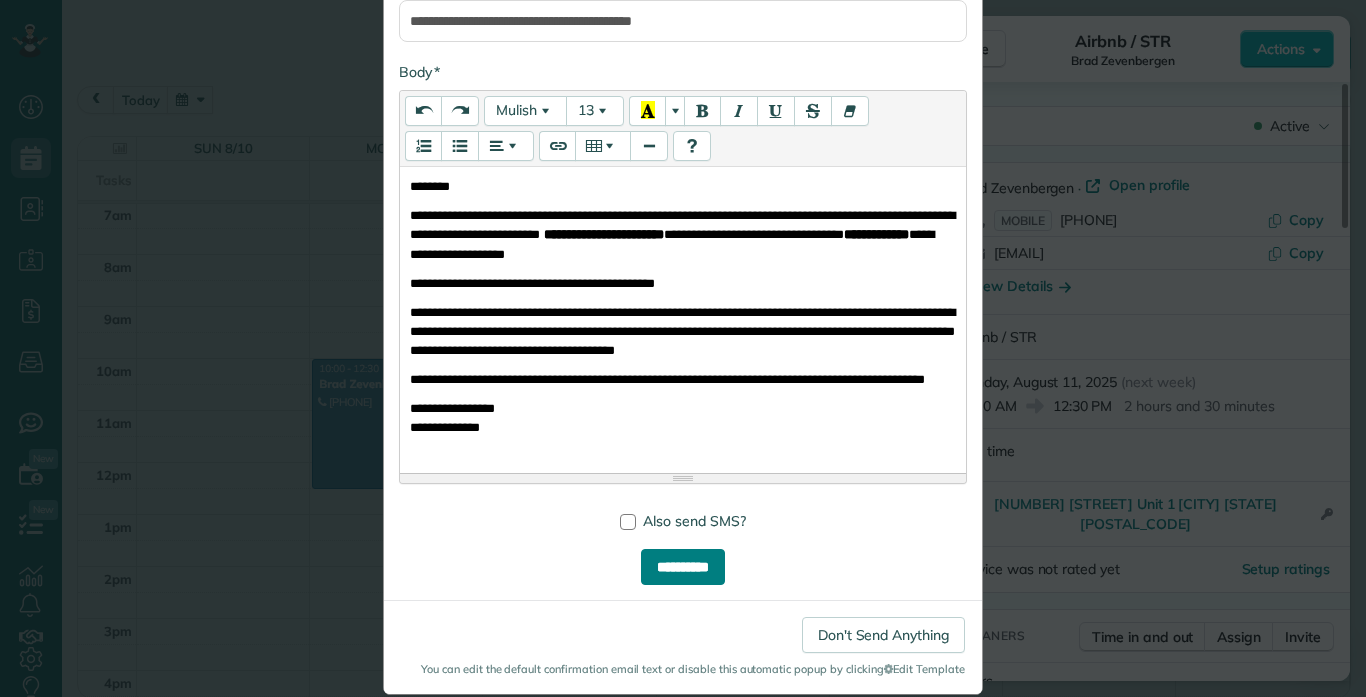 click on "**********" at bounding box center [683, 567] 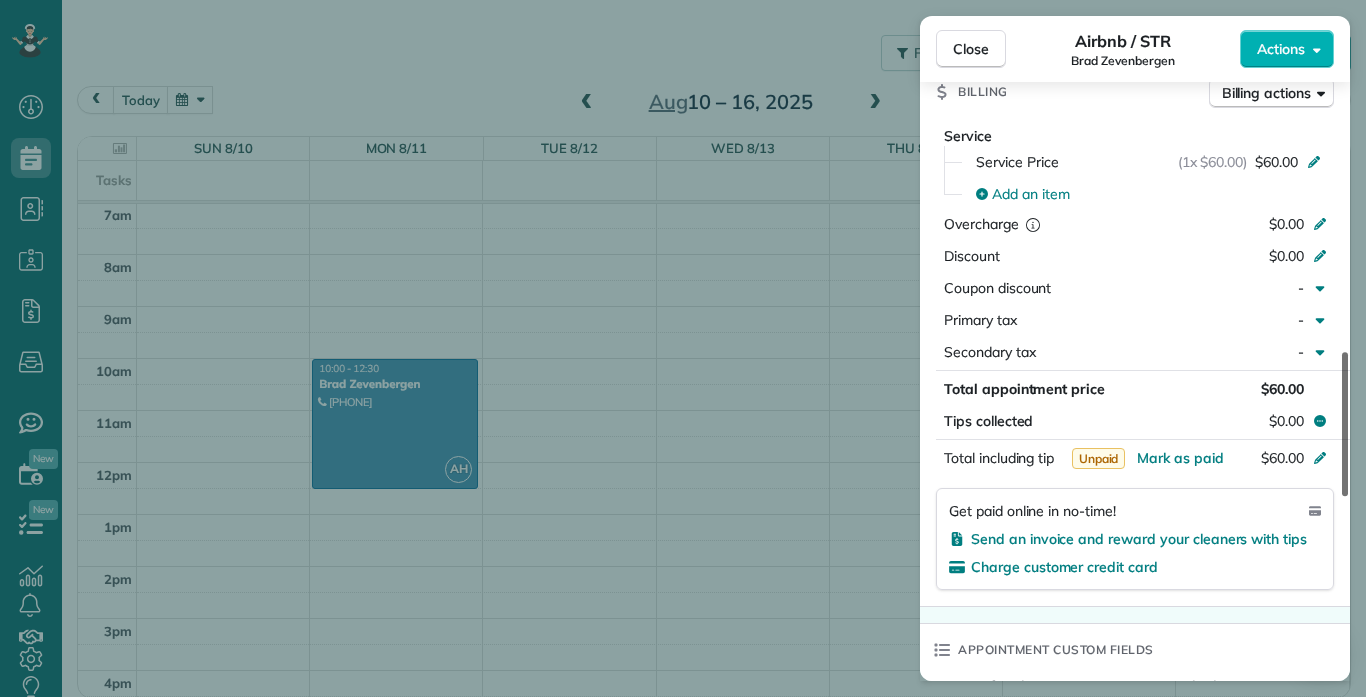 scroll, scrollTop: 913, scrollLeft: 0, axis: vertical 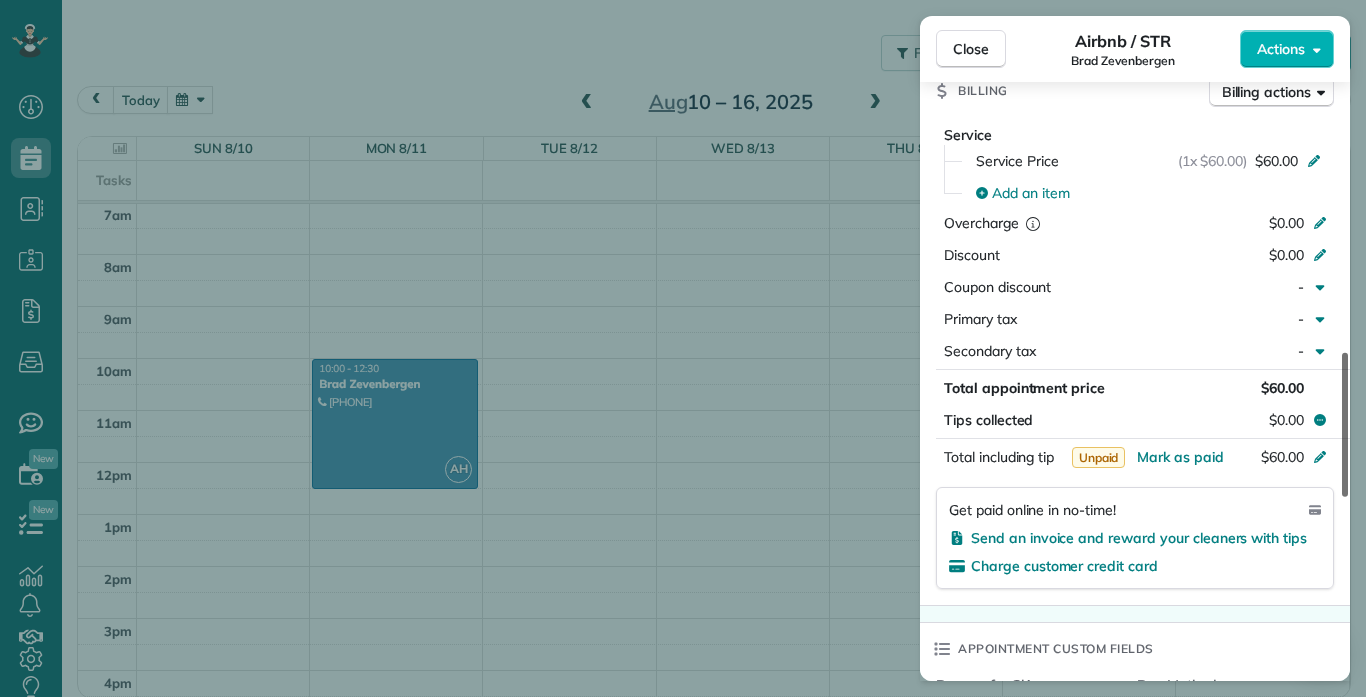 drag, startPoint x: 1346, startPoint y: 196, endPoint x: 1360, endPoint y: 415, distance: 219.44704 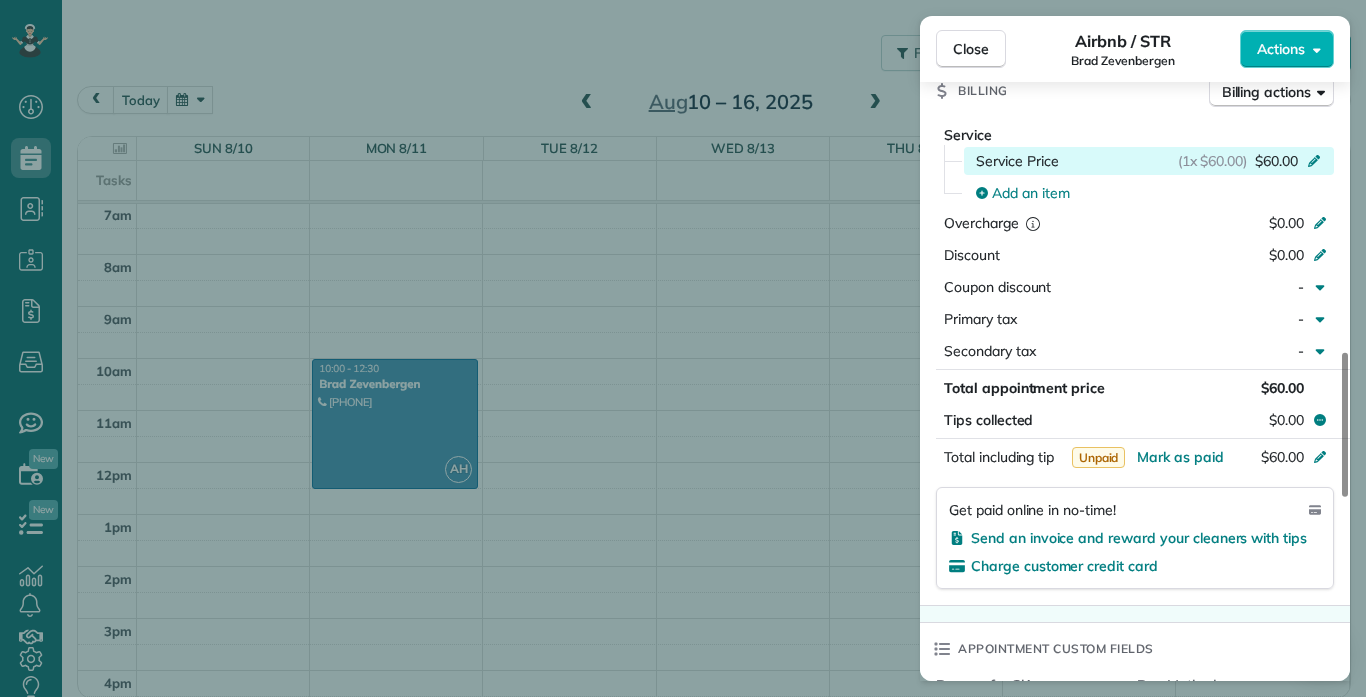 click 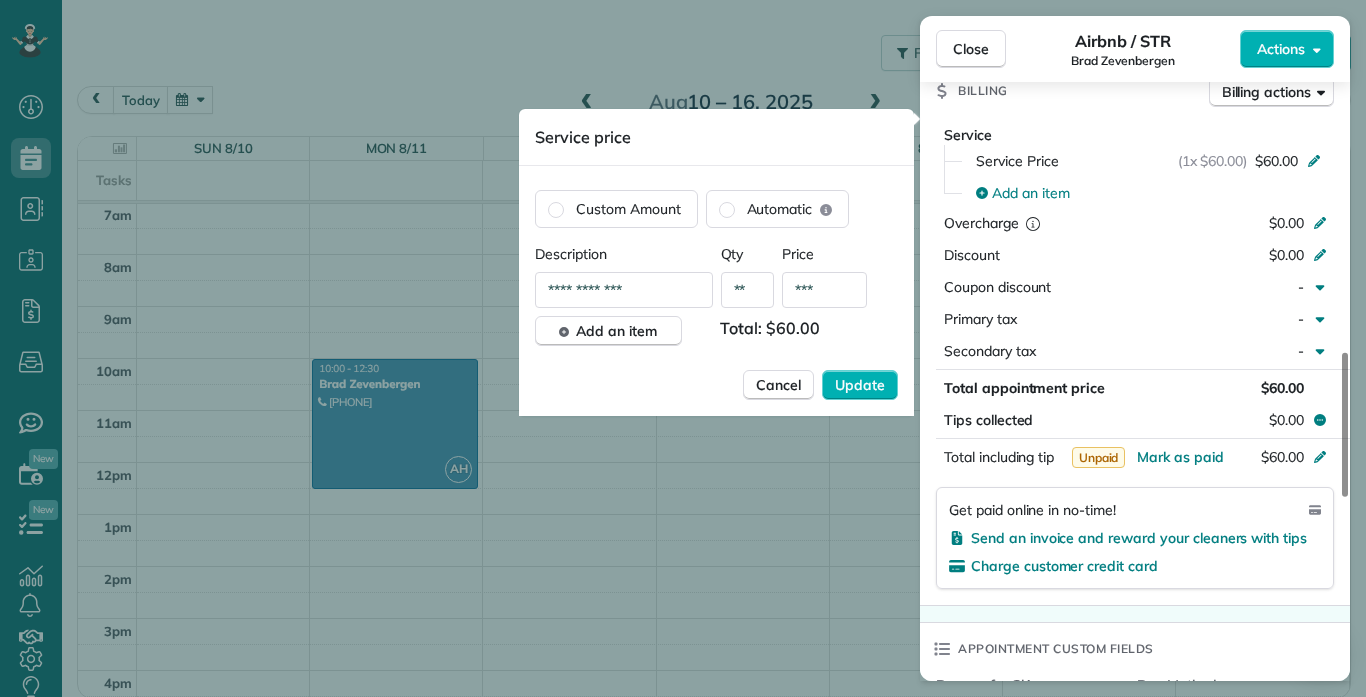 click on "***" at bounding box center (824, 290) 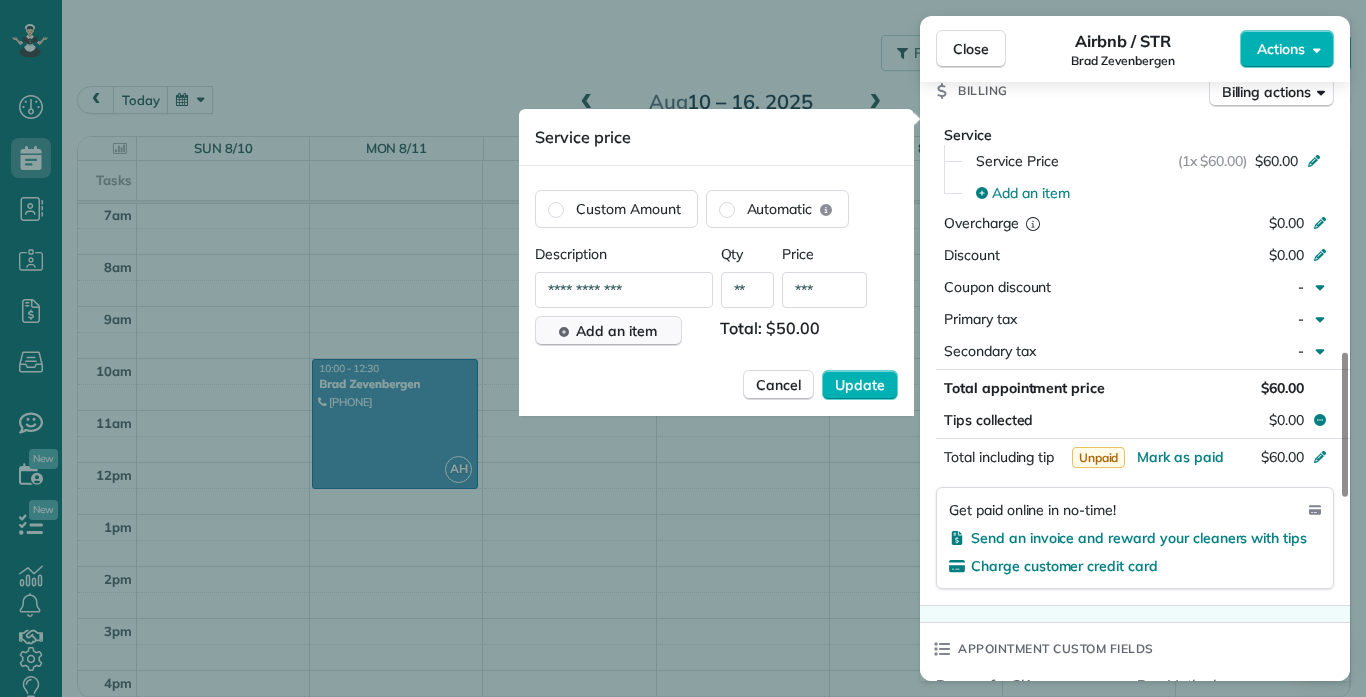type on "***" 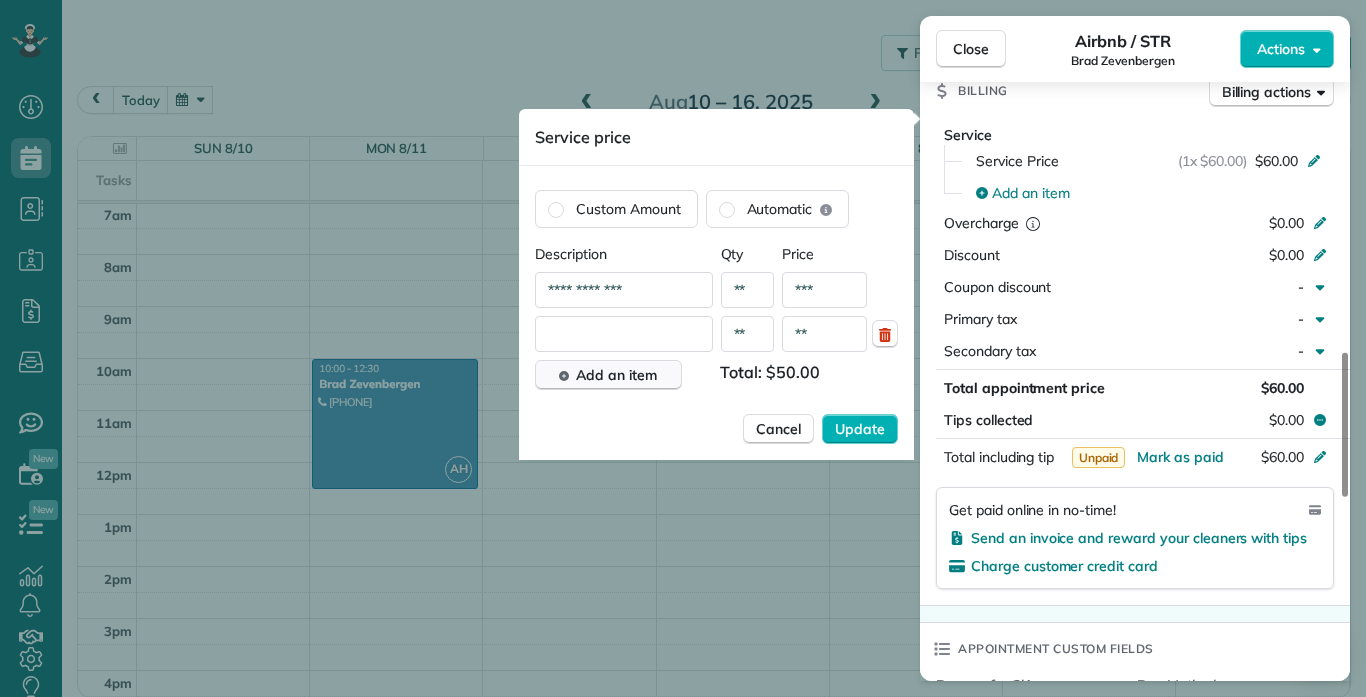 click at bounding box center [624, 334] 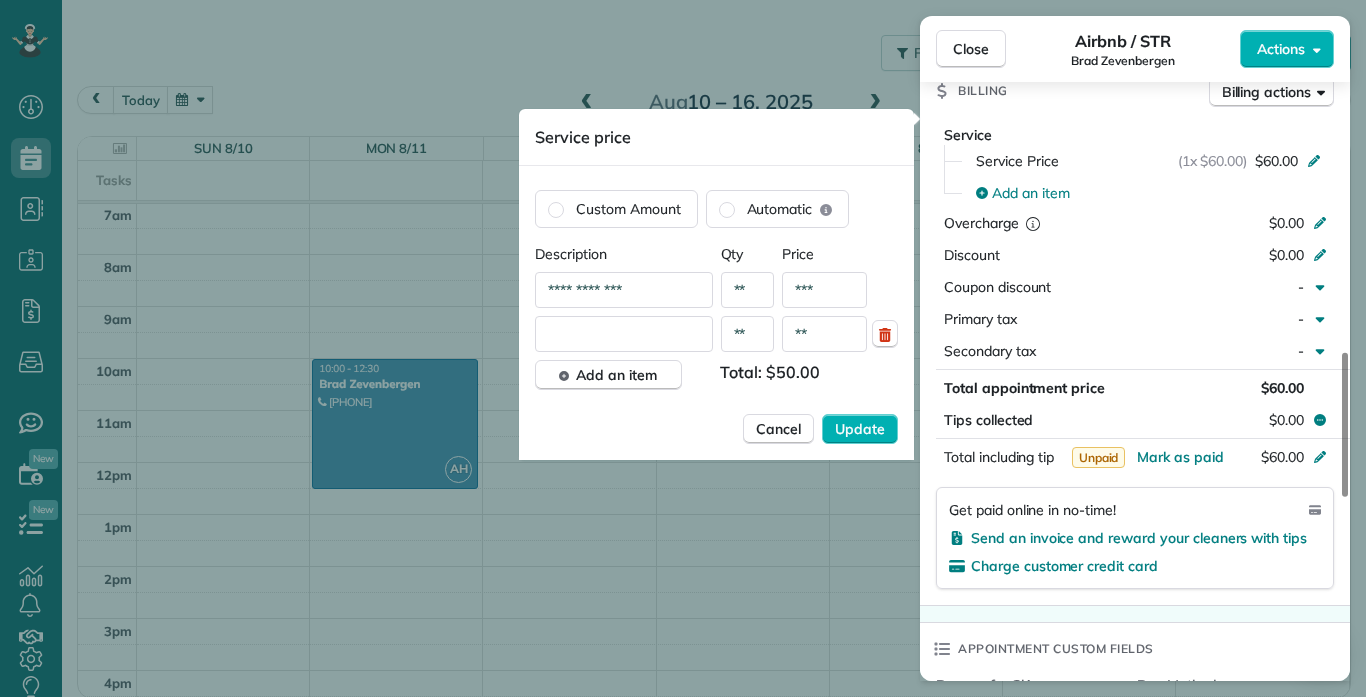 type on "*******" 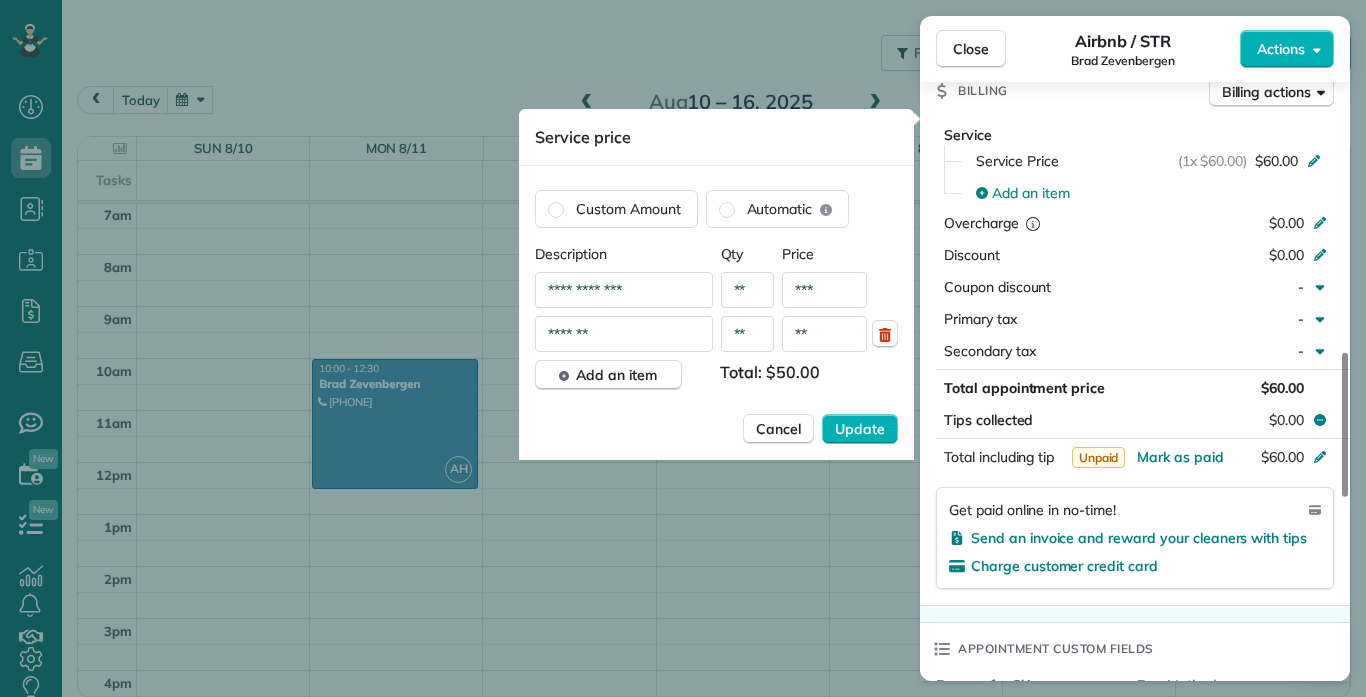 click on "**" at bounding box center (824, 334) 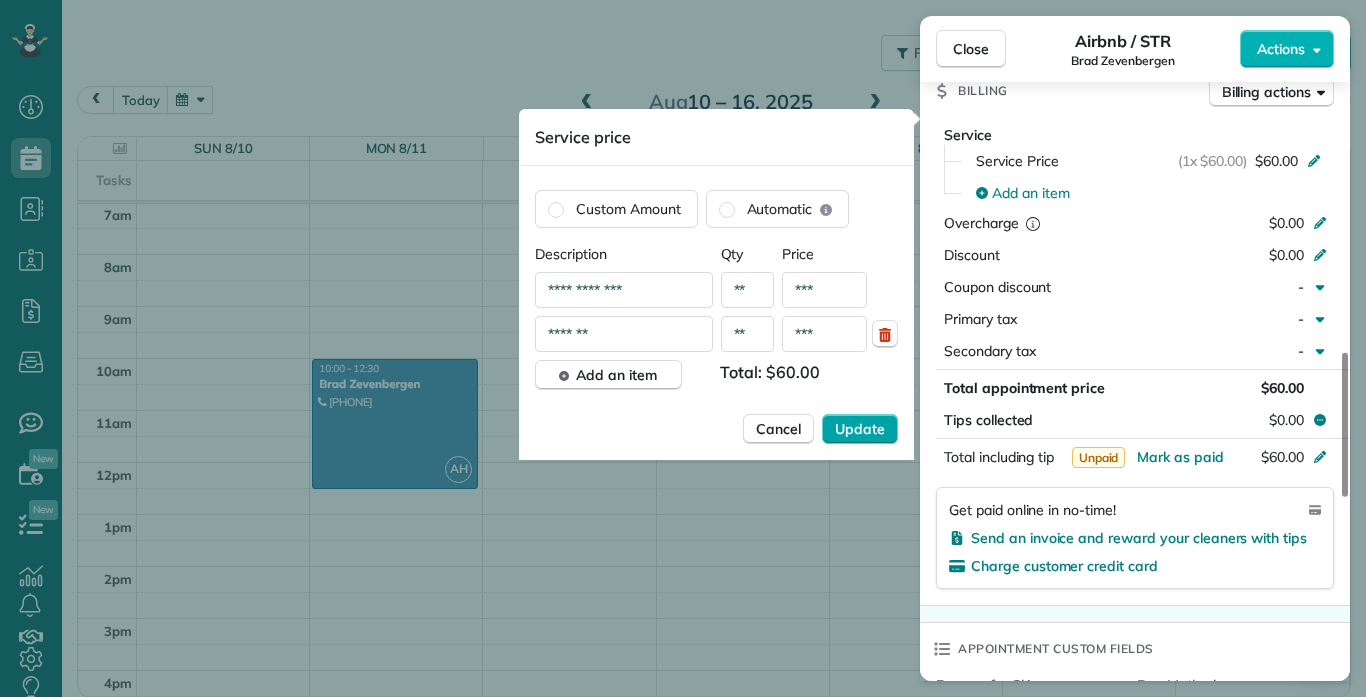 type on "***" 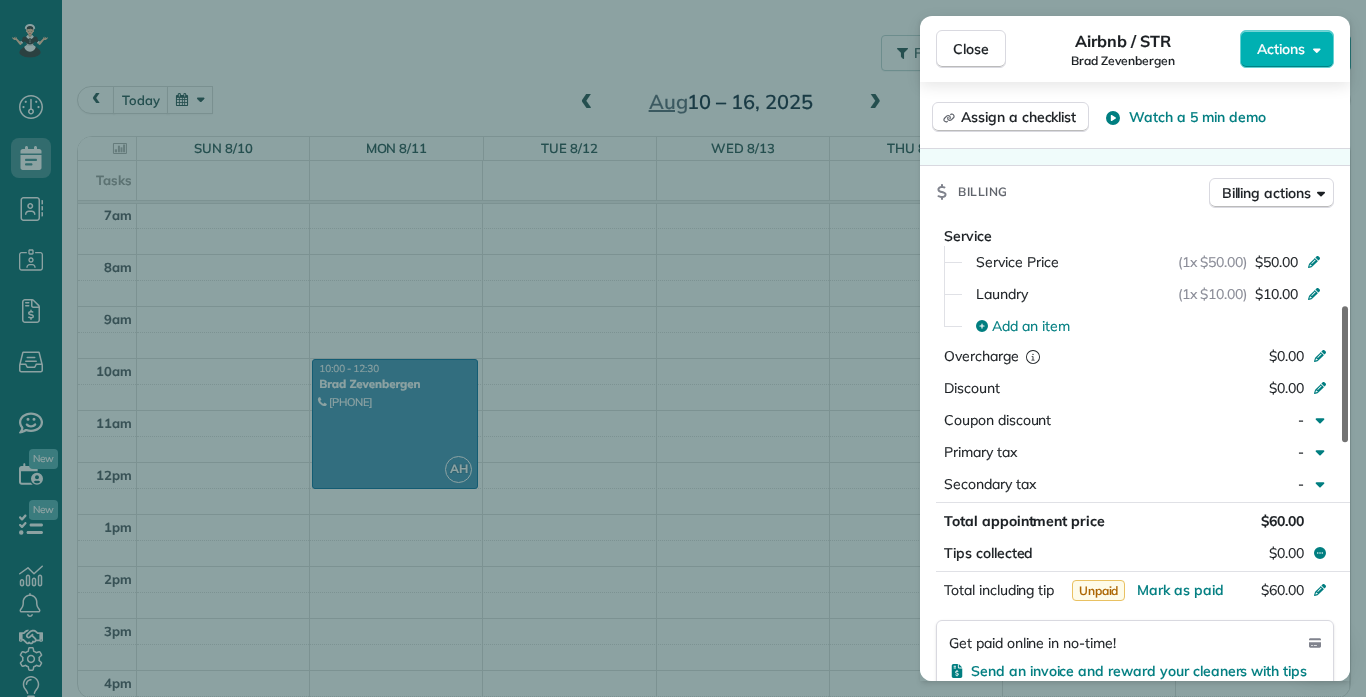 scroll, scrollTop: 799, scrollLeft: 0, axis: vertical 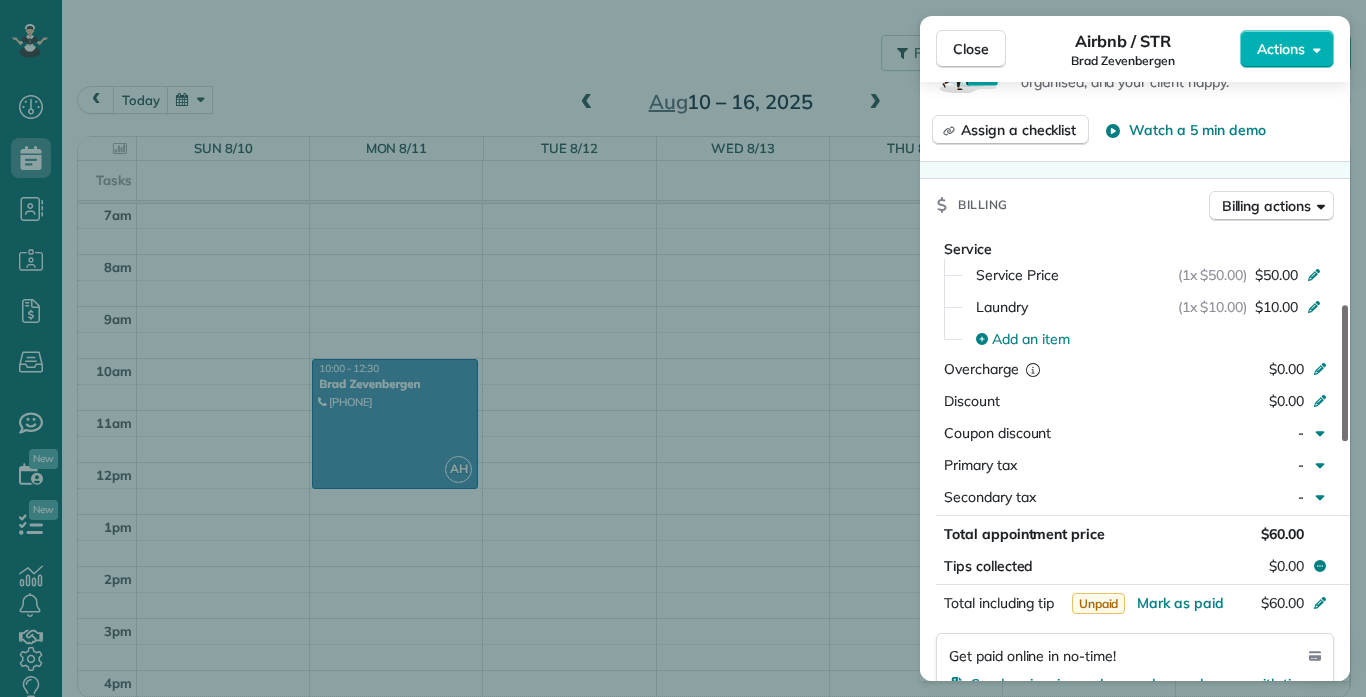 drag, startPoint x: 1346, startPoint y: 376, endPoint x: 1364, endPoint y: 350, distance: 31.622776 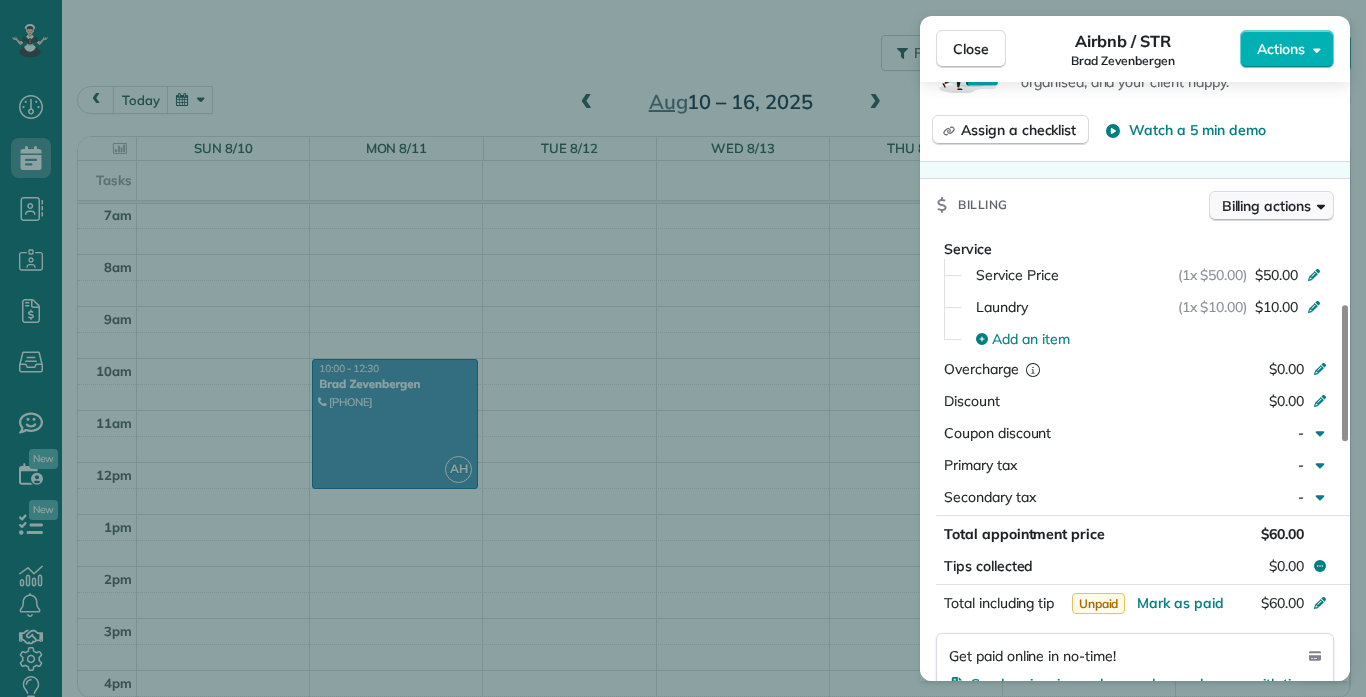 click on "Billing actions" at bounding box center [1271, 206] 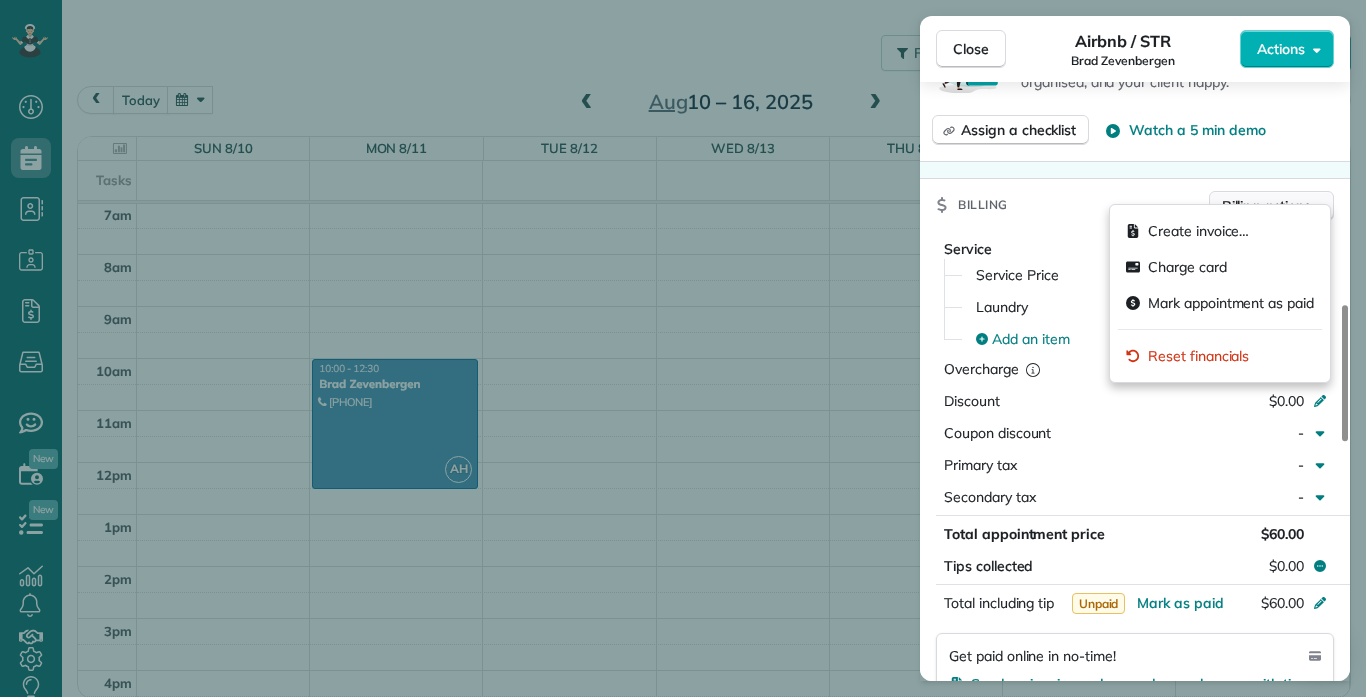 click on "Billing actions" at bounding box center (1271, 206) 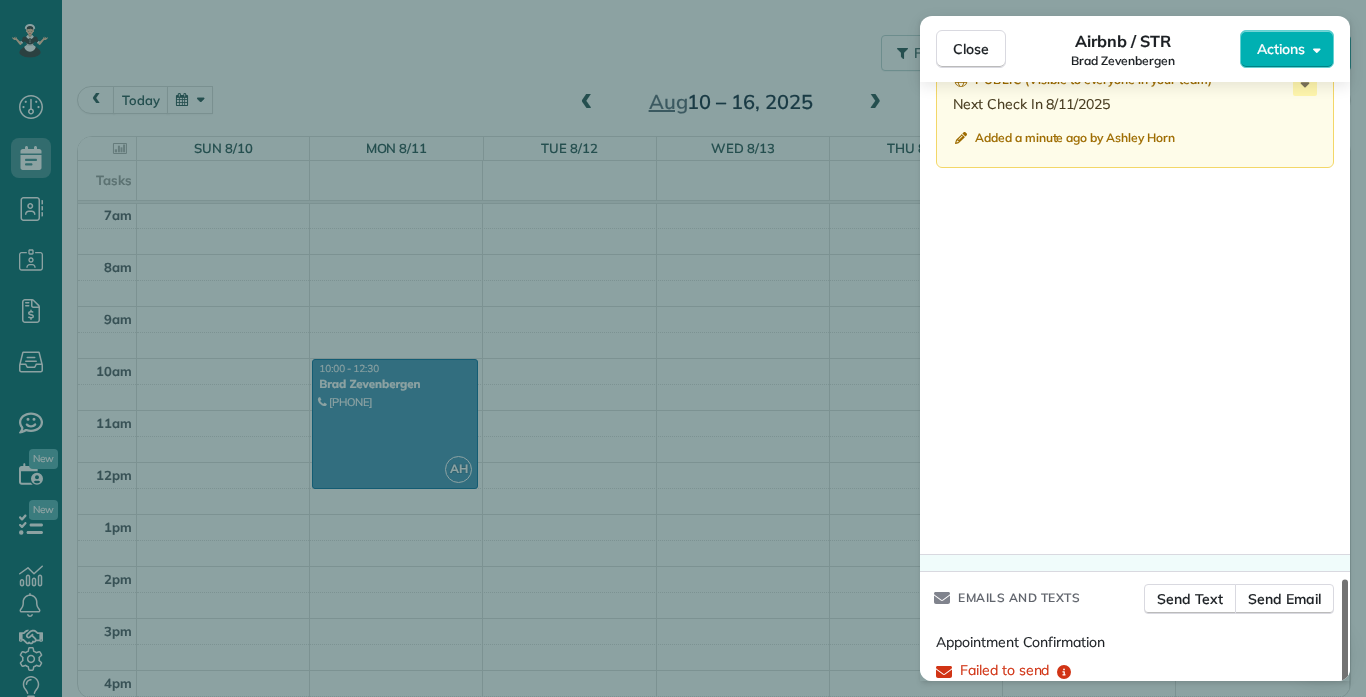 scroll, scrollTop: 2028, scrollLeft: 0, axis: vertical 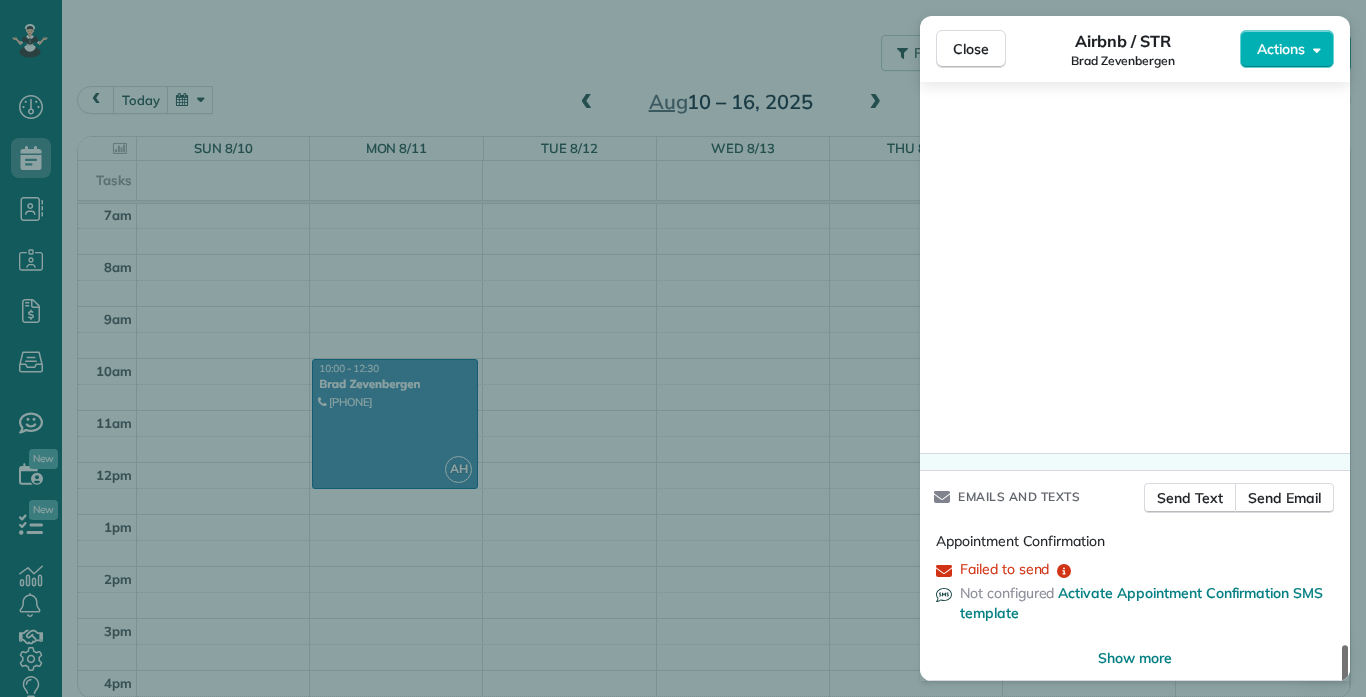 drag, startPoint x: 1346, startPoint y: 296, endPoint x: 1342, endPoint y: 610, distance: 314.02548 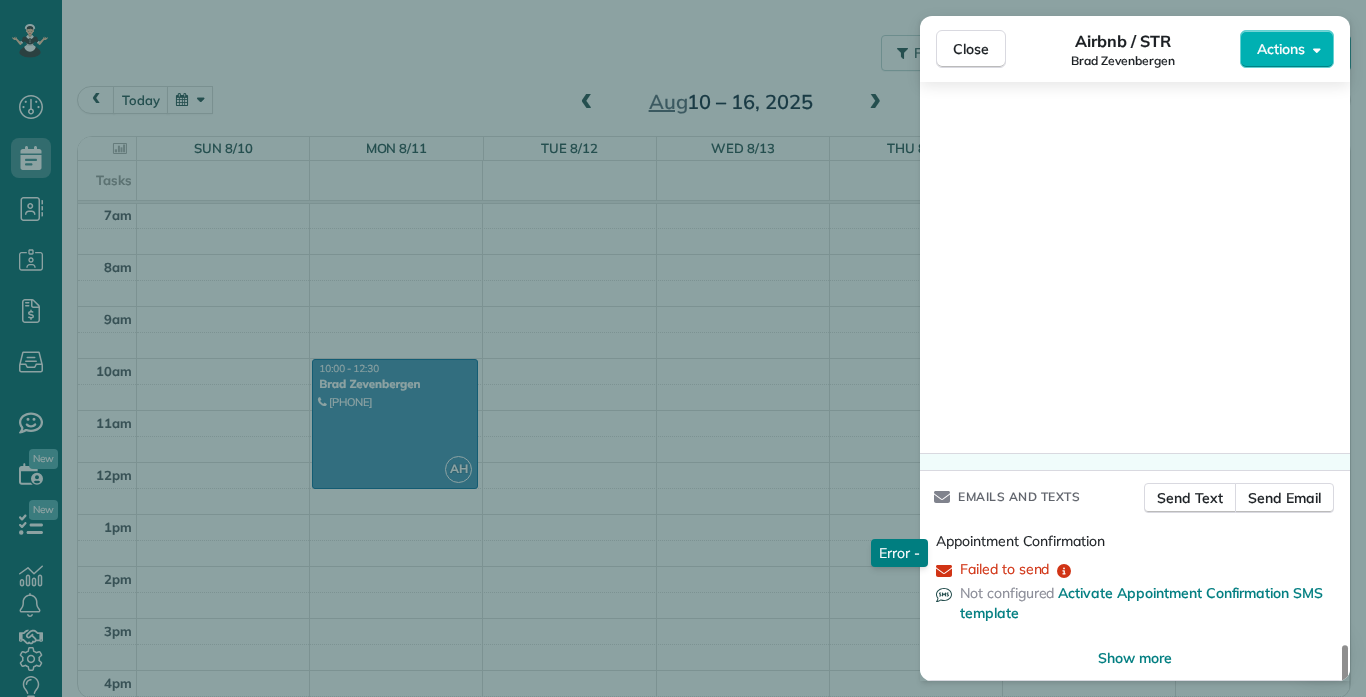 click 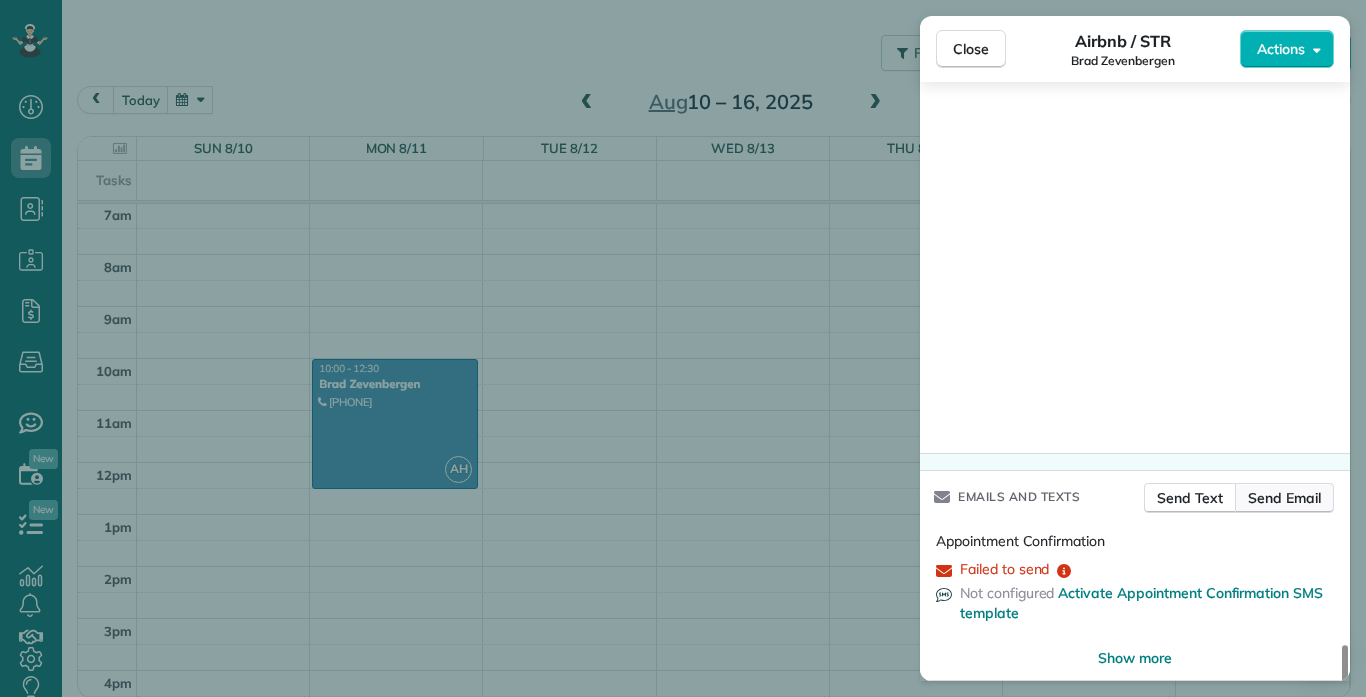 click on "Send Email" at bounding box center [1284, 498] 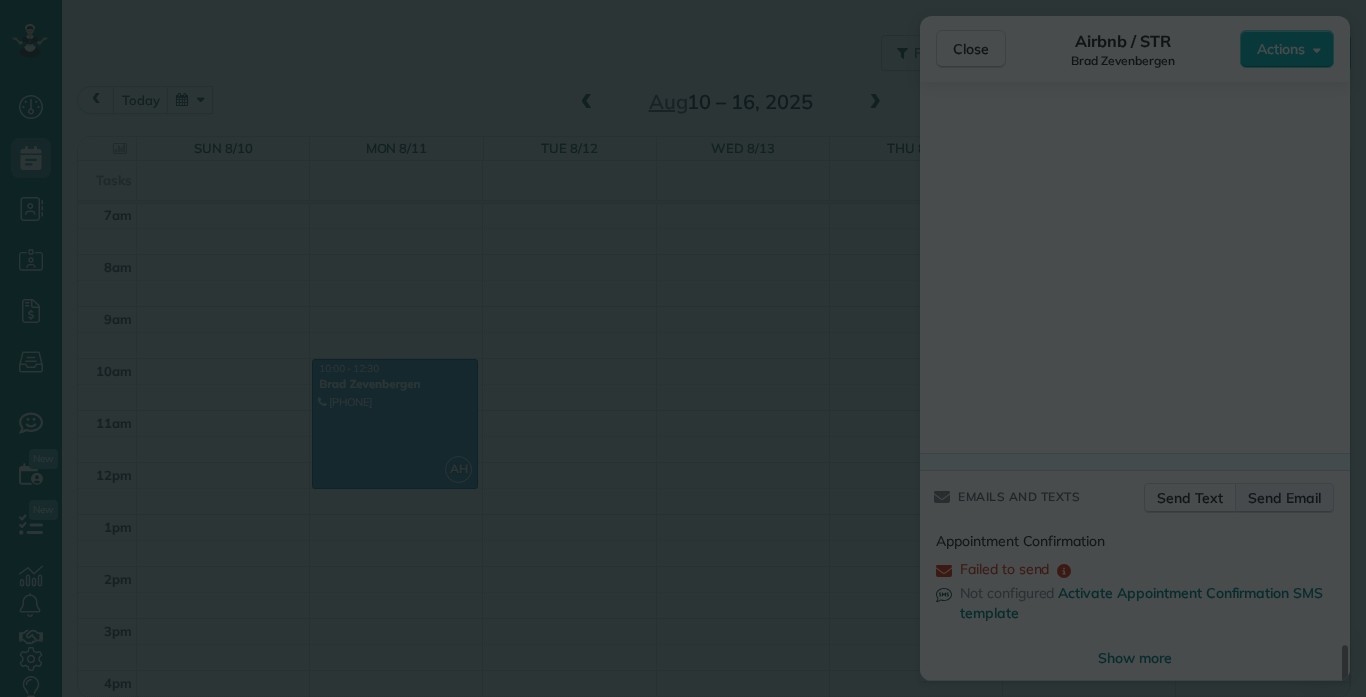 scroll, scrollTop: 0, scrollLeft: 0, axis: both 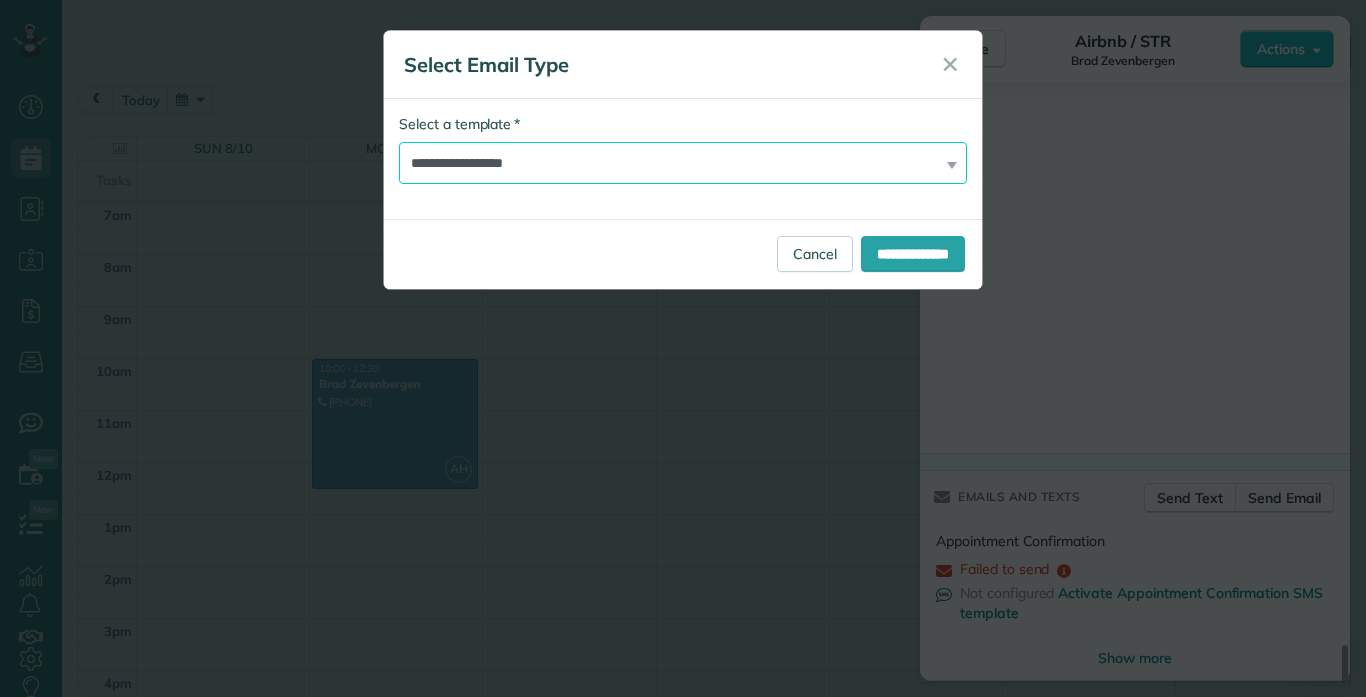 click on "**********" at bounding box center (683, 163) 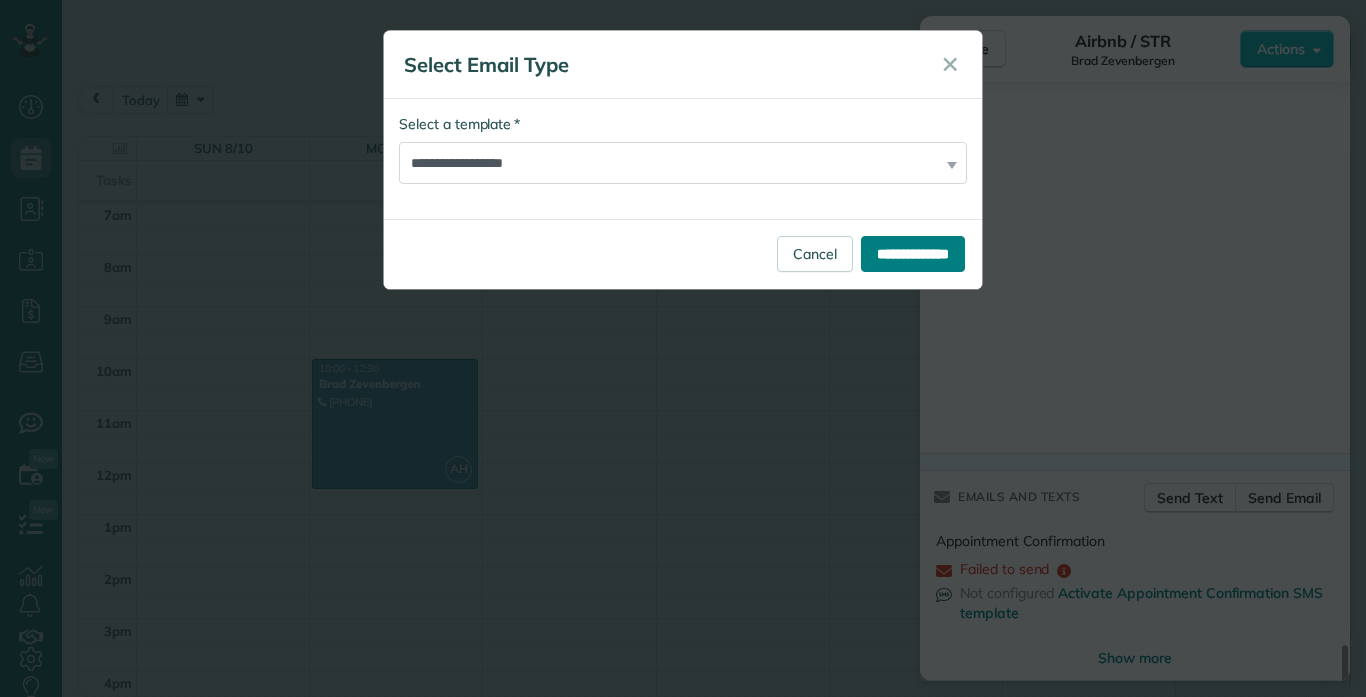 click on "**********" at bounding box center (913, 254) 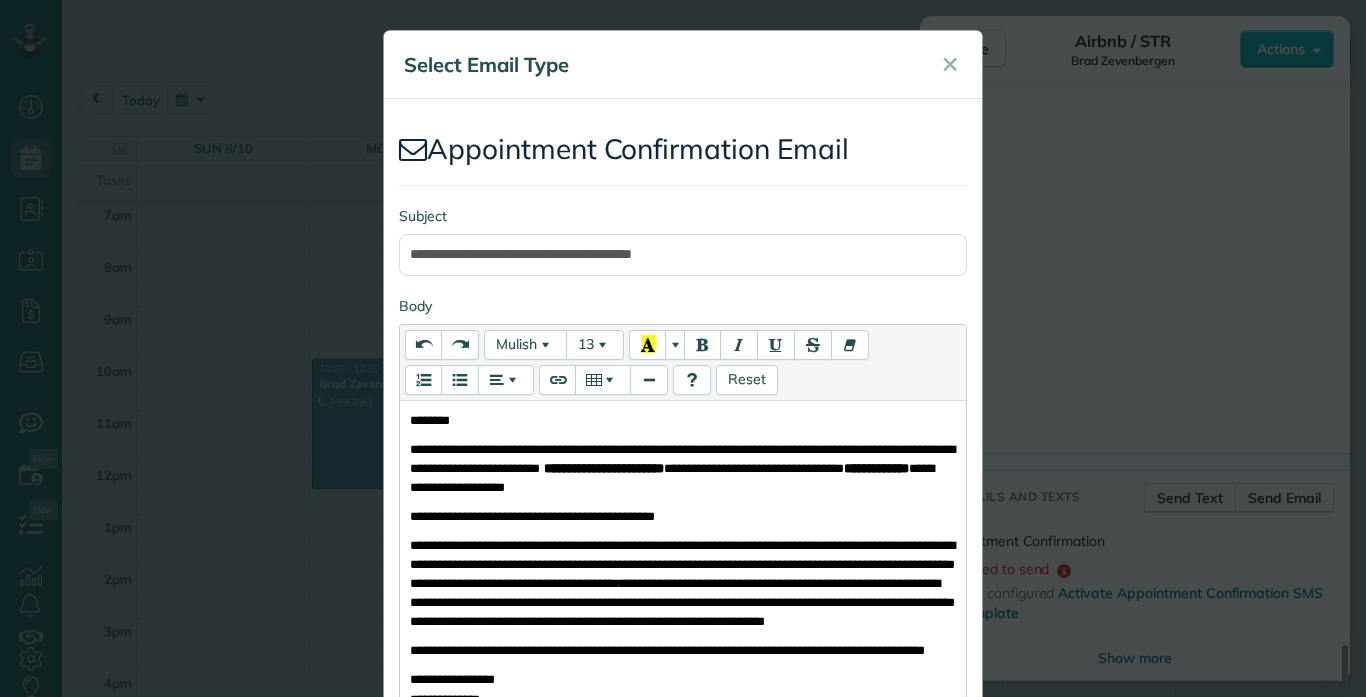 drag, startPoint x: 881, startPoint y: 581, endPoint x: 909, endPoint y: 642, distance: 67.11929 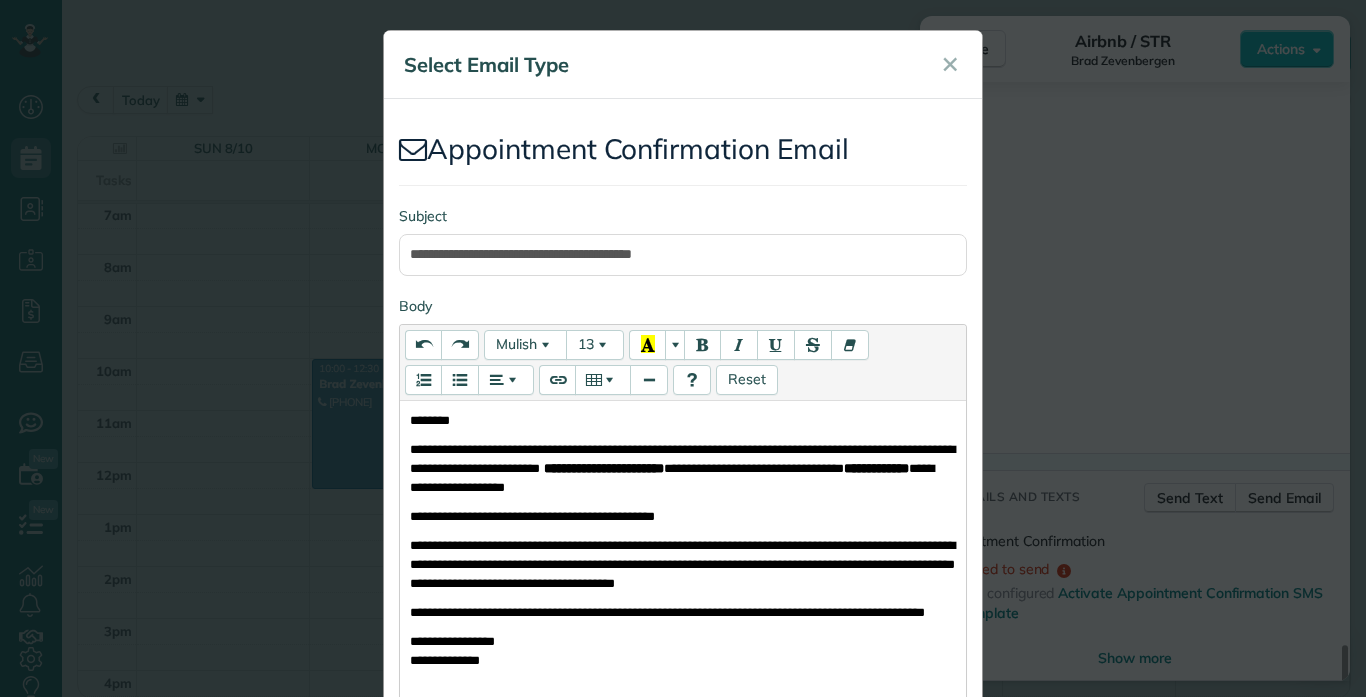 click on "**********" at bounding box center (683, 488) 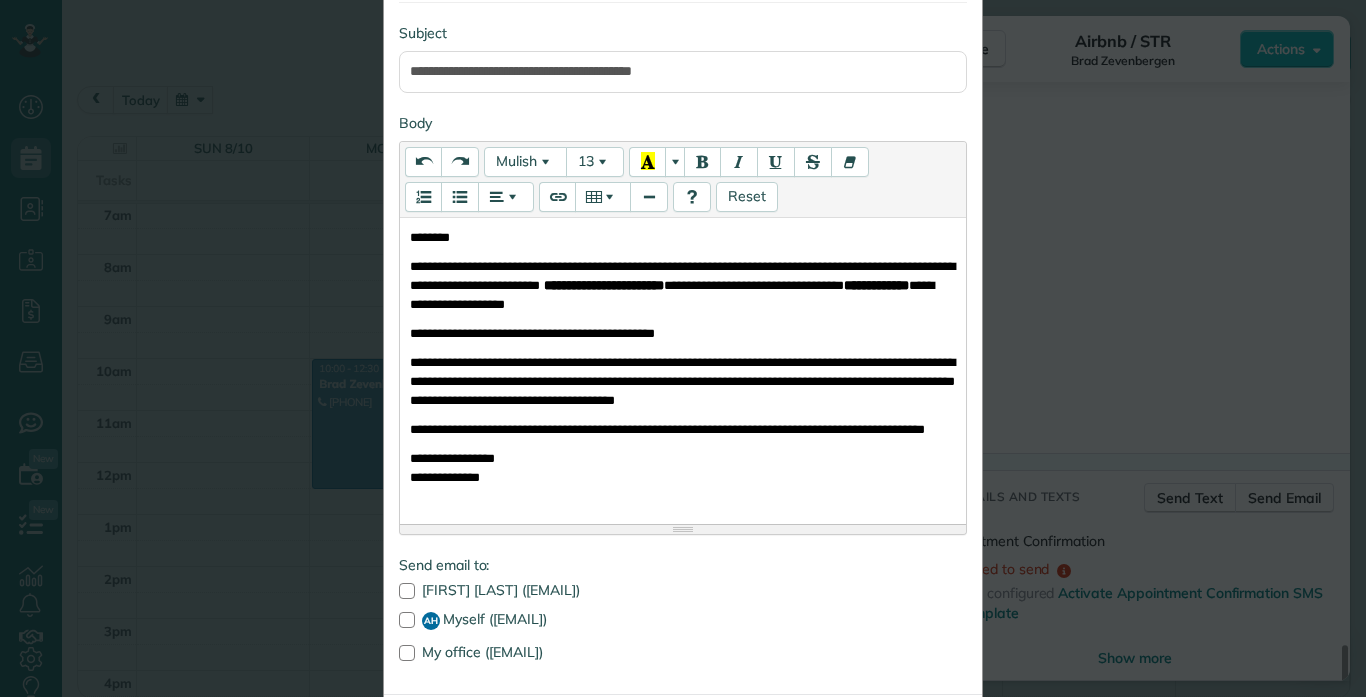scroll, scrollTop: 281, scrollLeft: 0, axis: vertical 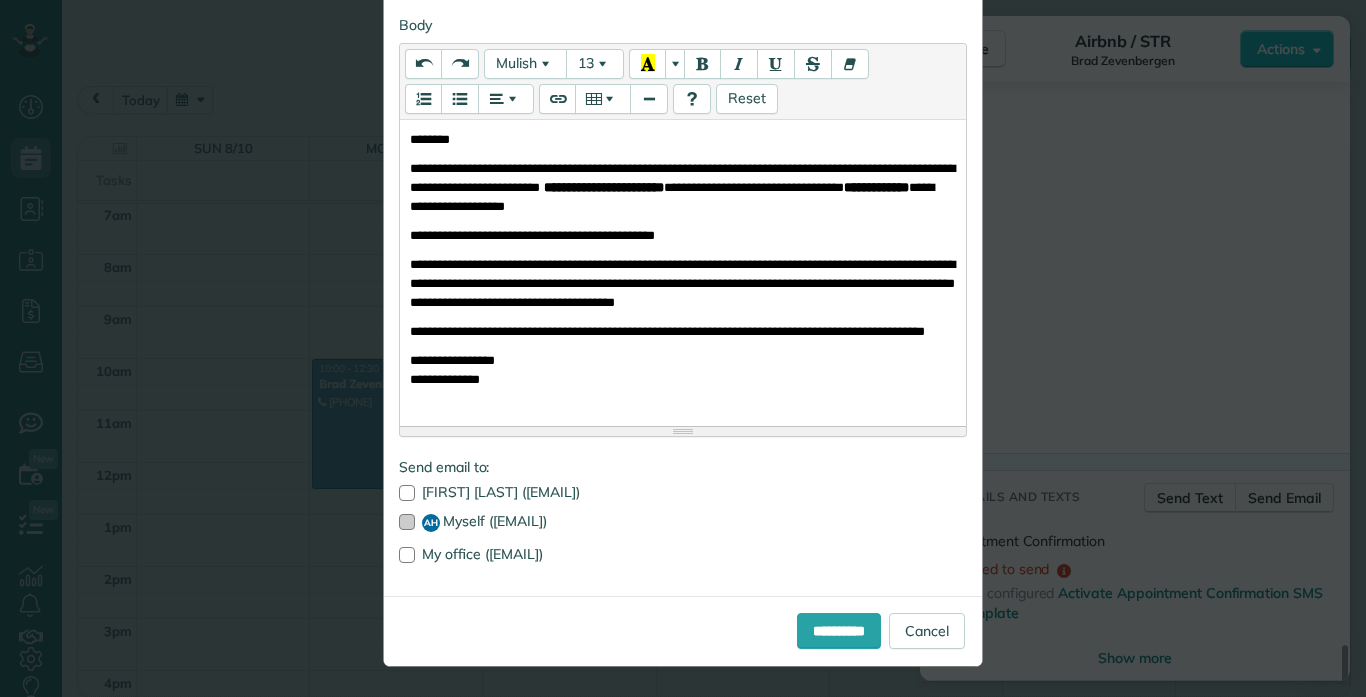 click at bounding box center (407, 522) 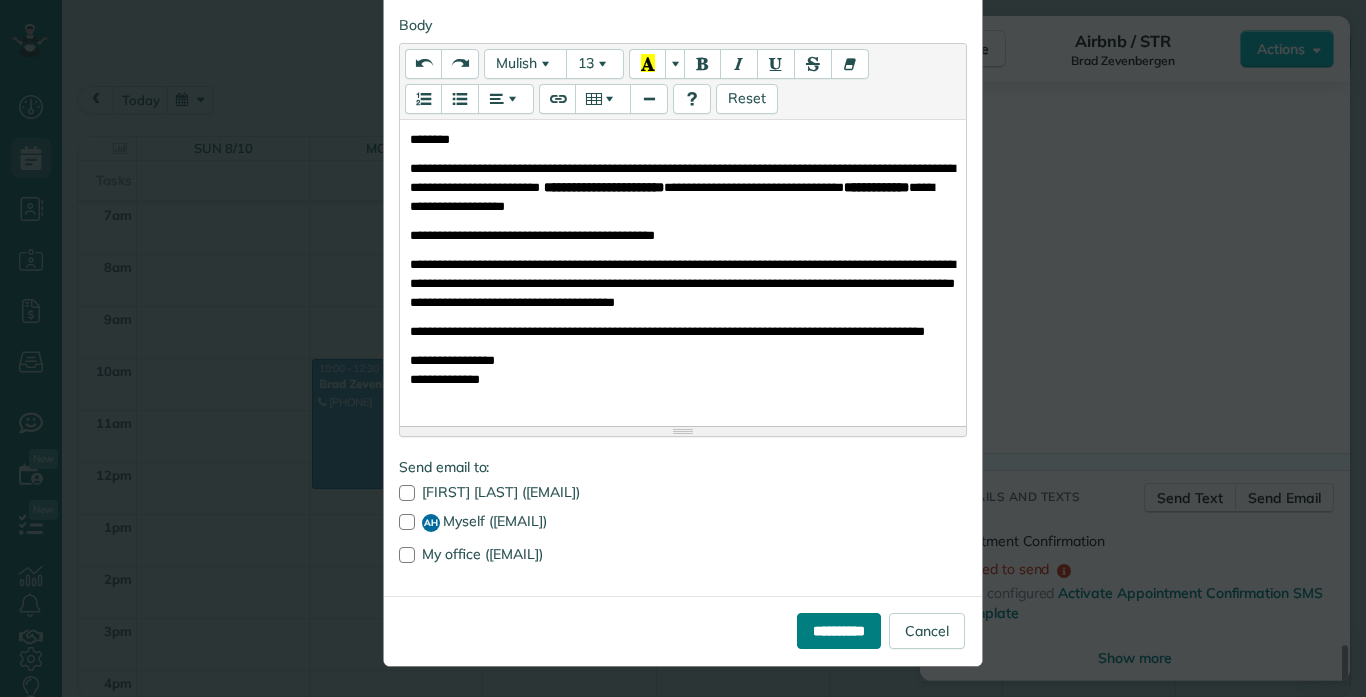 click on "**********" at bounding box center (839, 631) 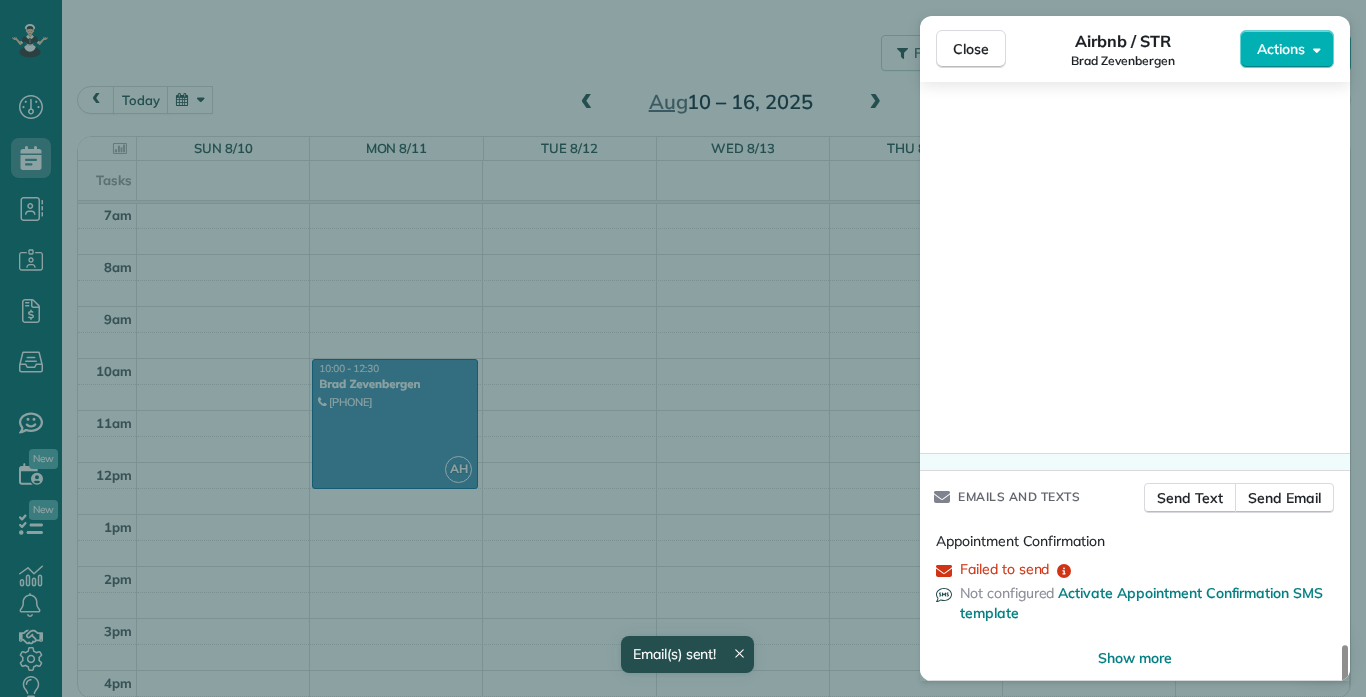 scroll, scrollTop: 0, scrollLeft: 0, axis: both 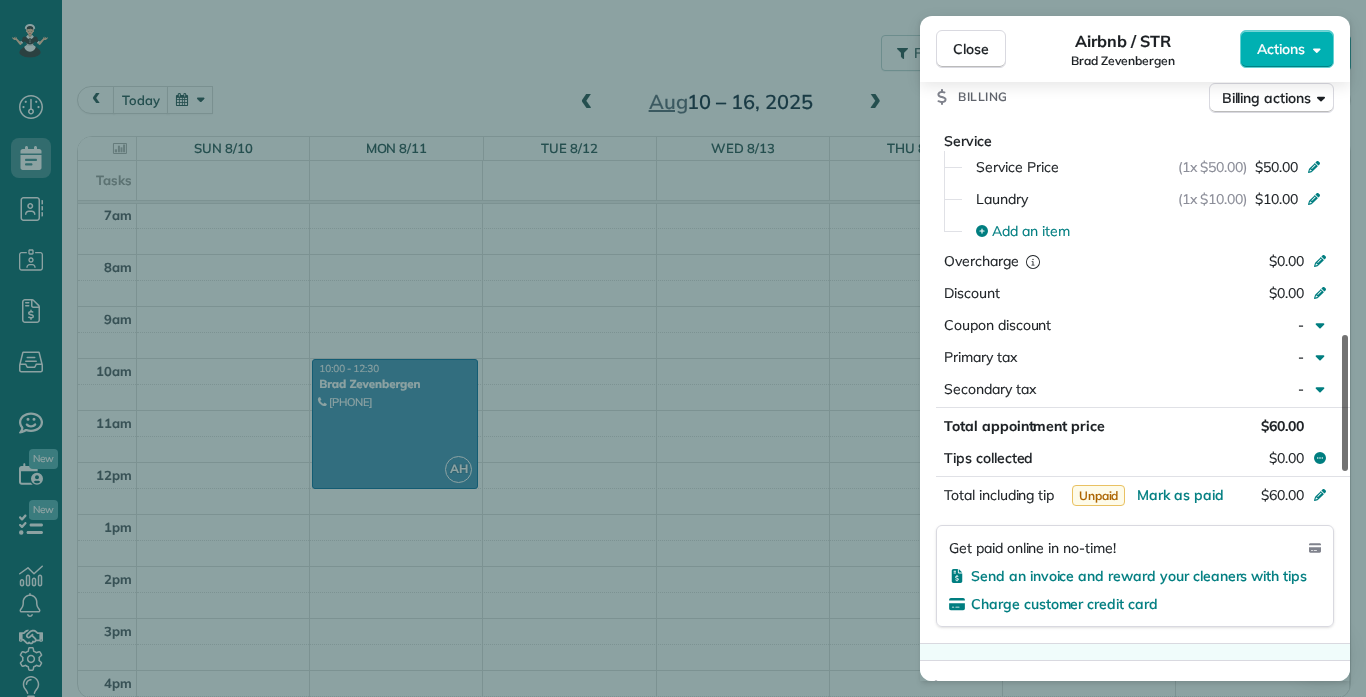 drag, startPoint x: 1347, startPoint y: 622, endPoint x: 1365, endPoint y: 368, distance: 254.637 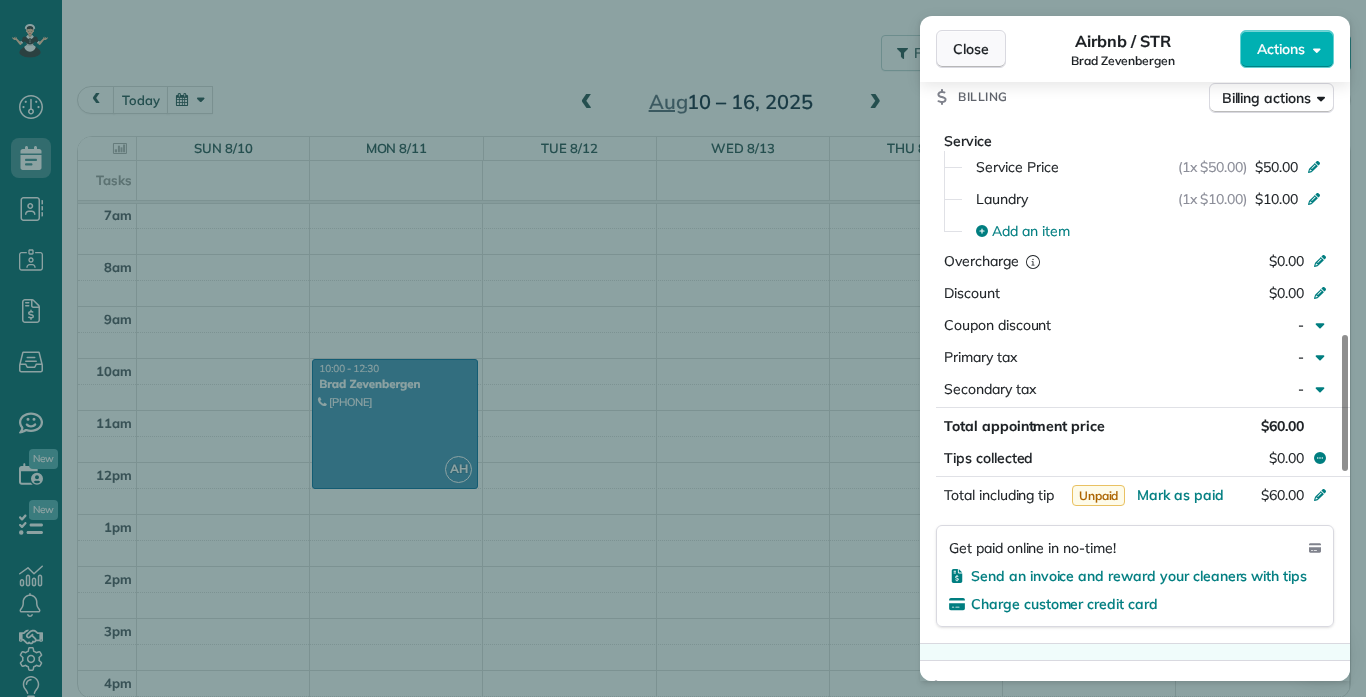 click on "Close" at bounding box center [971, 49] 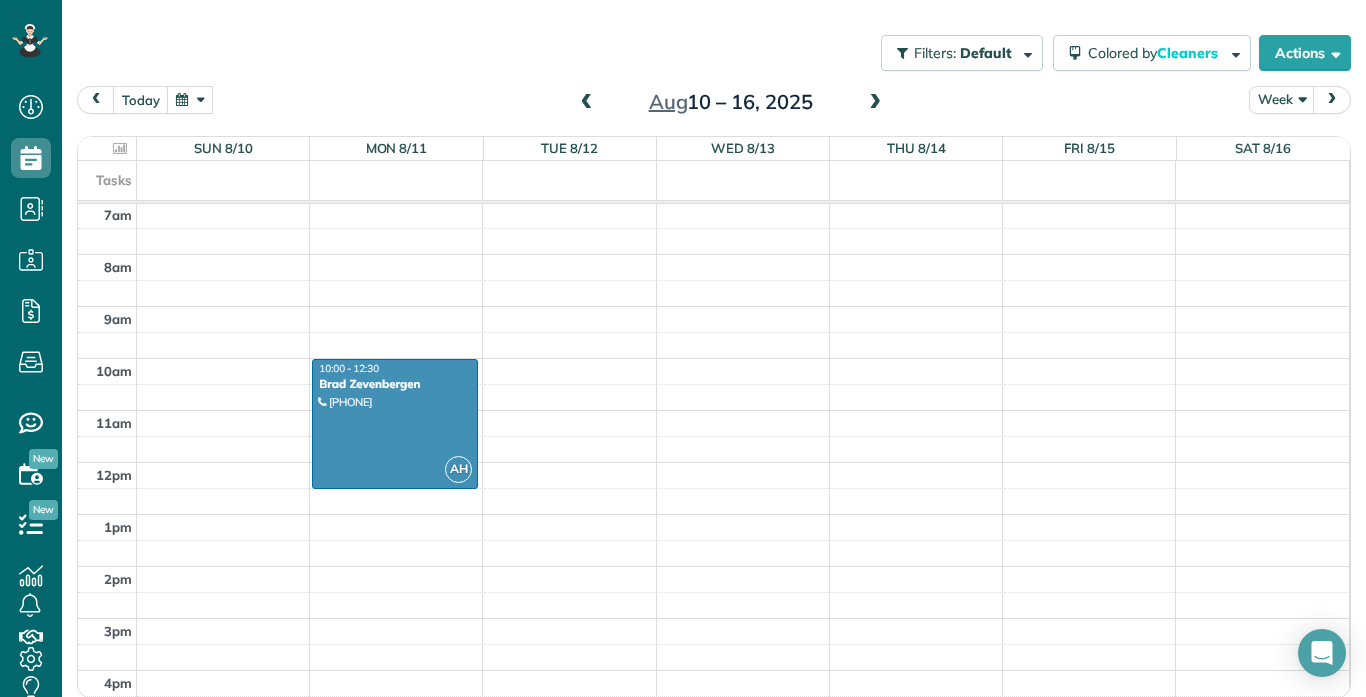 click on "12am 1am 2am 3am 4am 5am 6am 7am 8am 9am 10am 11am 12pm 1pm 2pm 3pm 4pm 5pm 6pm 7pm 8pm 9pm 10pm 11pm AH 10:00 - 12:30 [LAST] [PHONE] [NUMBER] [STREET] Unit 1 [CITY], [STATE] [POSTAL_CODE]" at bounding box center [713, 462] 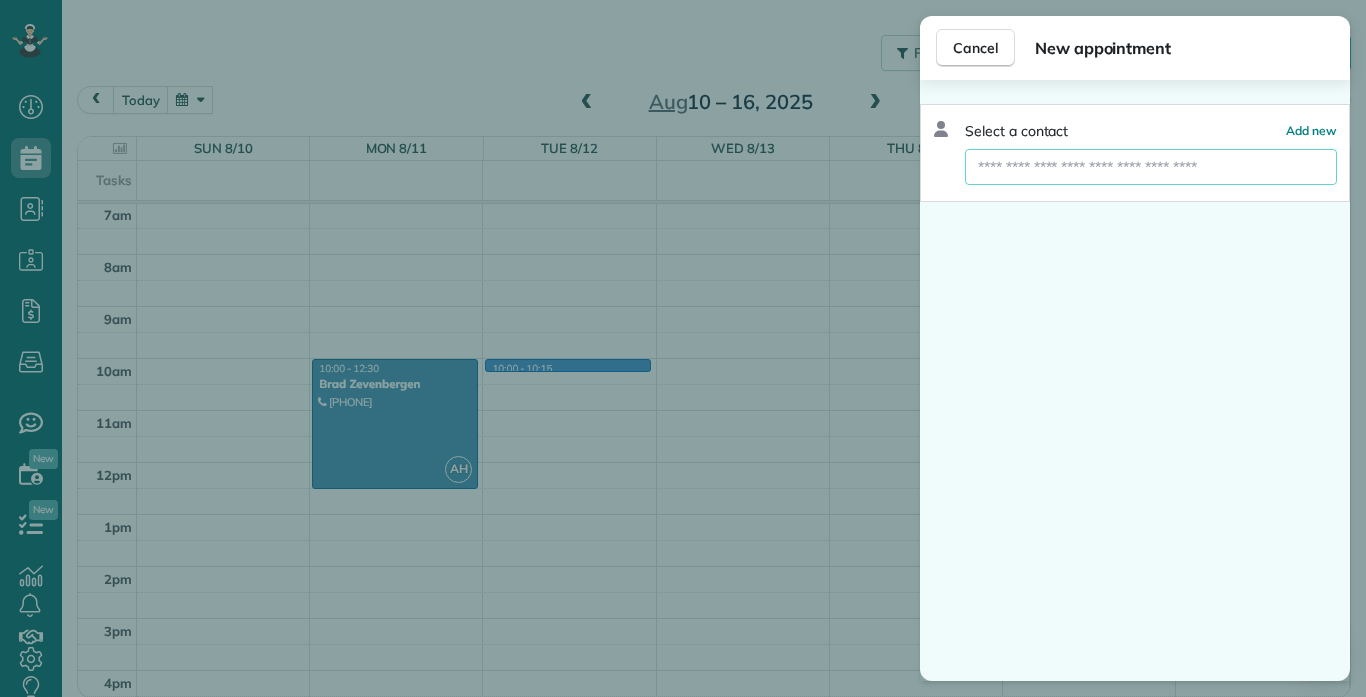 click at bounding box center (1151, 167) 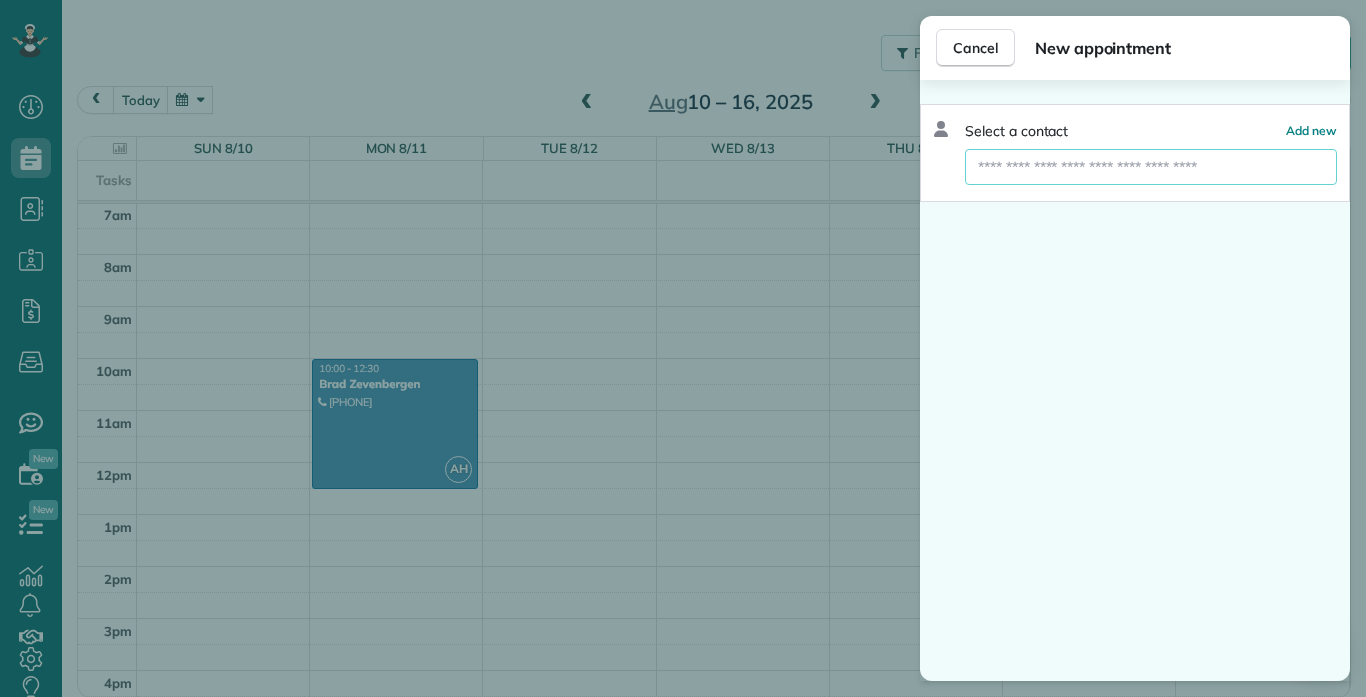click at bounding box center [1151, 167] 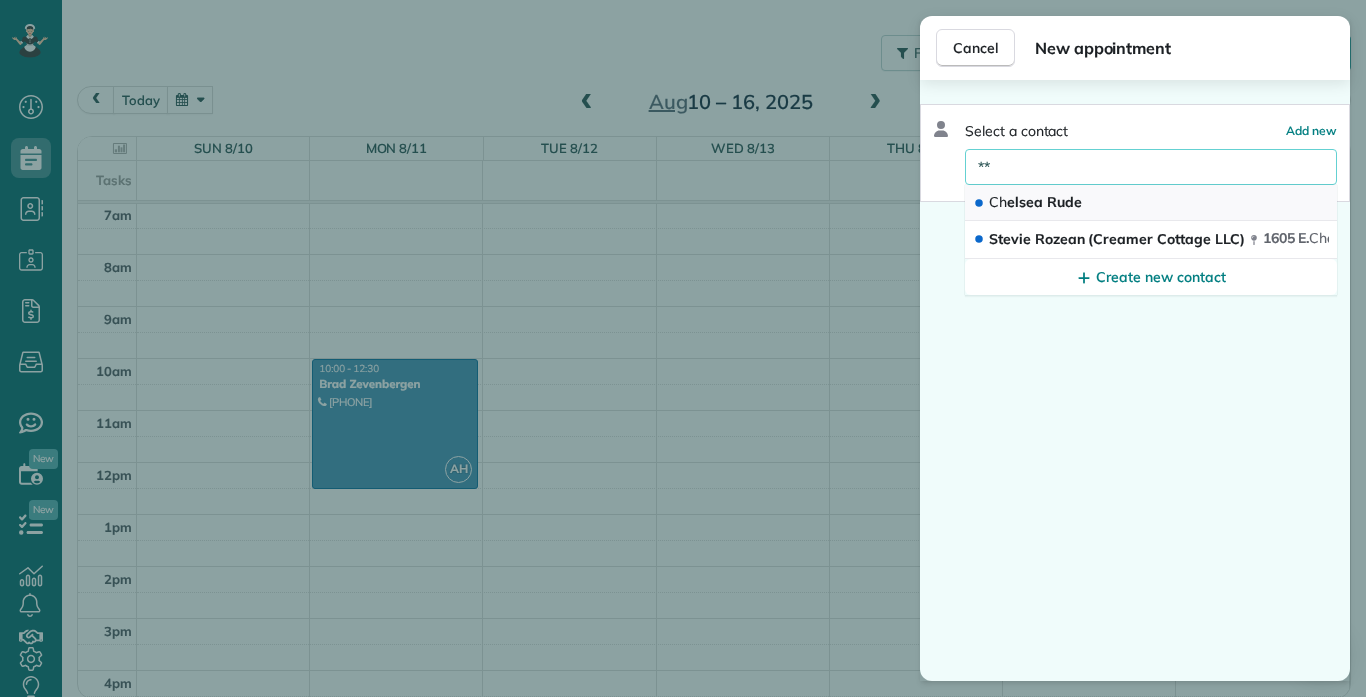 type on "**" 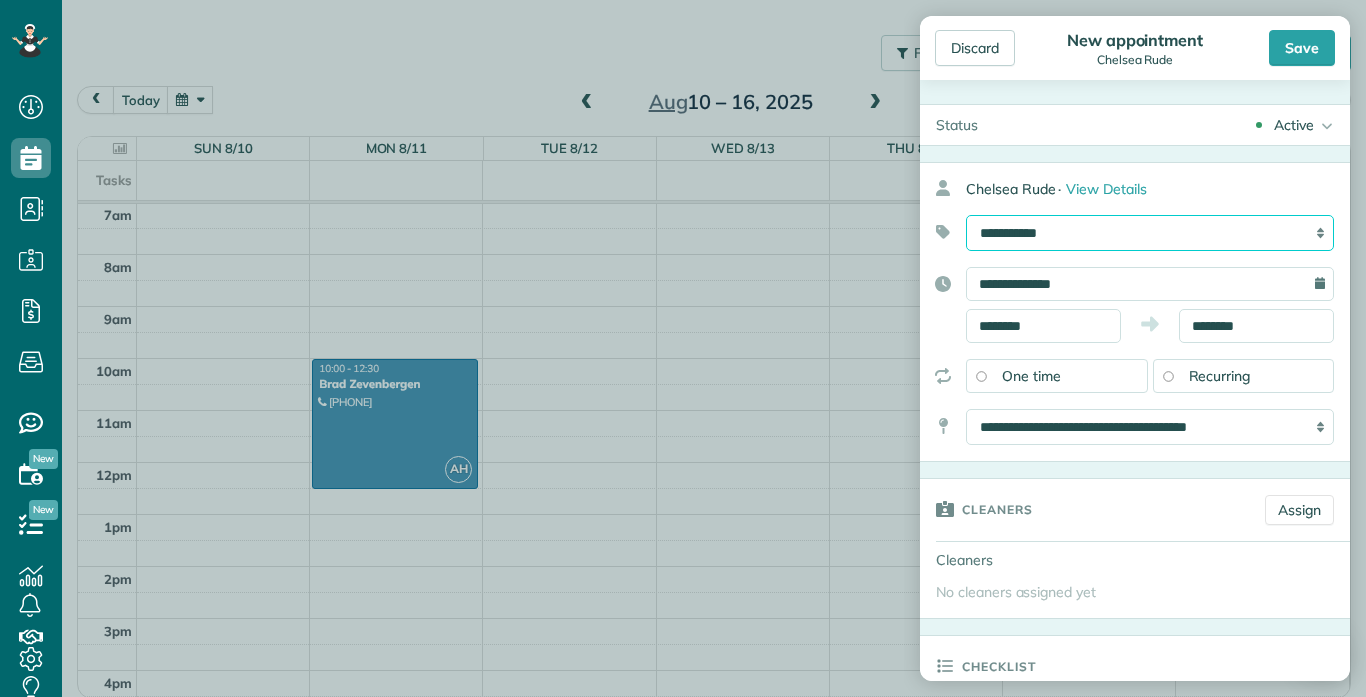 click on "**********" at bounding box center (1150, 233) 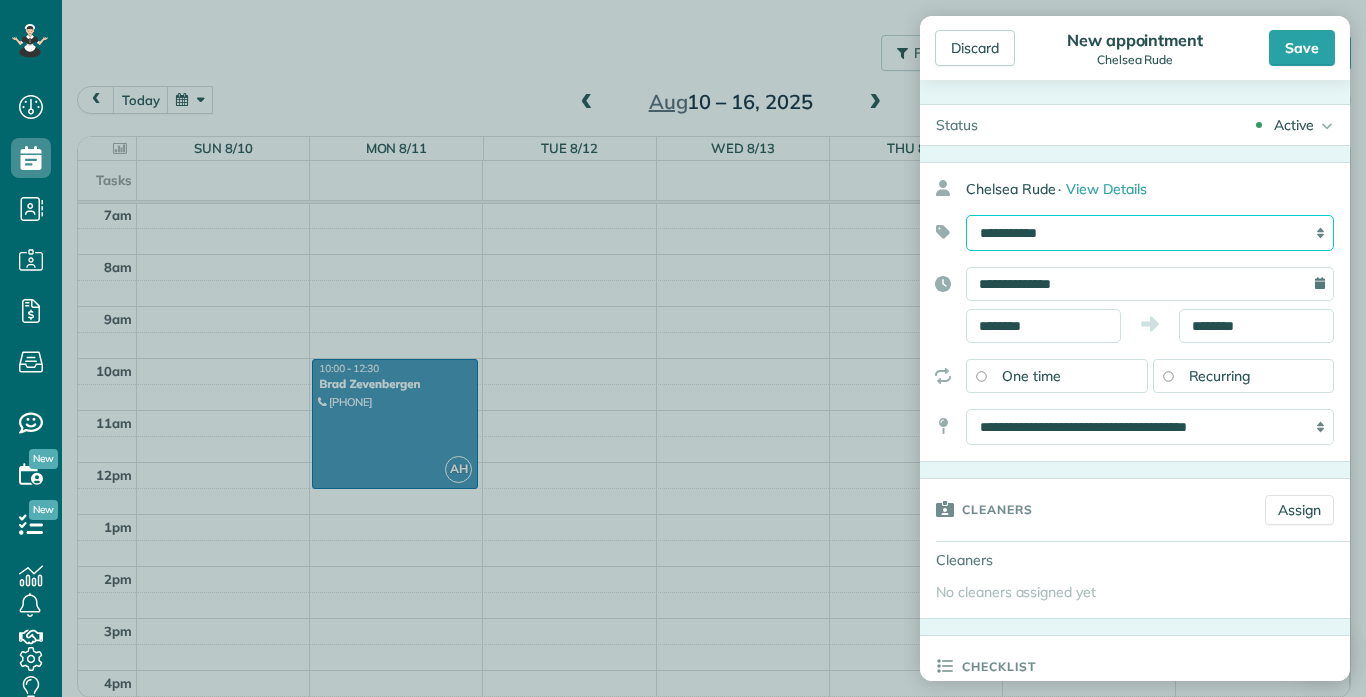 select on "******" 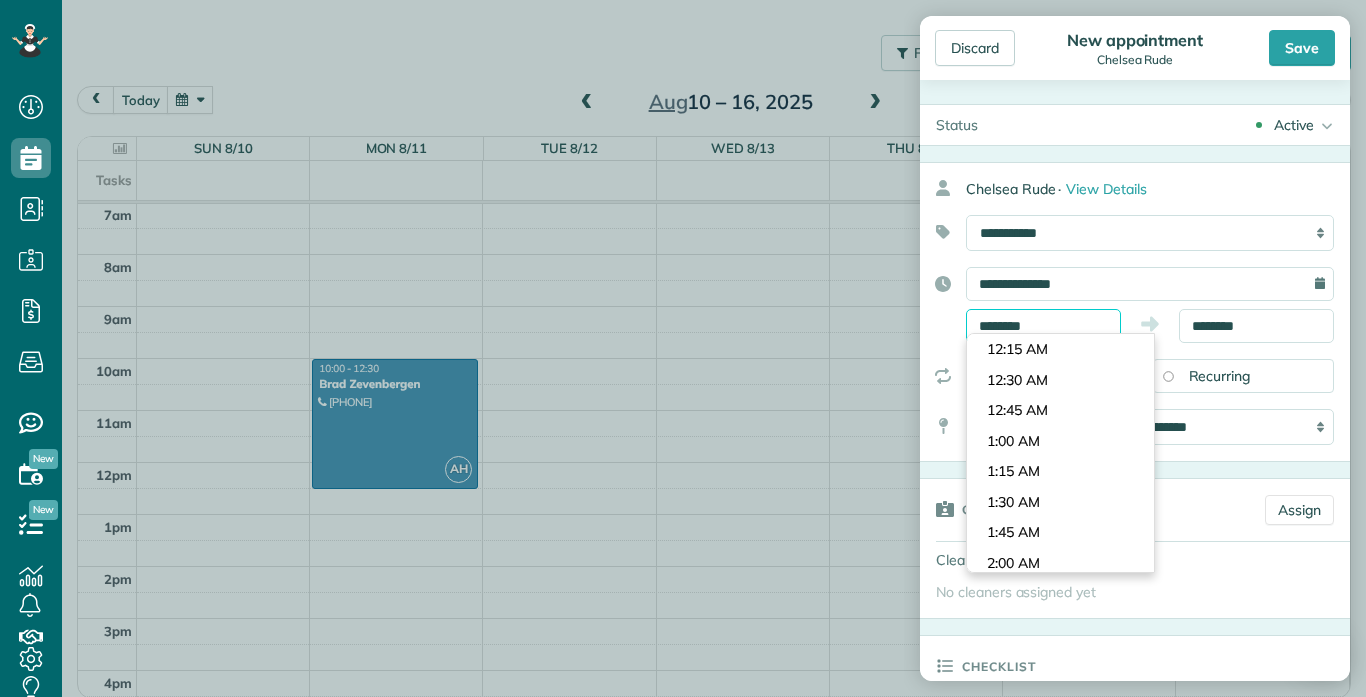 scroll, scrollTop: 1160, scrollLeft: 0, axis: vertical 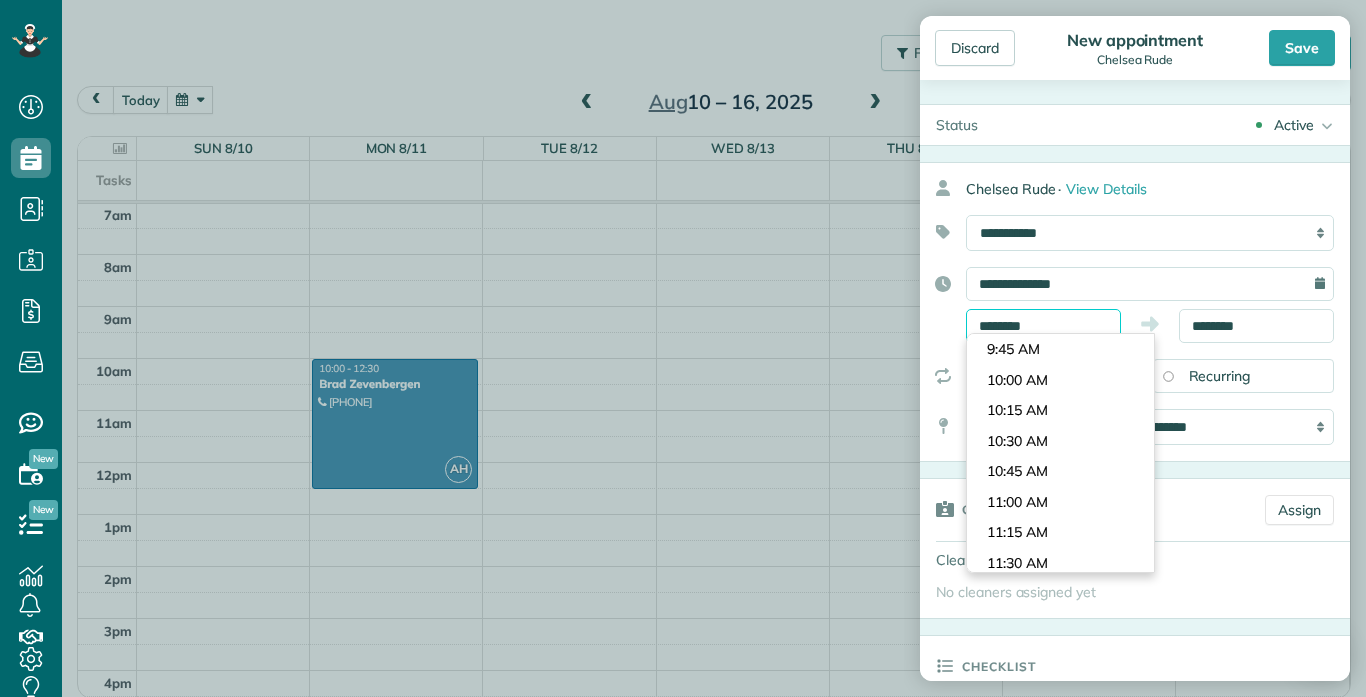 drag, startPoint x: 1054, startPoint y: 331, endPoint x: 860, endPoint y: 295, distance: 197.31194 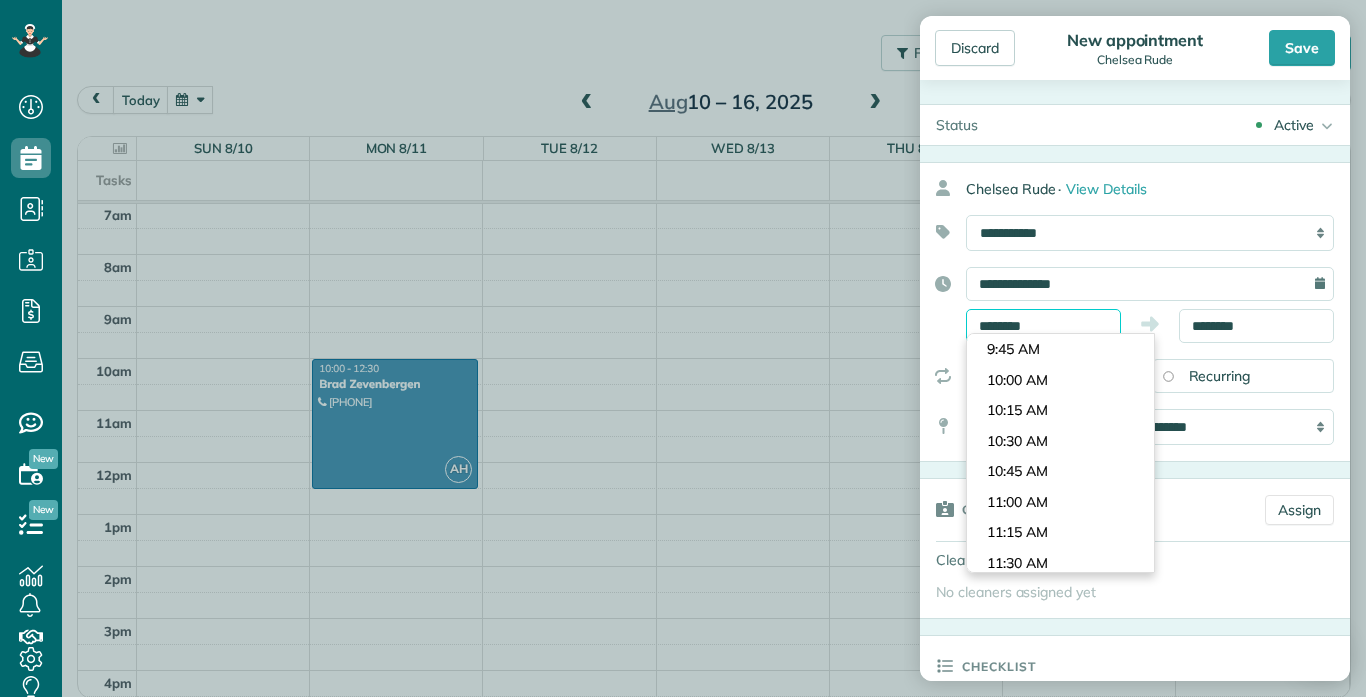 click on "Discard
New appointment
[FIRST] [LAST]
Save
Status
Active
Active
Estimate
Stand-By
·" at bounding box center (683, 348) 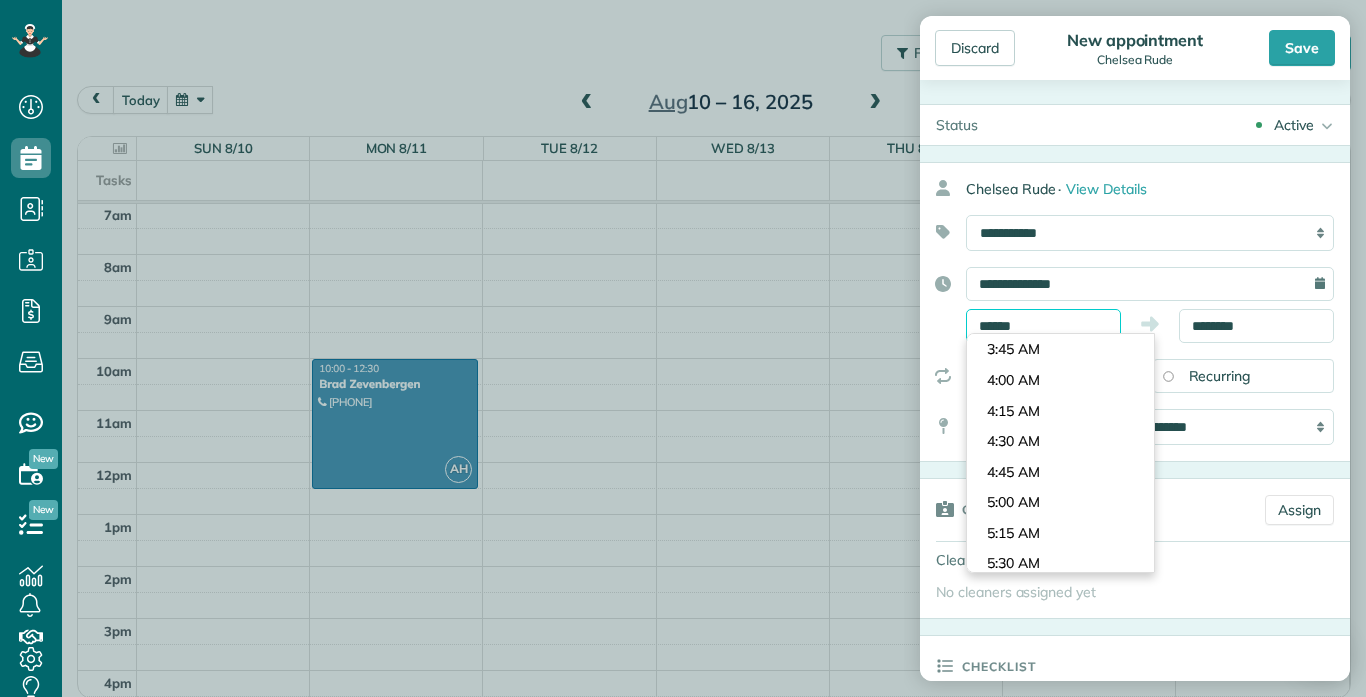 scroll, scrollTop: 1954, scrollLeft: 0, axis: vertical 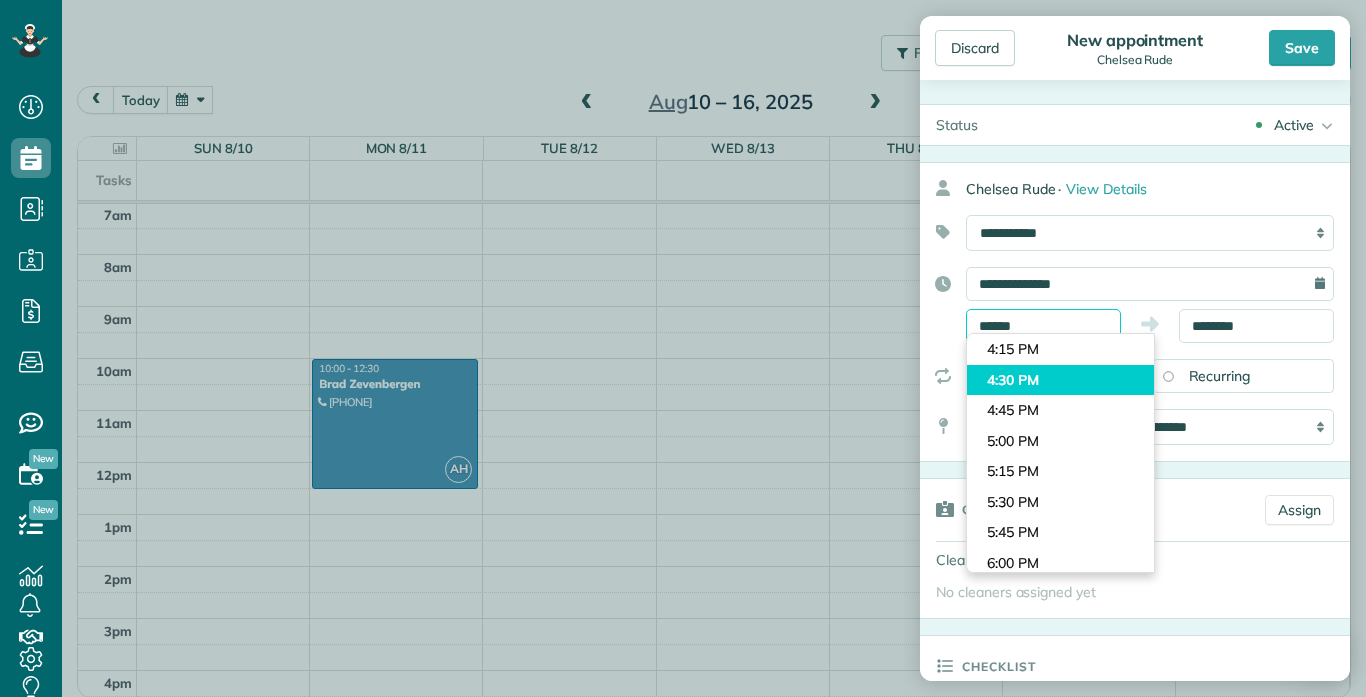 type on "*******" 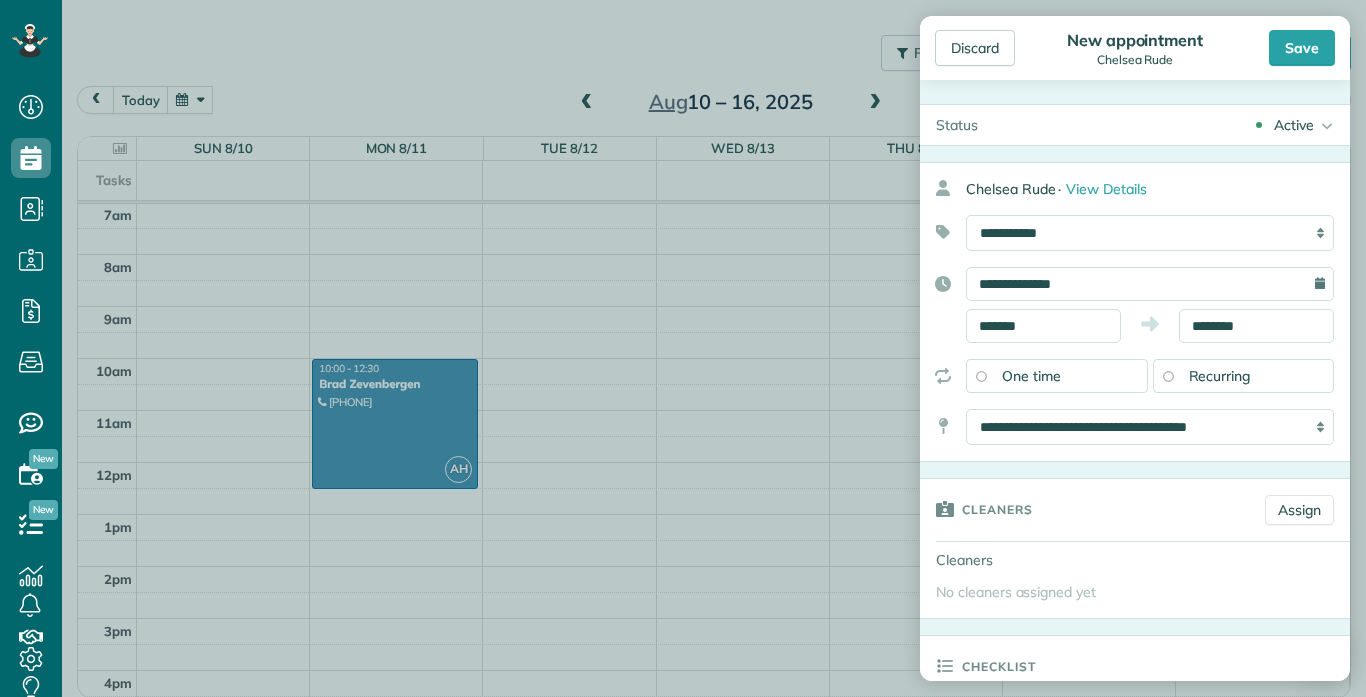 click on "Dashboard
Scheduling
Calendar View
List View
Dispatch View - Weekly scheduling (Beta)" at bounding box center [683, 348] 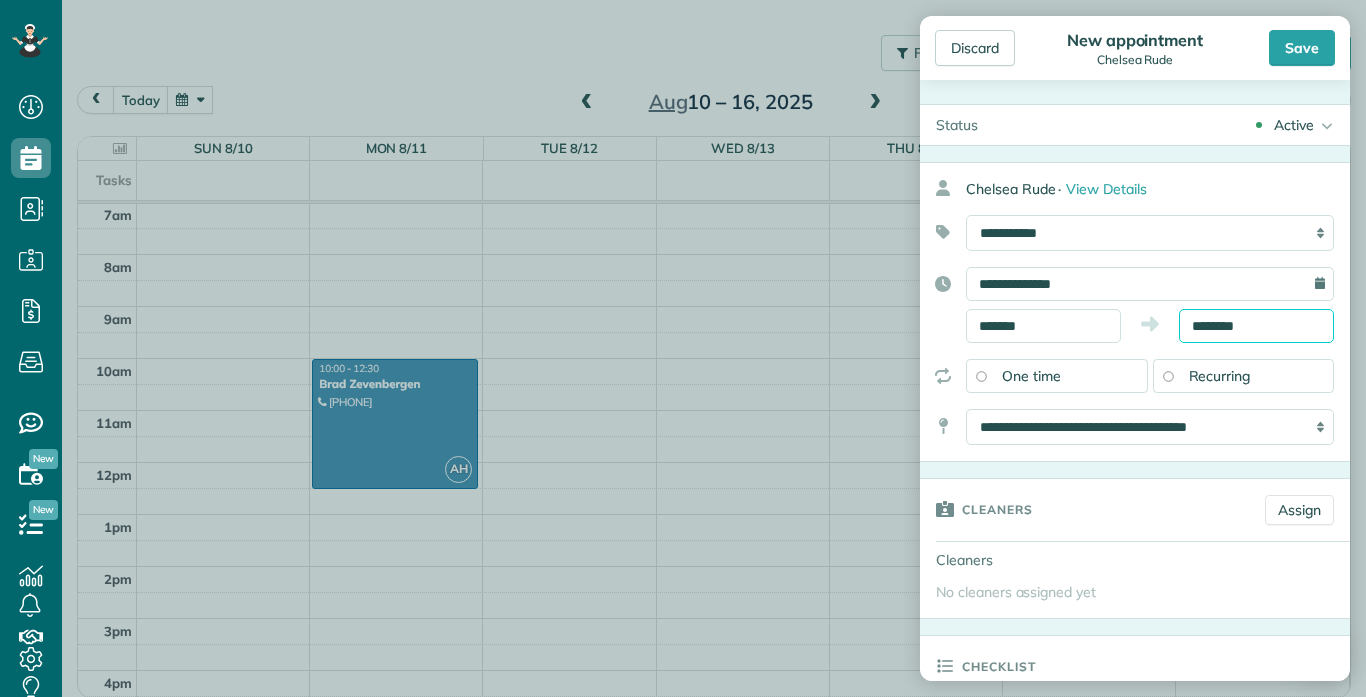 click on "********" at bounding box center (1256, 326) 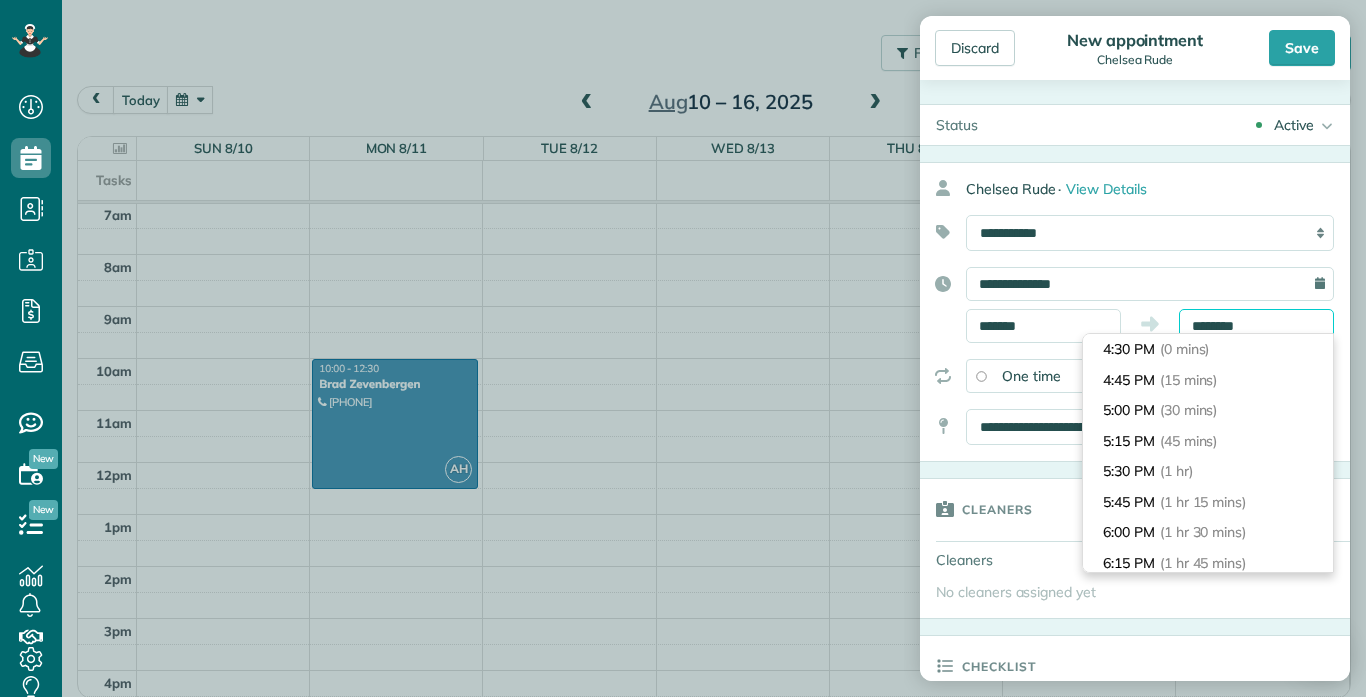 drag, startPoint x: 1270, startPoint y: 324, endPoint x: 1156, endPoint y: 316, distance: 114.28036 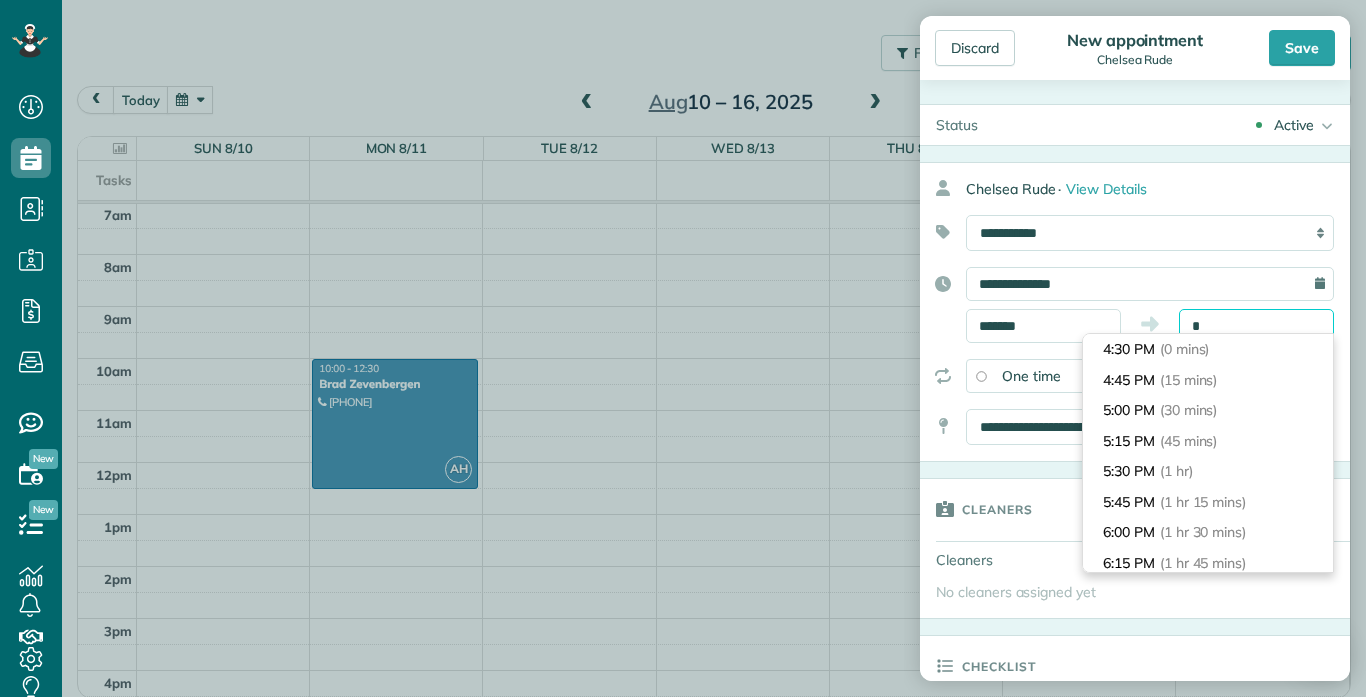 scroll, scrollTop: 274, scrollLeft: 0, axis: vertical 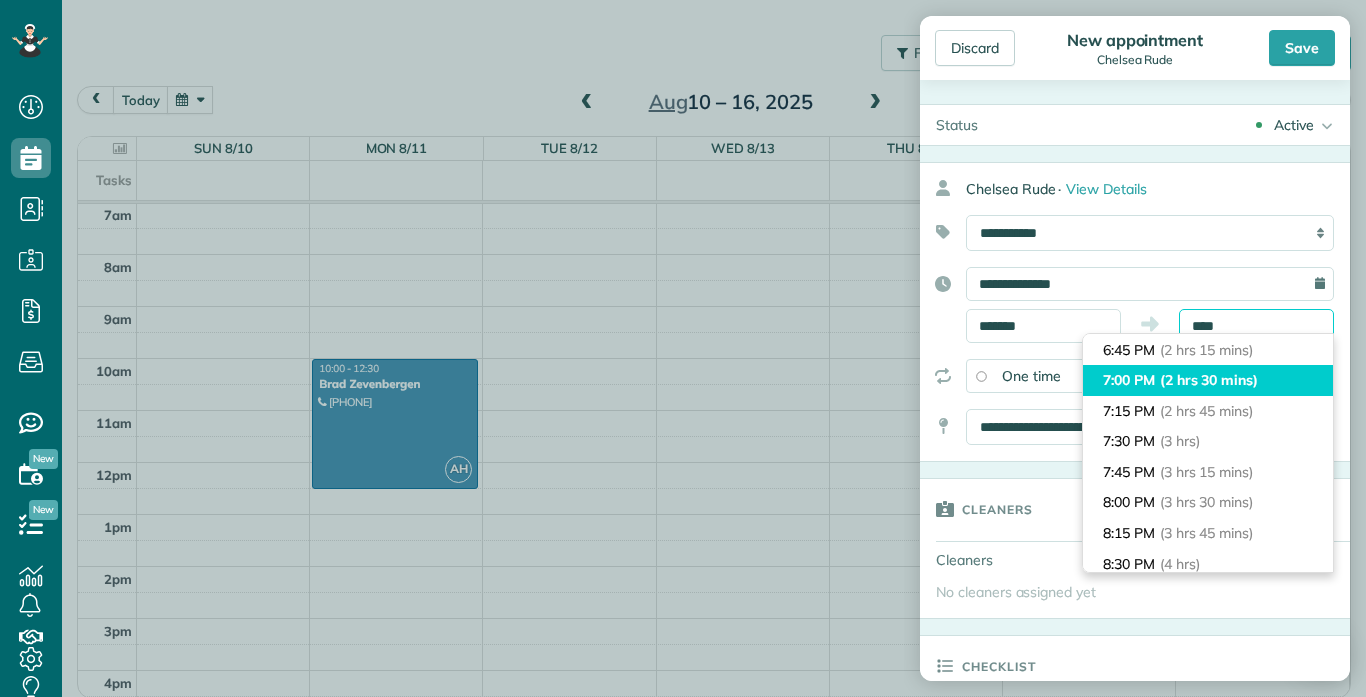 type on "*******" 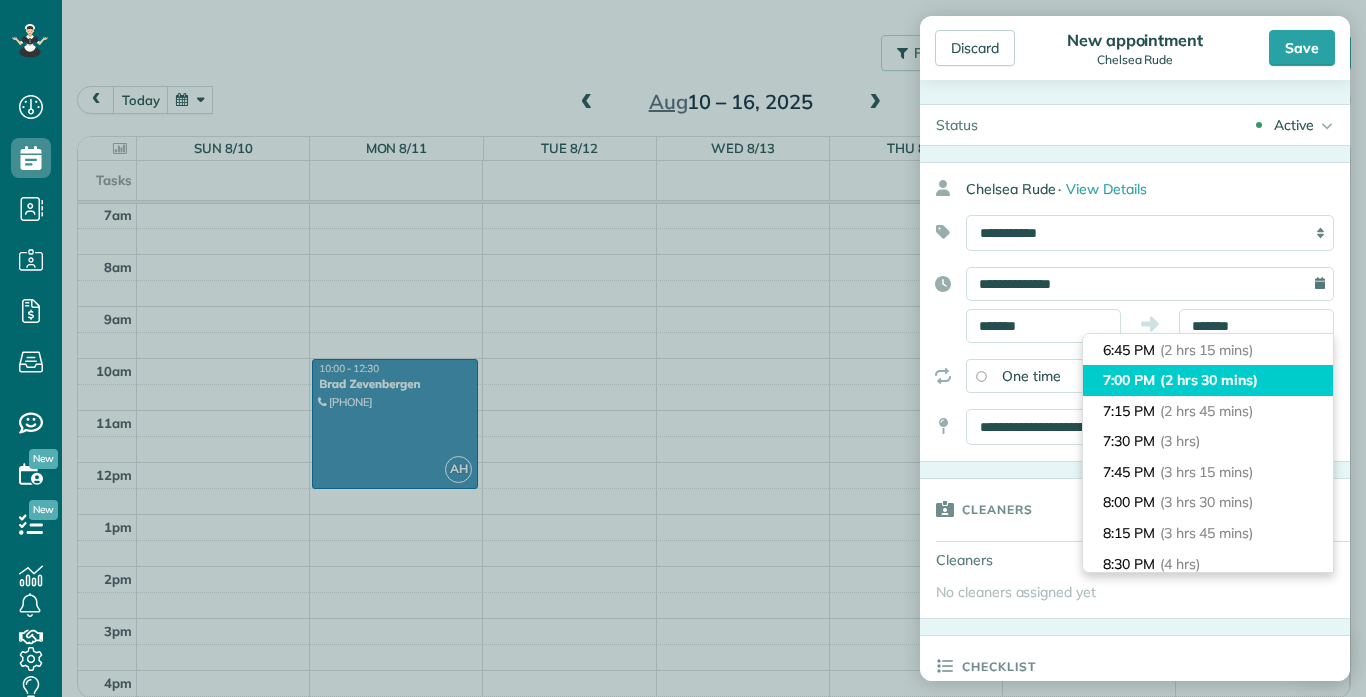 click on "(2 hrs 30 mins)" at bounding box center (1209, 380) 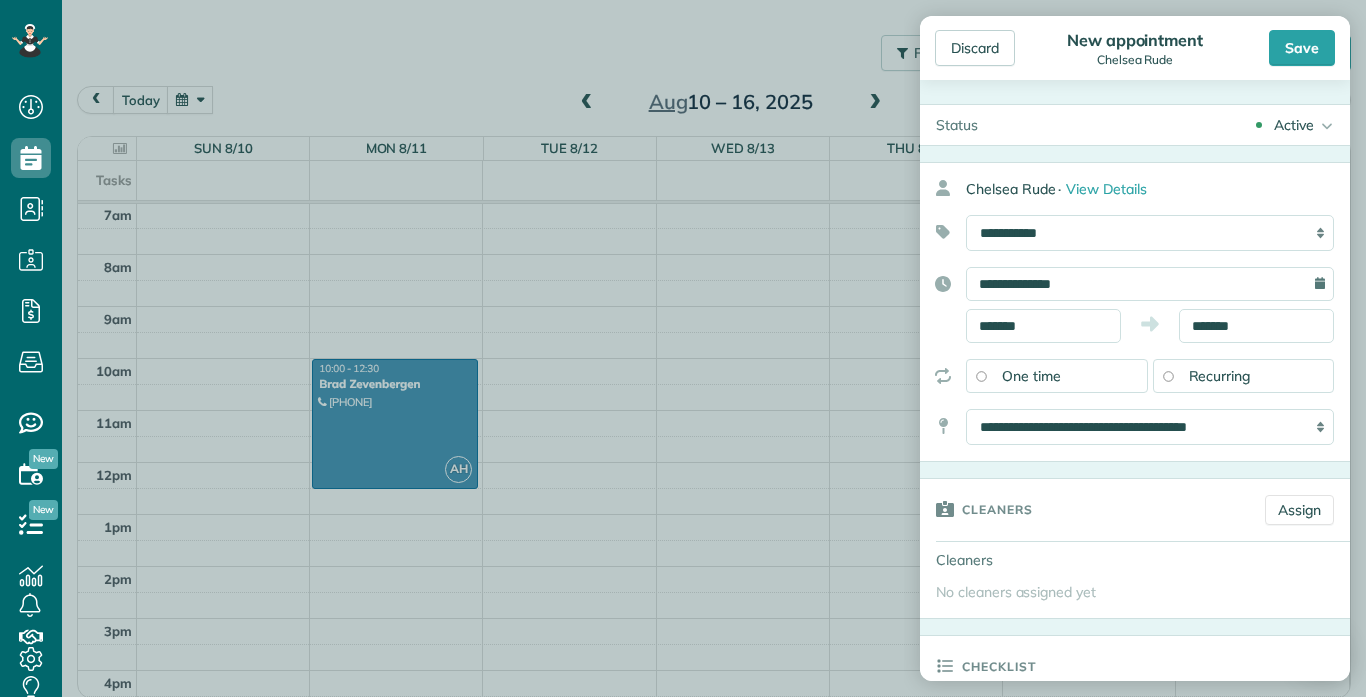 click on "**********" at bounding box center (1135, 312) 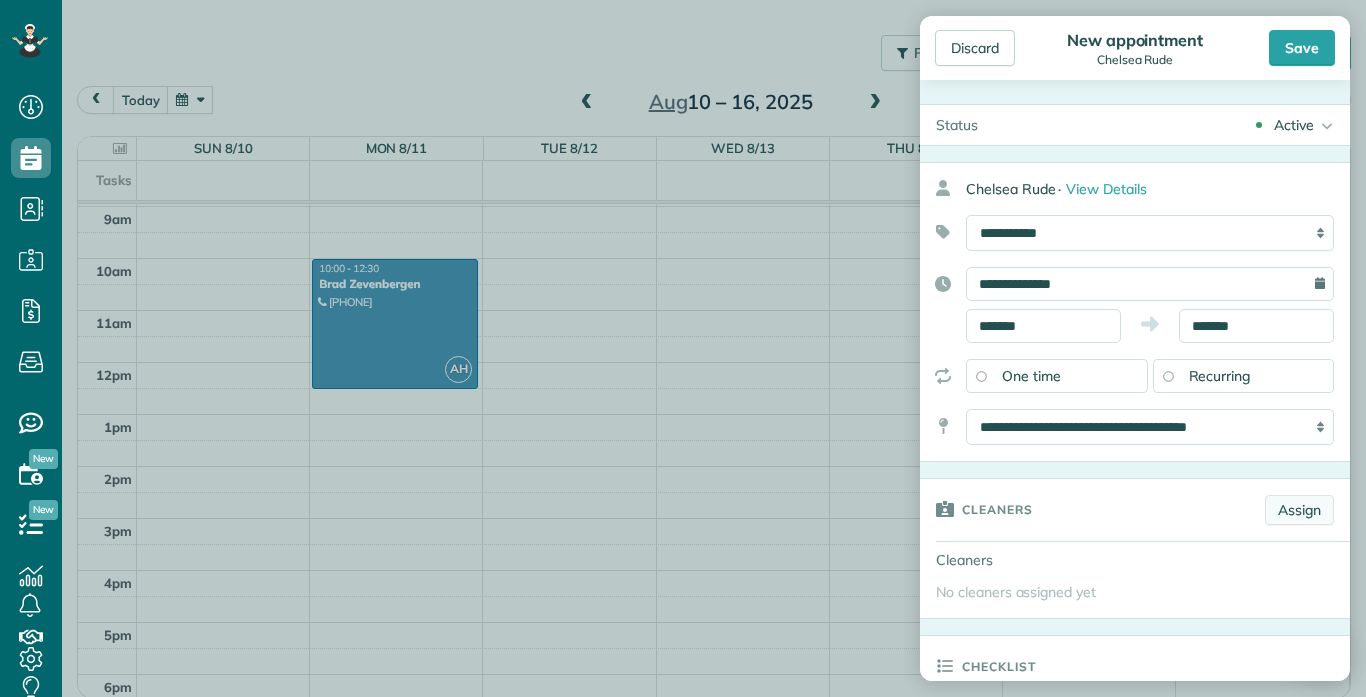 click on "Assign" at bounding box center (1299, 510) 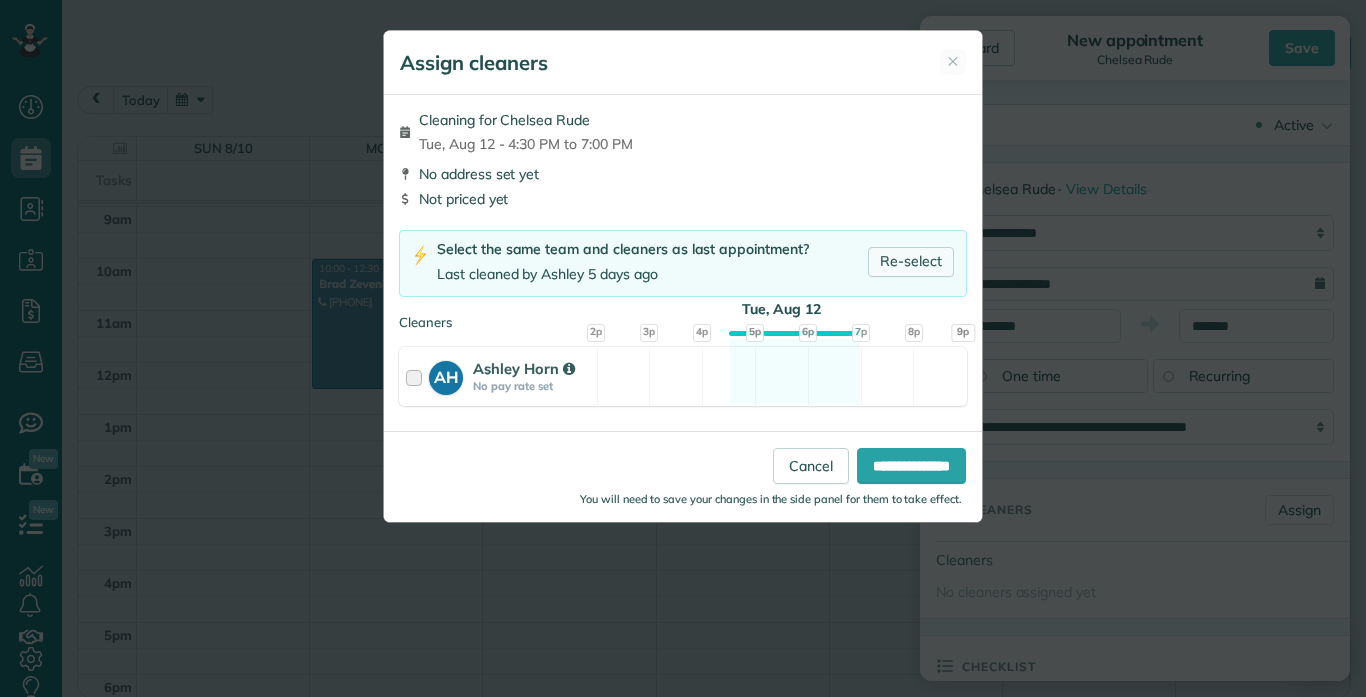 click on "Re-select" at bounding box center (911, 262) 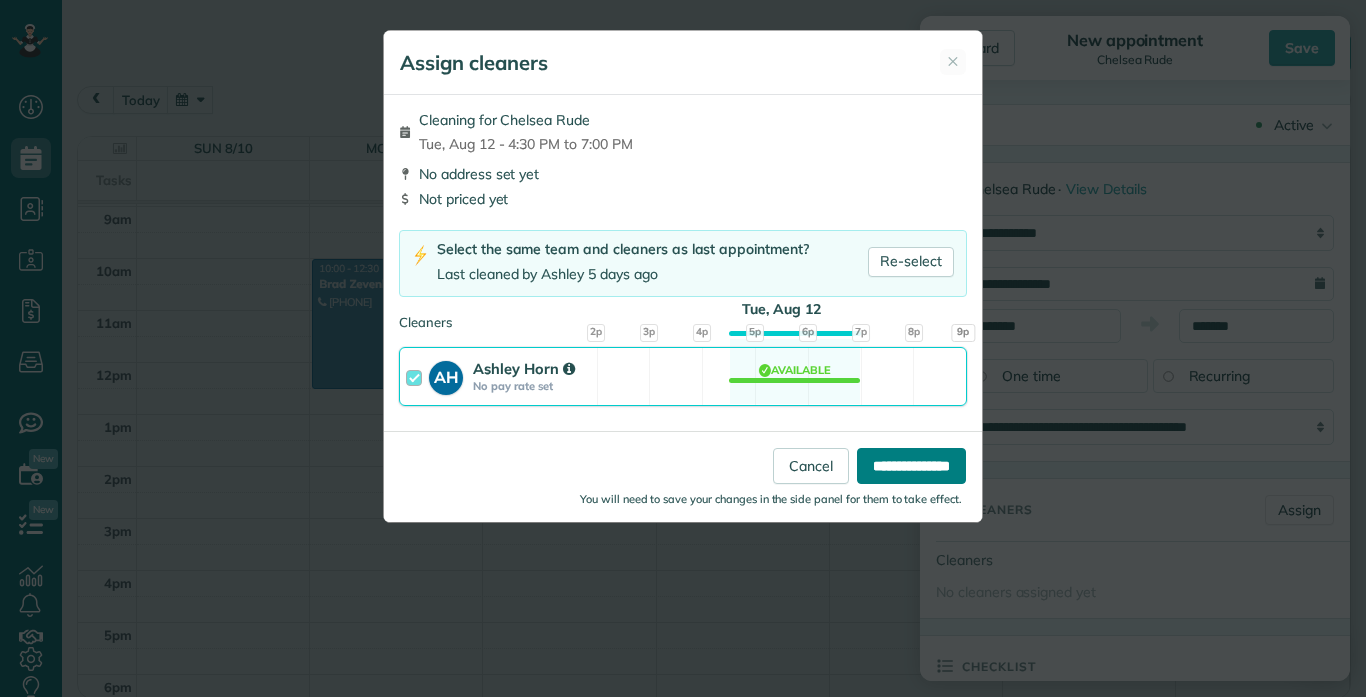 click on "**********" at bounding box center [911, 466] 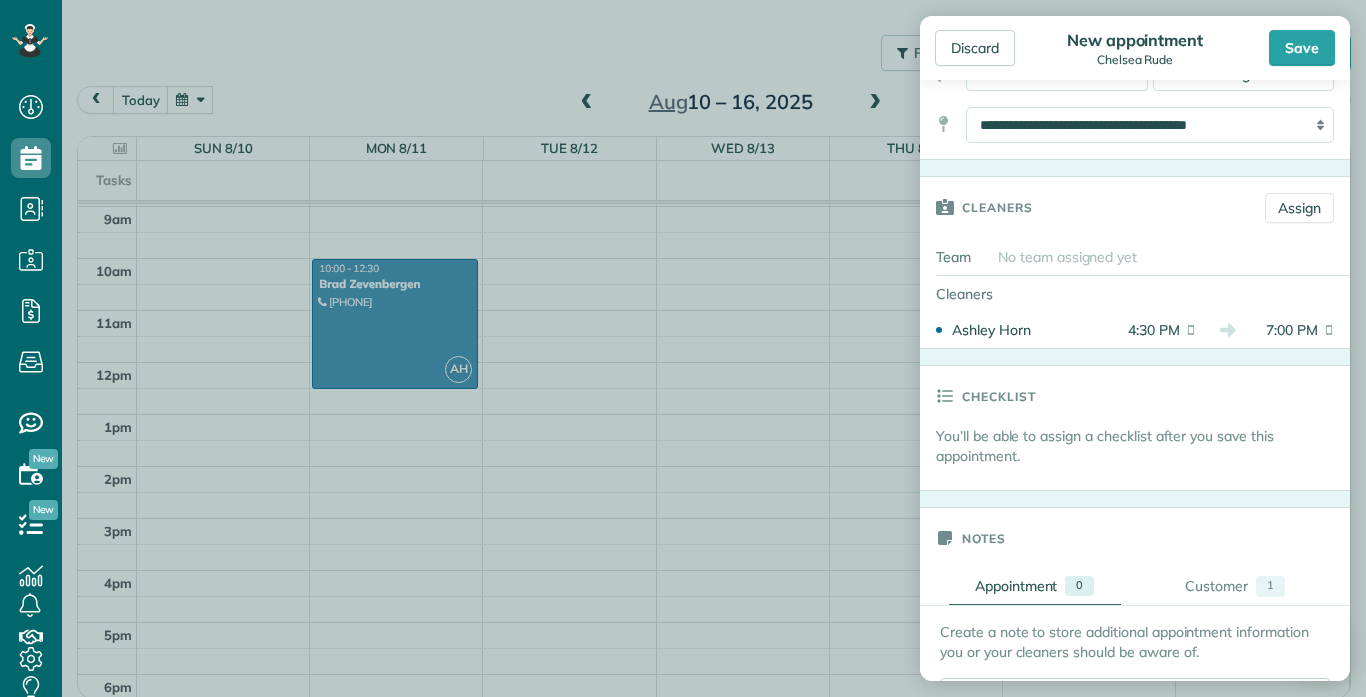 scroll, scrollTop: 308, scrollLeft: 0, axis: vertical 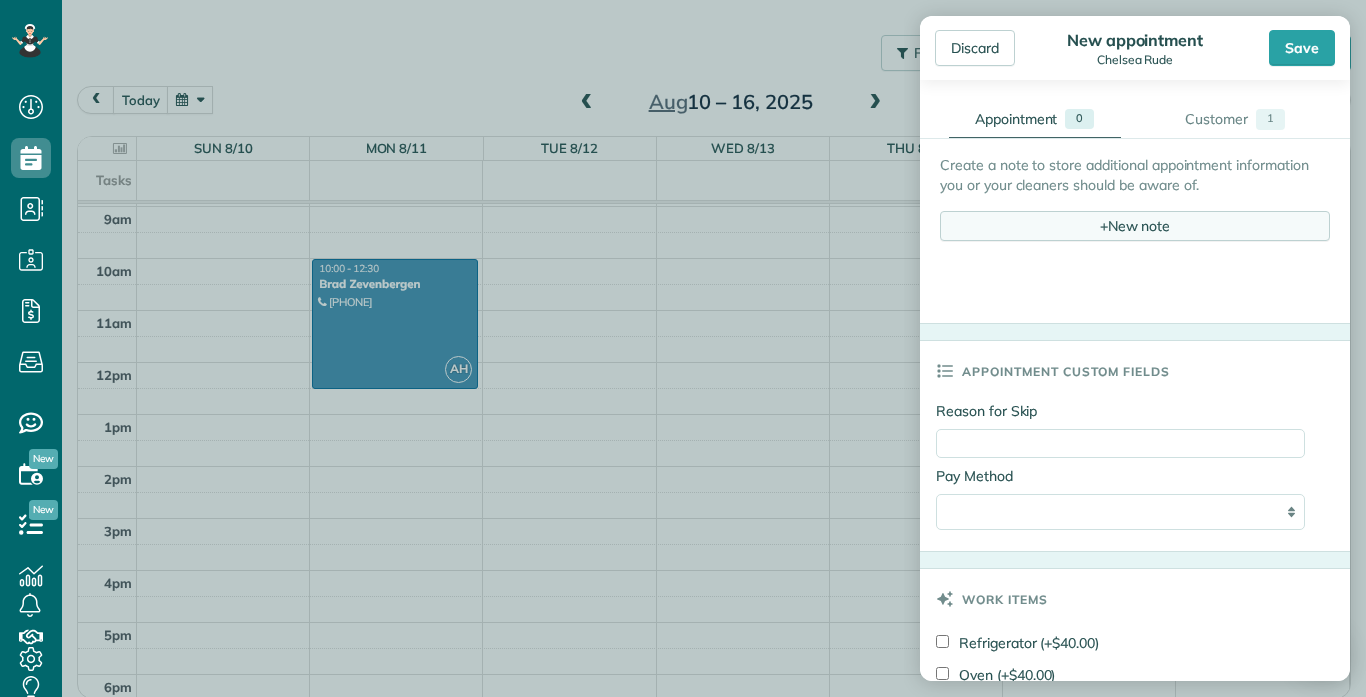 click on "+ New note" at bounding box center [1135, 226] 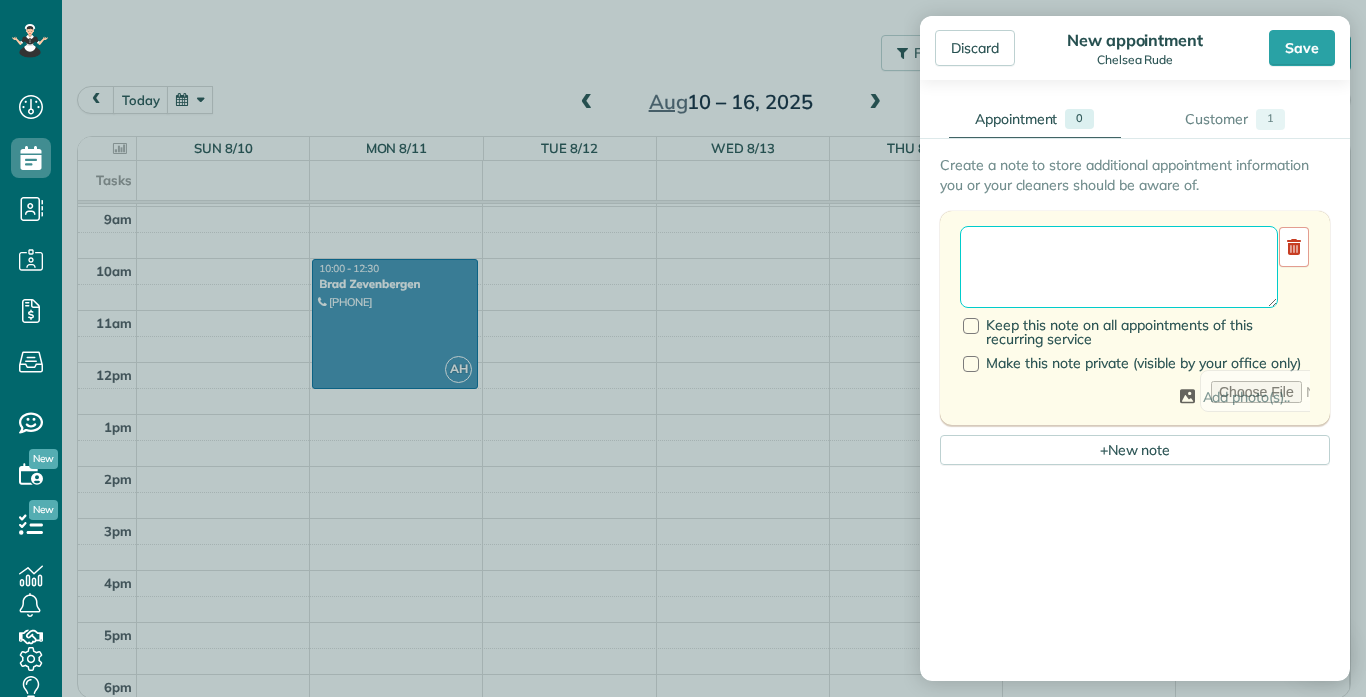 click at bounding box center (1119, 267) 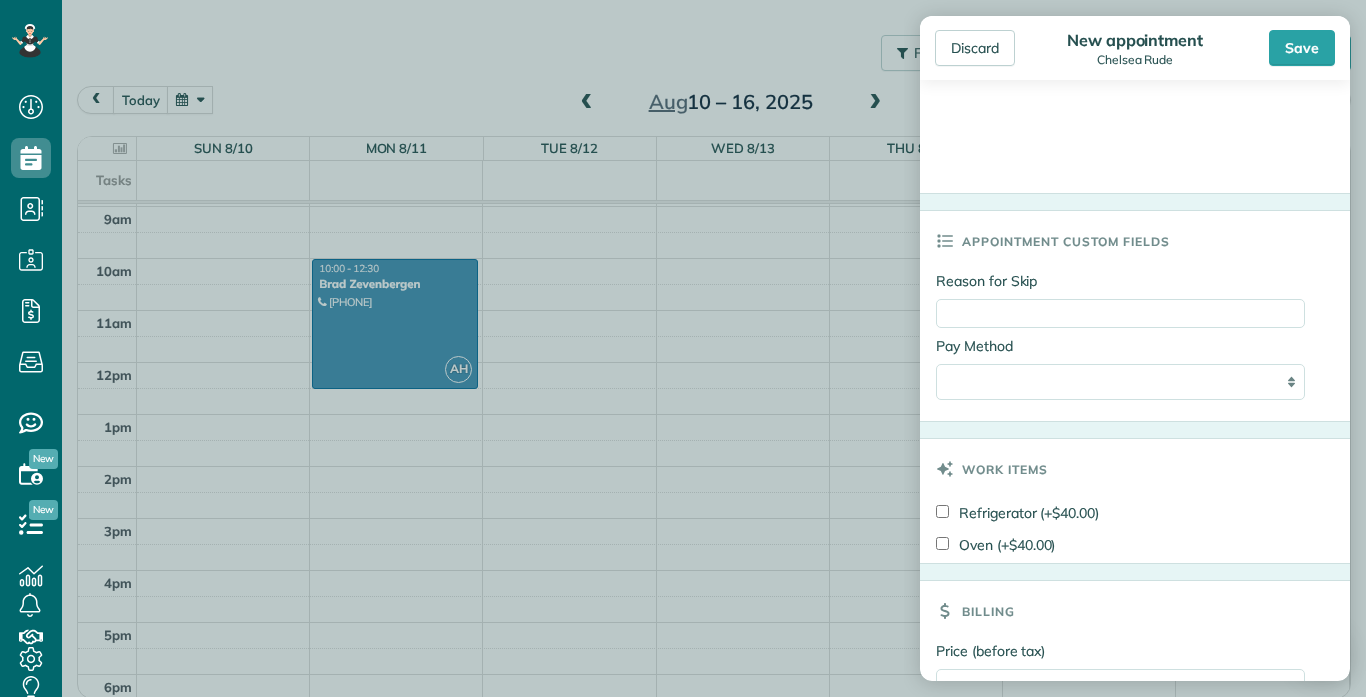 scroll, scrollTop: 1410, scrollLeft: 0, axis: vertical 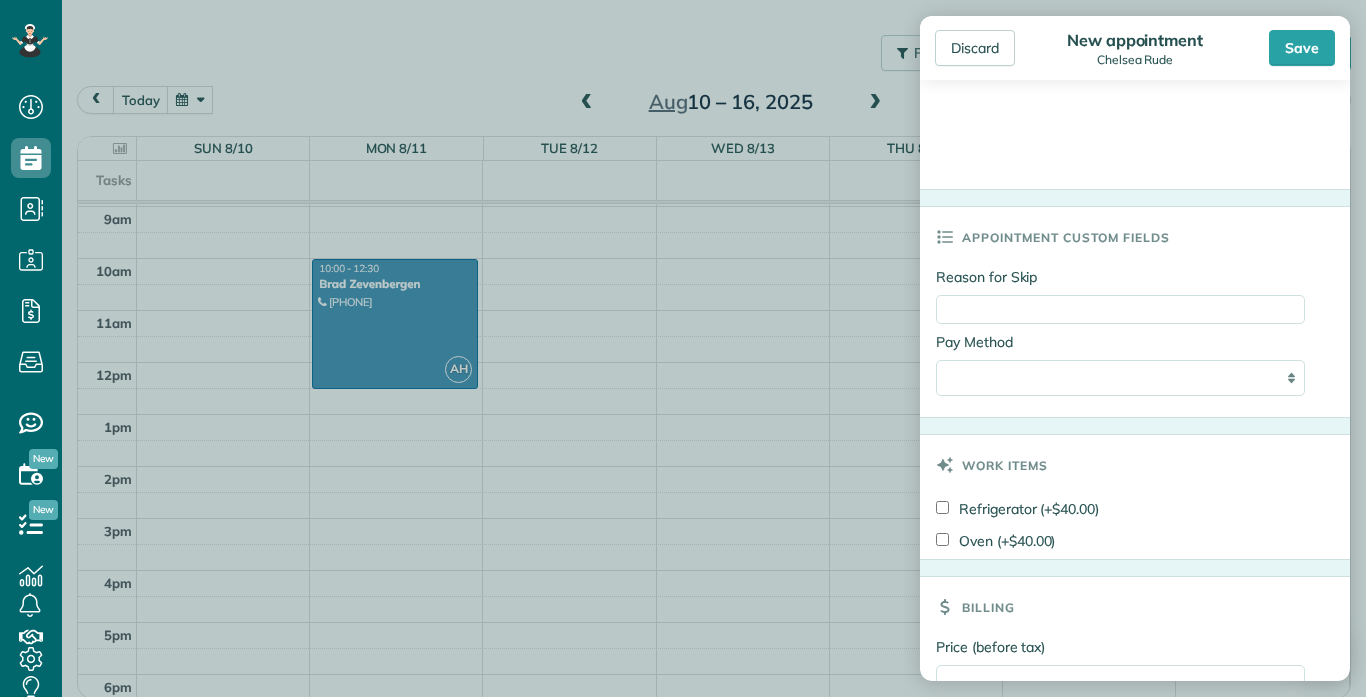 type on "**********" 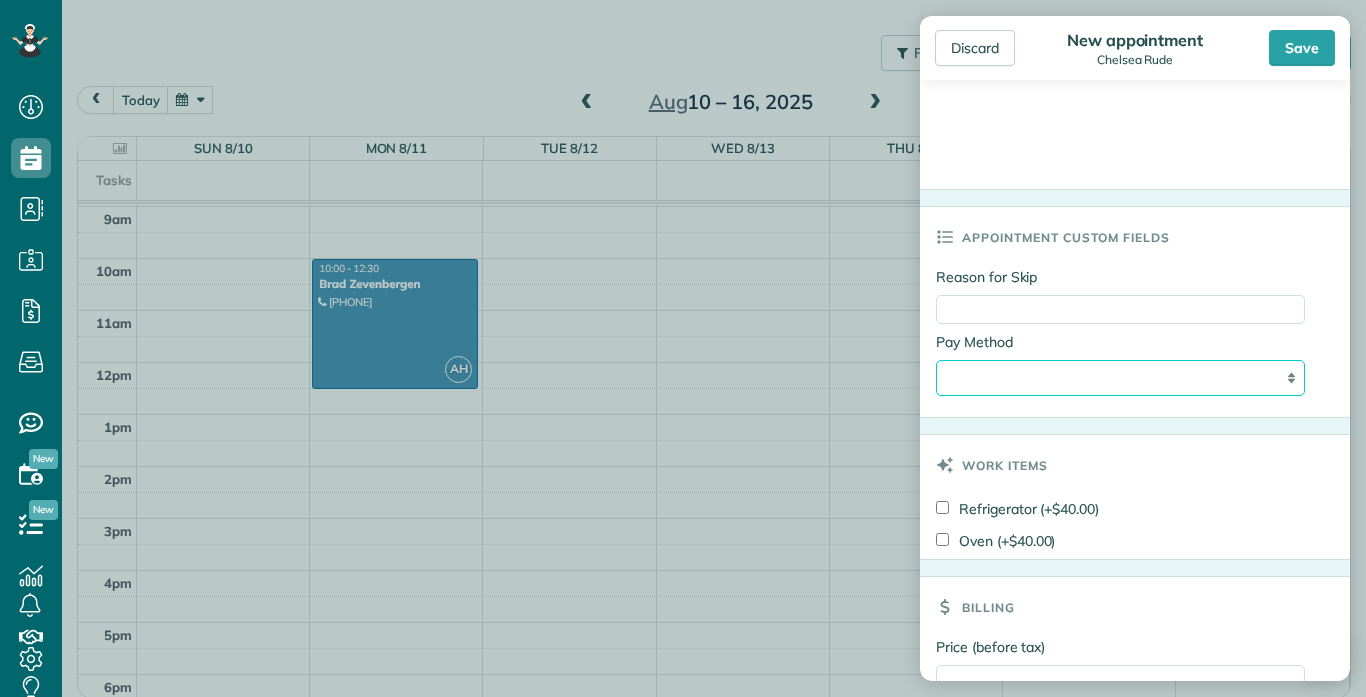 click on "**********" at bounding box center [1120, 378] 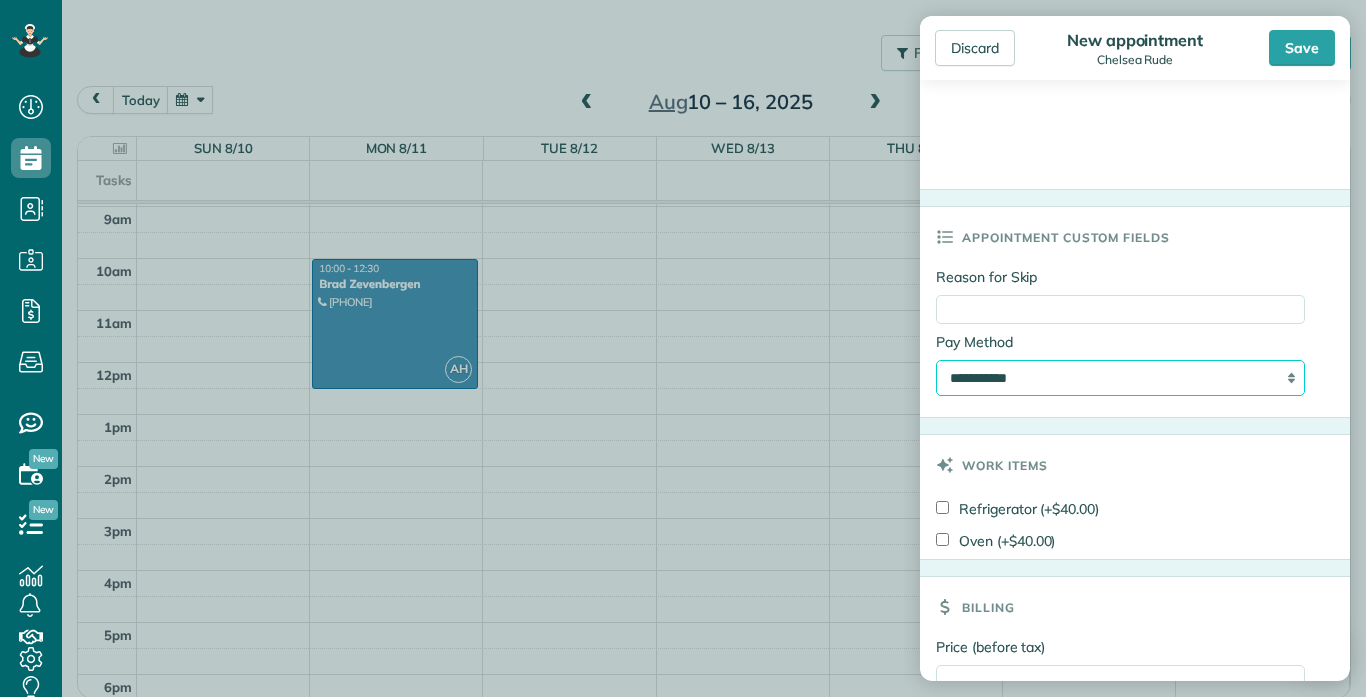 click on "**********" at bounding box center [1120, 378] 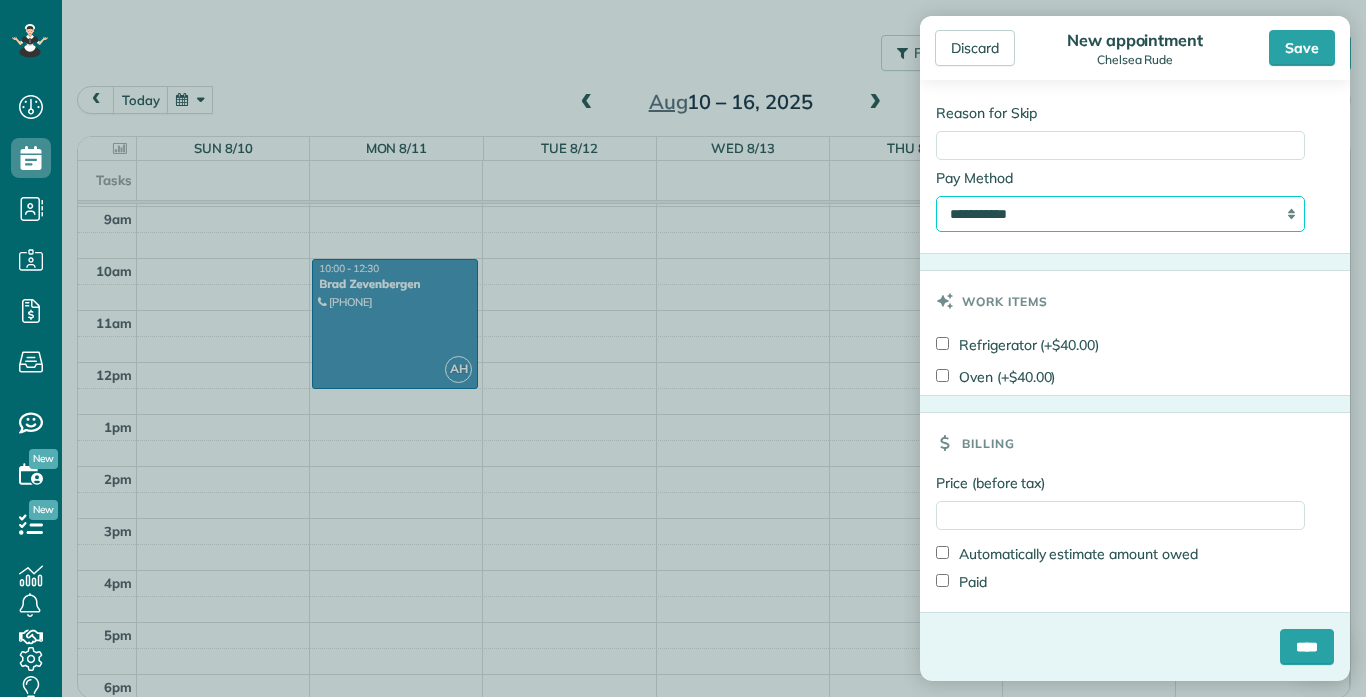 drag, startPoint x: 1349, startPoint y: 557, endPoint x: 1347, endPoint y: 656, distance: 99.0202 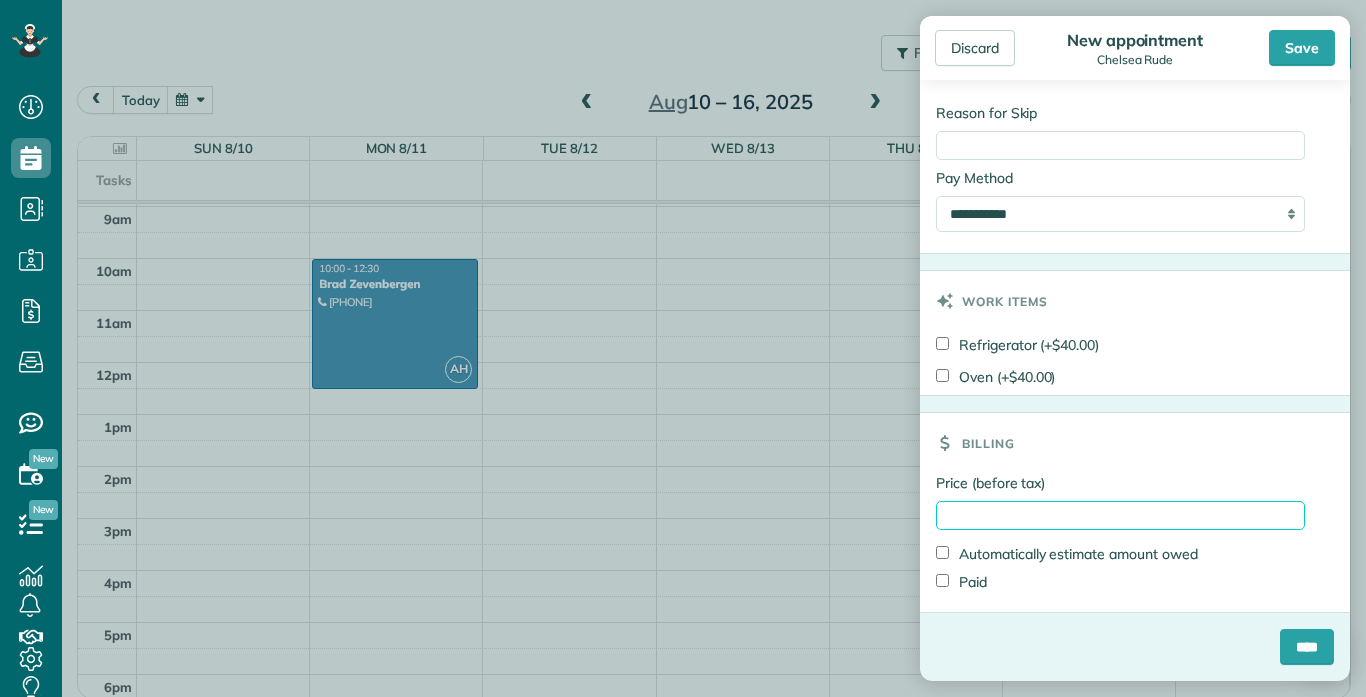 click on "Price (before tax)" at bounding box center (1120, 515) 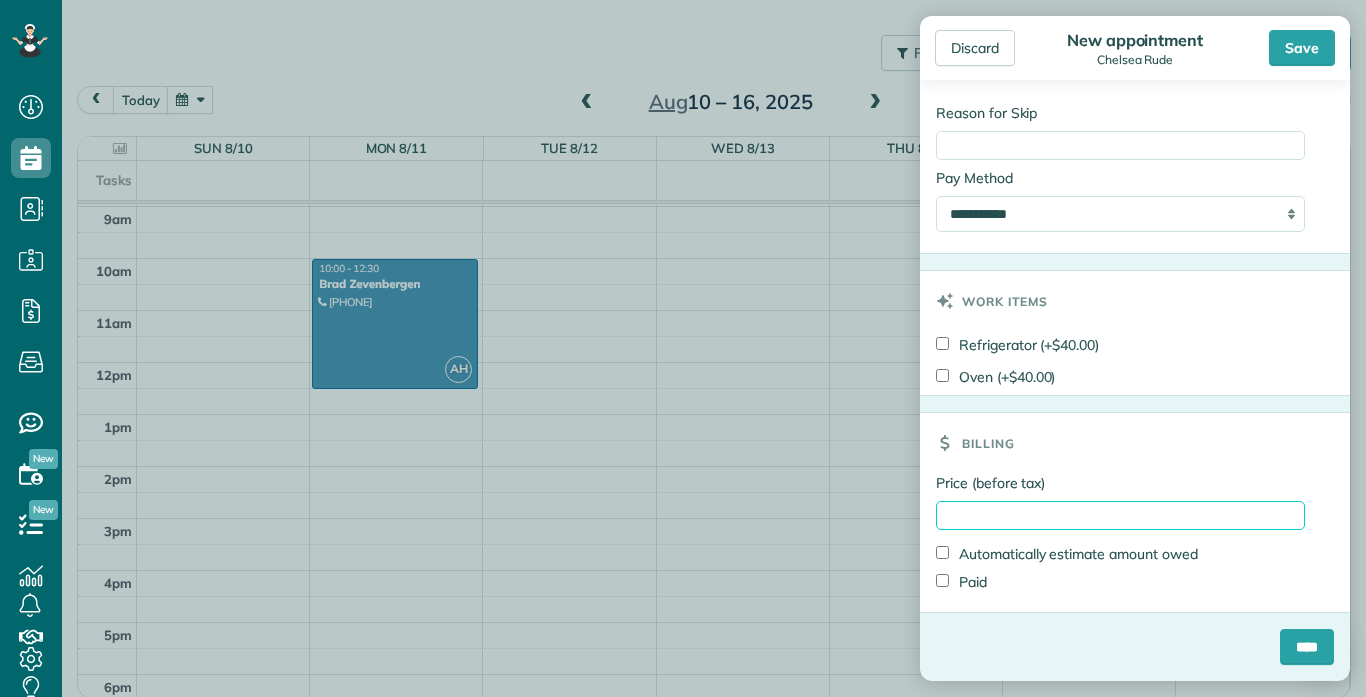 type on "***" 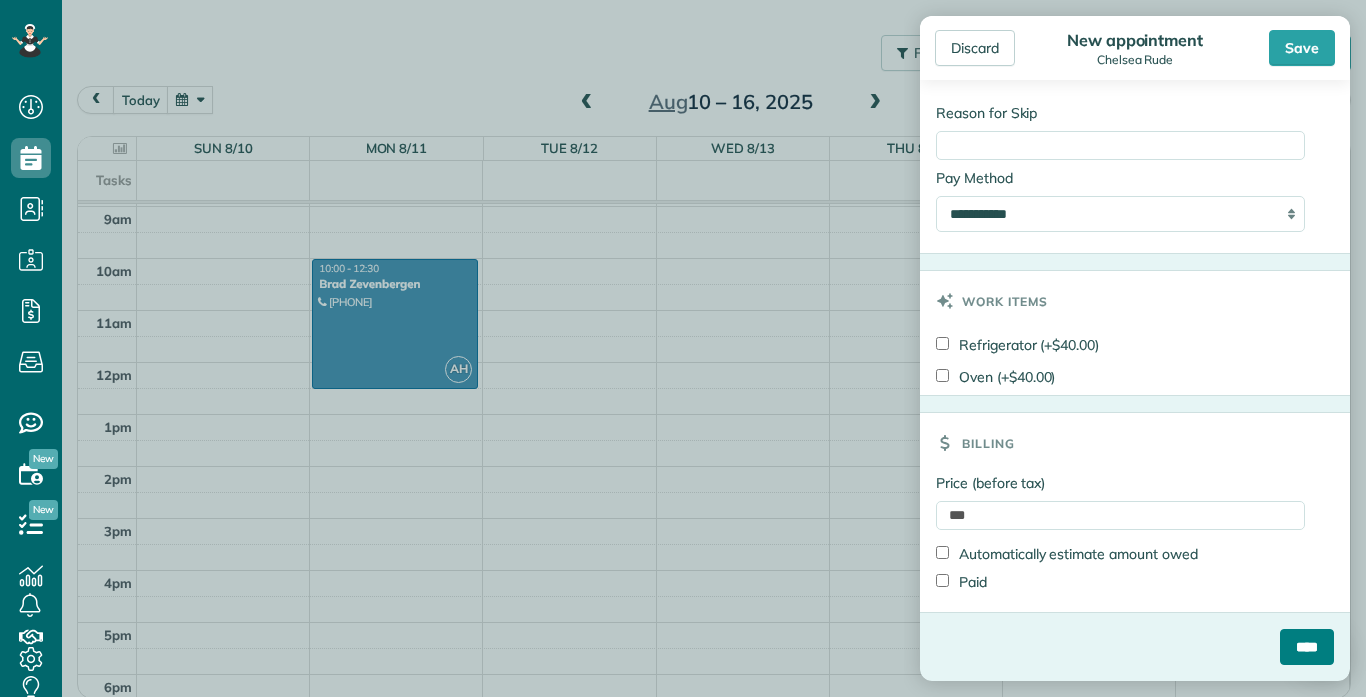 click on "****" at bounding box center (1307, 647) 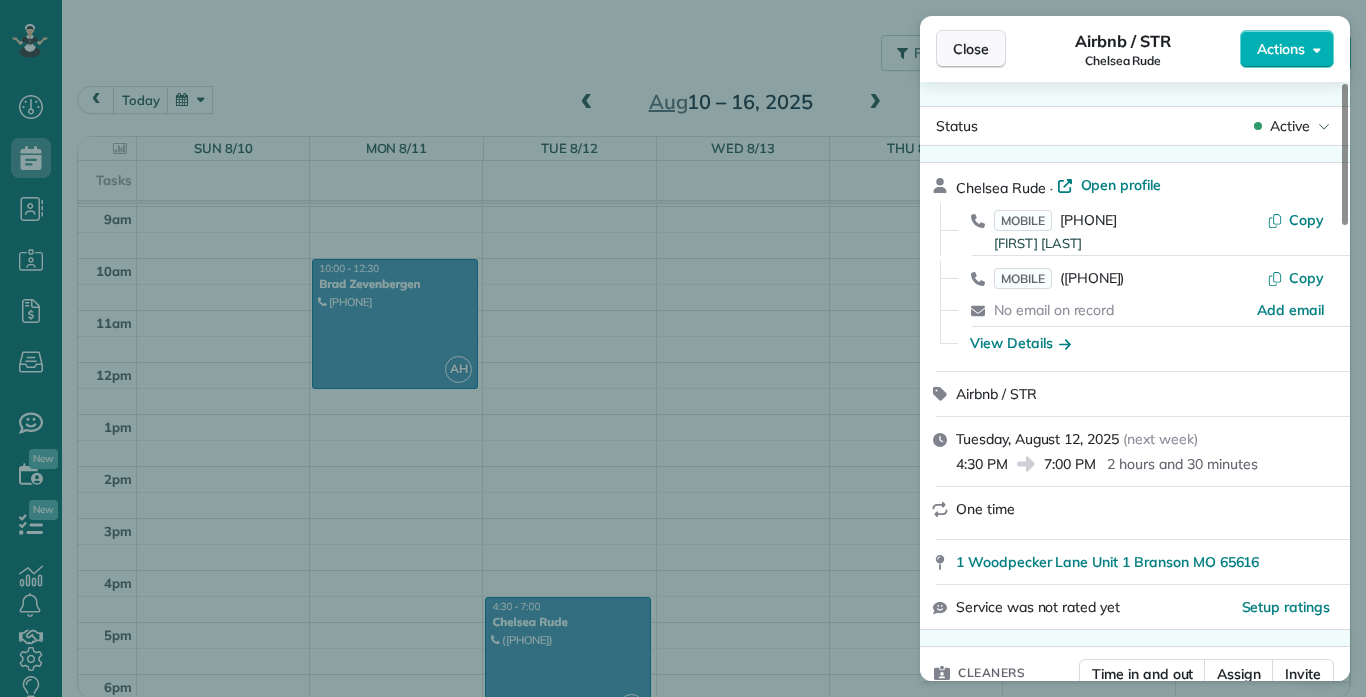 click on "Close" at bounding box center [971, 49] 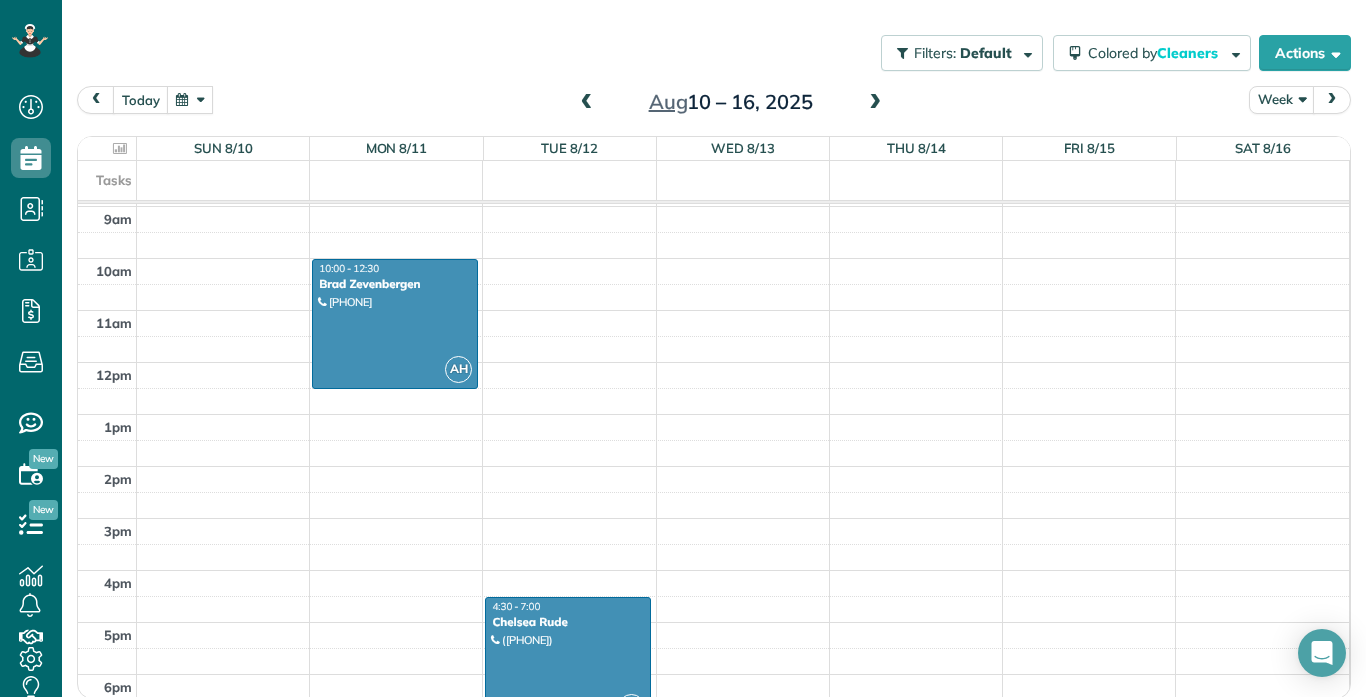 click on "12am 1am 2am 3am 4am 5am 6am 7am 8am 9am 10am 11am 12pm 1pm 2pm 3pm 4pm 5pm 6pm 7pm 8pm 9pm 10pm 11pm AH 10:00 - 12:30 [LAST] [PHONE] [NUMBER] [STREET] Unit 1 [CITY], [STATE] [POSTAL_CODE] AH 4:30 - 7:00 [FIRST] [LAST] [PHONE] [NUMBER] [STREET] Unit 1 [CITY], [STATE] [POSTAL_CODE]" at bounding box center (713, 362) 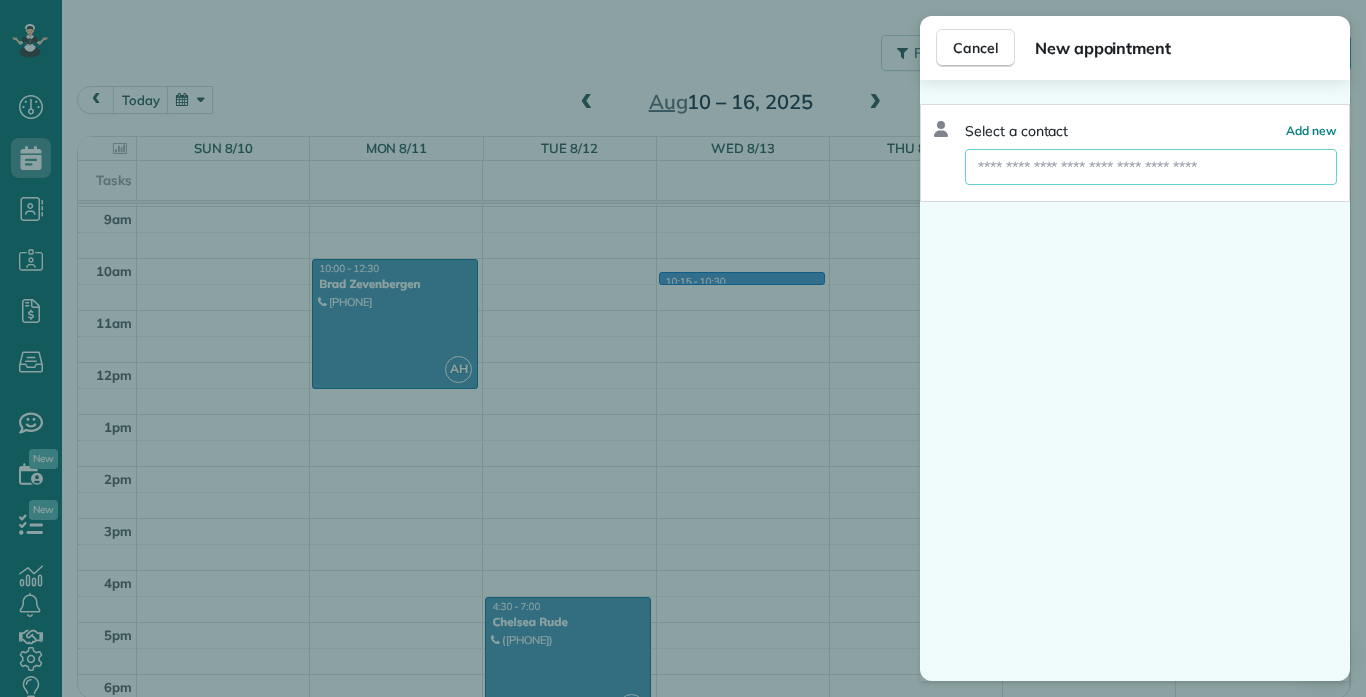 click at bounding box center (1151, 167) 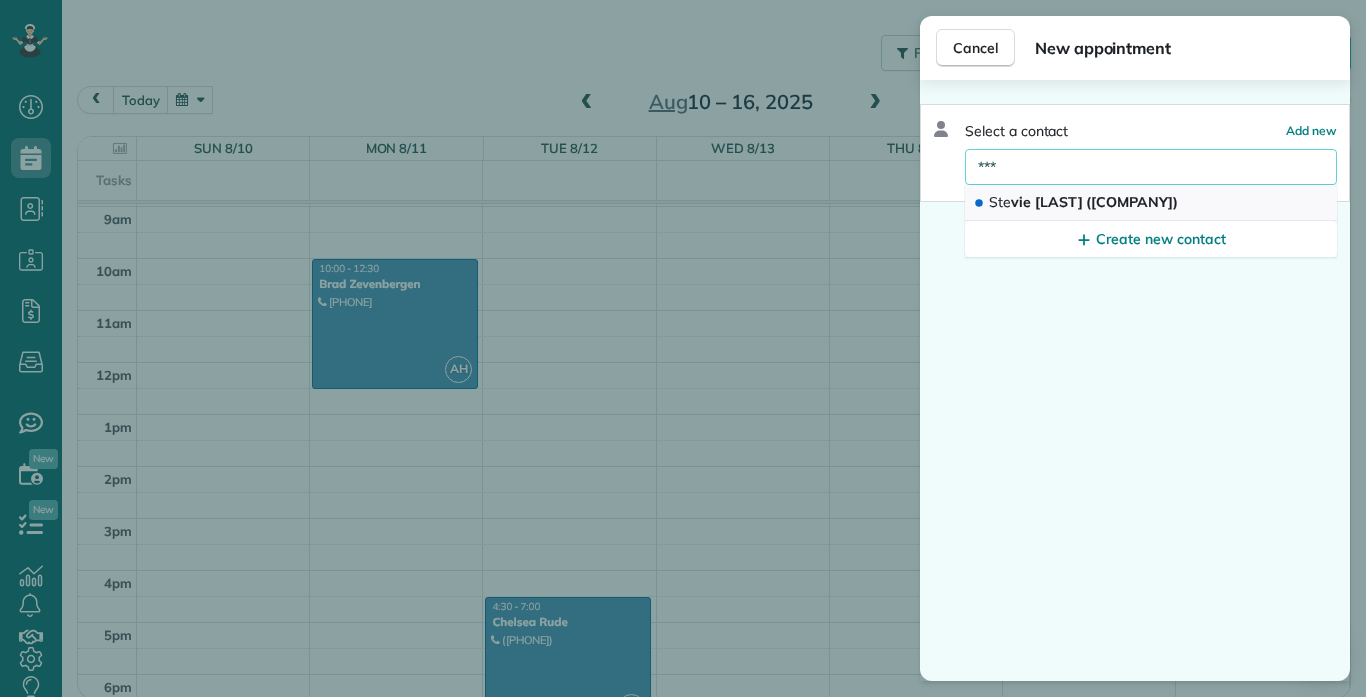 type on "***" 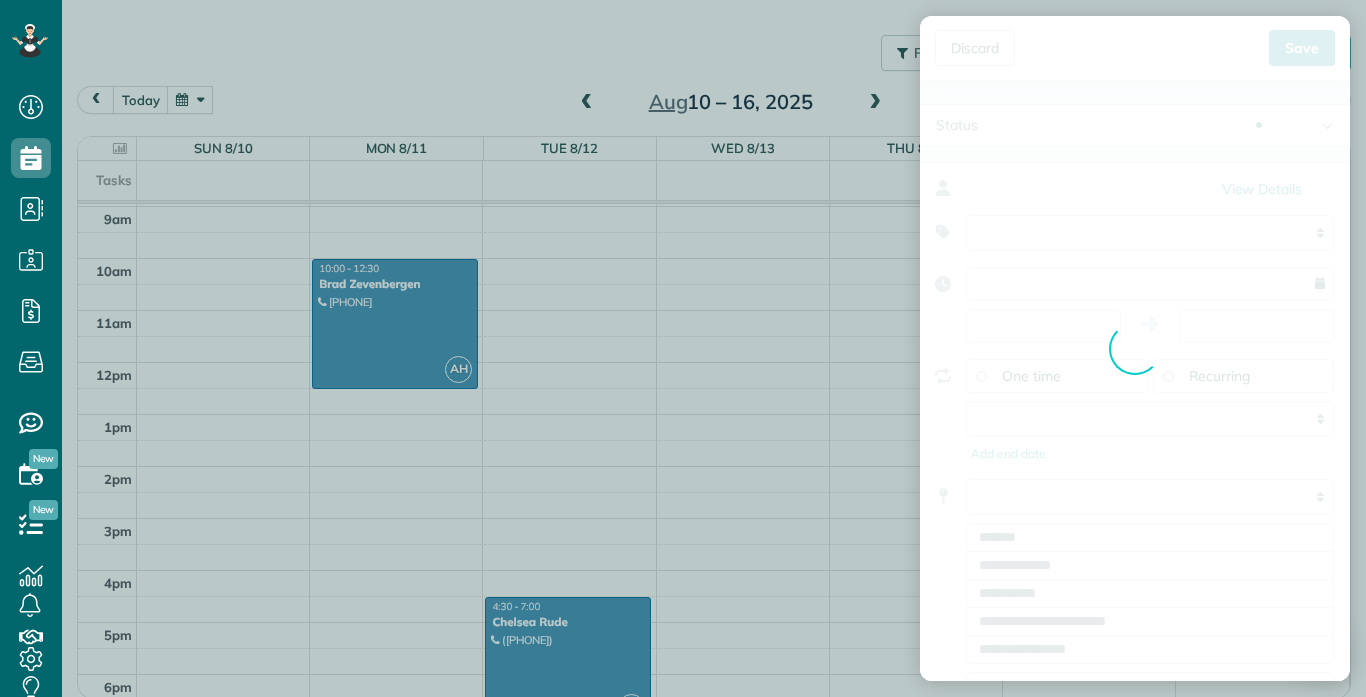 type on "**********" 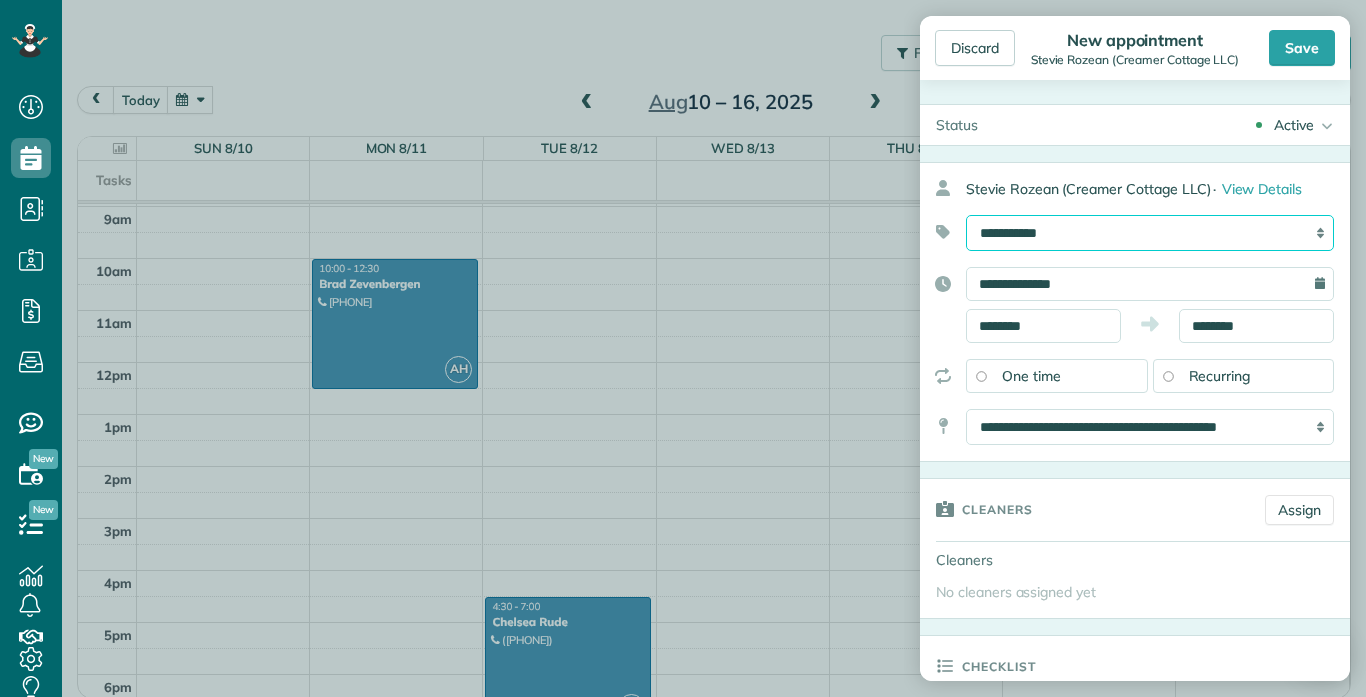 click on "**********" at bounding box center (1150, 233) 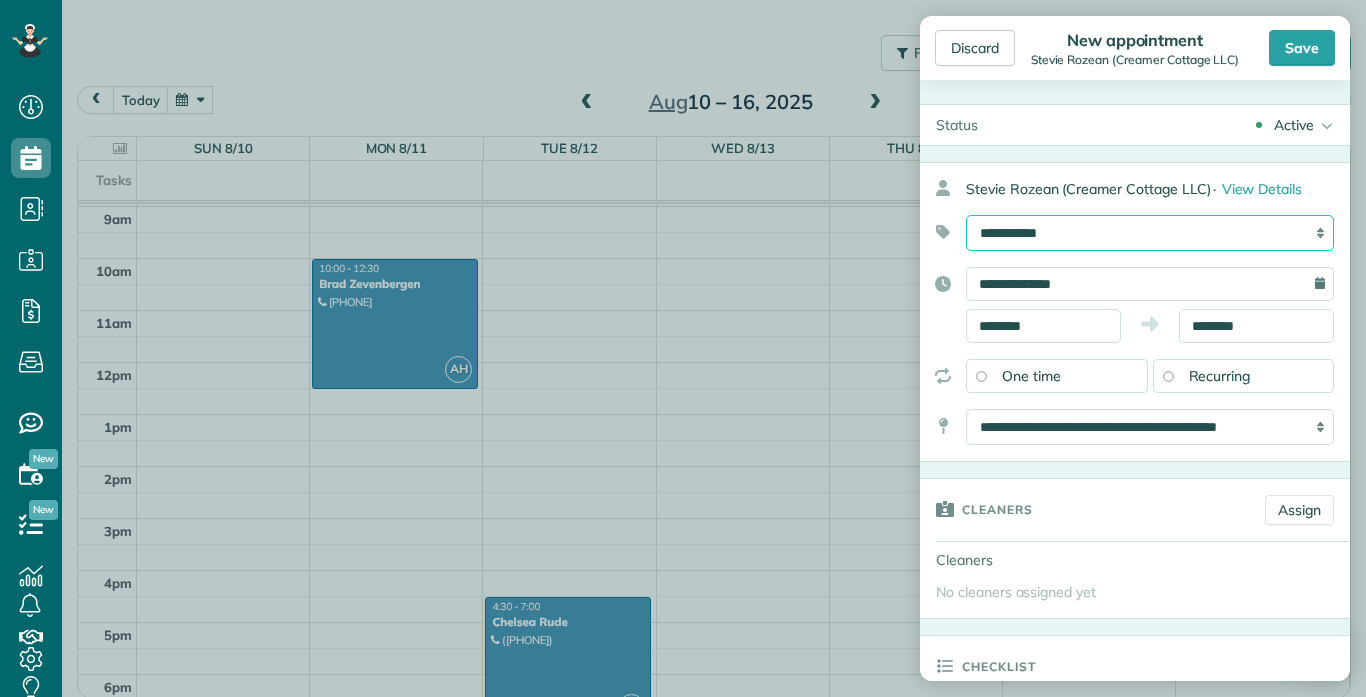 select on "******" 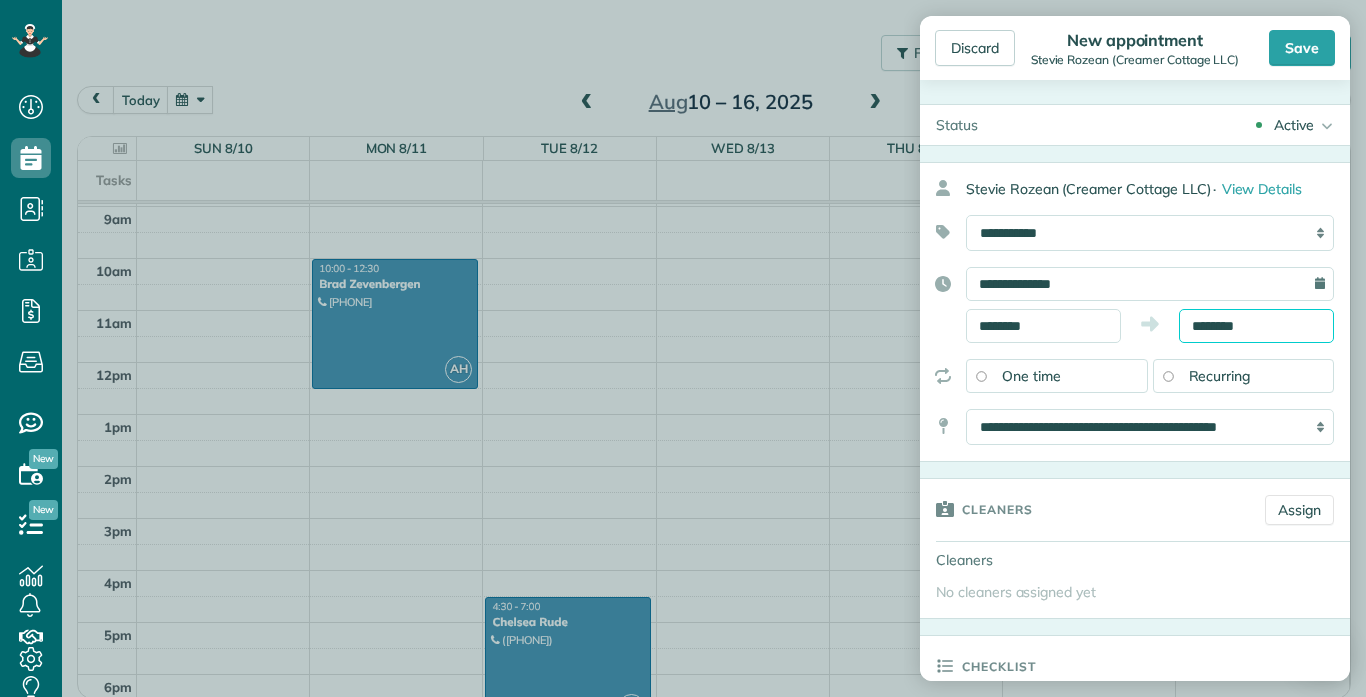 click on "********" at bounding box center [1256, 326] 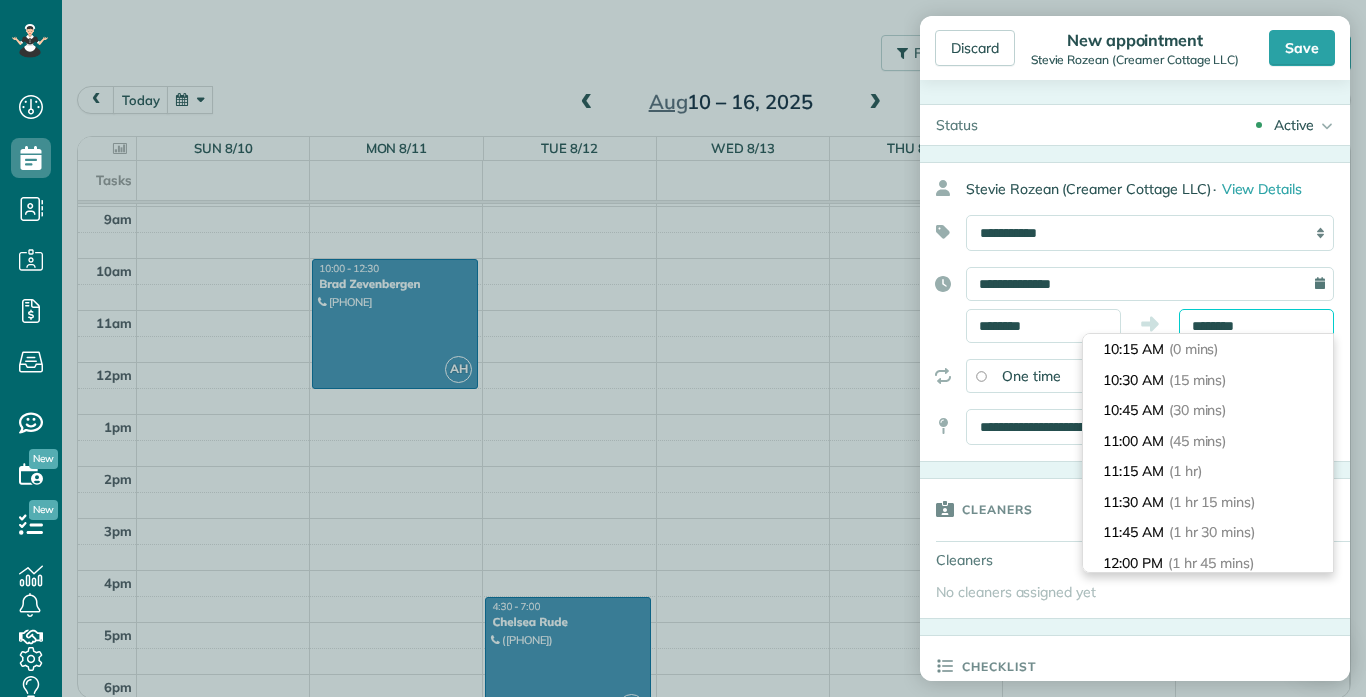 drag, startPoint x: 1263, startPoint y: 326, endPoint x: 1117, endPoint y: 303, distance: 147.80054 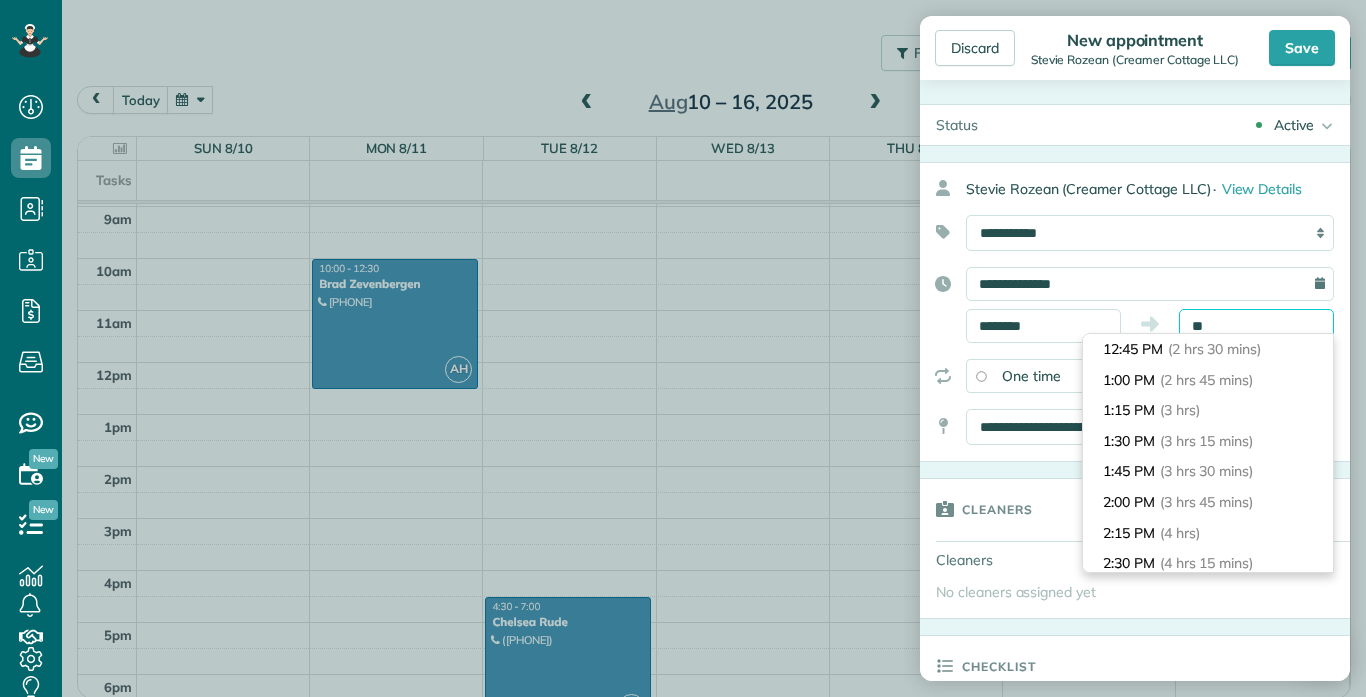 scroll, scrollTop: 183, scrollLeft: 0, axis: vertical 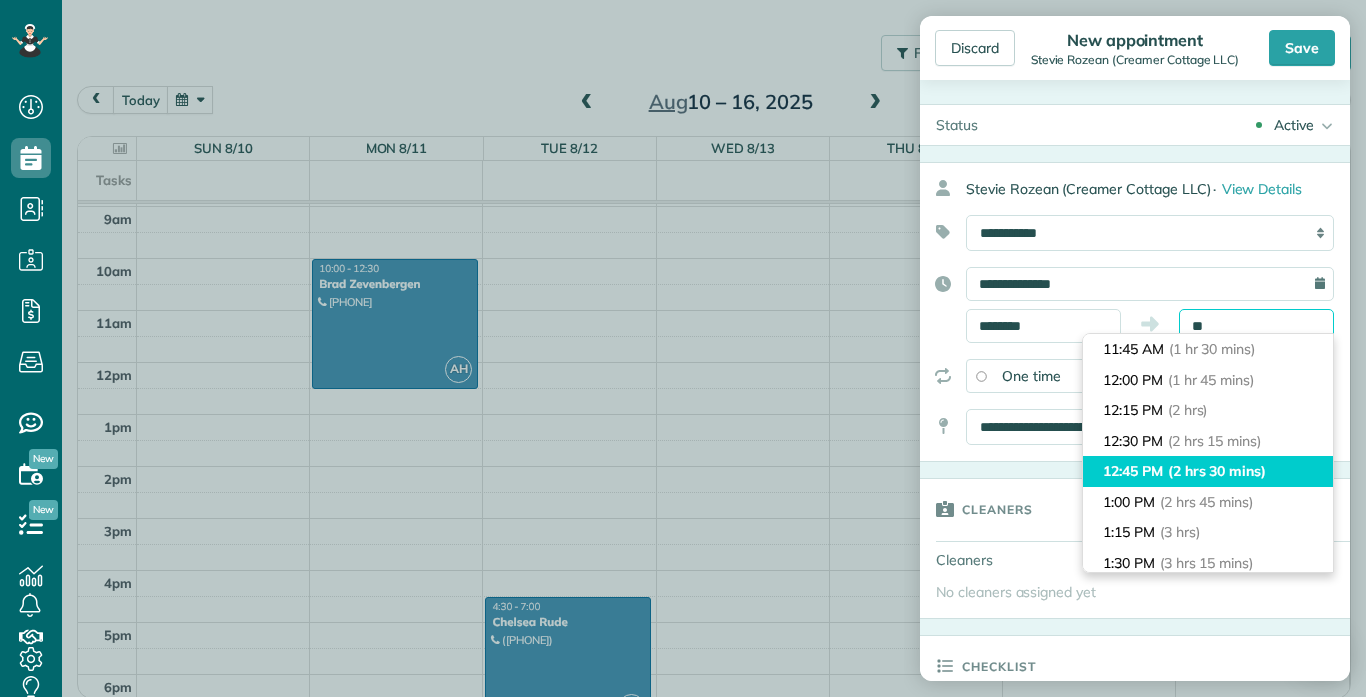 type on "********" 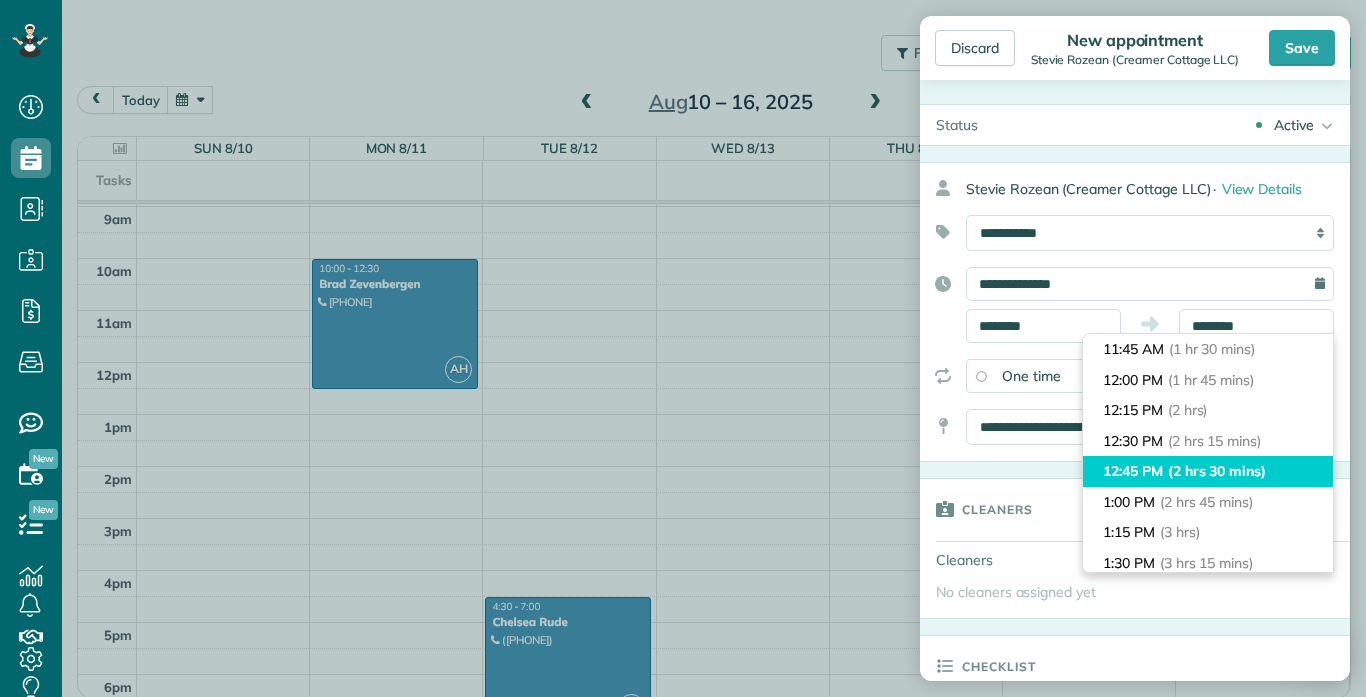 click on "12:45 PM  (2 hrs 30 mins)" at bounding box center (1208, 471) 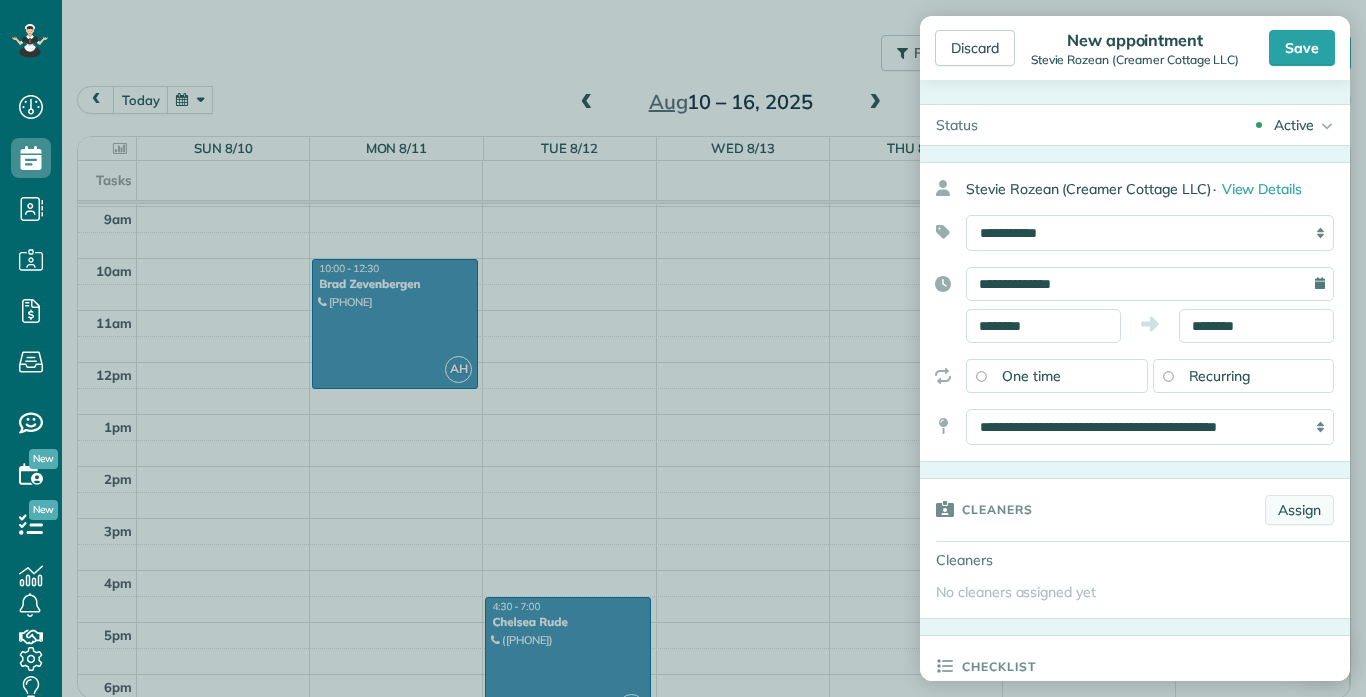 click on "Assign" at bounding box center [1299, 510] 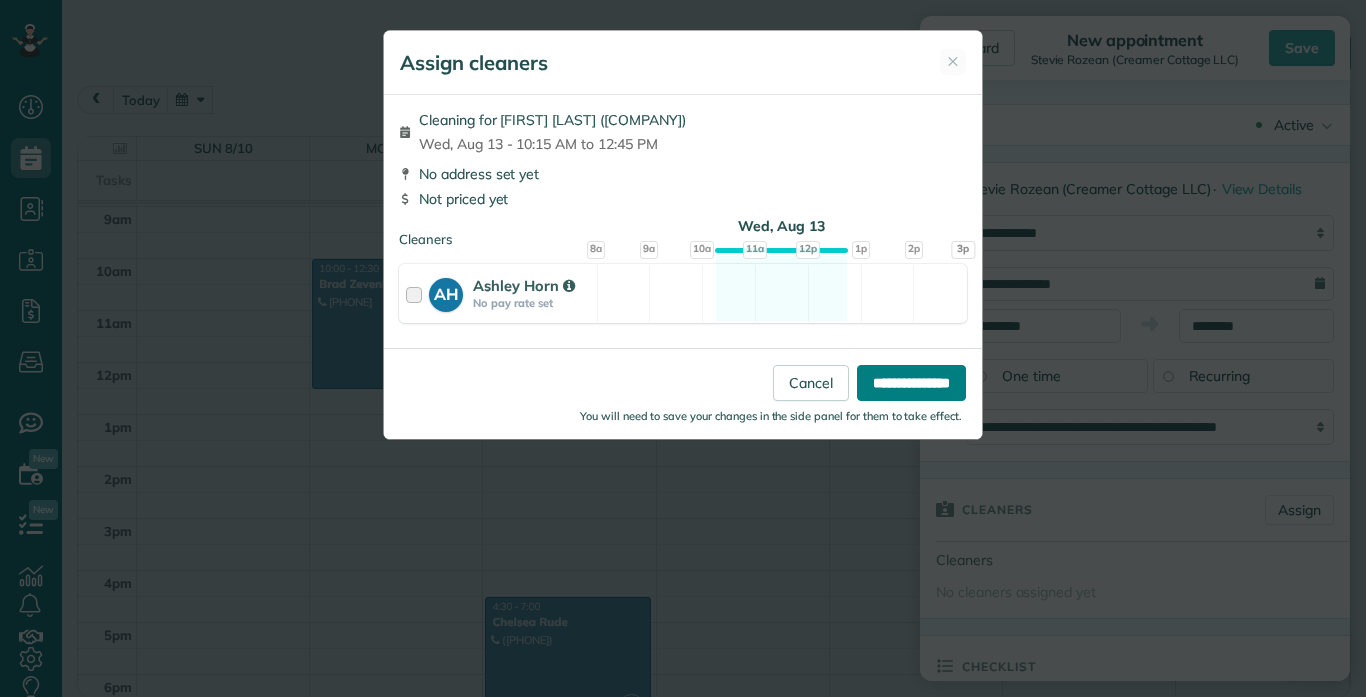click on "**********" at bounding box center [911, 383] 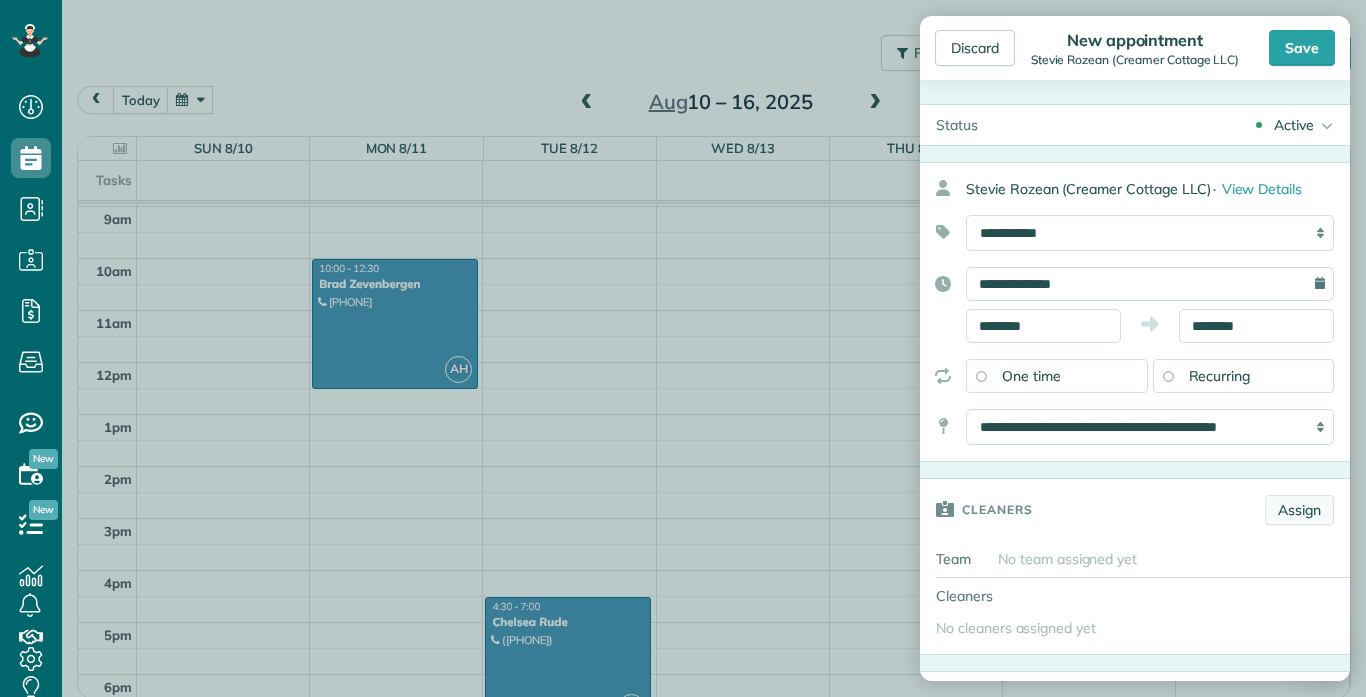 click on "Assign" at bounding box center [1299, 510] 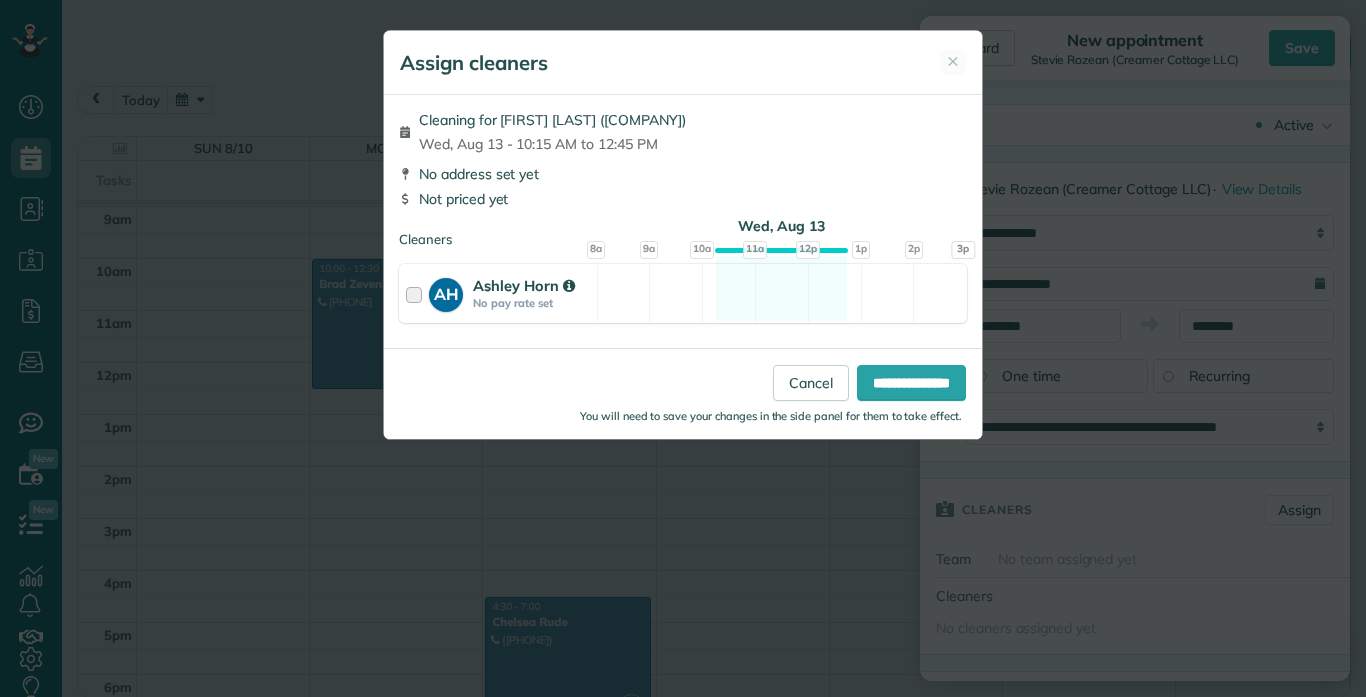 click at bounding box center [417, 293] 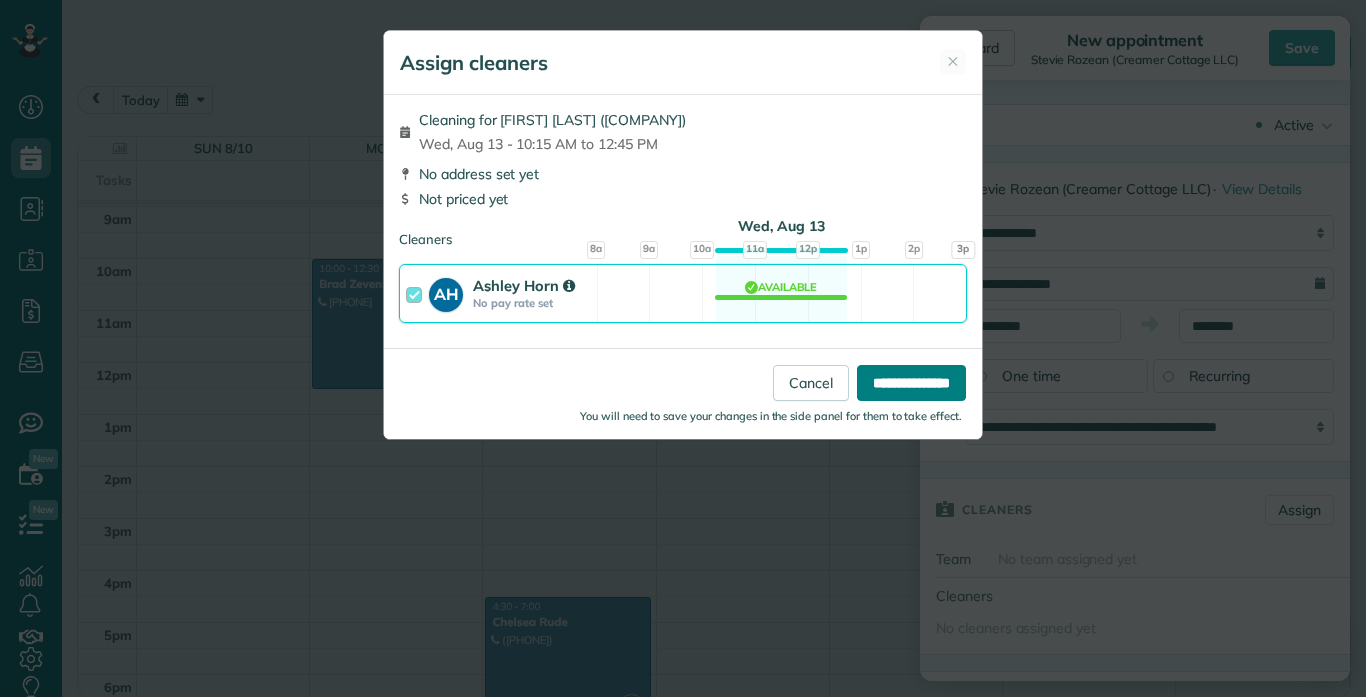 click on "**********" at bounding box center [911, 383] 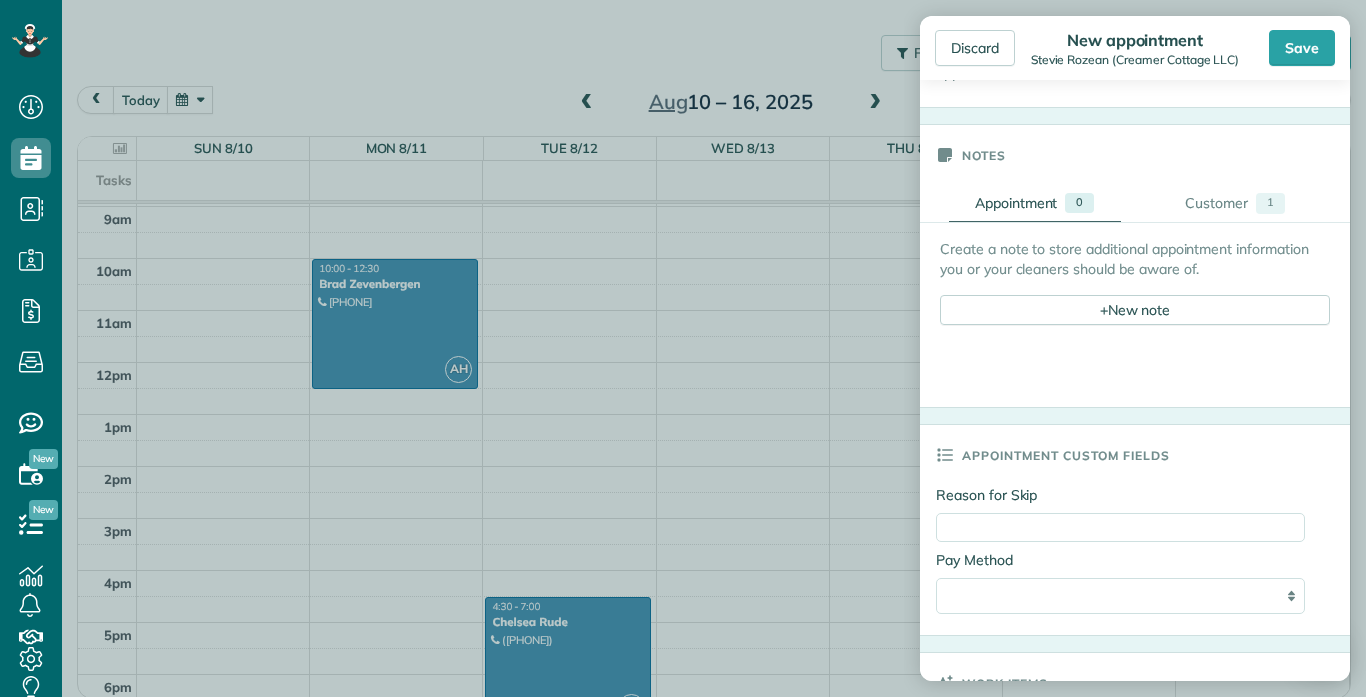 scroll, scrollTop: 696, scrollLeft: 0, axis: vertical 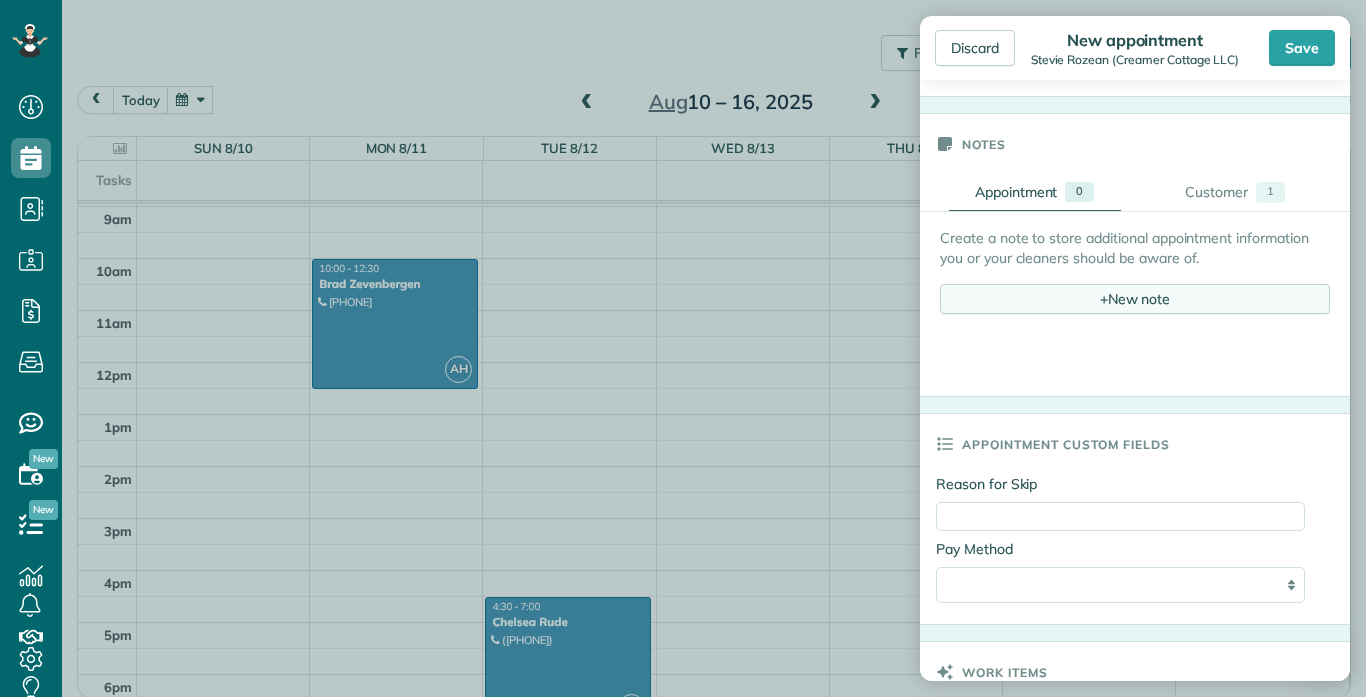 click on "+ New note" at bounding box center (1135, 299) 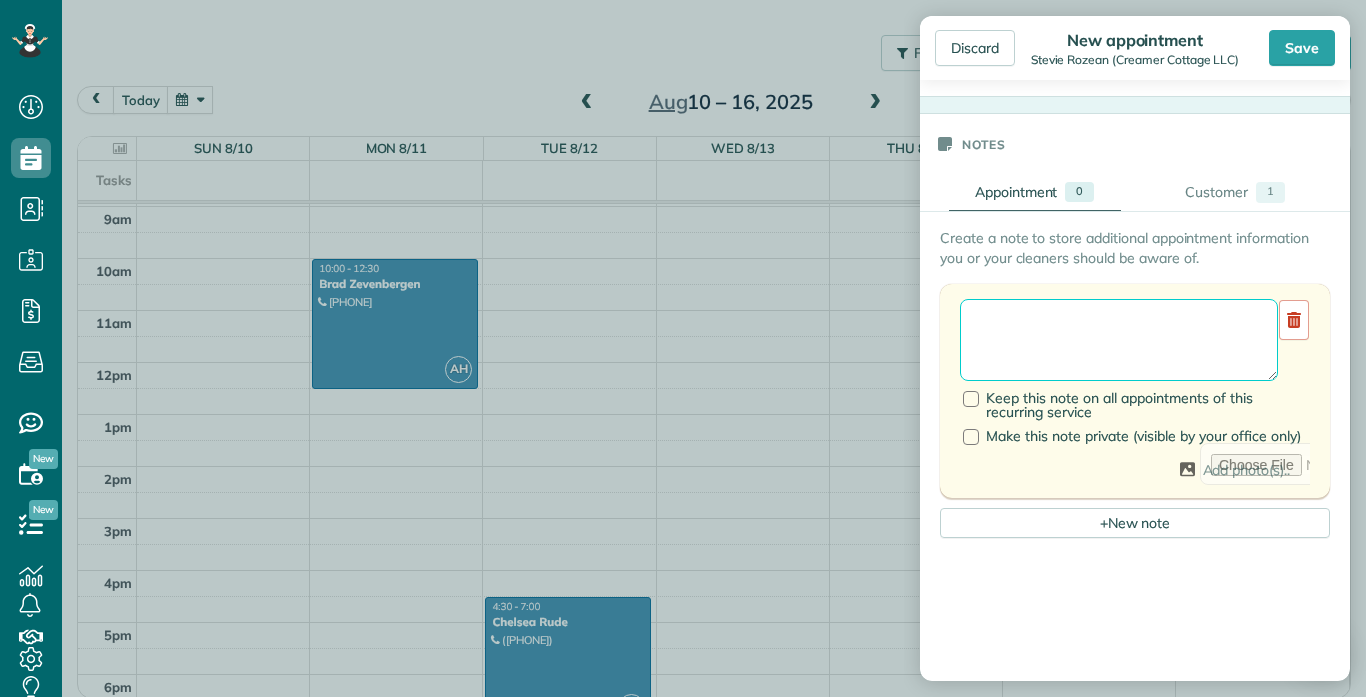 click at bounding box center [1119, 340] 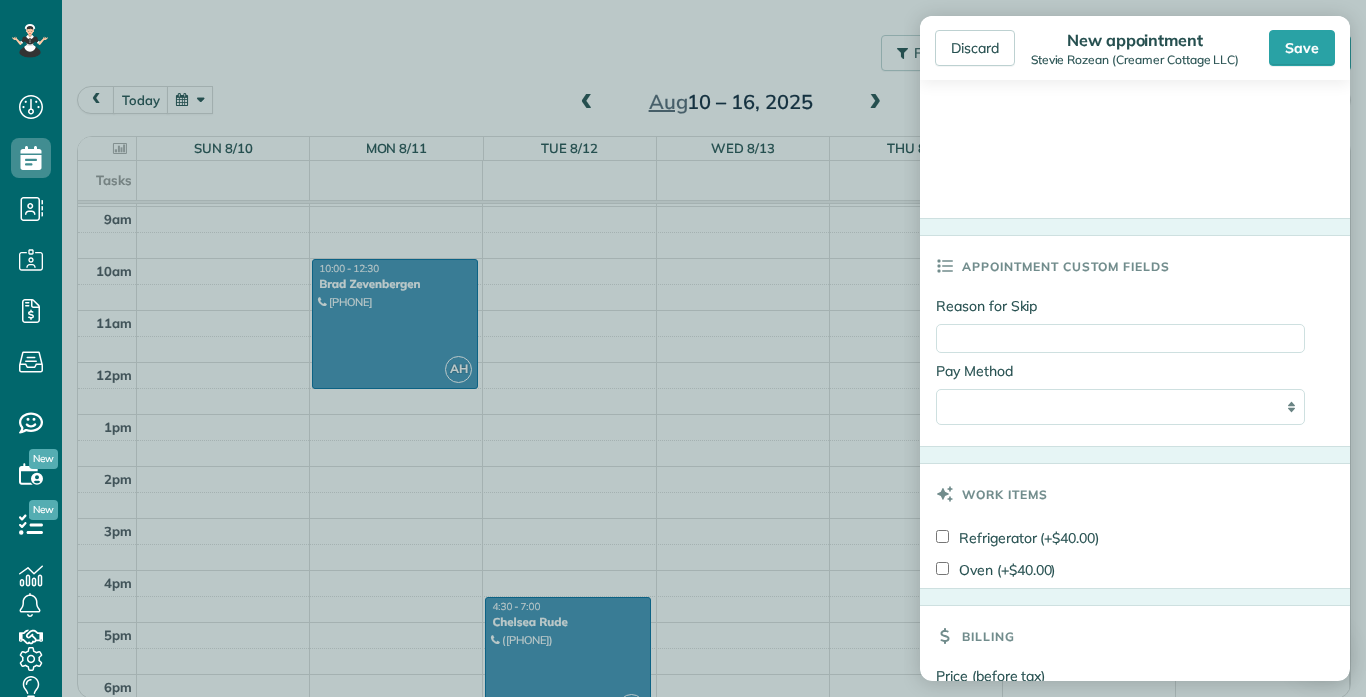 scroll, scrollTop: 1120, scrollLeft: 0, axis: vertical 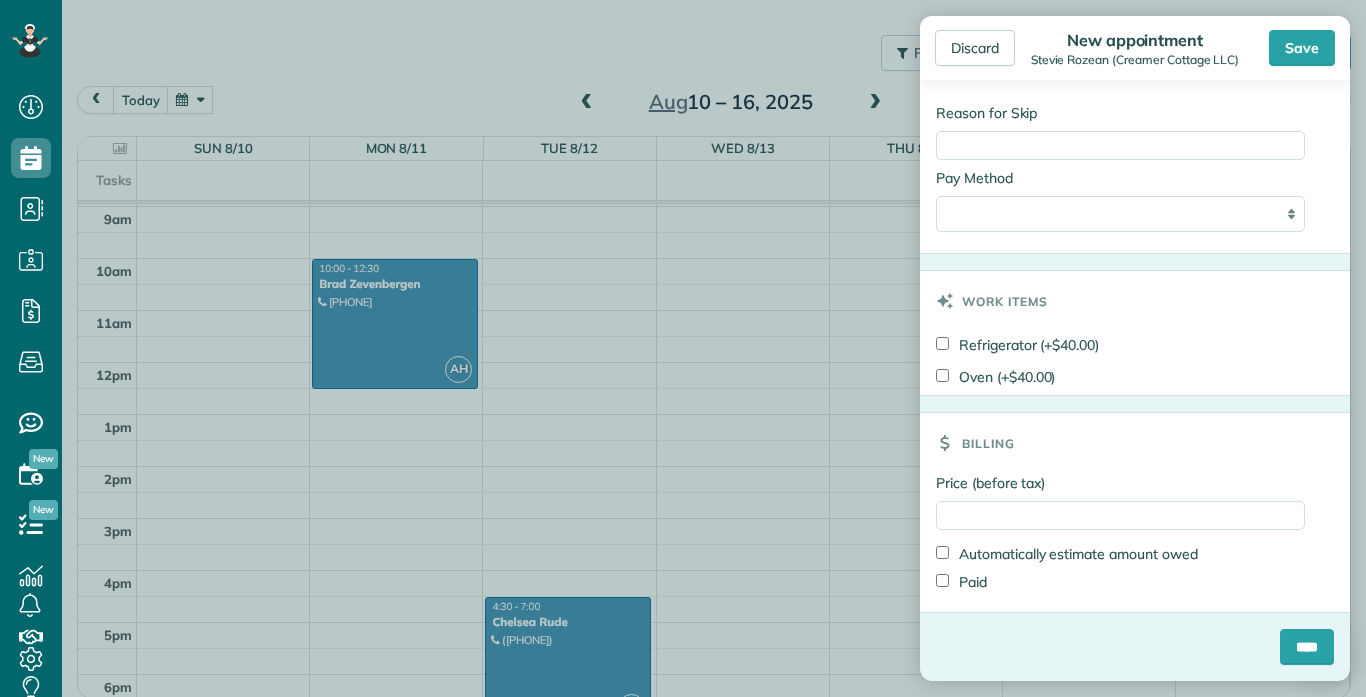 type on "**********" 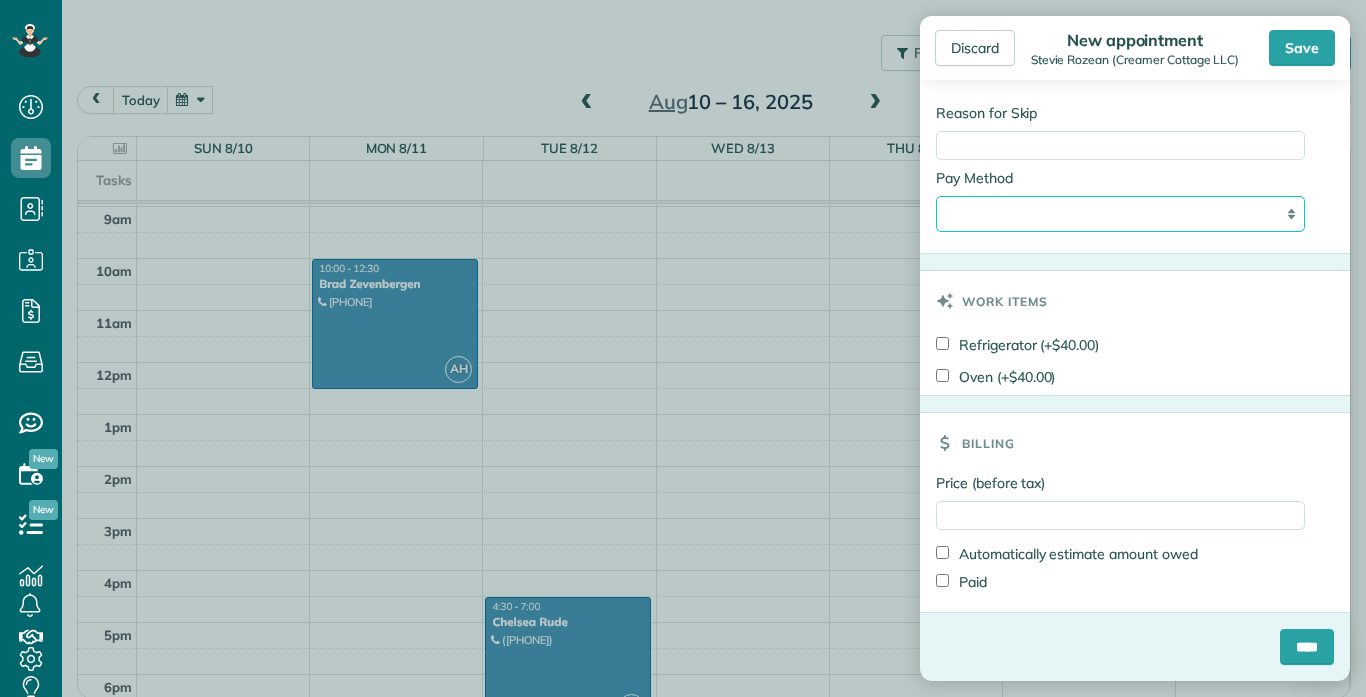 click on "**********" at bounding box center (1120, 214) 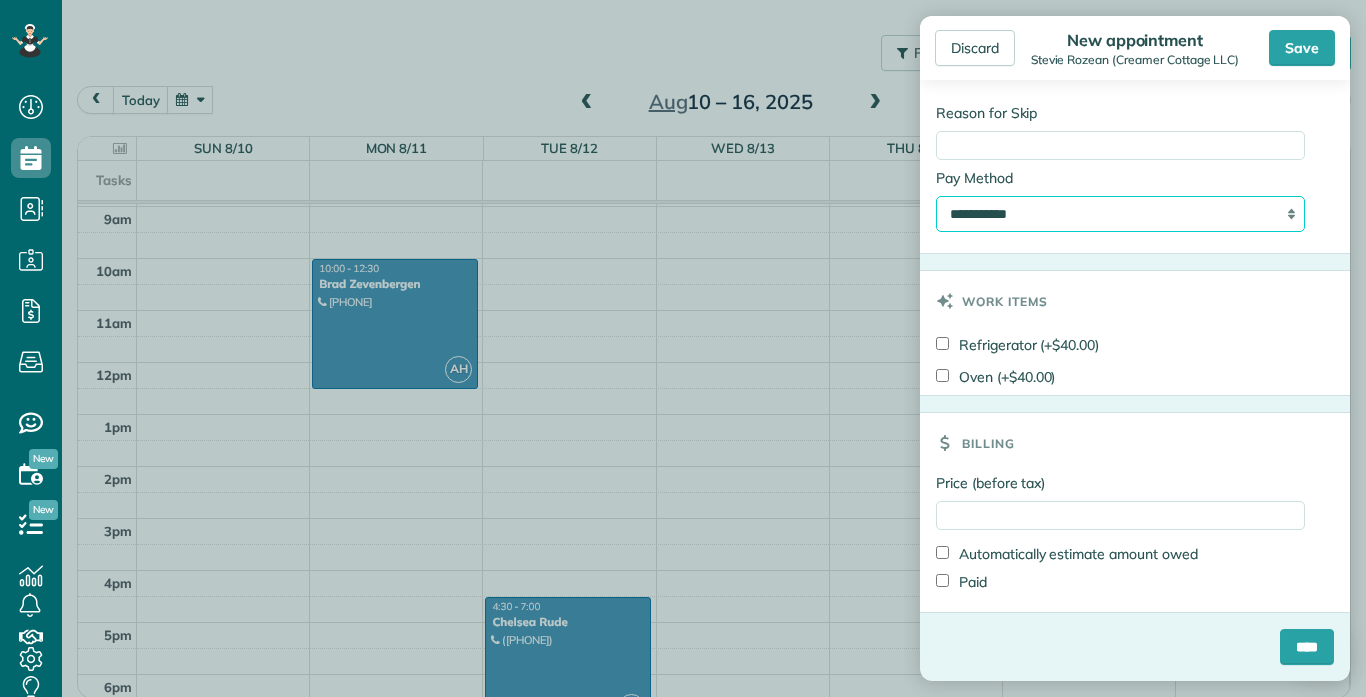 click on "**********" at bounding box center [1120, 214] 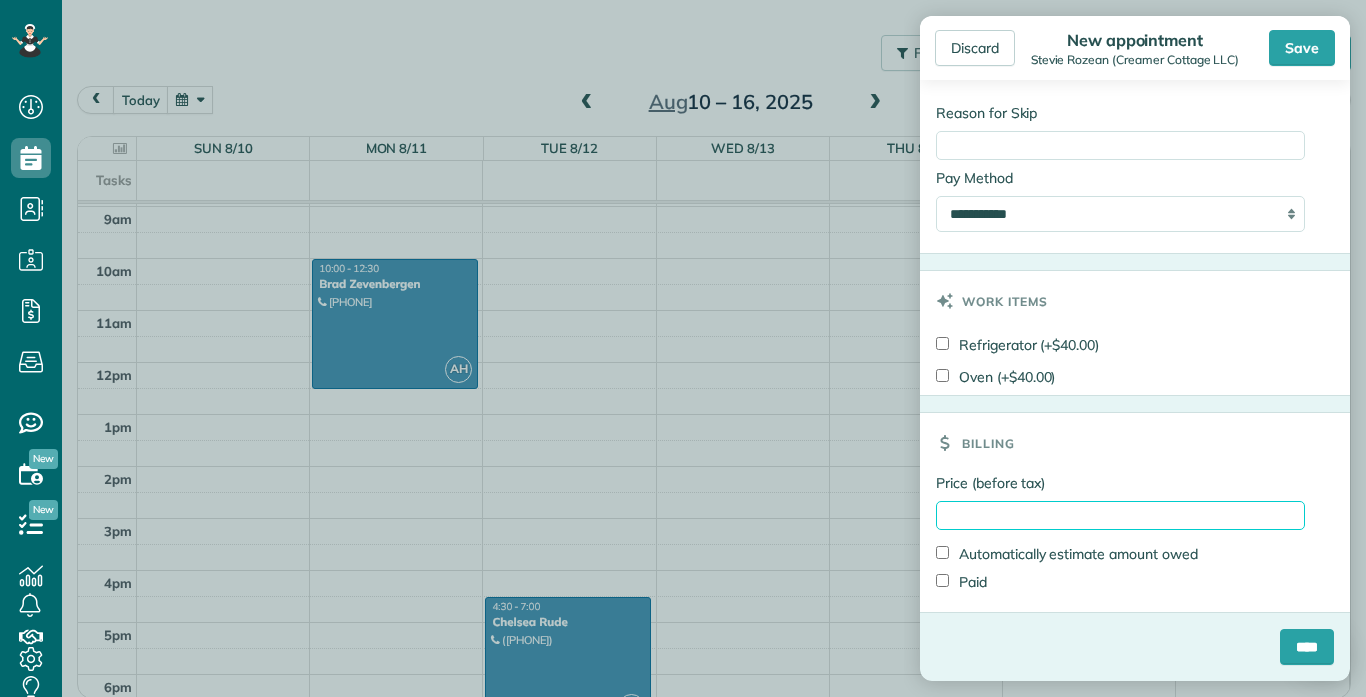 click on "Price (before tax)" at bounding box center (1120, 515) 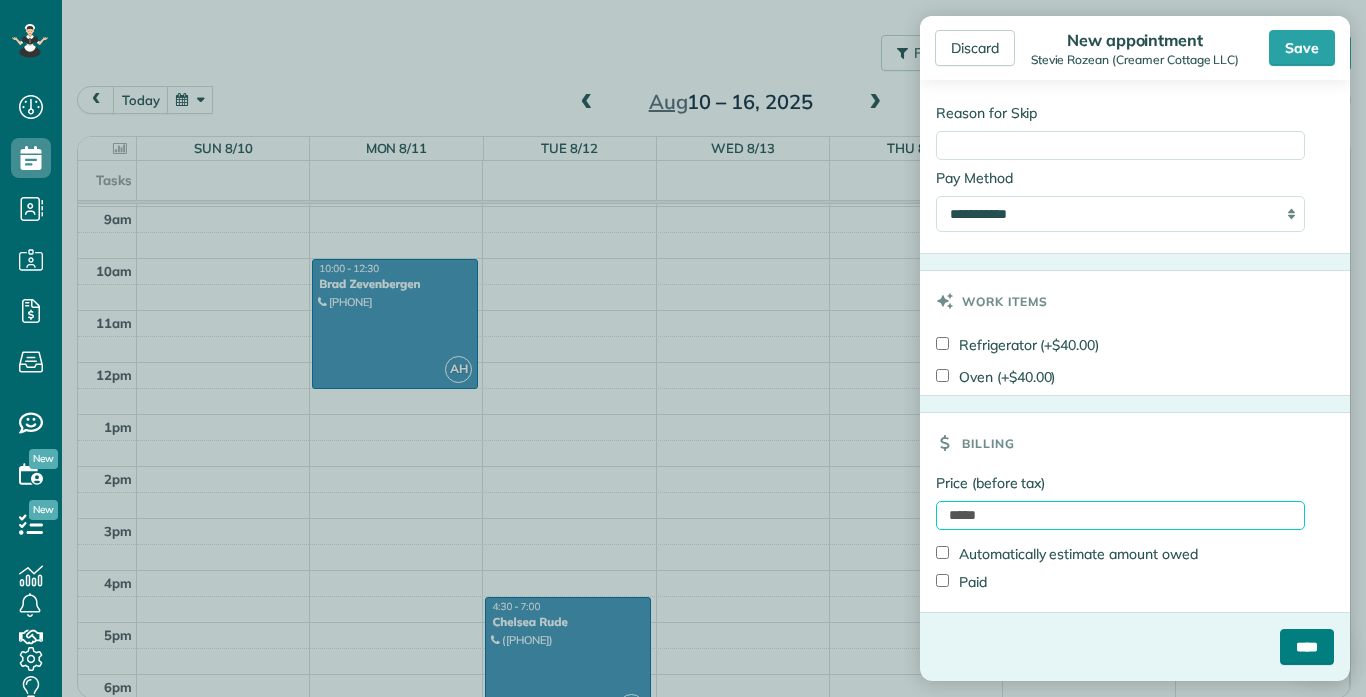 type on "*****" 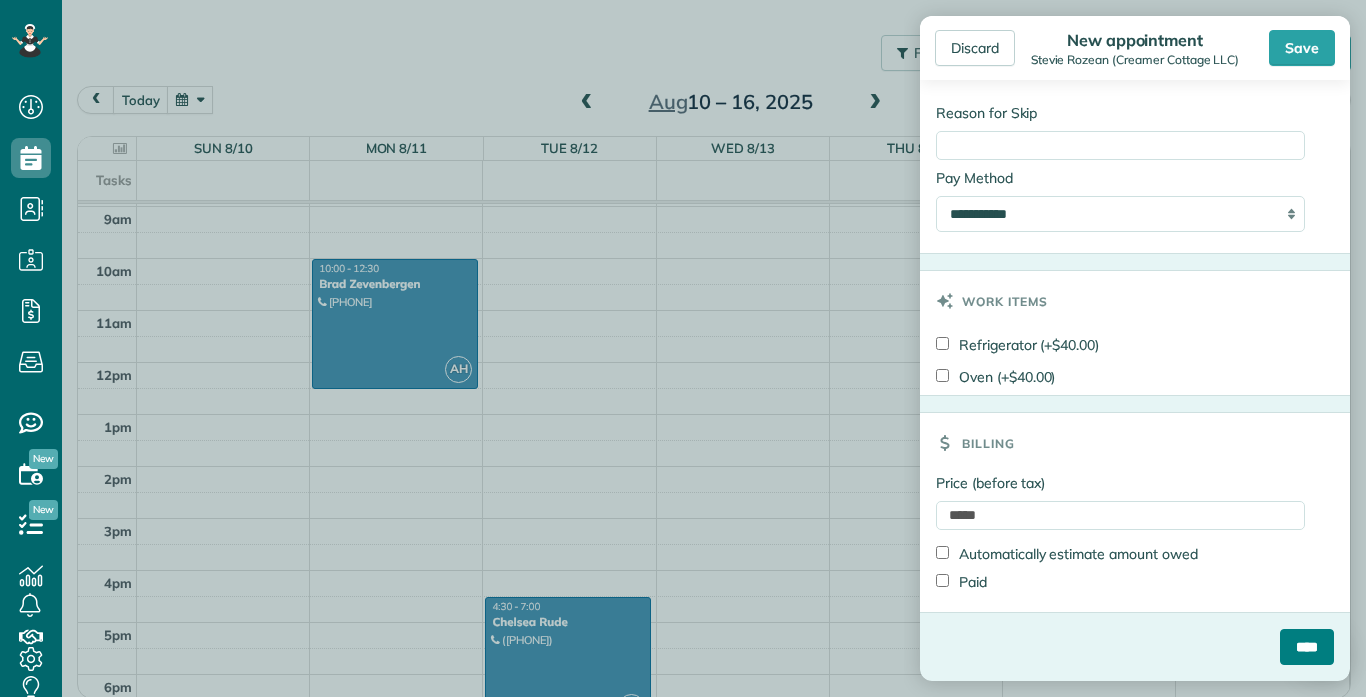 click on "****" at bounding box center [1307, 647] 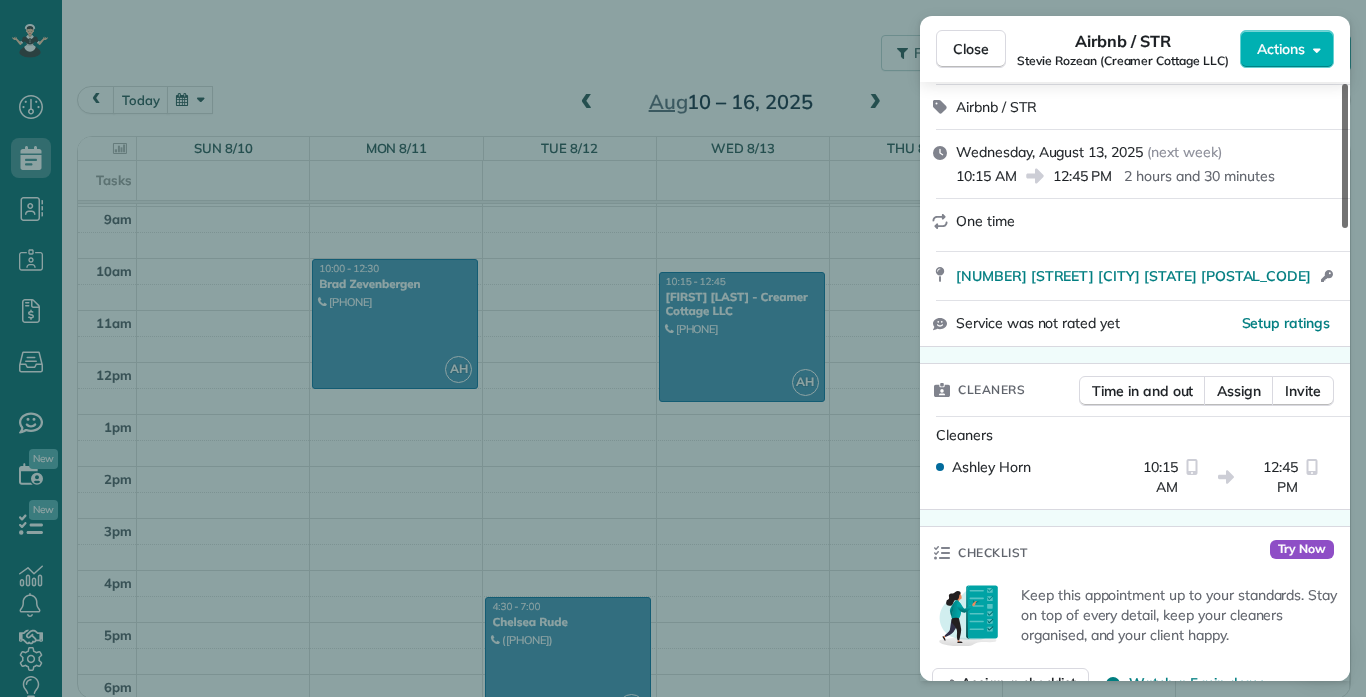 scroll, scrollTop: 0, scrollLeft: 0, axis: both 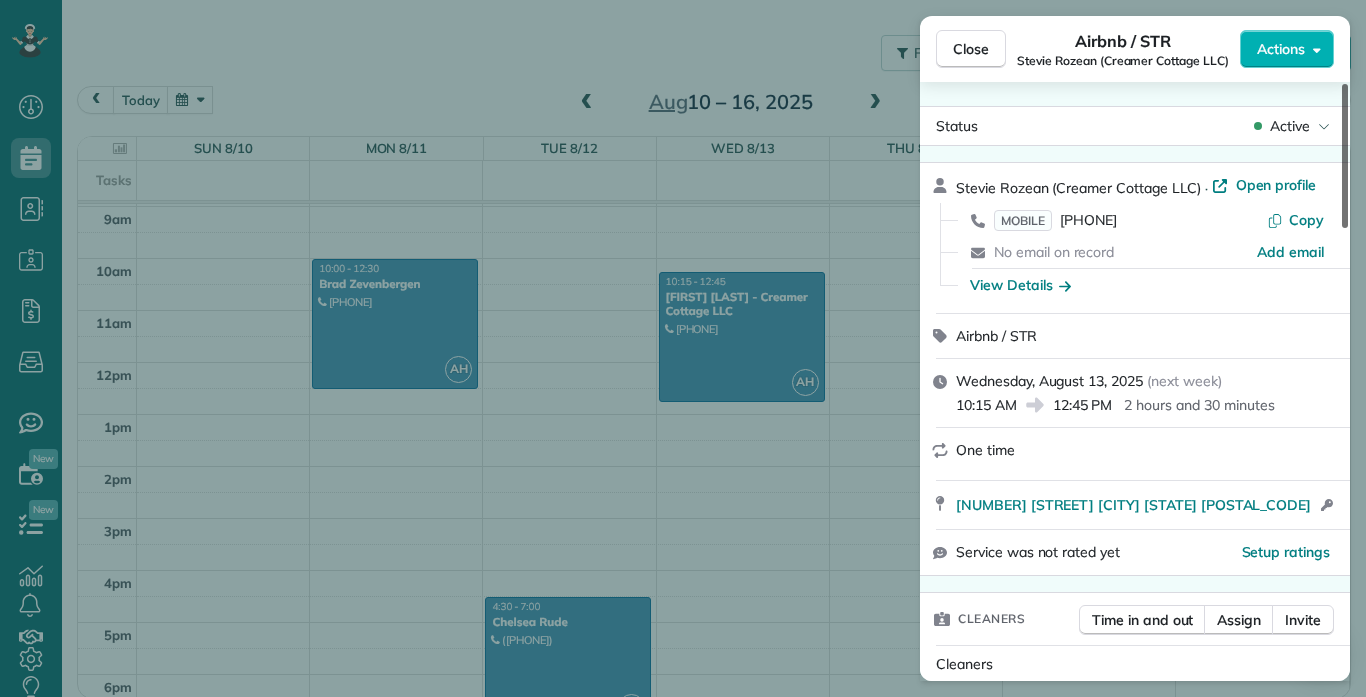 drag, startPoint x: 1346, startPoint y: 199, endPoint x: 1365, endPoint y: -71, distance: 270.6677 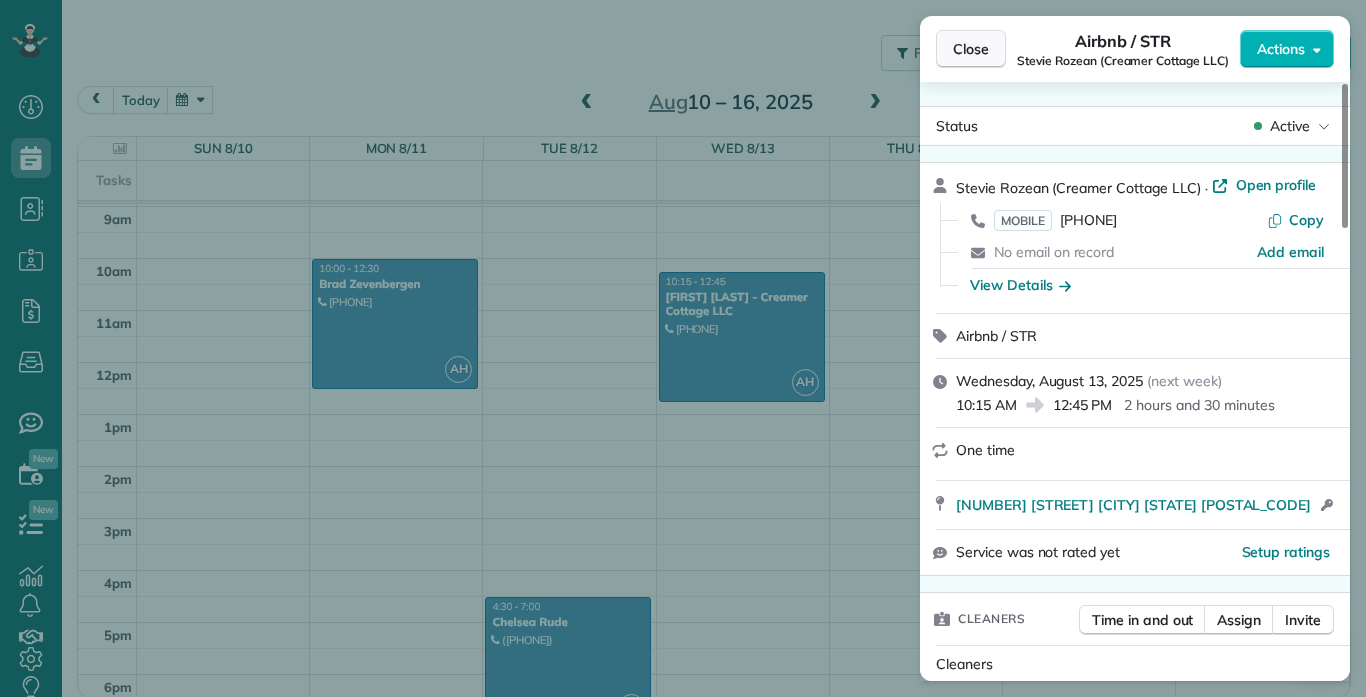 click on "Close" at bounding box center (971, 49) 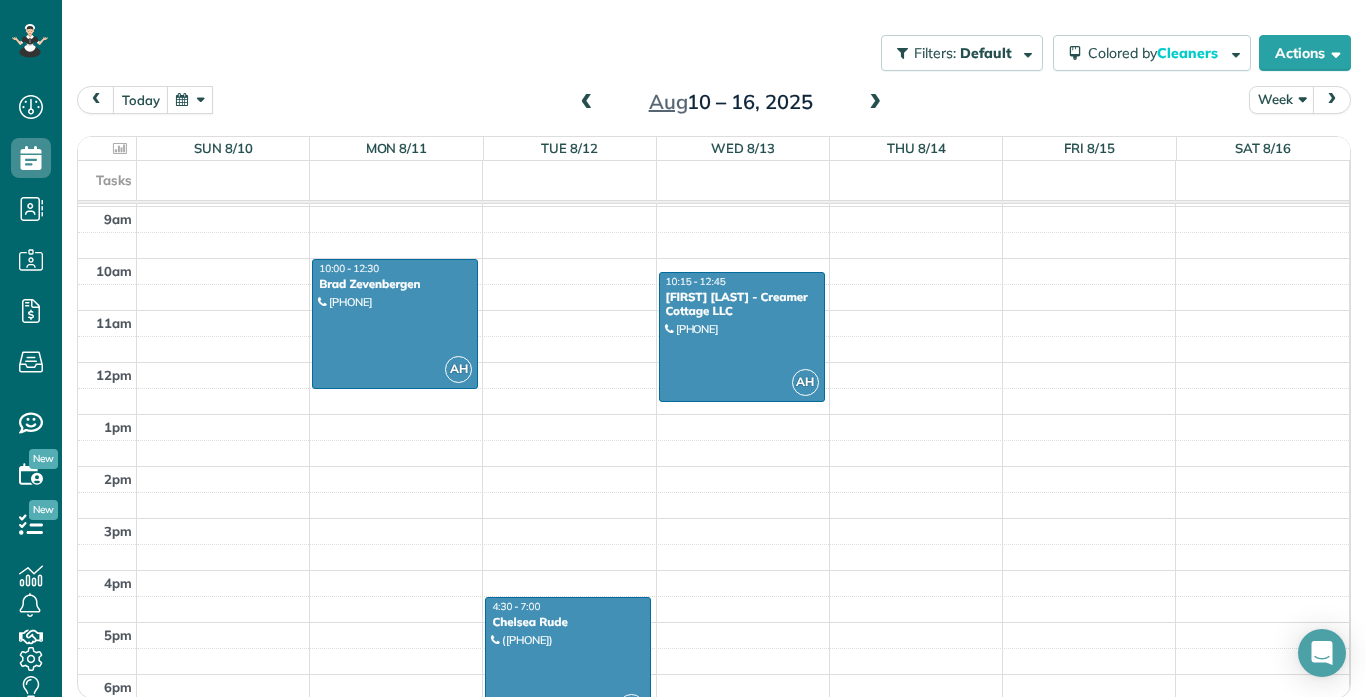 click on "12am 1am 2am 3am 4am 5am 6am 7am 8am 9am 10am 11am 12pm 1pm 2pm 3pm 4pm 5pm 6pm 7pm 8pm 9pm 10pm 11pm AH 10:00 - 12:30 [LAST] [PHONE] [NUMBER] [STREET] Unit 1 [CITY], [STATE] [POSTAL_CODE] AH 4:30 - 7:00 [FIRST] [LAST] [PHONE] [NUMBER] [STREET] Unit 1 [CITY], [STATE] [POSTAL_CODE] AH 10:15 - 12:45 [FIRST] [LAST] - [COMPANY] [PHONE] [NUMBER] [STREET] [CITY], [STATE] [POSTAL_CODE]" at bounding box center (713, 362) 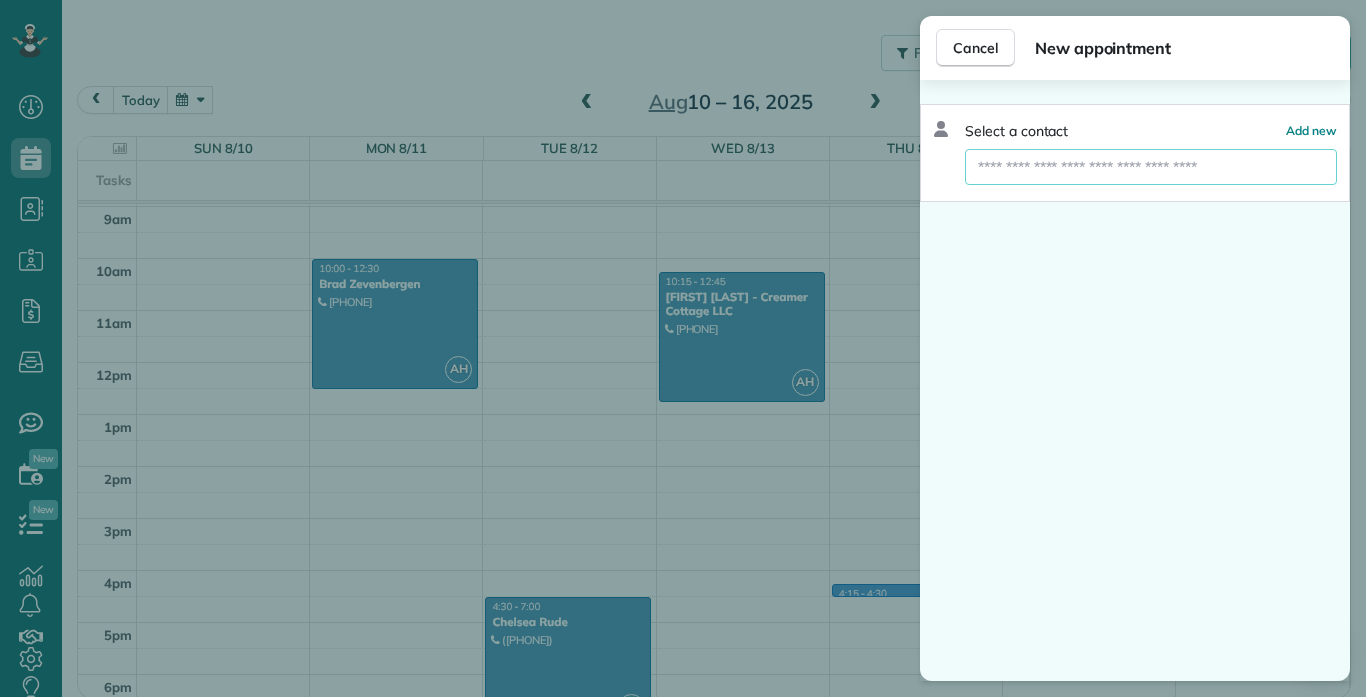 click at bounding box center (1151, 167) 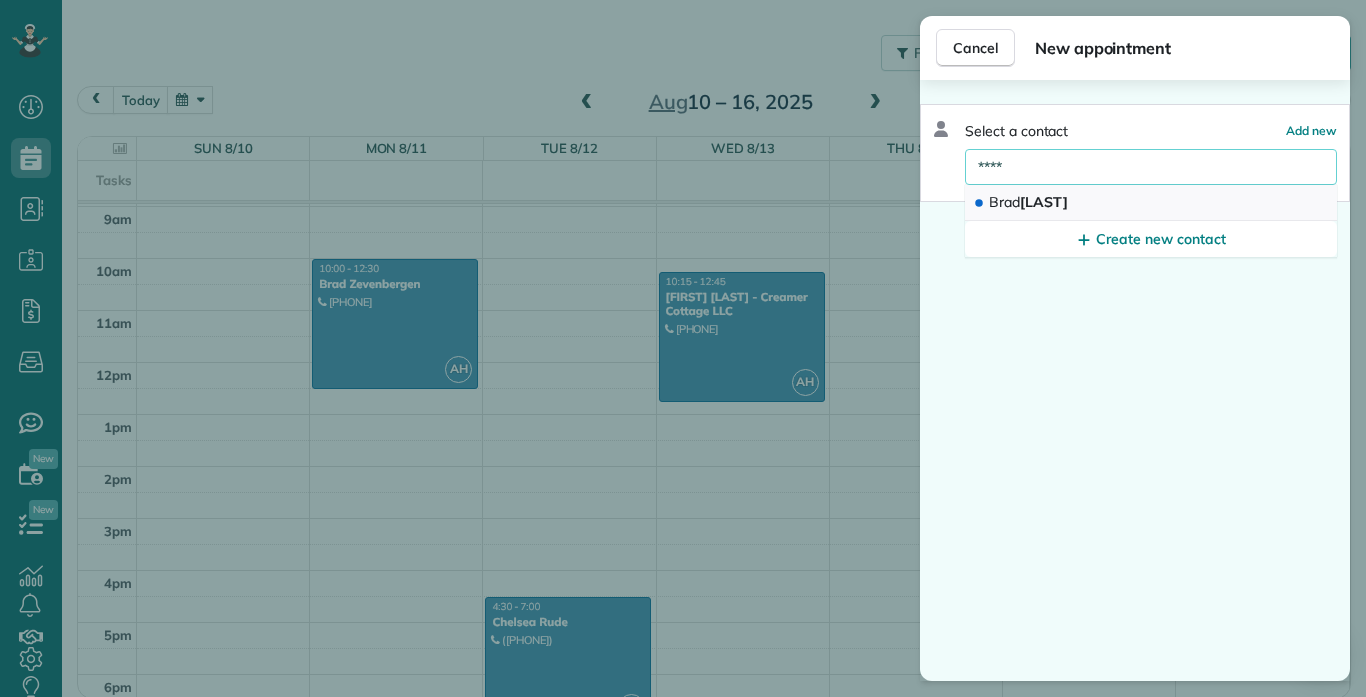 type on "****" 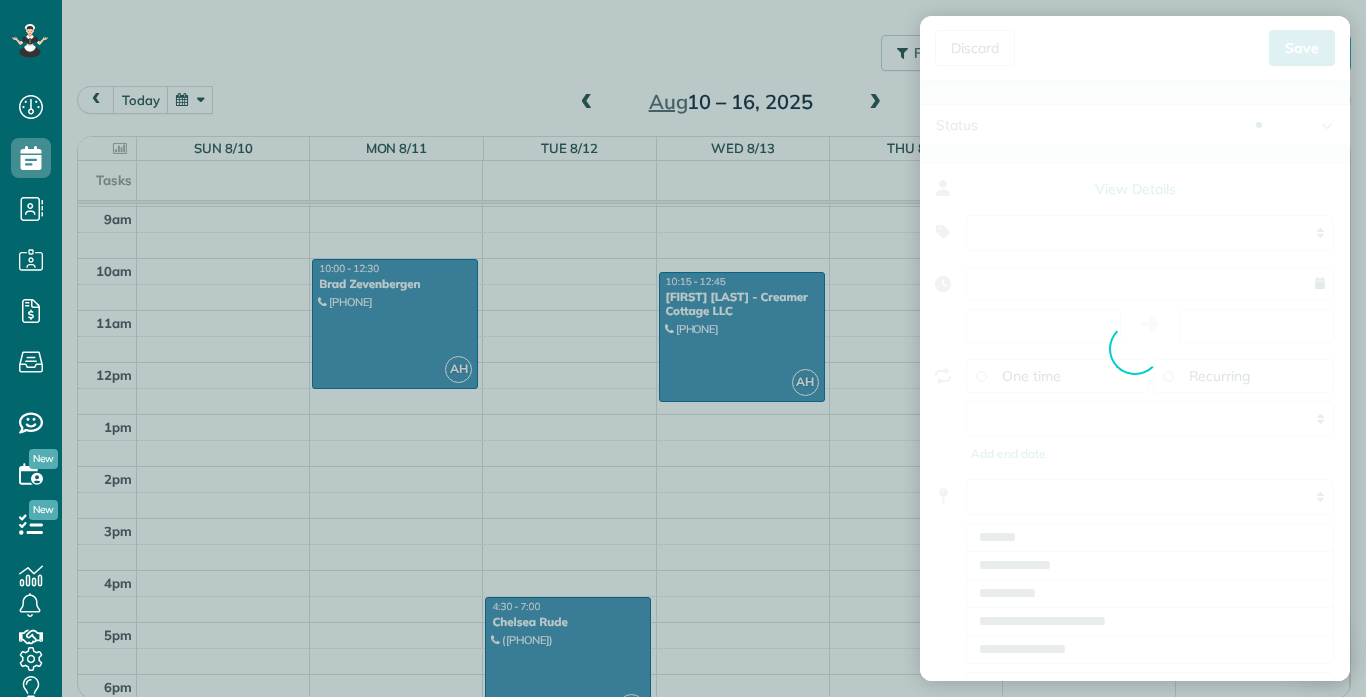 type on "**********" 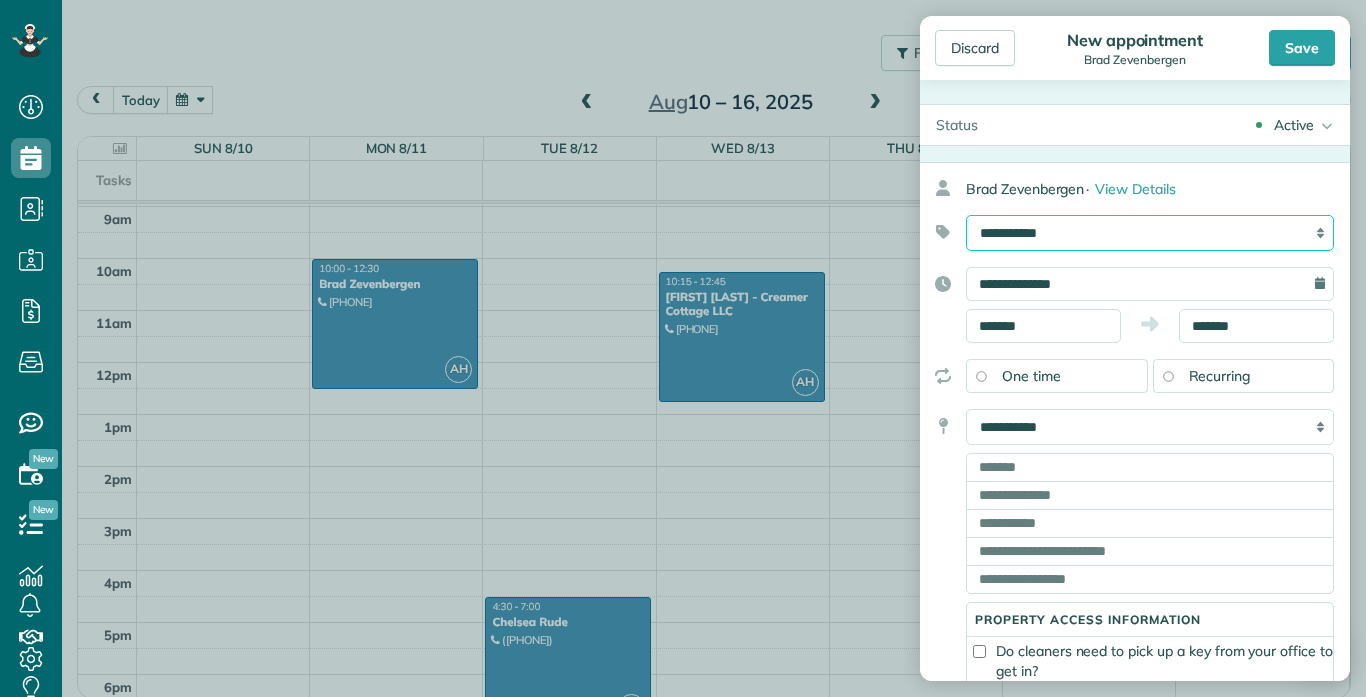 click on "**********" at bounding box center (1150, 233) 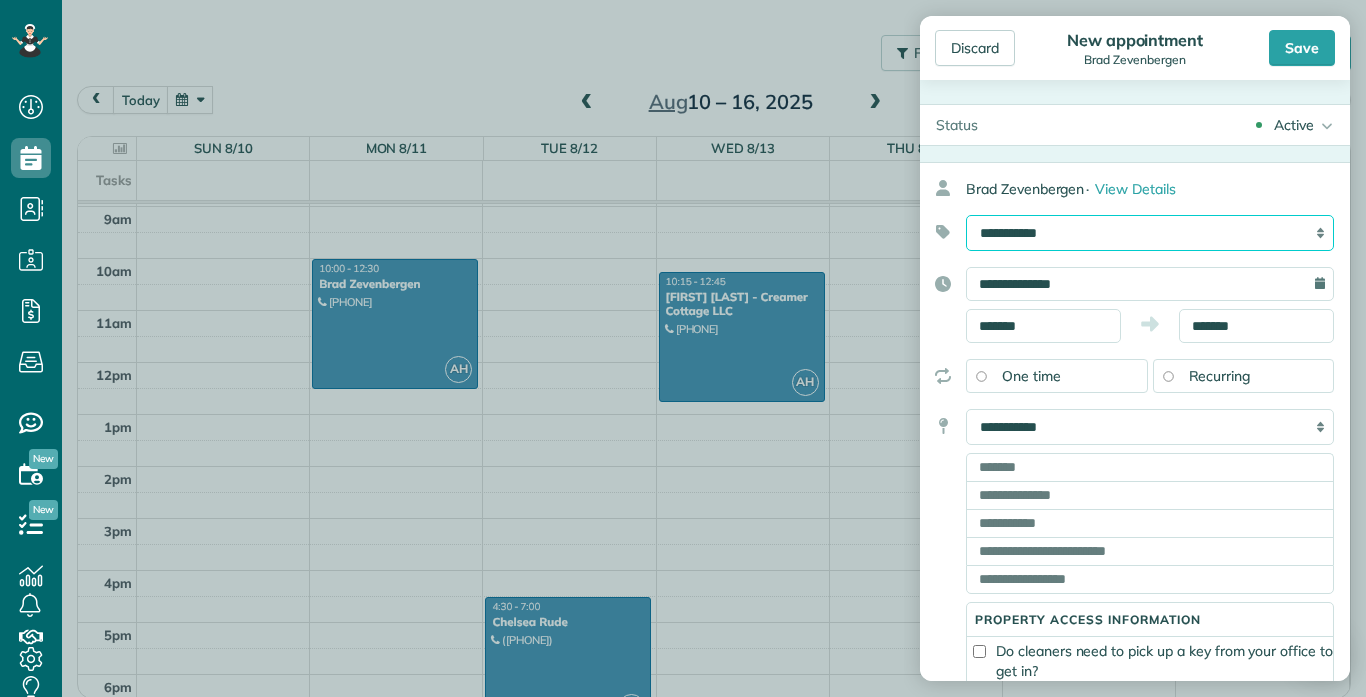 select on "******" 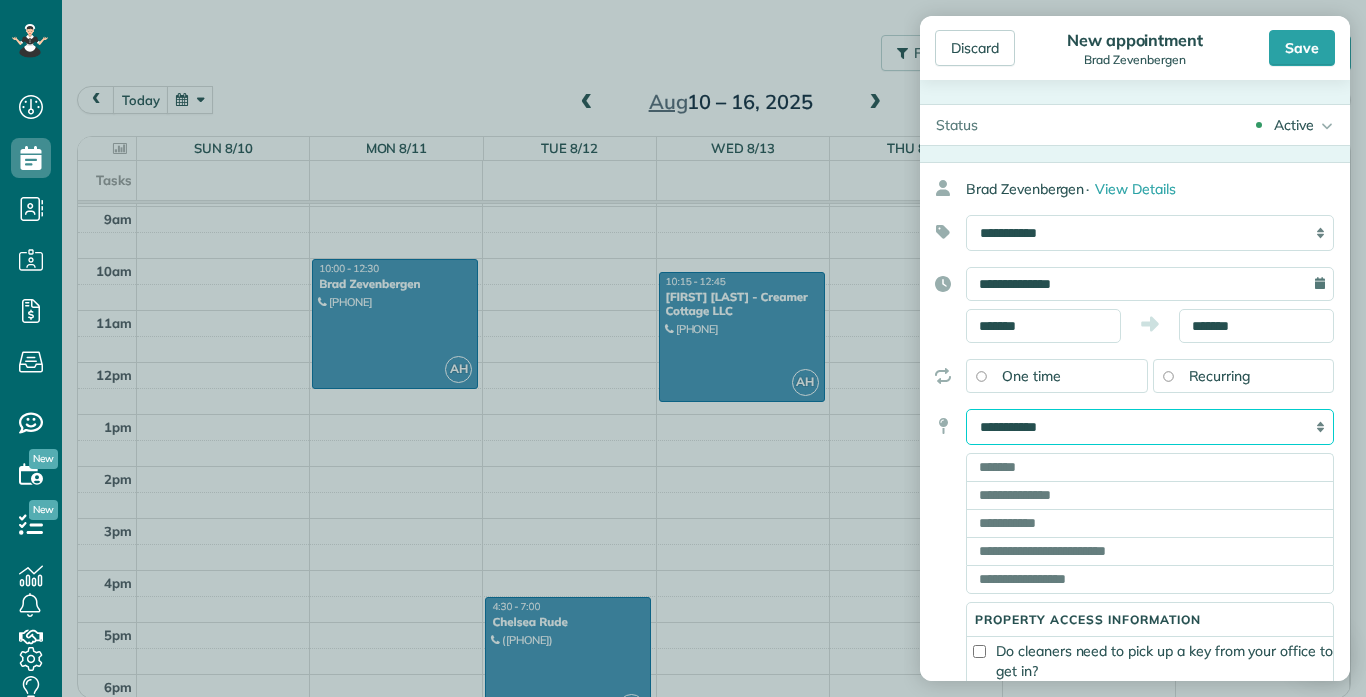 click on "**********" at bounding box center [1150, 427] 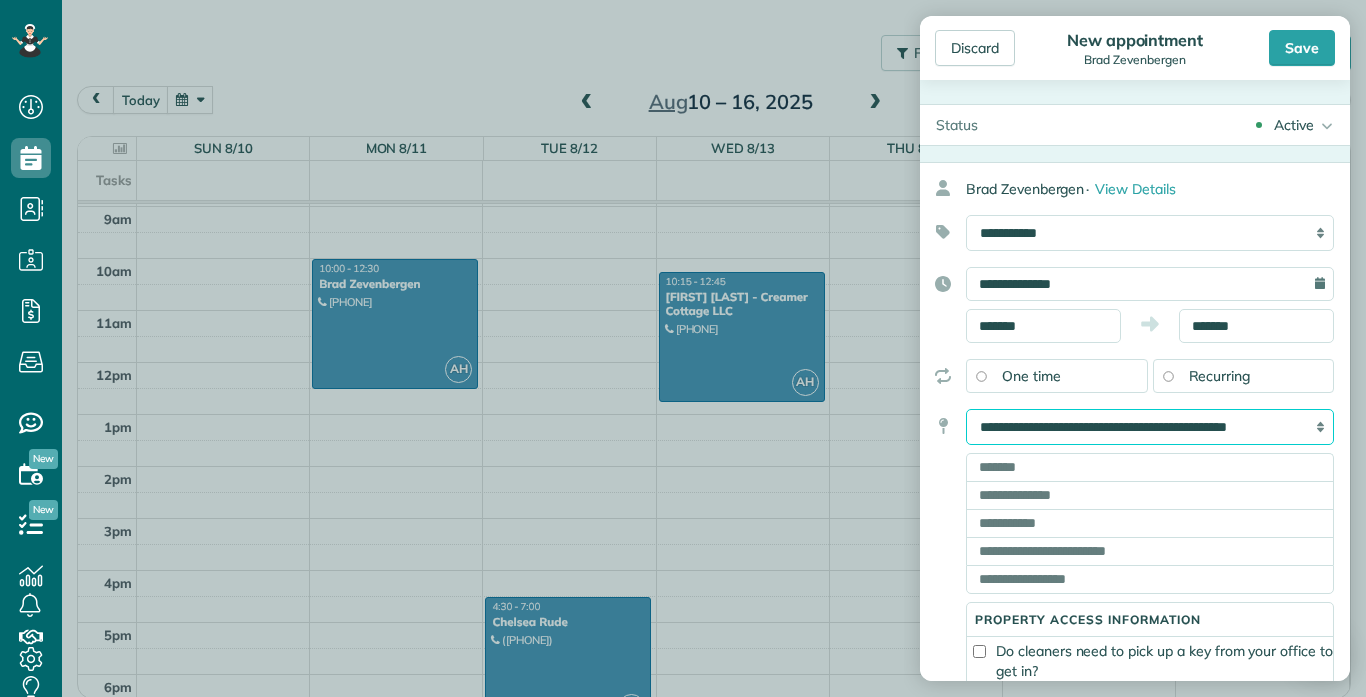 click on "**********" at bounding box center (1150, 427) 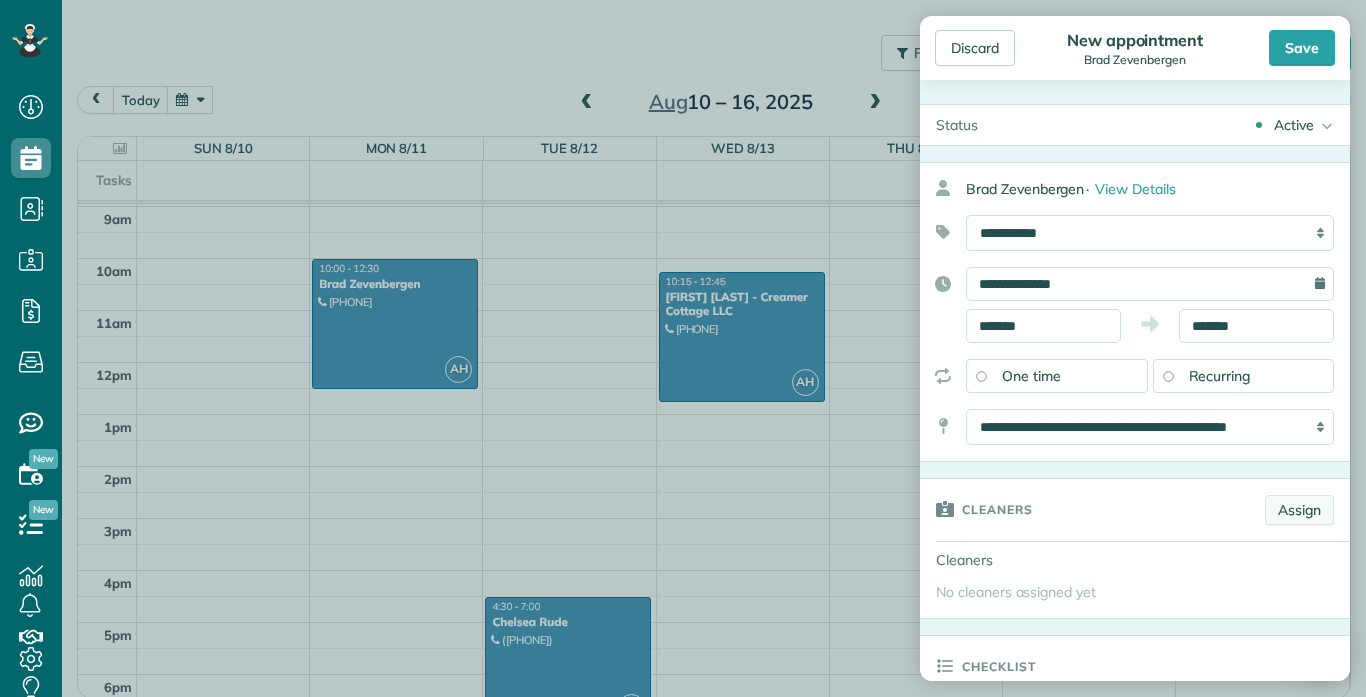 click on "Assign" at bounding box center [1299, 510] 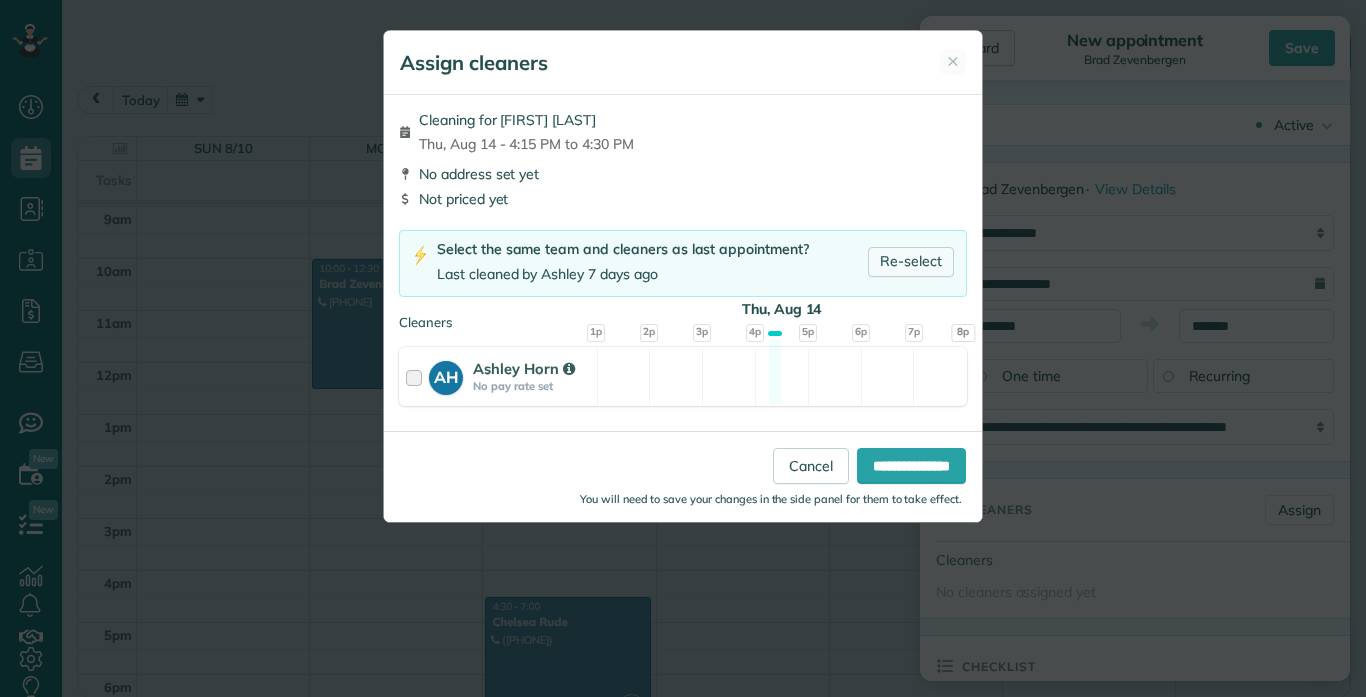 click on "Re-select" at bounding box center (911, 262) 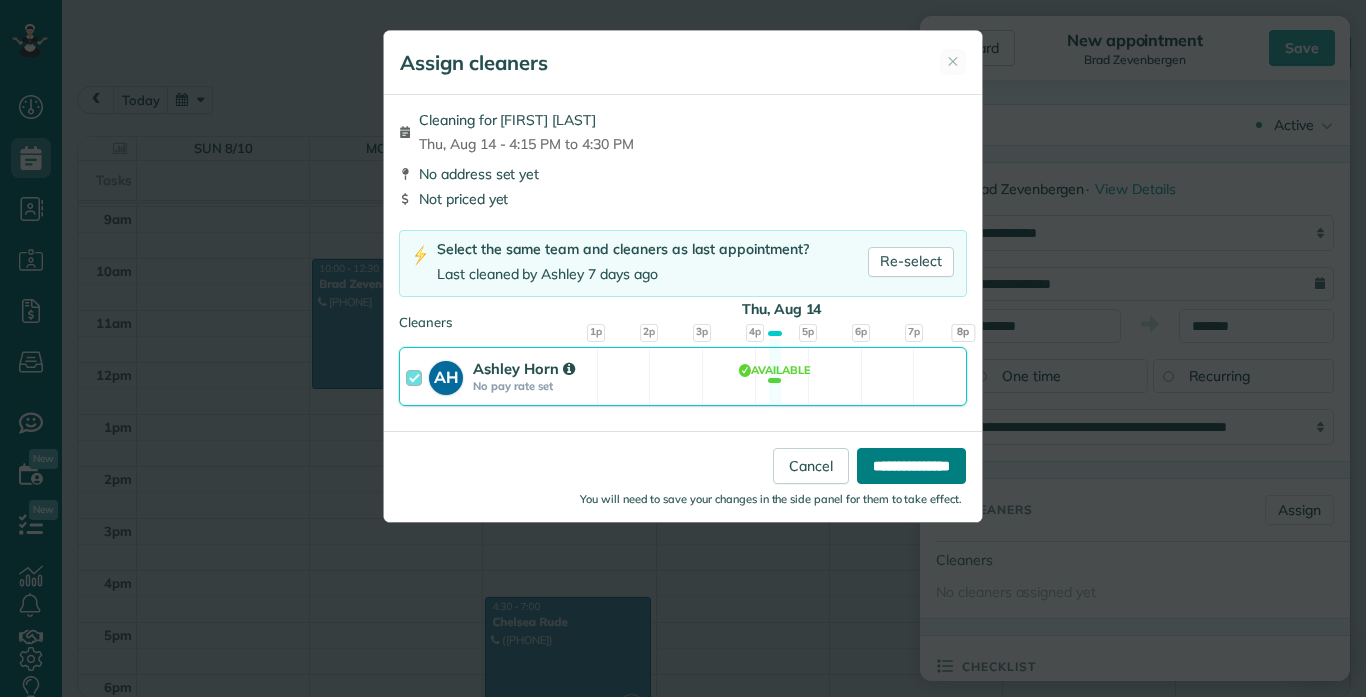 click on "**********" at bounding box center [911, 466] 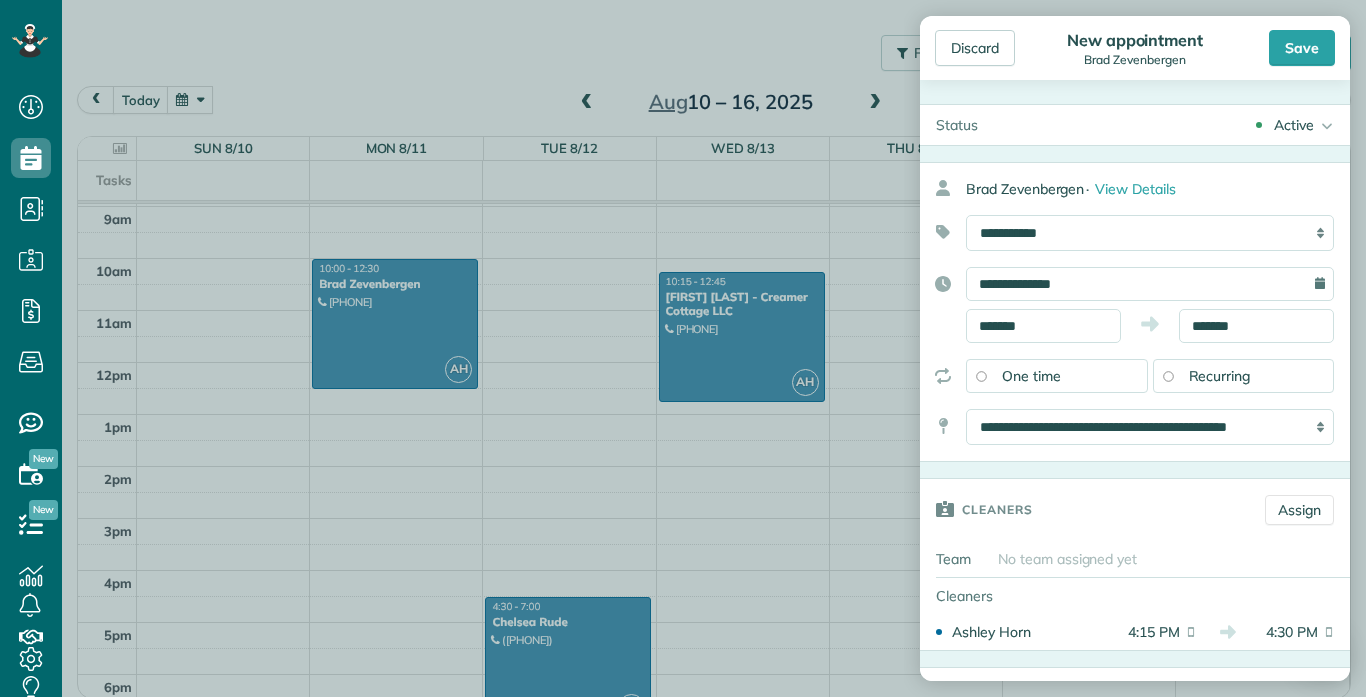 drag, startPoint x: 1347, startPoint y: 281, endPoint x: 1348, endPoint y: 367, distance: 86.00581 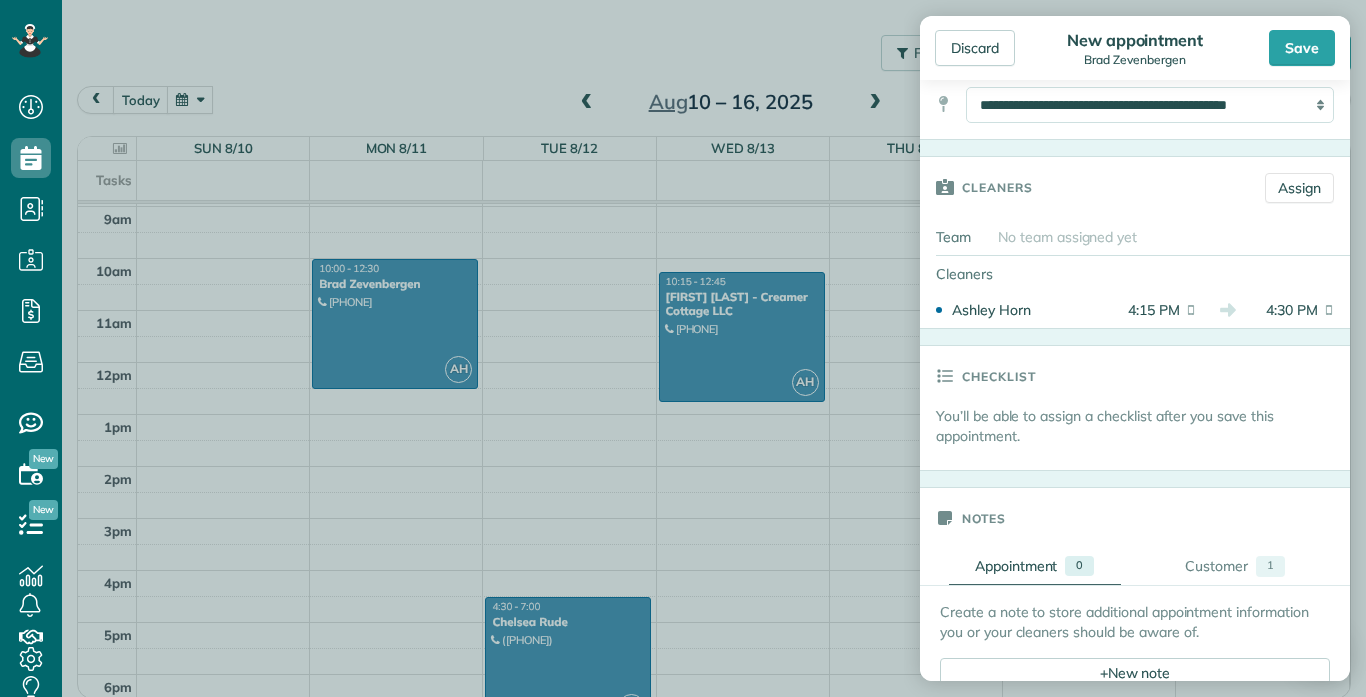 scroll, scrollTop: 325, scrollLeft: 0, axis: vertical 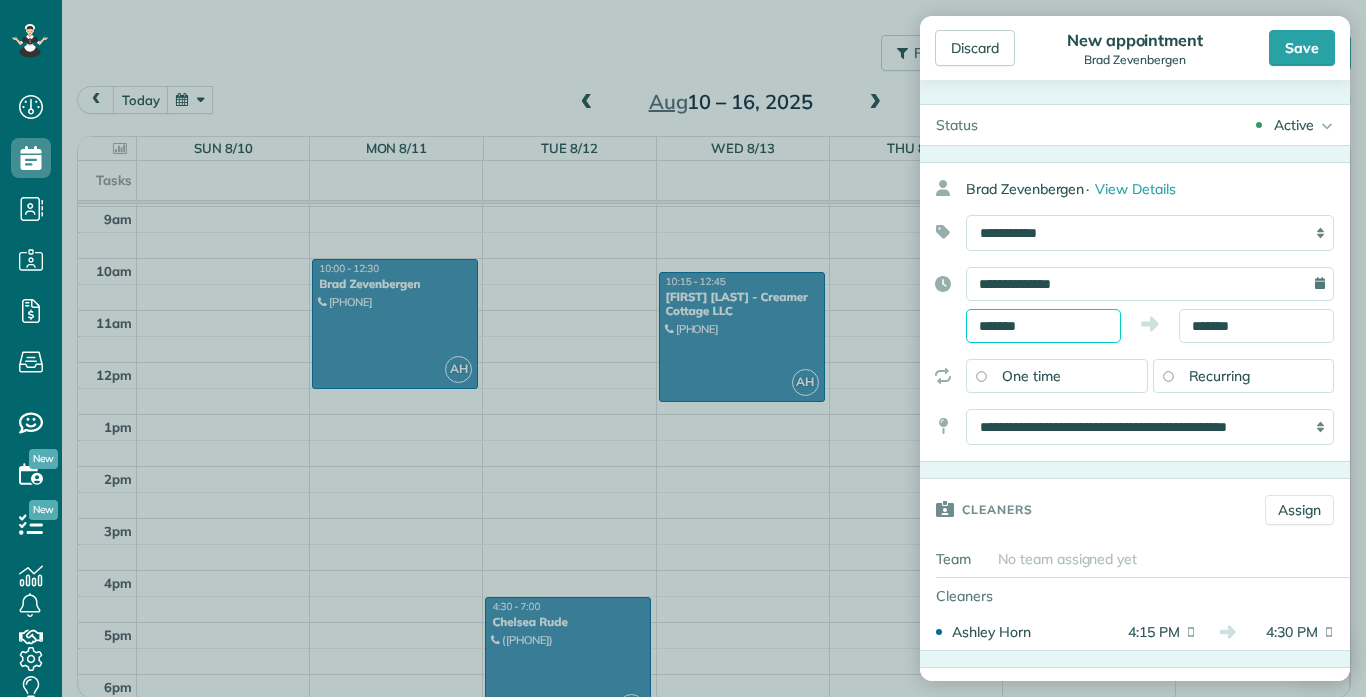 click on "*******" at bounding box center (1043, 326) 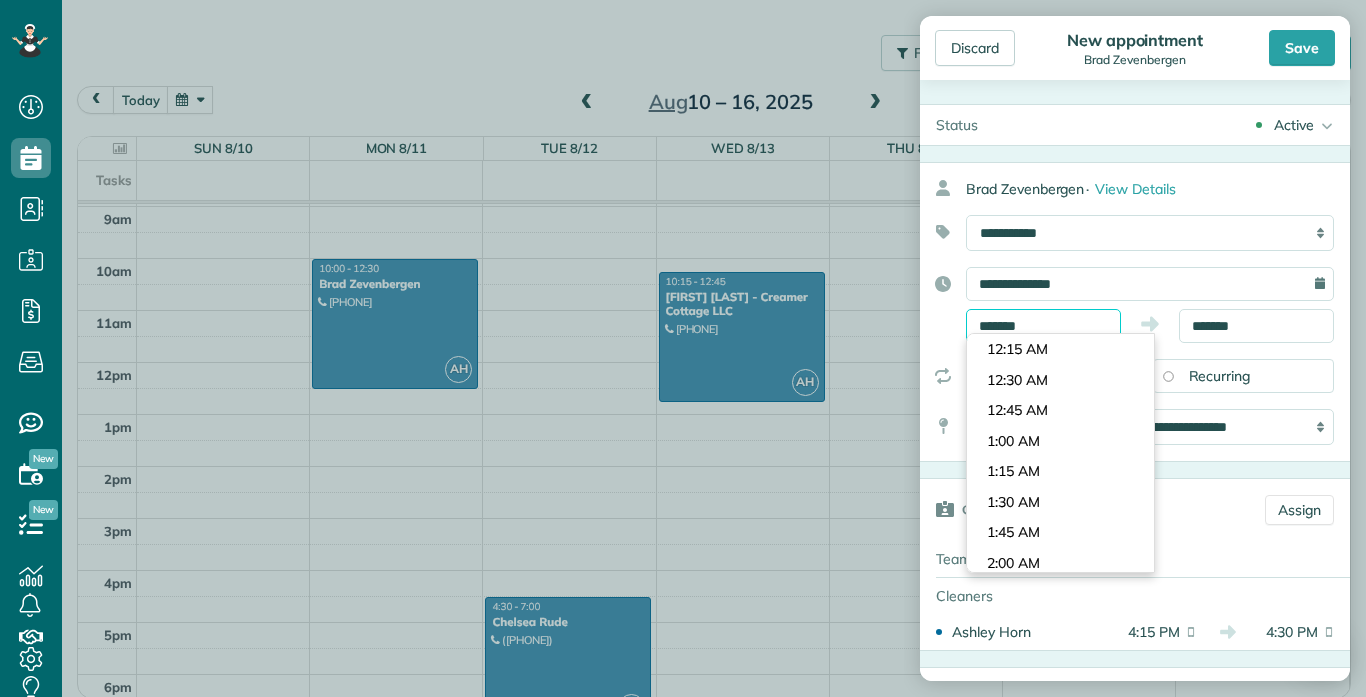 scroll, scrollTop: 1923, scrollLeft: 0, axis: vertical 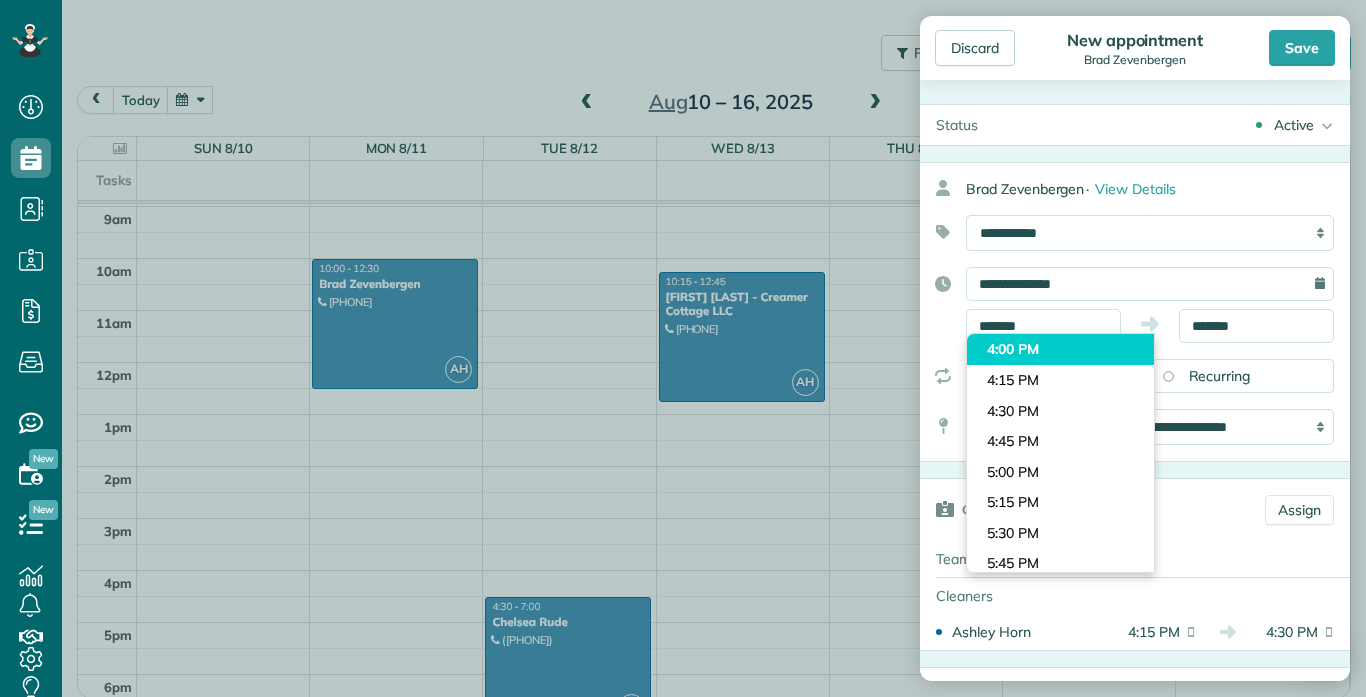 type on "*******" 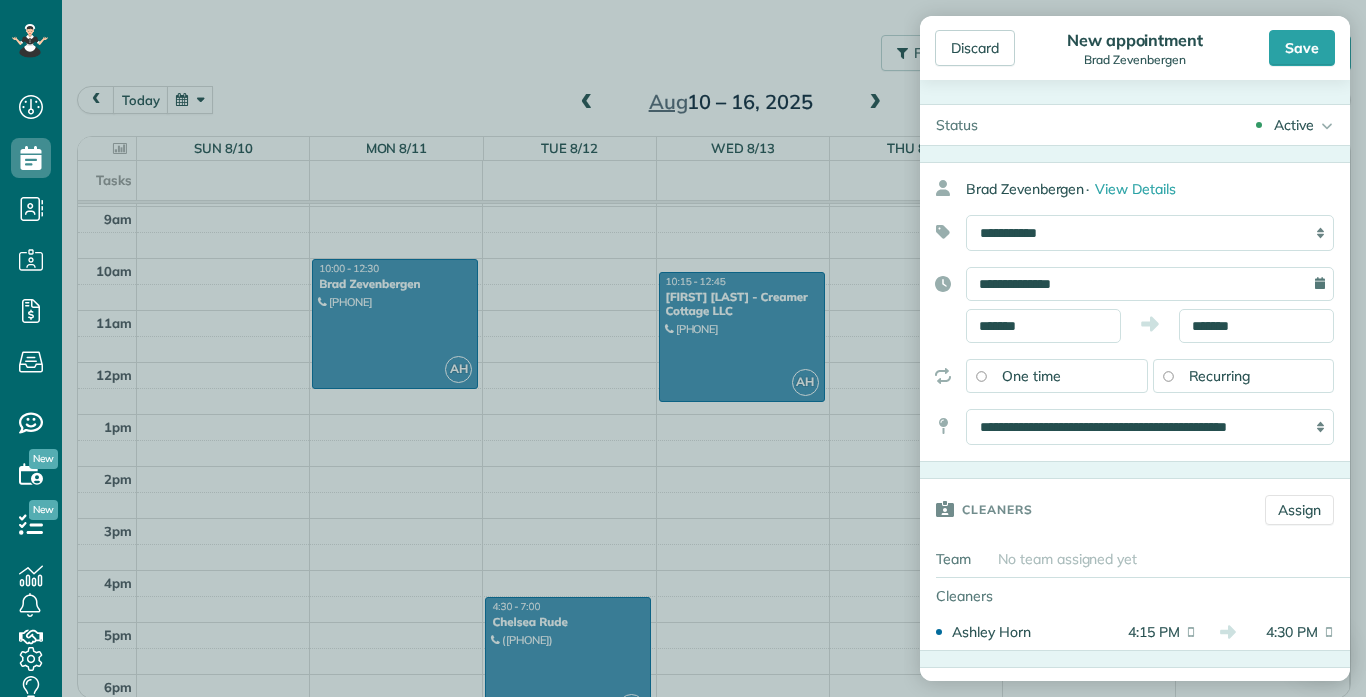 click on "Dashboard
Scheduling
Calendar View
List View
Dispatch View - Weekly scheduling (Beta)" at bounding box center (683, 348) 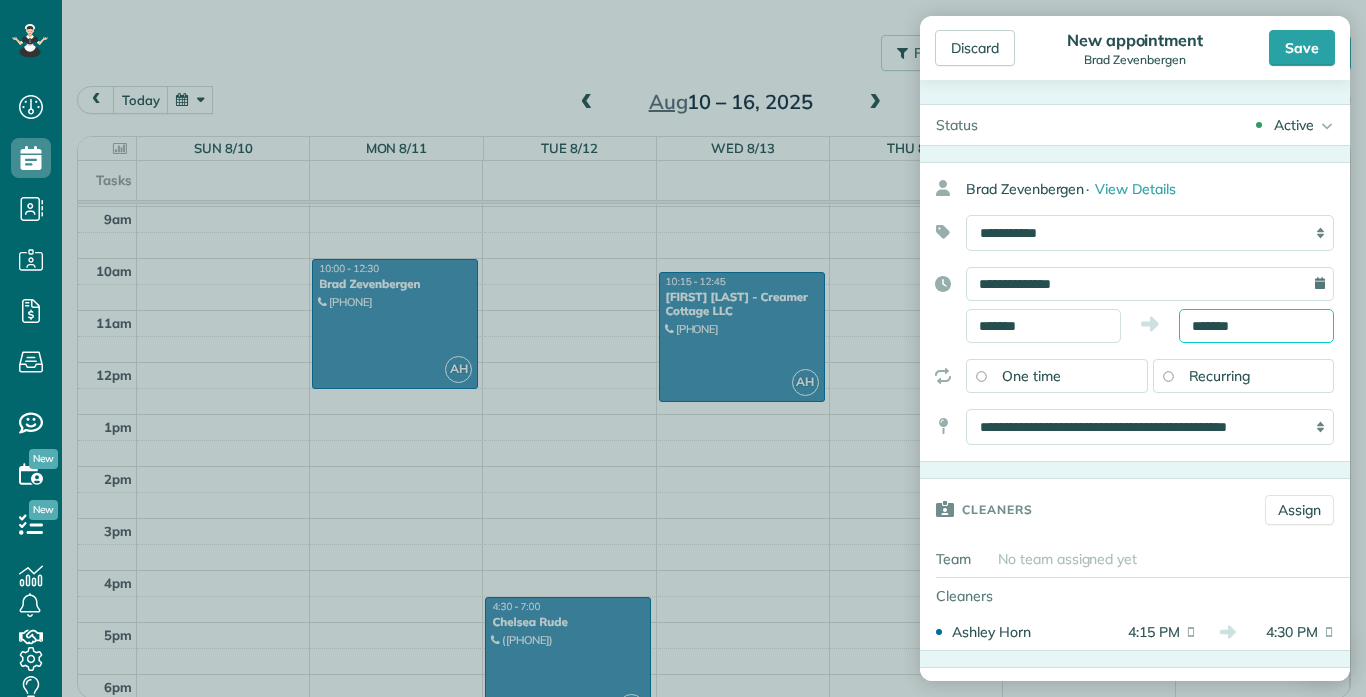 click on "*******" at bounding box center [1256, 326] 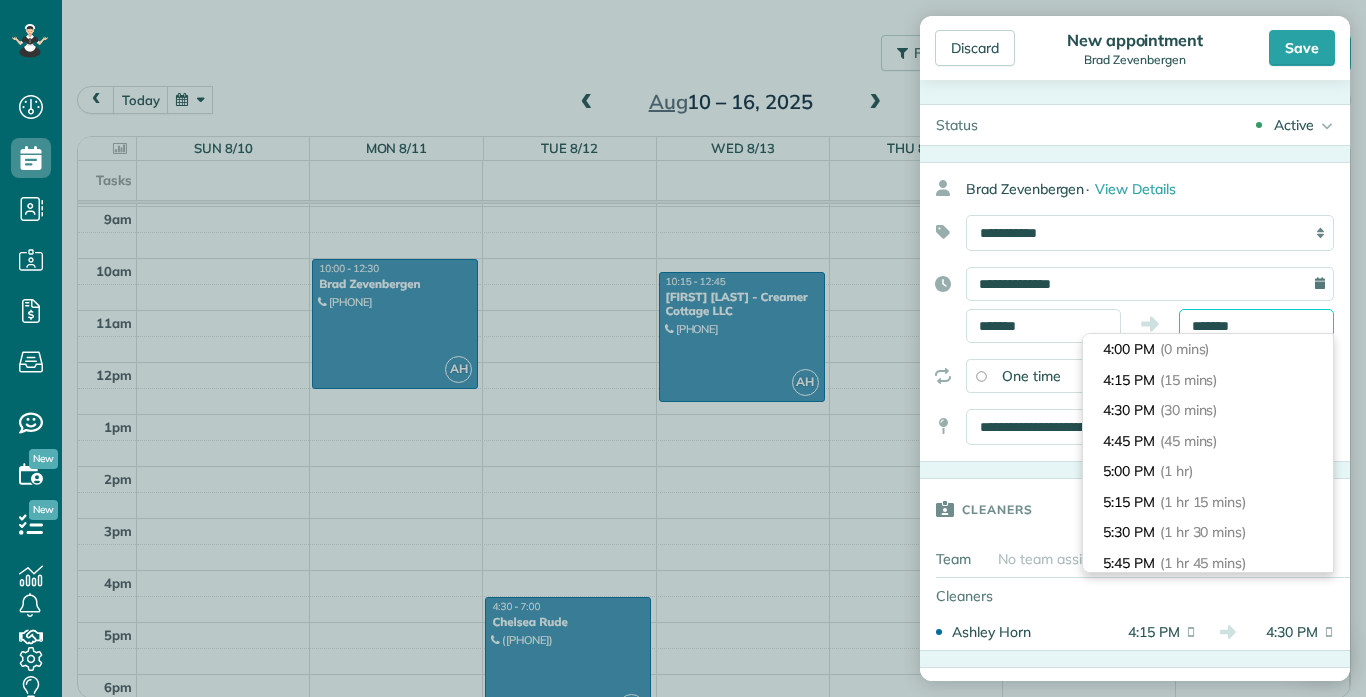scroll, scrollTop: 30, scrollLeft: 0, axis: vertical 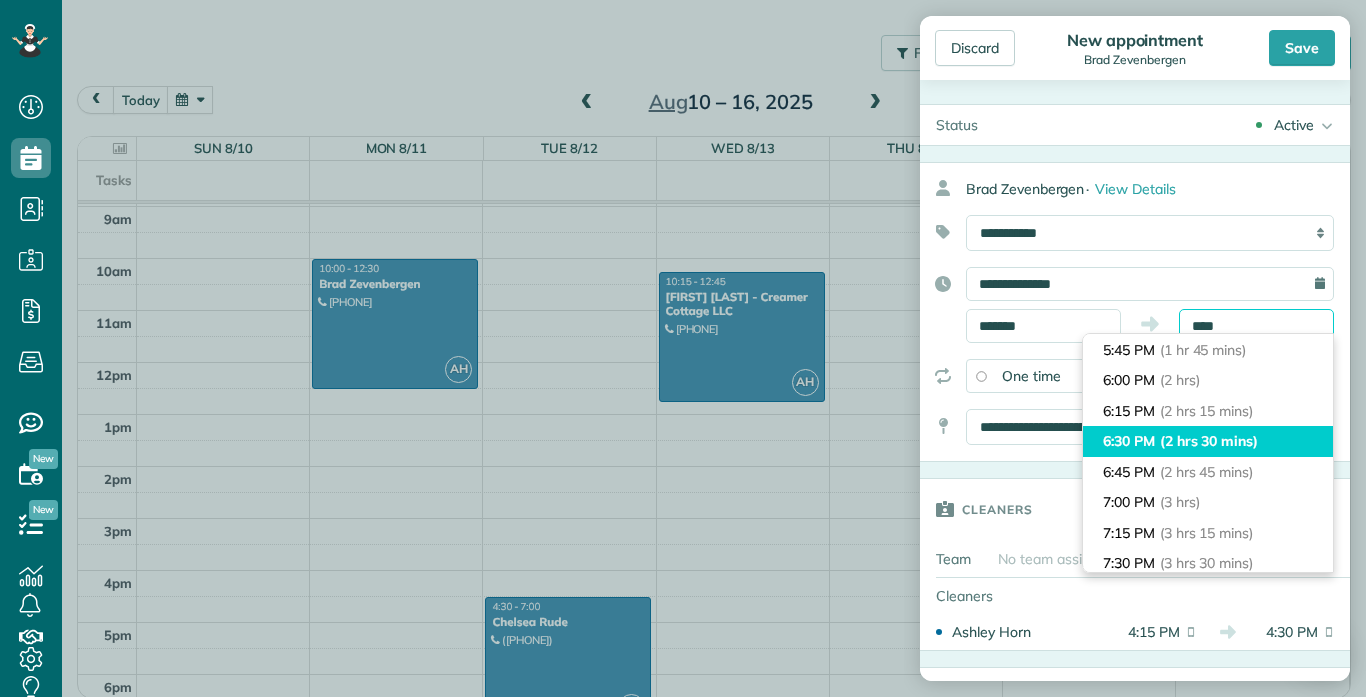 type on "*******" 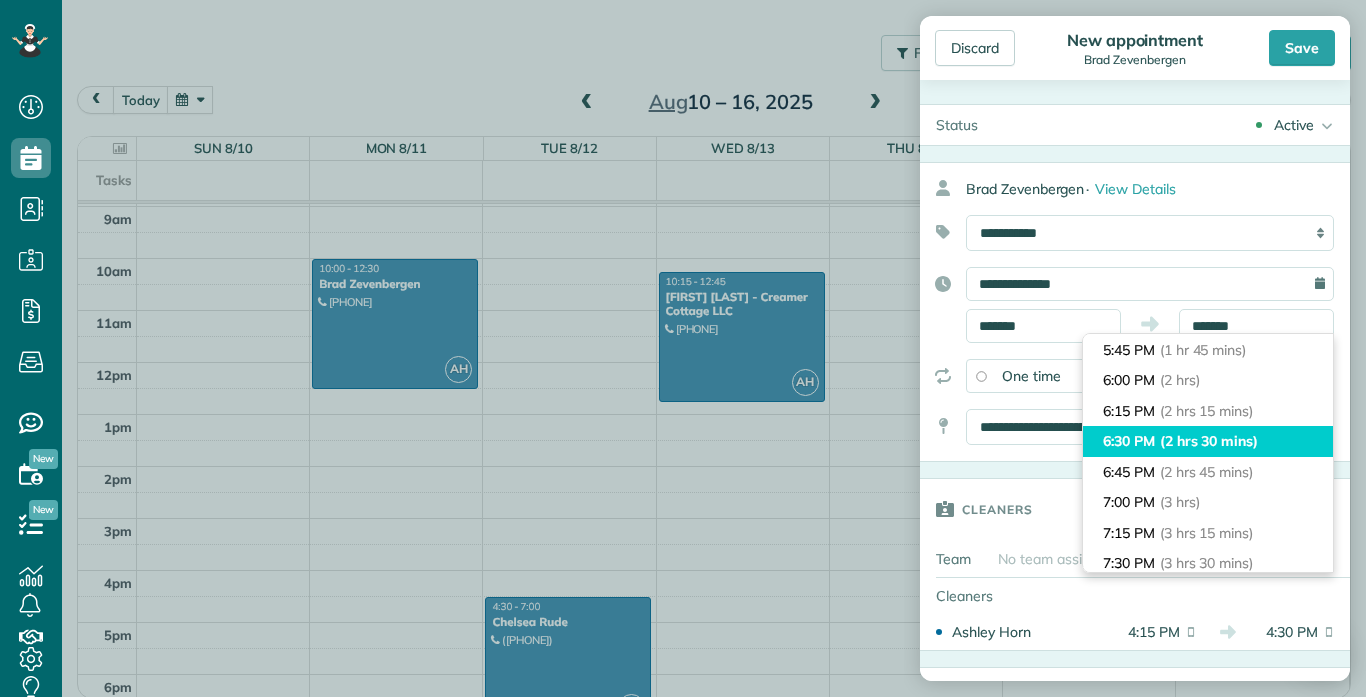 click on "(2 hrs 30 mins)" at bounding box center [1209, 441] 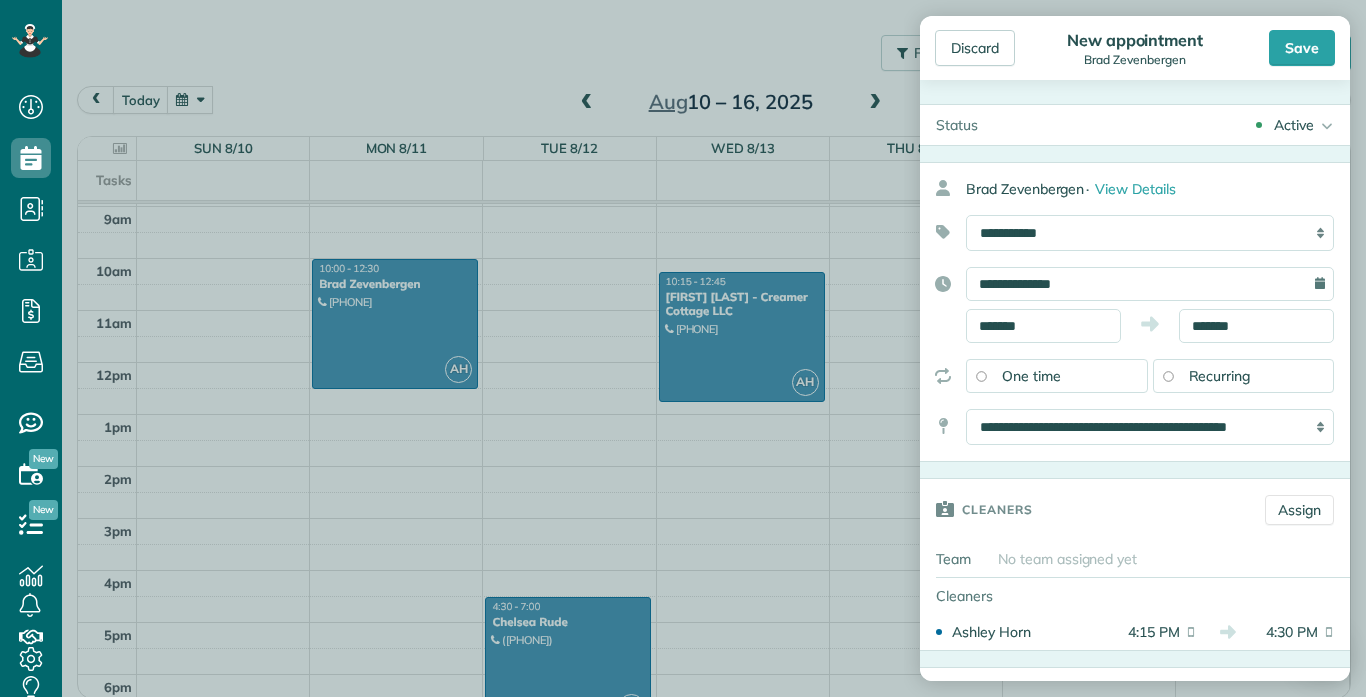 click on "**********" at bounding box center [1135, 312] 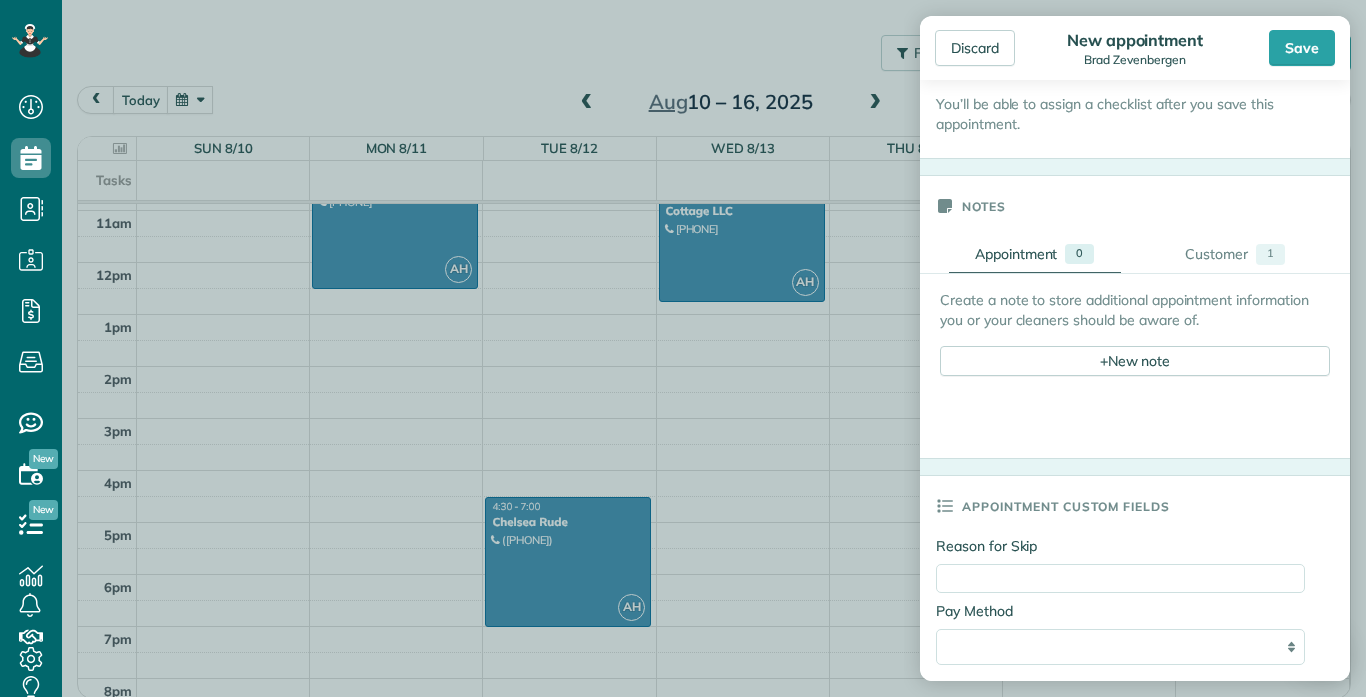 scroll, scrollTop: 656, scrollLeft: 0, axis: vertical 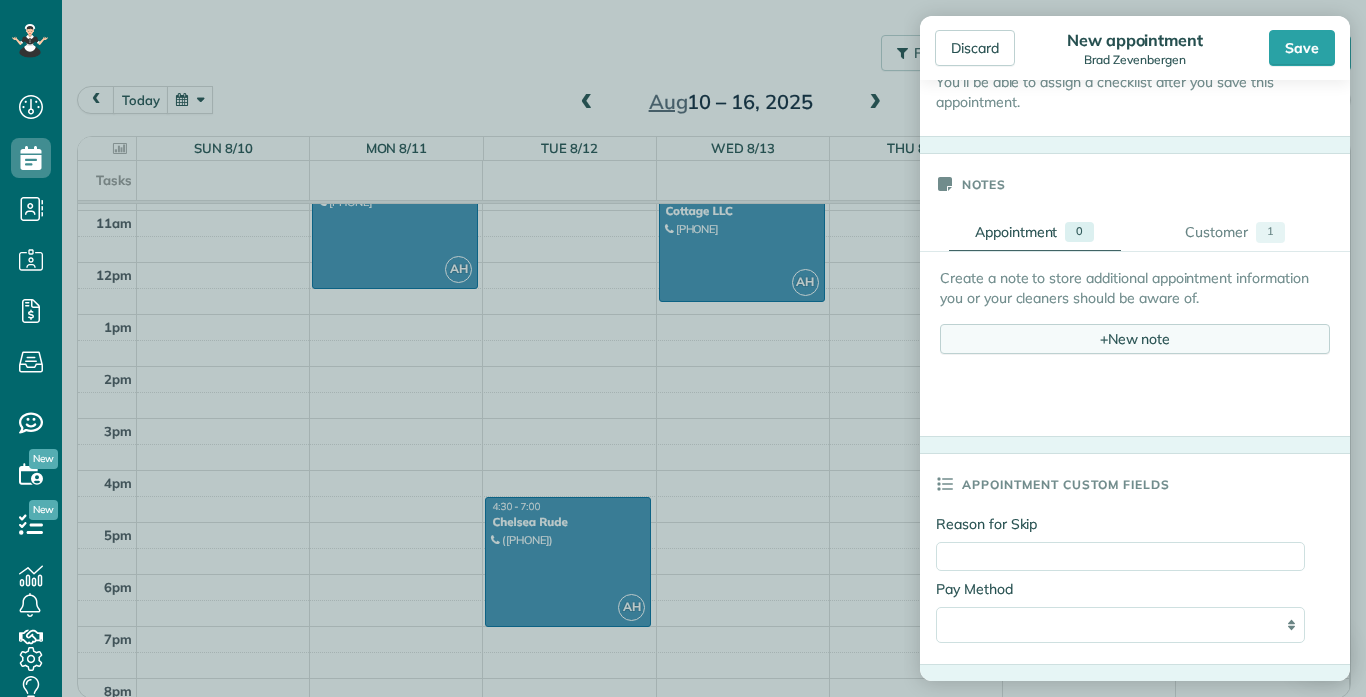 click on "+ New note" at bounding box center (1135, 339) 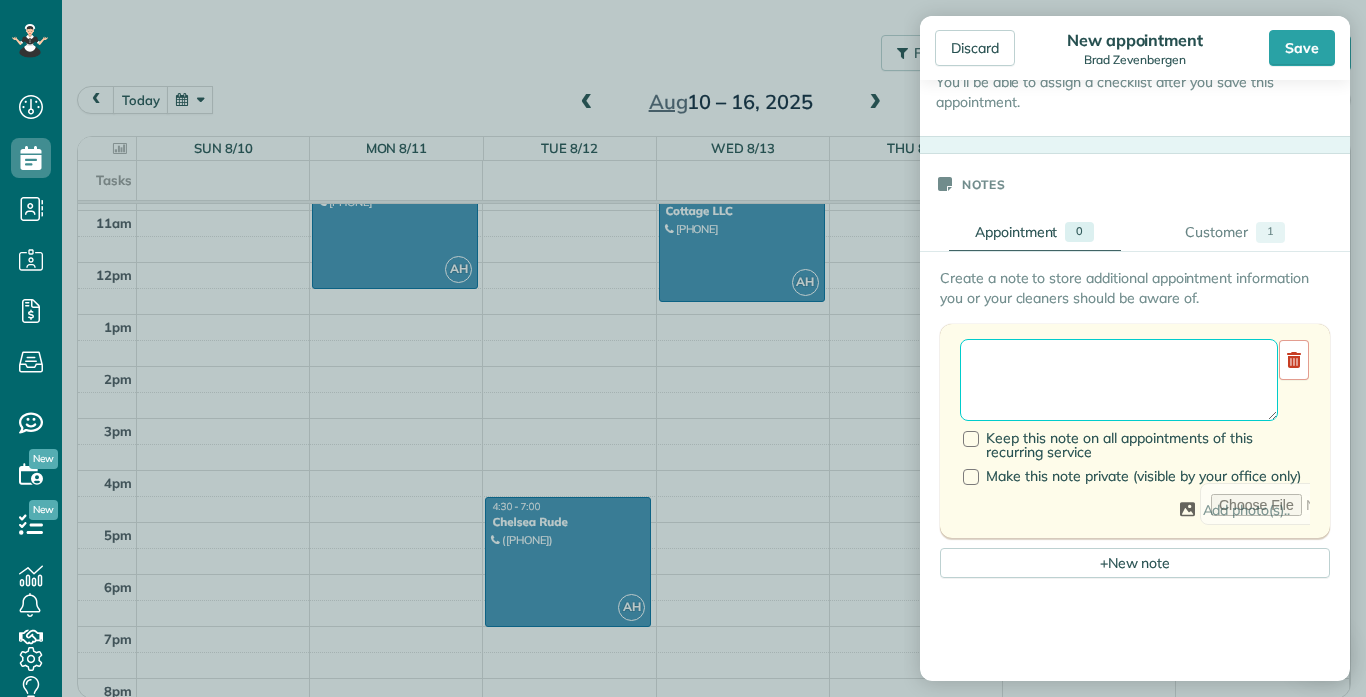 click at bounding box center [1119, 380] 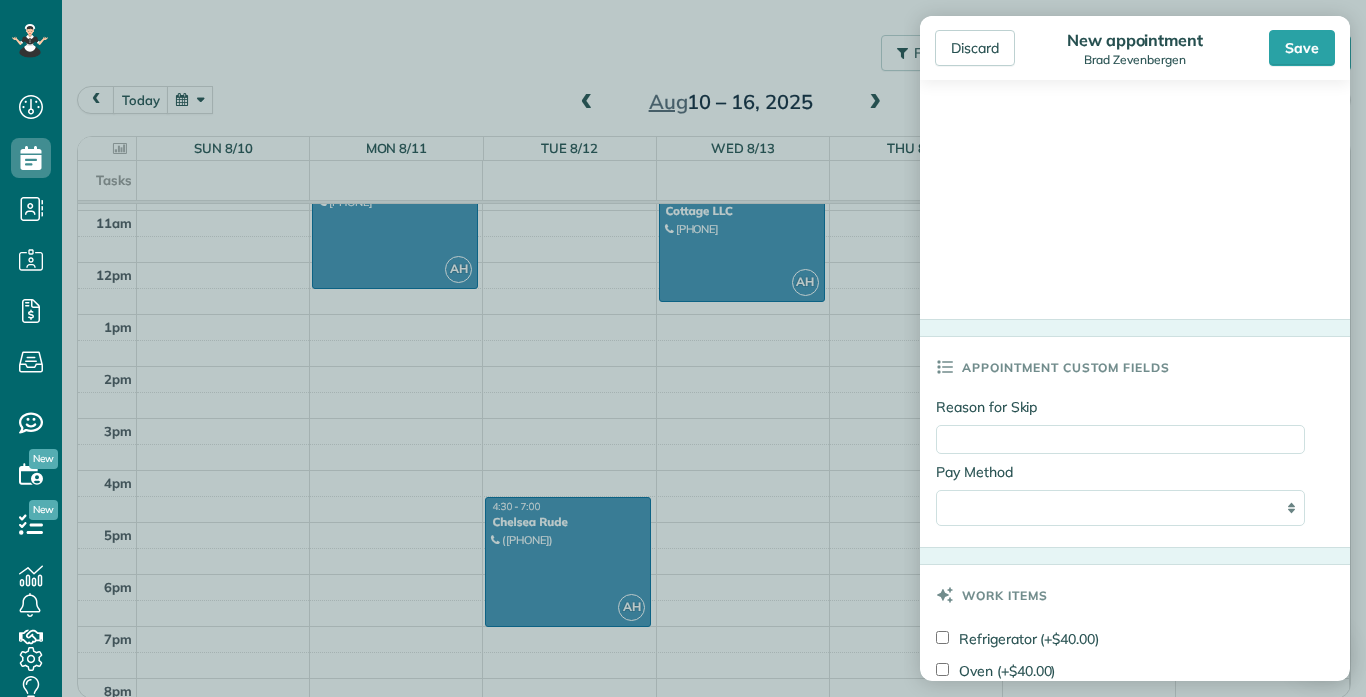 scroll, scrollTop: 1425, scrollLeft: 0, axis: vertical 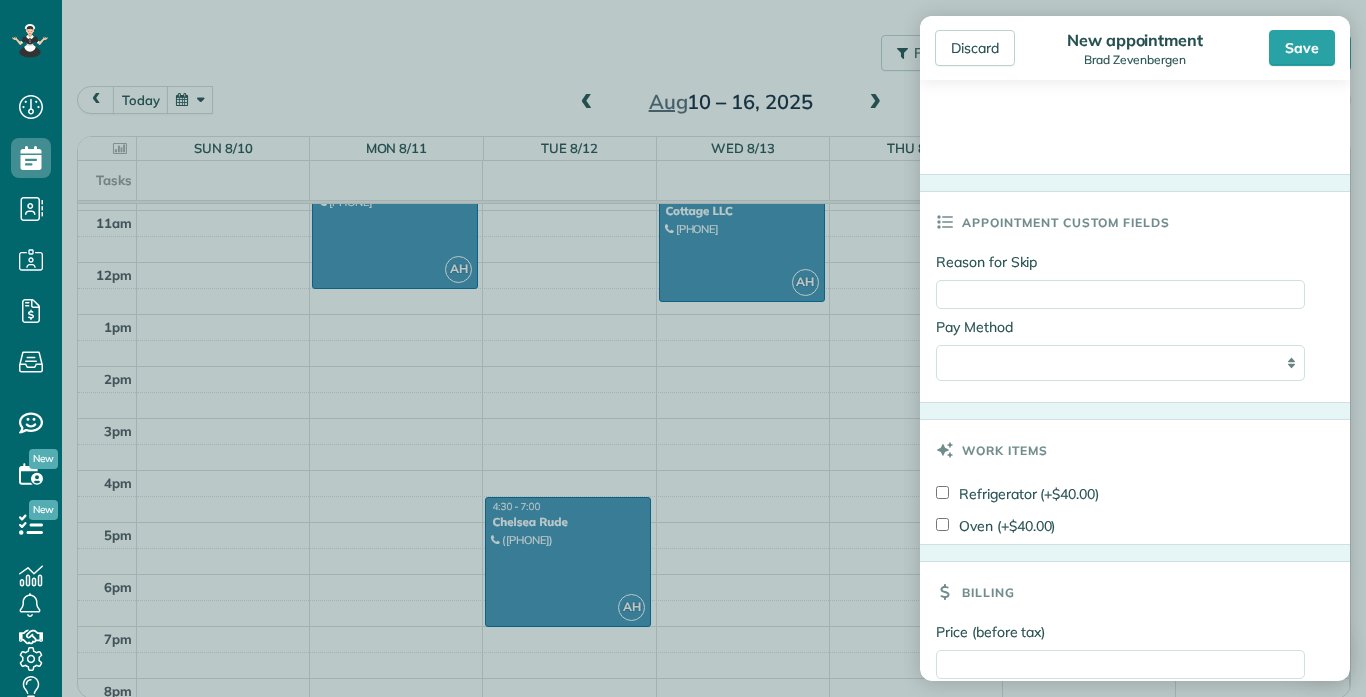 type on "**********" 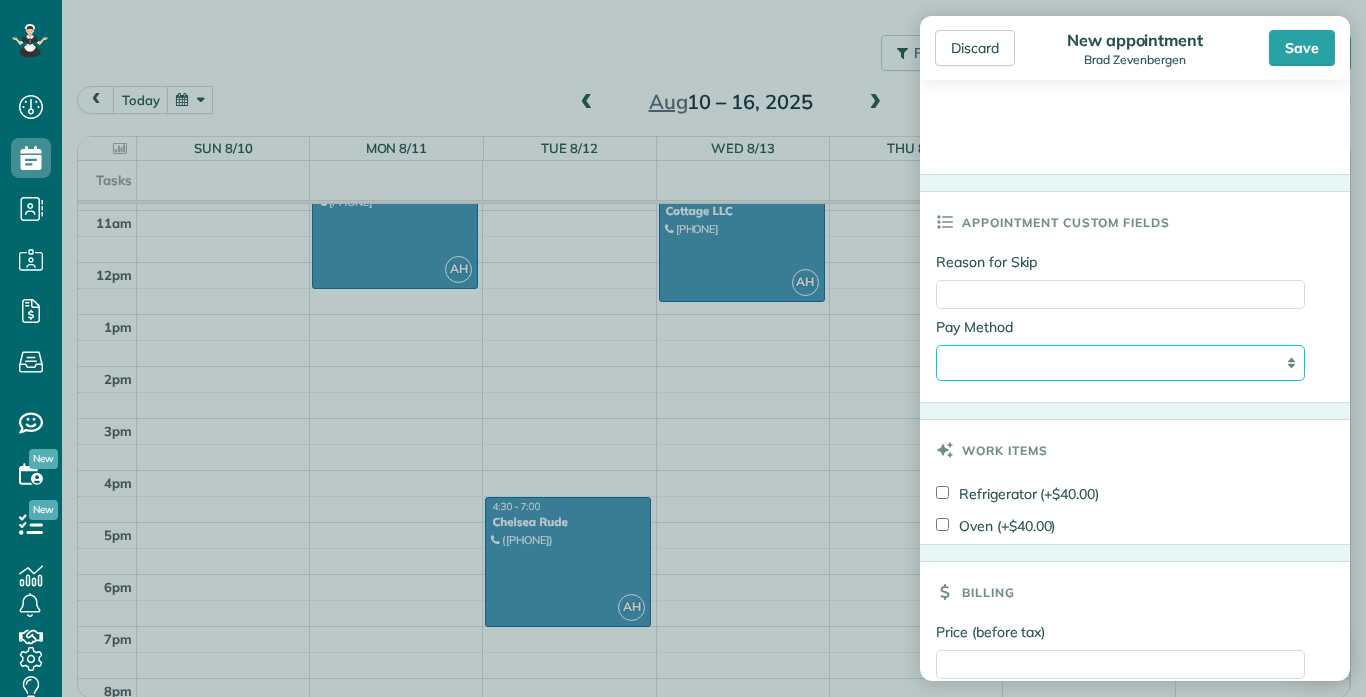 click on "**********" at bounding box center (1120, 363) 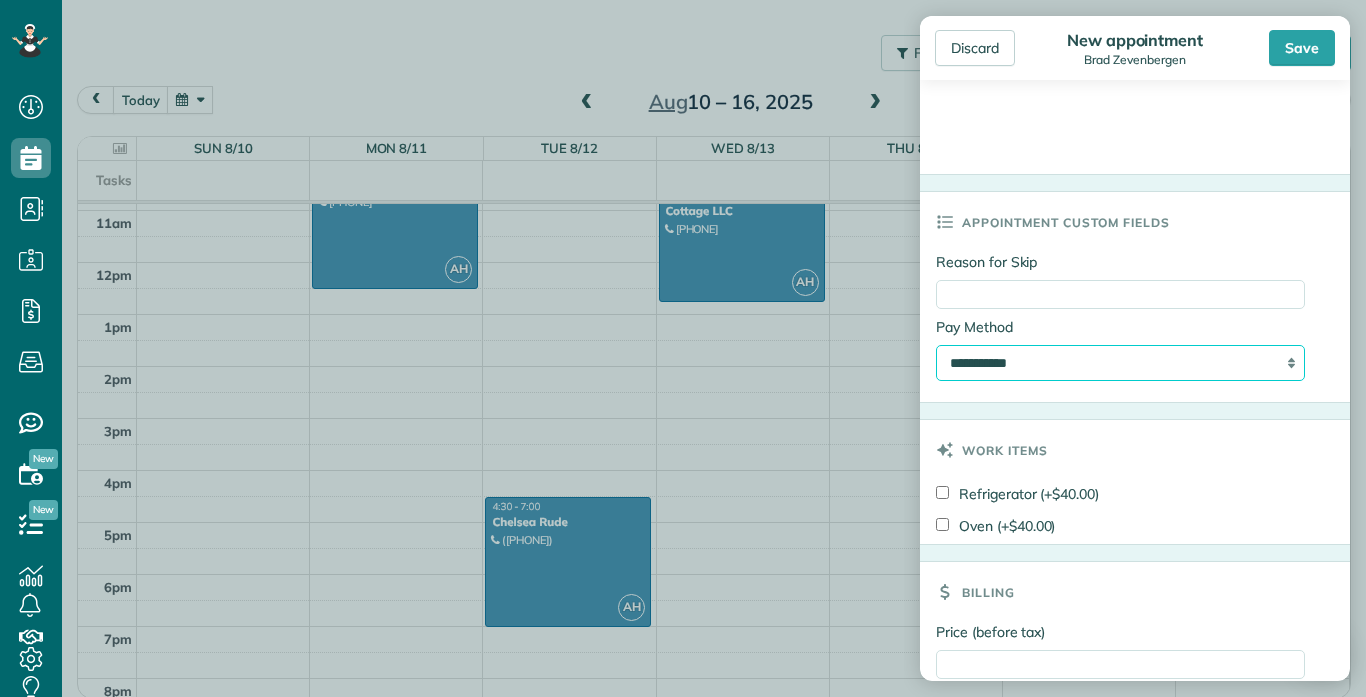 click on "**********" at bounding box center (1120, 363) 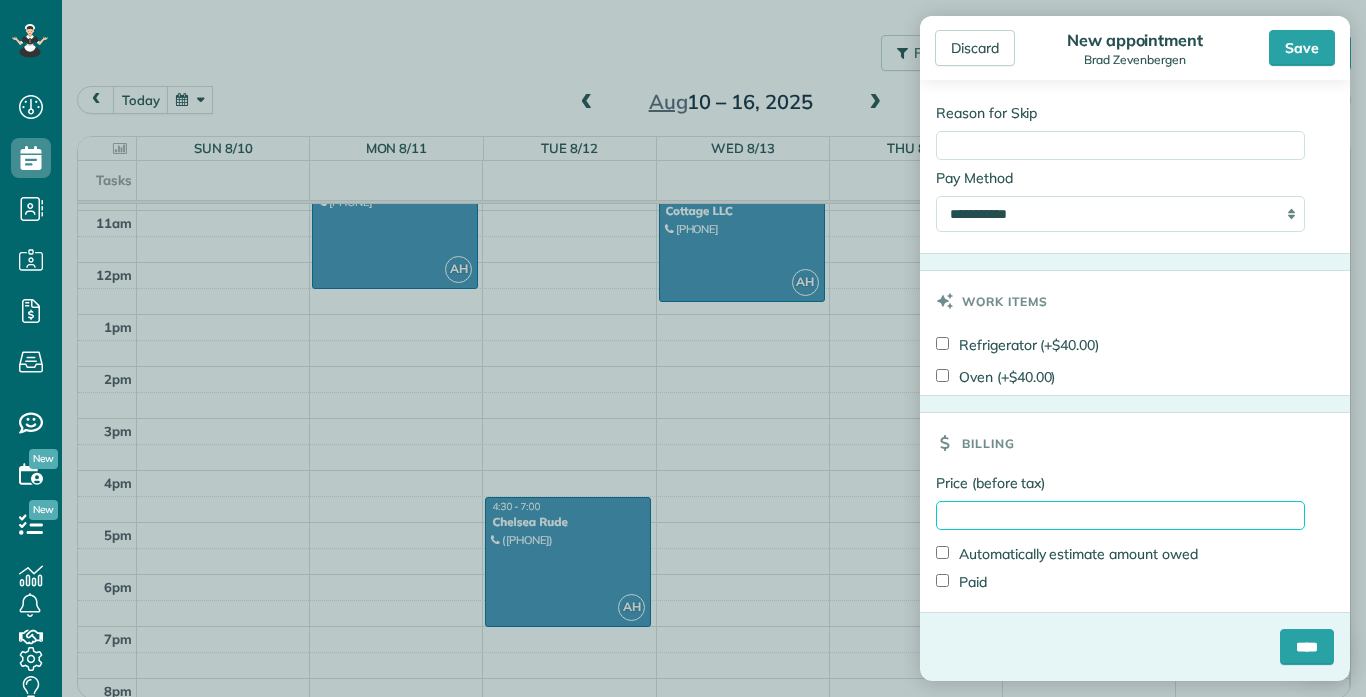 click on "Price (before tax)" at bounding box center [1120, 515] 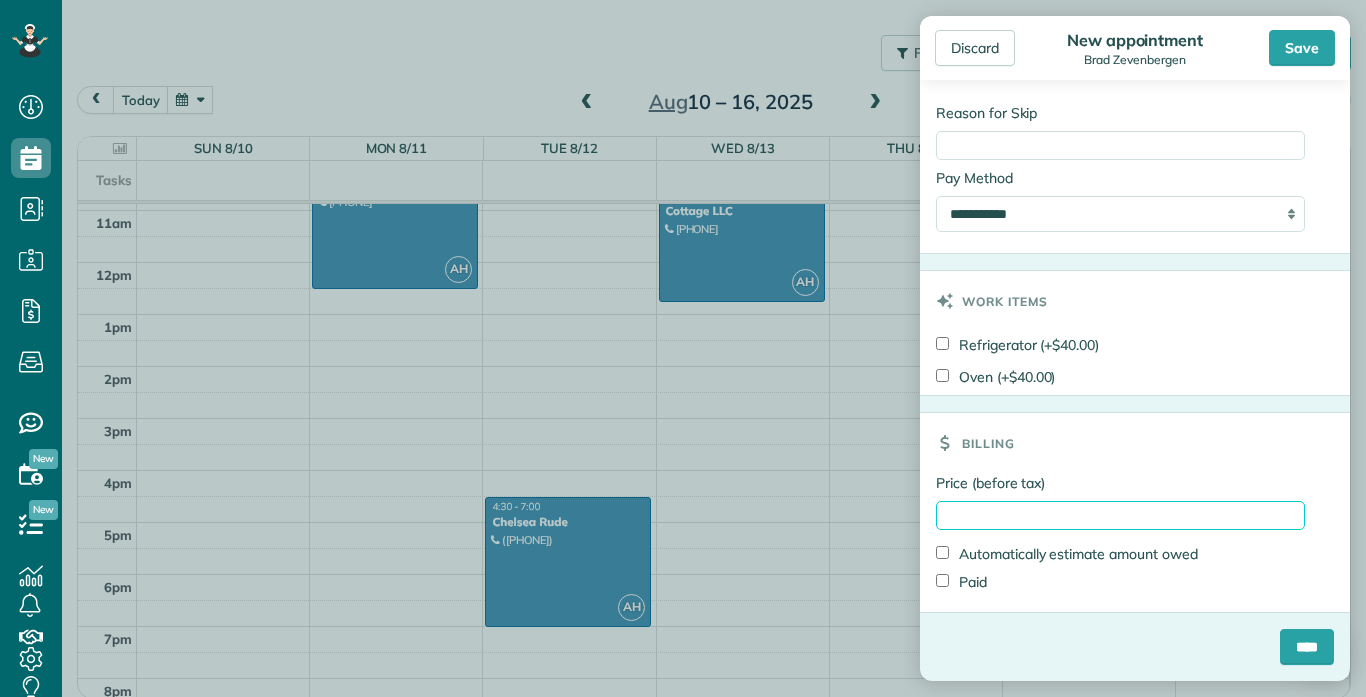 type on "***" 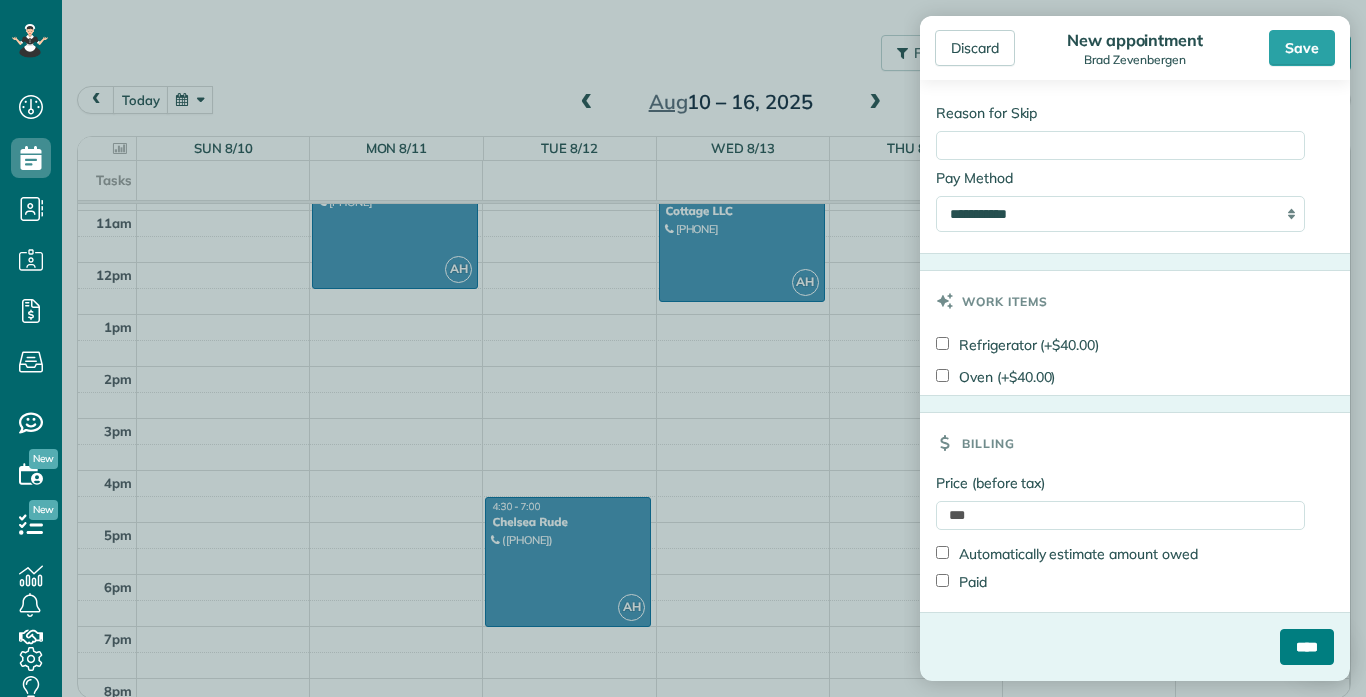 click on "****" at bounding box center [1307, 647] 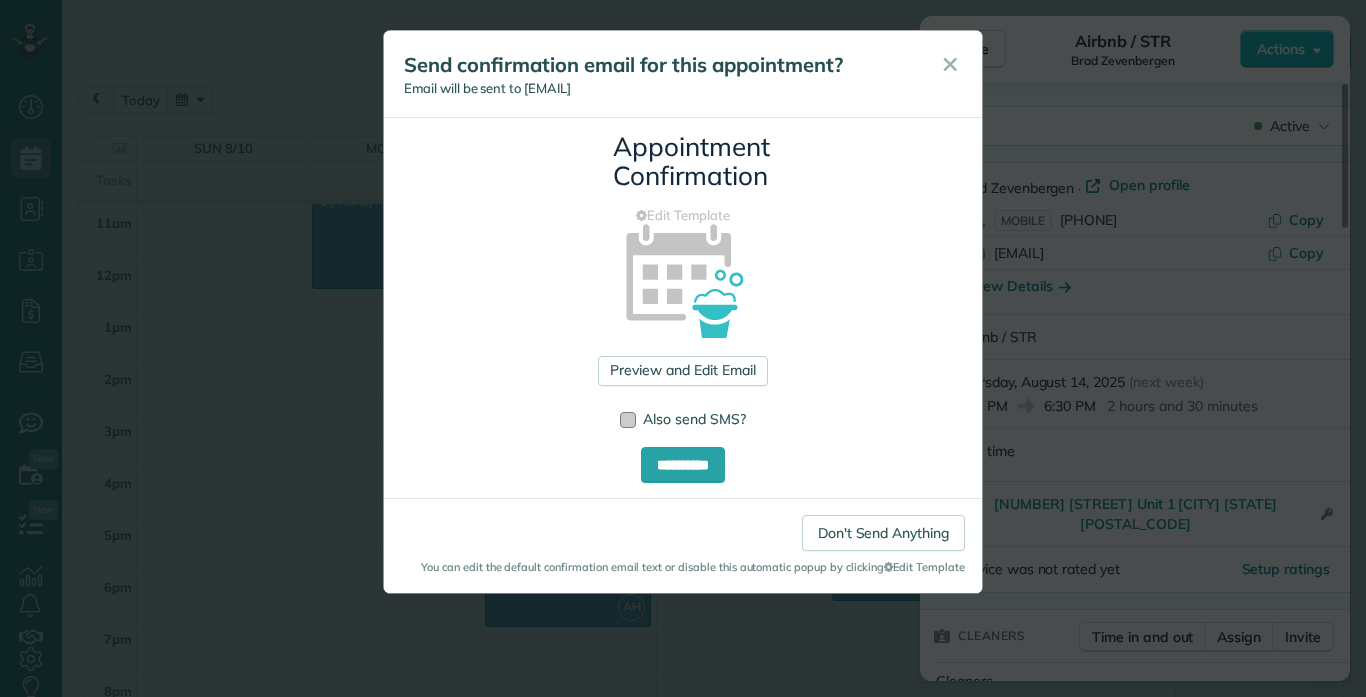 click at bounding box center [628, 420] 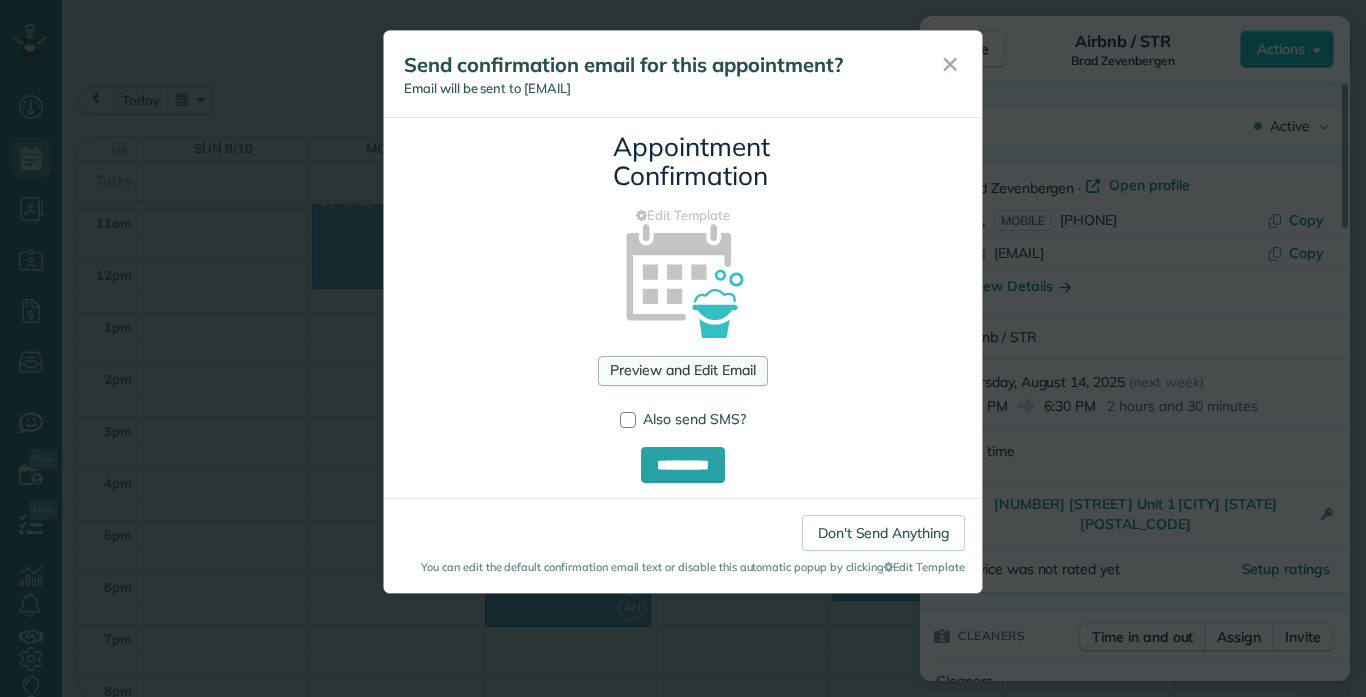 click on "Preview and Edit Email" at bounding box center (682, 371) 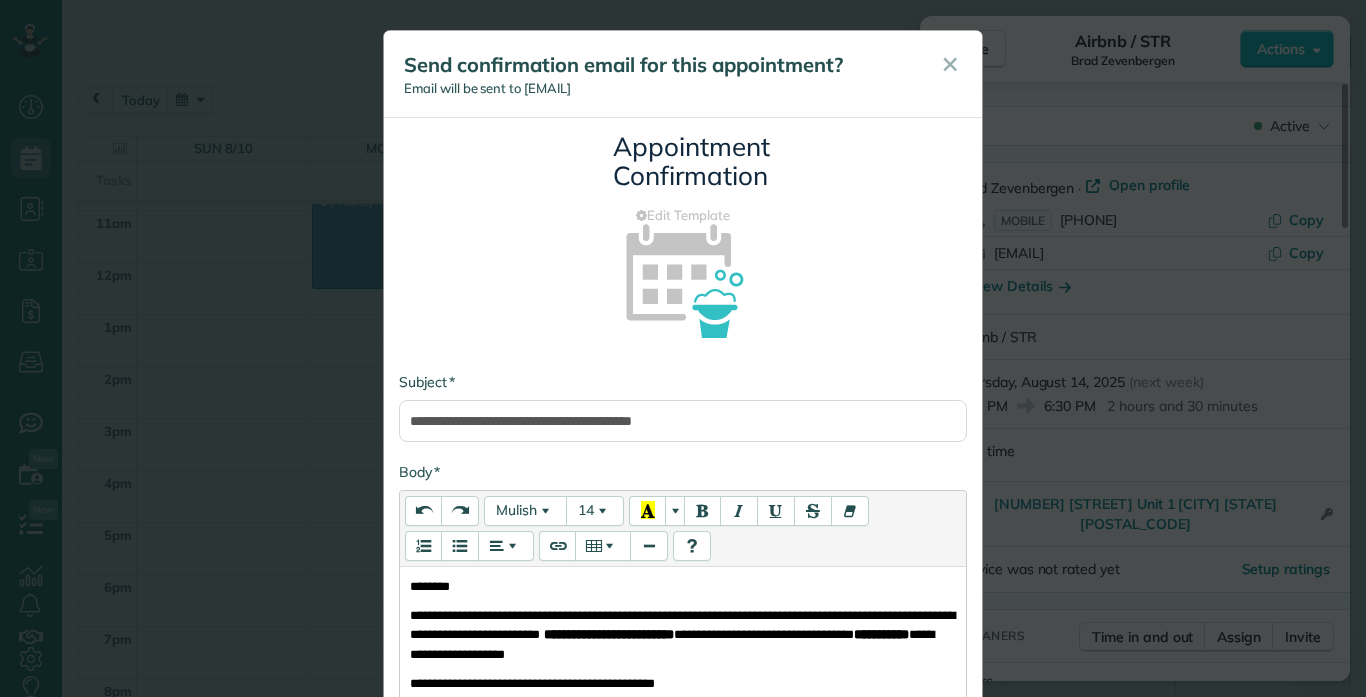 click on "**********" at bounding box center (683, 587) 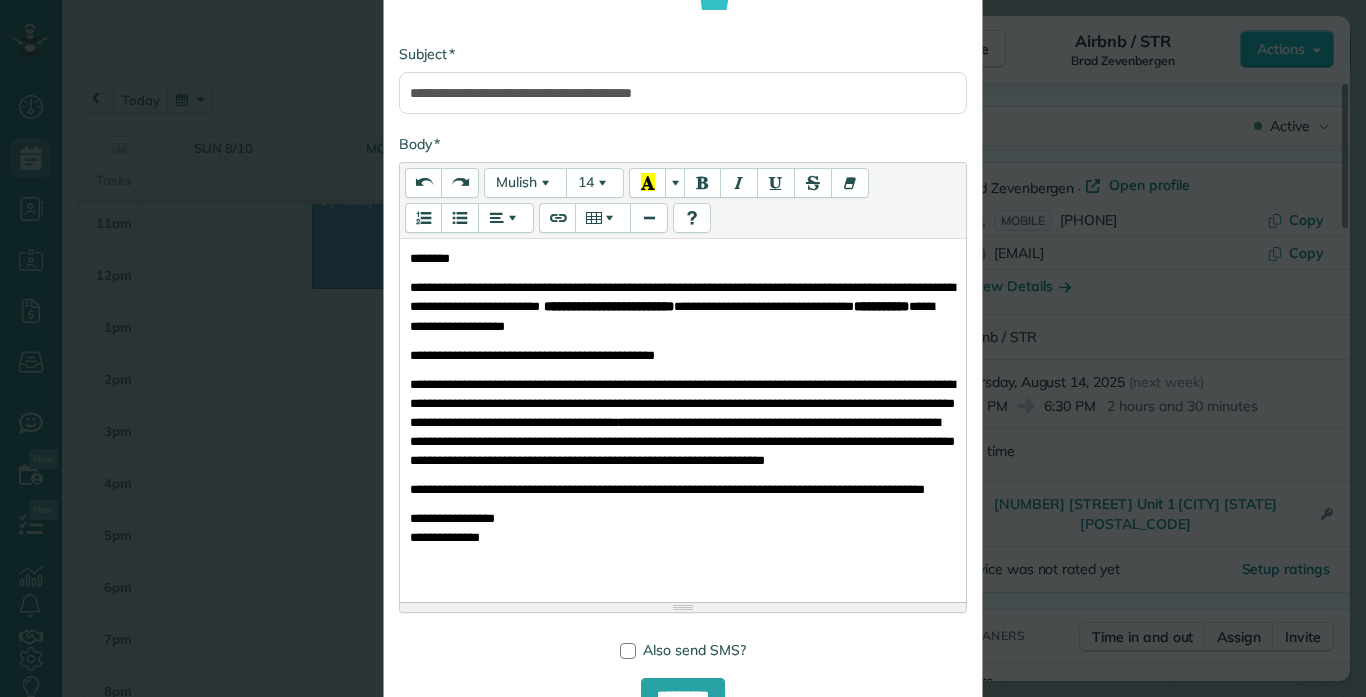 scroll, scrollTop: 400, scrollLeft: 0, axis: vertical 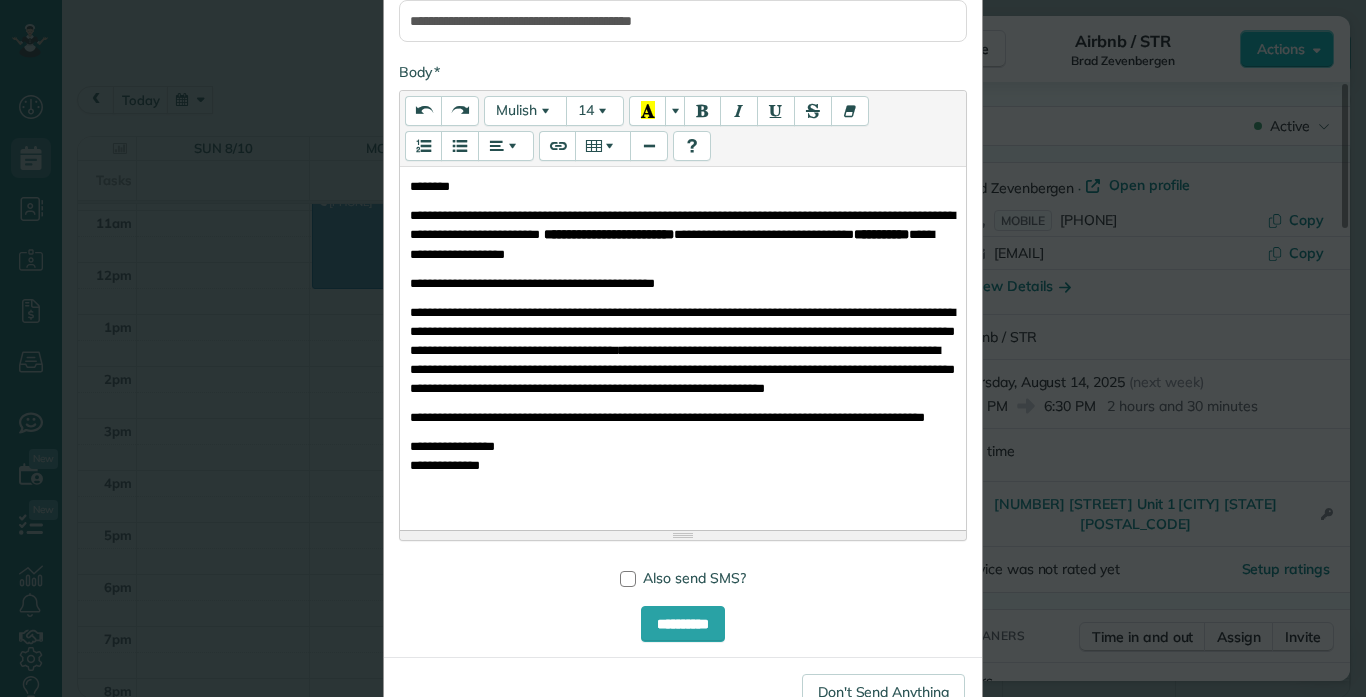 drag, startPoint x: 881, startPoint y: 344, endPoint x: 883, endPoint y: 422, distance: 78.025635 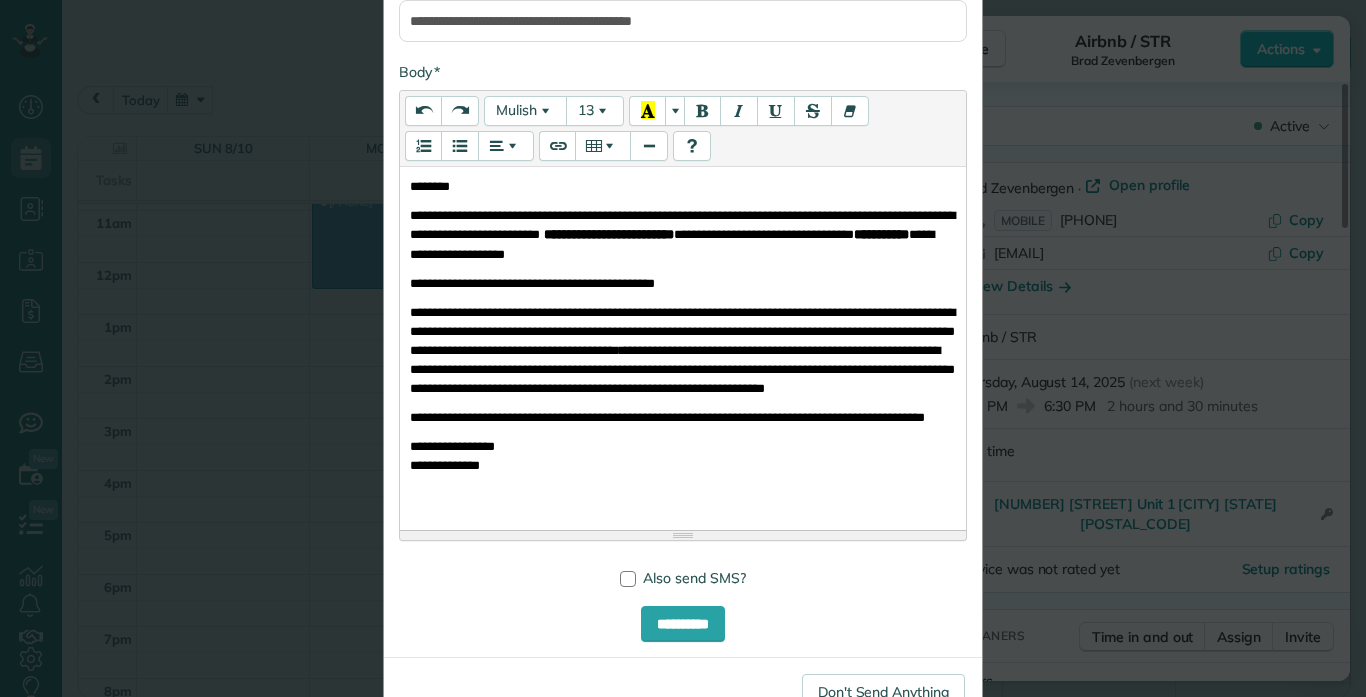 type 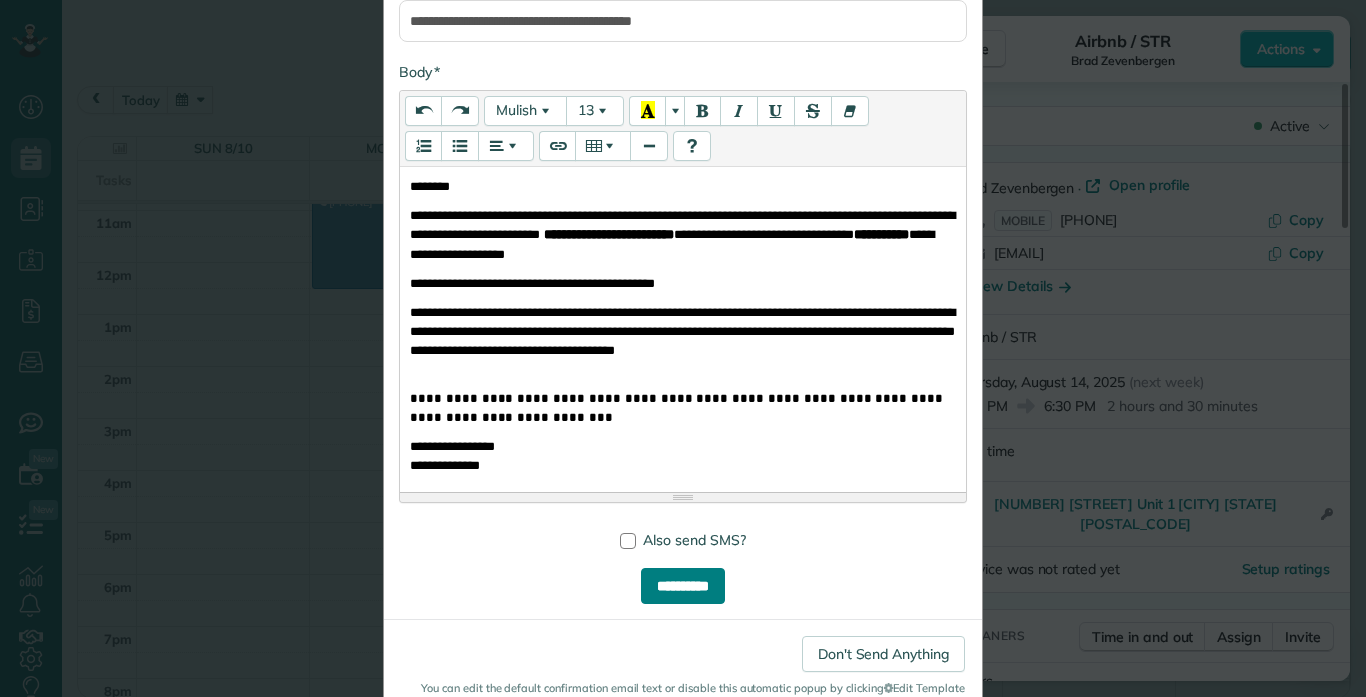 click on "**********" at bounding box center [683, 586] 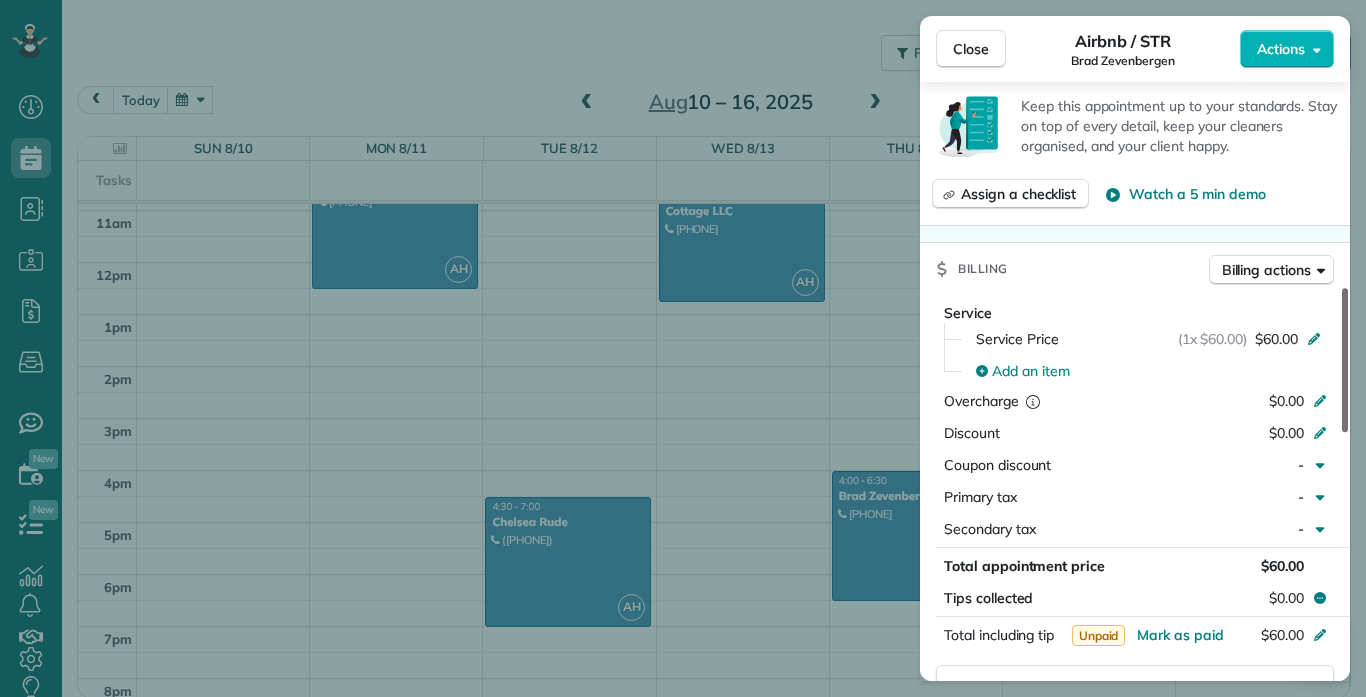 scroll, scrollTop: 781, scrollLeft: 0, axis: vertical 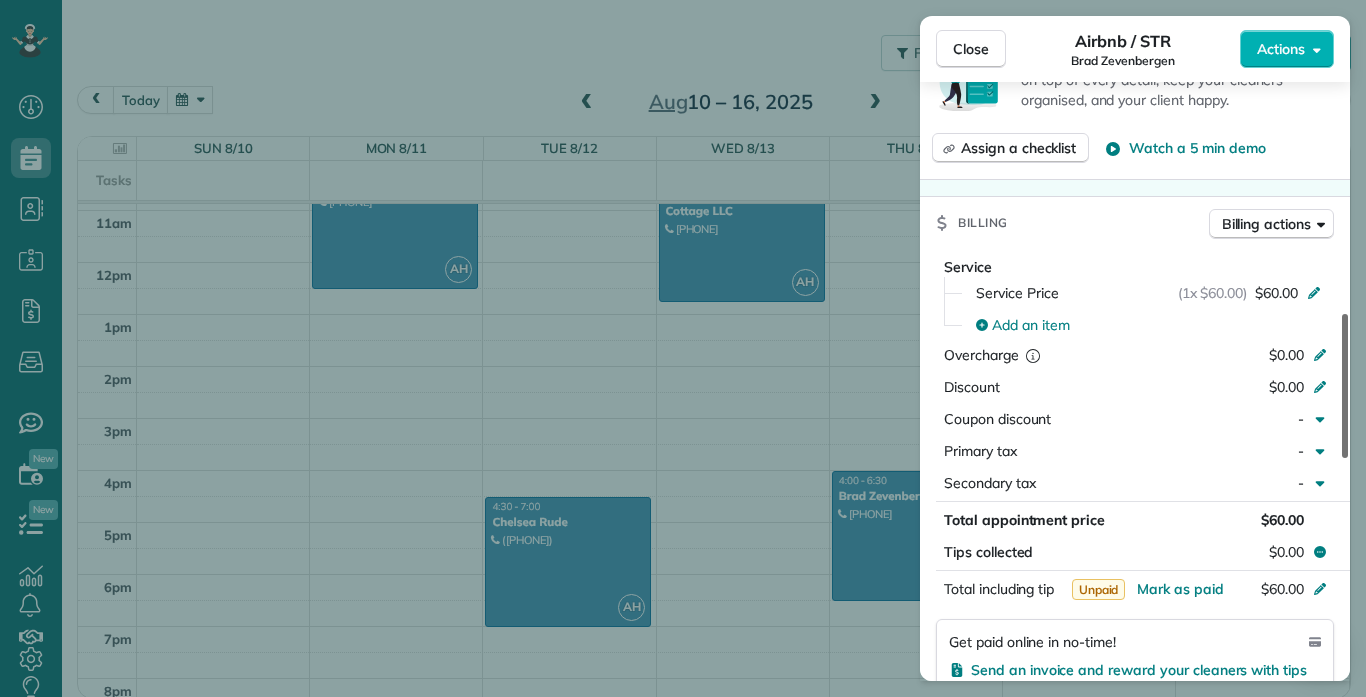 drag, startPoint x: 1344, startPoint y: 216, endPoint x: 1354, endPoint y: 404, distance: 188.26576 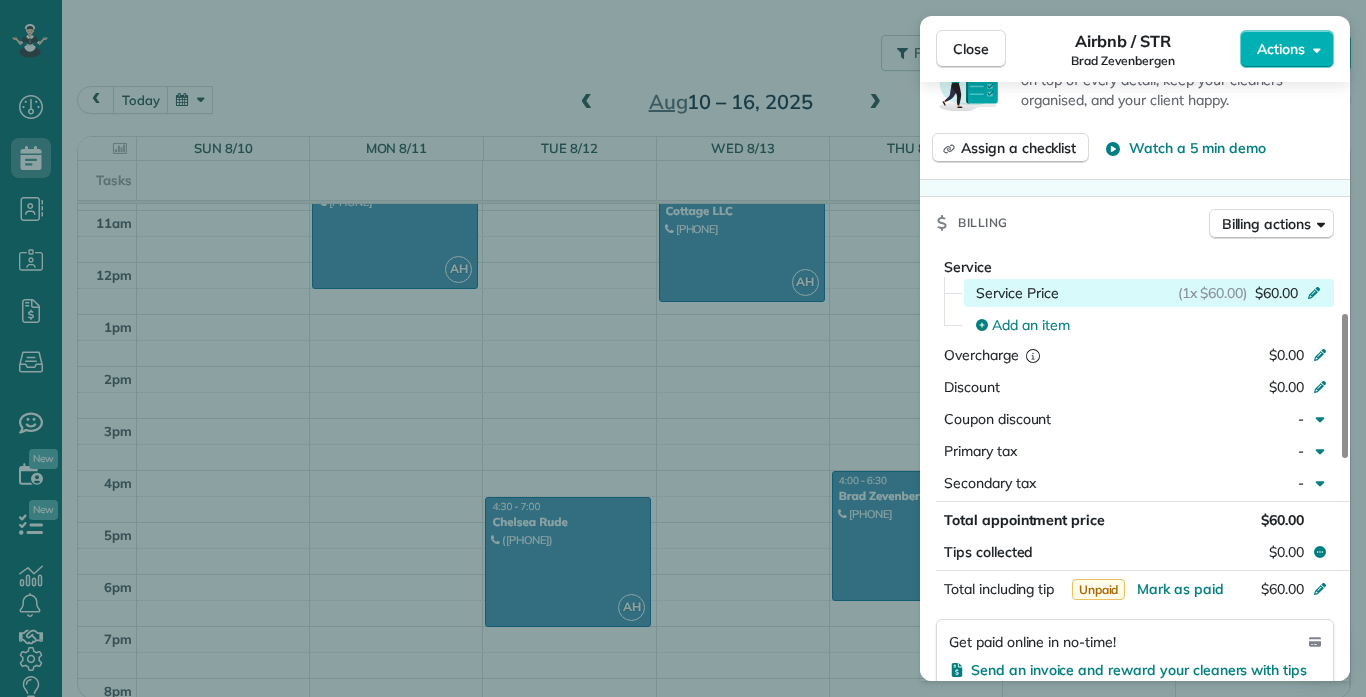 click 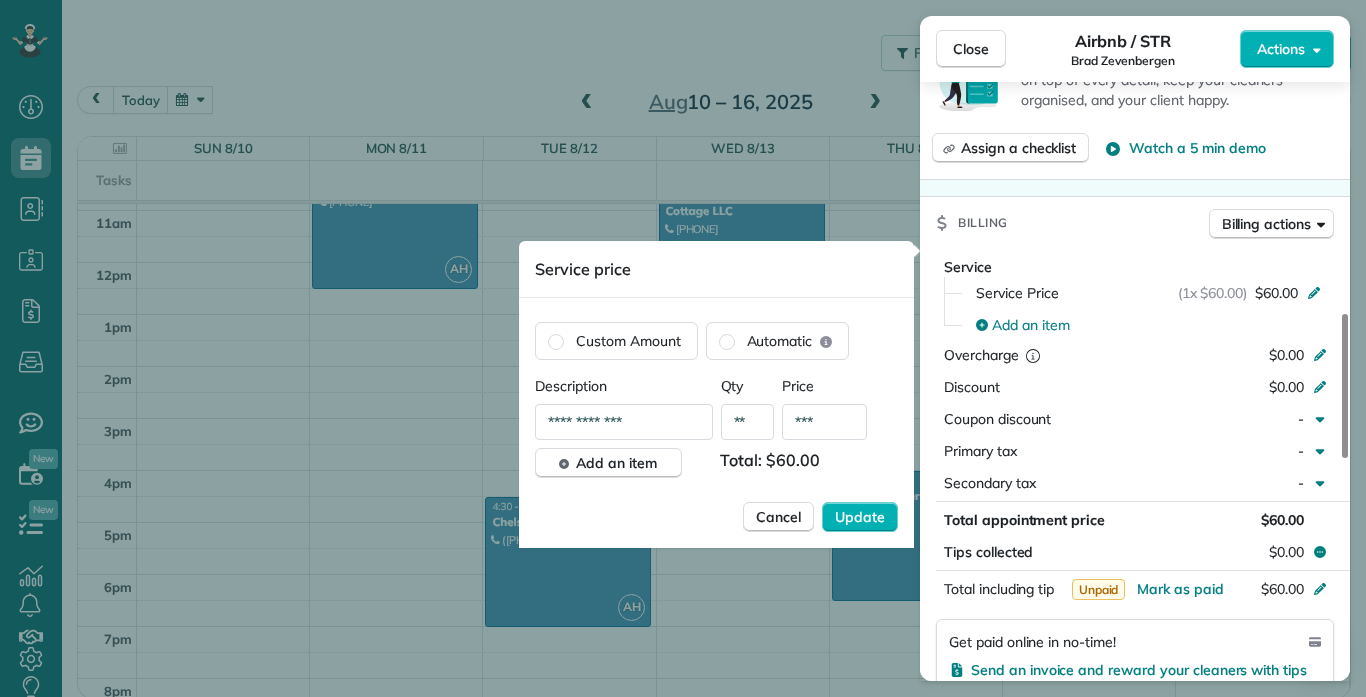 click on "***" at bounding box center (824, 422) 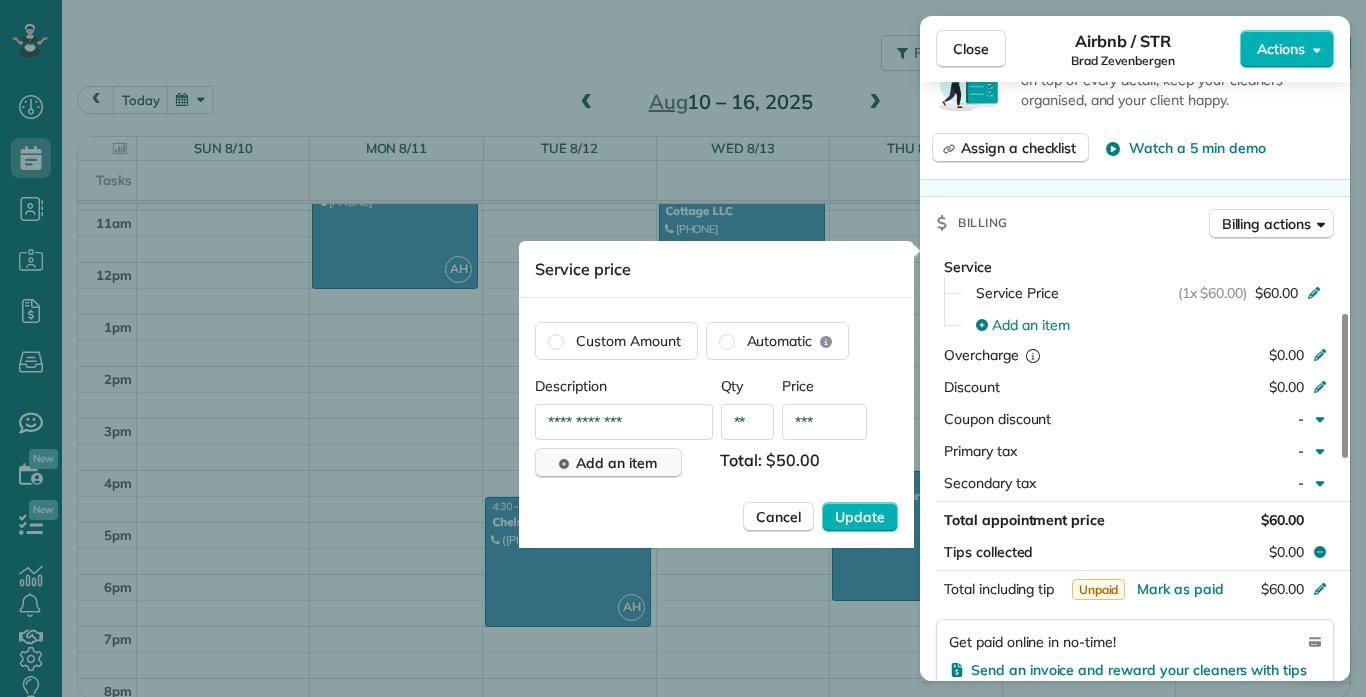 type on "***" 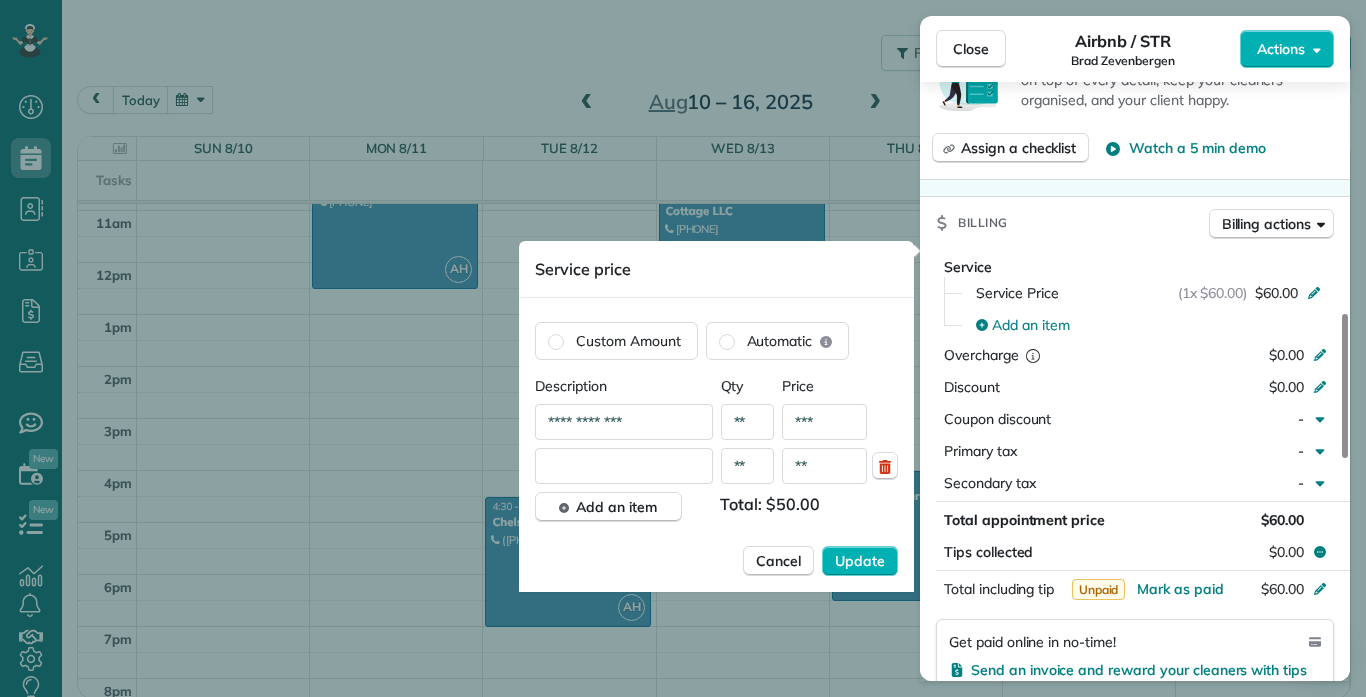 click at bounding box center [624, 466] 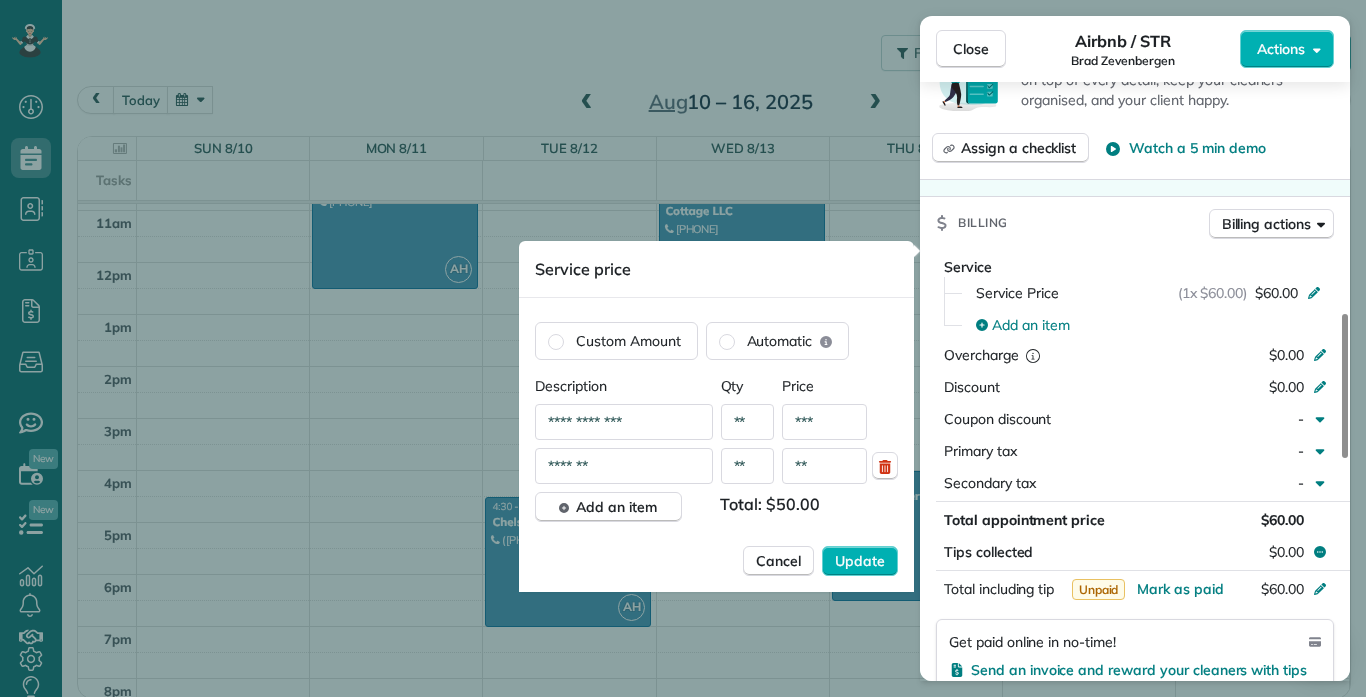 click on "**" at bounding box center (824, 466) 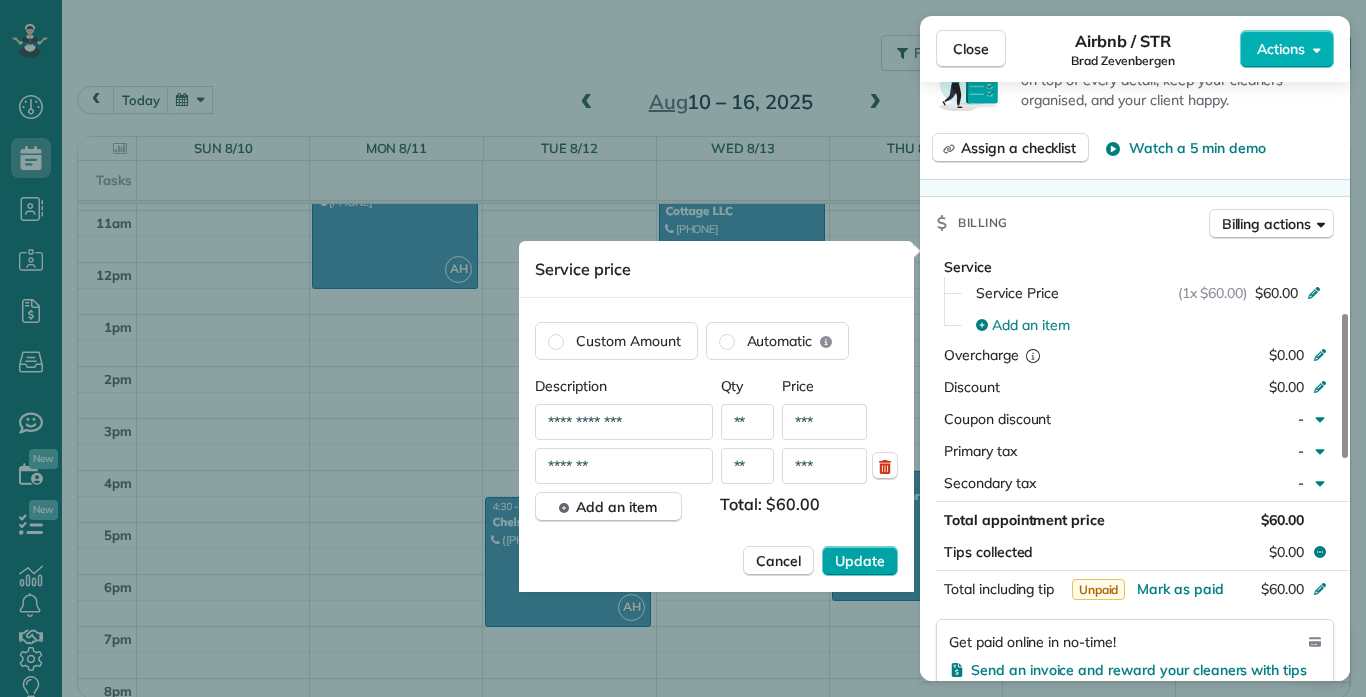 type on "***" 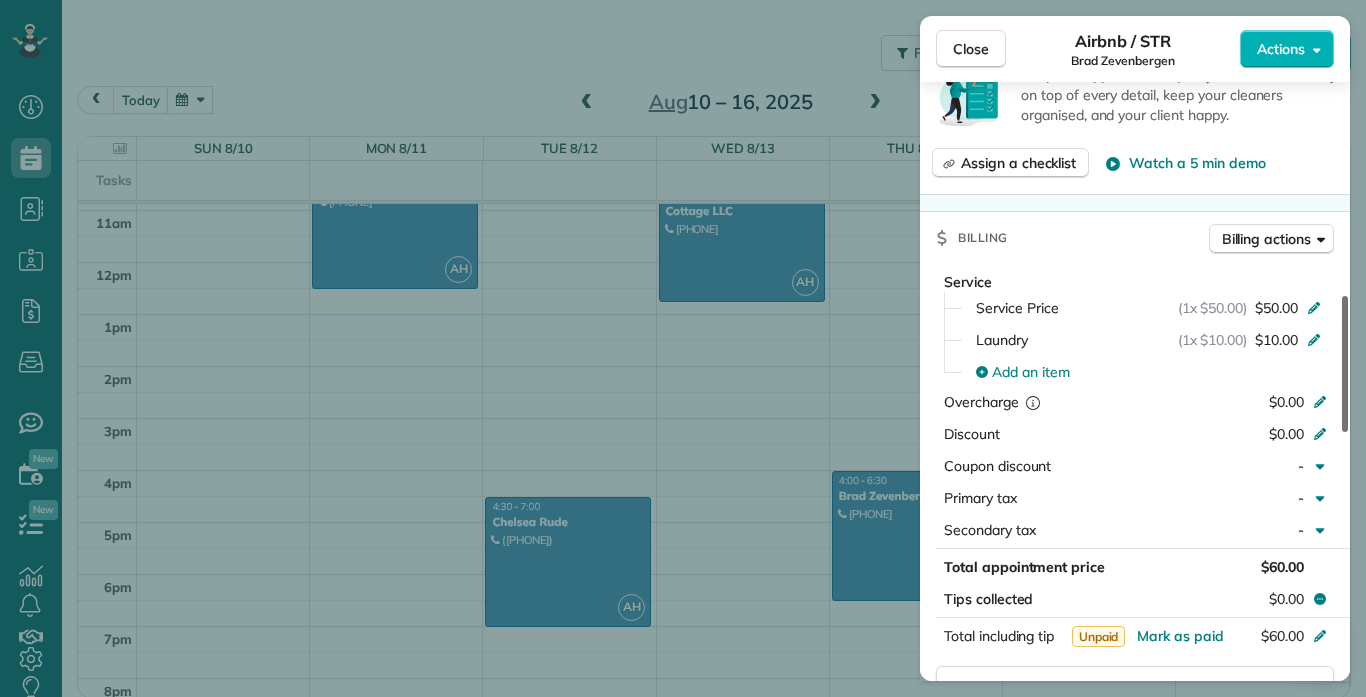 scroll, scrollTop: 0, scrollLeft: 0, axis: both 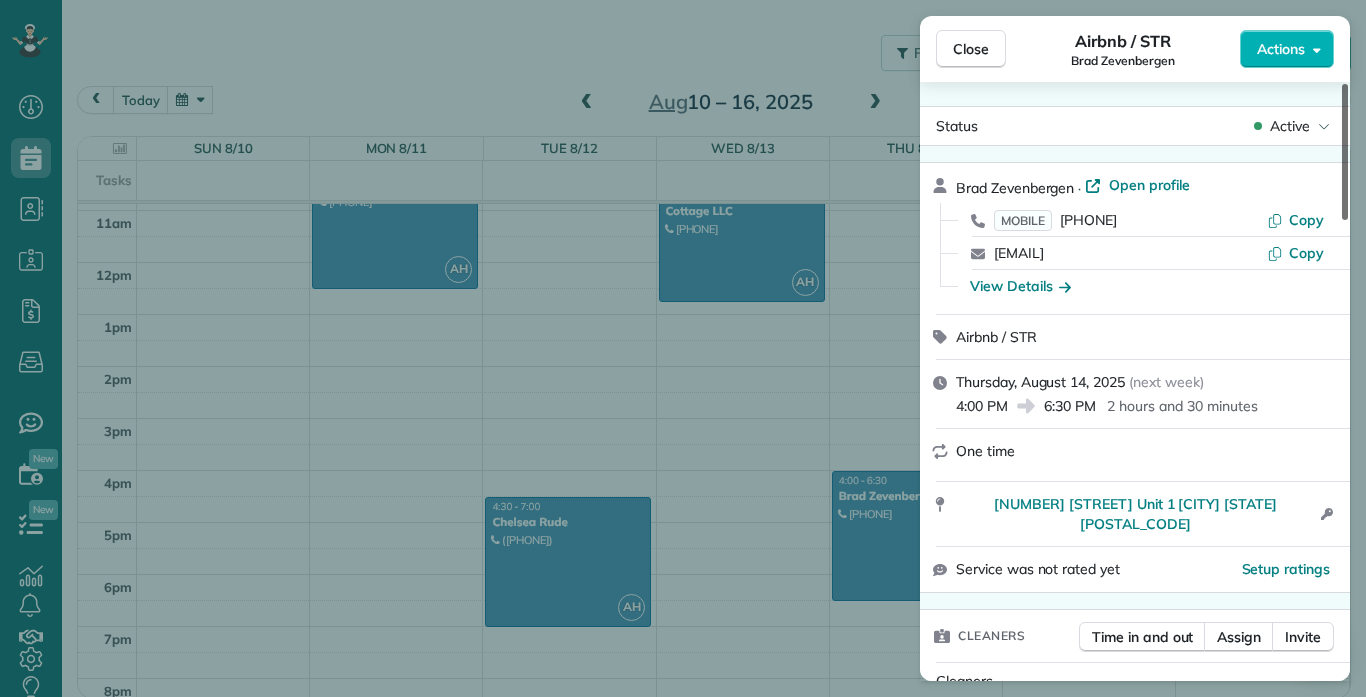 drag, startPoint x: 1341, startPoint y: 390, endPoint x: 1350, endPoint y: 179, distance: 211.19185 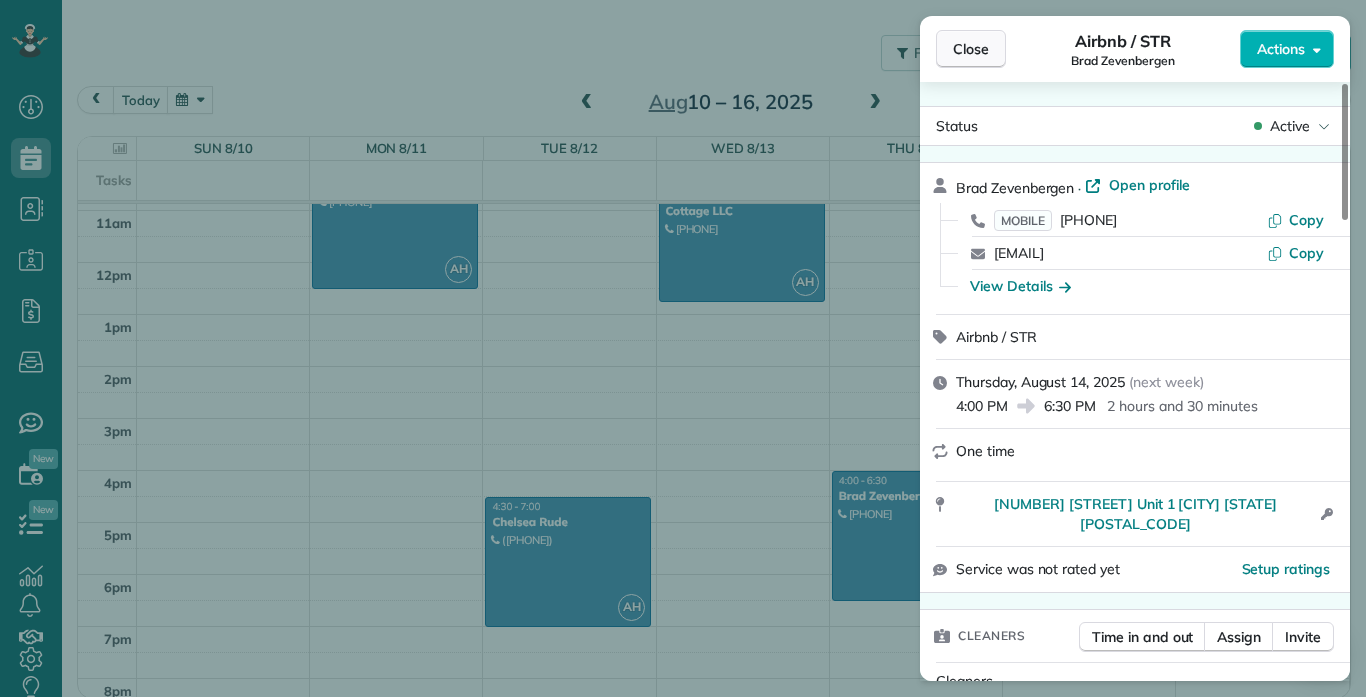 click on "Close" at bounding box center (971, 49) 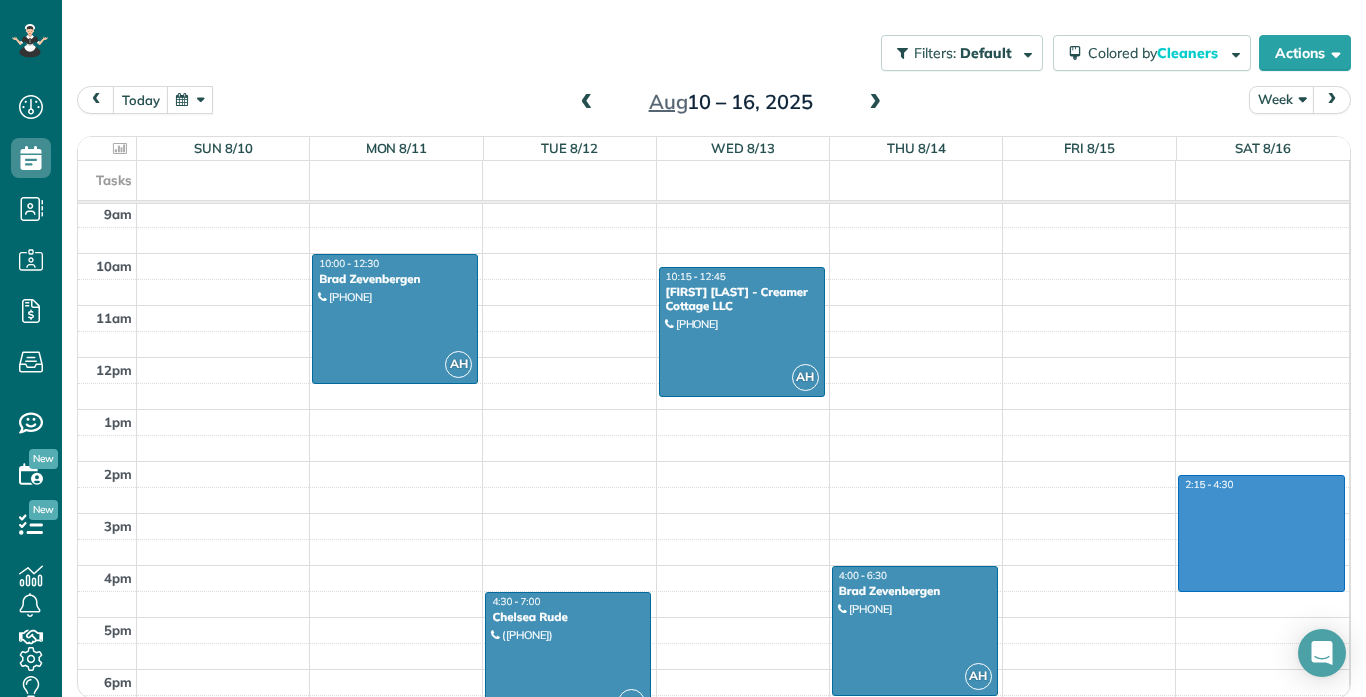 scroll, scrollTop: 465, scrollLeft: 0, axis: vertical 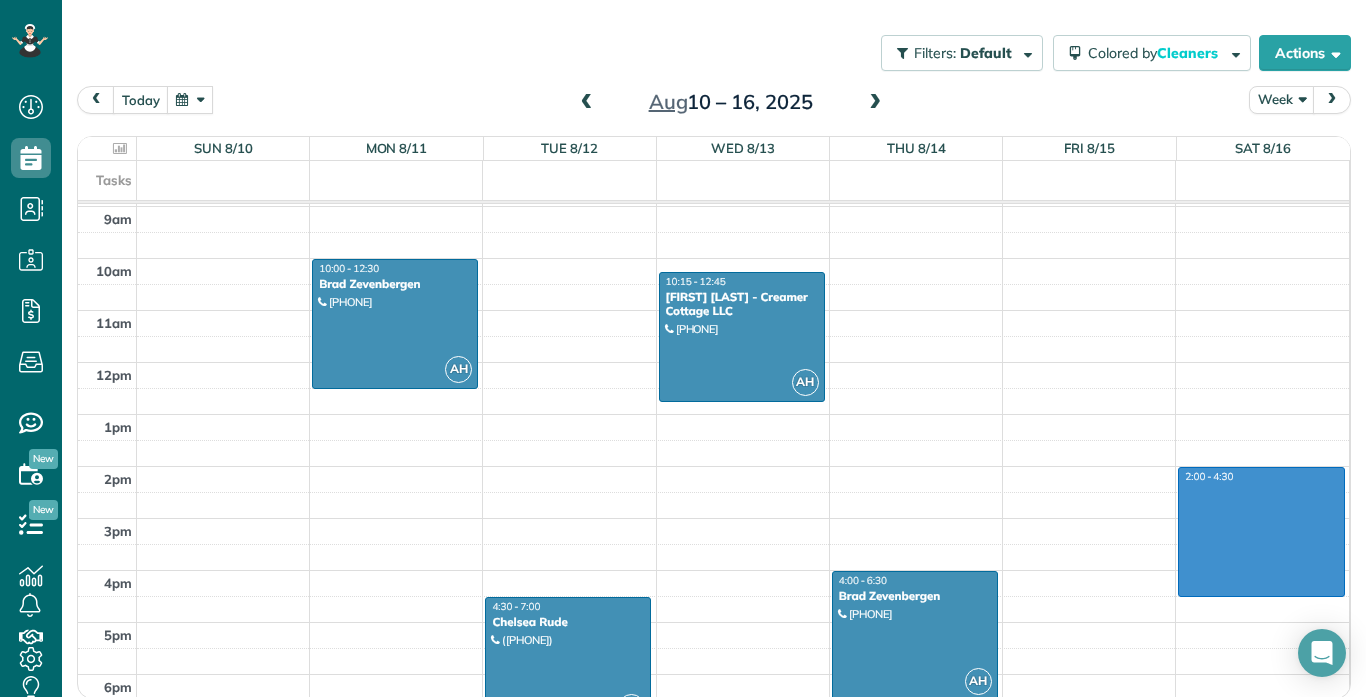 drag, startPoint x: 1344, startPoint y: 495, endPoint x: 1342, endPoint y: 454, distance: 41.04875 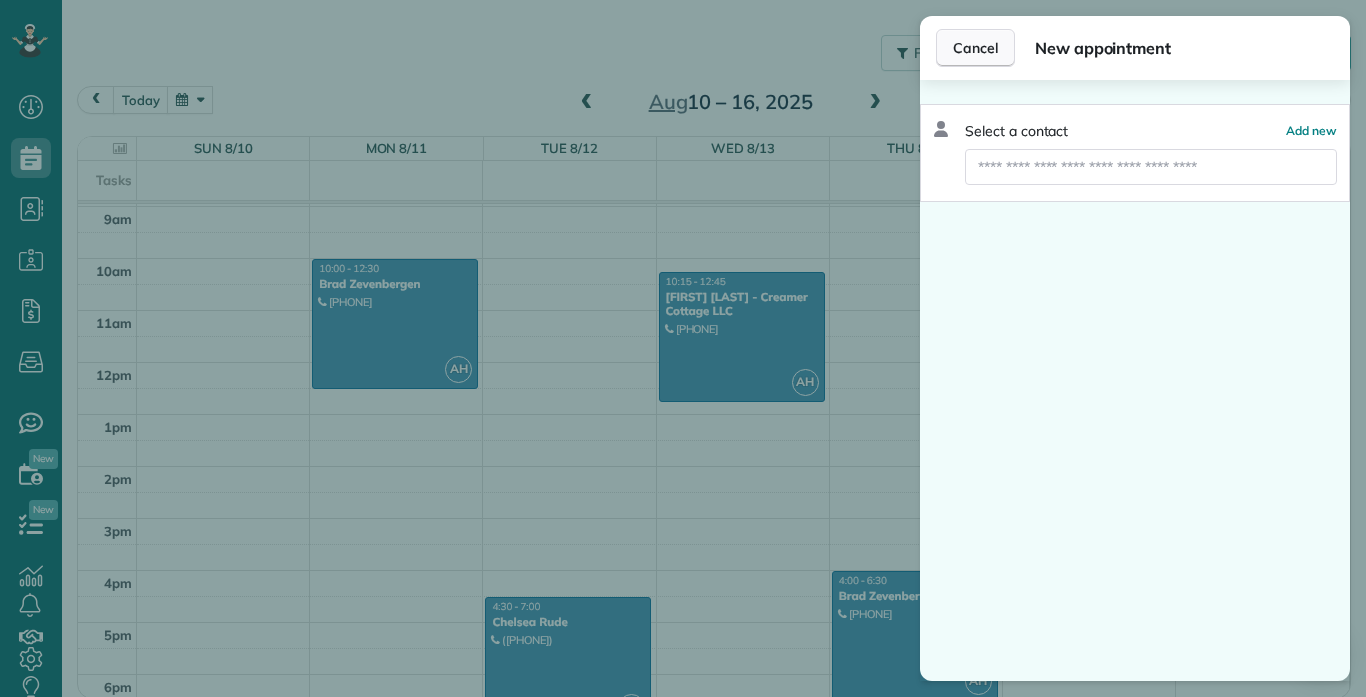 click on "Cancel" at bounding box center [975, 48] 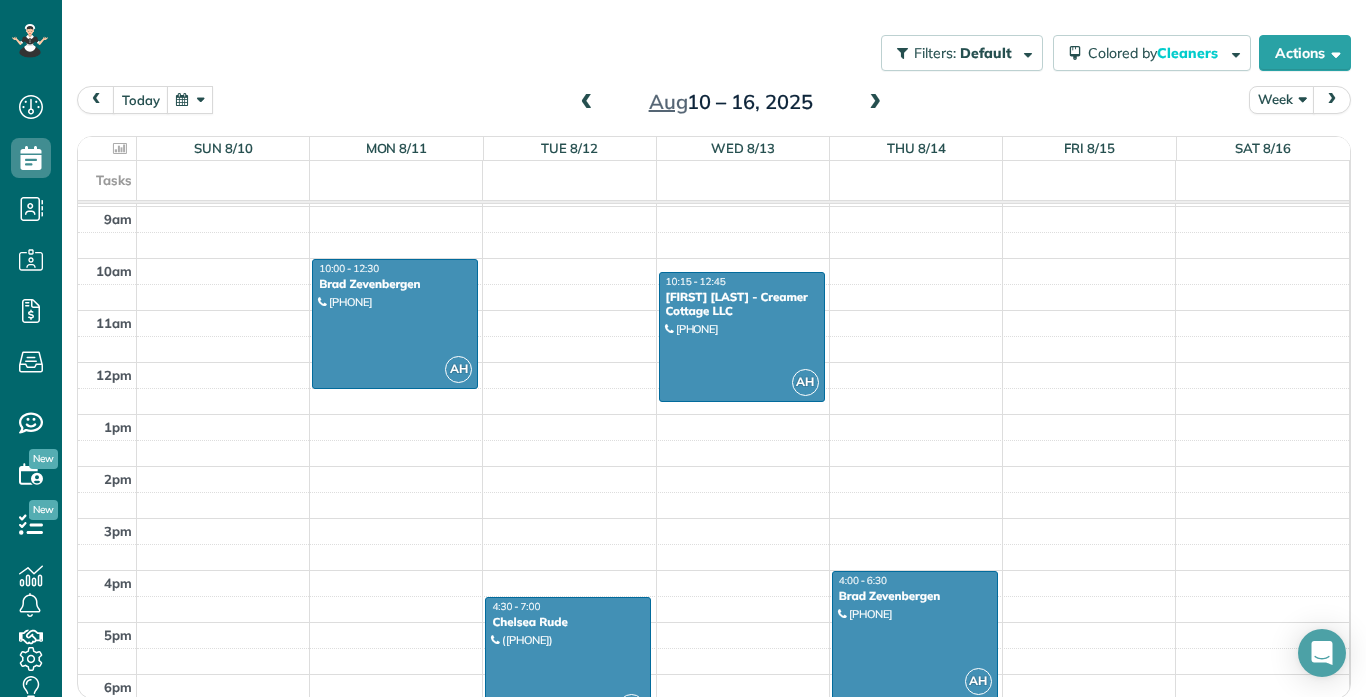 click at bounding box center (875, 103) 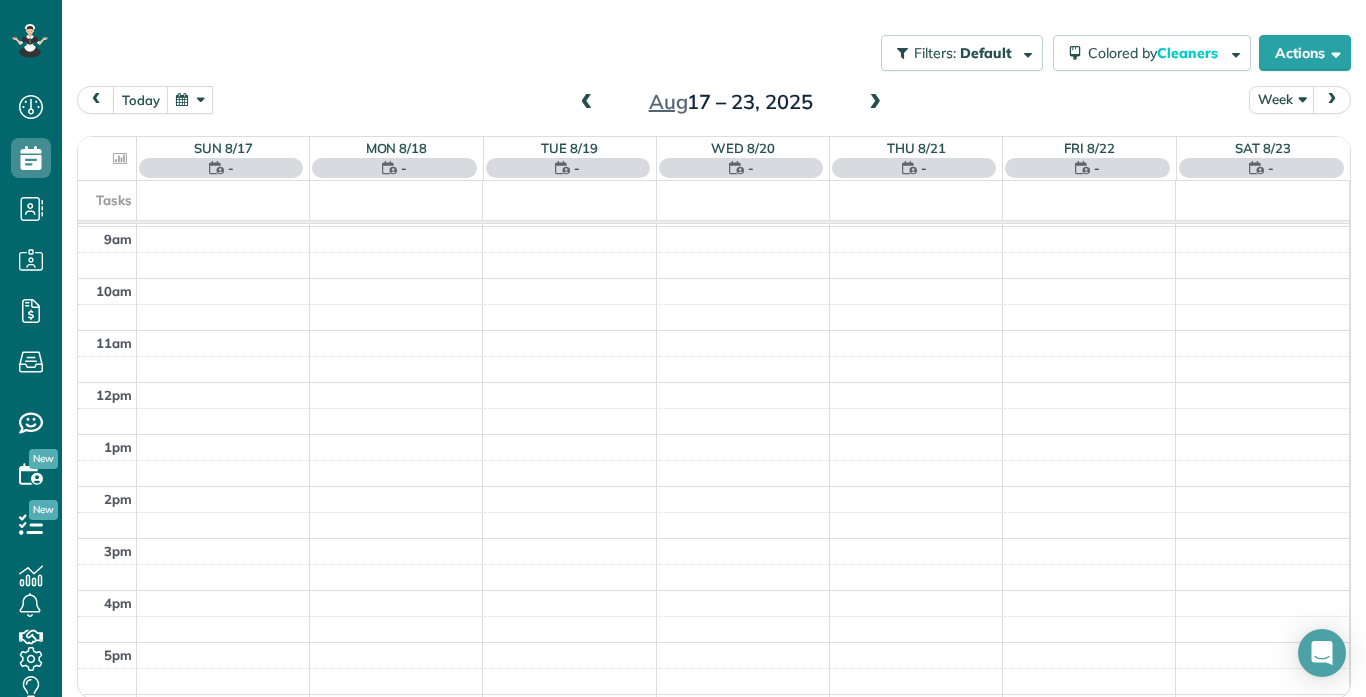 scroll, scrollTop: 365, scrollLeft: 0, axis: vertical 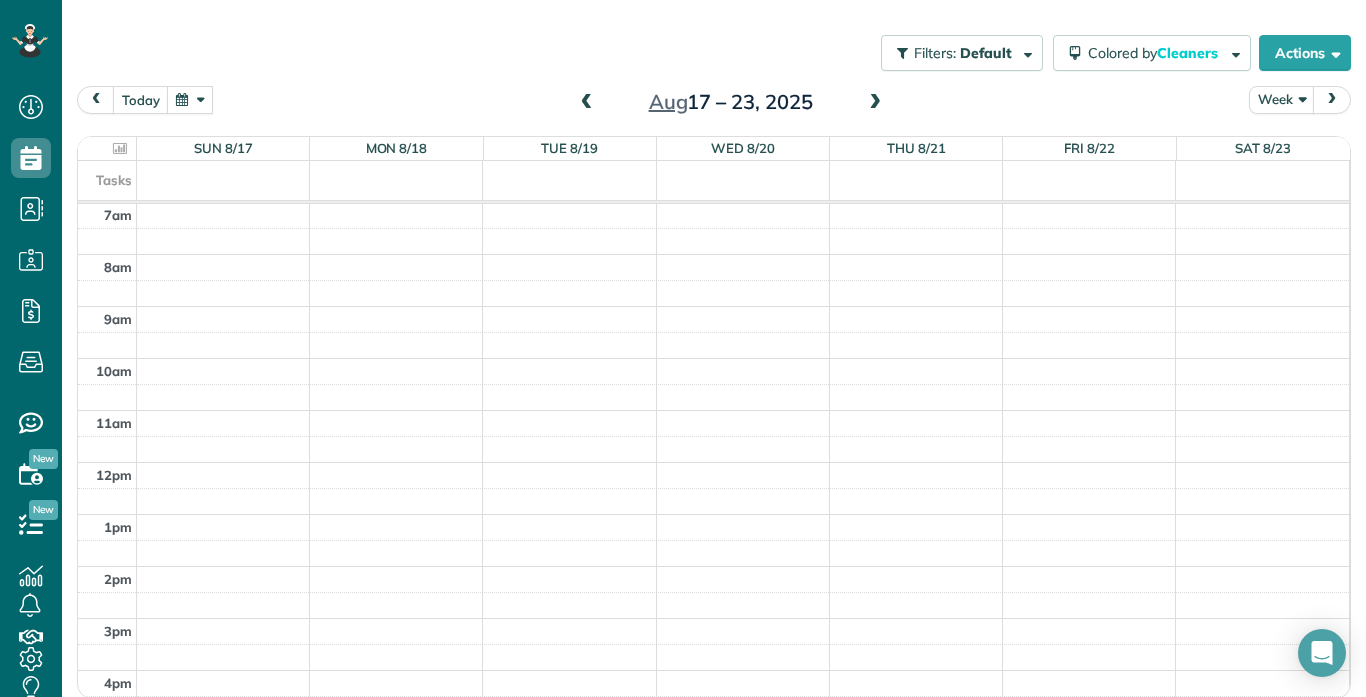 click on "12am 1am 2am 3am 4am 5am 6am 7am 8am 9am 10am 11am 12pm 1pm 2pm 3pm 4pm 5pm 6pm 7pm 8pm 9pm 10pm 11pm" at bounding box center [713, 462] 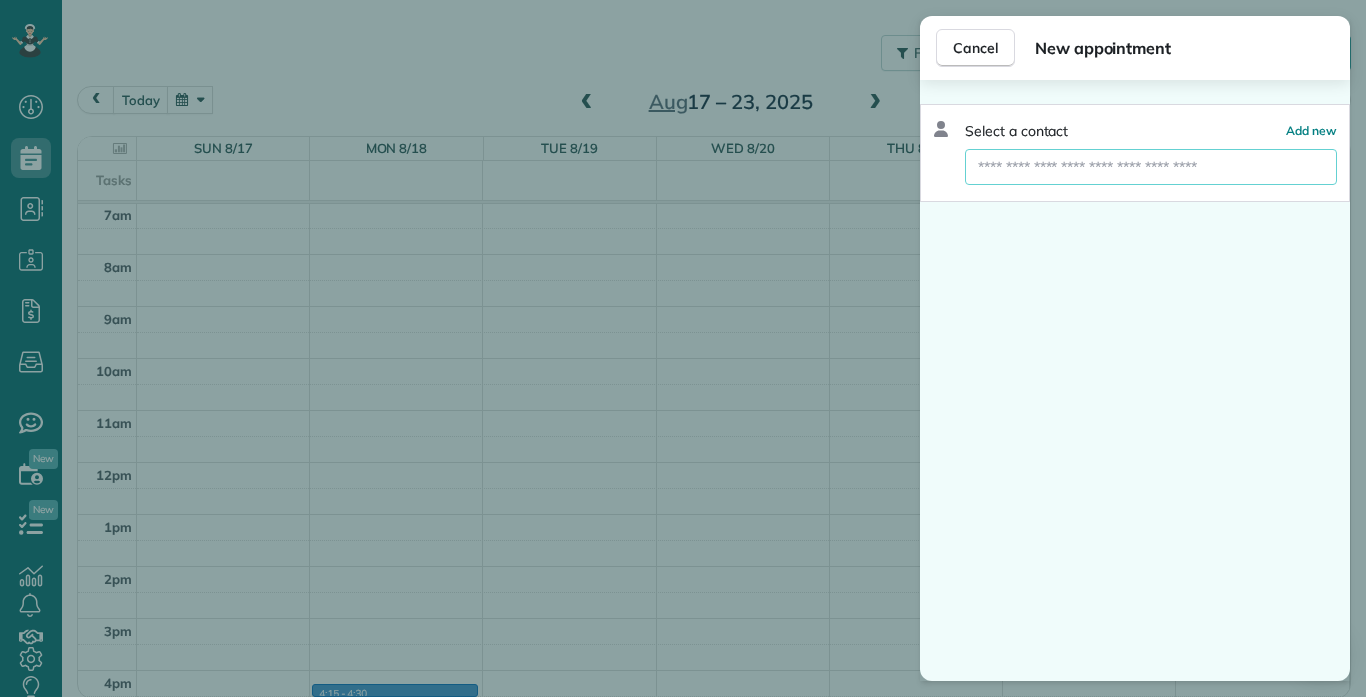 click at bounding box center (1151, 167) 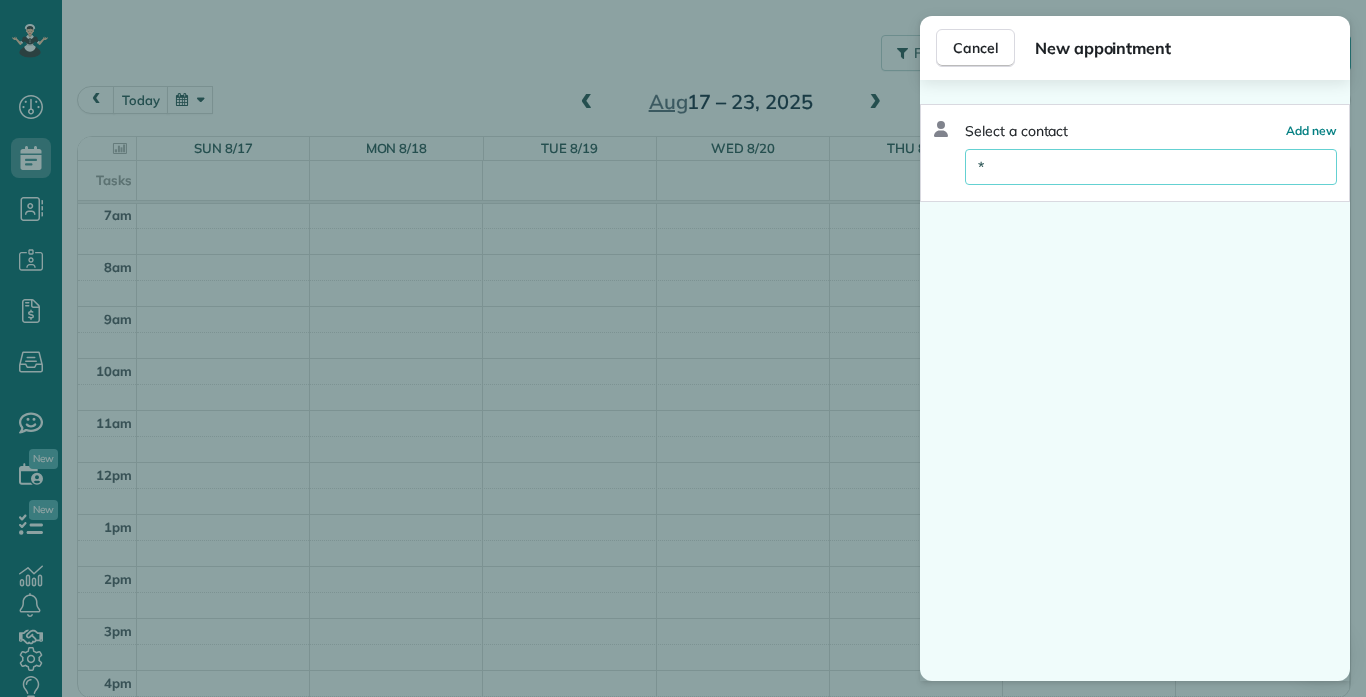 type on "**" 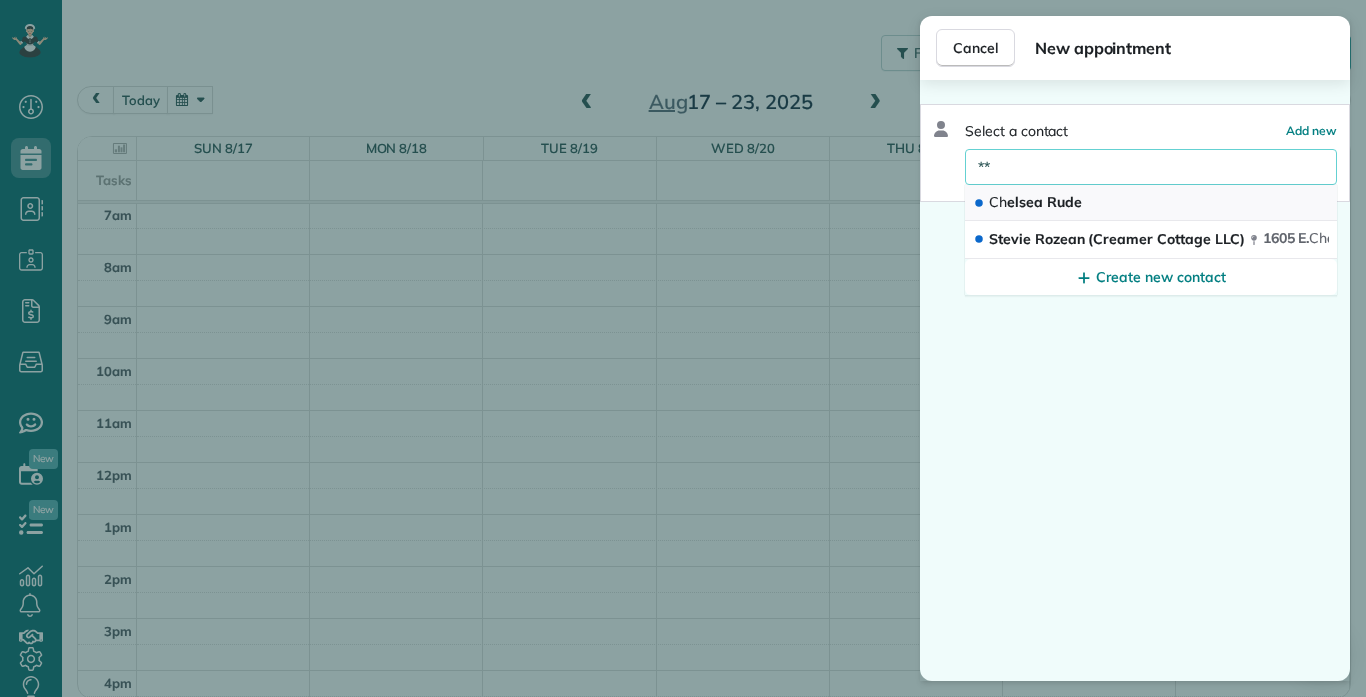 click on "Ch elsea Rude" at bounding box center [1035, 202] 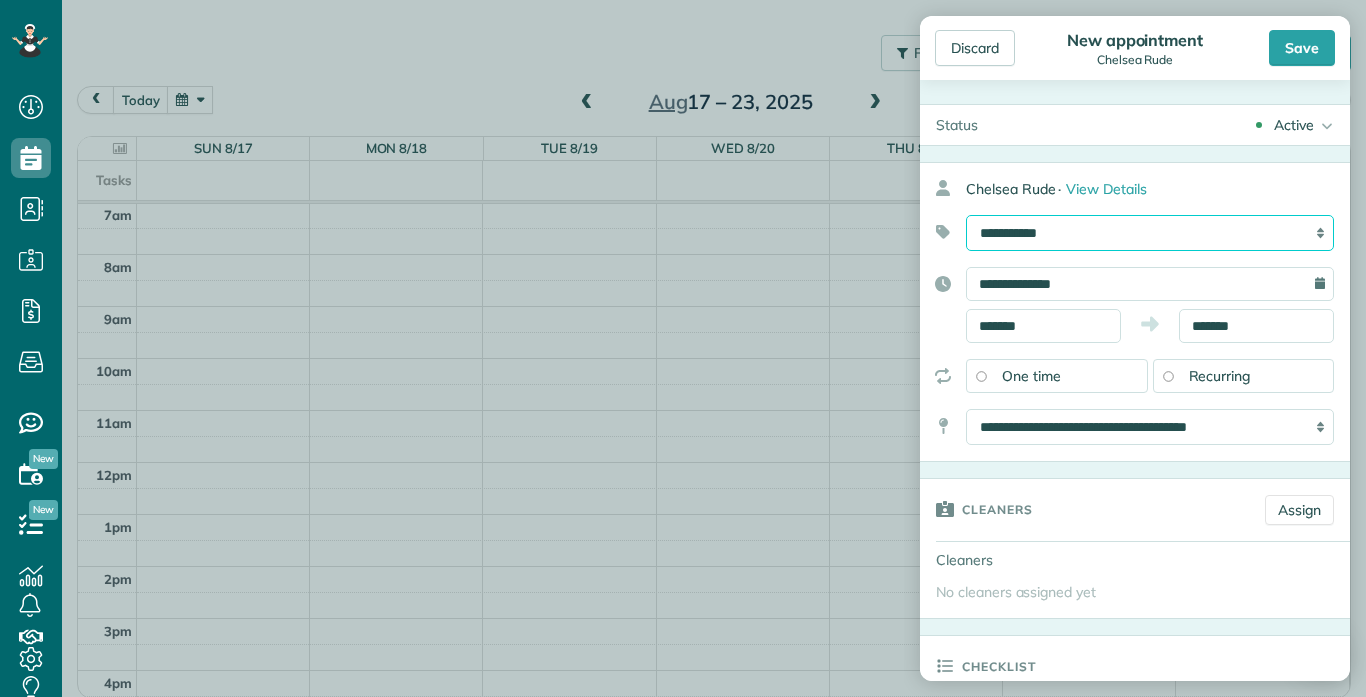 click on "**********" at bounding box center (1150, 233) 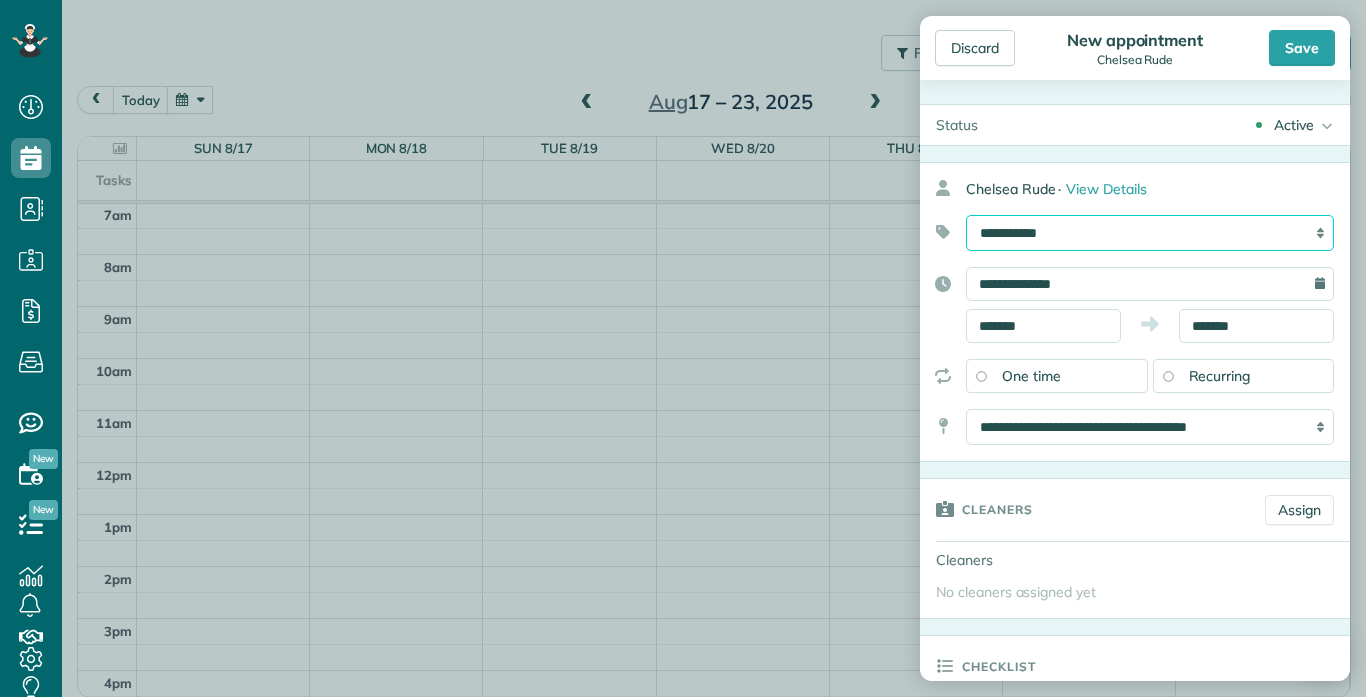 select on "******" 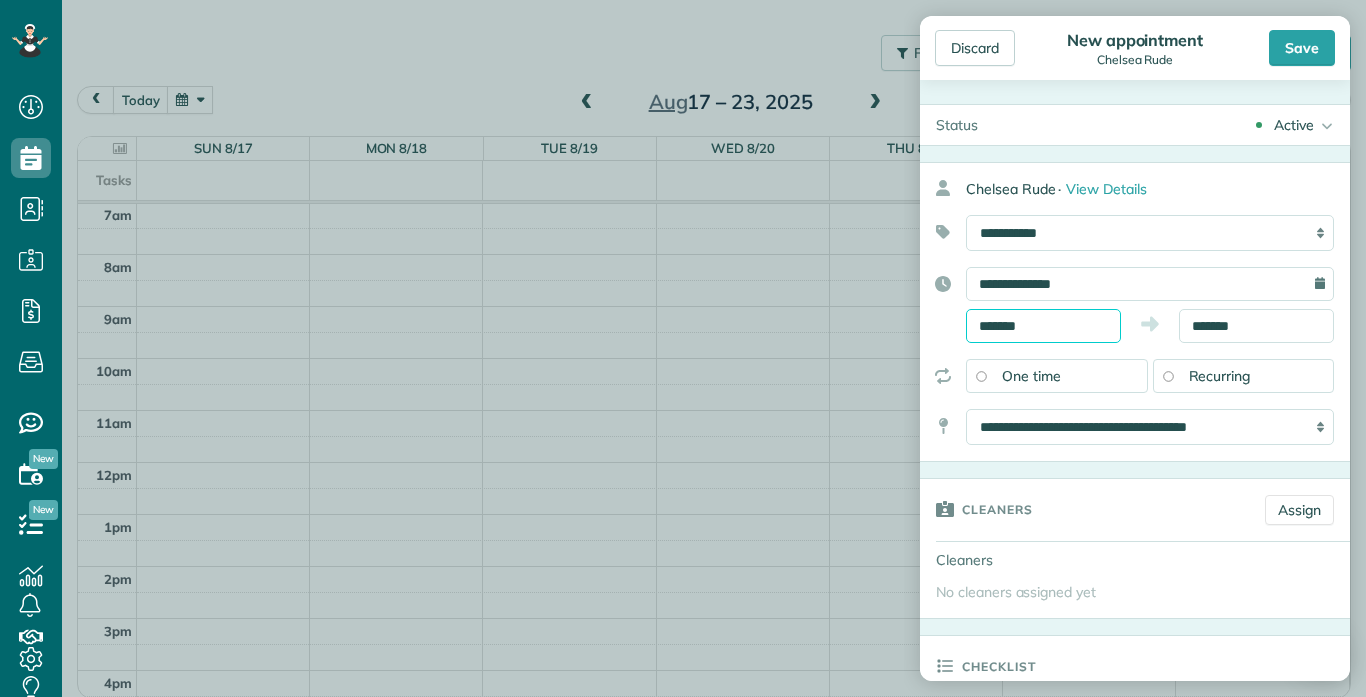 click on "Dashboard
Scheduling
Calendar View
List View
Dispatch View - Weekly scheduling (Beta)" at bounding box center (683, 348) 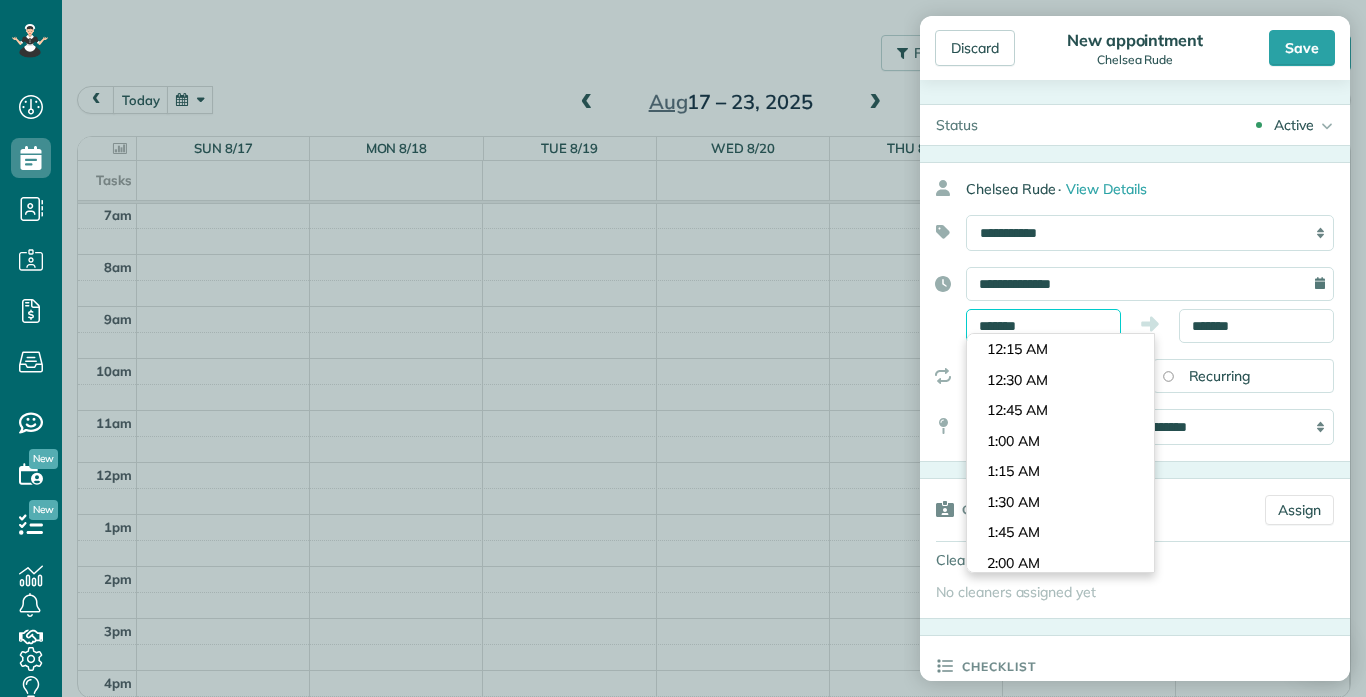 scroll, scrollTop: 1923, scrollLeft: 0, axis: vertical 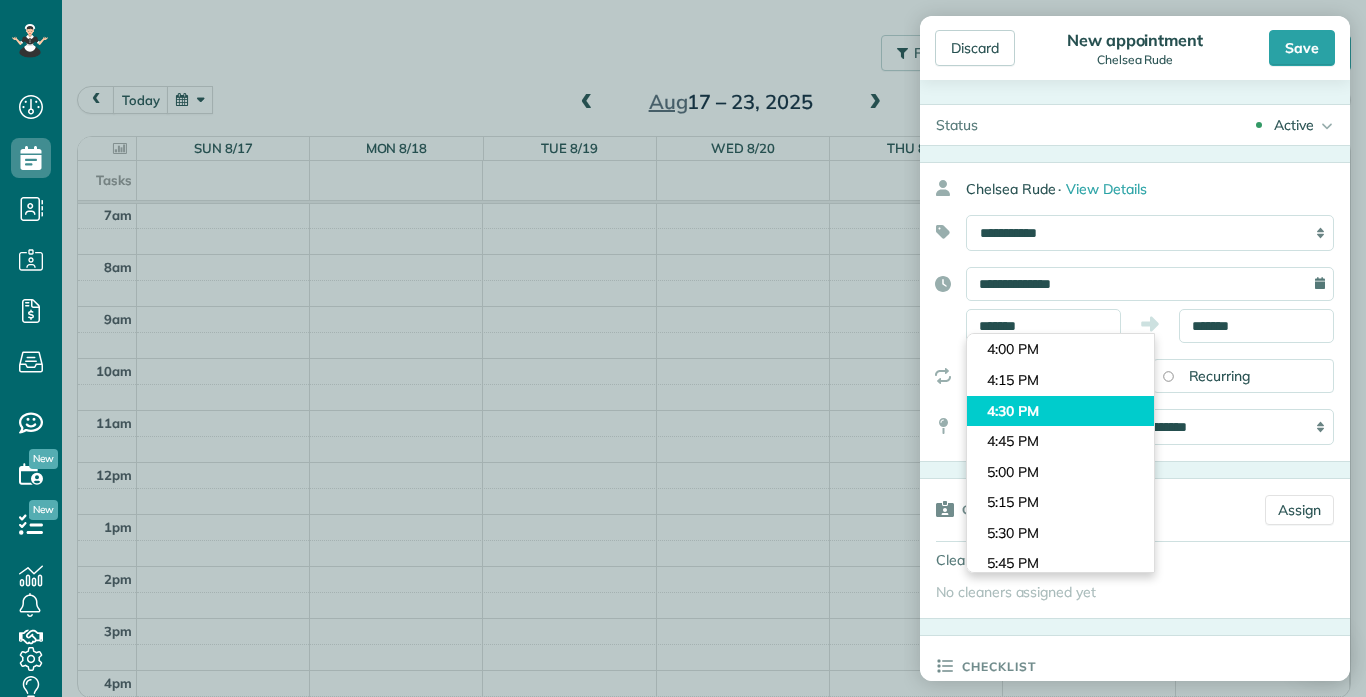 click on "Dashboard
Scheduling
Calendar View
List View
Dispatch View - Weekly scheduling (Beta)" at bounding box center (683, 348) 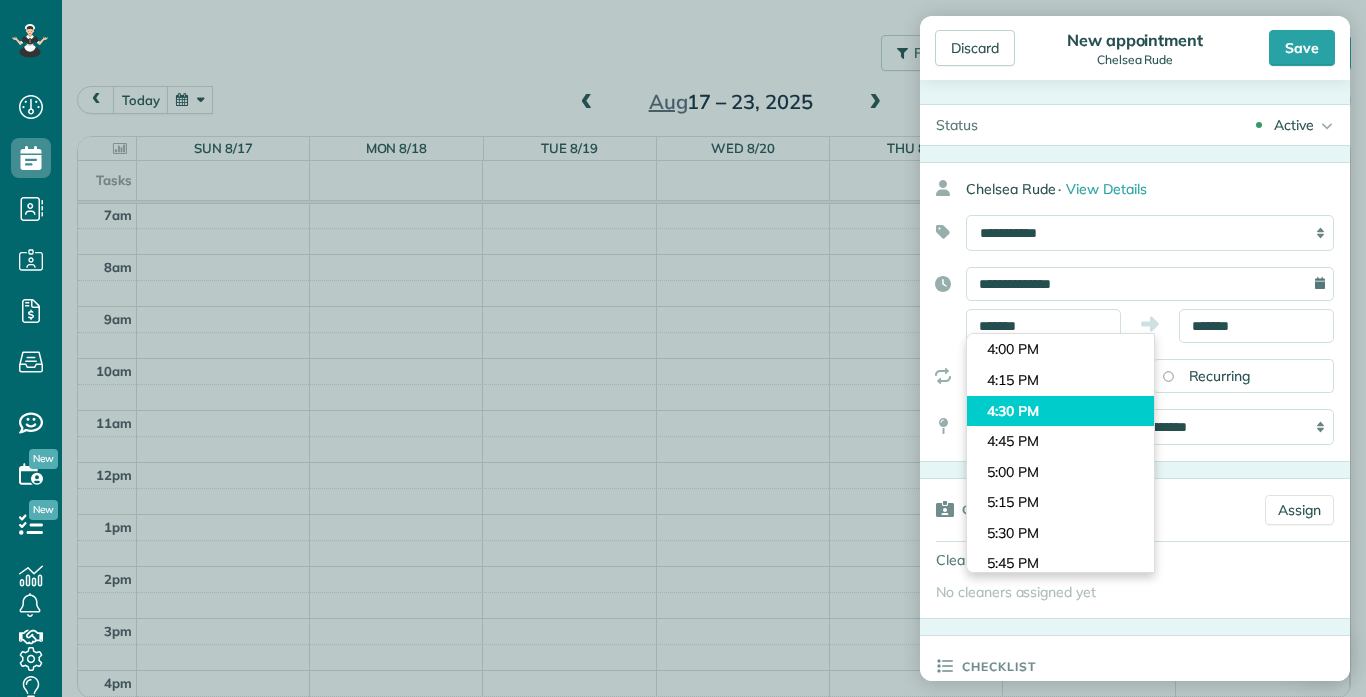 type on "*******" 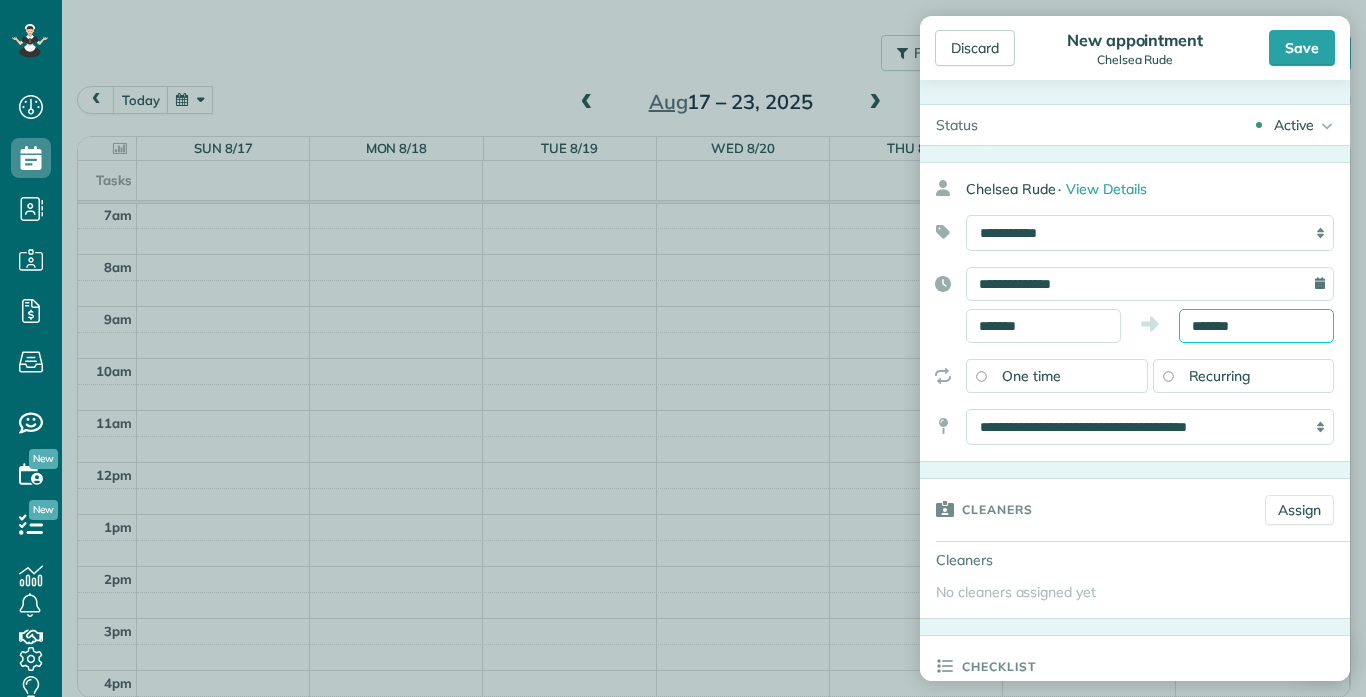 click on "*******" at bounding box center [1256, 326] 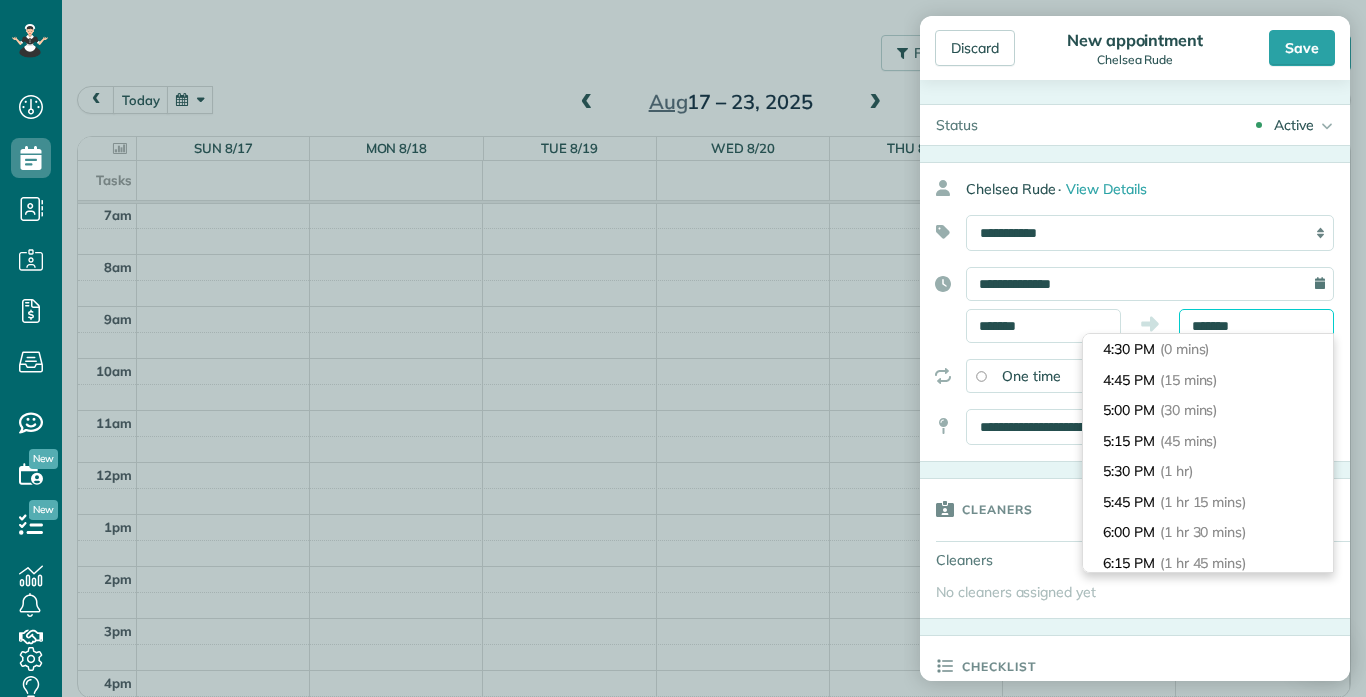 click on "*******" at bounding box center [1256, 326] 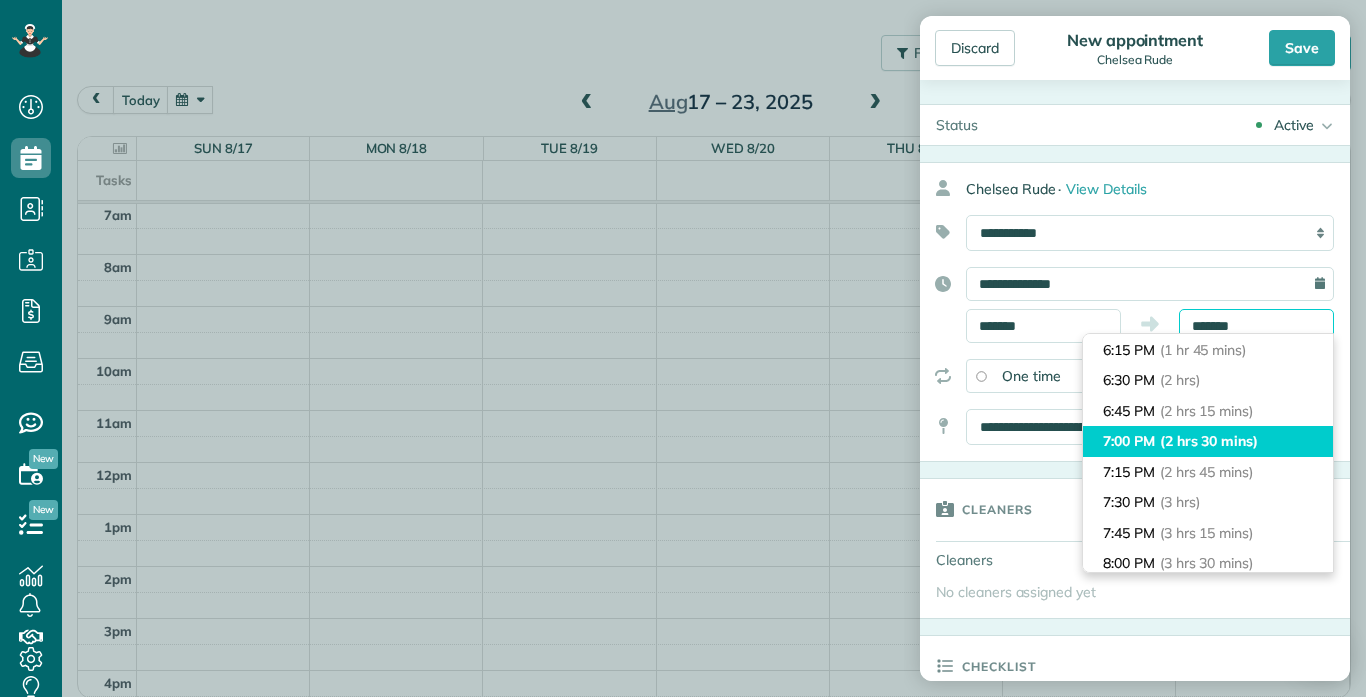 type on "*******" 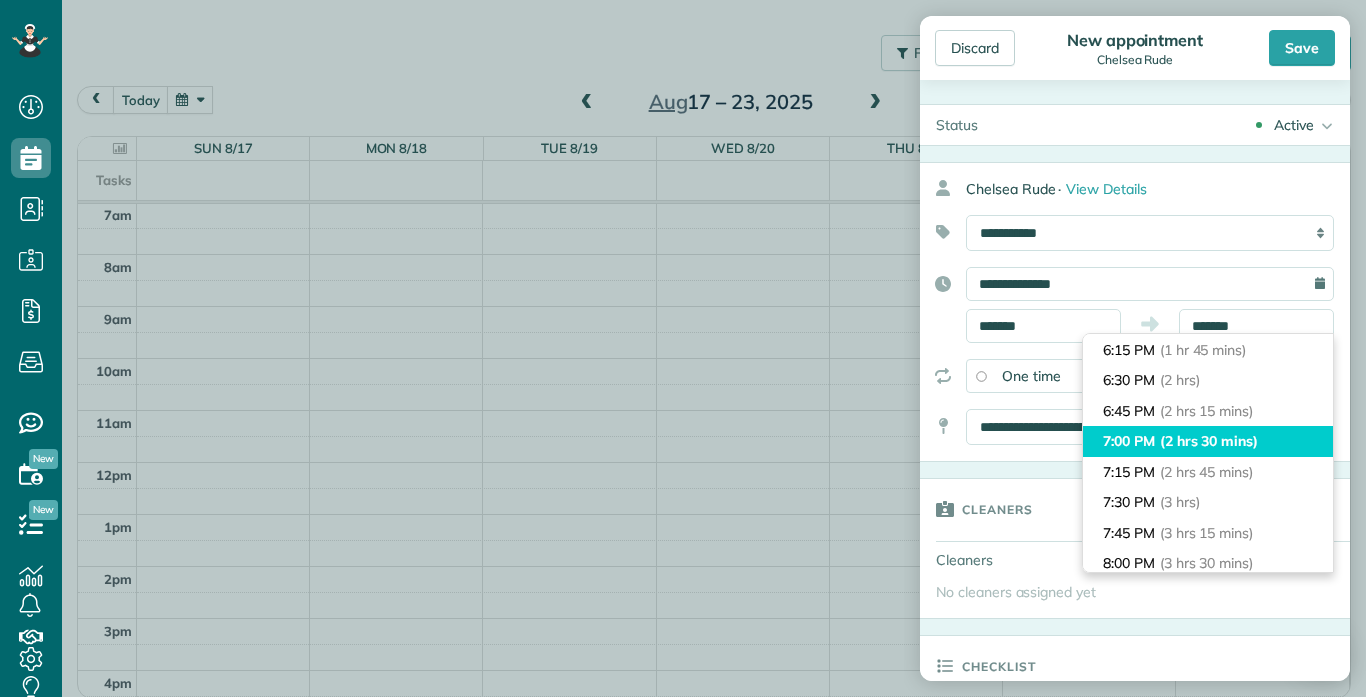 click on "(2 hrs 30 mins)" at bounding box center (1209, 441) 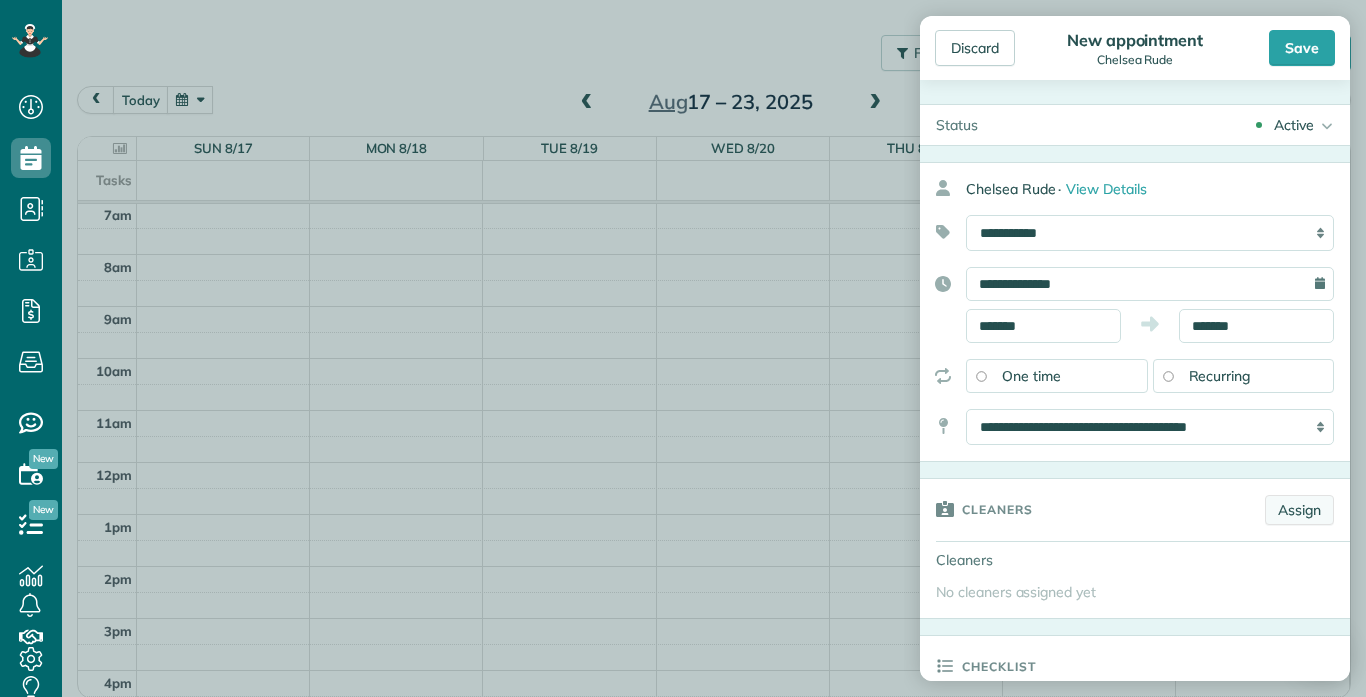 click on "Assign" at bounding box center [1299, 510] 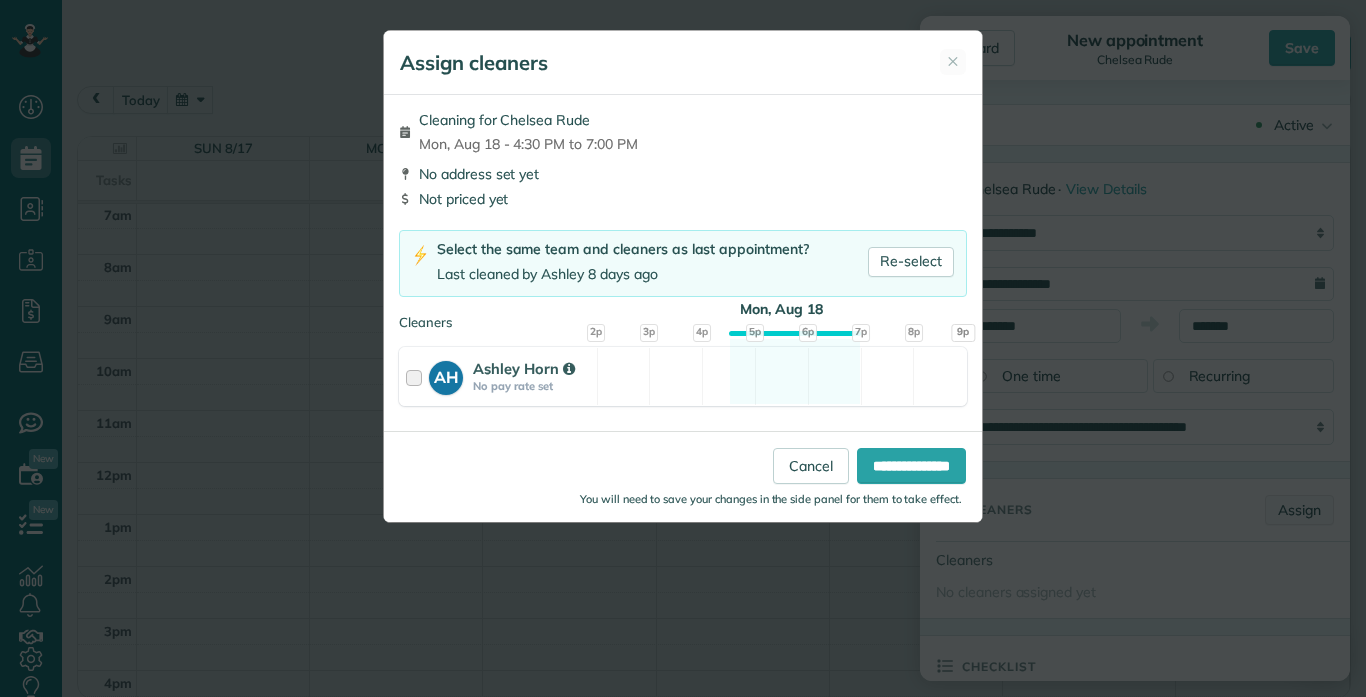 scroll, scrollTop: 0, scrollLeft: 0, axis: both 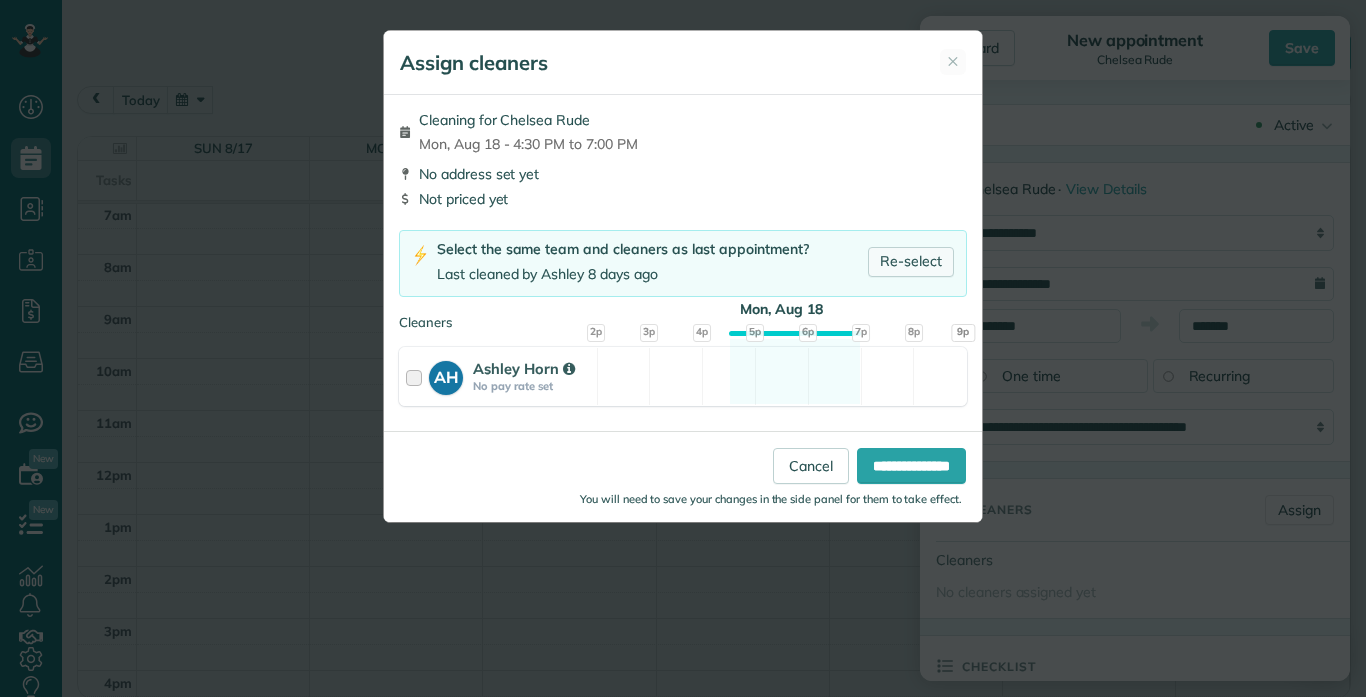 click on "Re-select" at bounding box center (911, 262) 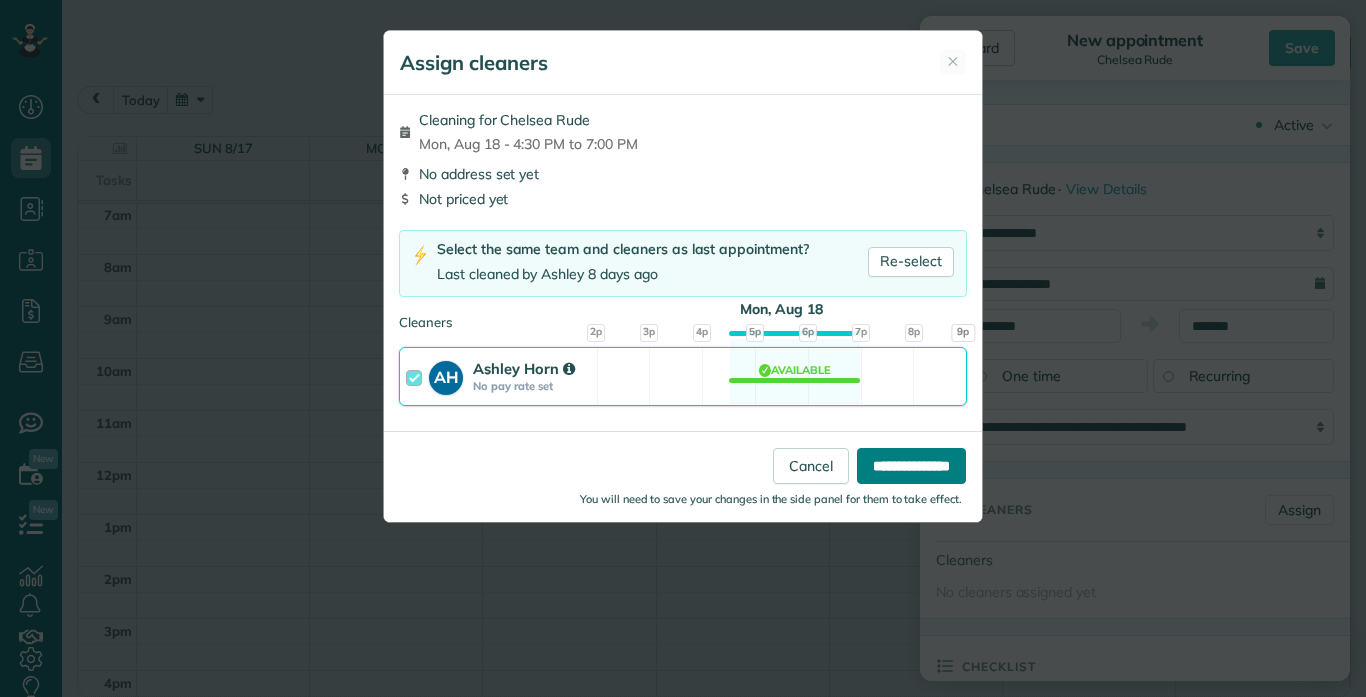 click on "**********" at bounding box center (911, 466) 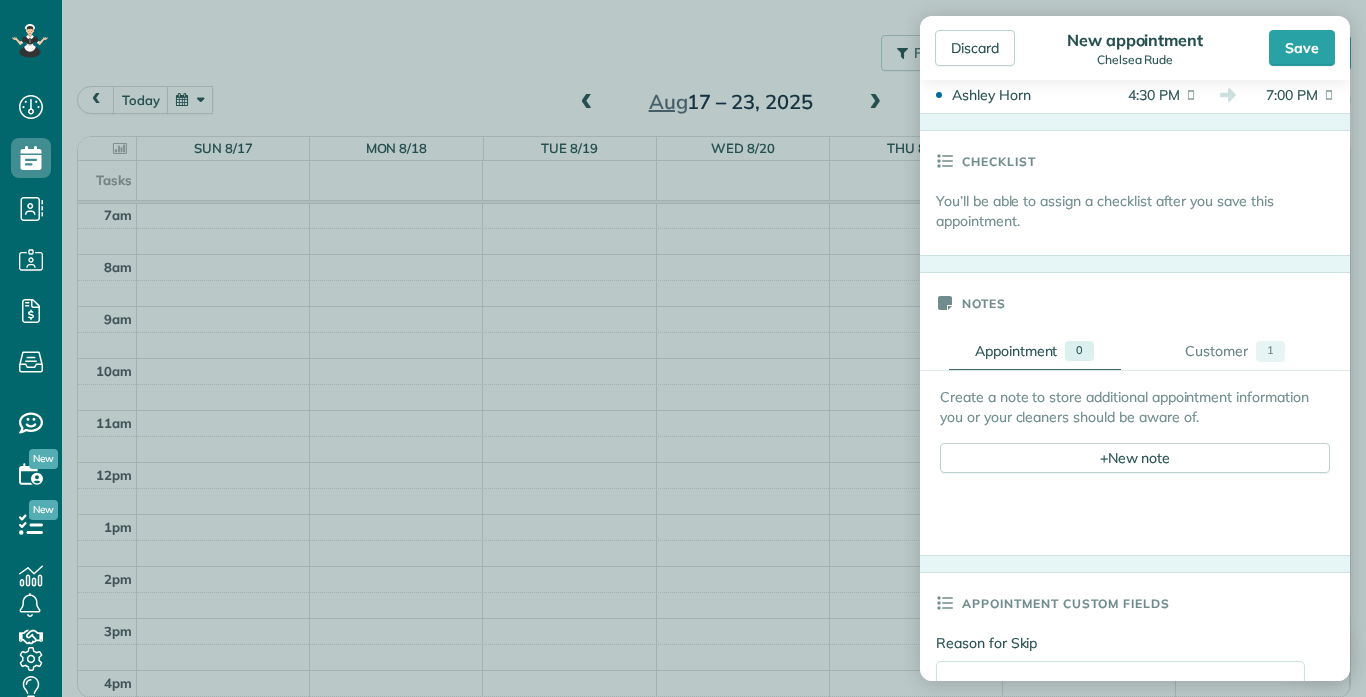 scroll, scrollTop: 621, scrollLeft: 0, axis: vertical 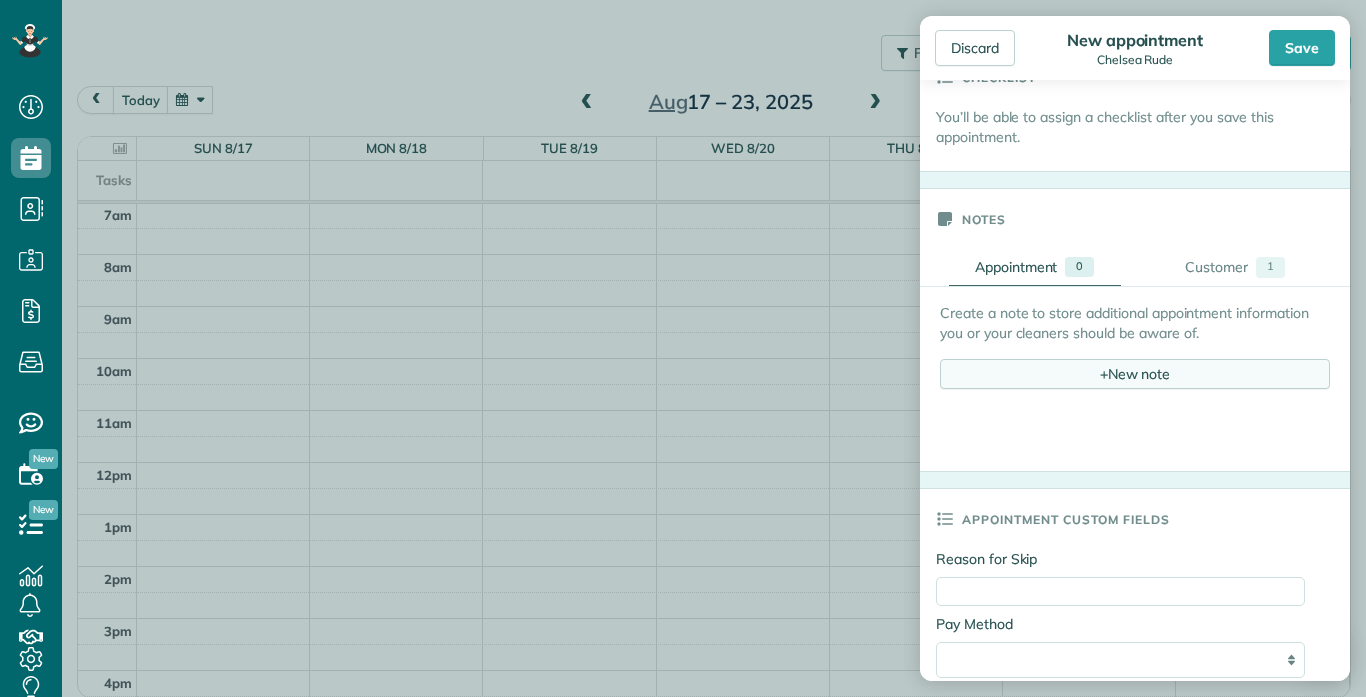 click on "+ New note" at bounding box center (1135, 374) 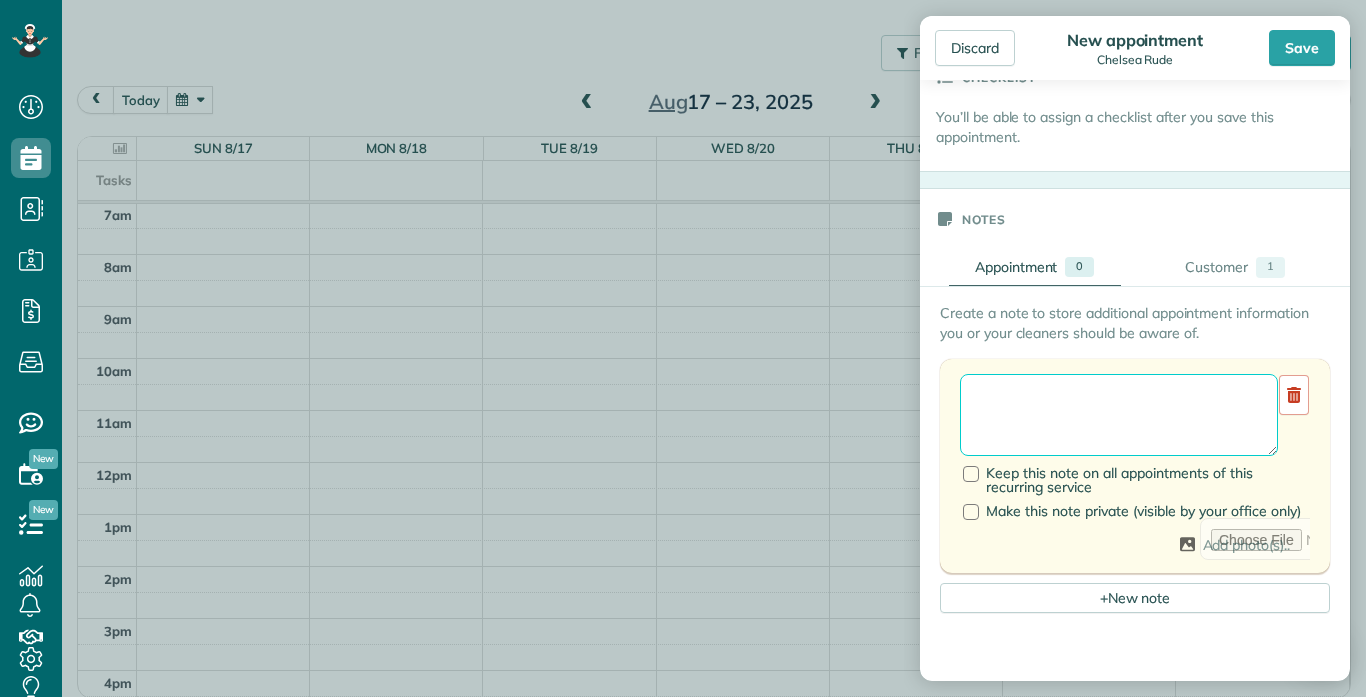 click at bounding box center (1119, 415) 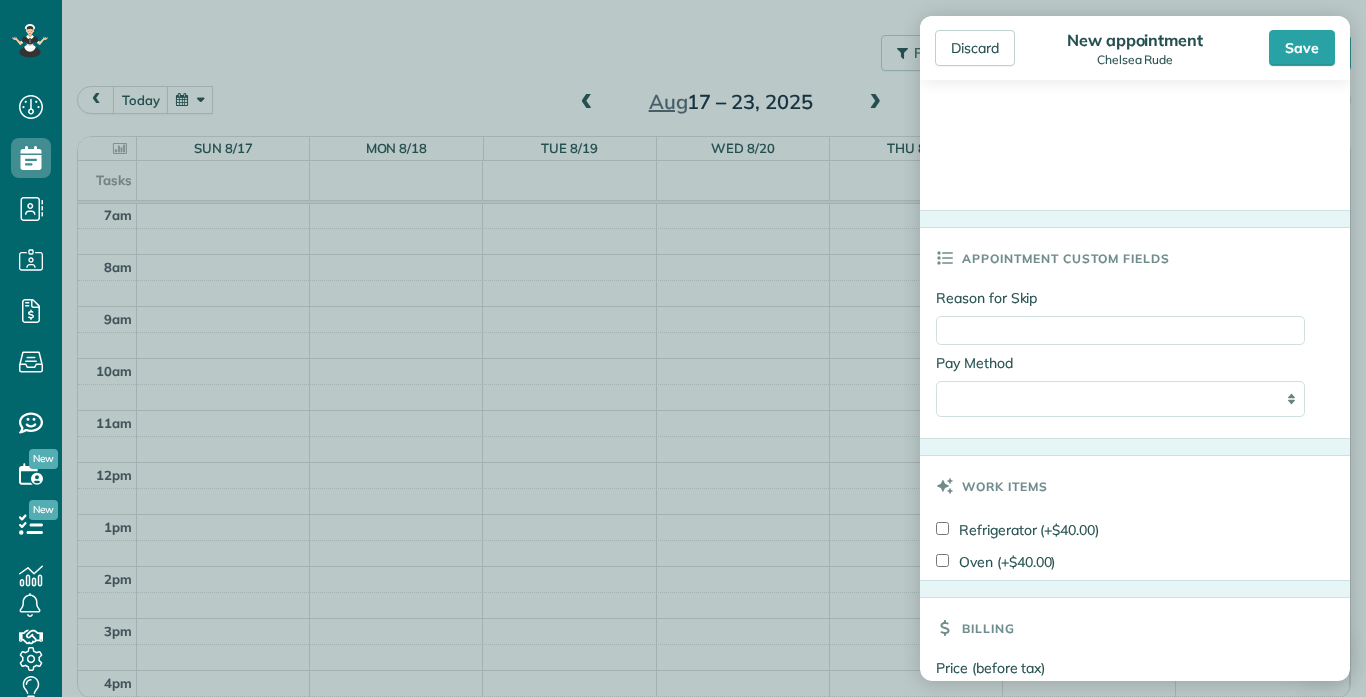 scroll, scrollTop: 1410, scrollLeft: 0, axis: vertical 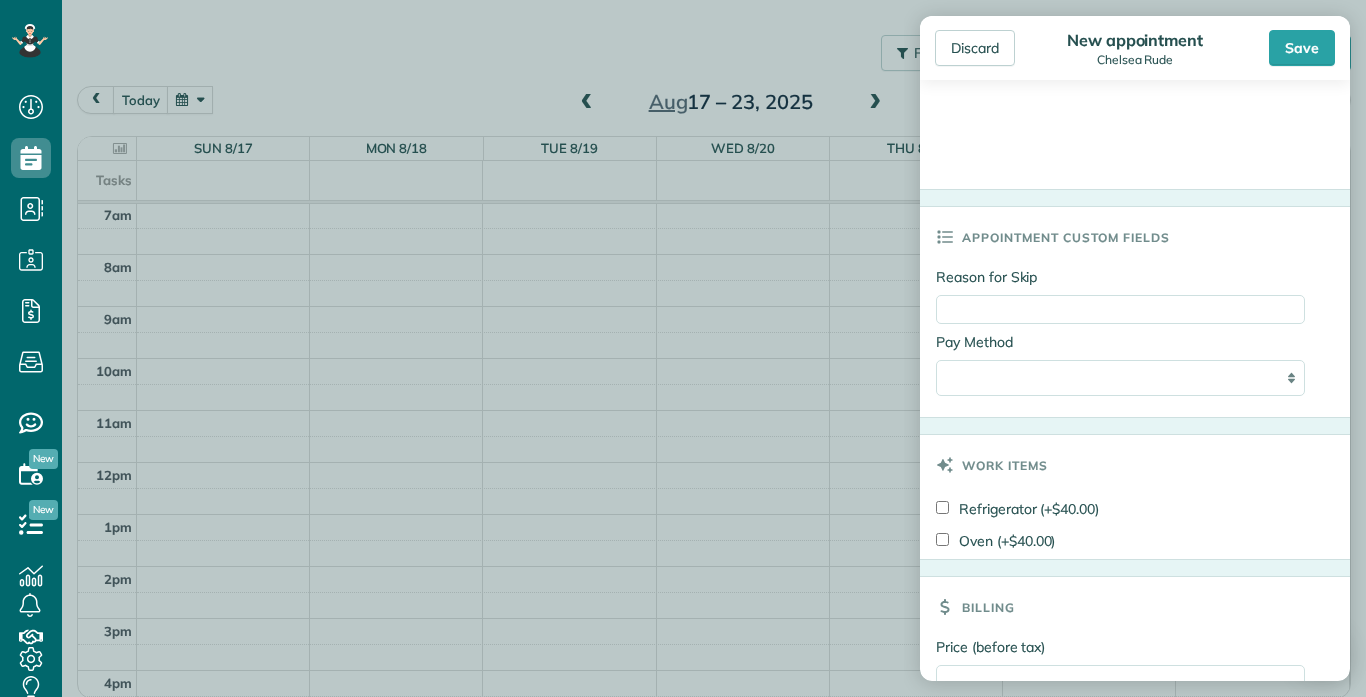 type on "**********" 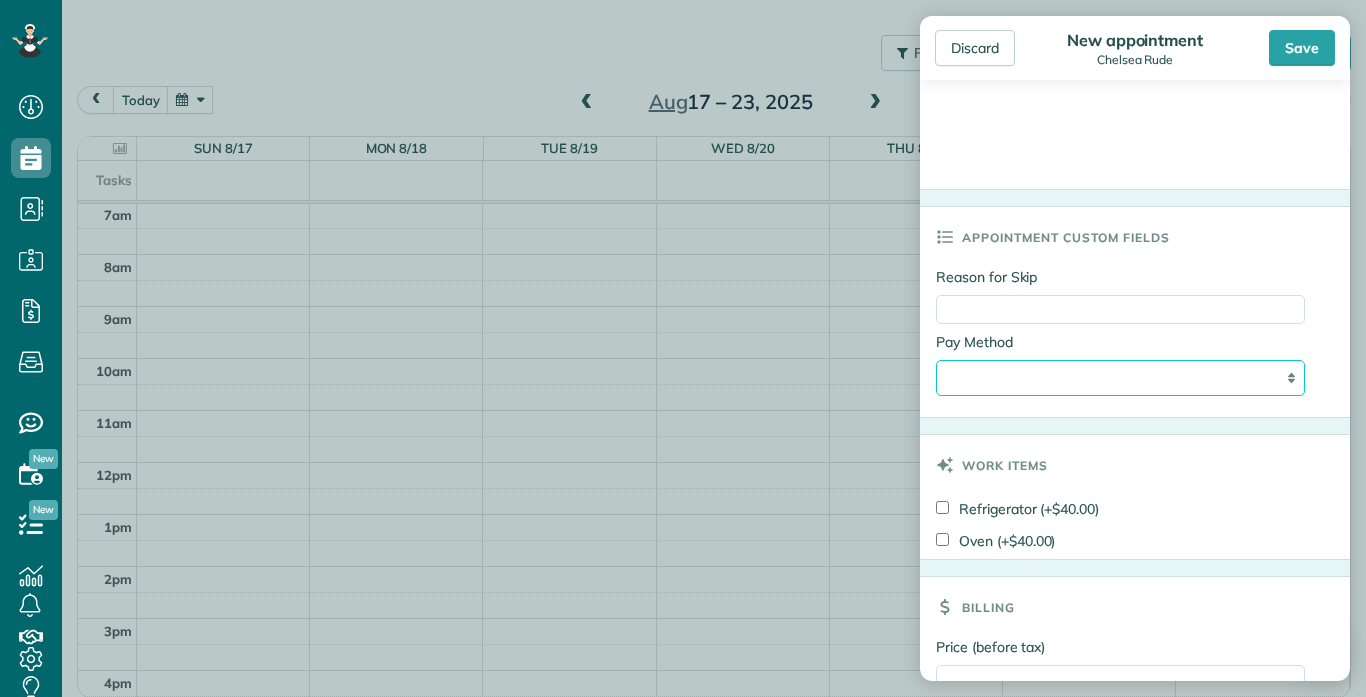click on "**********" at bounding box center (1120, 378) 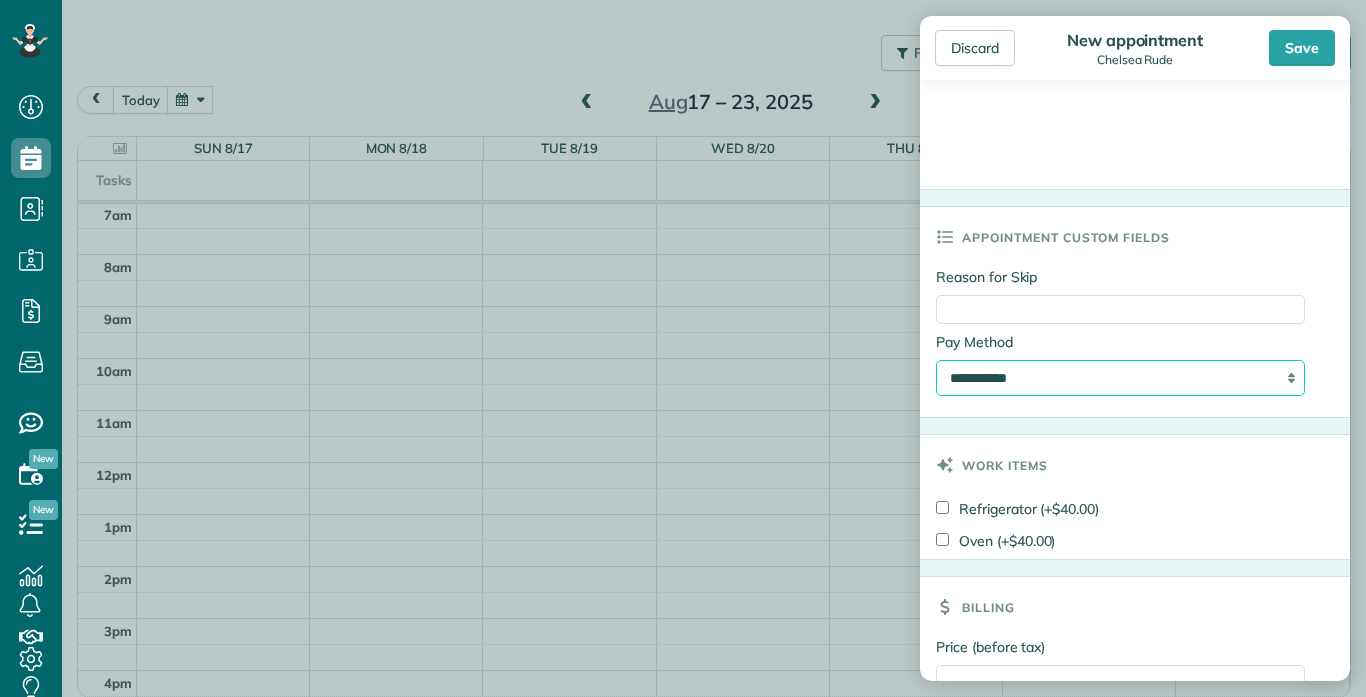 click on "**********" at bounding box center [1120, 378] 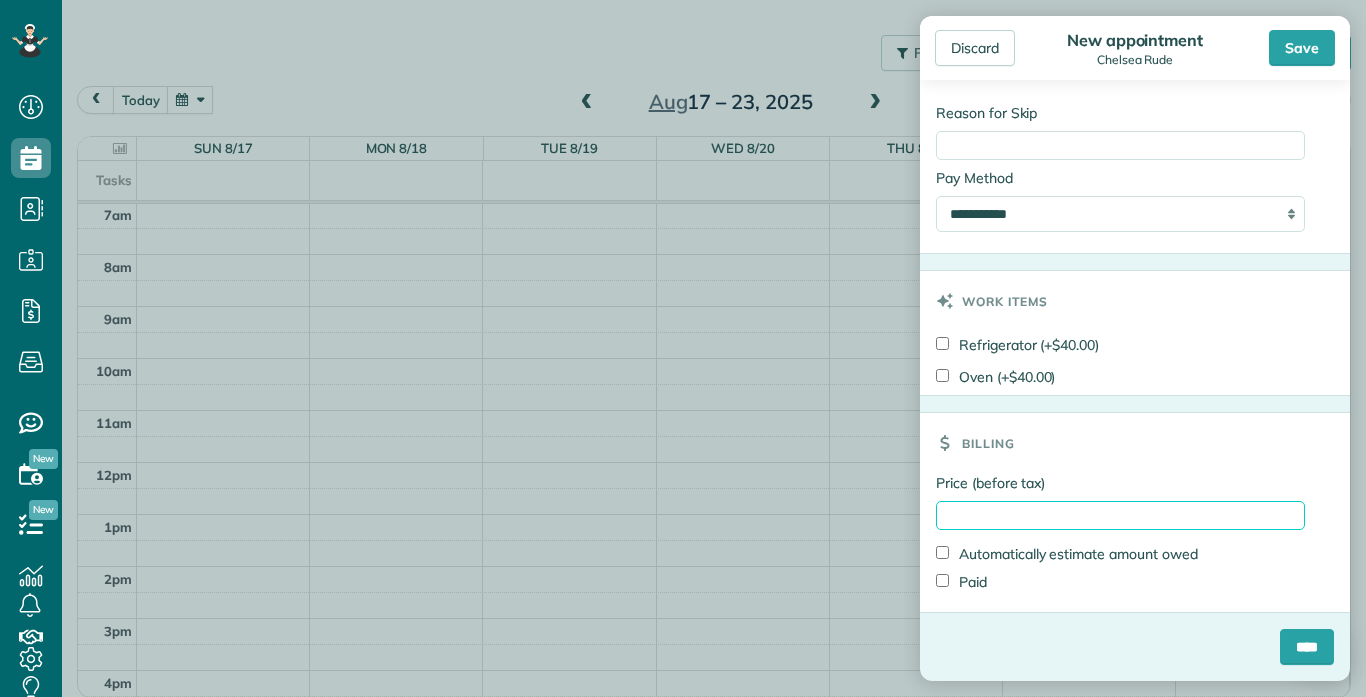 click on "Price (before tax)" at bounding box center (1120, 515) 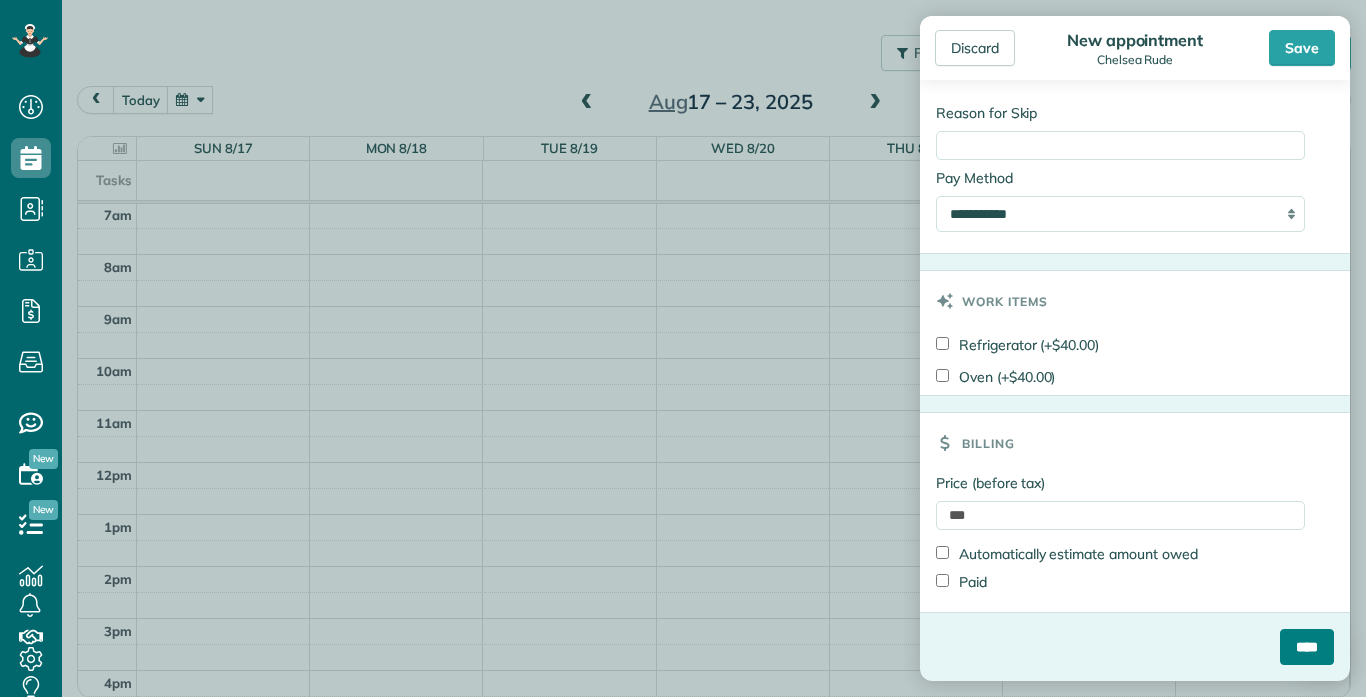 click on "****" at bounding box center [1307, 647] 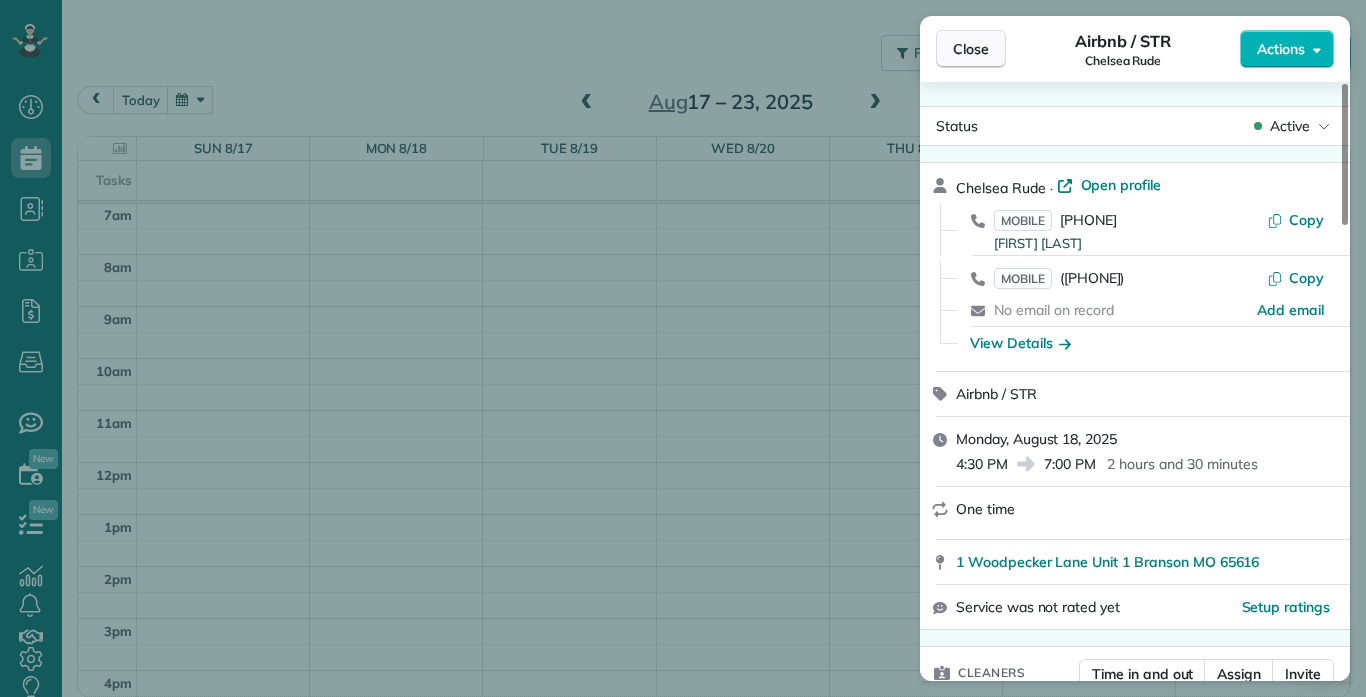 click on "Close" at bounding box center (971, 49) 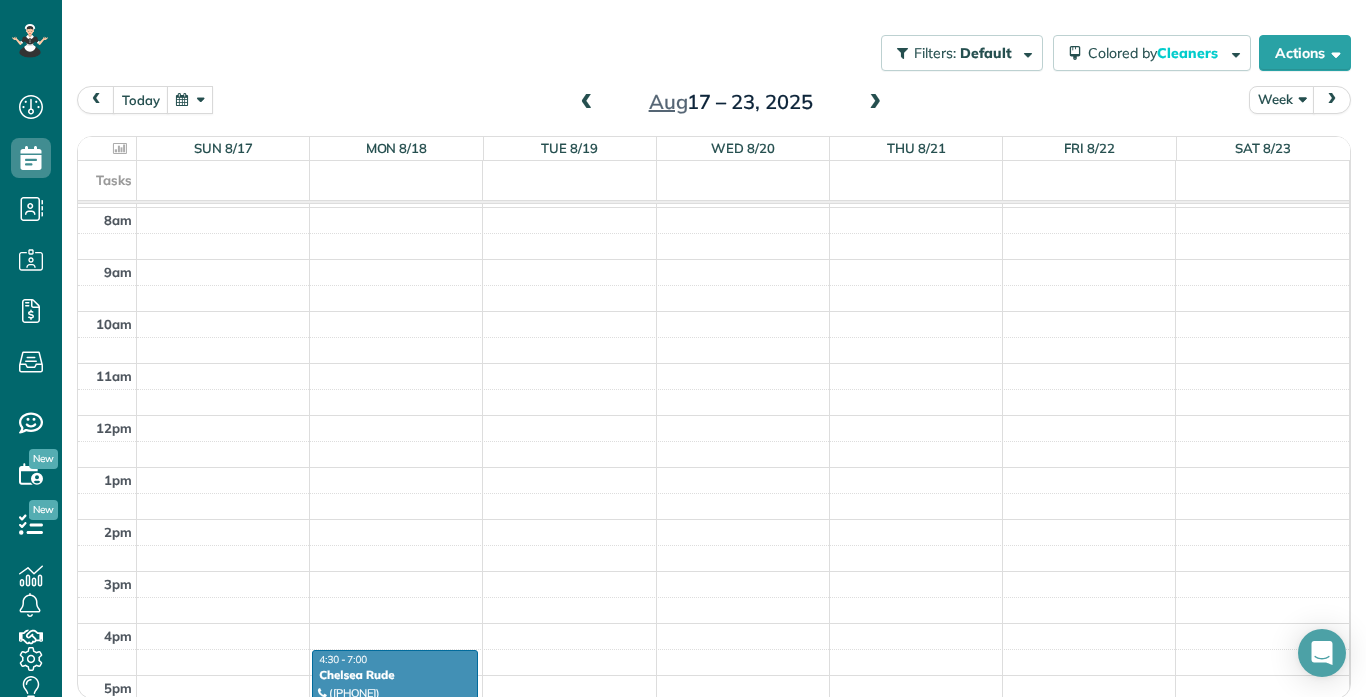 scroll, scrollTop: 462, scrollLeft: 0, axis: vertical 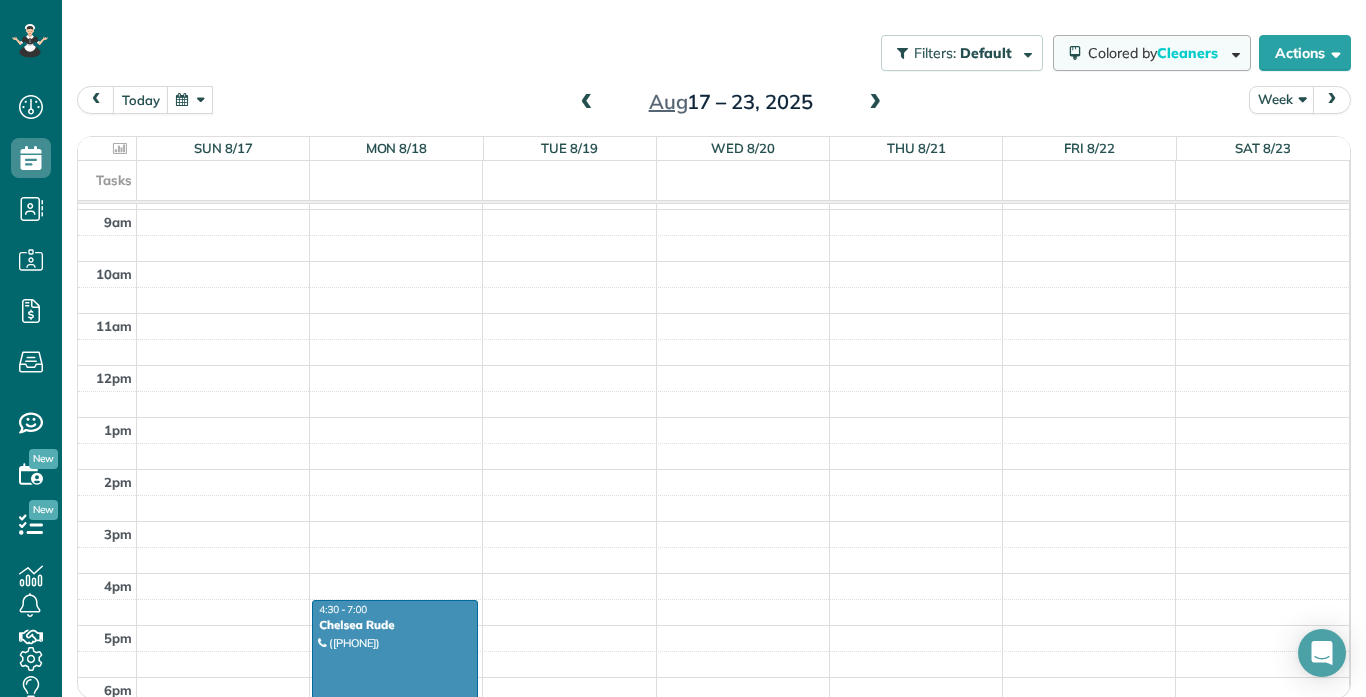 click on "Cleaners" at bounding box center (1189, 53) 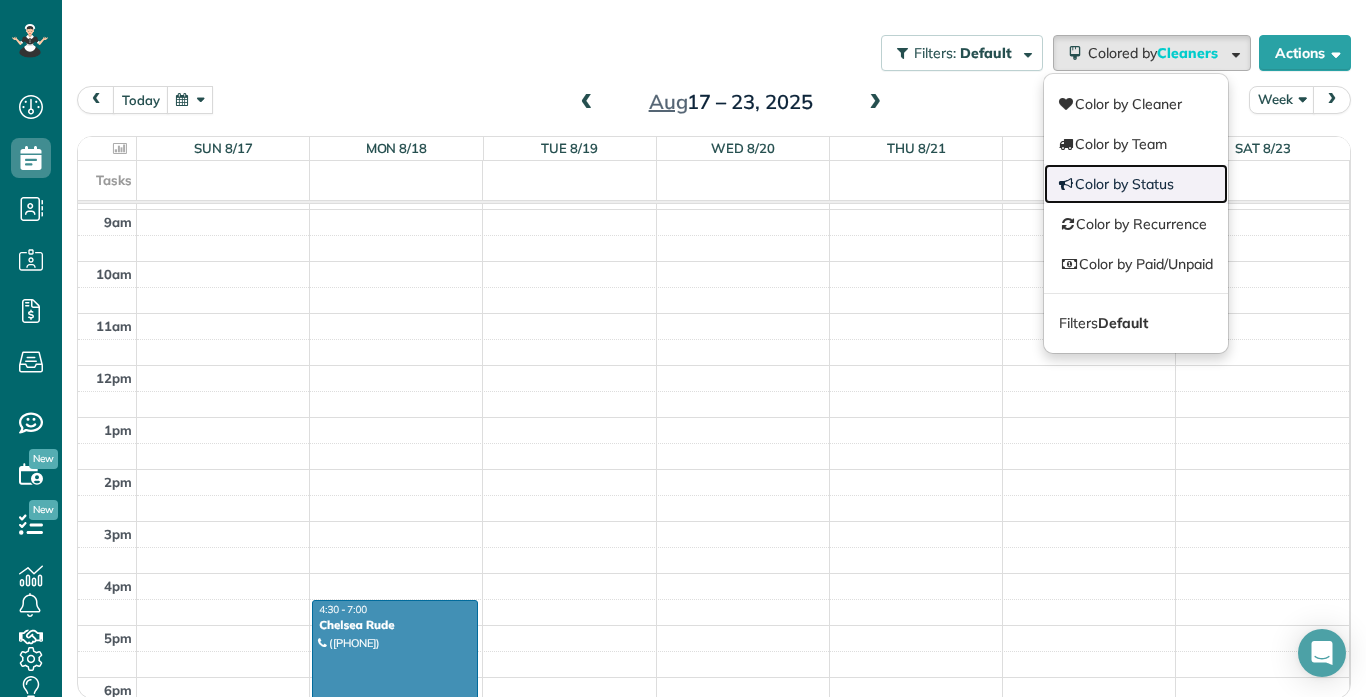 click on "Color by Status" at bounding box center (1136, 184) 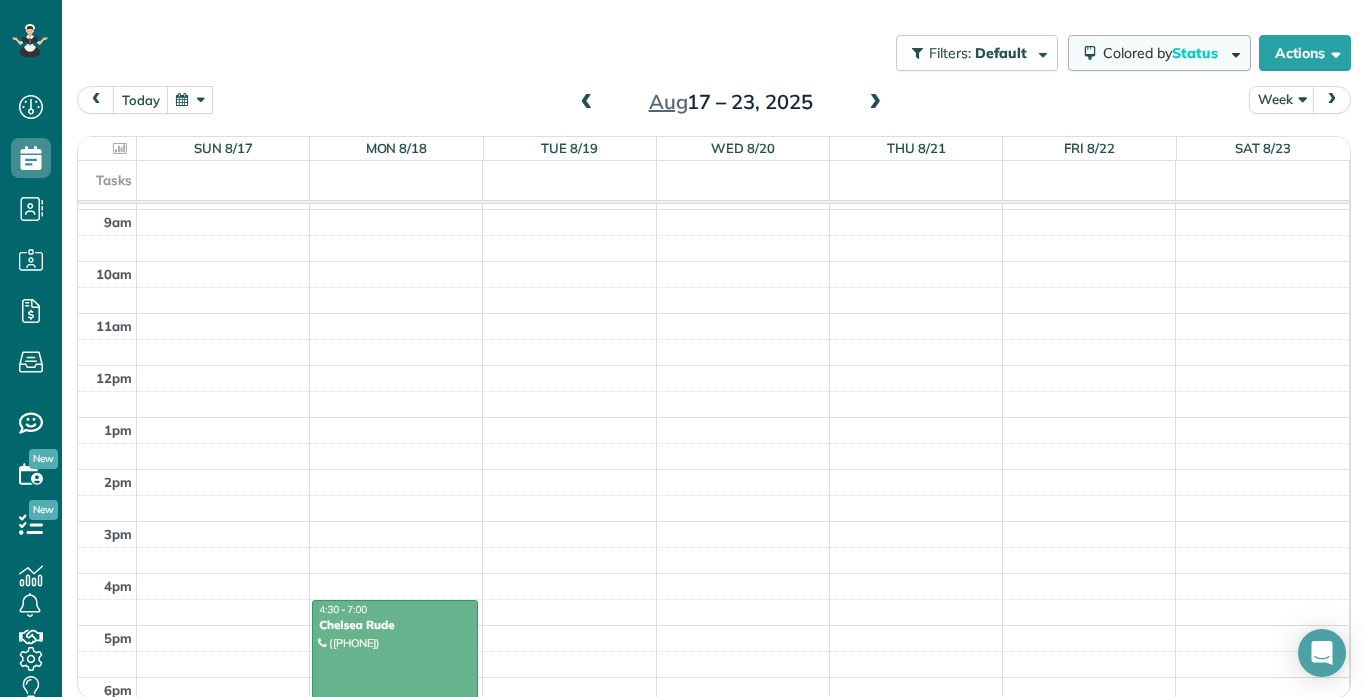 click on "Status" at bounding box center [1196, 53] 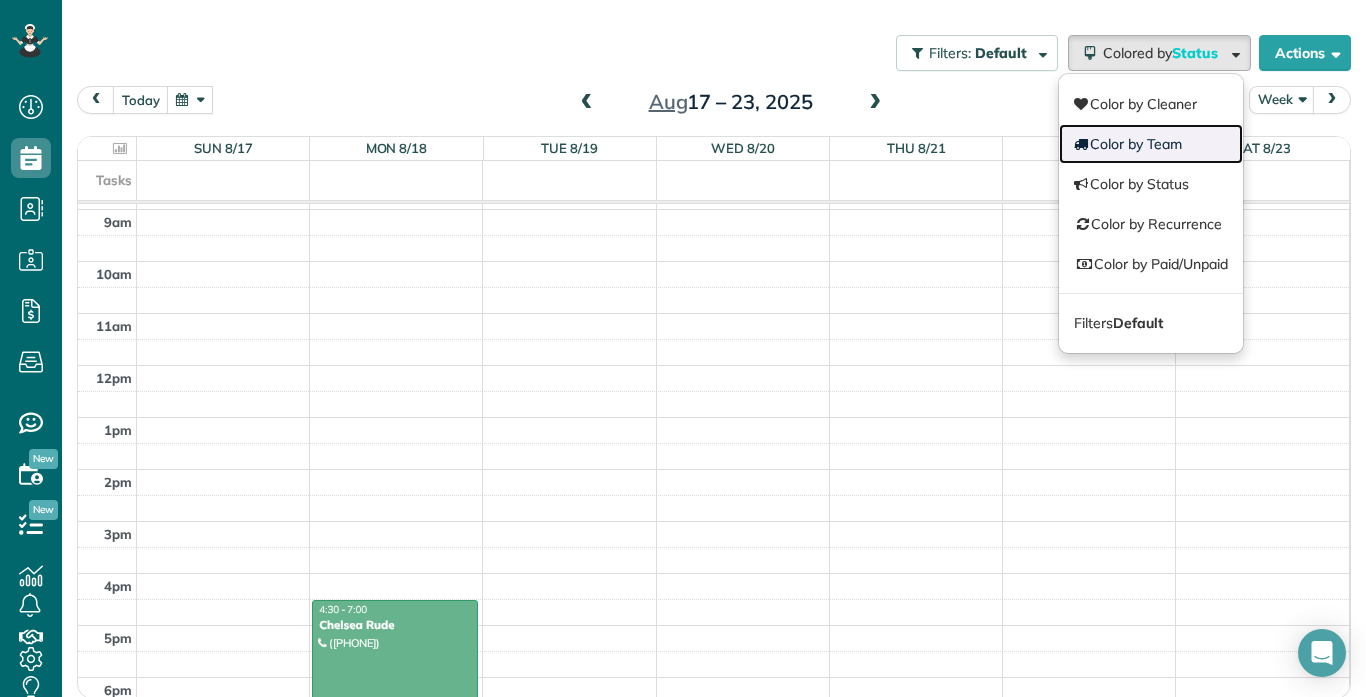 click on "Color by Team" at bounding box center (1151, 144) 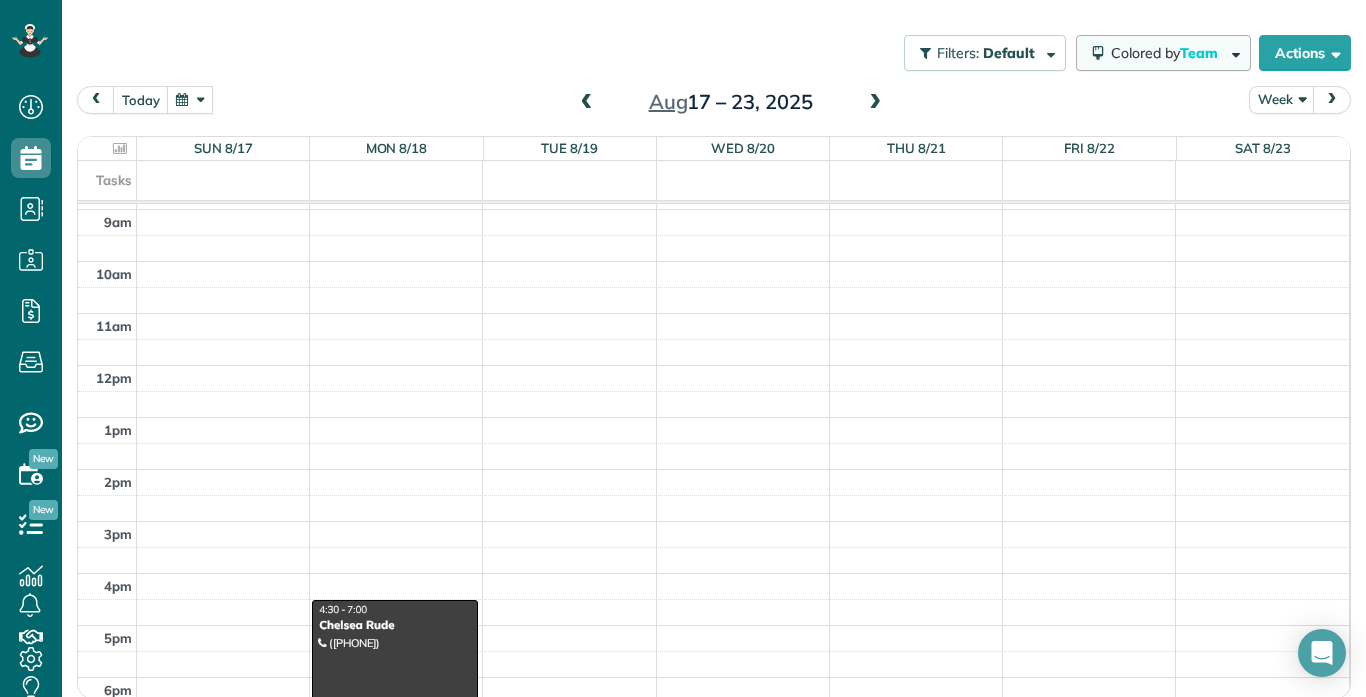 click on "Colored by  Team" at bounding box center [1168, 53] 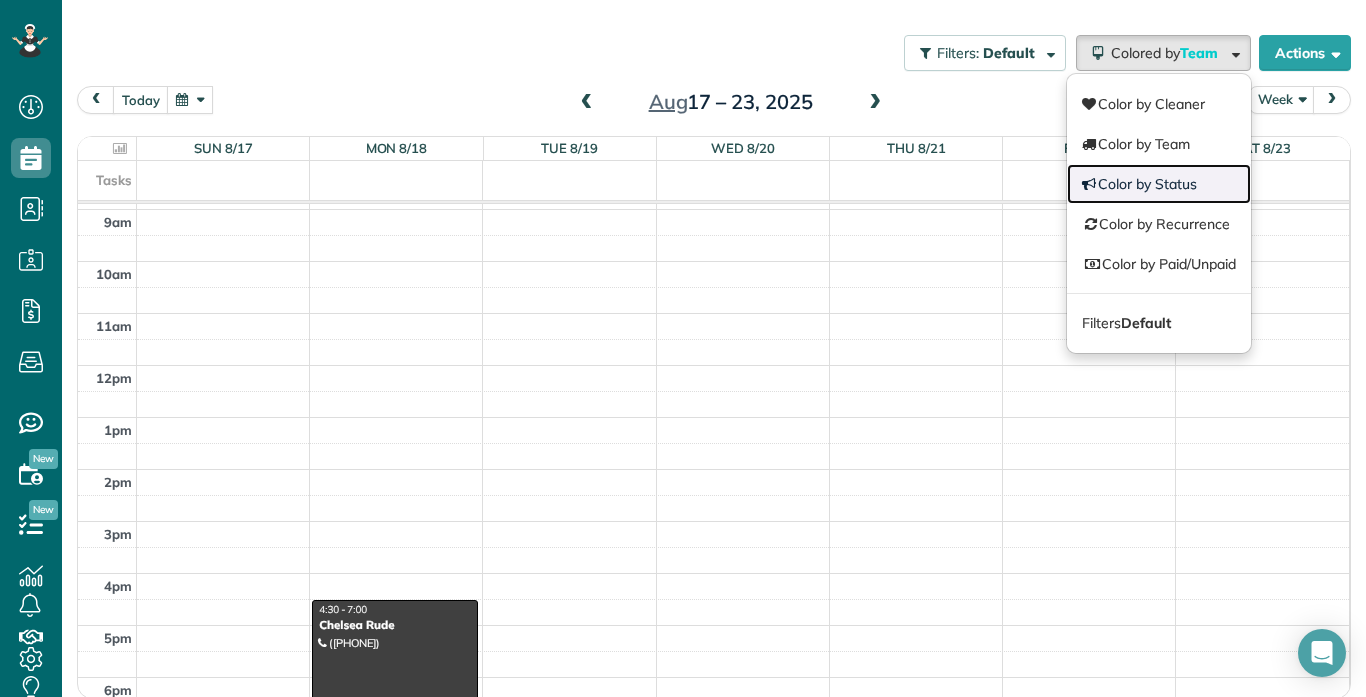 click on "Color by Status" at bounding box center [1159, 184] 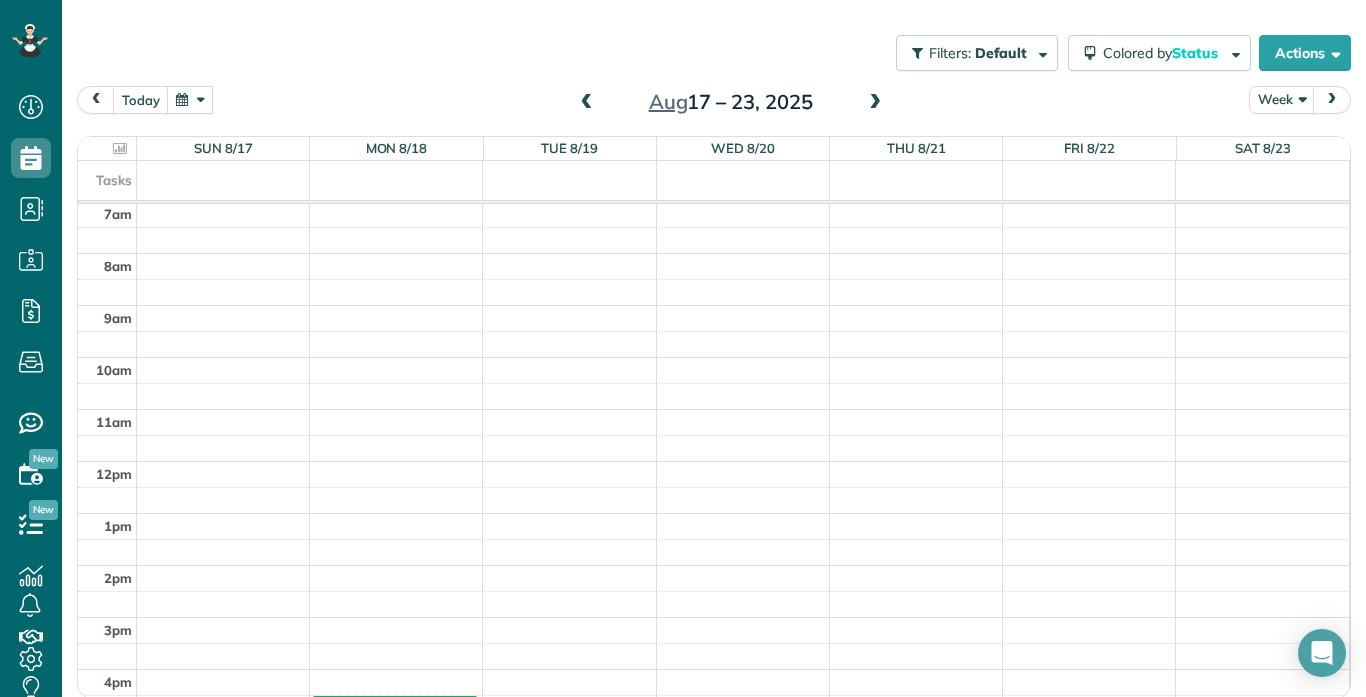 scroll, scrollTop: 363, scrollLeft: 0, axis: vertical 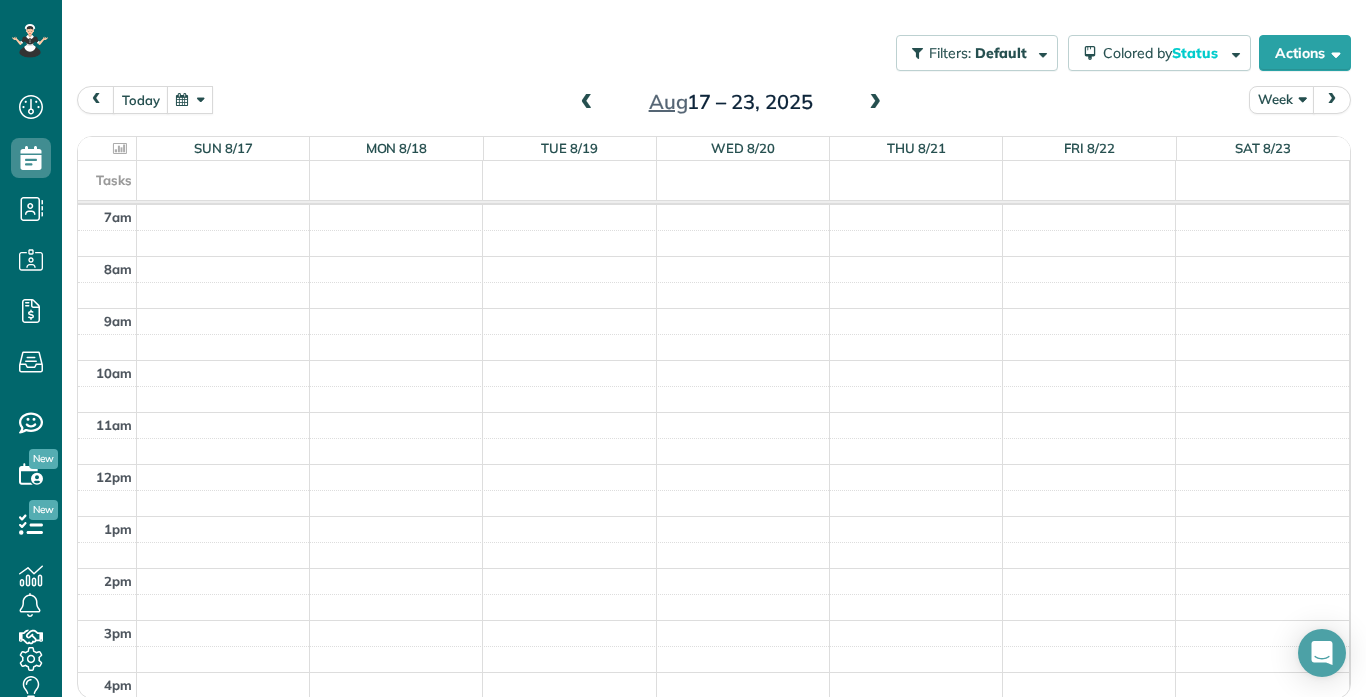 click at bounding box center [875, 103] 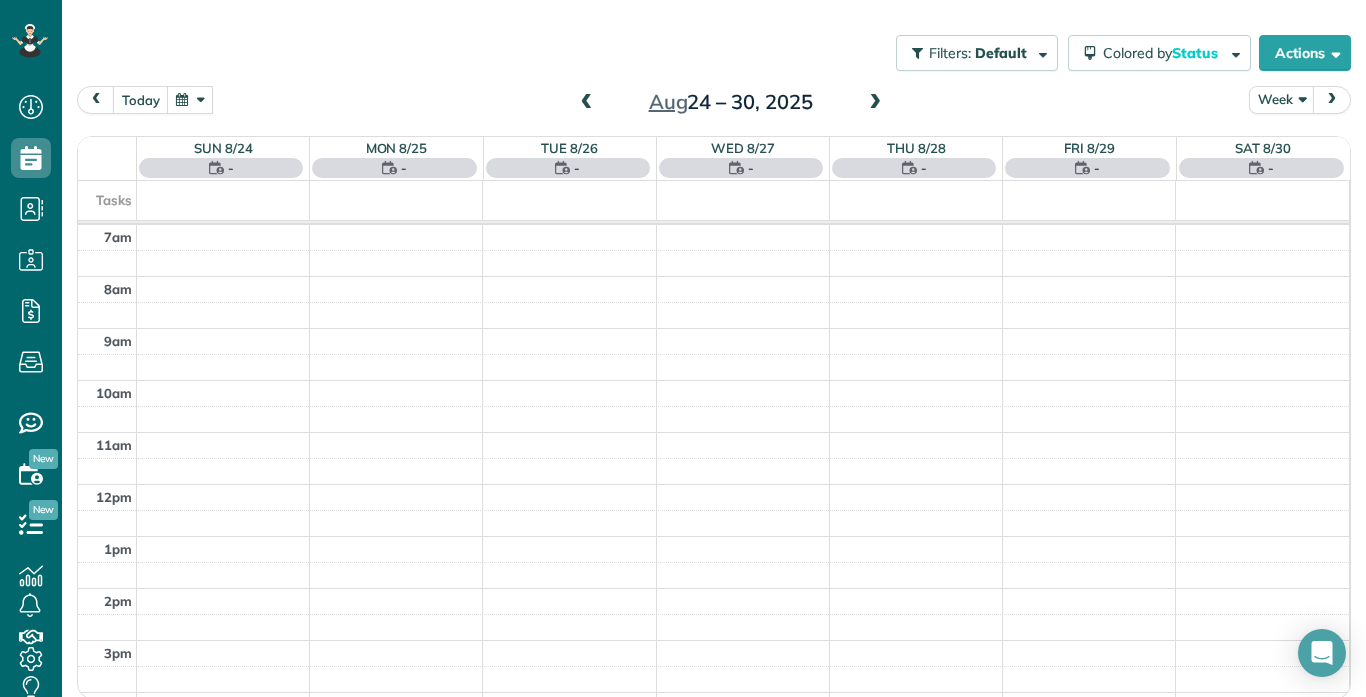 scroll, scrollTop: 365, scrollLeft: 0, axis: vertical 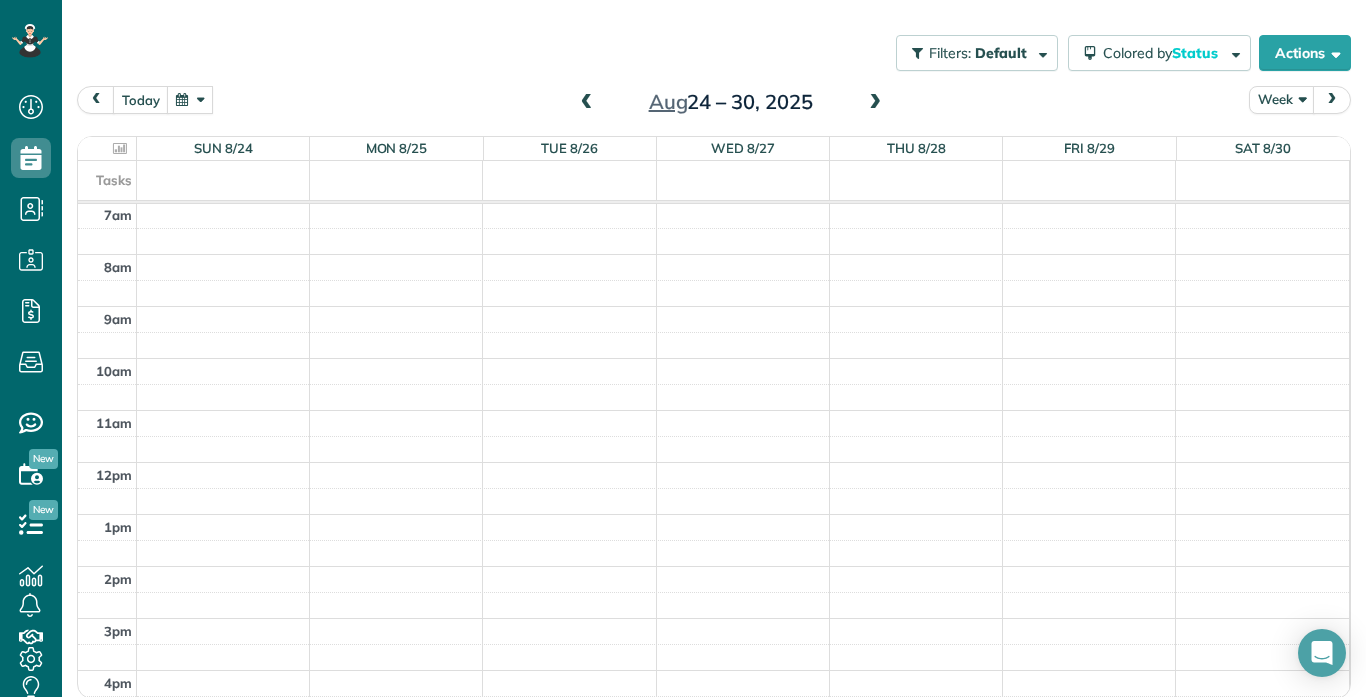 click on "12am 1am 2am 3am 4am 5am 6am 7am 8am 9am 10am 11am 12pm 1pm 2pm 3pm 4pm 5pm 6pm 7pm 8pm 9pm 10pm 11pm" at bounding box center (713, 462) 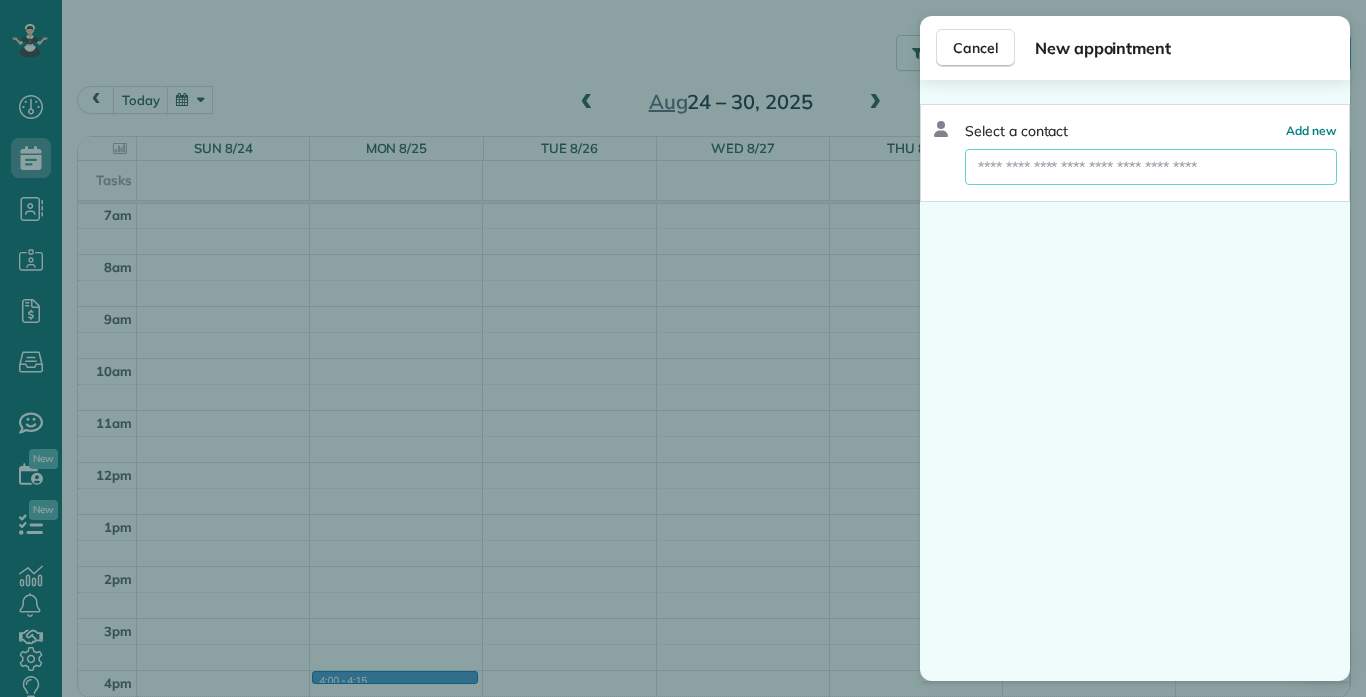 click at bounding box center (1151, 167) 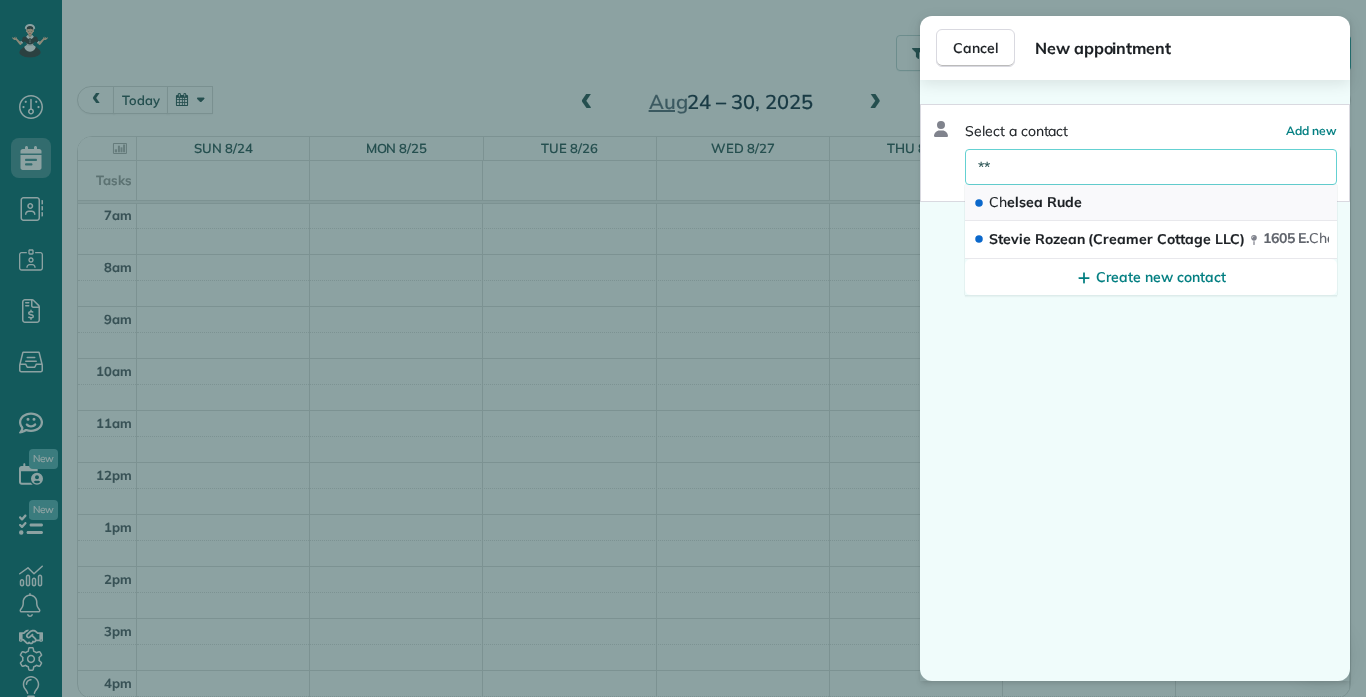 type on "**" 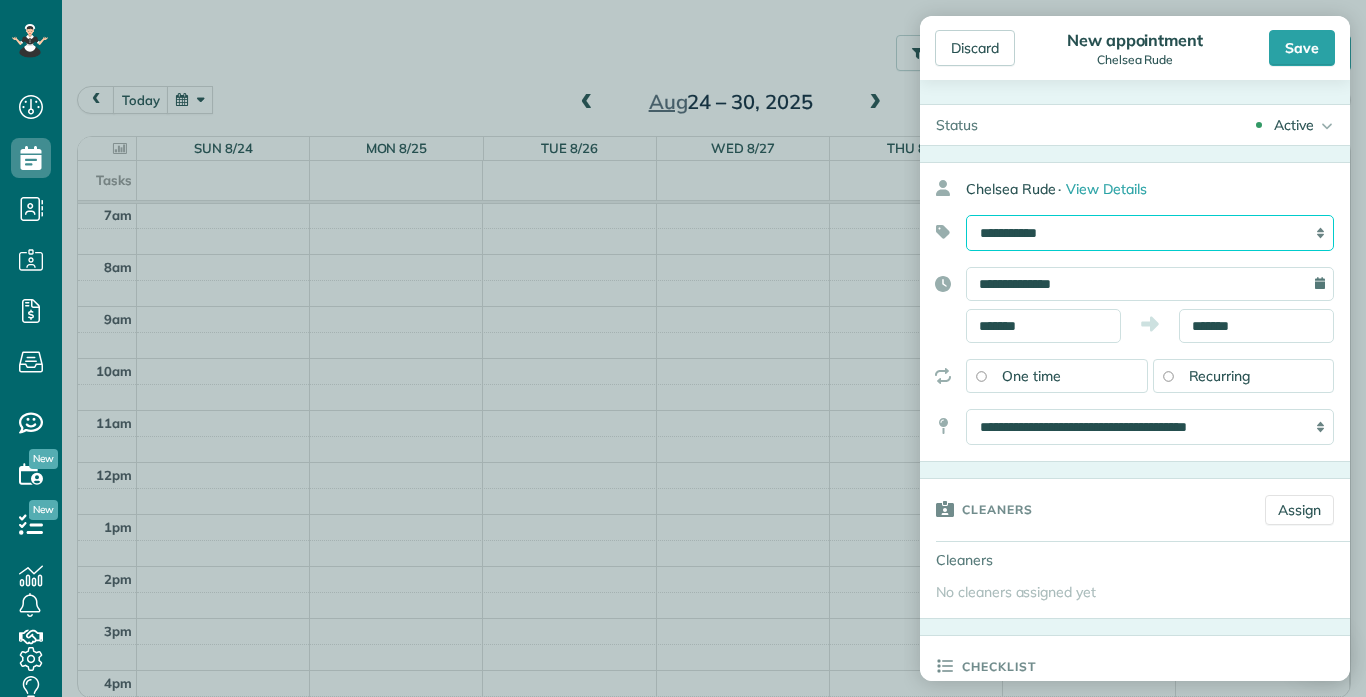 click on "**********" at bounding box center [1150, 233] 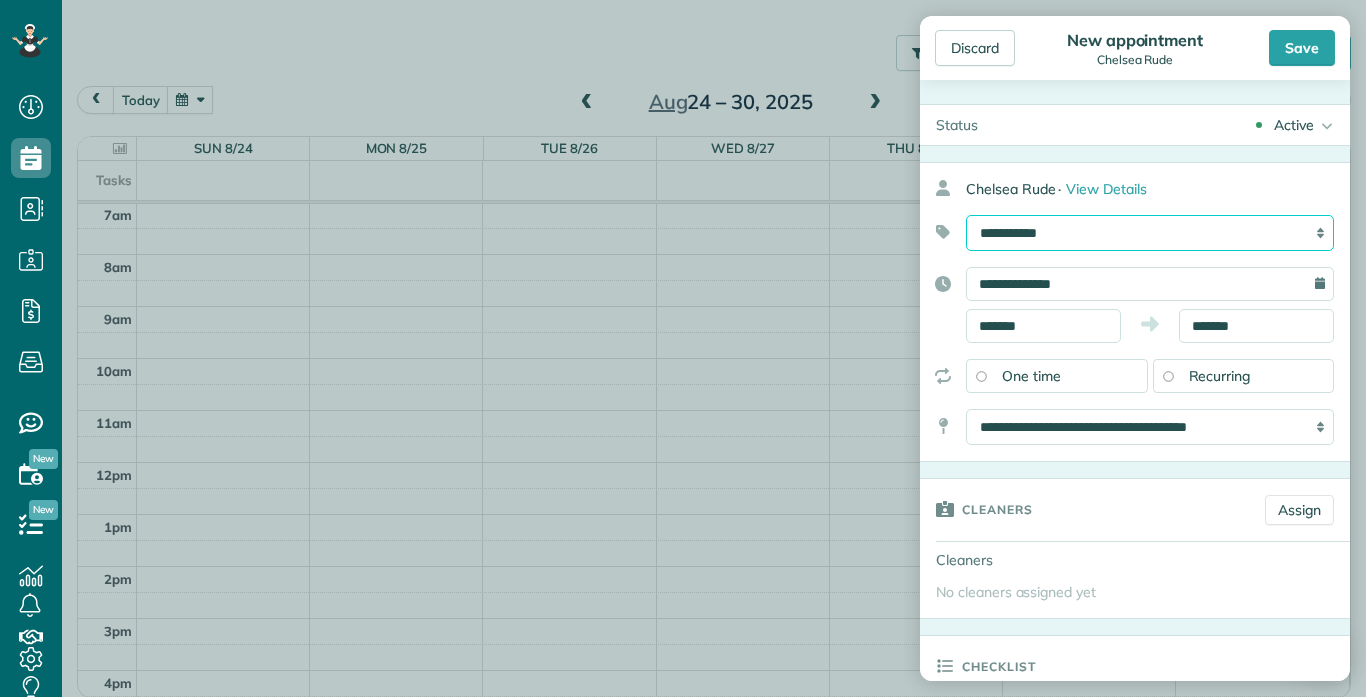 select on "******" 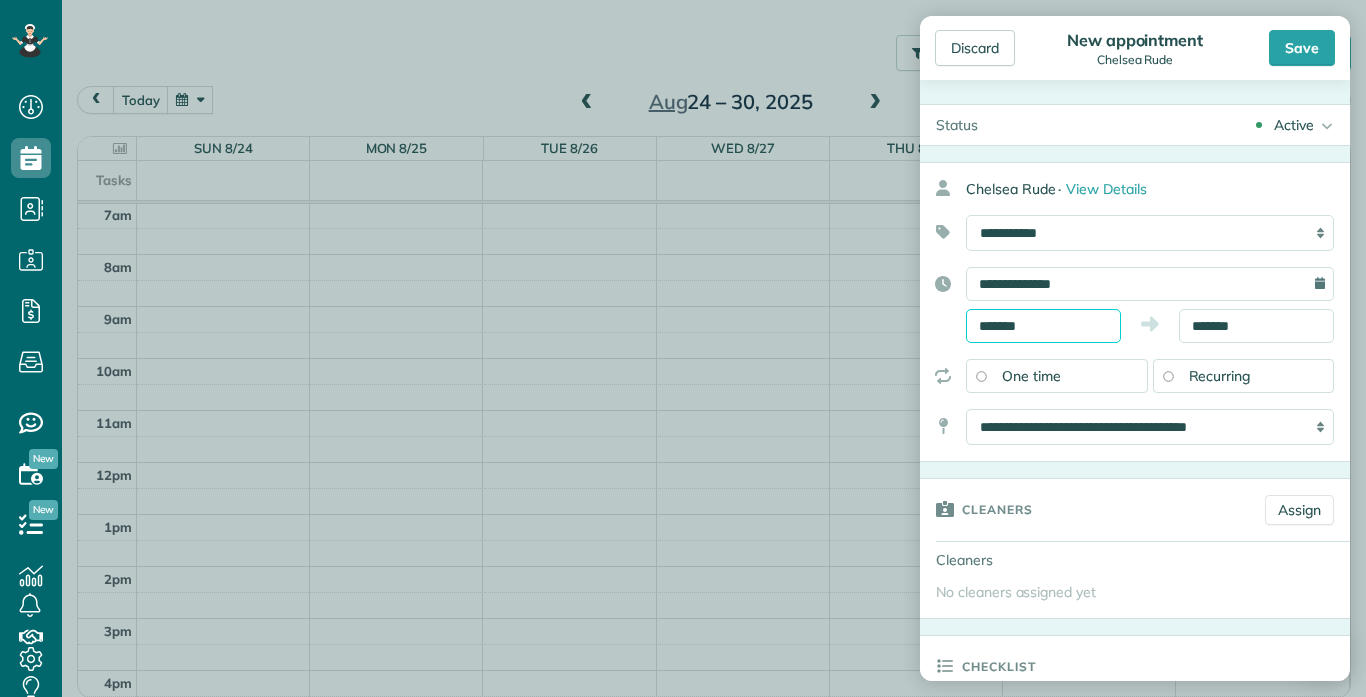 click on "*******" at bounding box center [1043, 326] 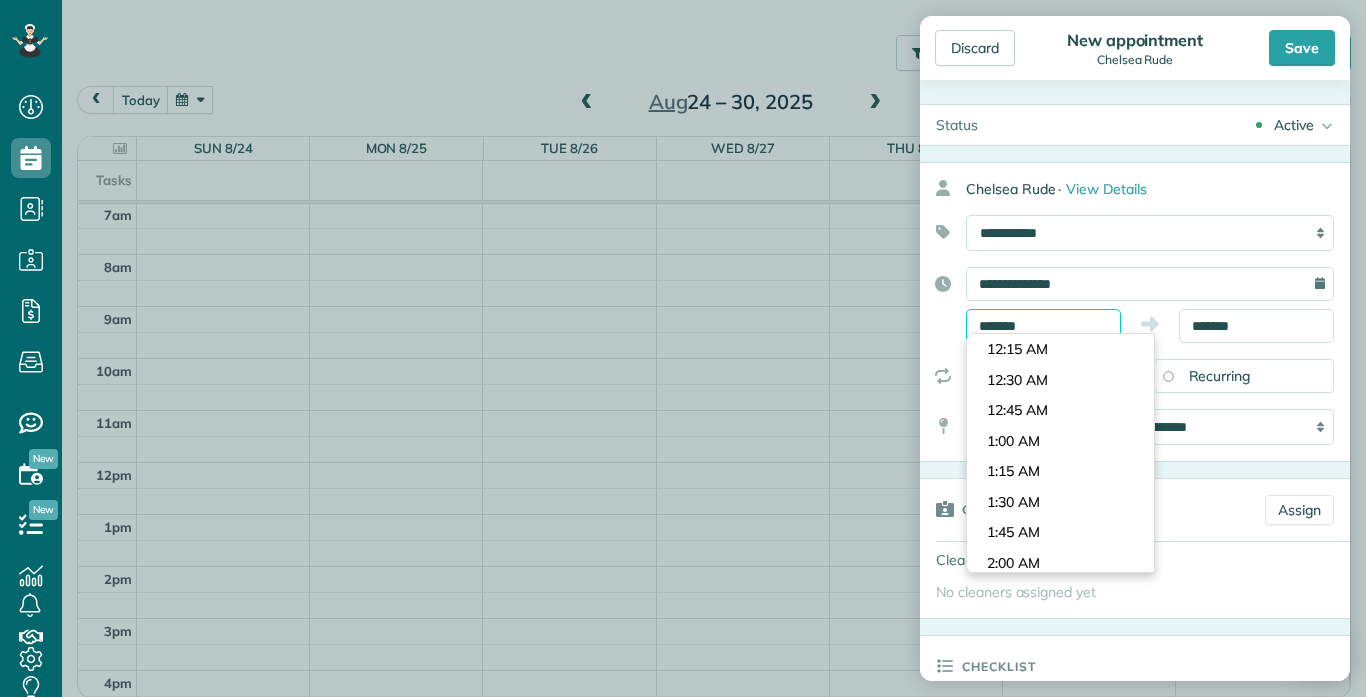 scroll, scrollTop: 1892, scrollLeft: 0, axis: vertical 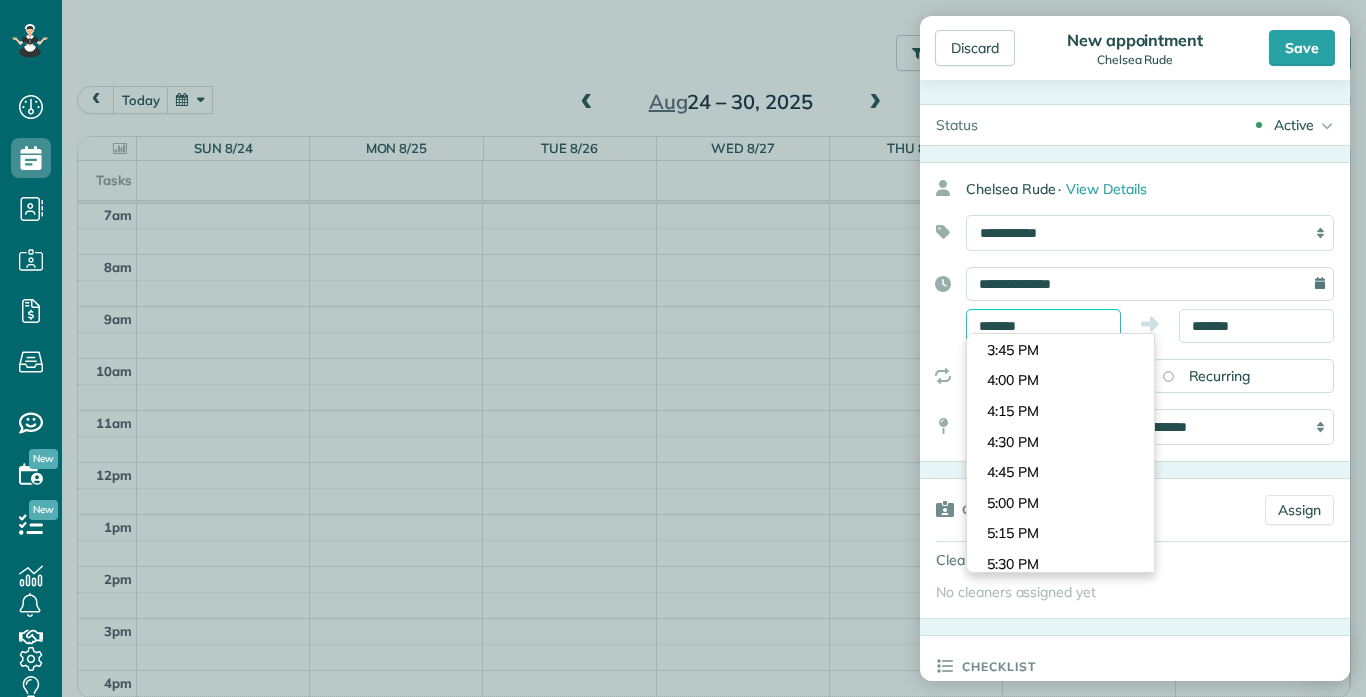 type on "*******" 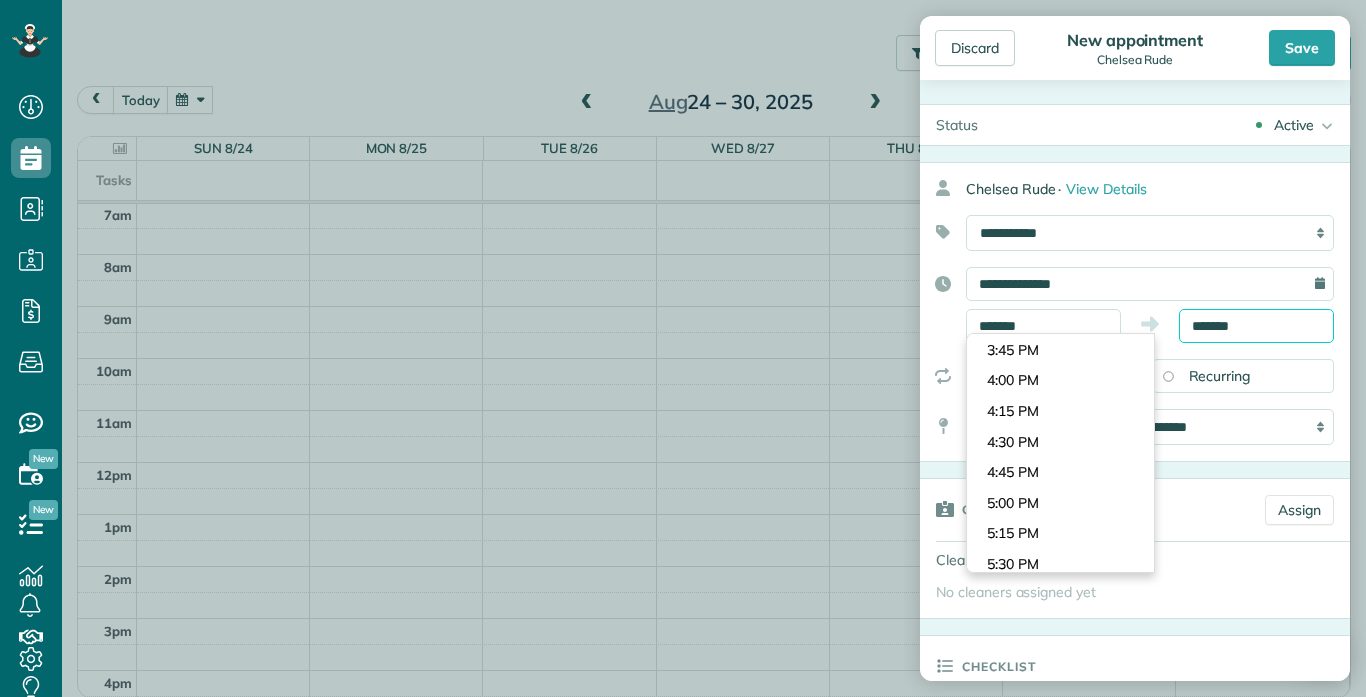 click on "*******" at bounding box center (1256, 326) 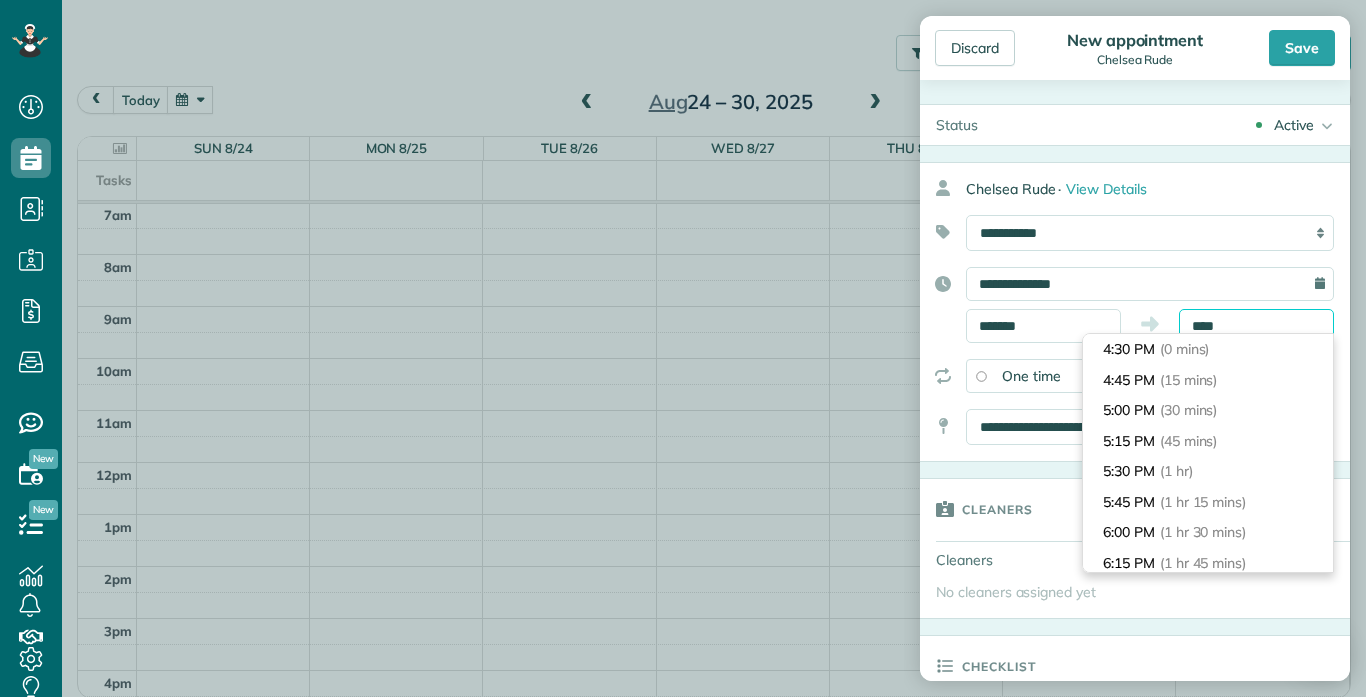 scroll, scrollTop: 274, scrollLeft: 0, axis: vertical 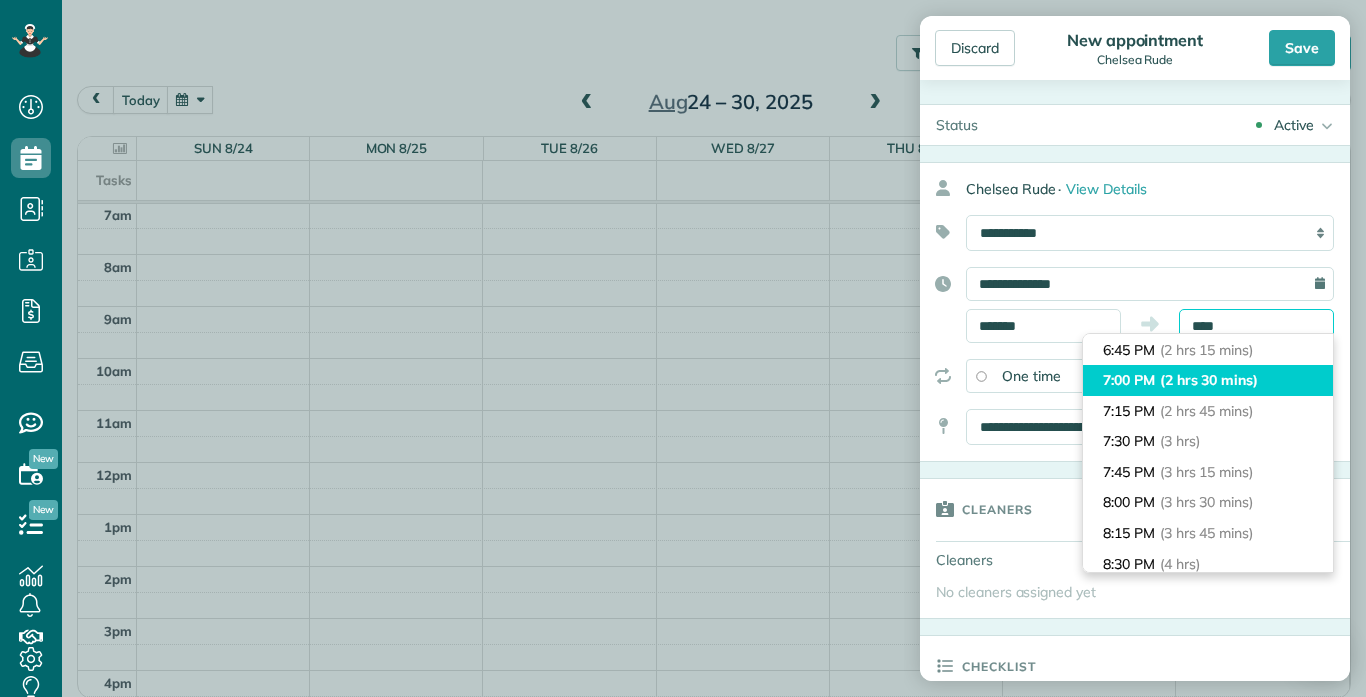 type on "*******" 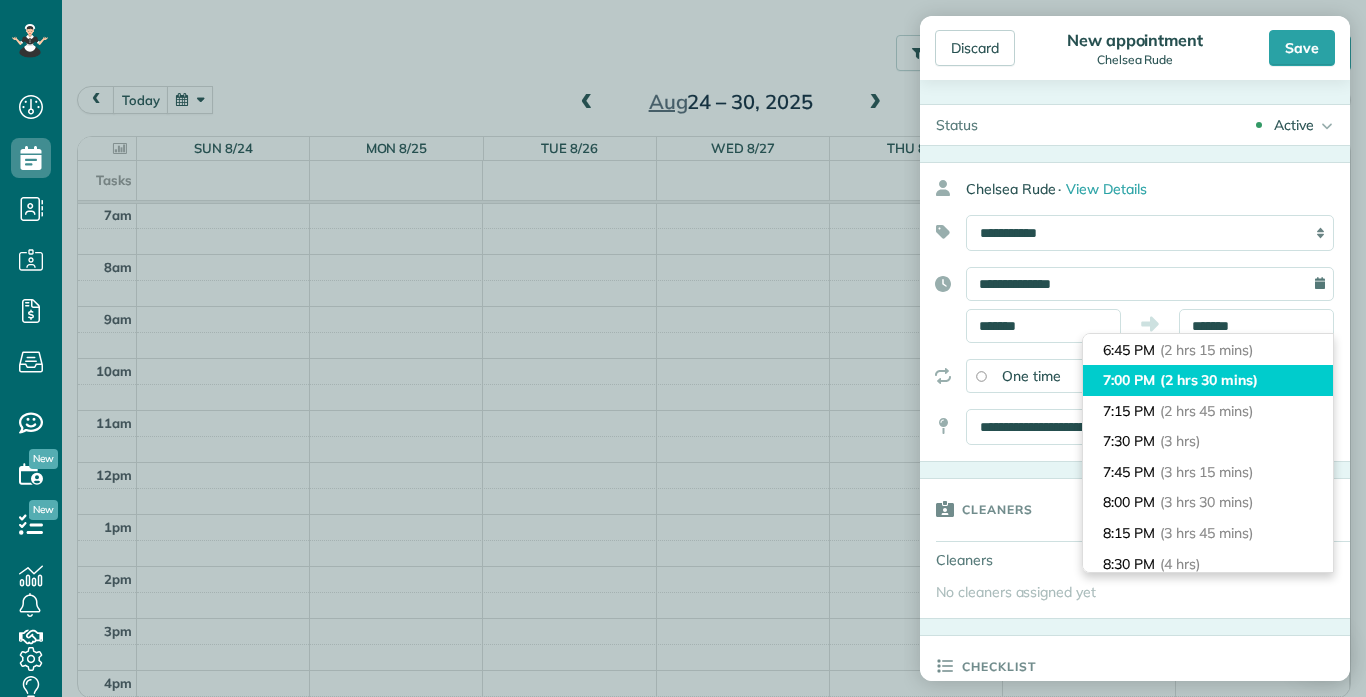 click on "7:00 PM  (2 hrs 30 mins)" at bounding box center [1208, 380] 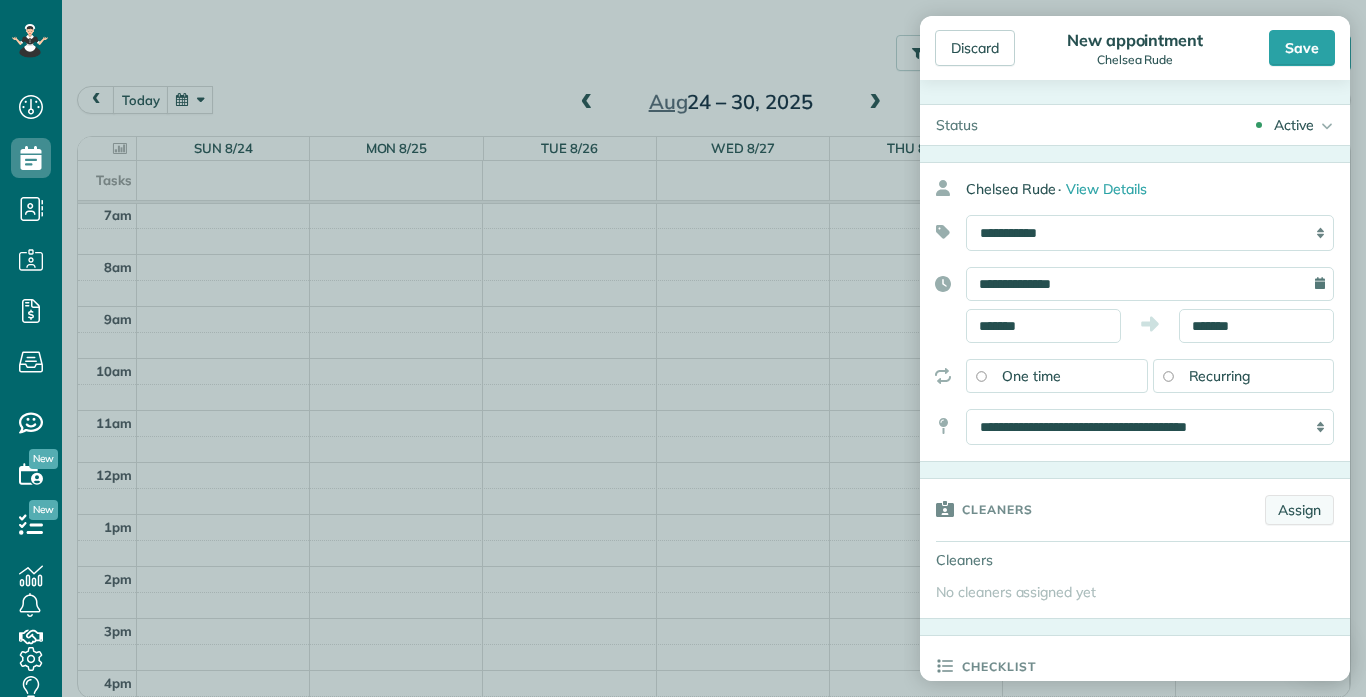 click on "Assign" at bounding box center [1299, 510] 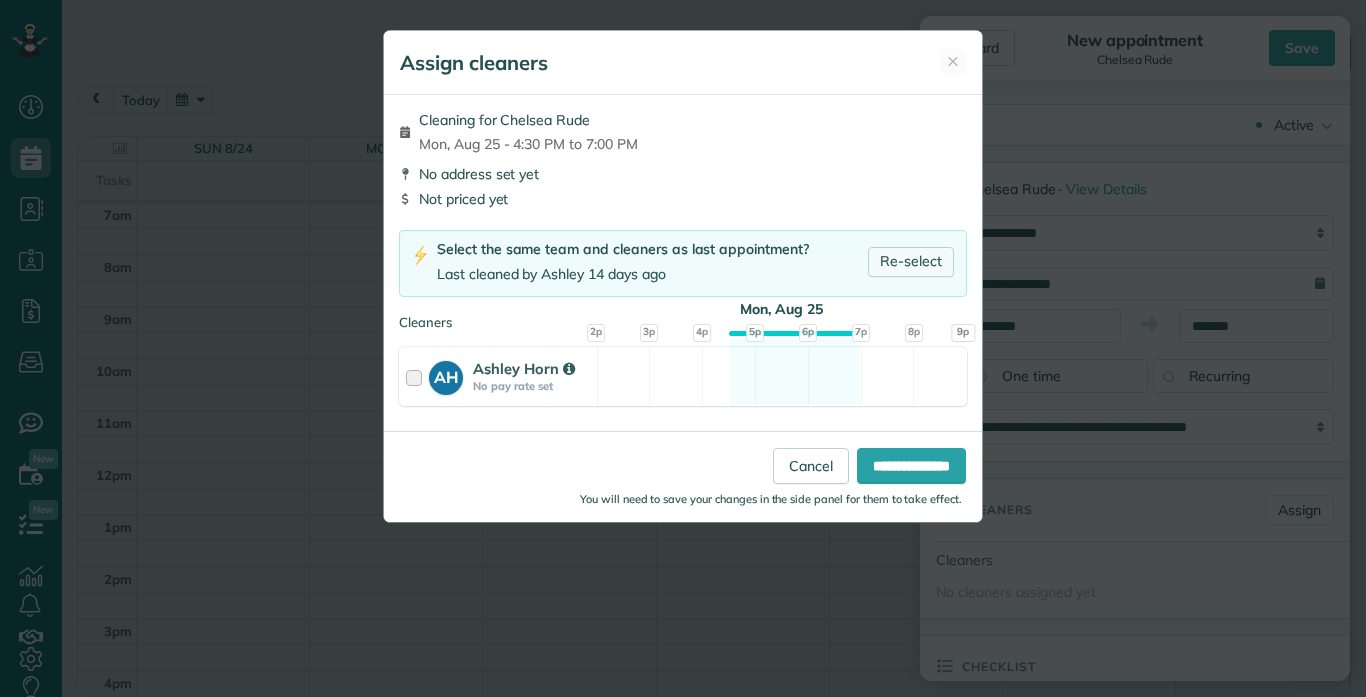 click on "Re-select" at bounding box center [911, 262] 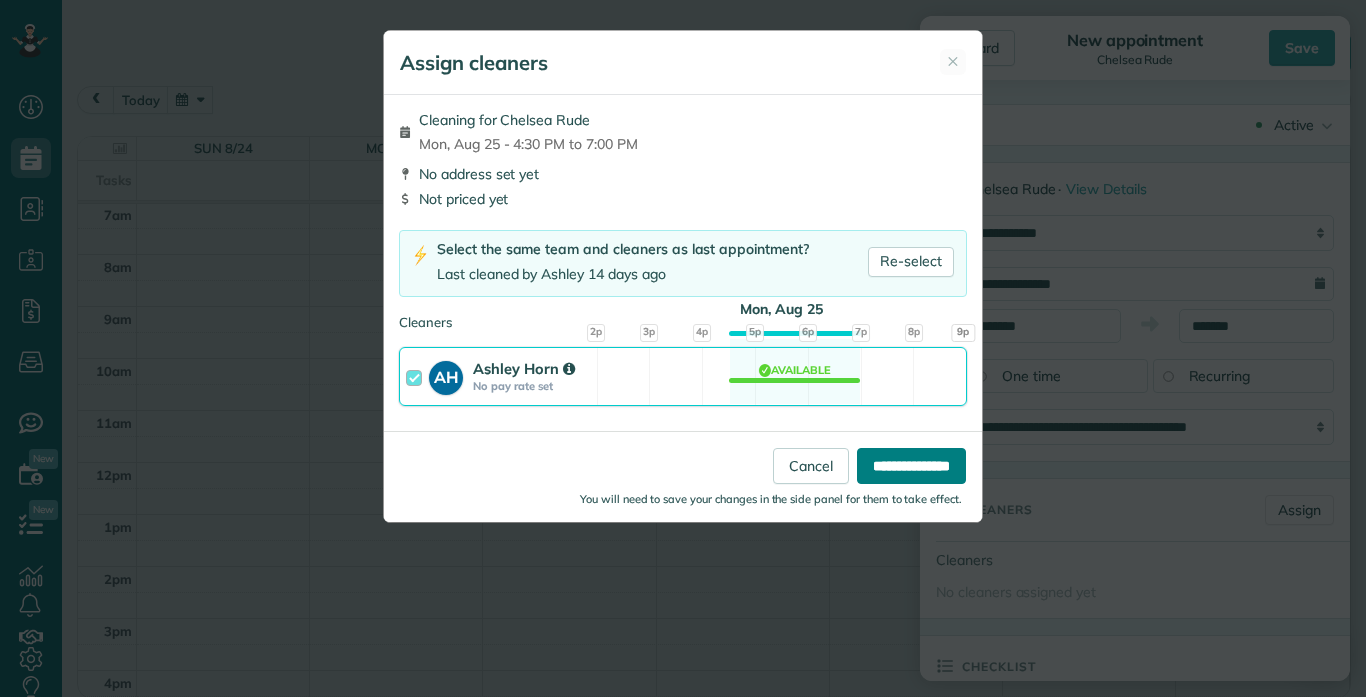 click on "**********" at bounding box center [911, 466] 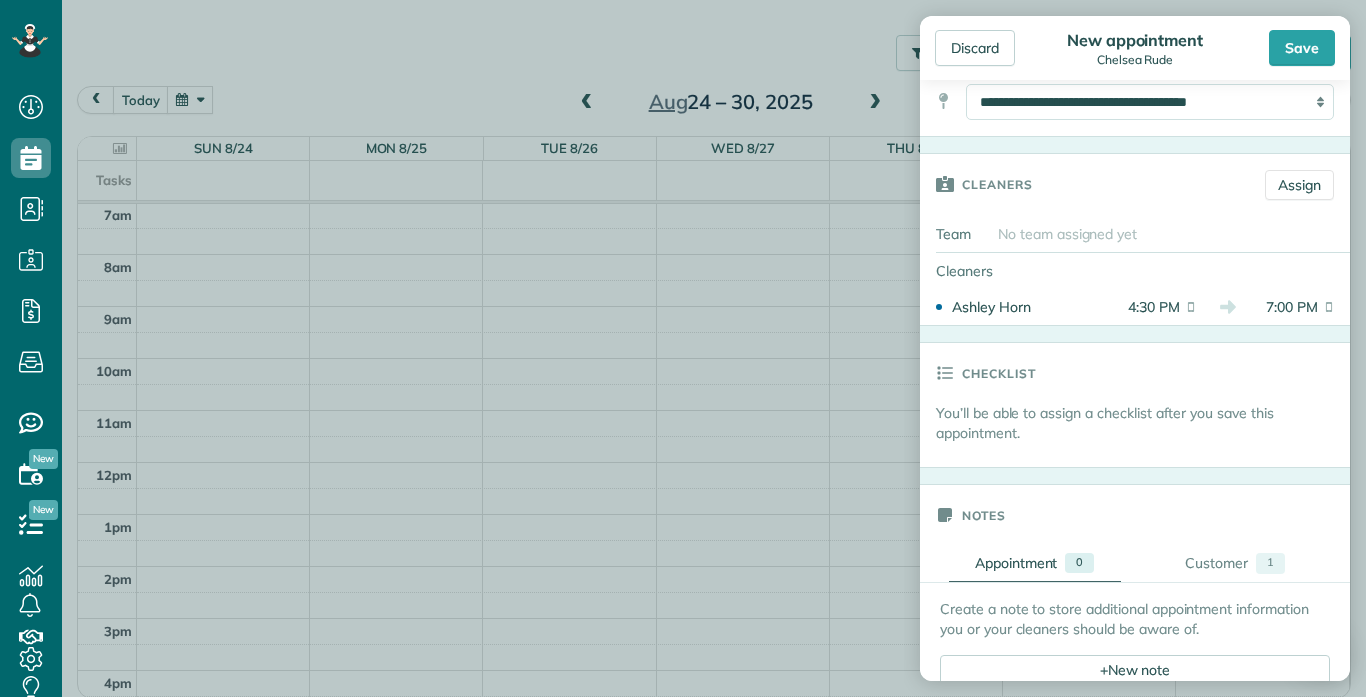 scroll, scrollTop: 397, scrollLeft: 0, axis: vertical 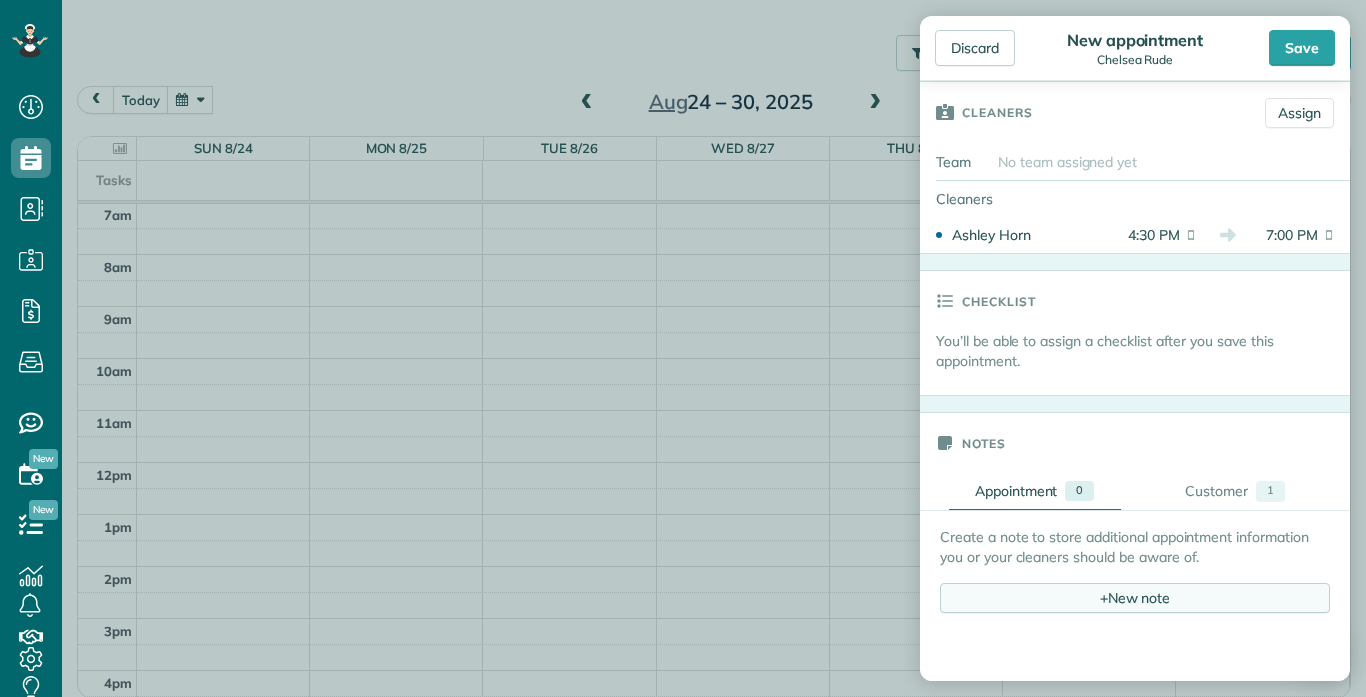 click on "+ New note" at bounding box center (1135, 598) 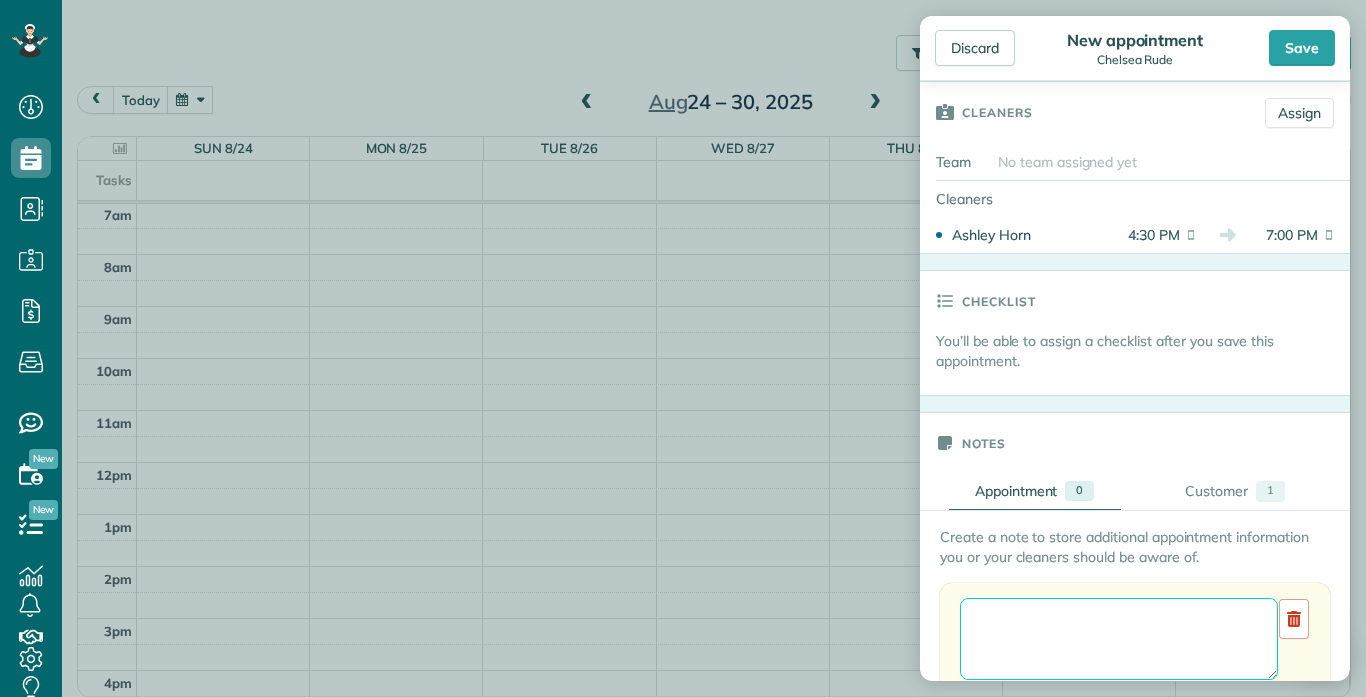 click at bounding box center (1119, 639) 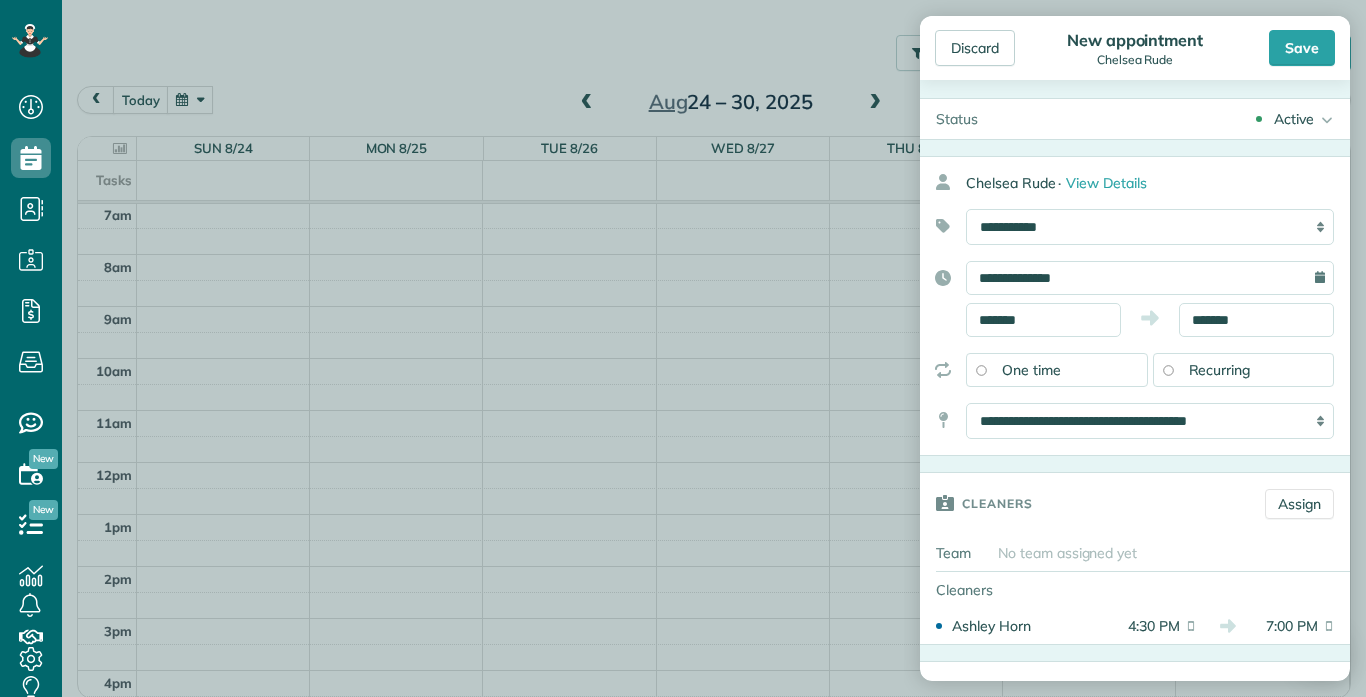 scroll, scrollTop: 0, scrollLeft: 0, axis: both 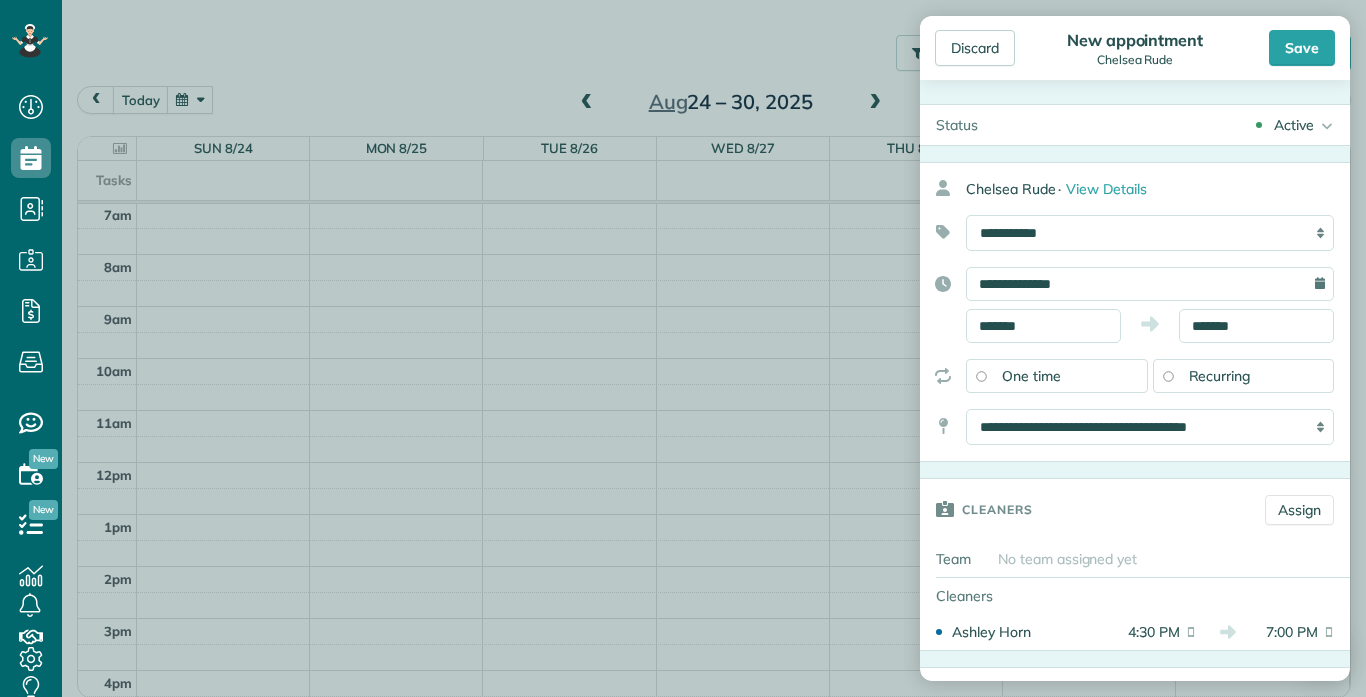 type on "**********" 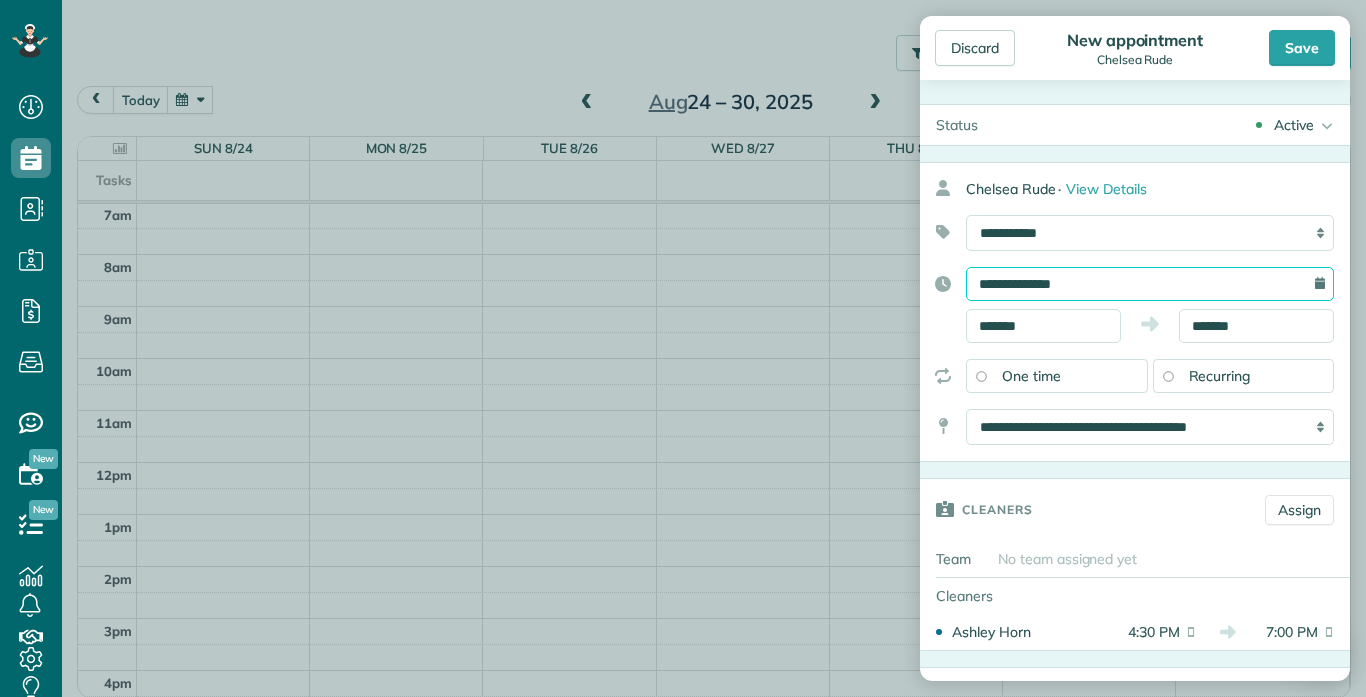 click on "**********" at bounding box center (1150, 284) 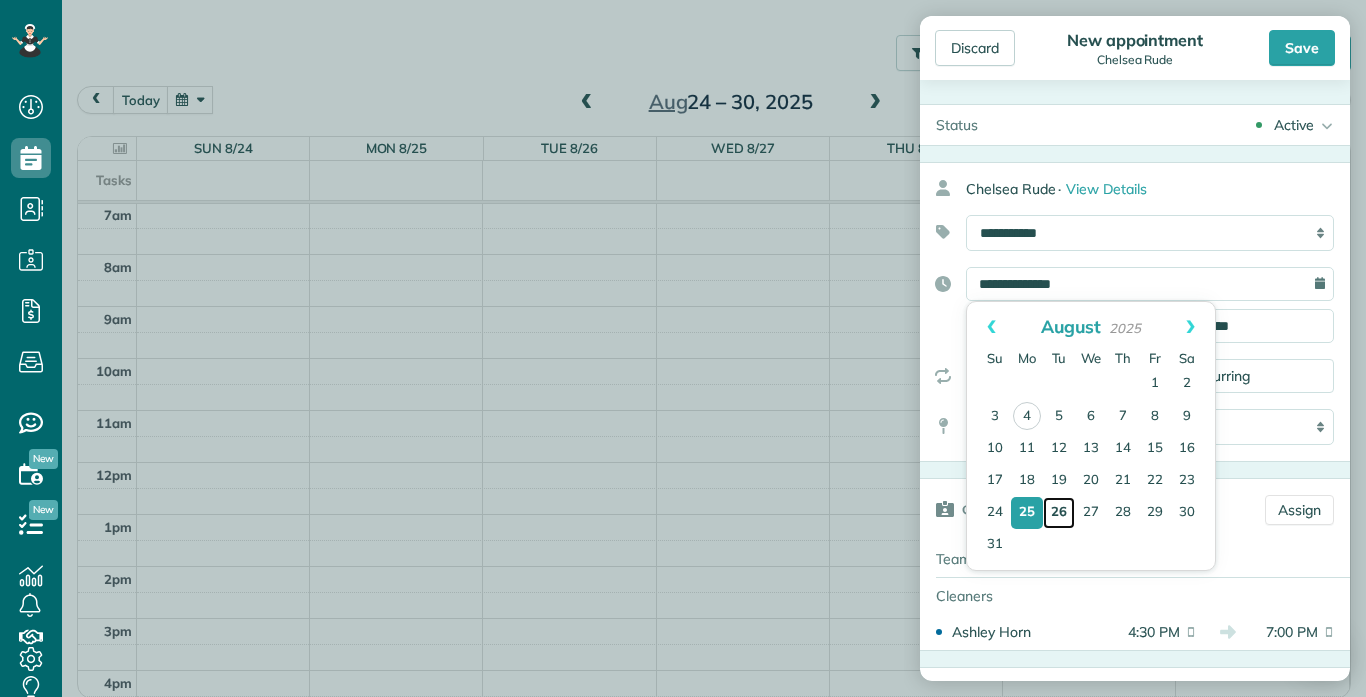 click on "26" at bounding box center (1059, 513) 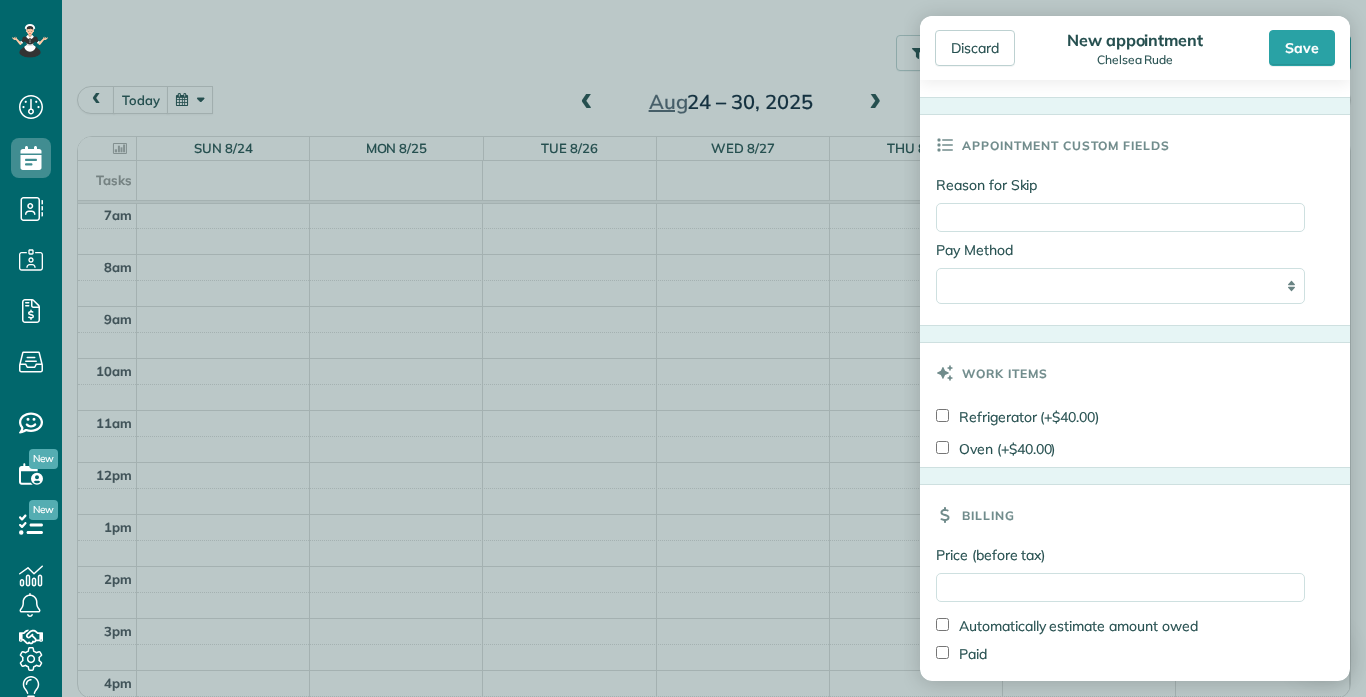 scroll, scrollTop: 1580, scrollLeft: 0, axis: vertical 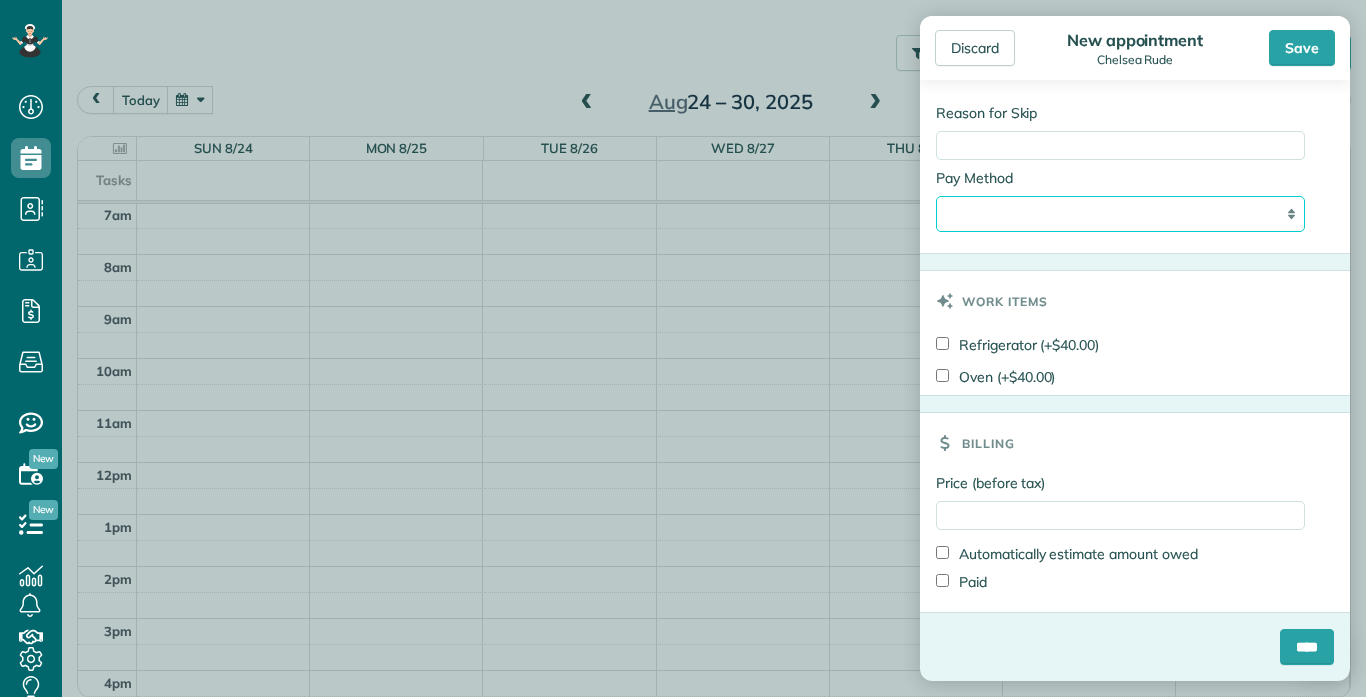 click on "**********" at bounding box center (1120, 214) 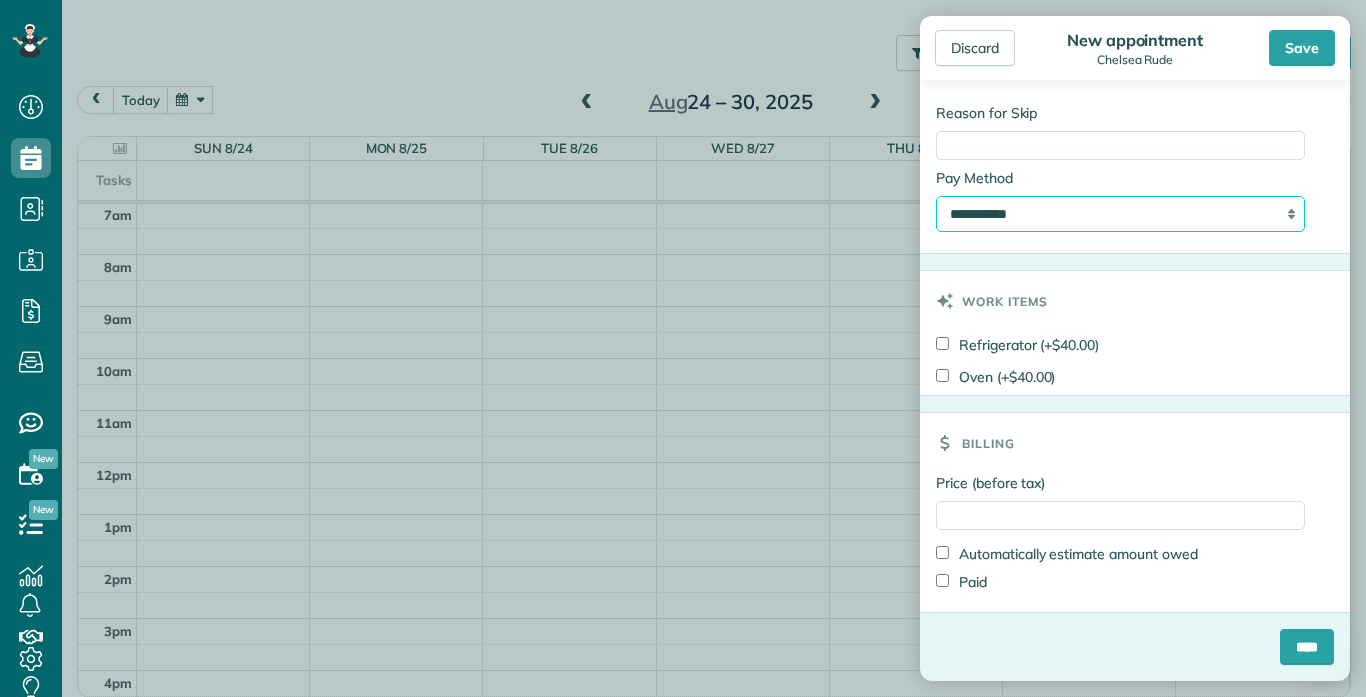 click on "**********" at bounding box center (1120, 214) 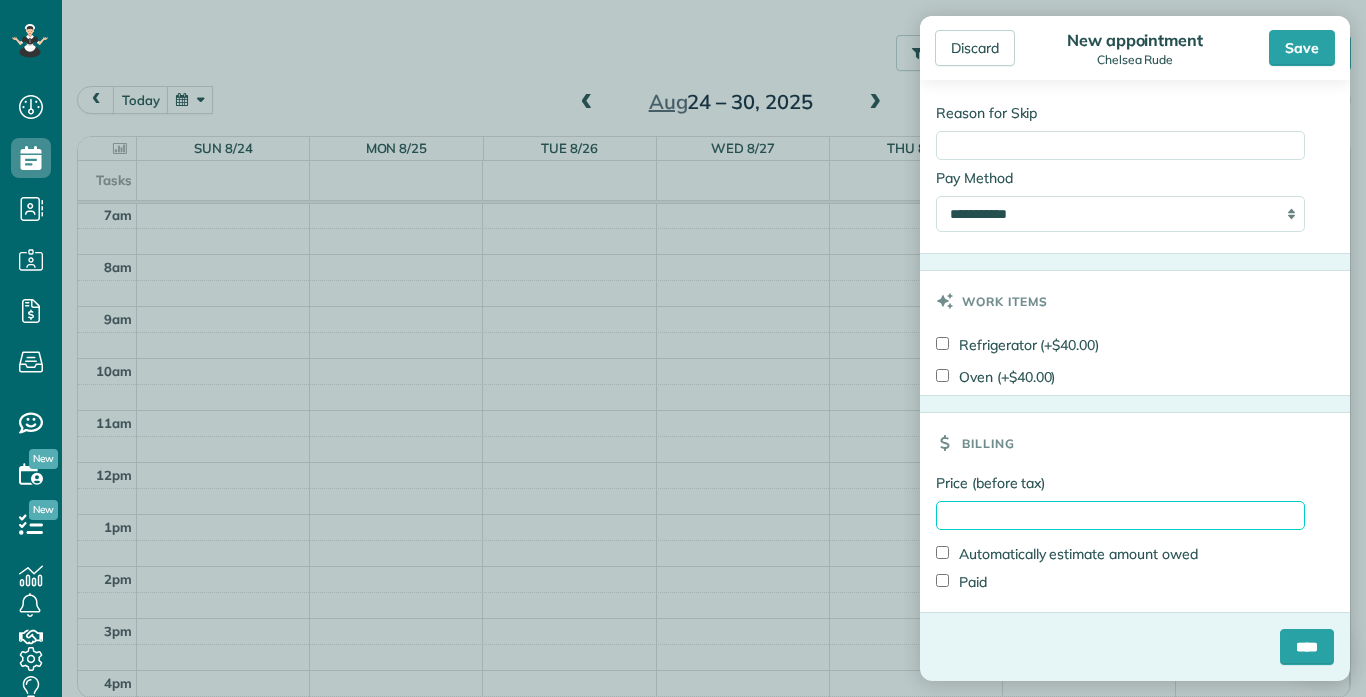 click on "Price (before tax)" at bounding box center [1120, 515] 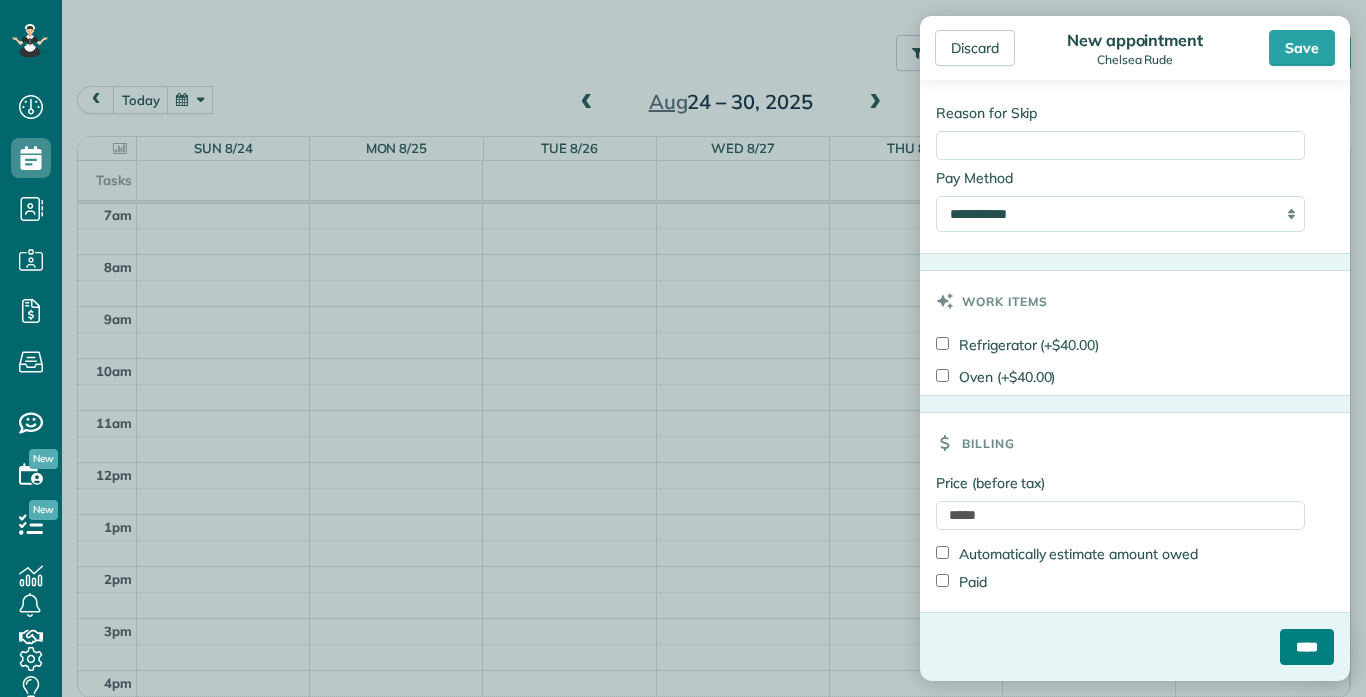 click on "****" at bounding box center [1307, 647] 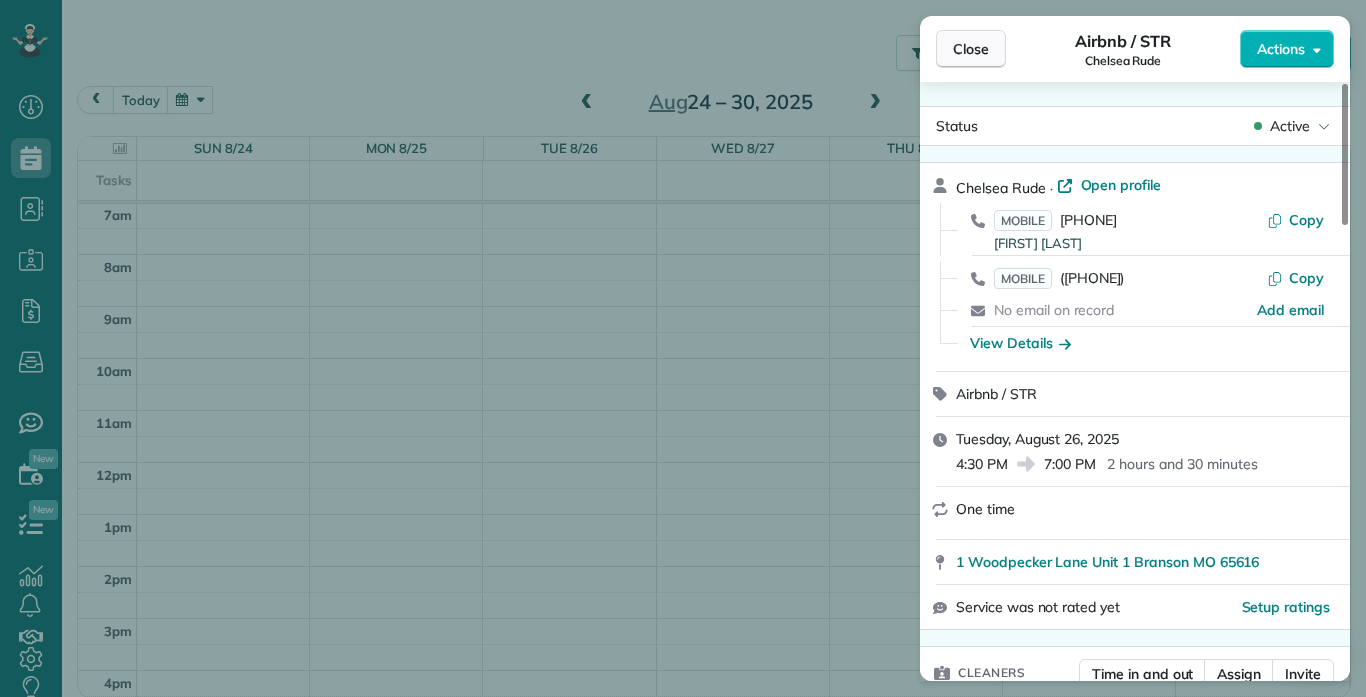 click on "Close" at bounding box center (971, 49) 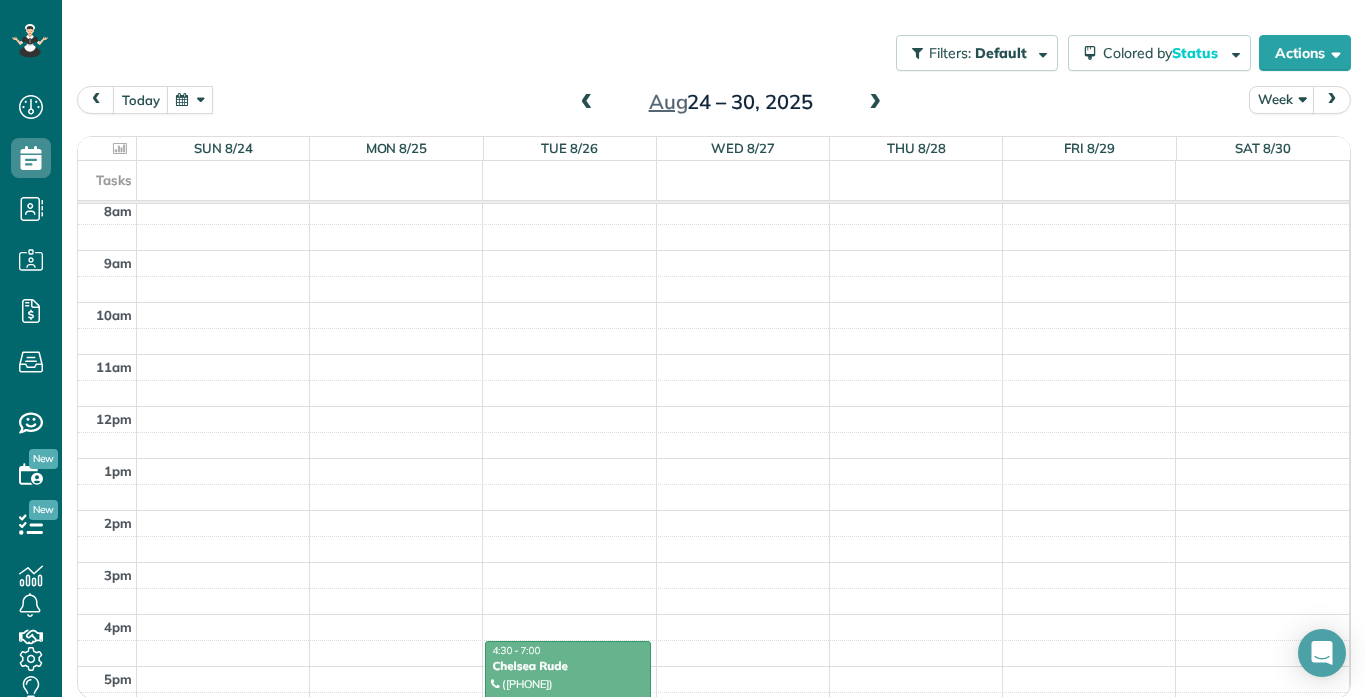 scroll, scrollTop: 424, scrollLeft: 0, axis: vertical 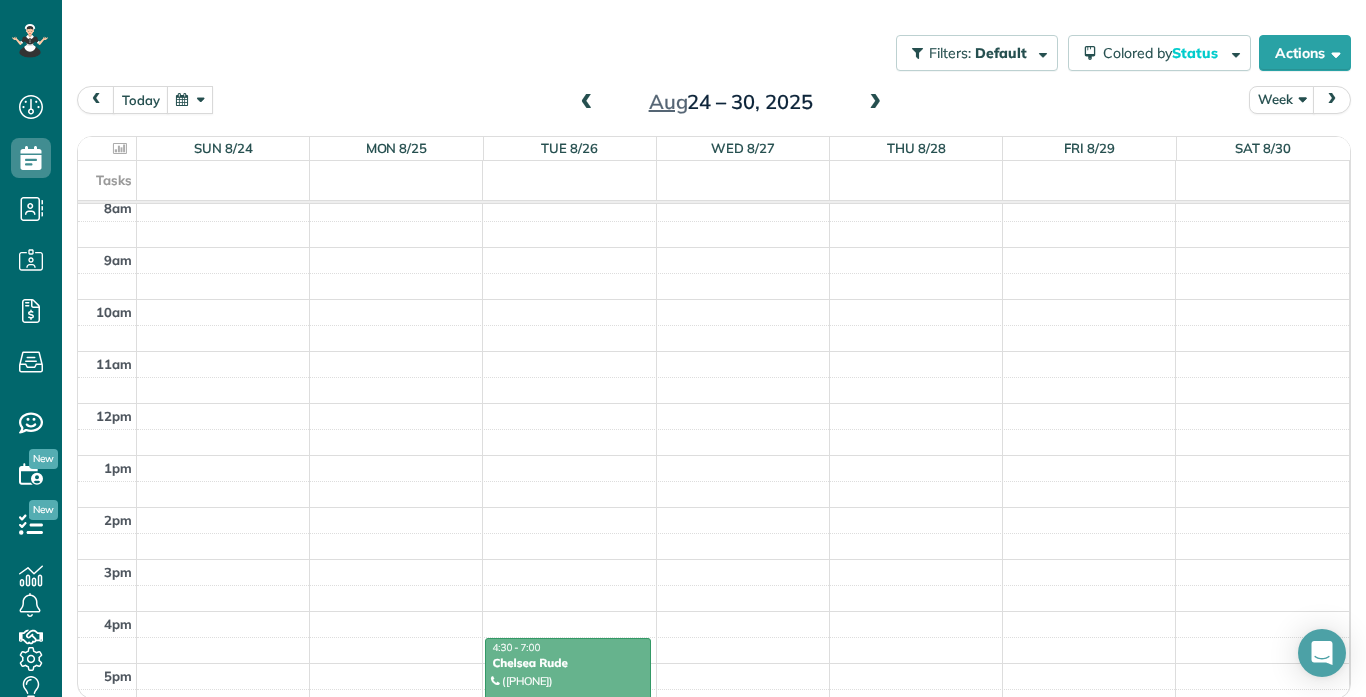 click on "12am 1am 2am 3am 4am 5am 6am 7am 8am 9am 10am 11am 12pm 1pm 2pm 3pm 4pm 5pm 6pm 7pm 8pm 9pm 10pm 11pm AH 4:30 - 7:00 [FIRST] [LAST] [PHONE] [NUMBER] [STREET] Unit 1 [CITY], [STATE] [POSTAL_CODE]" at bounding box center (713, 403) 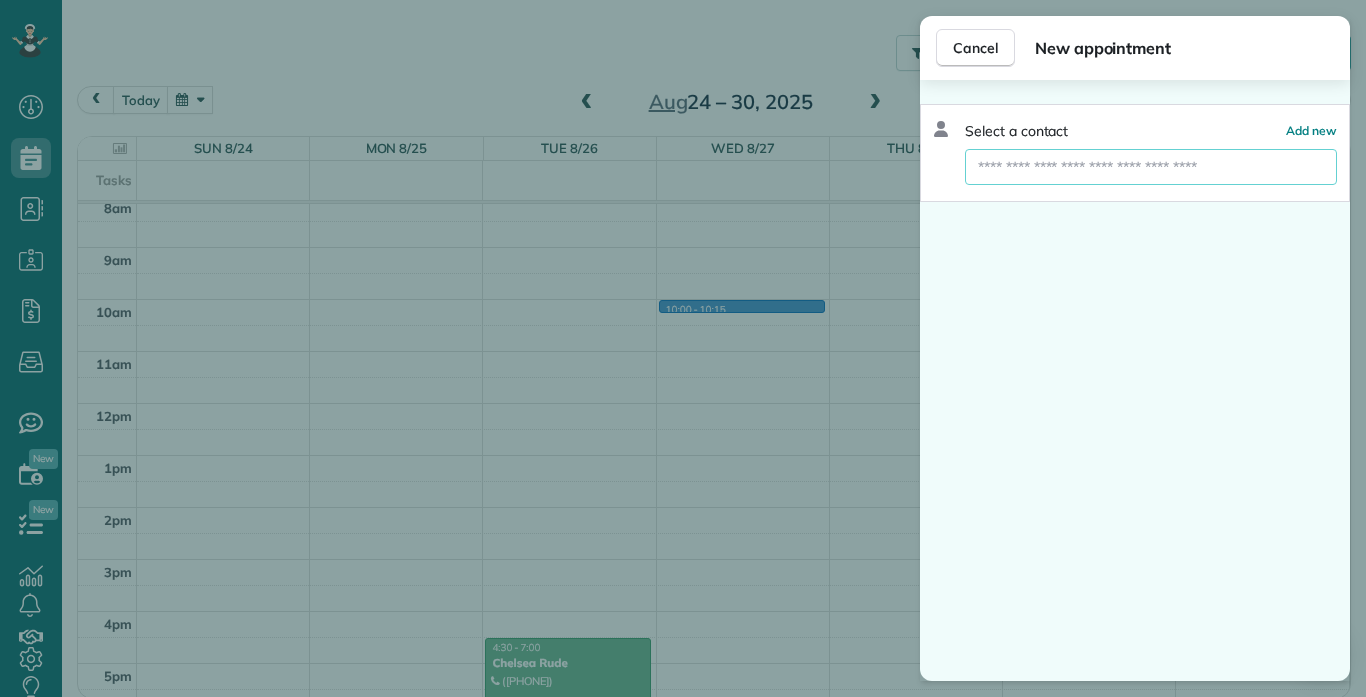 click at bounding box center (1151, 167) 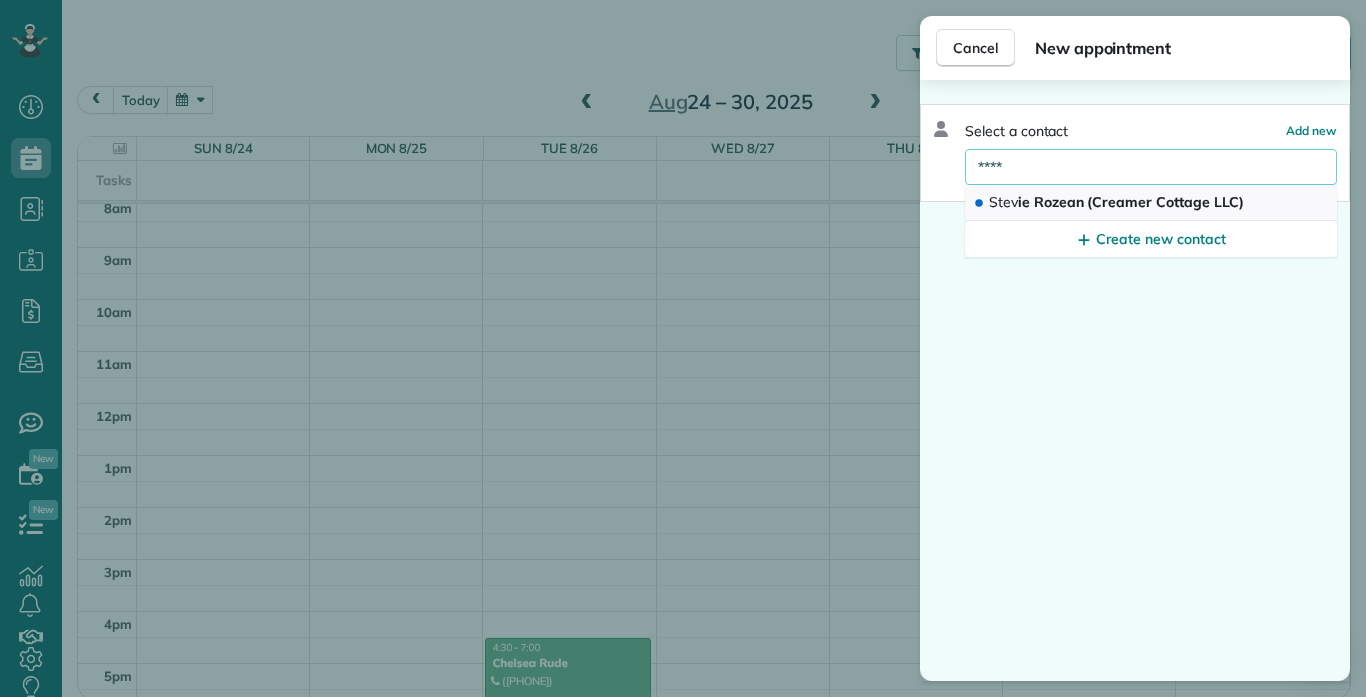 type on "****" 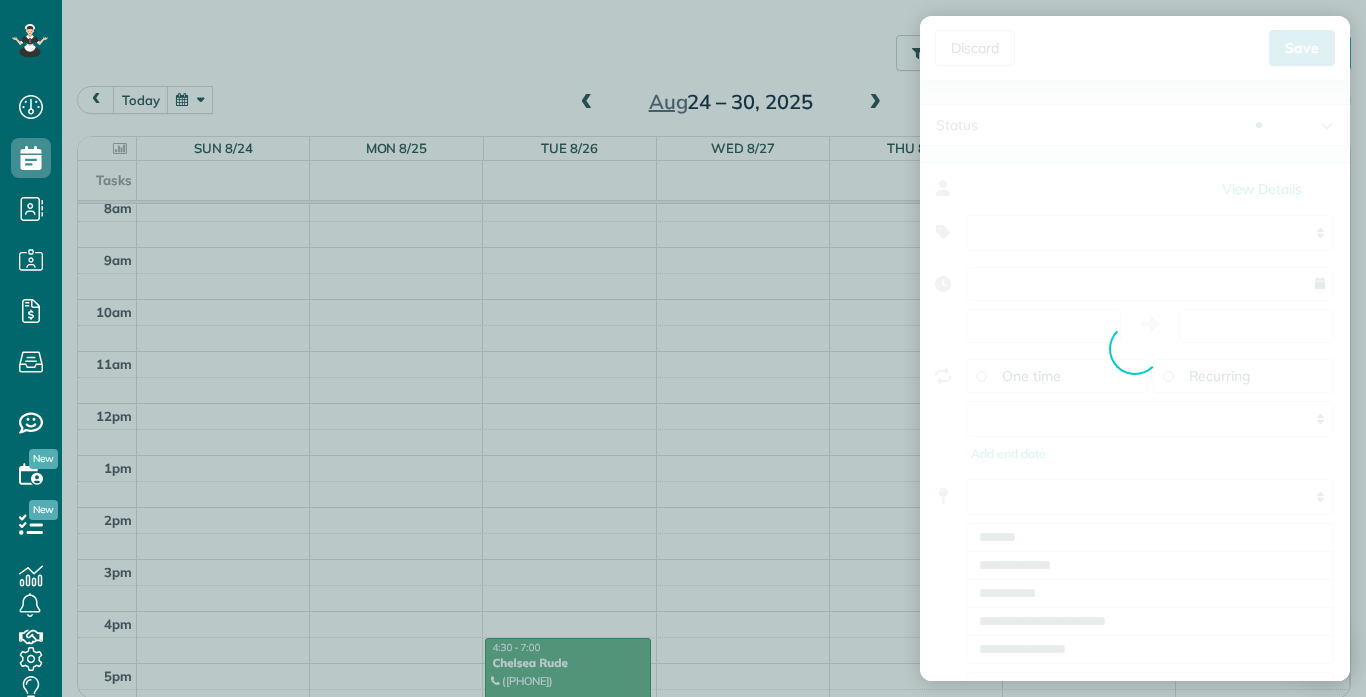 type on "**********" 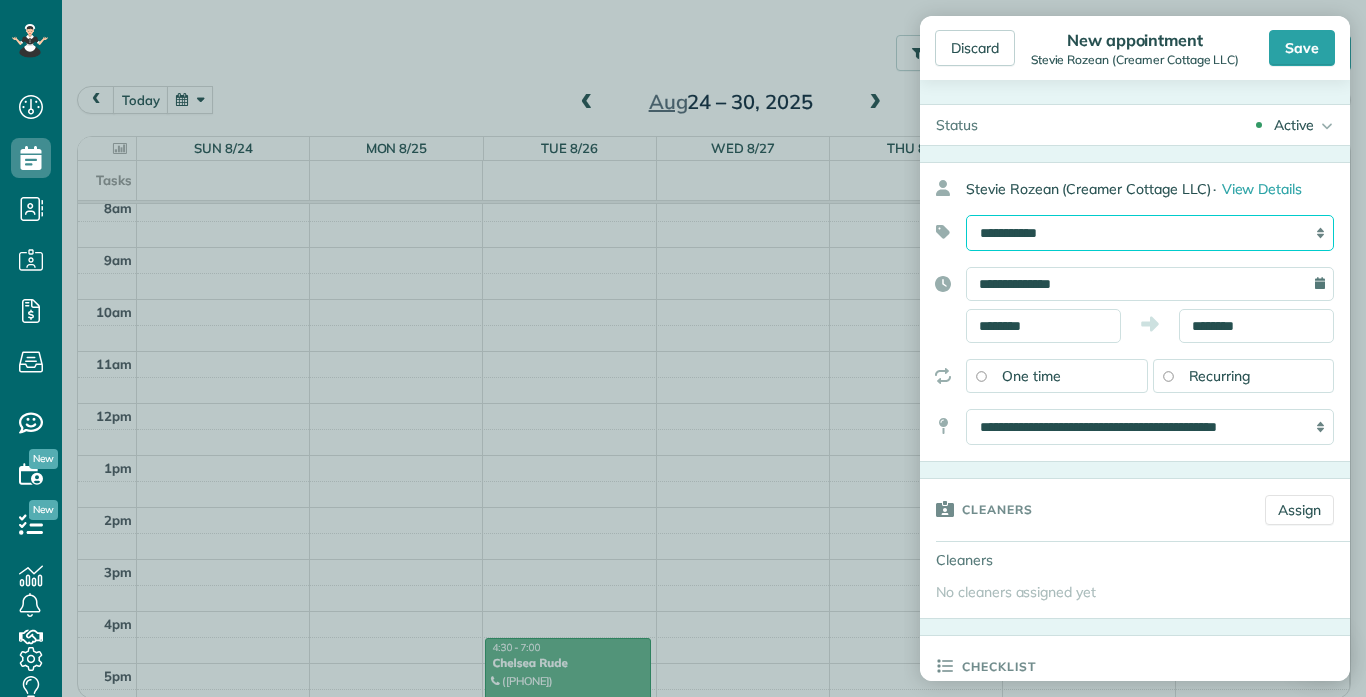 click on "**********" at bounding box center [1150, 233] 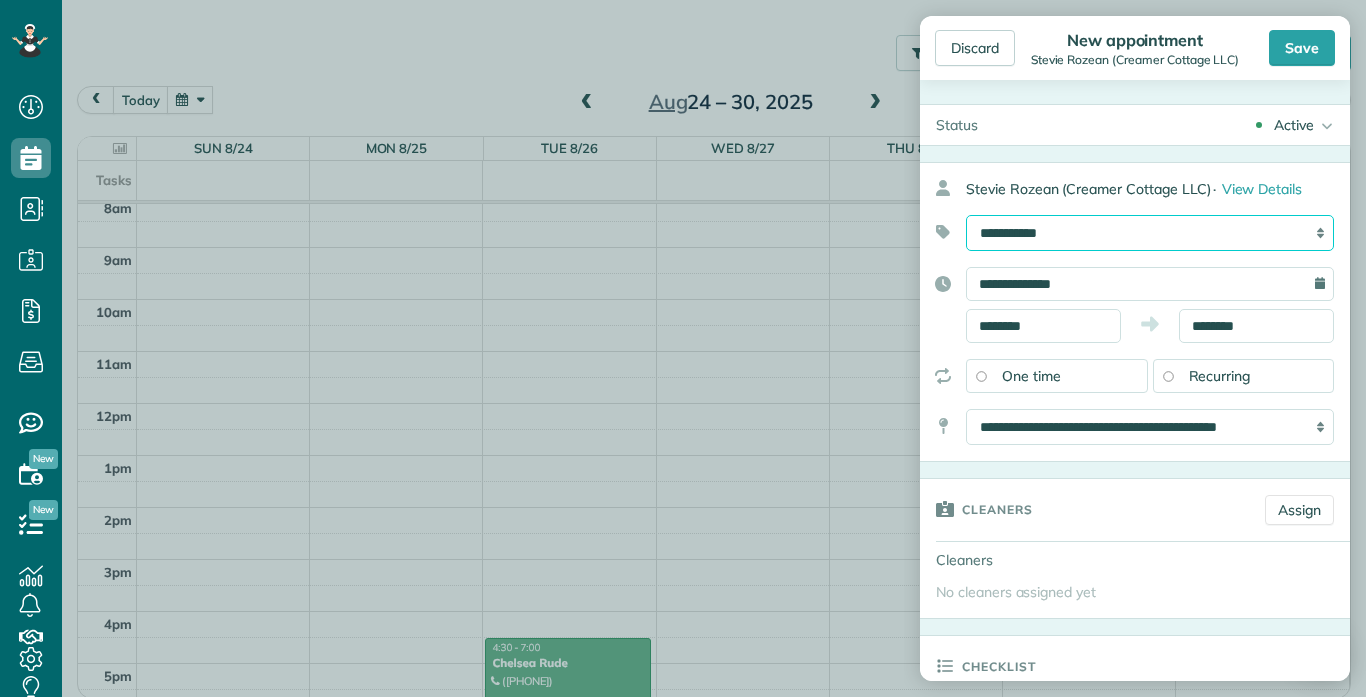 select on "******" 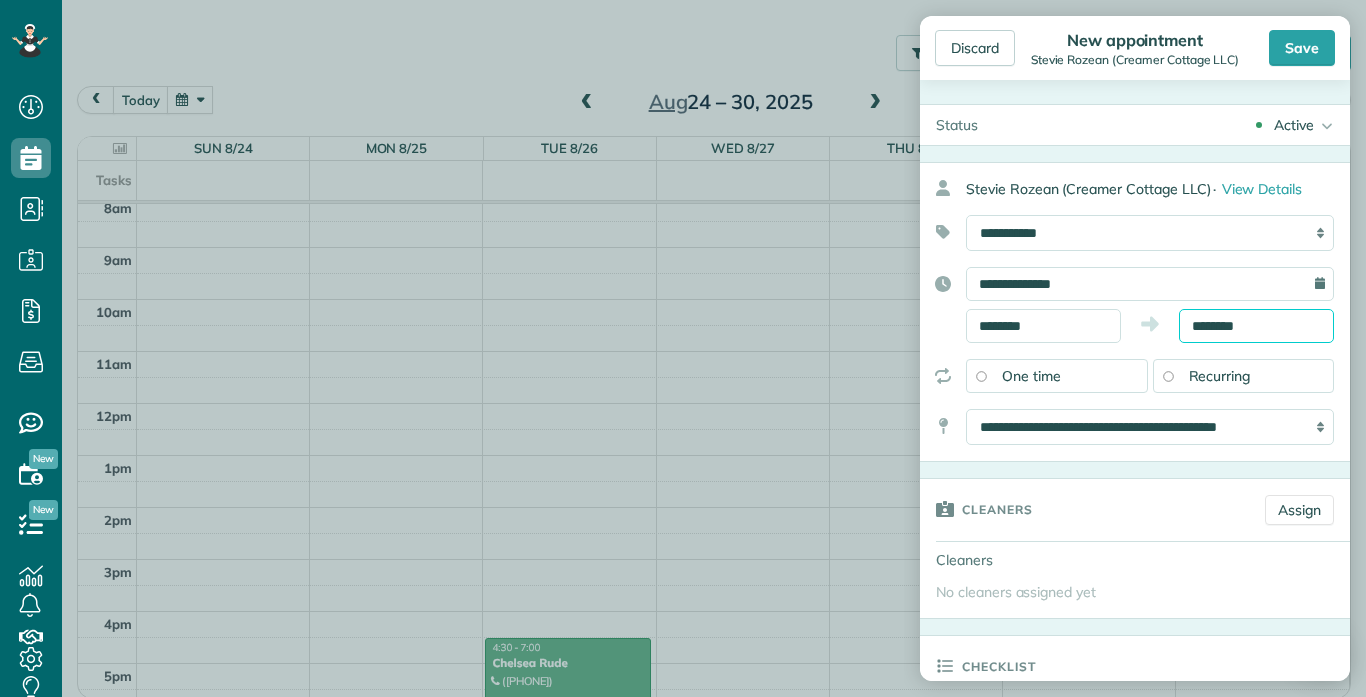 click on "********" at bounding box center (1256, 326) 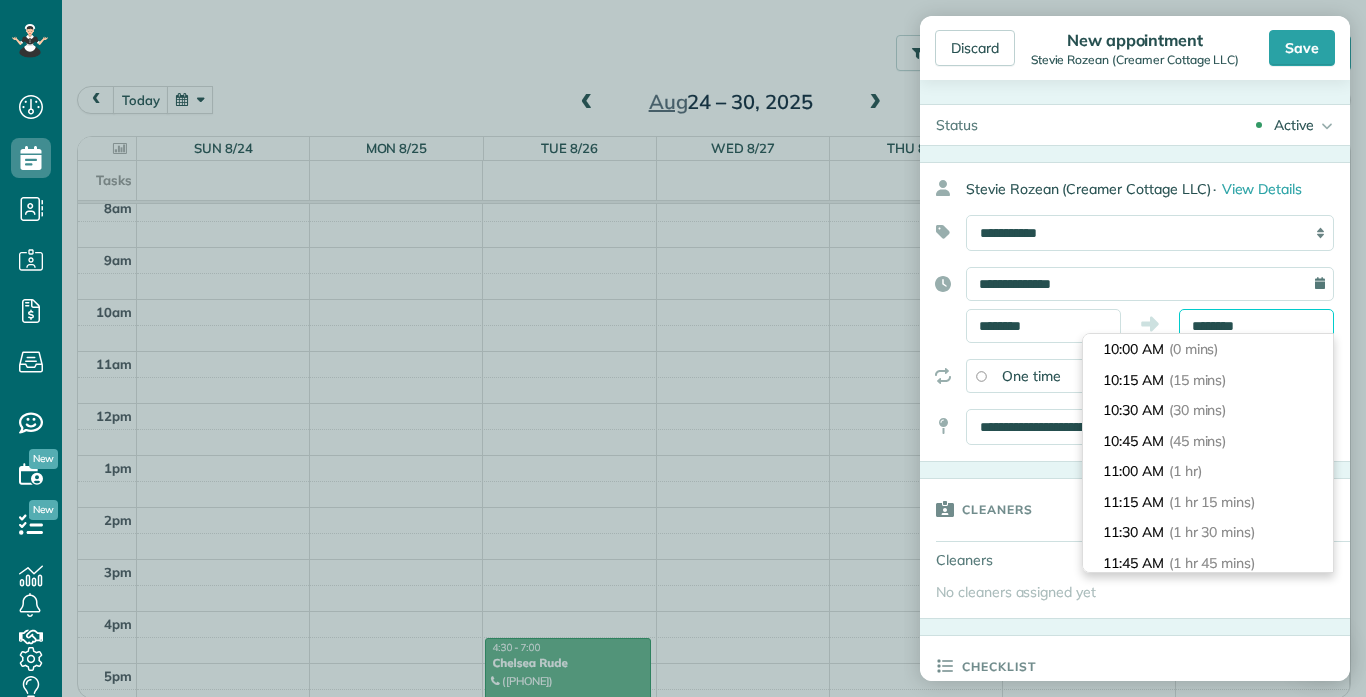 drag, startPoint x: 1290, startPoint y: 329, endPoint x: 1019, endPoint y: 273, distance: 276.7255 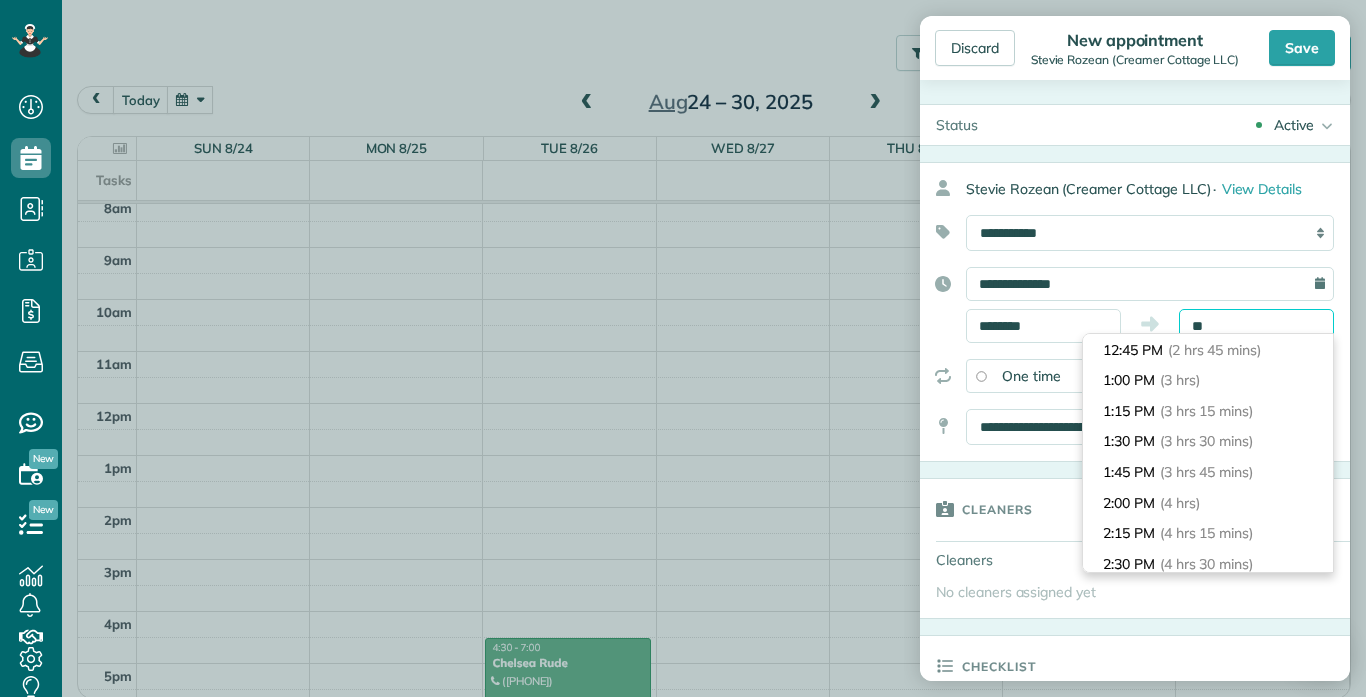 scroll, scrollTop: 213, scrollLeft: 0, axis: vertical 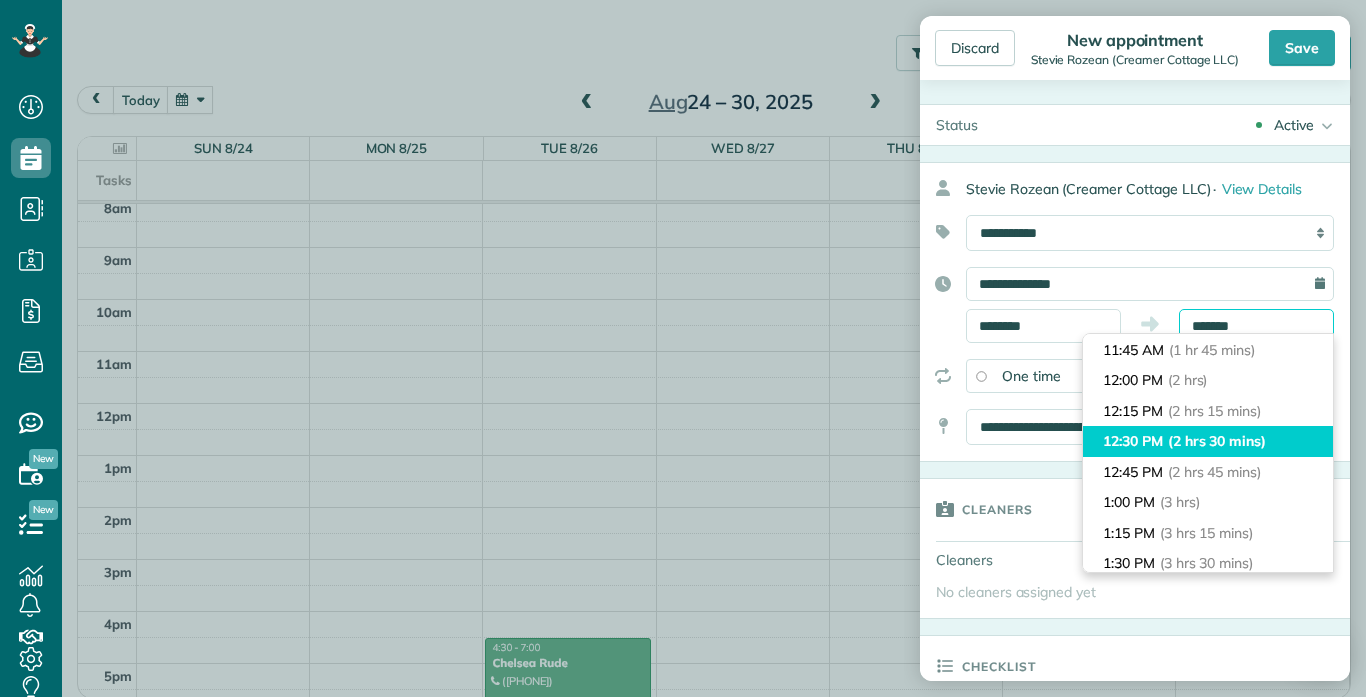 type on "********" 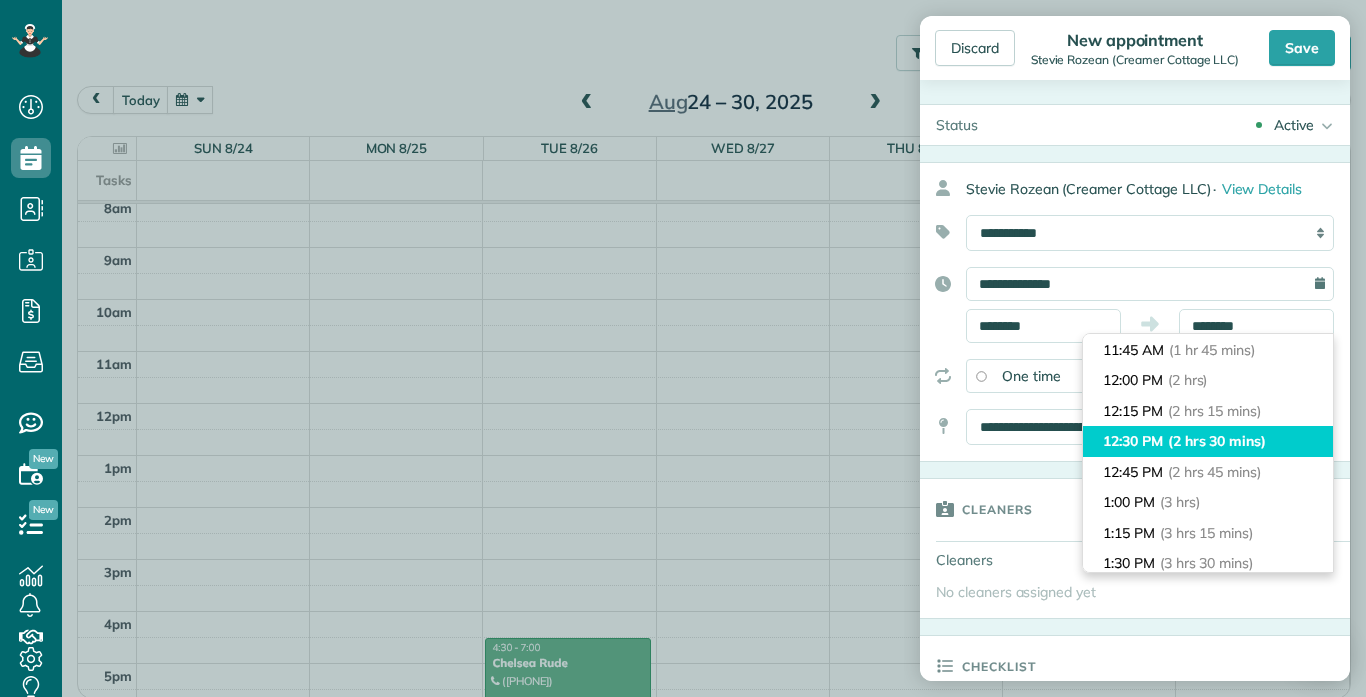 click on "(2 hrs 30 mins)" at bounding box center (1217, 441) 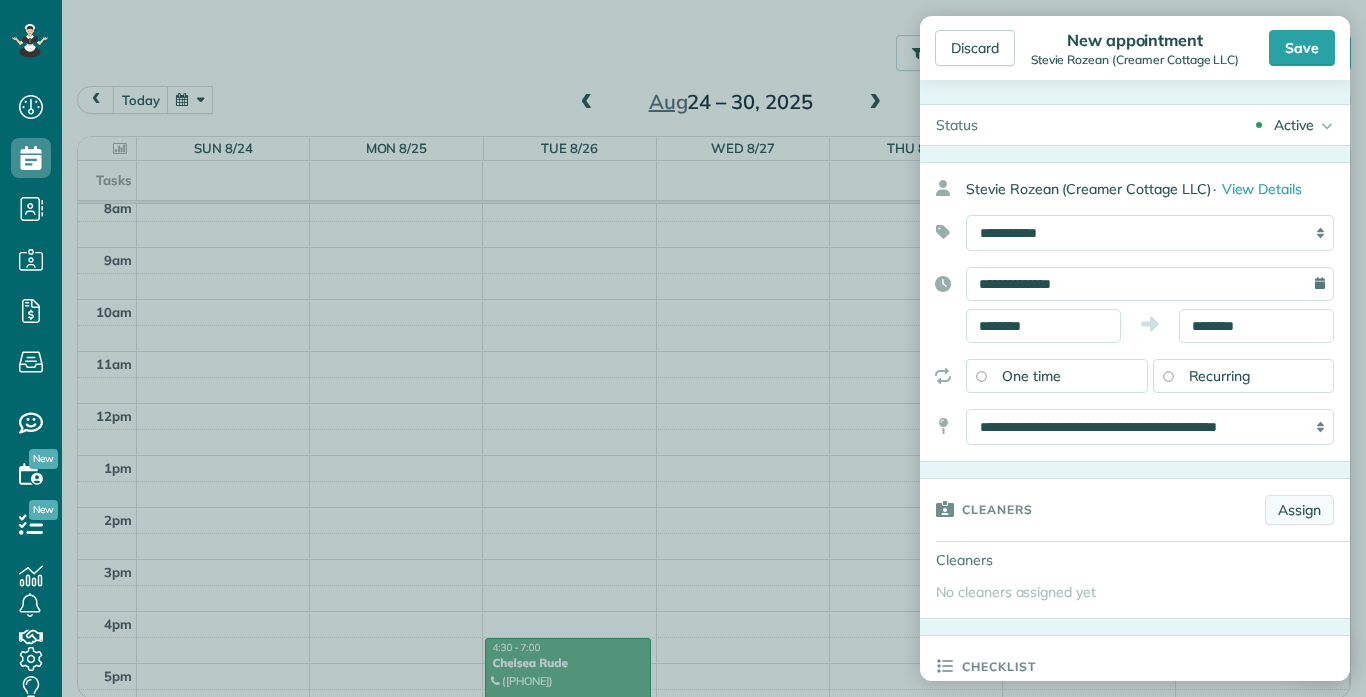 click on "Assign" at bounding box center [1299, 510] 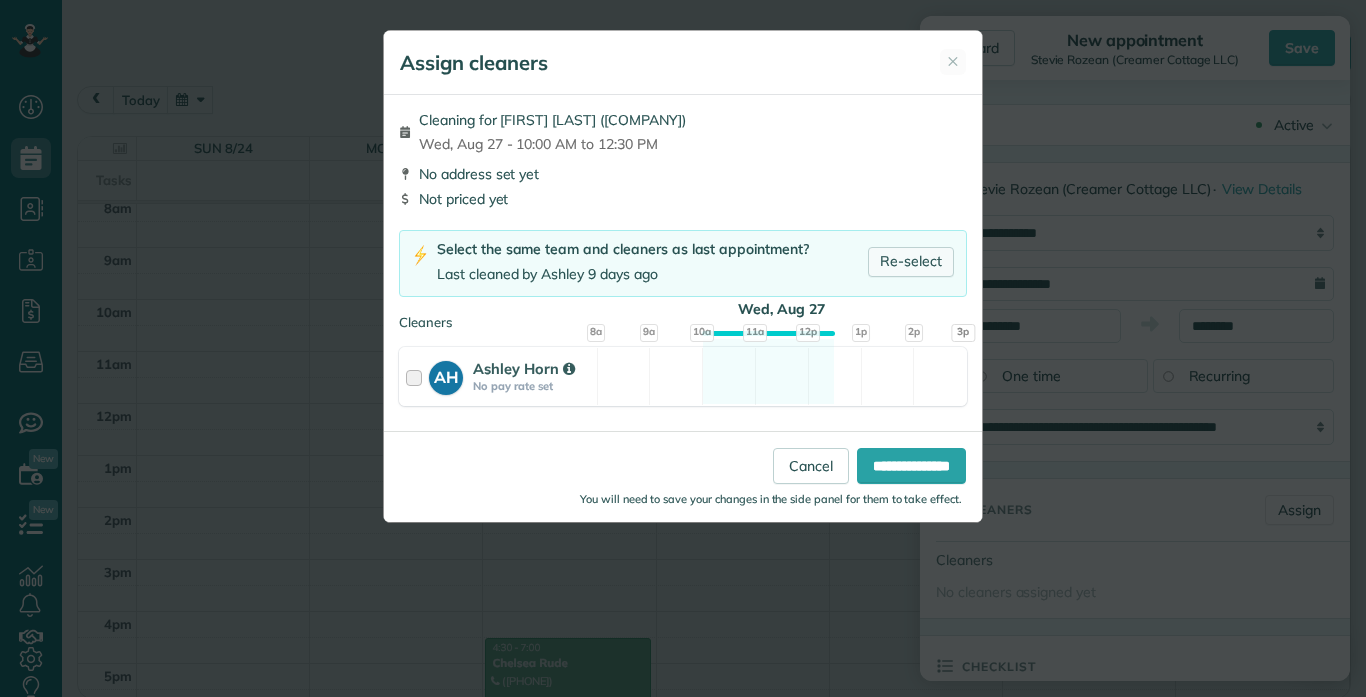 click on "Re-select" at bounding box center [911, 262] 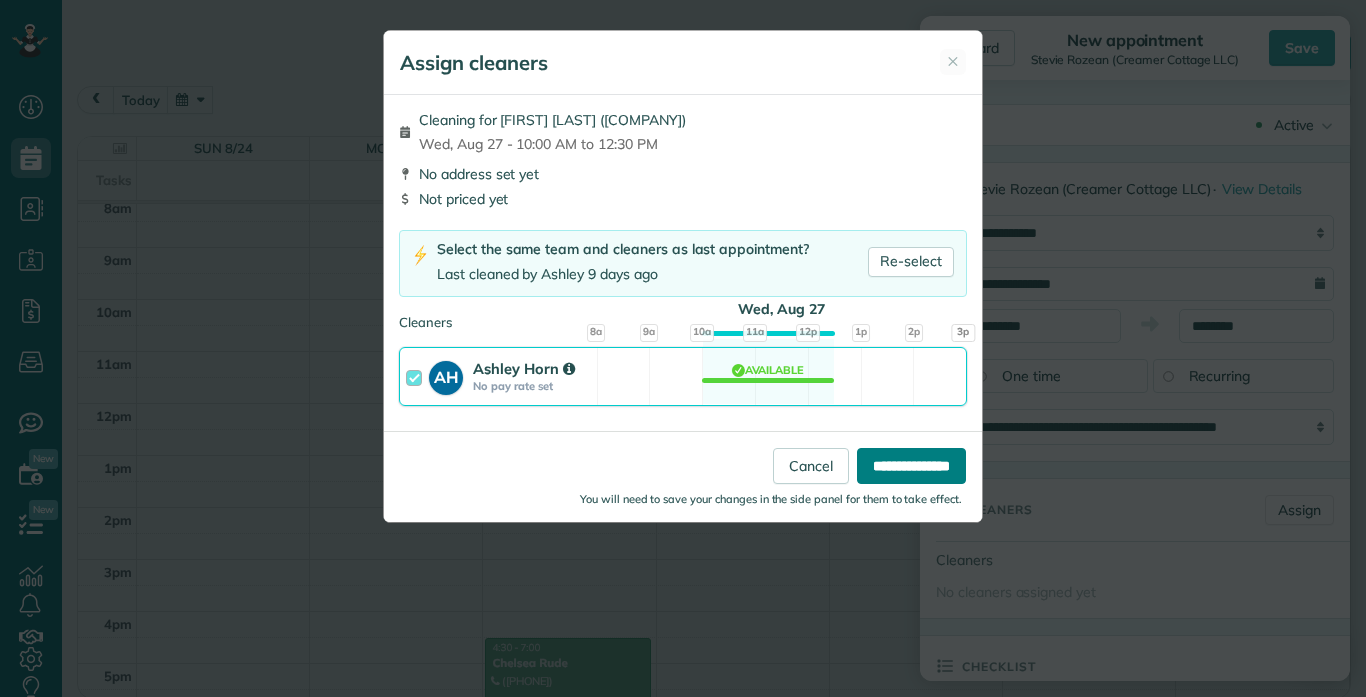 click on "**********" at bounding box center [911, 466] 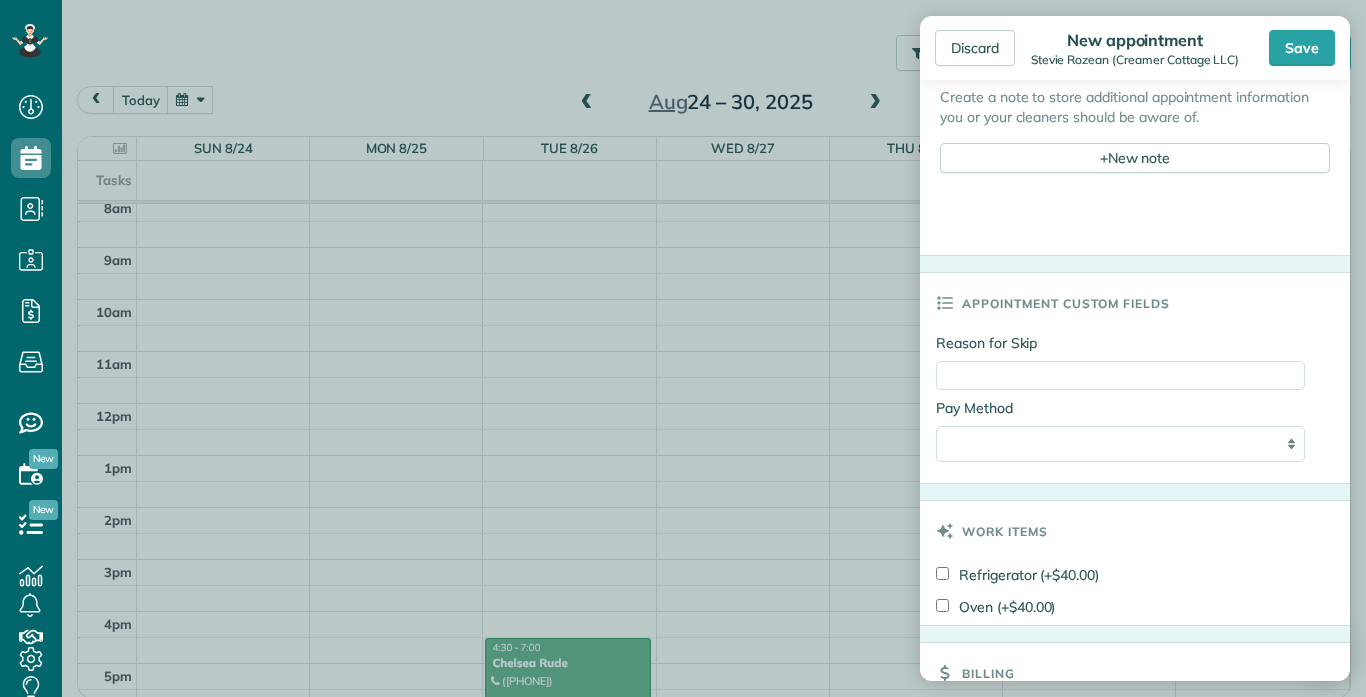 scroll, scrollTop: 840, scrollLeft: 0, axis: vertical 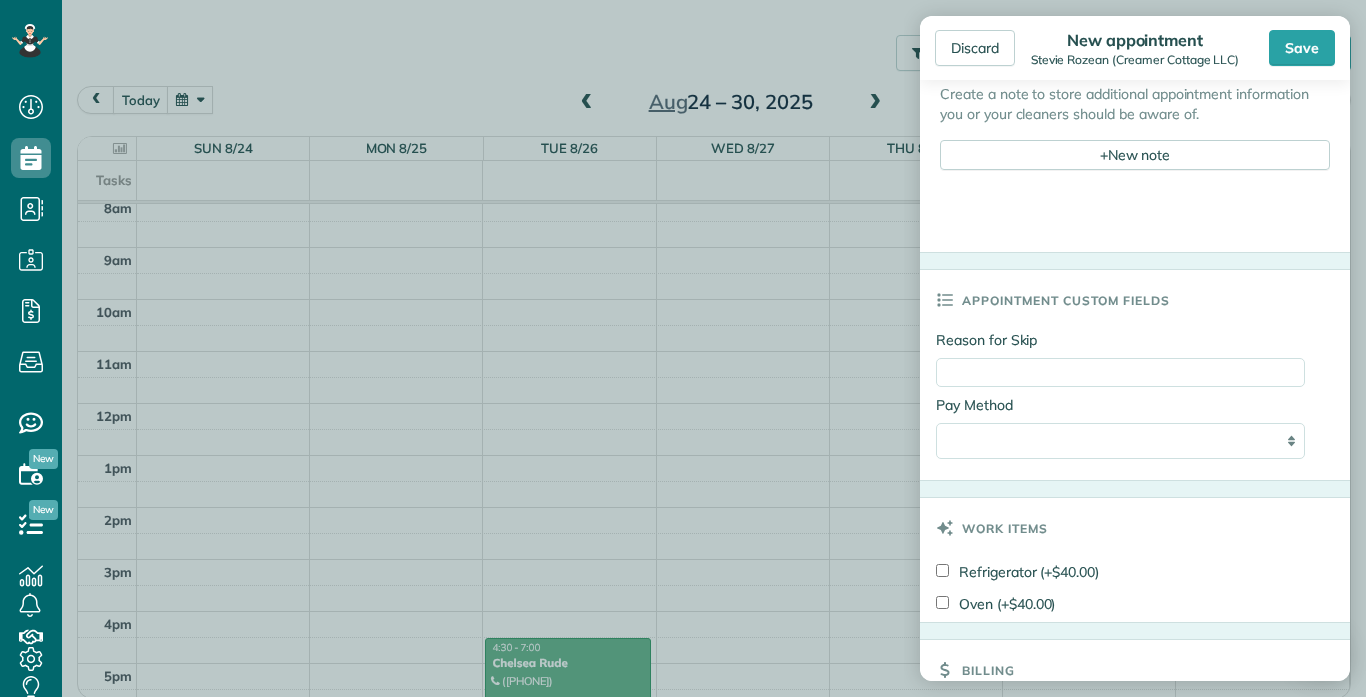 drag, startPoint x: 1349, startPoint y: 170, endPoint x: 1365, endPoint y: 472, distance: 302.42355 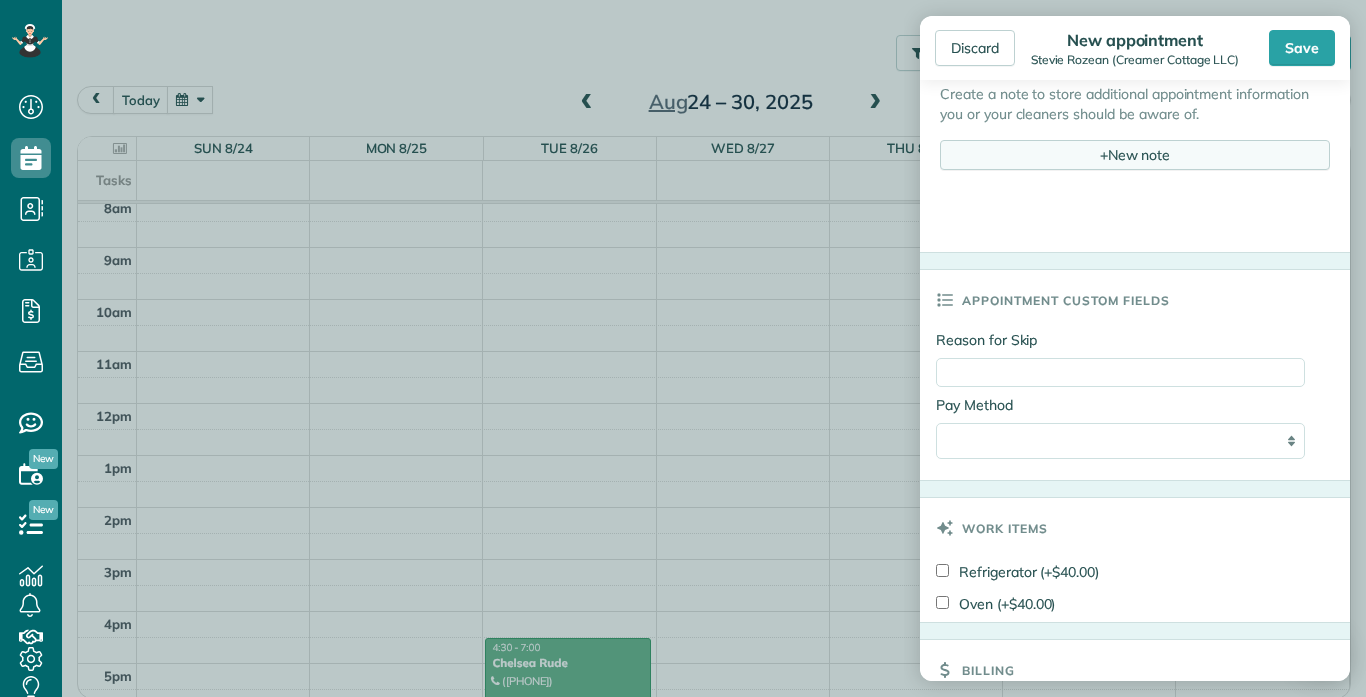 click on "+ New note" at bounding box center (1135, 155) 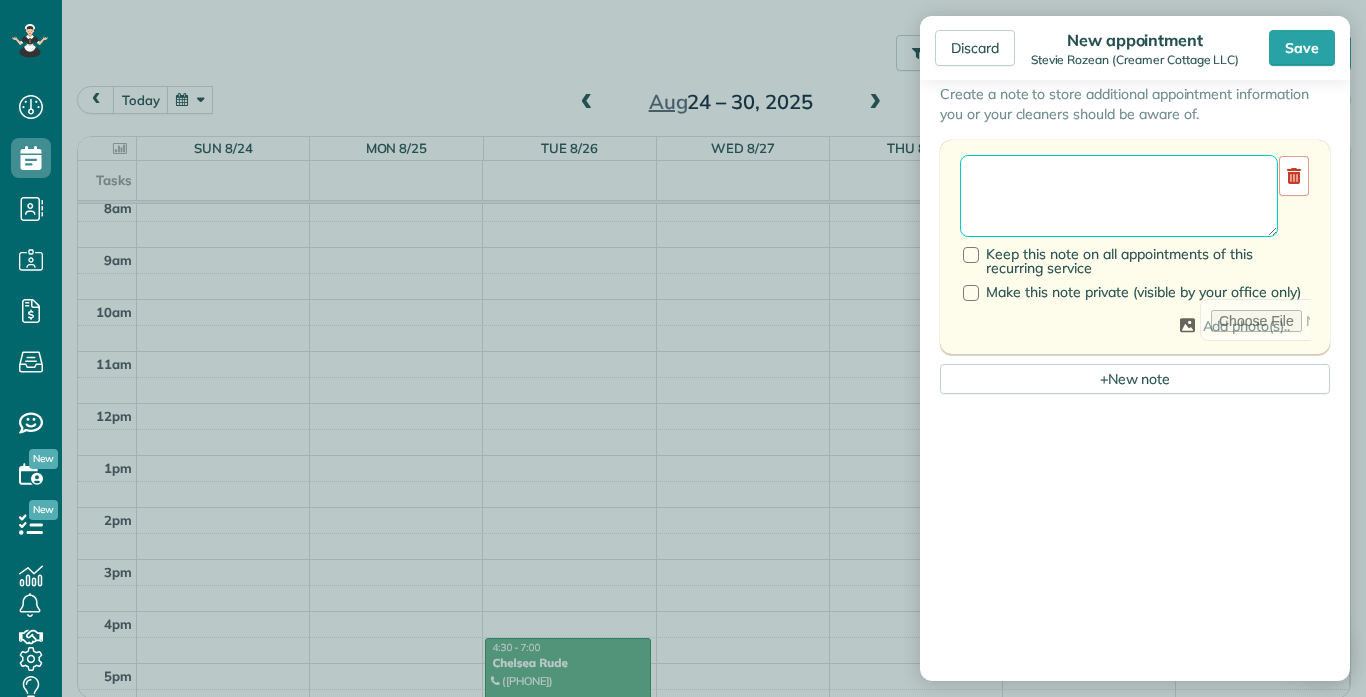 click at bounding box center [1119, 196] 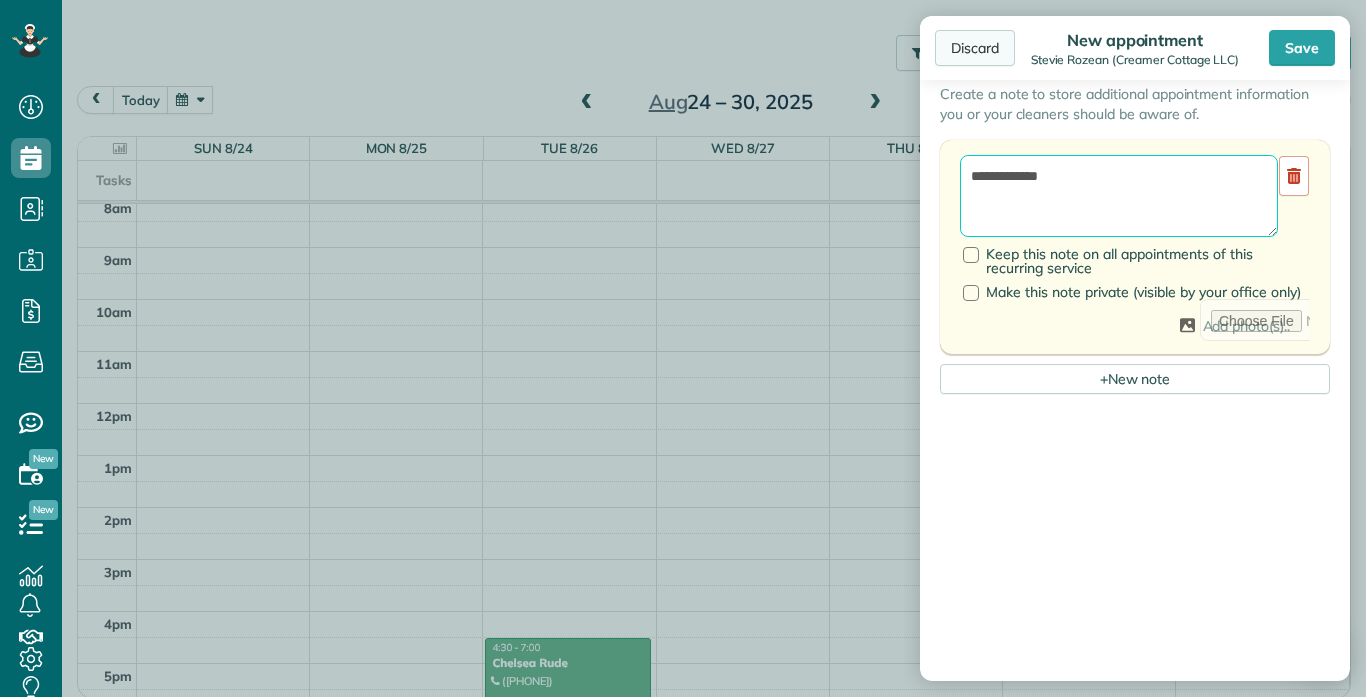 type on "**********" 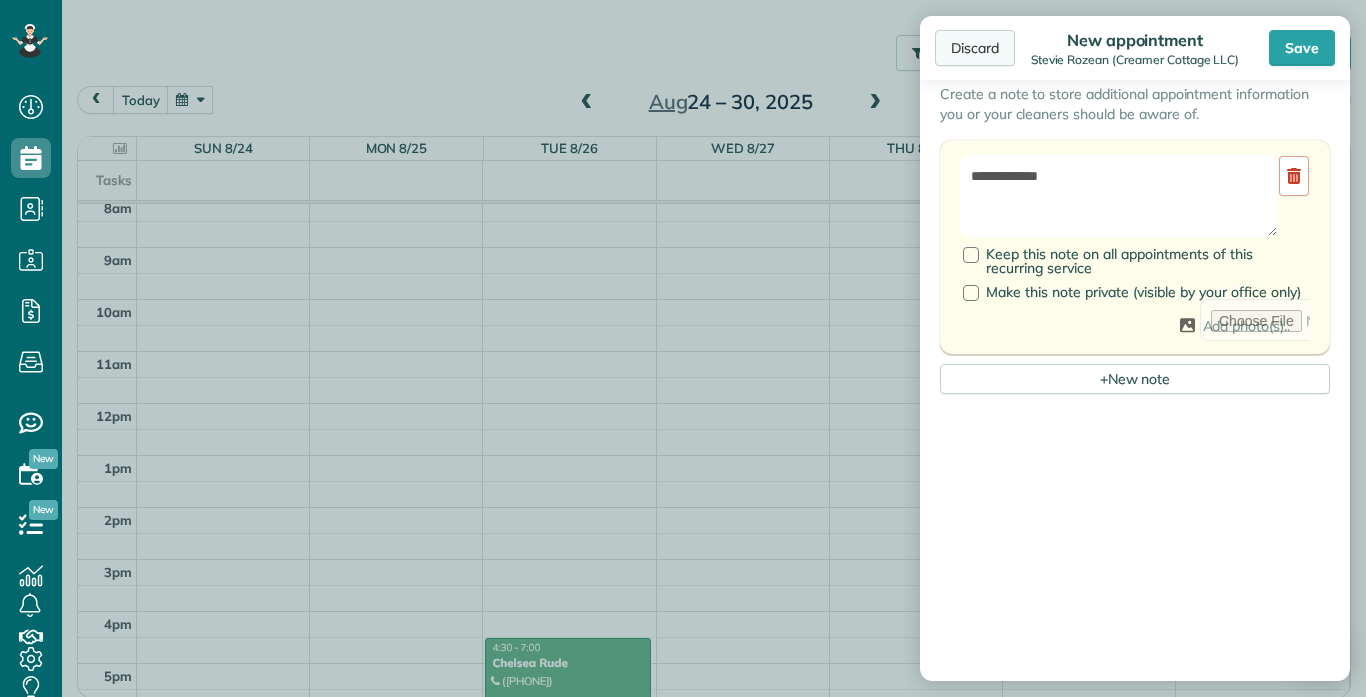click on "Discard" at bounding box center [975, 48] 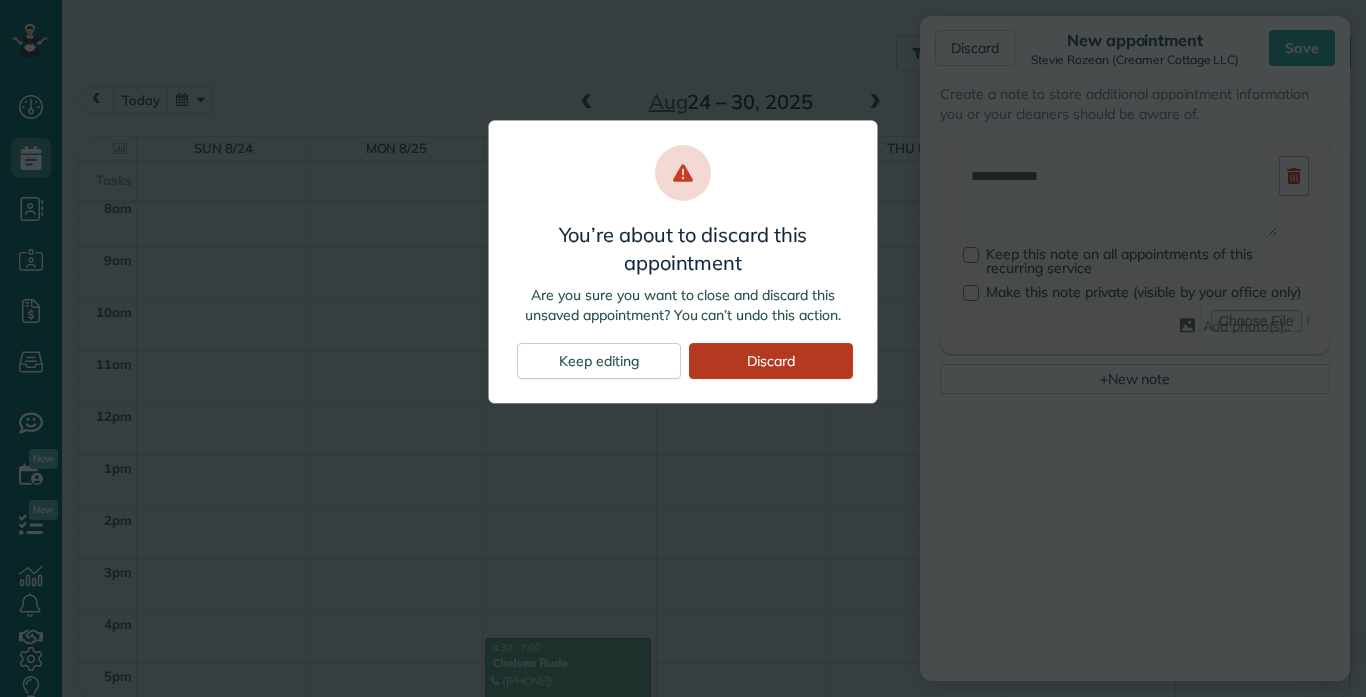 click on "Discard" at bounding box center (771, 361) 